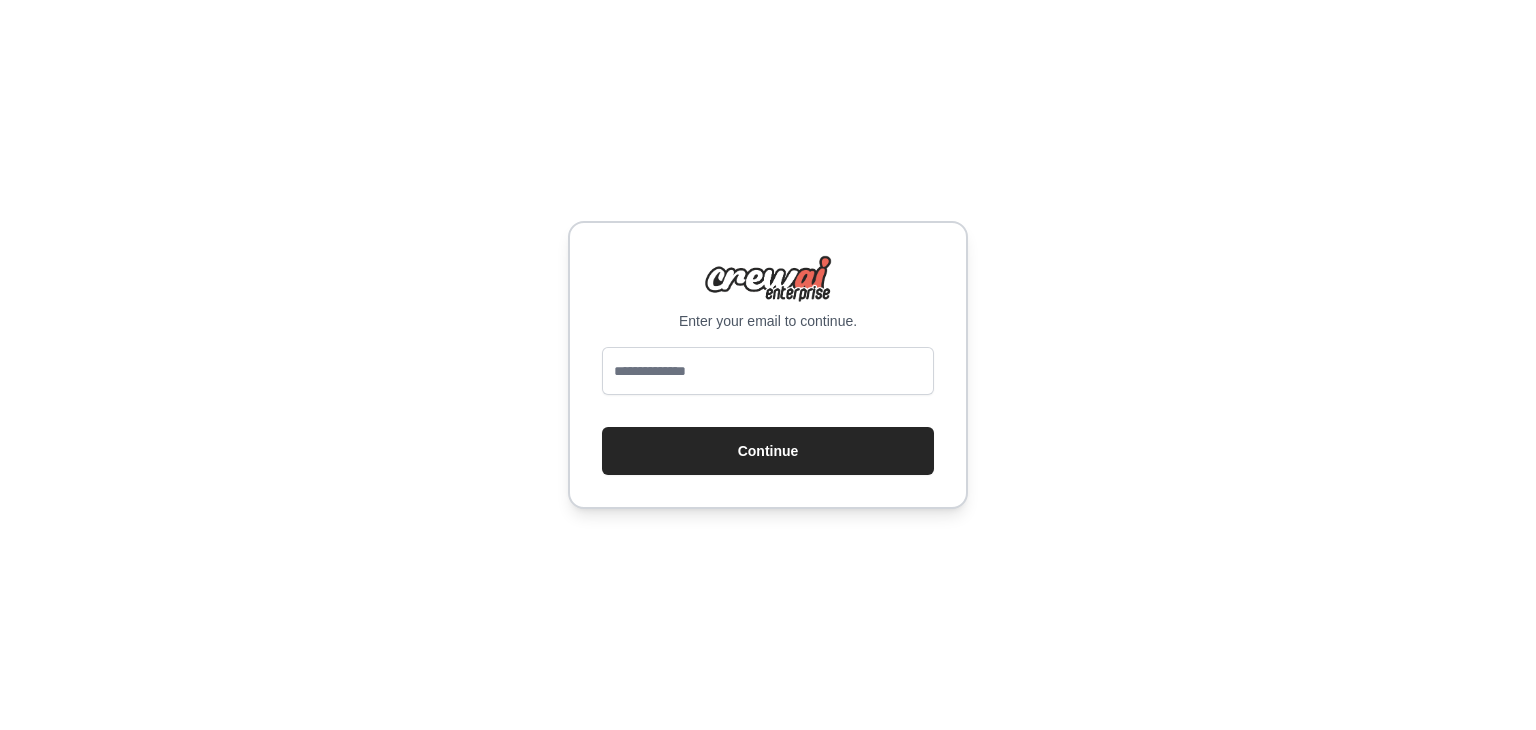 scroll, scrollTop: 0, scrollLeft: 0, axis: both 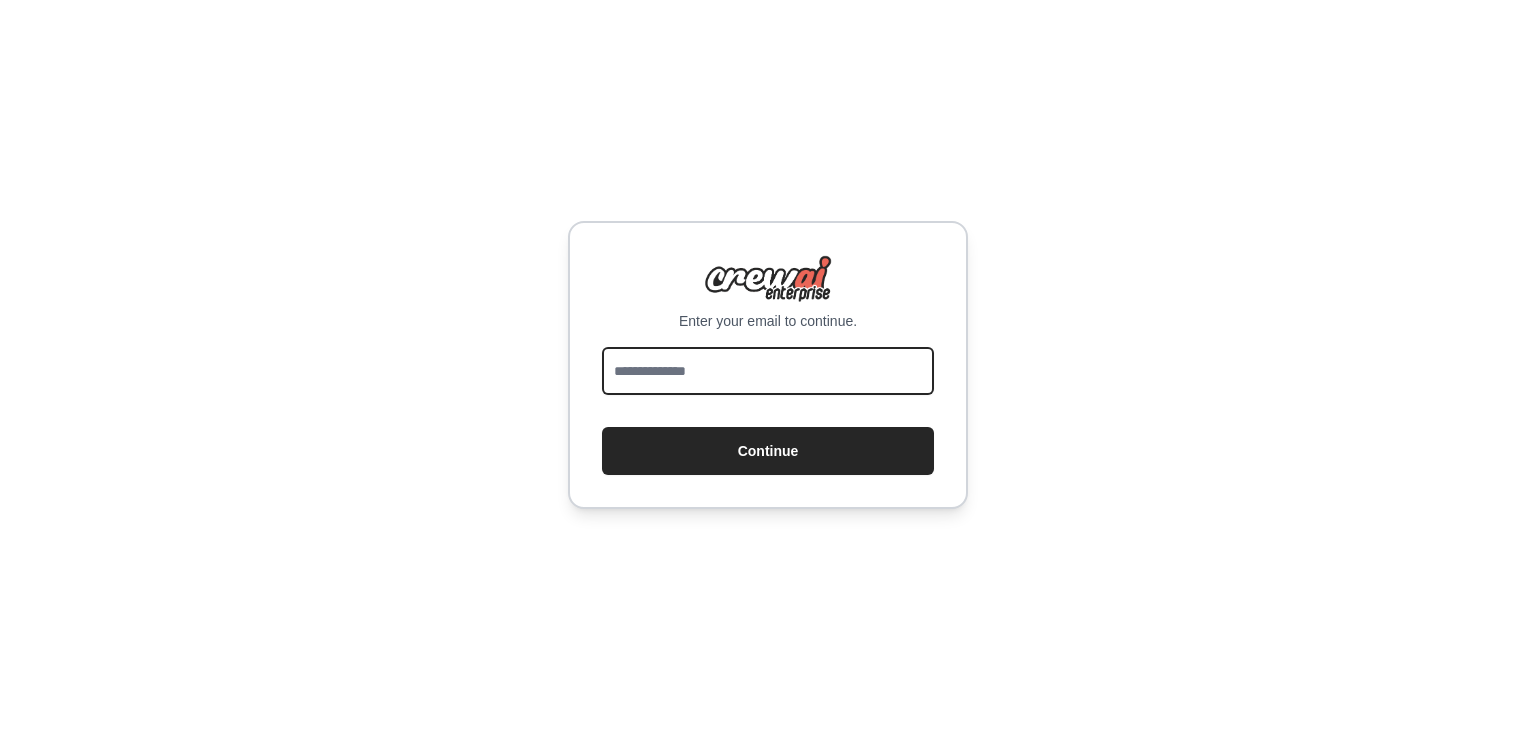 click at bounding box center [768, 371] 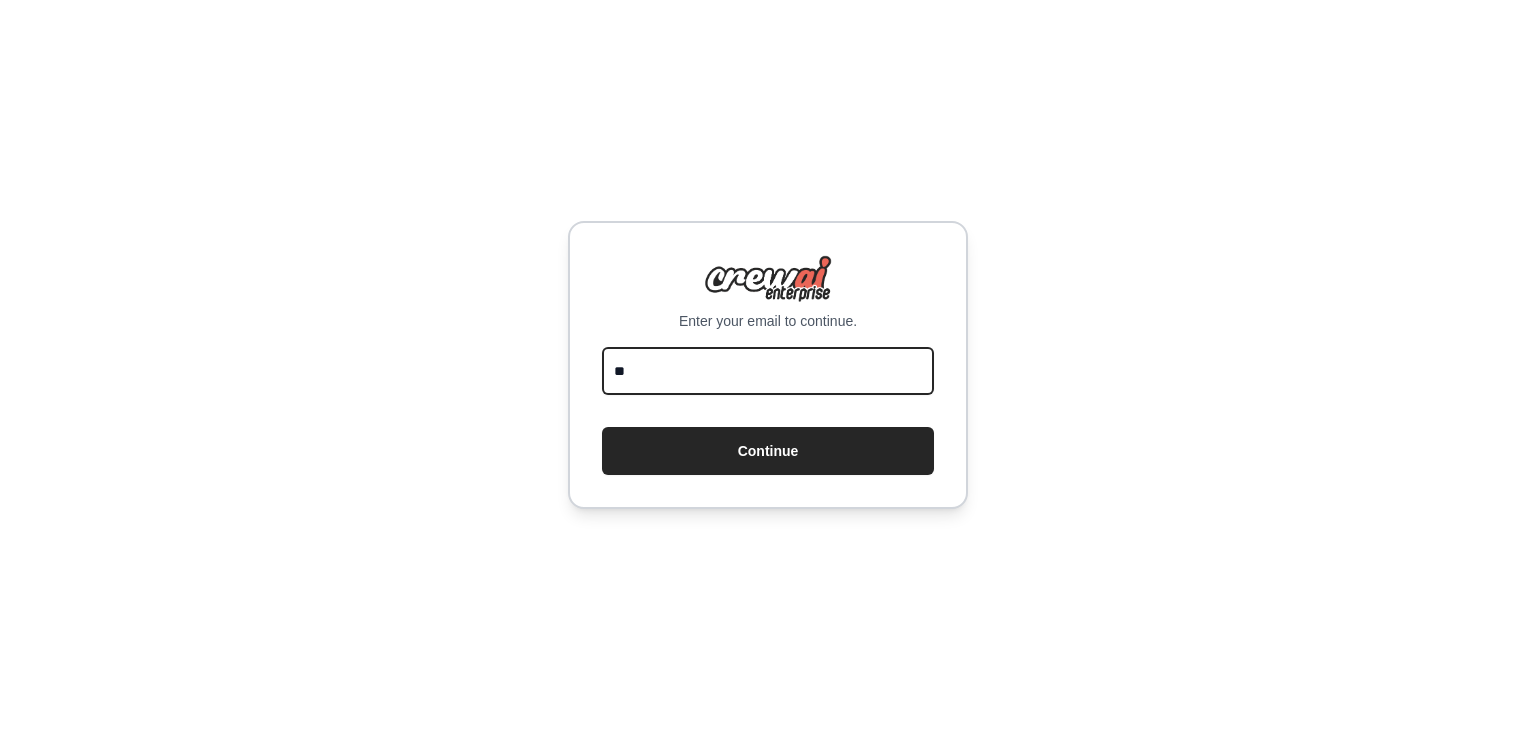 type on "*" 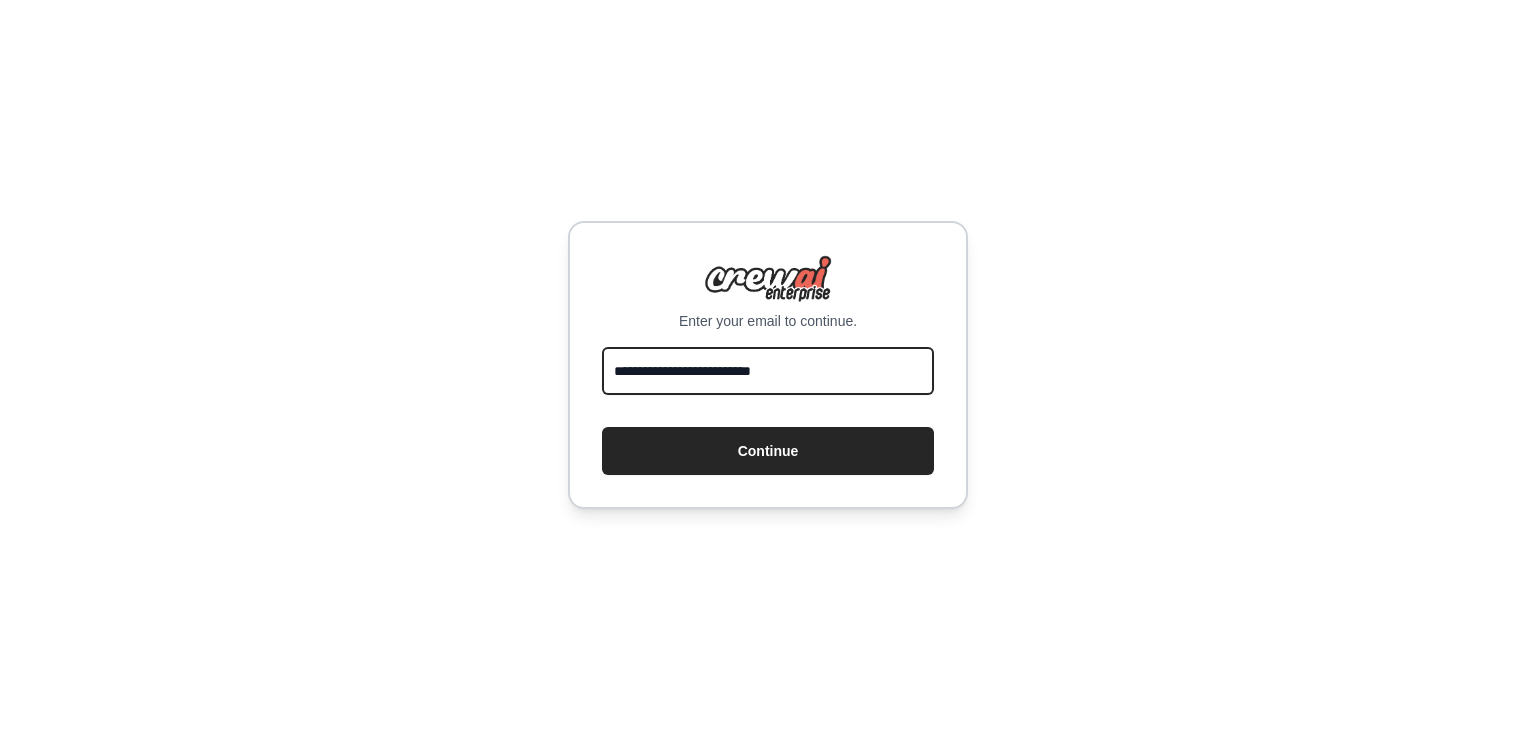 type on "**********" 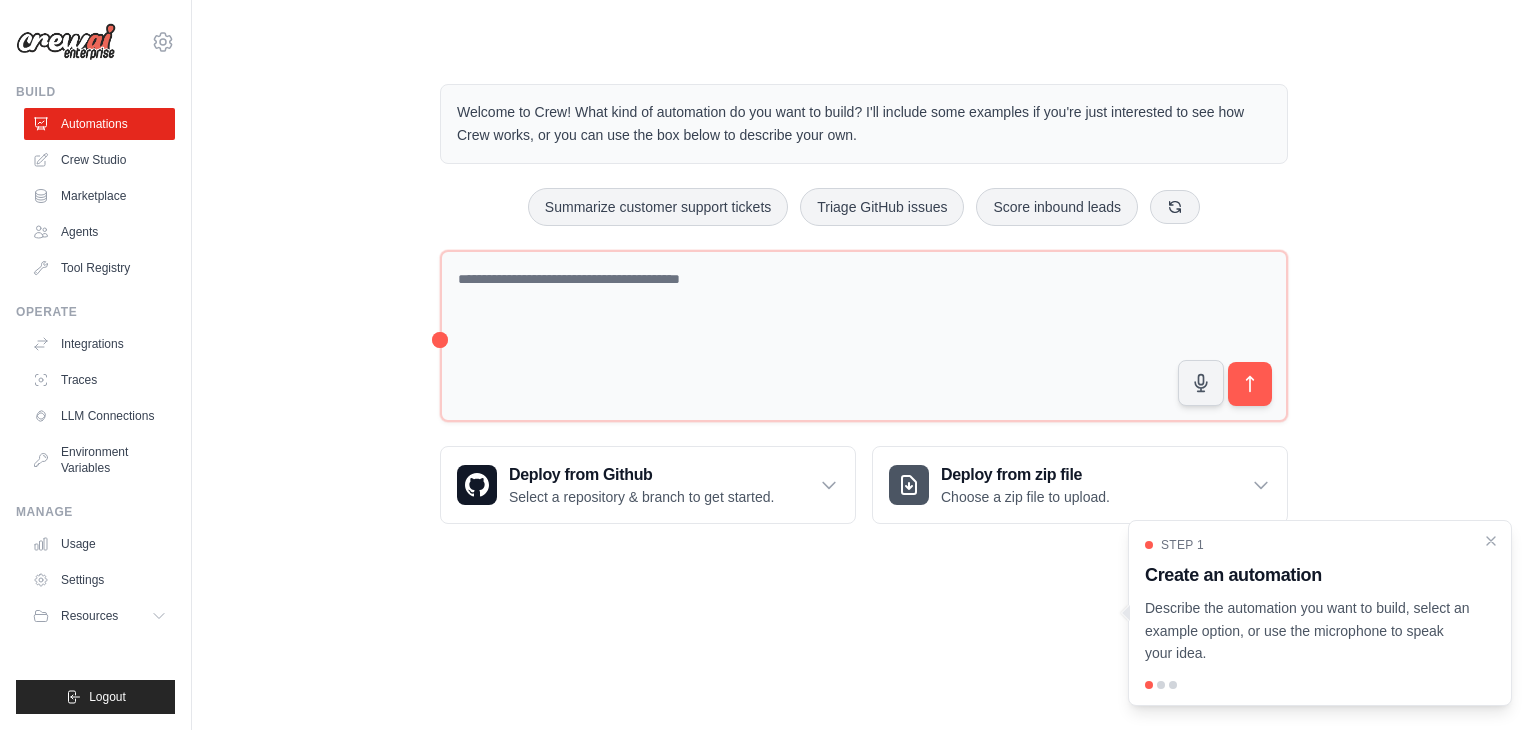 scroll, scrollTop: 0, scrollLeft: 0, axis: both 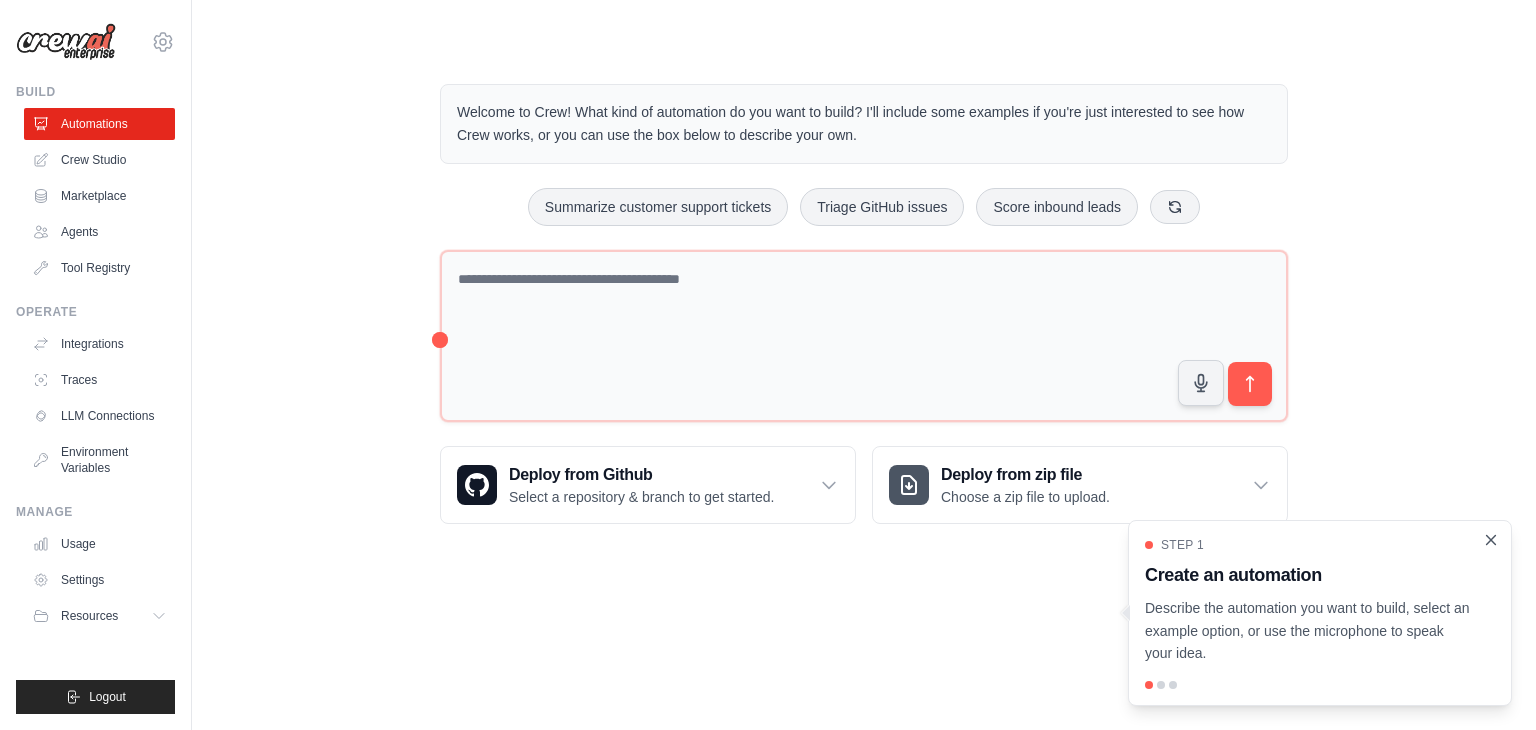 click 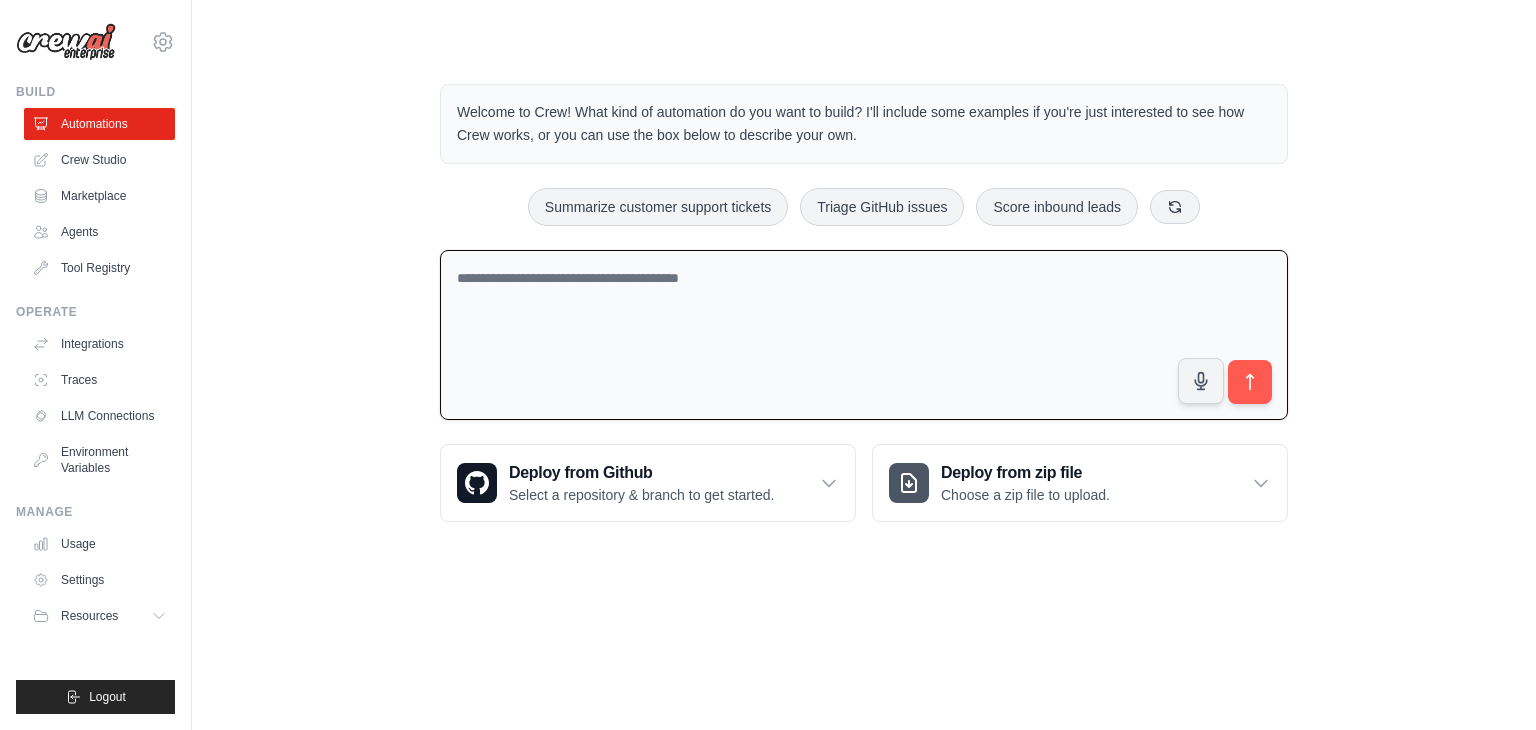 click at bounding box center (864, 335) 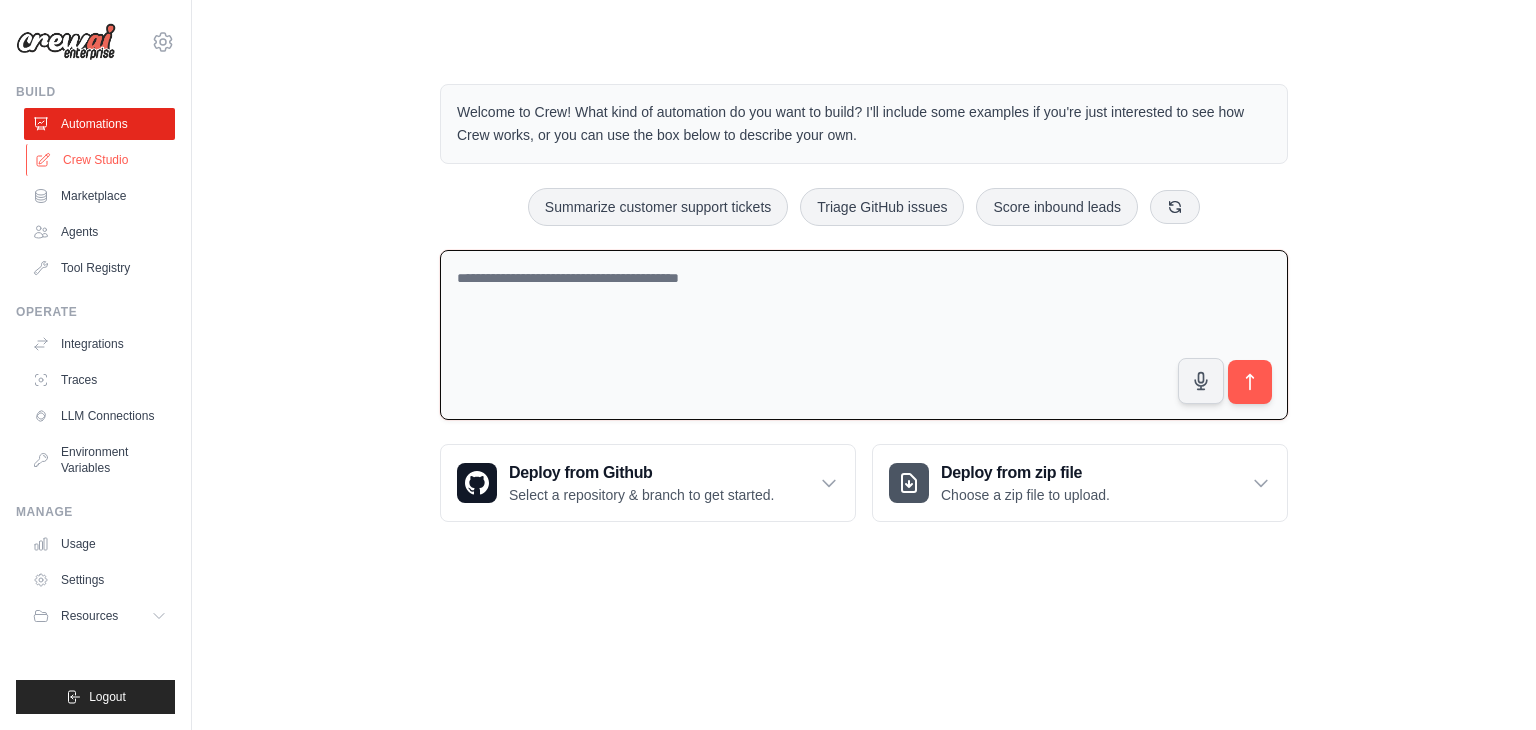 click on "Crew Studio" at bounding box center [101, 160] 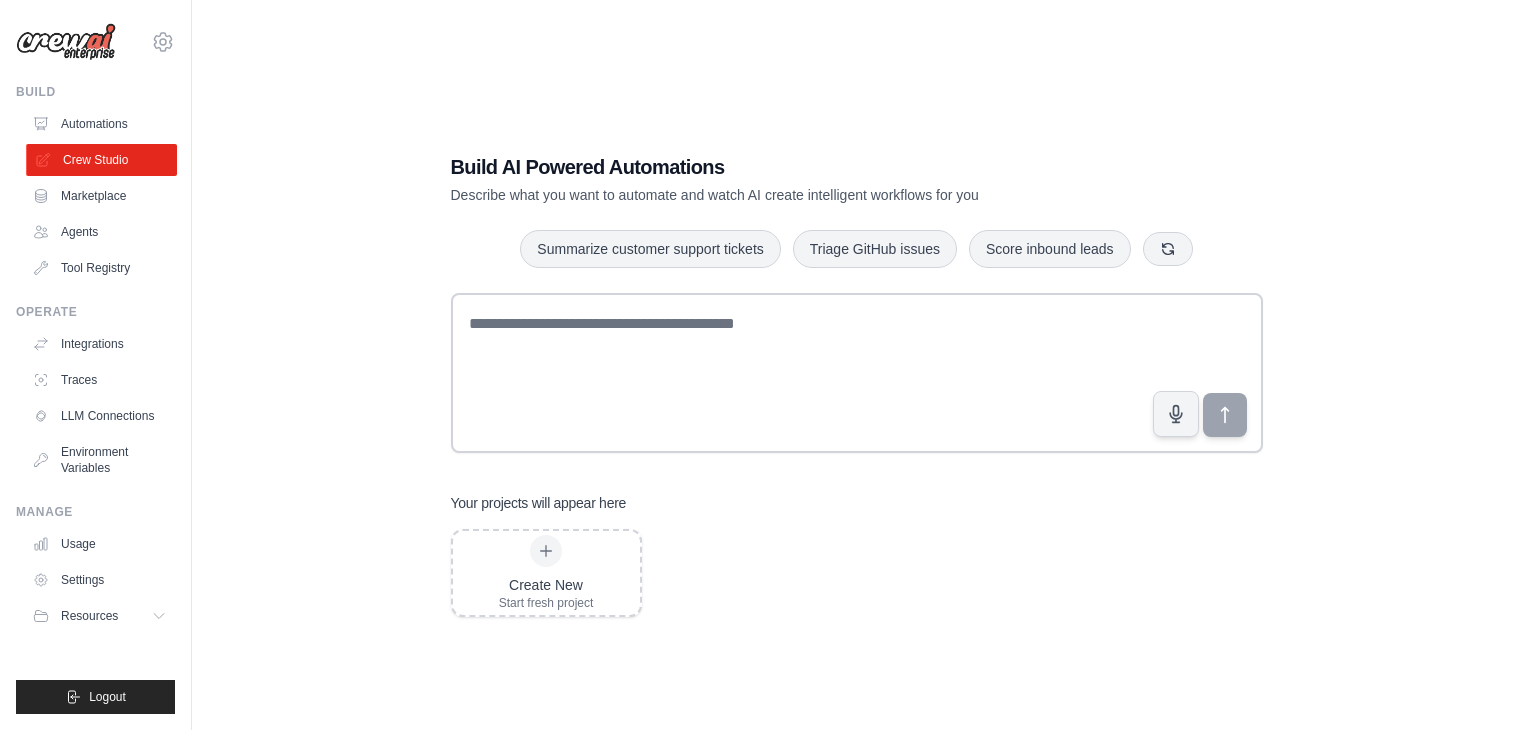 scroll, scrollTop: 0, scrollLeft: 0, axis: both 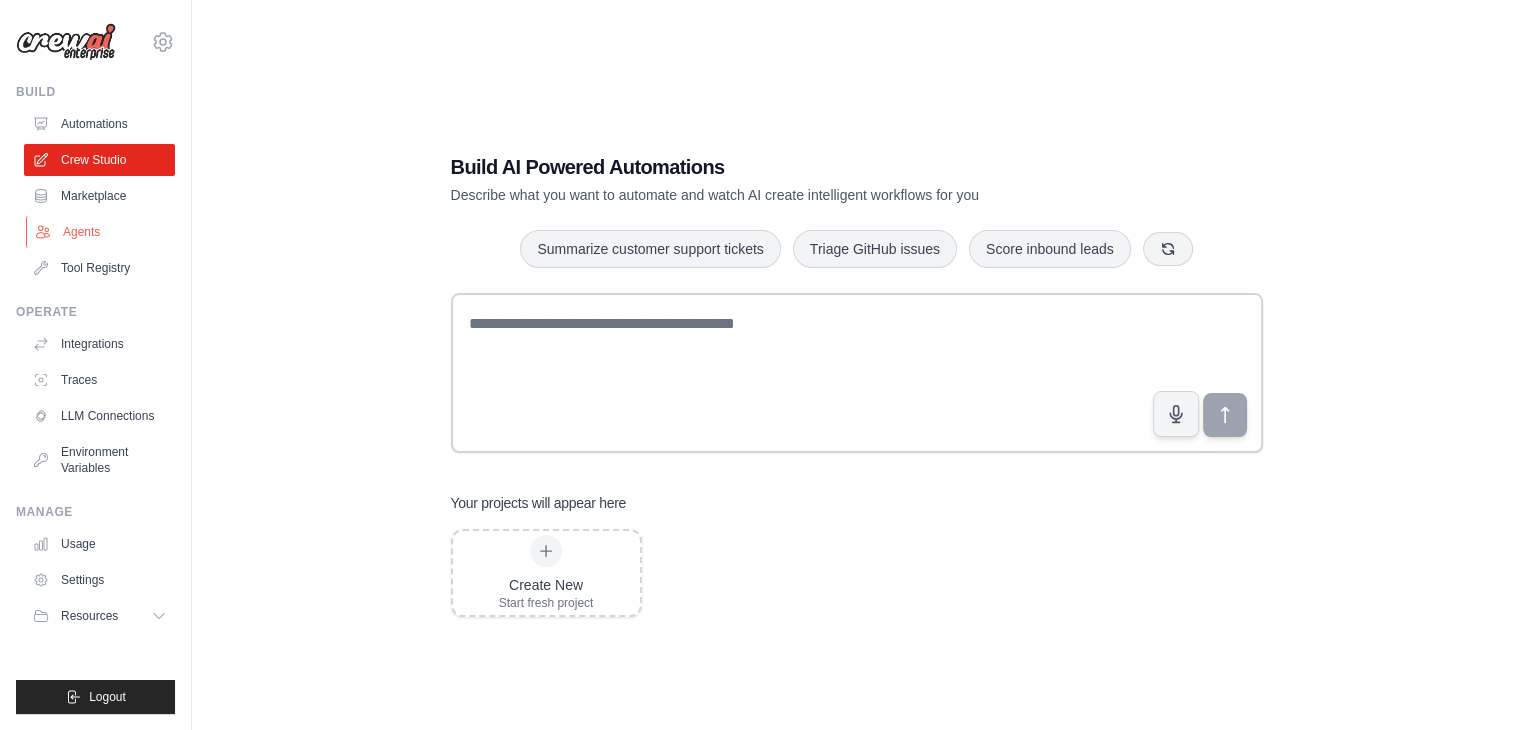 click on "Agents" at bounding box center (101, 232) 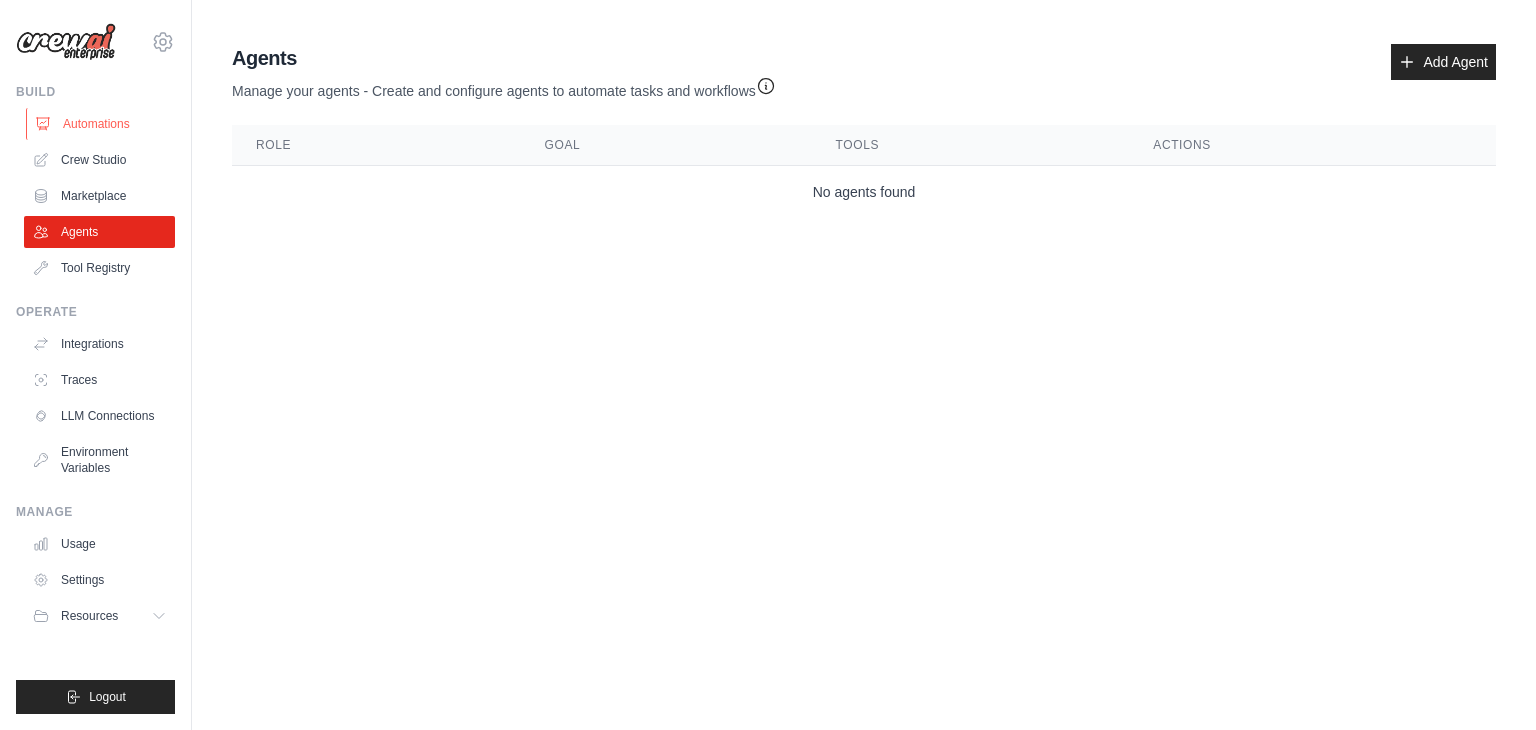 click on "Automations" at bounding box center [101, 124] 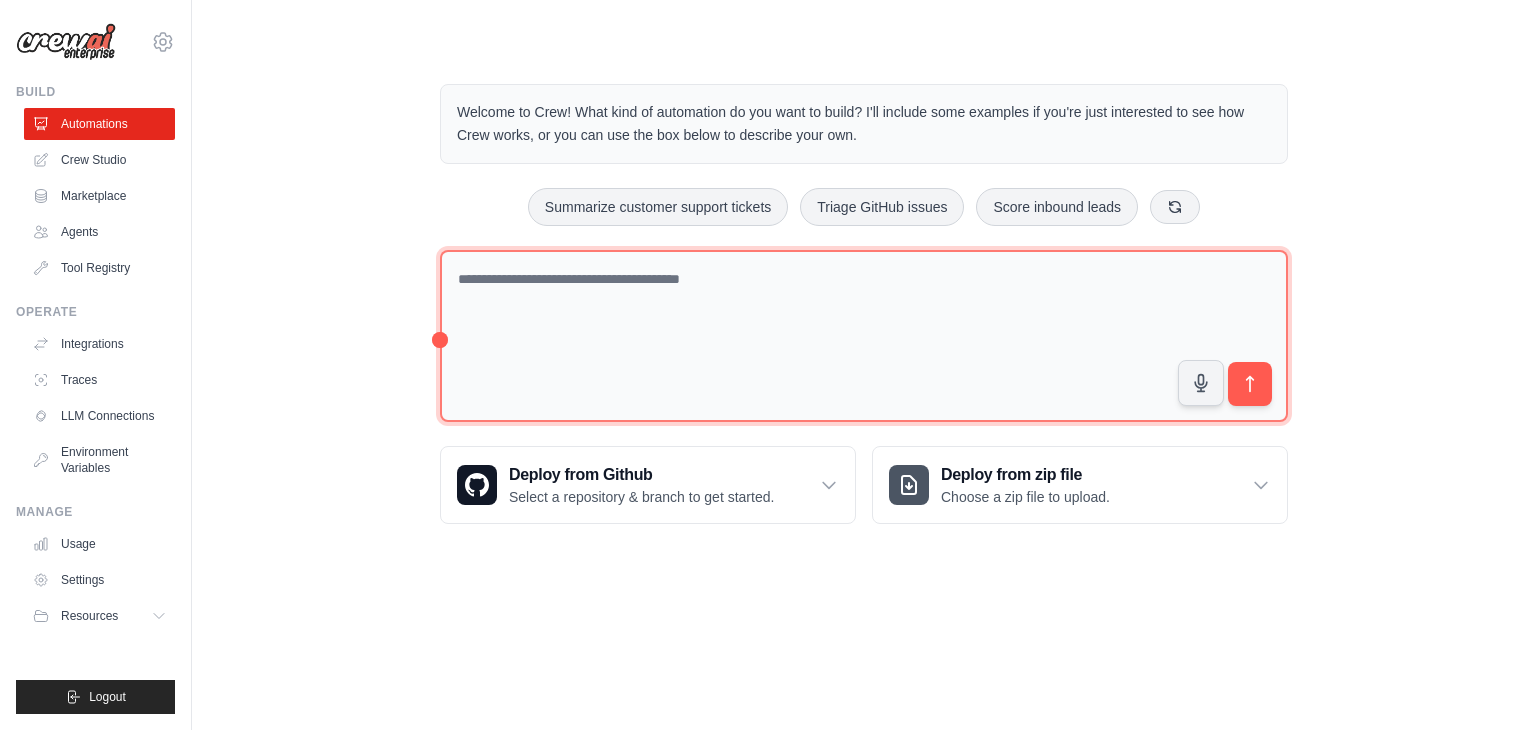 click at bounding box center (864, 336) 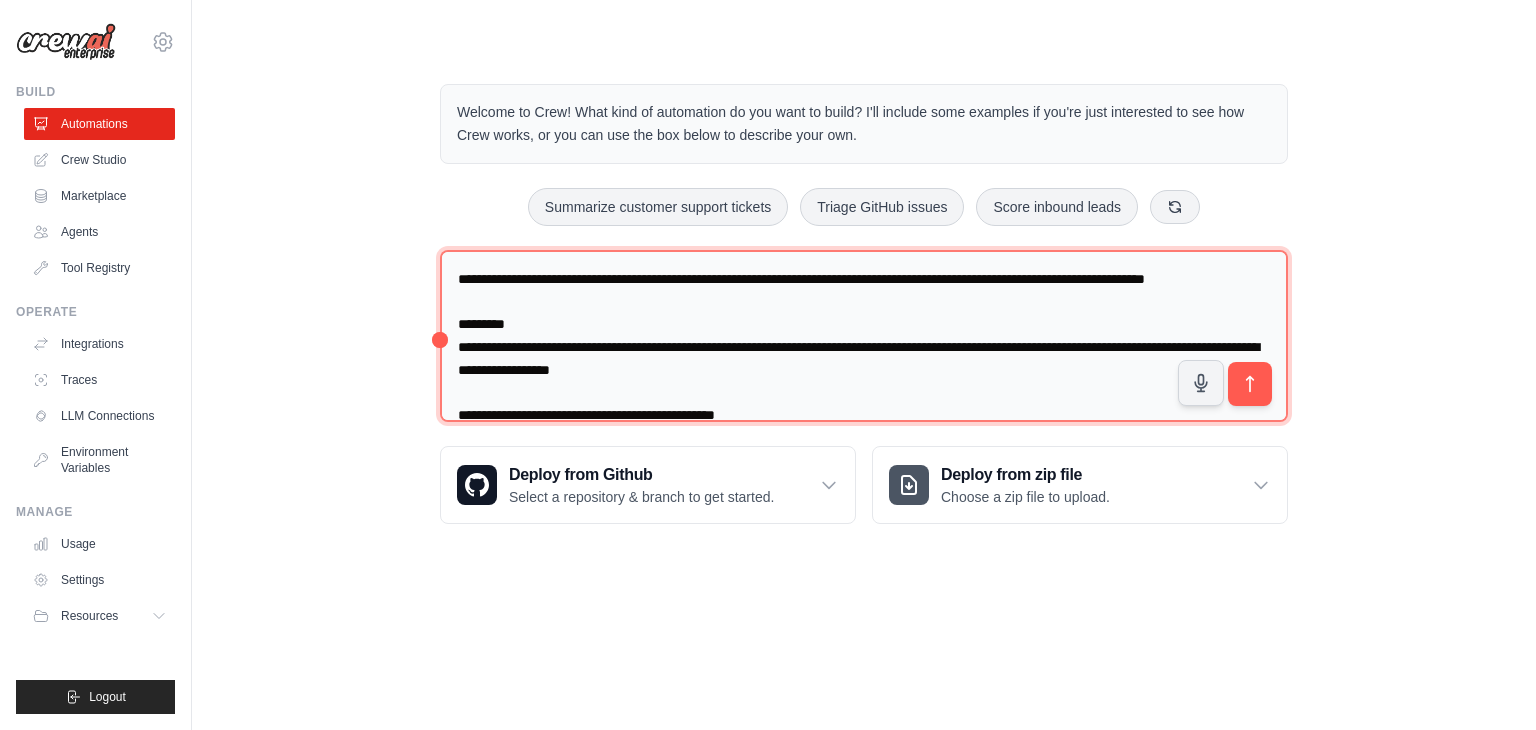 scroll, scrollTop: 845, scrollLeft: 0, axis: vertical 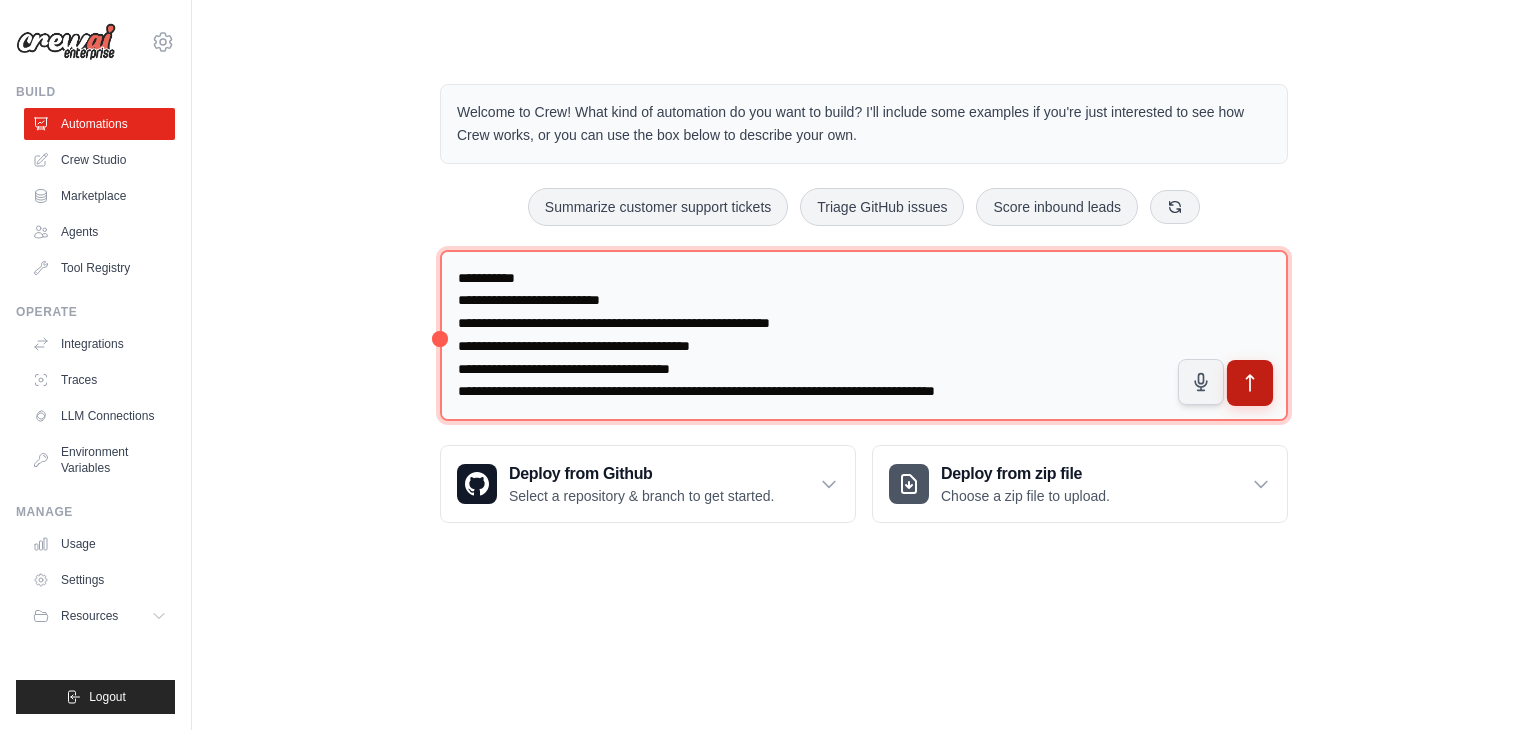 type on "**********" 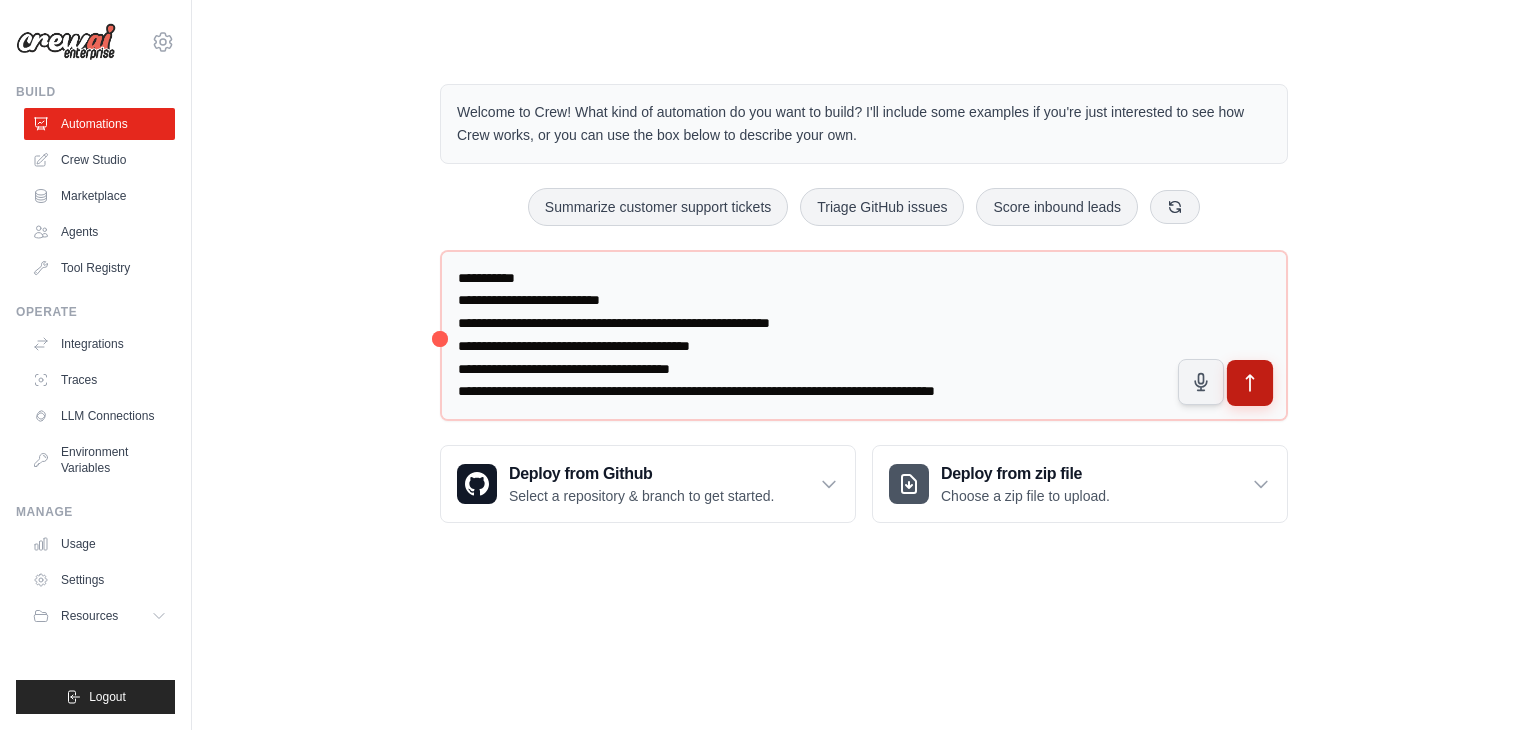 click 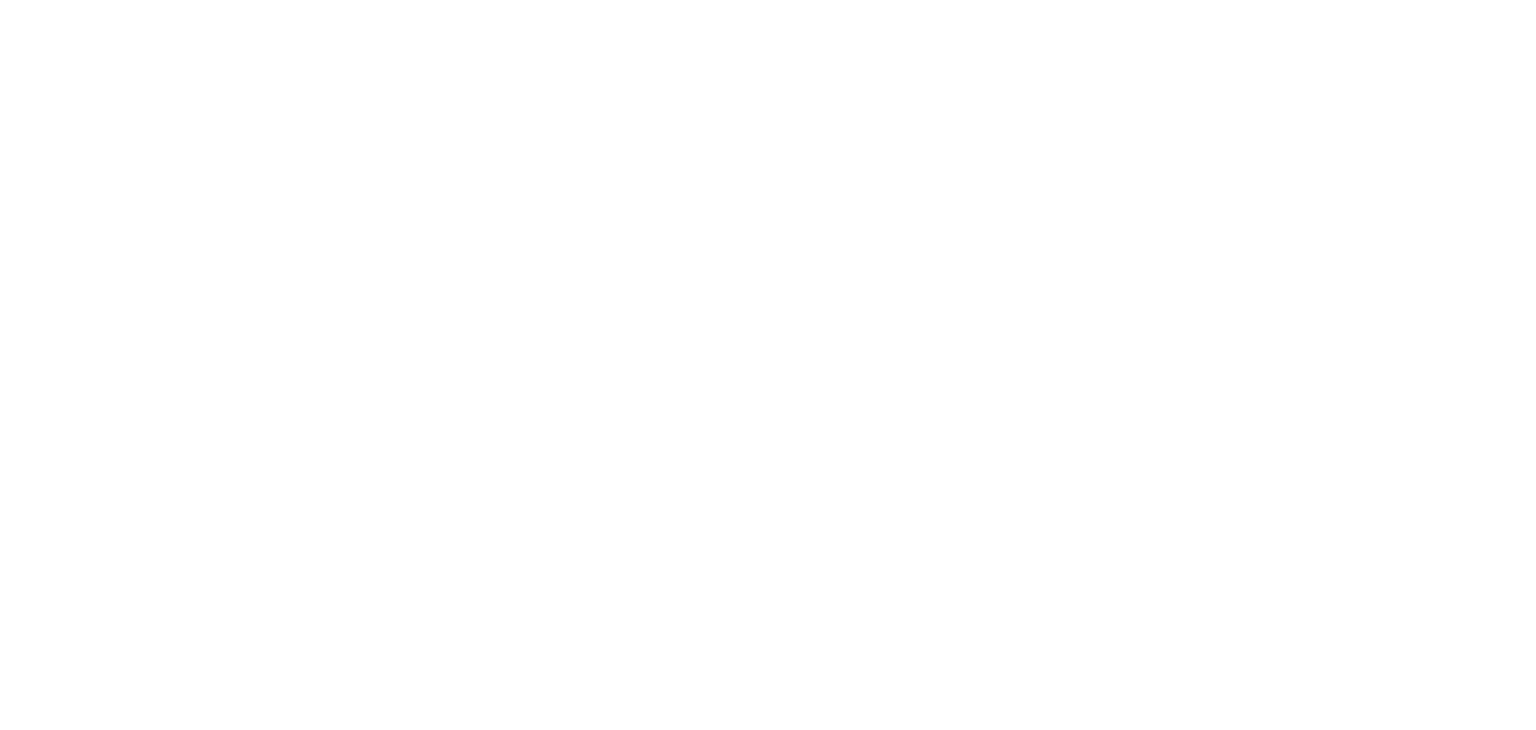 scroll, scrollTop: 0, scrollLeft: 0, axis: both 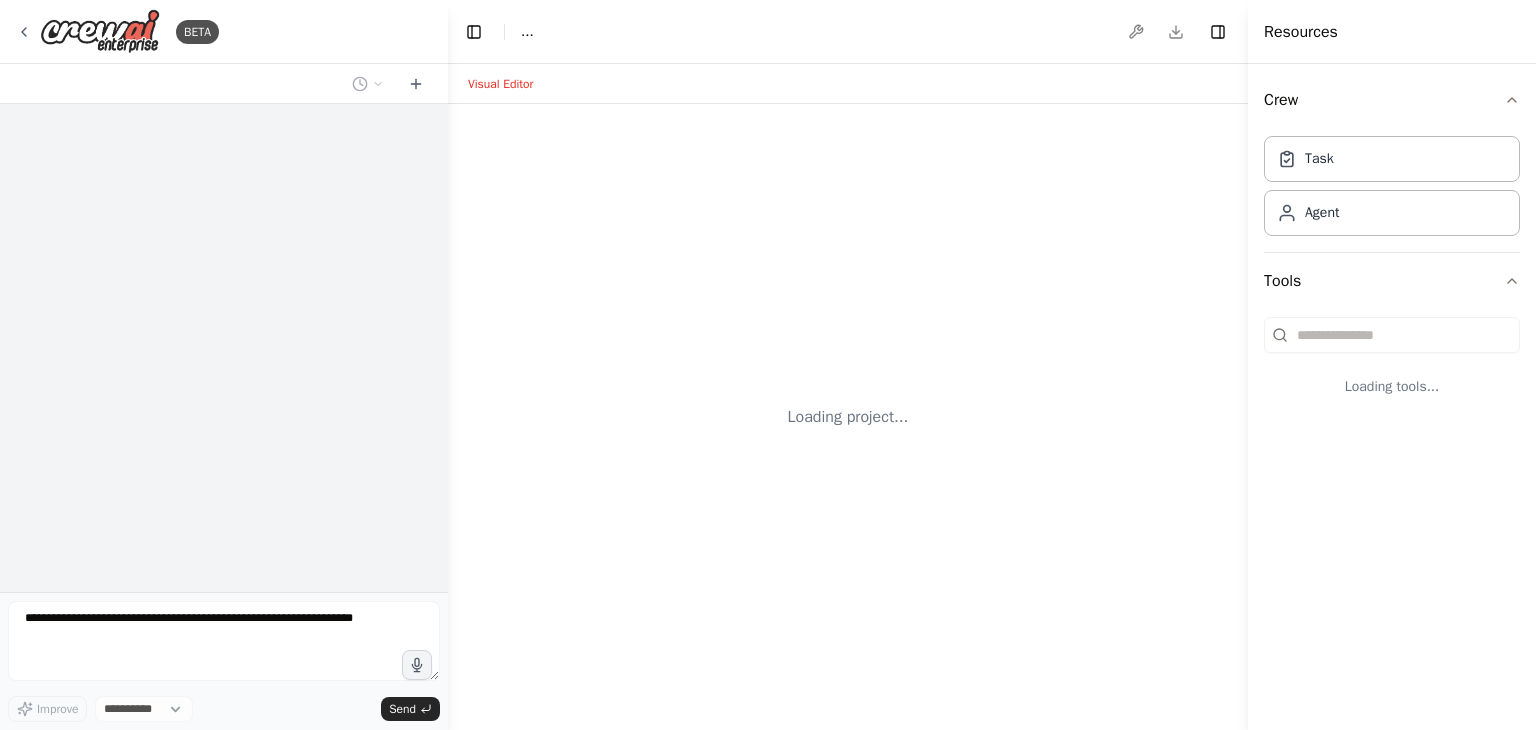select on "****" 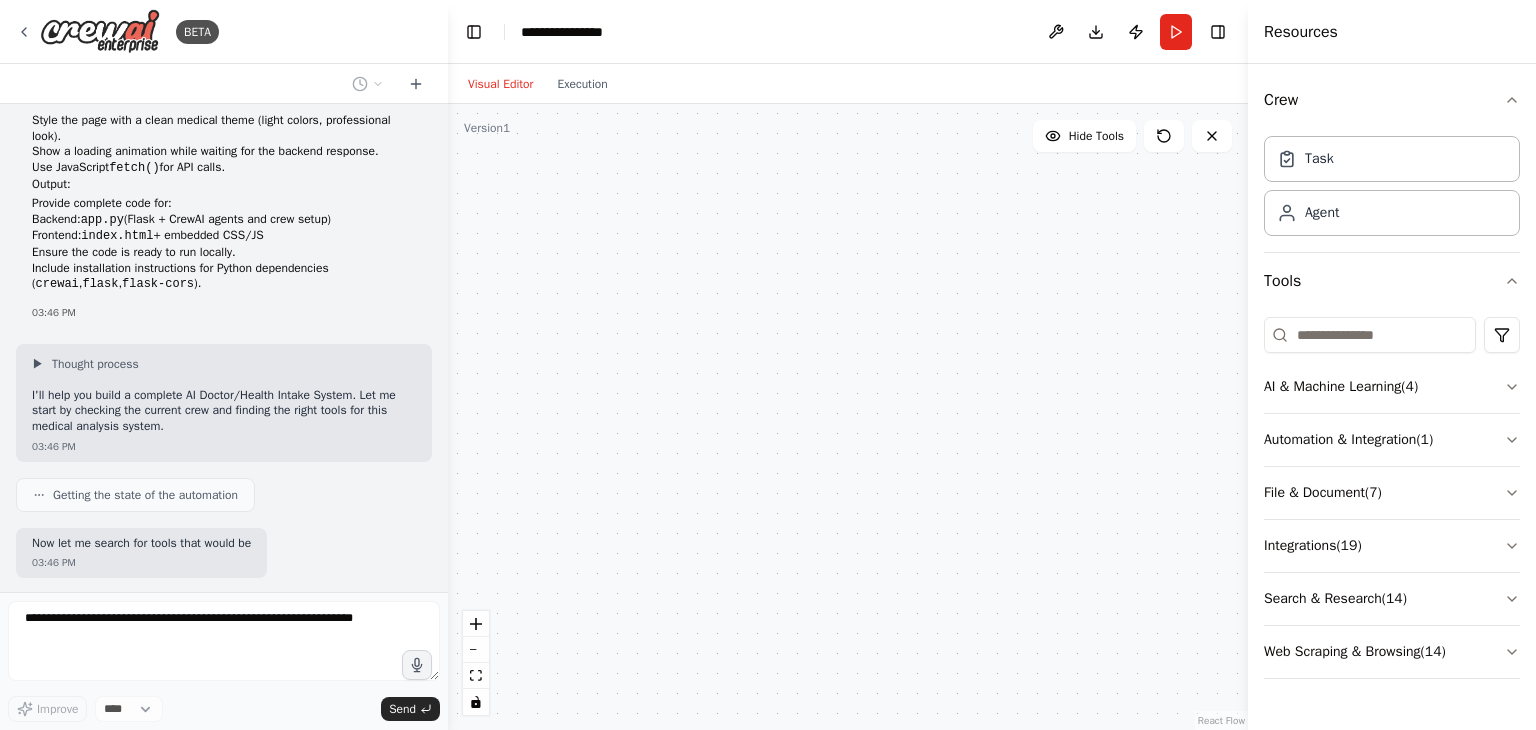 scroll, scrollTop: 715, scrollLeft: 0, axis: vertical 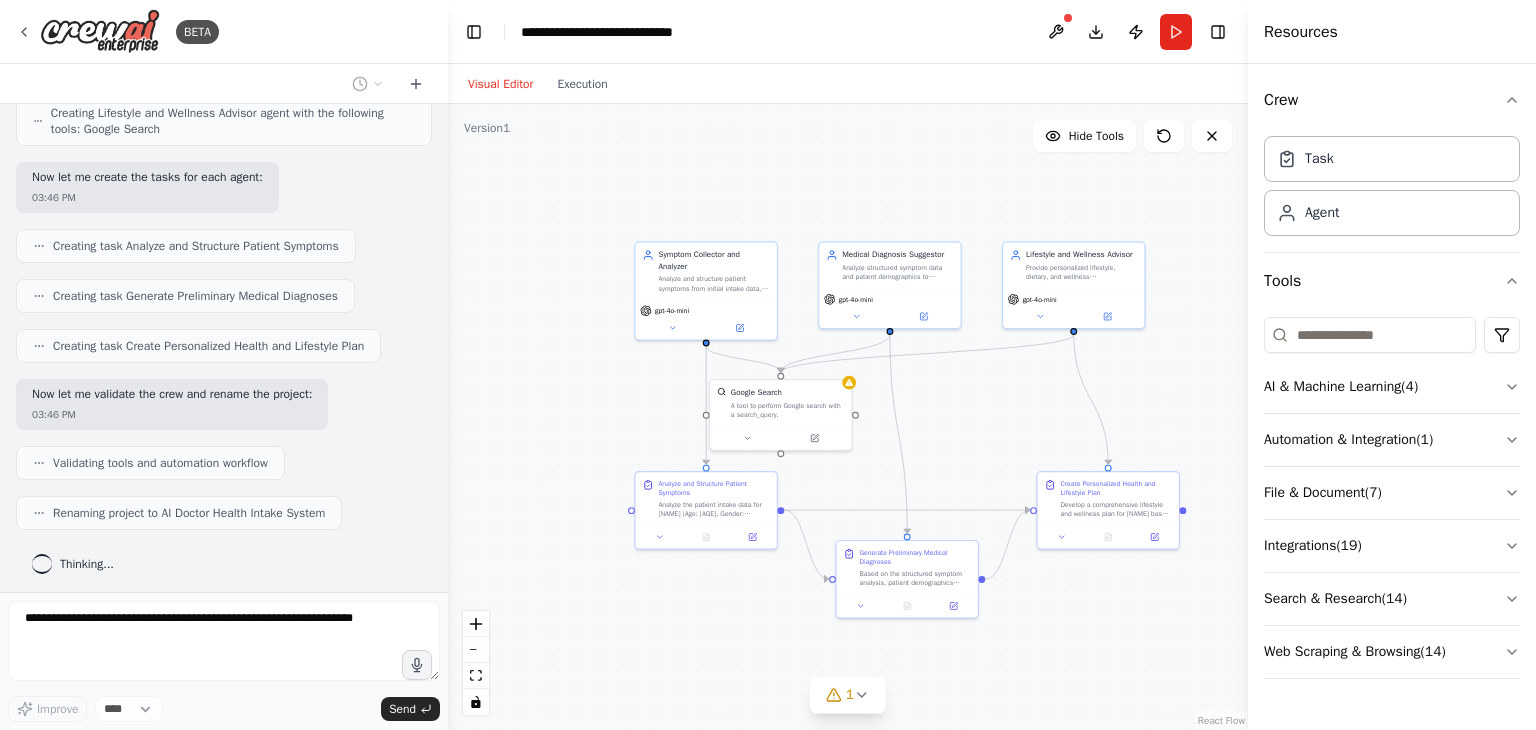 drag, startPoint x: 967, startPoint y: 461, endPoint x: 941, endPoint y: 421, distance: 47.707443 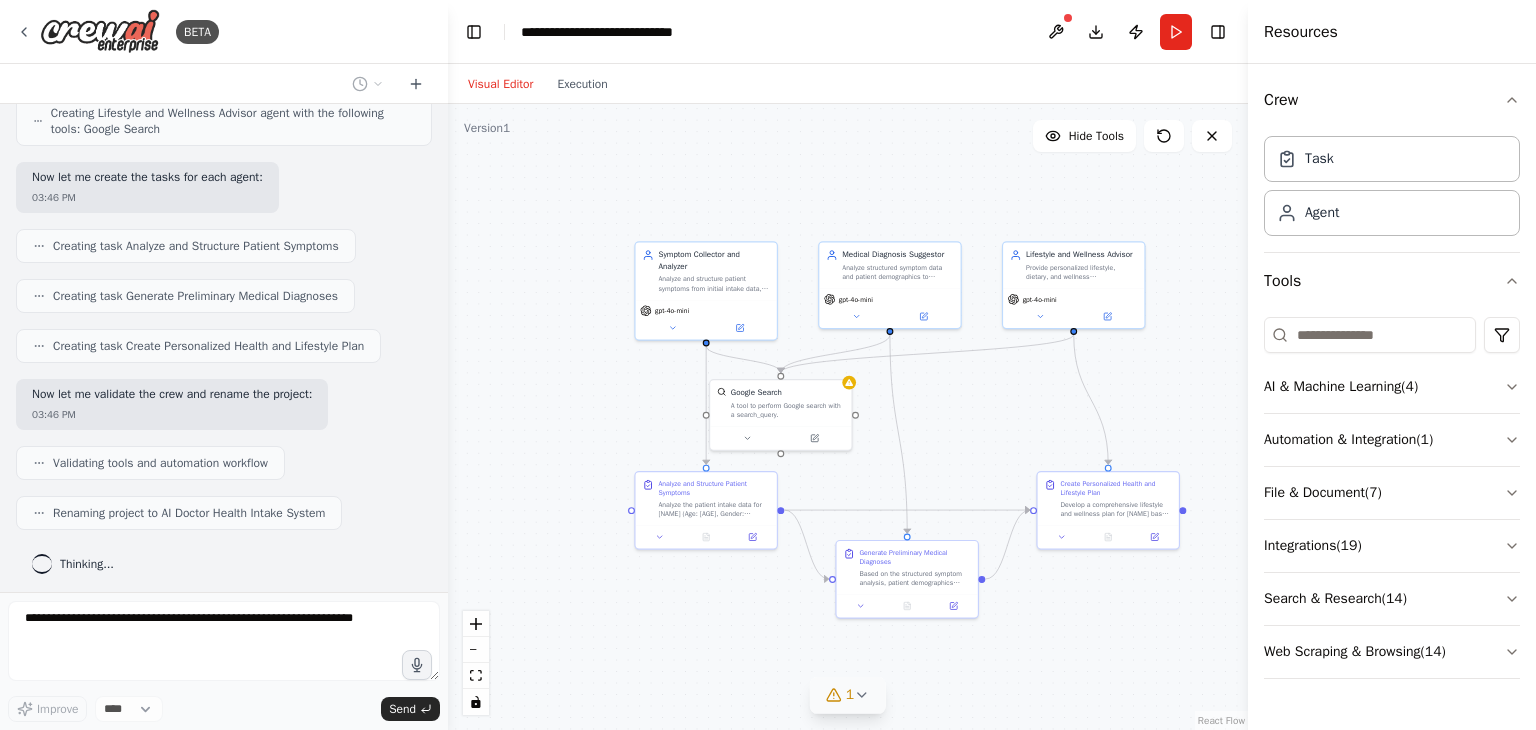 click 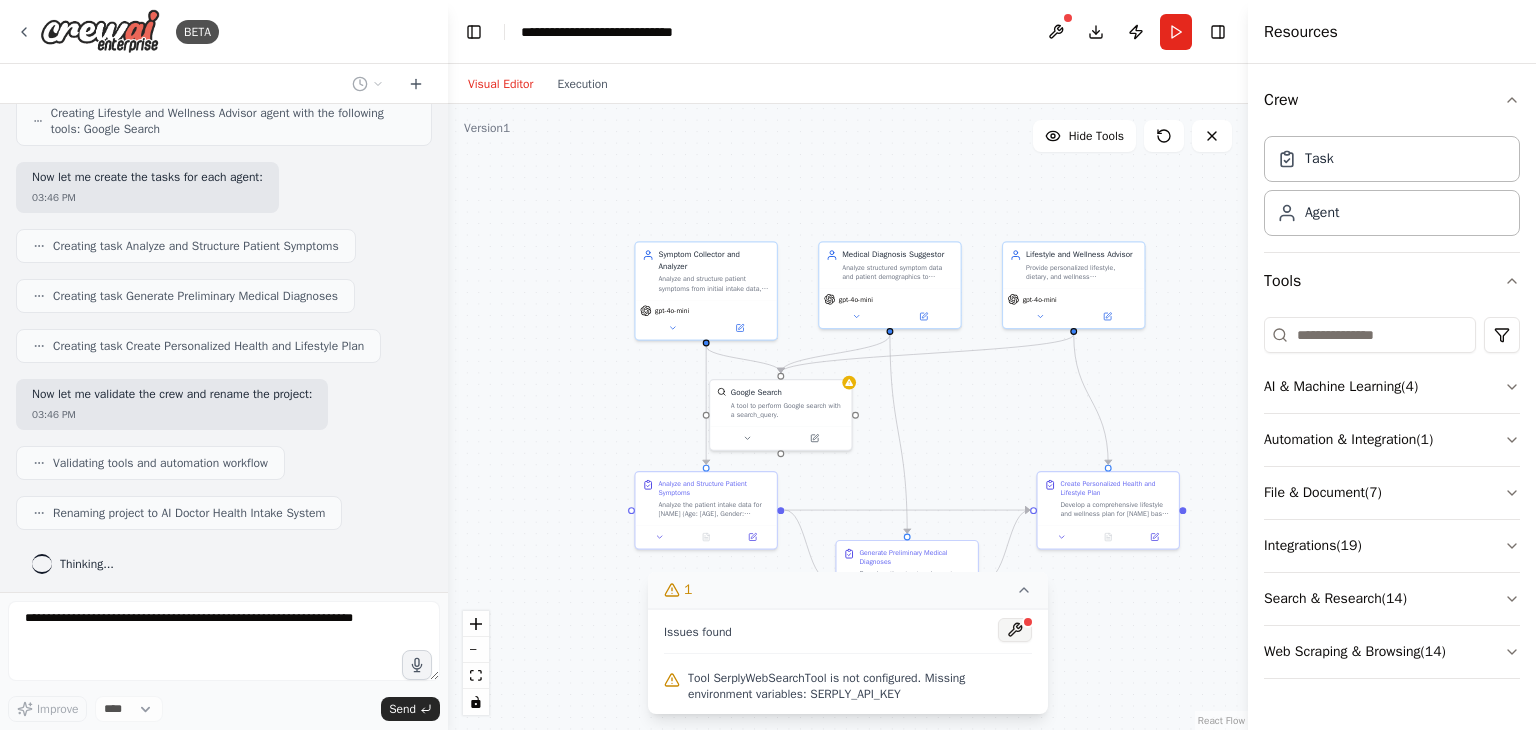 click at bounding box center (1015, 630) 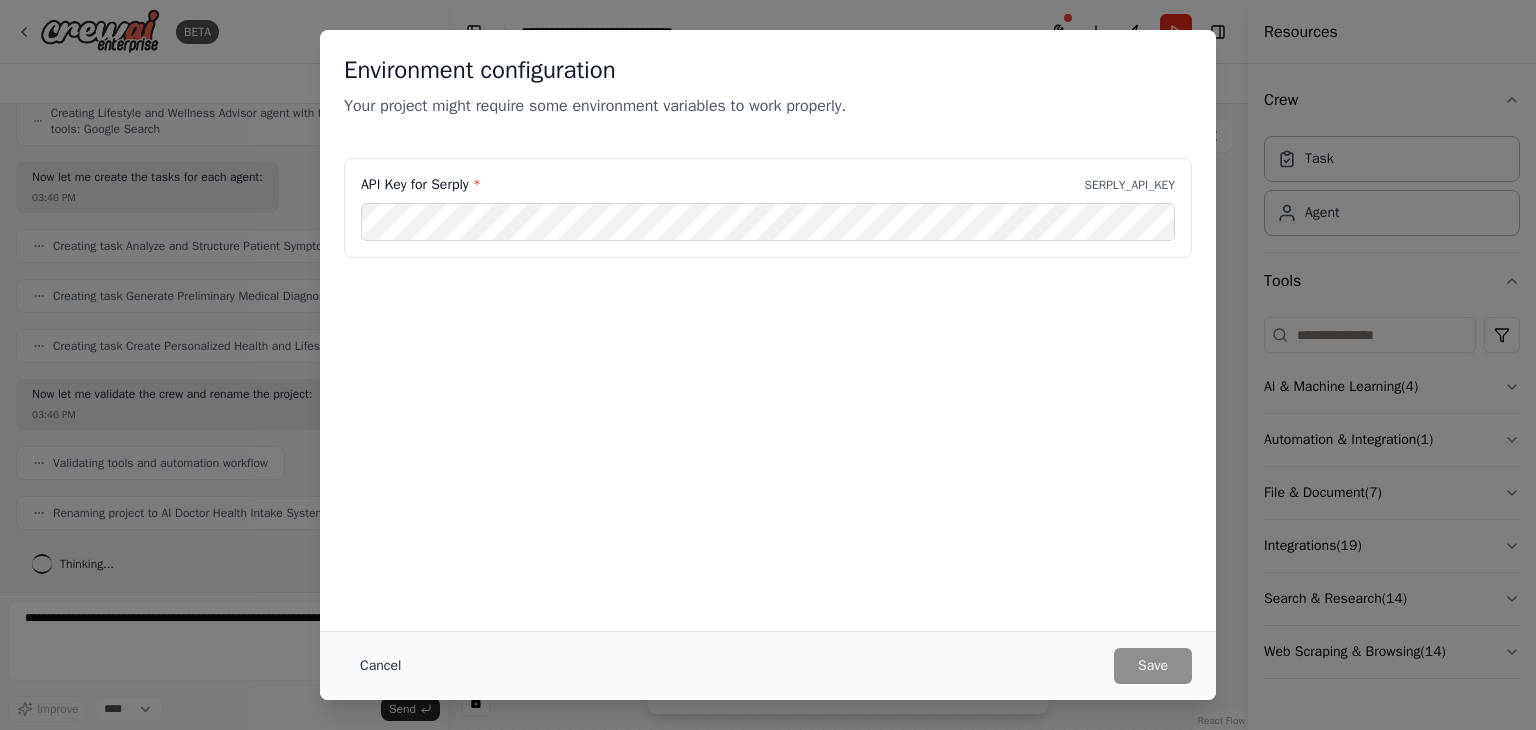 click on "Cancel" at bounding box center [380, 666] 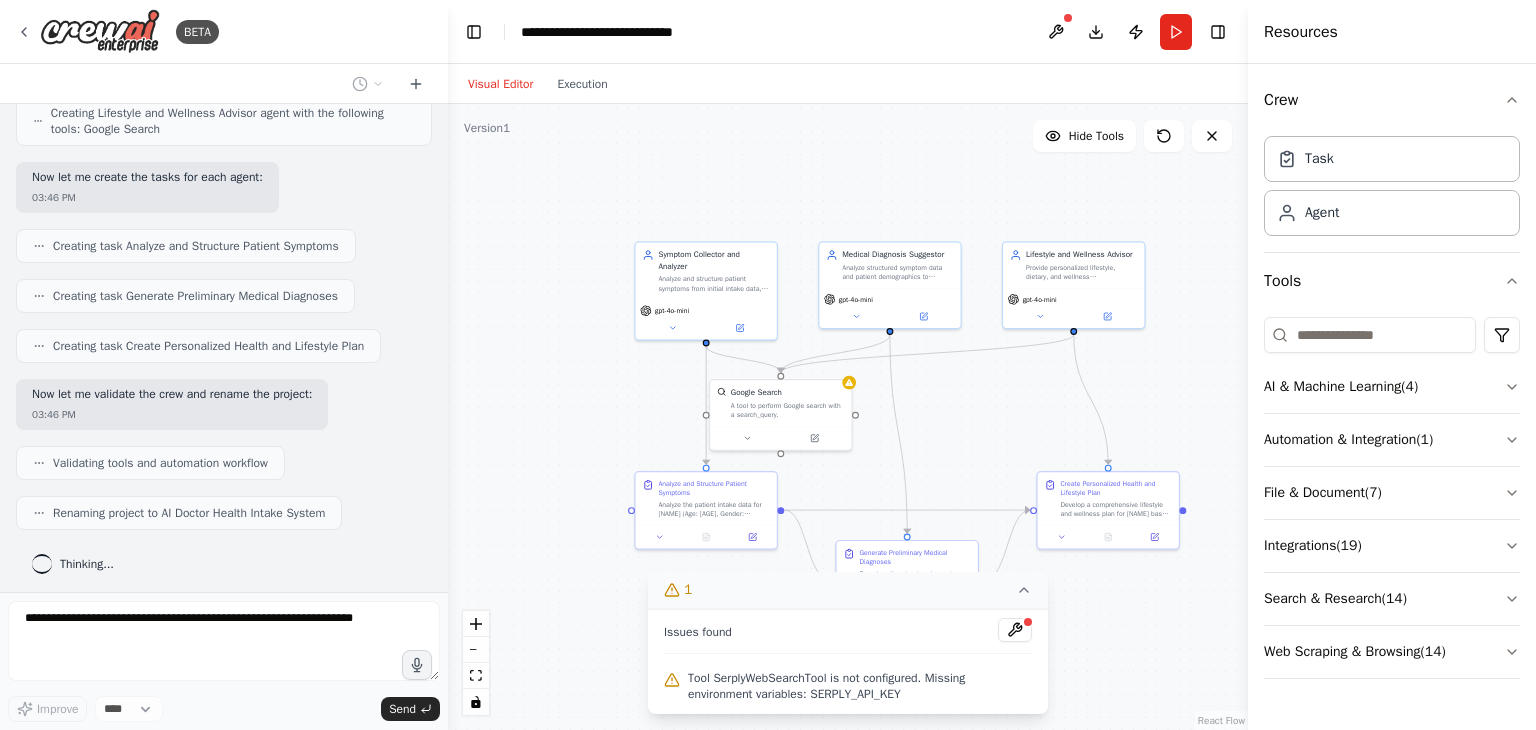 click 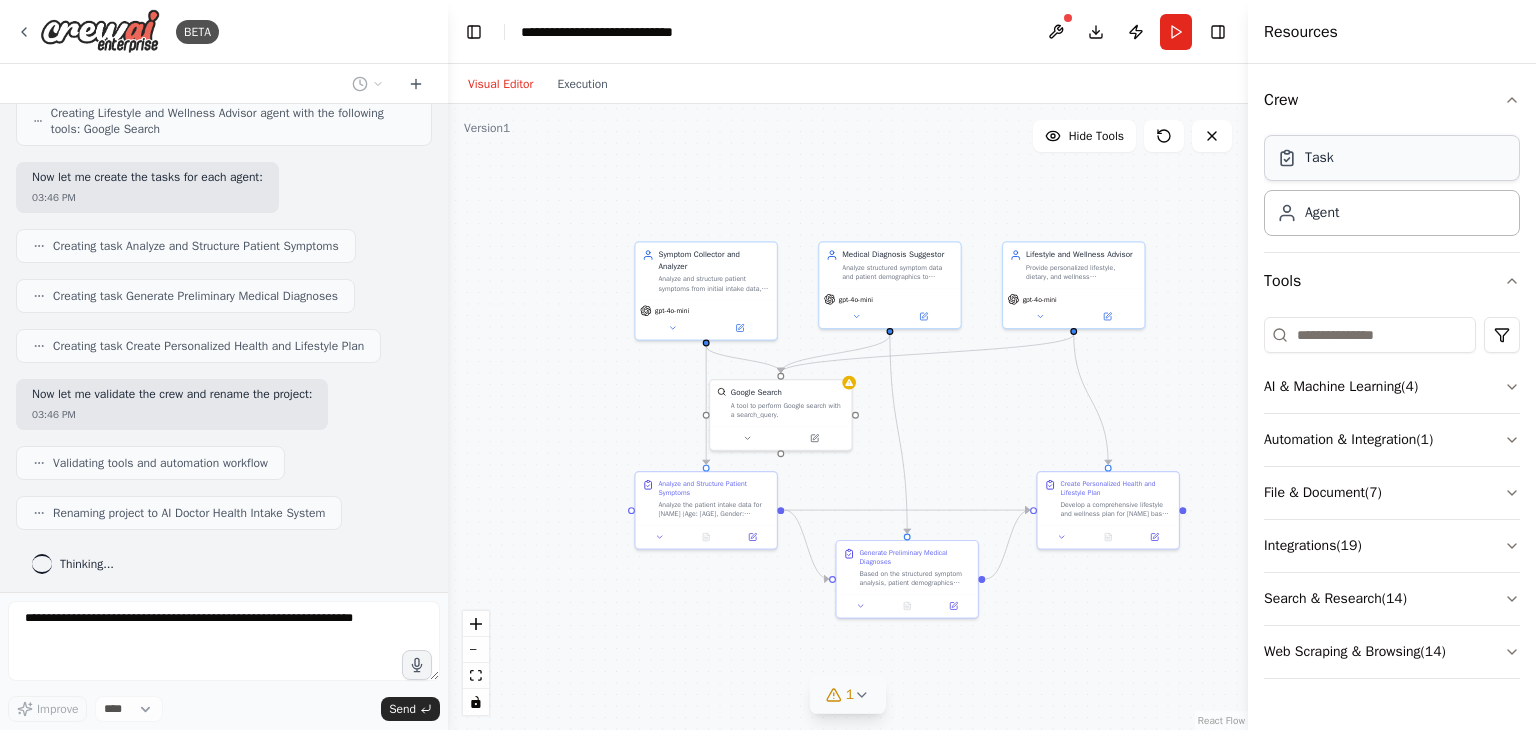 click on "Task" at bounding box center [1392, 158] 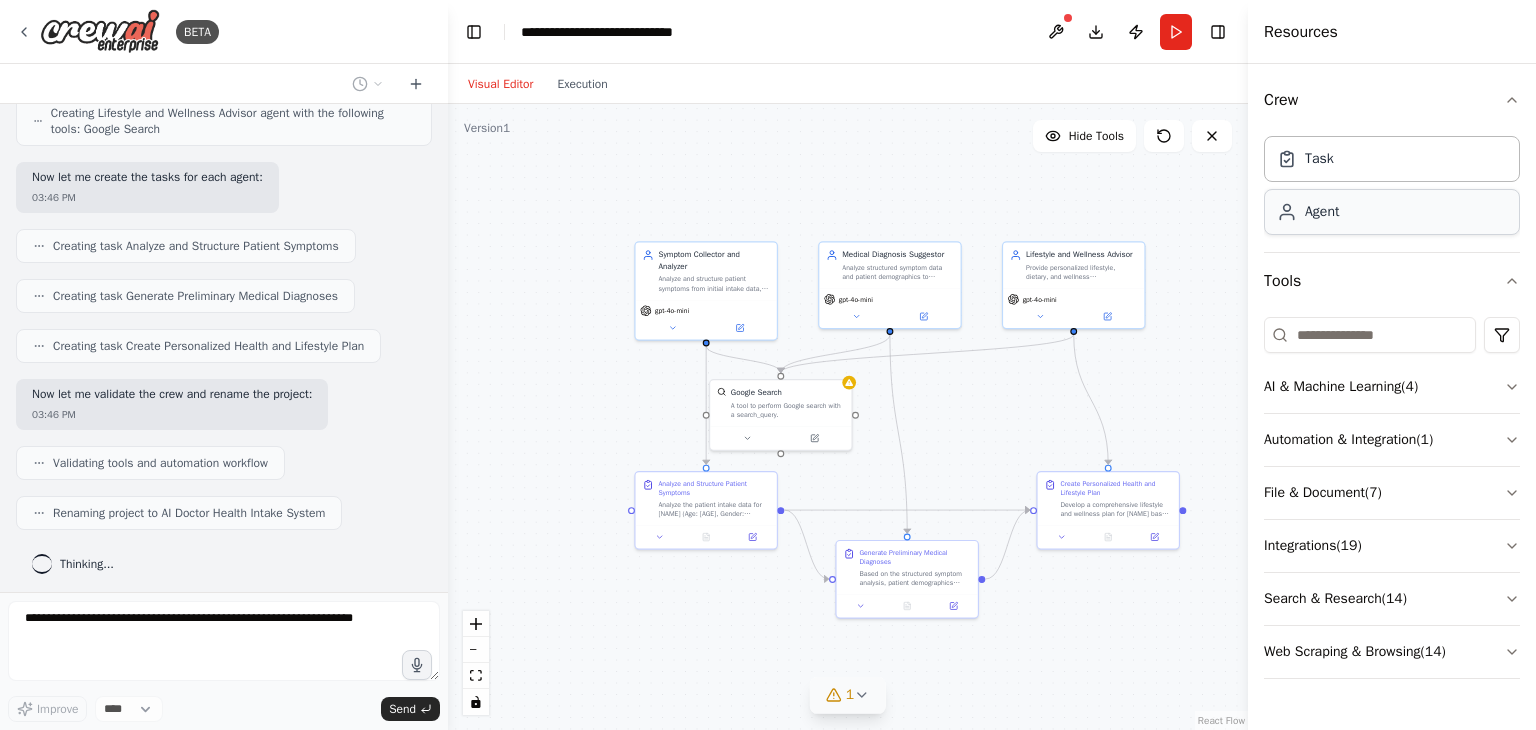 click on "Agent" at bounding box center (1322, 212) 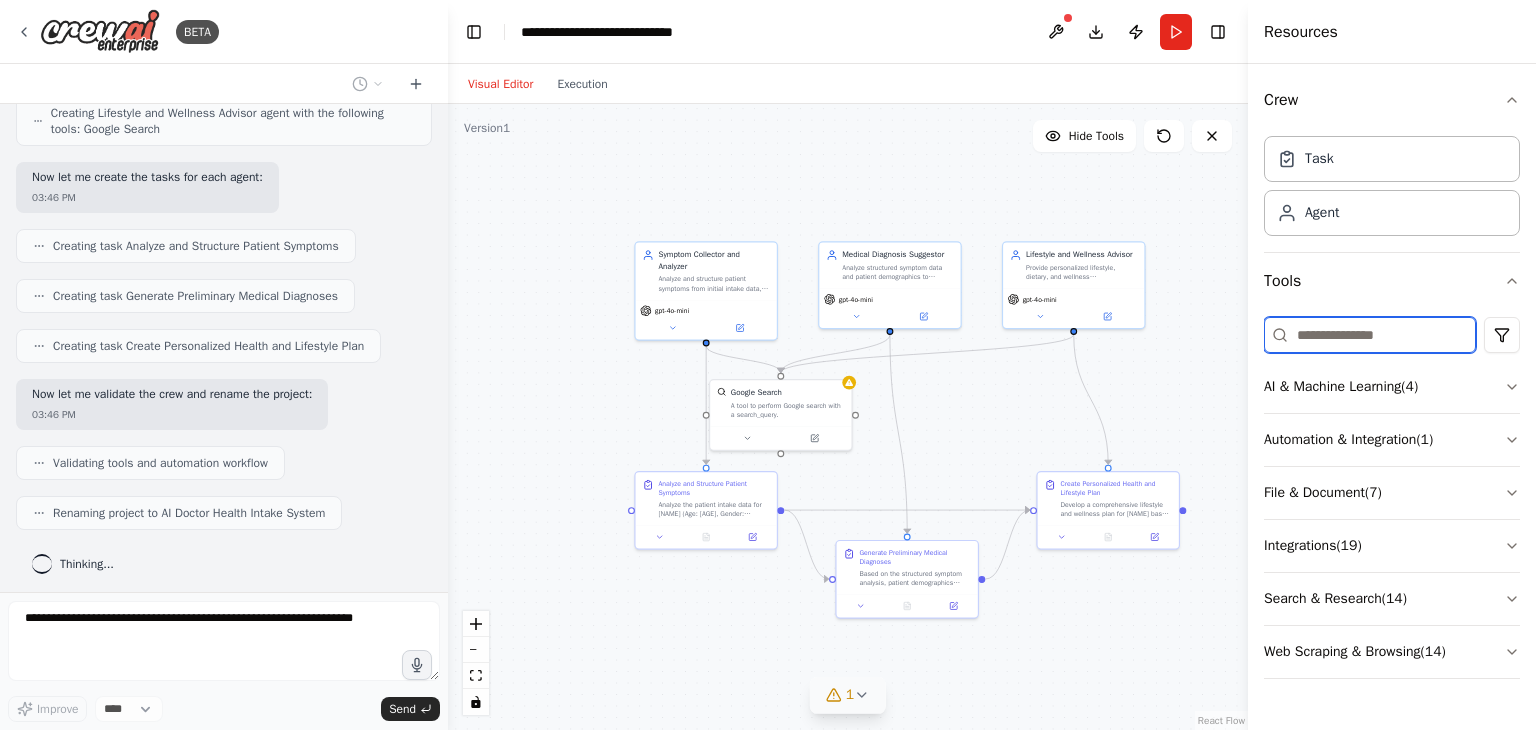 click at bounding box center [1370, 335] 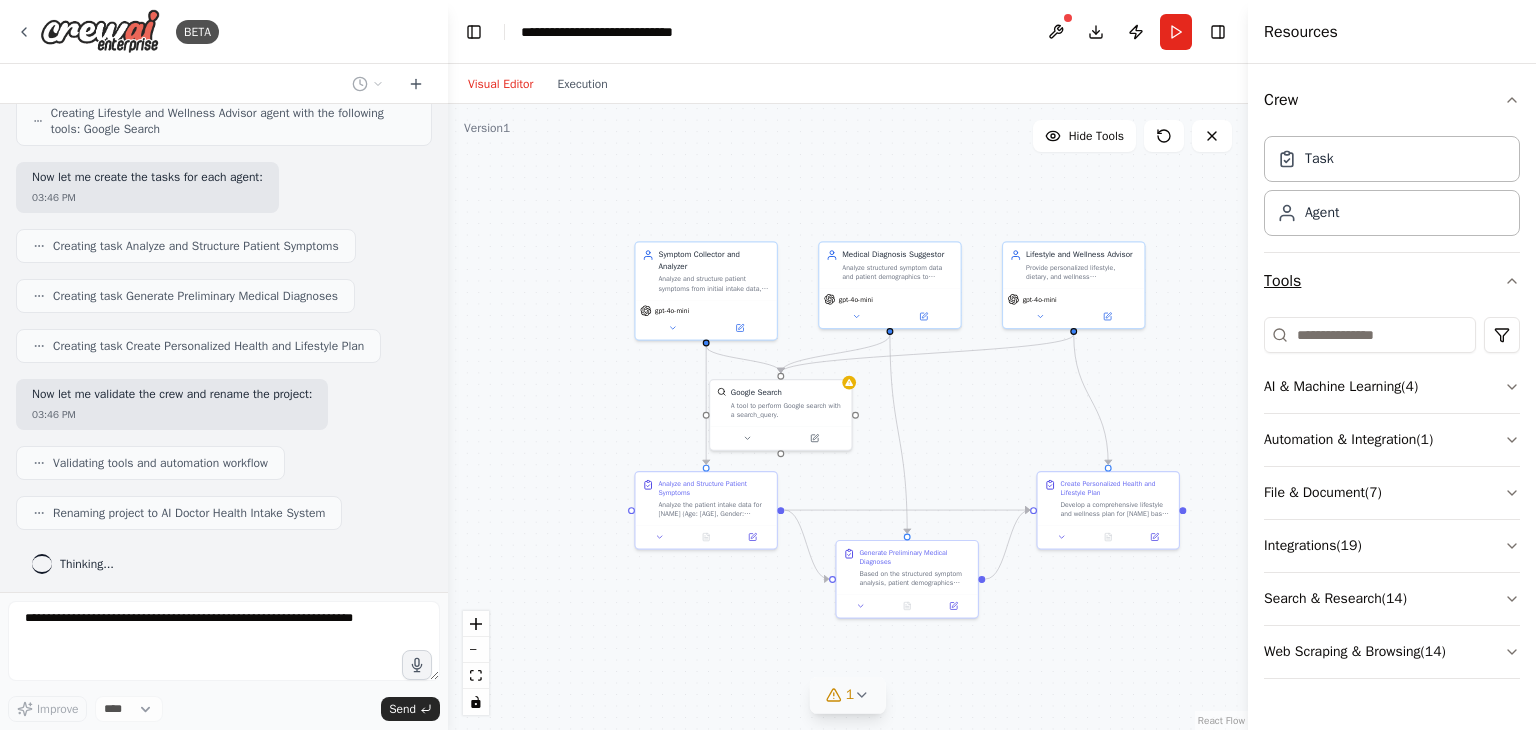 click on "Tools" at bounding box center [1392, 281] 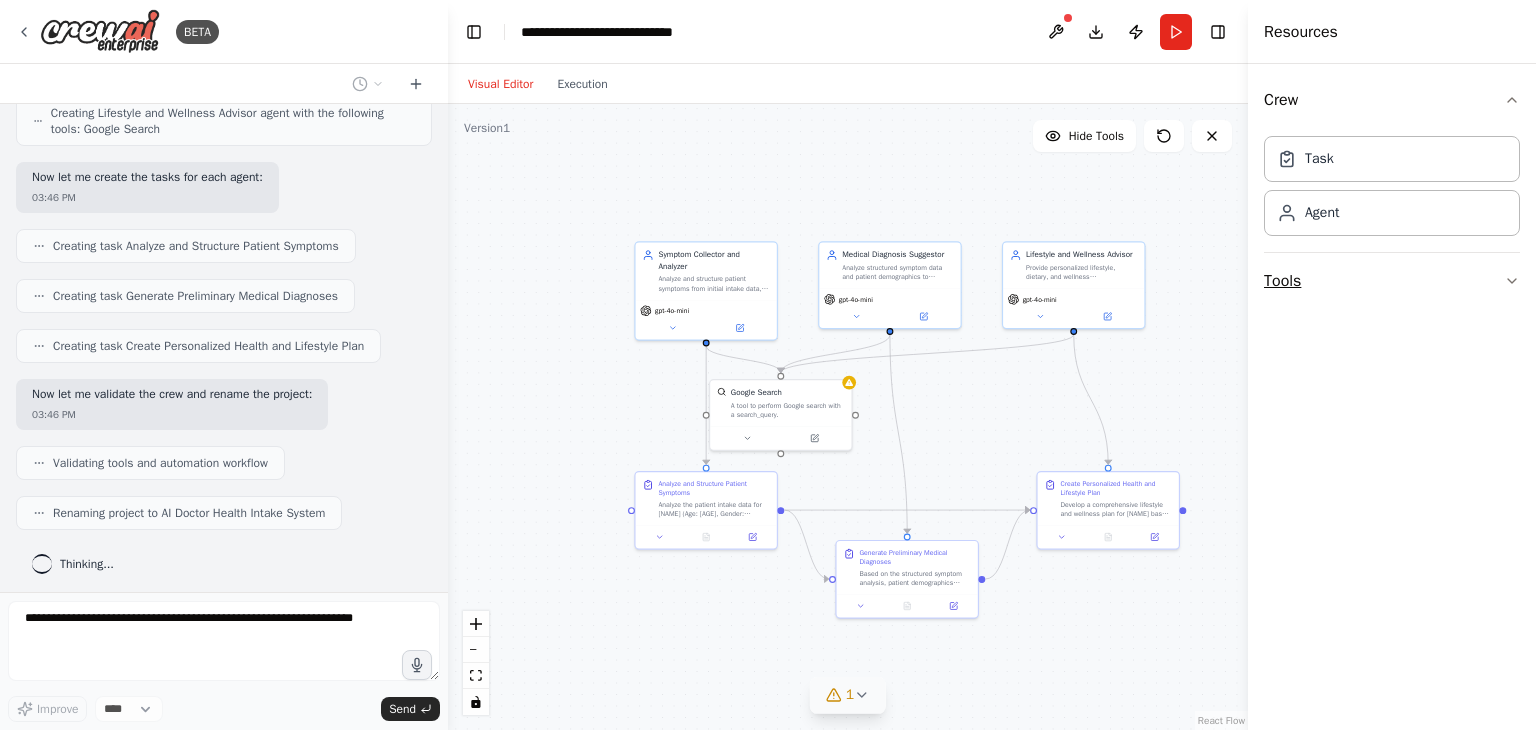 click on "Tools" at bounding box center [1392, 281] 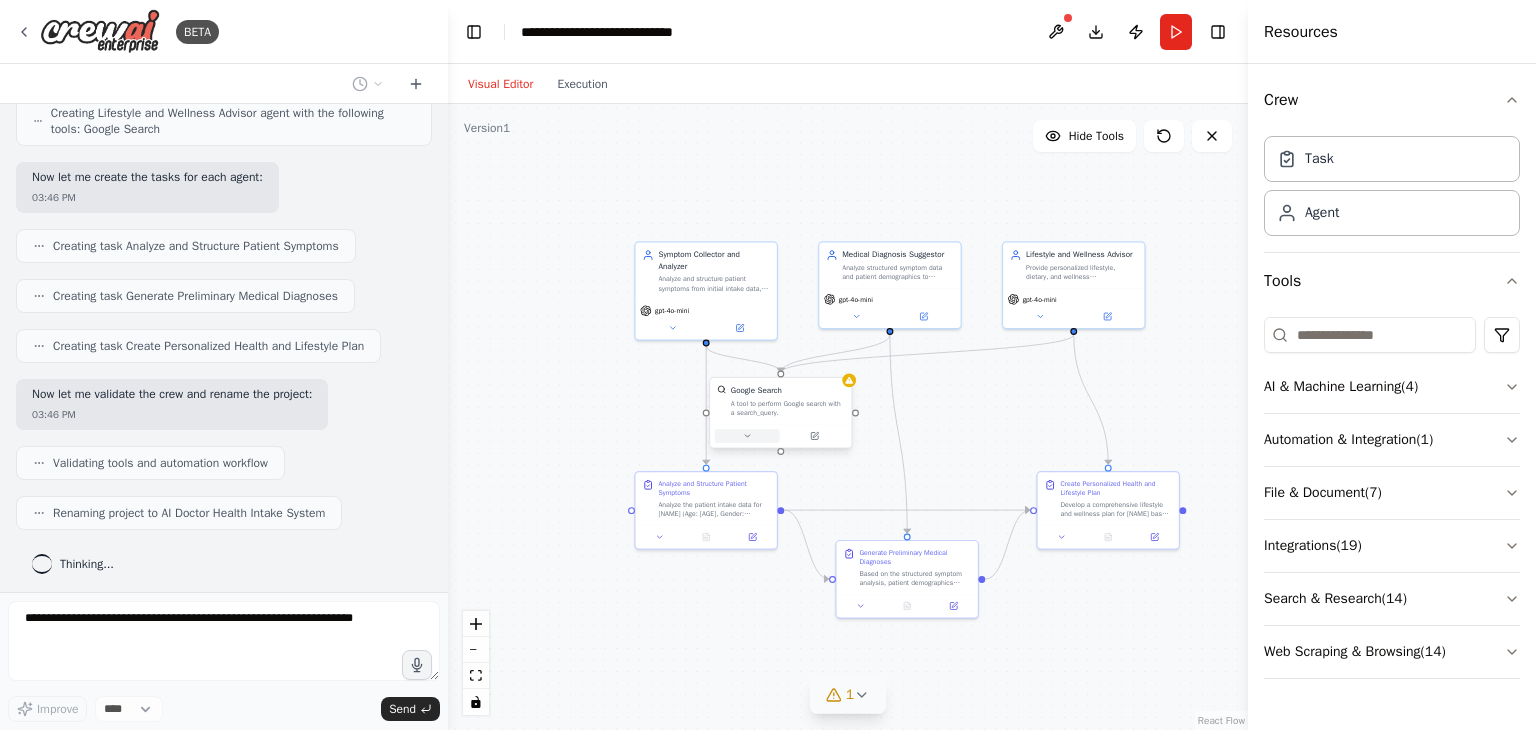 click at bounding box center [747, 436] 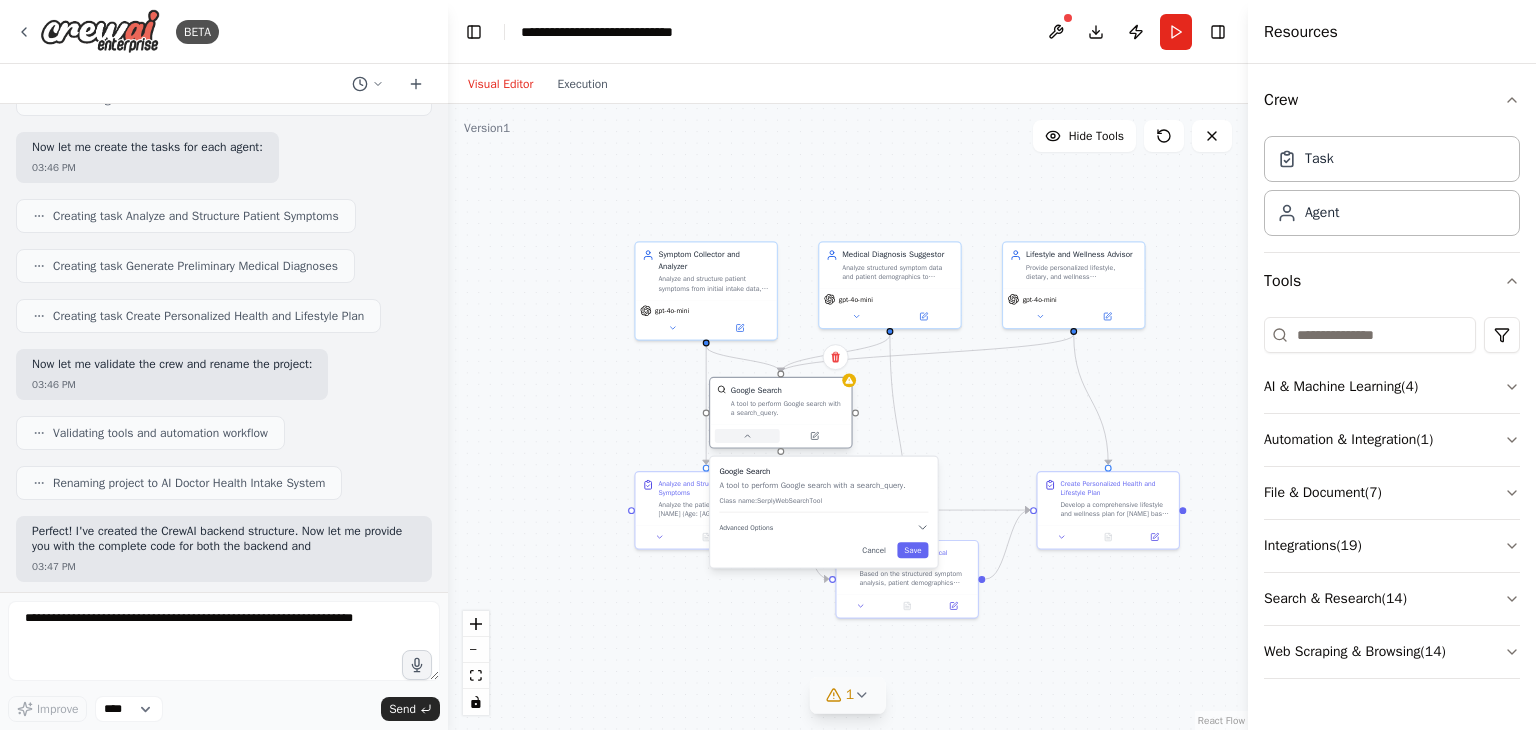 click at bounding box center [747, 436] 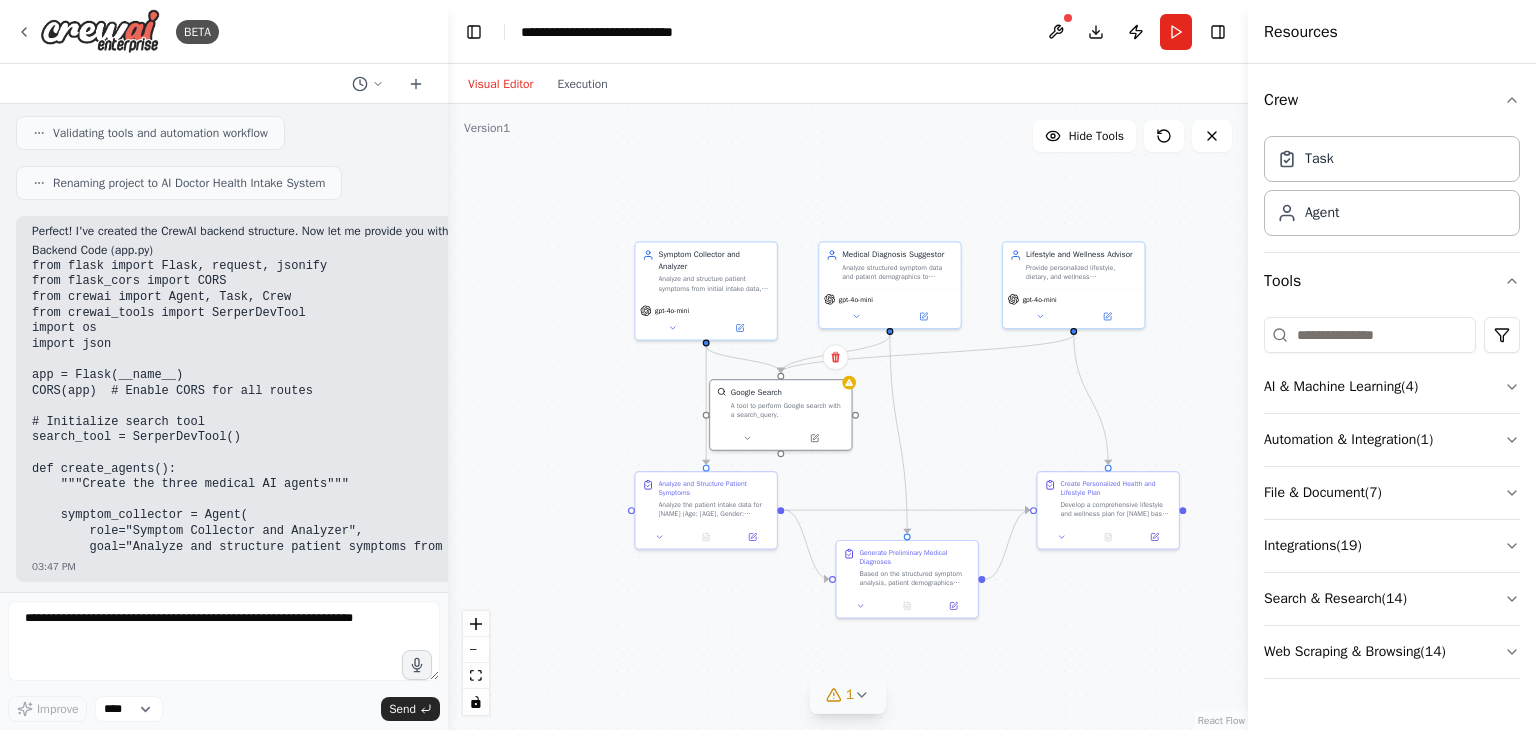 scroll, scrollTop: 1838, scrollLeft: 0, axis: vertical 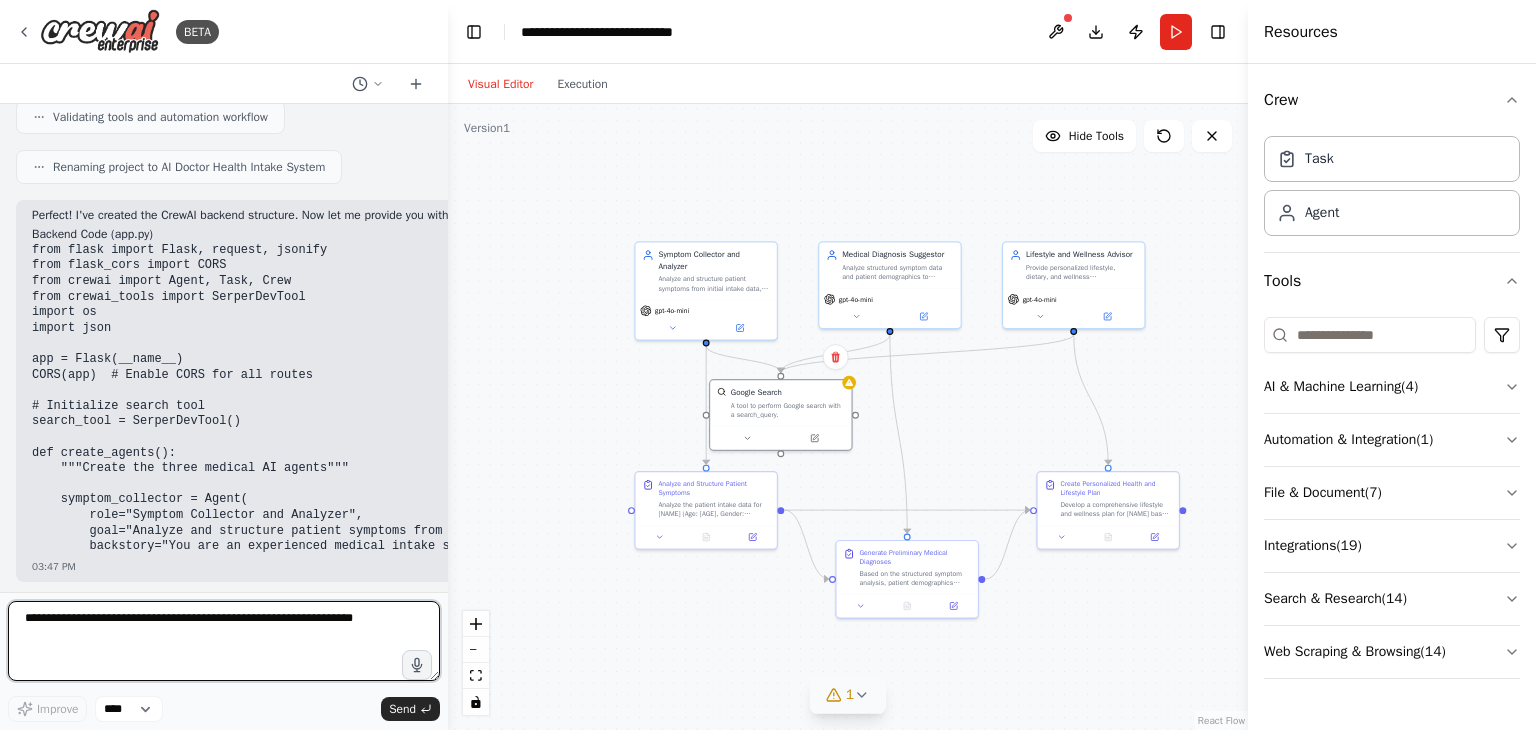 click at bounding box center [224, 641] 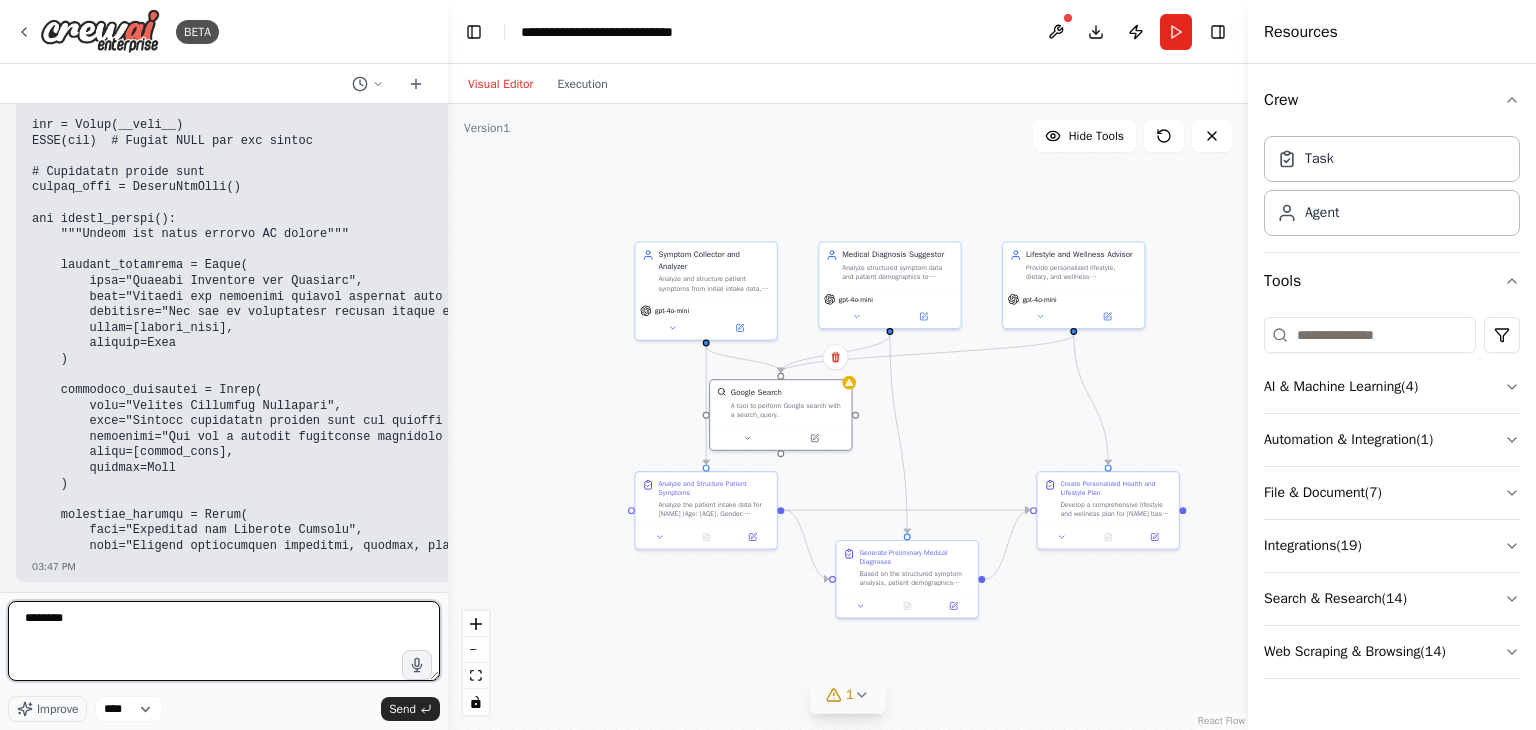 scroll, scrollTop: 2088, scrollLeft: 0, axis: vertical 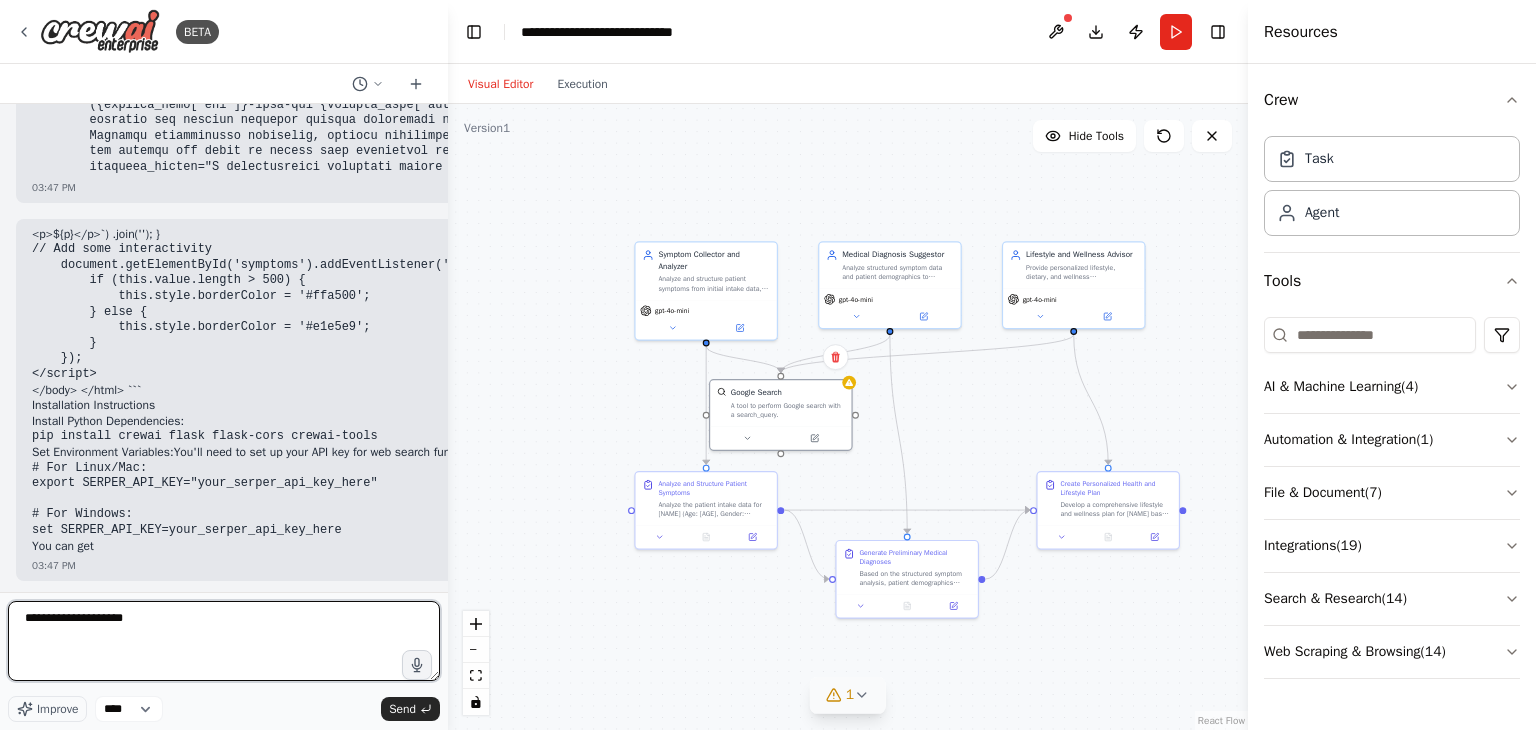 type on "**********" 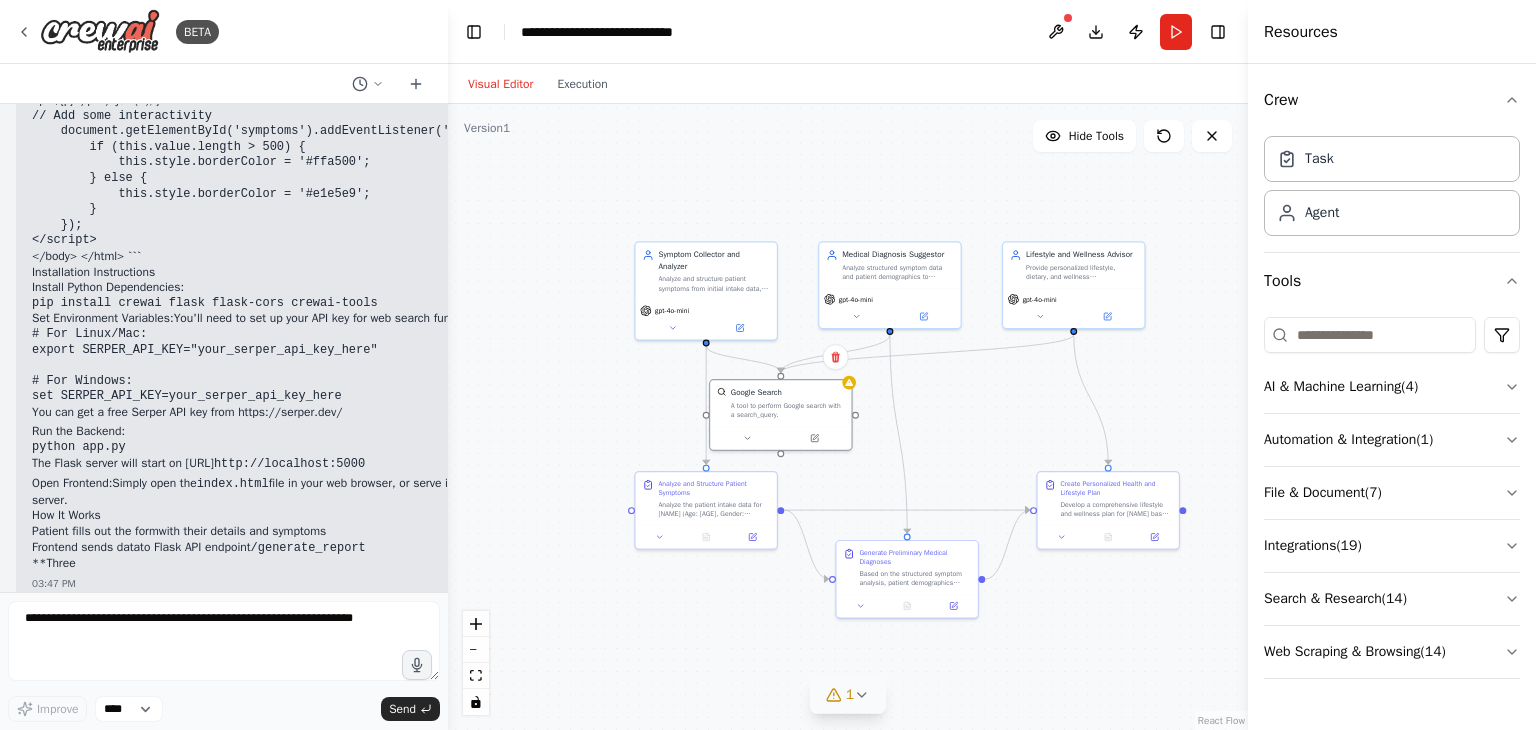 scroll, scrollTop: 3163, scrollLeft: 0, axis: vertical 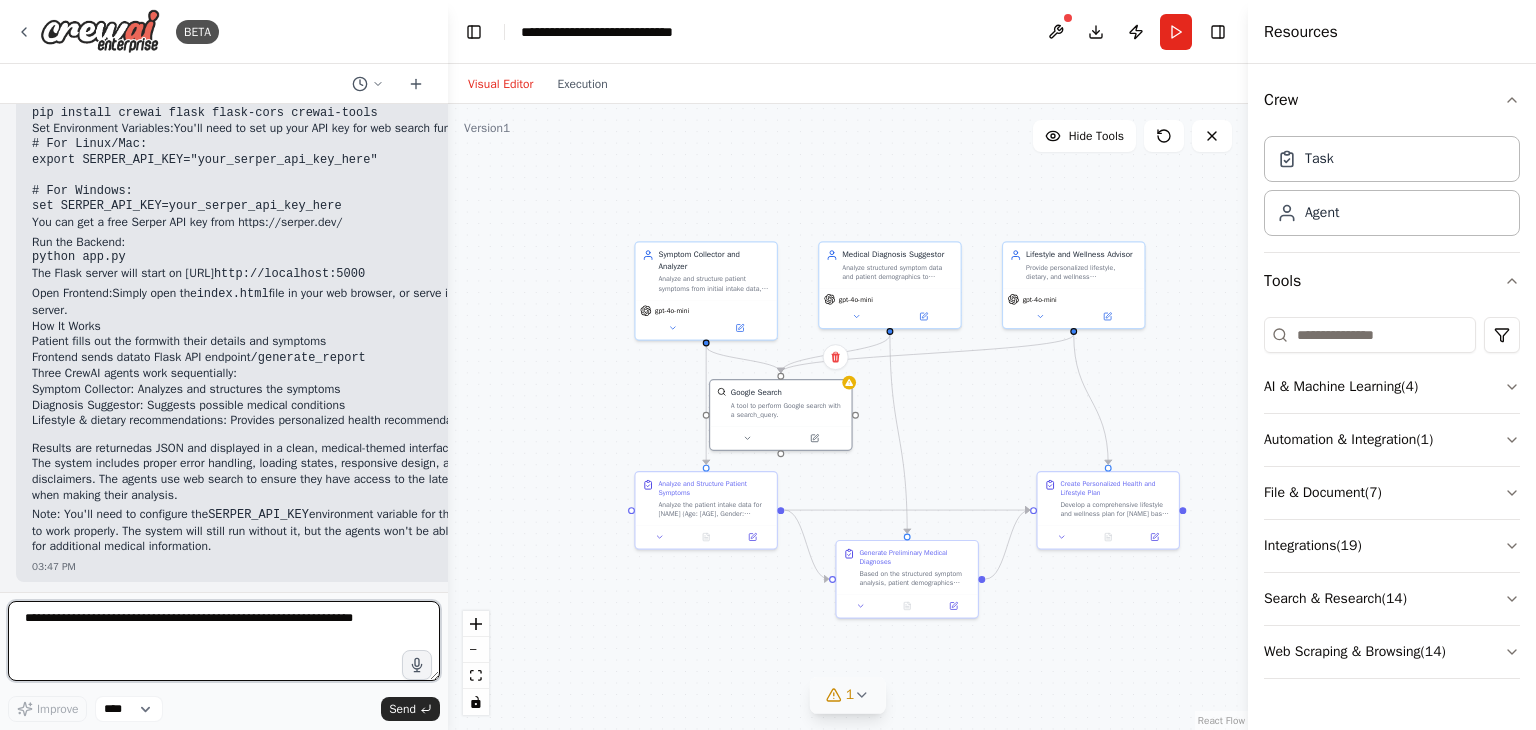 click at bounding box center [224, 641] 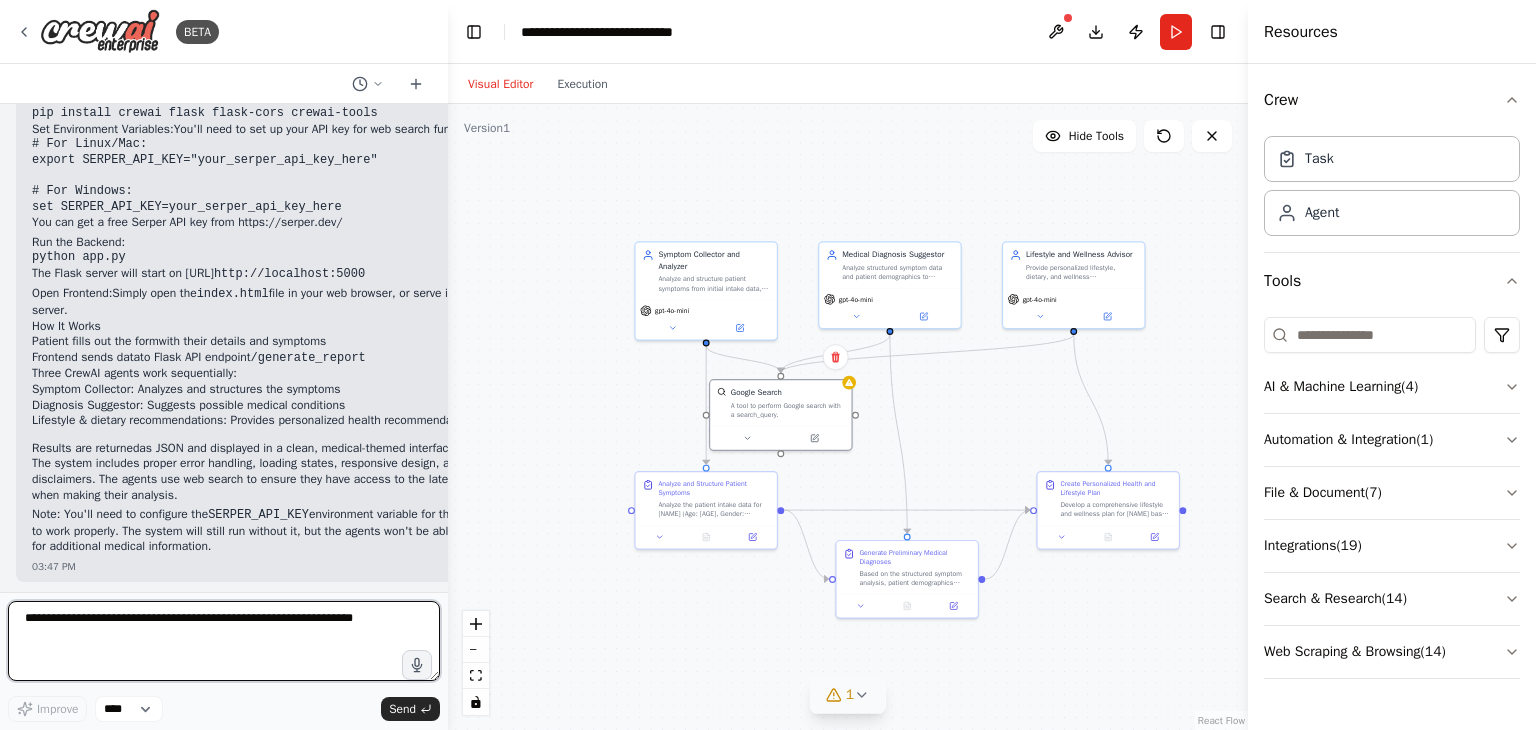 paste on "**********" 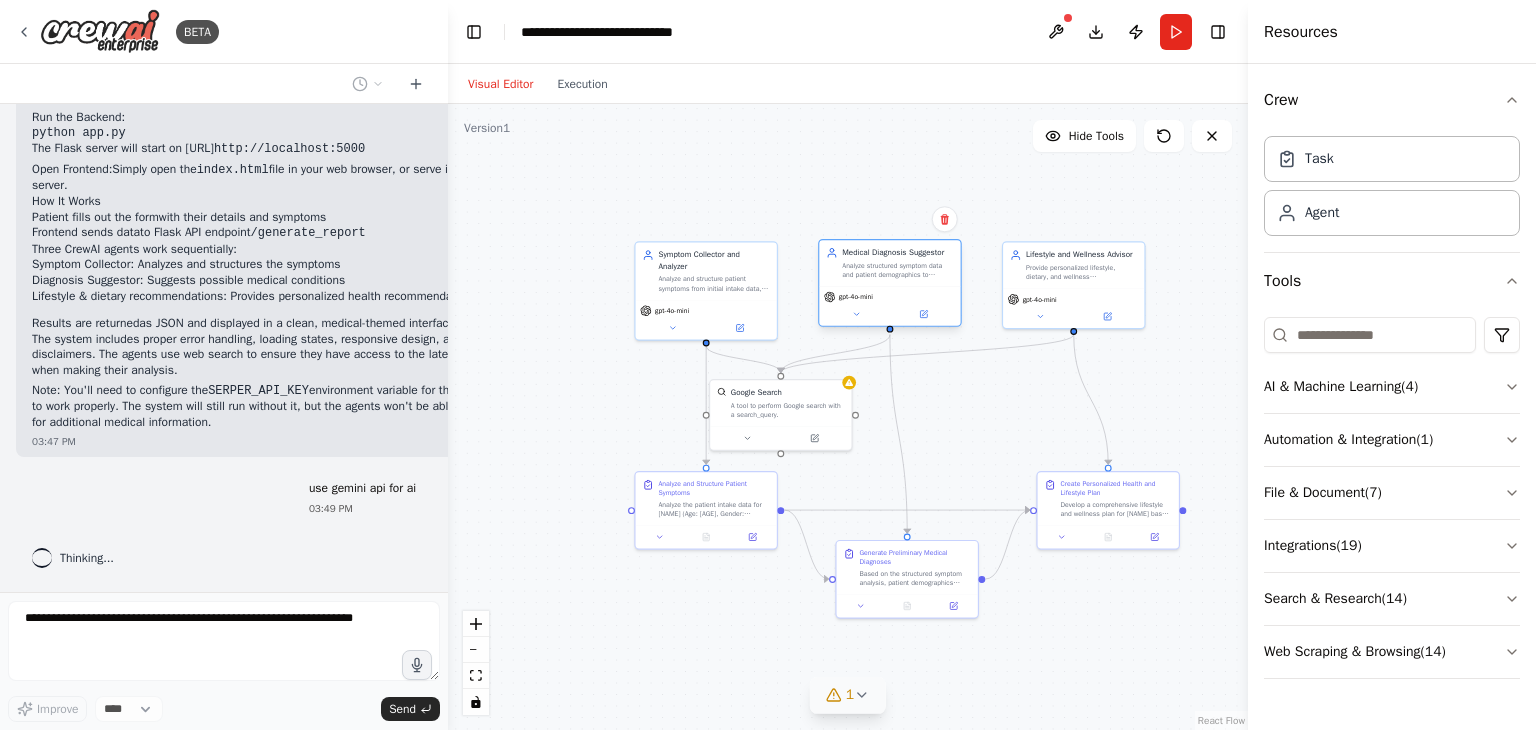 click on "gpt-4o-mini" at bounding box center (889, 306) 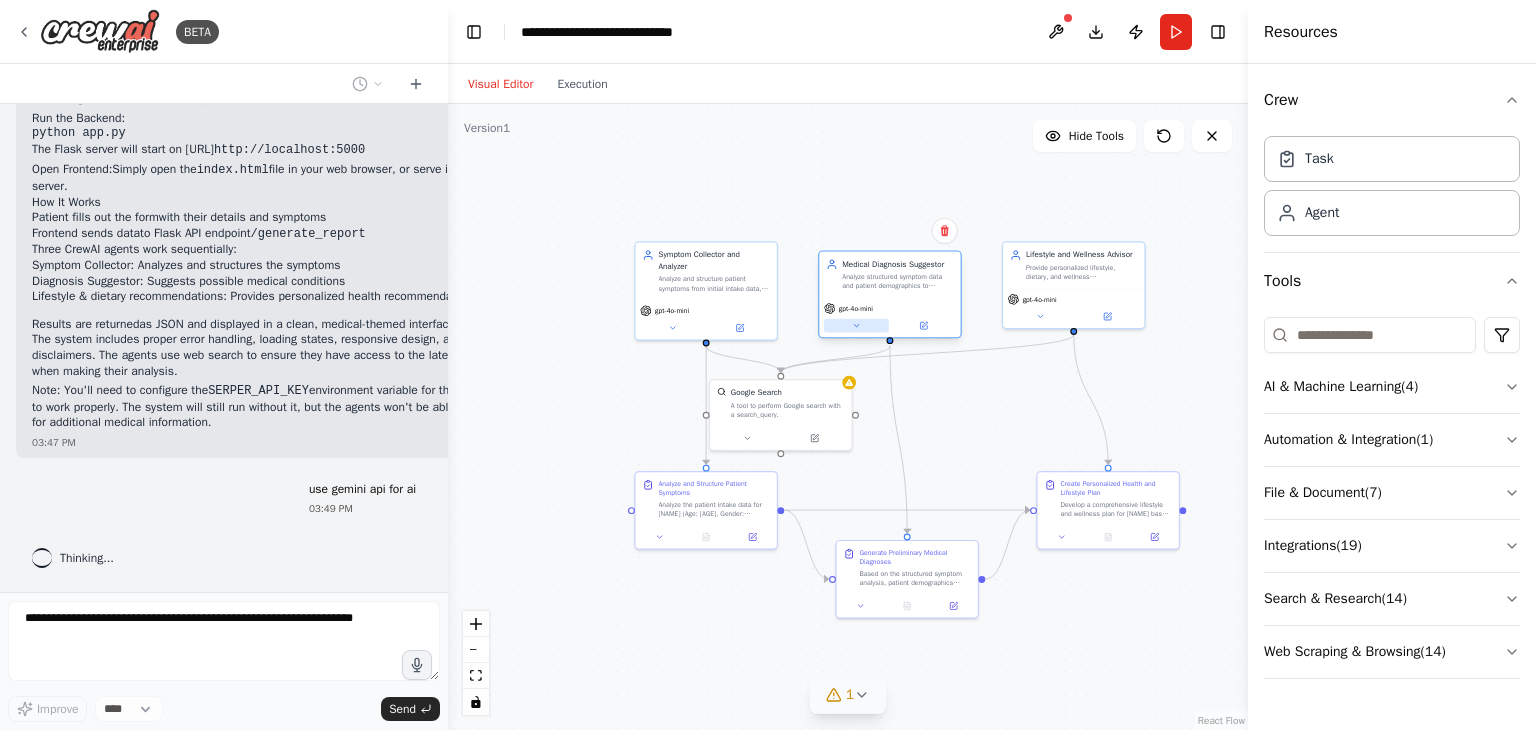 drag, startPoint x: 874, startPoint y: 303, endPoint x: 871, endPoint y: 318, distance: 15.297058 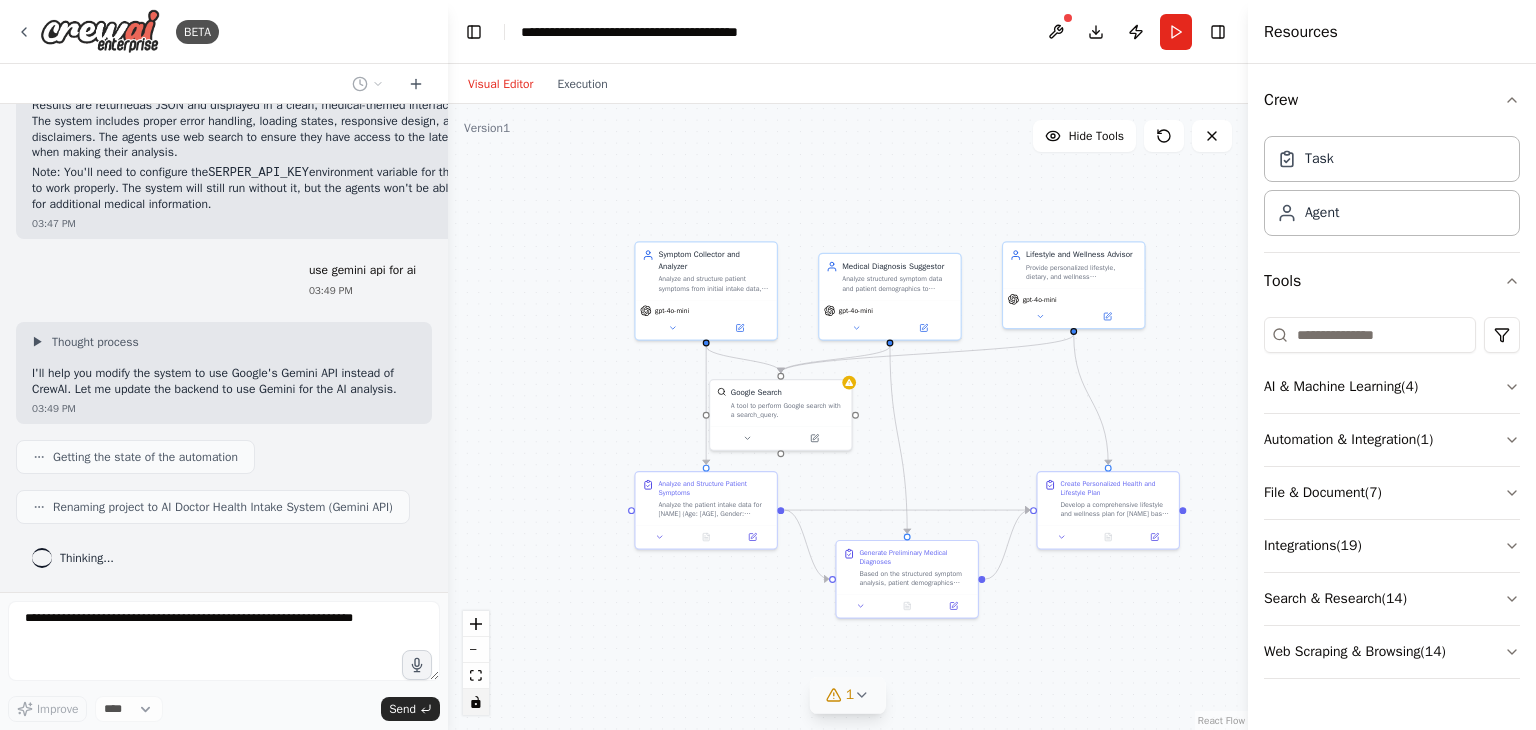 click 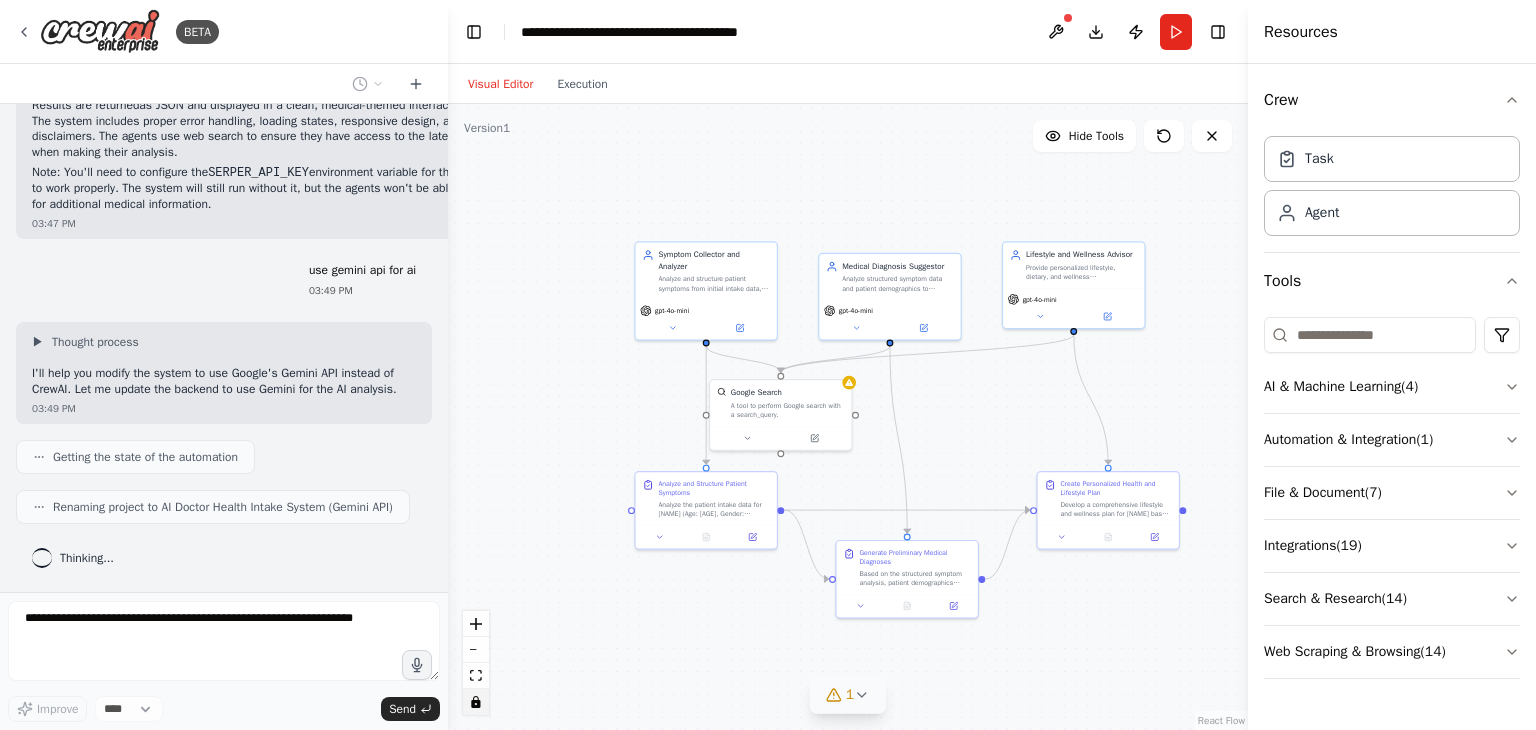 click on ".deletable-edge-delete-btn {
width: 20px;
height: 20px;
border: 0px solid #ffffff;
color: #6b7280;
background-color: #f8fafc;
cursor: pointer;
border-radius: 50%;
font-size: 12px;
padding: 3px;
display: flex;
align-items: center;
justify-content: center;
transition: all 0.2s cubic-bezier(0.4, 0, 0.2, 1);
box-shadow: 0 2px 4px rgba(0, 0, 0, 0.1);
}
.deletable-edge-delete-btn:hover {
background-color: #ef4444;
color: #ffffff;
border-color: #dc2626;
transform: scale(1.1);
box-shadow: 0 4px 12px rgba(239, 68, 68, 0.4);
}
.deletable-edge-delete-btn:active {
transform: scale(0.95);
box-shadow: 0 2px 4px rgba(239, 68, 68, 0.3);
}
Symptom Collector and Analyzer gpt-4o-mini Google Search gpt-4o-mini" at bounding box center (848, 417) 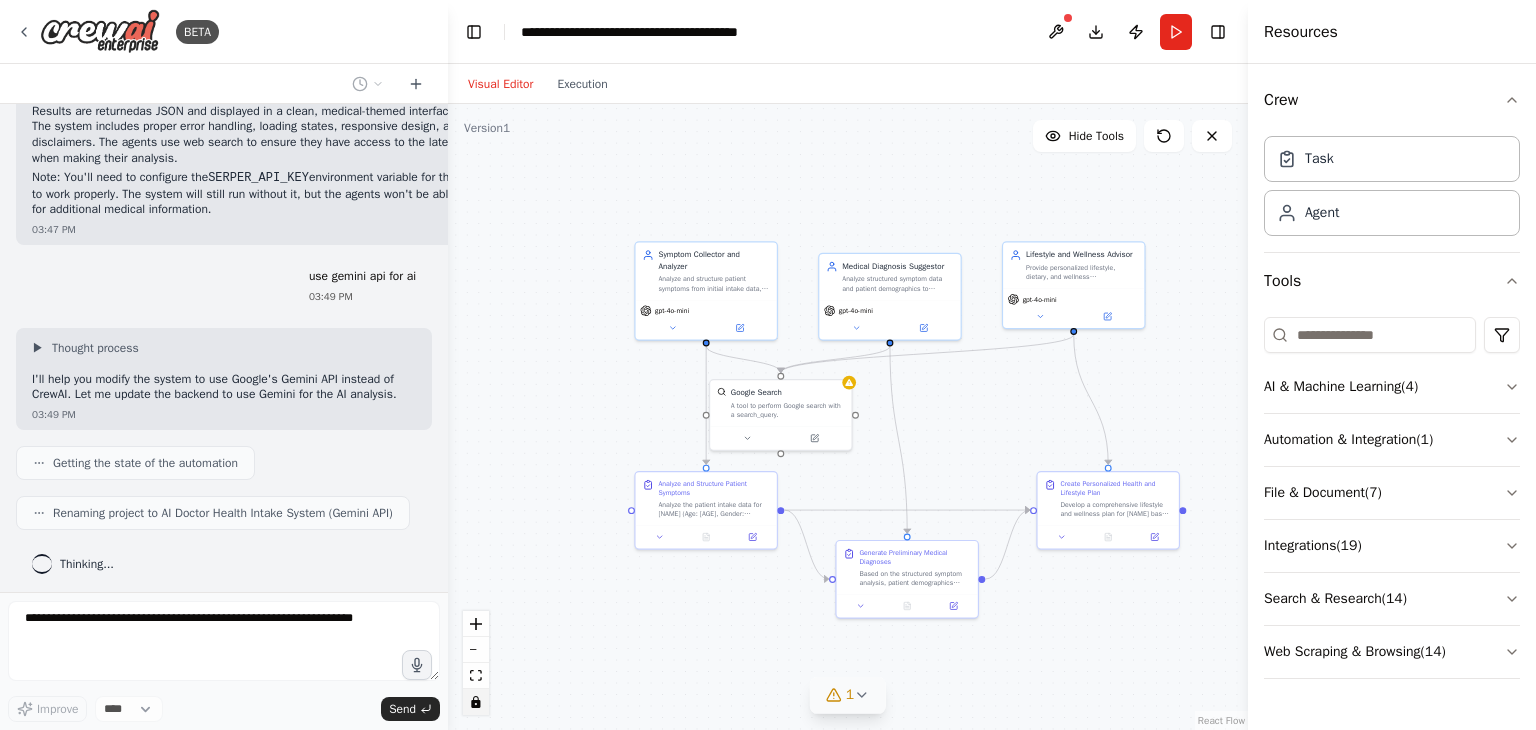 click at bounding box center (476, 702) 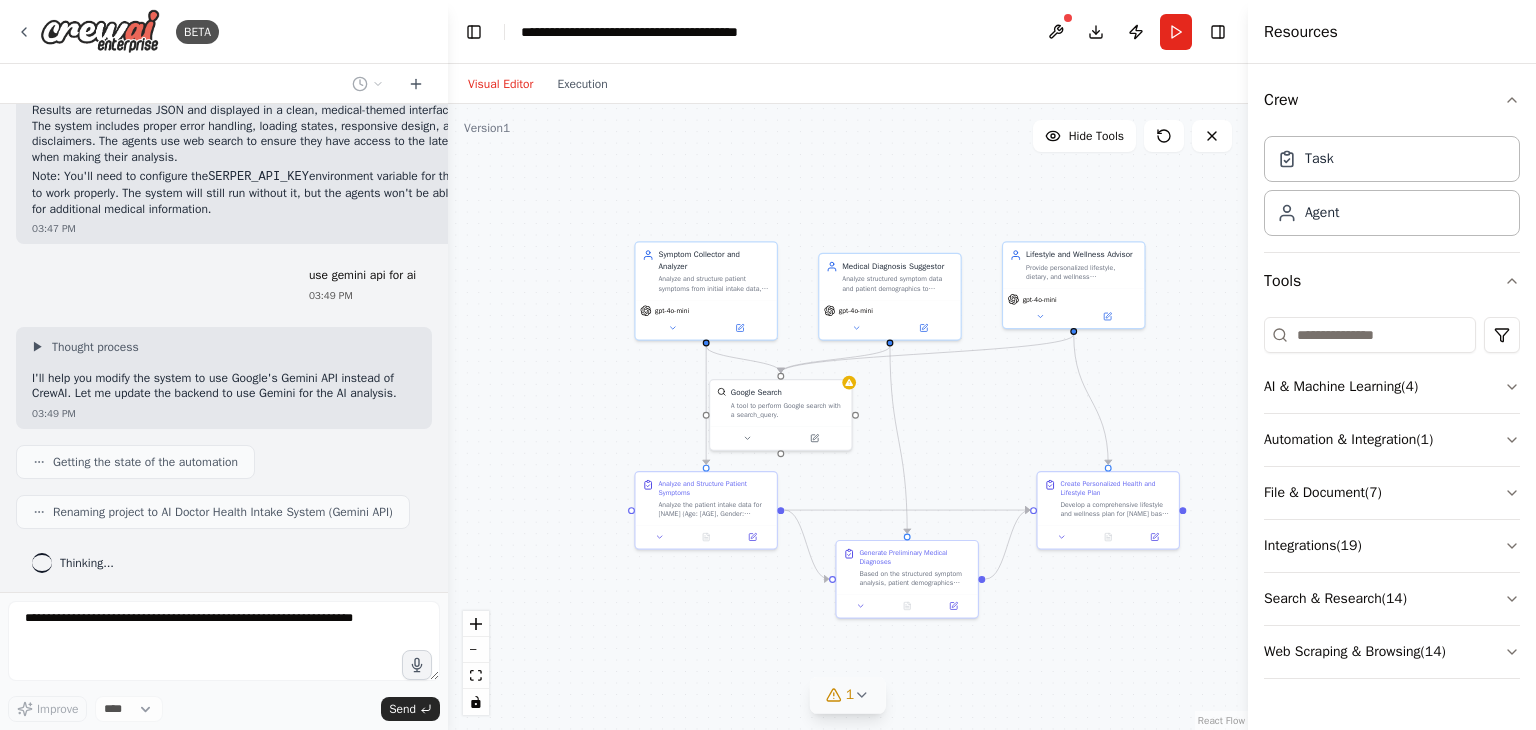 click on ".deletable-edge-delete-btn {
width: 20px;
height: 20px;
border: 0px solid #ffffff;
color: #6b7280;
background-color: #f8fafc;
cursor: pointer;
border-radius: 50%;
font-size: 12px;
padding: 3px;
display: flex;
align-items: center;
justify-content: center;
transition: all 0.2s cubic-bezier(0.4, 0, 0.2, 1);
box-shadow: 0 2px 4px rgba(0, 0, 0, 0.1);
}
.deletable-edge-delete-btn:hover {
background-color: #ef4444;
color: #ffffff;
border-color: #dc2626;
transform: scale(1.1);
box-shadow: 0 4px 12px rgba(239, 68, 68, 0.4);
}
.deletable-edge-delete-btn:active {
transform: scale(0.95);
box-shadow: 0 2px 4px rgba(239, 68, 68, 0.3);
}
Symptom Collector and Analyzer gpt-4o-mini Google Search gpt-4o-mini" at bounding box center [848, 417] 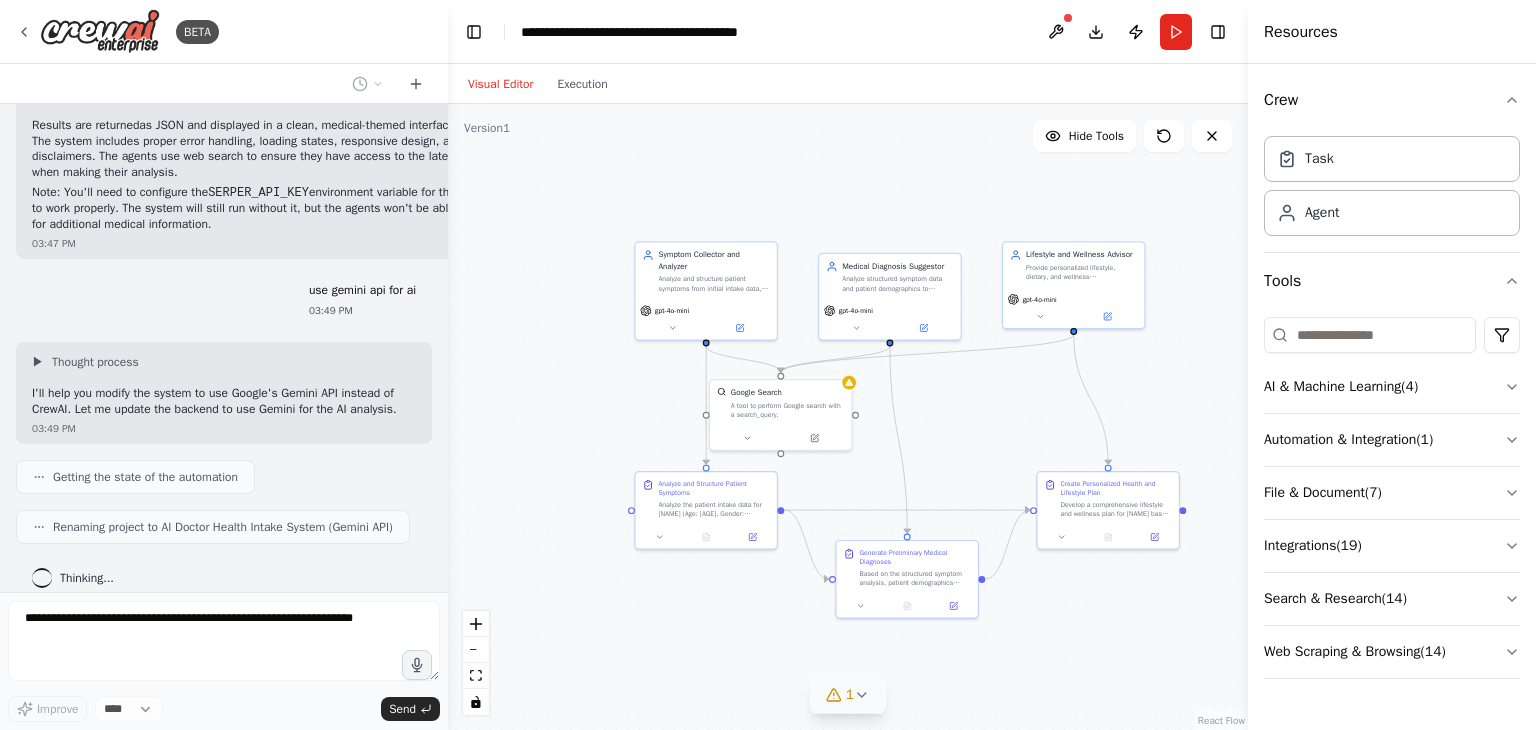 scroll, scrollTop: 9022, scrollLeft: 0, axis: vertical 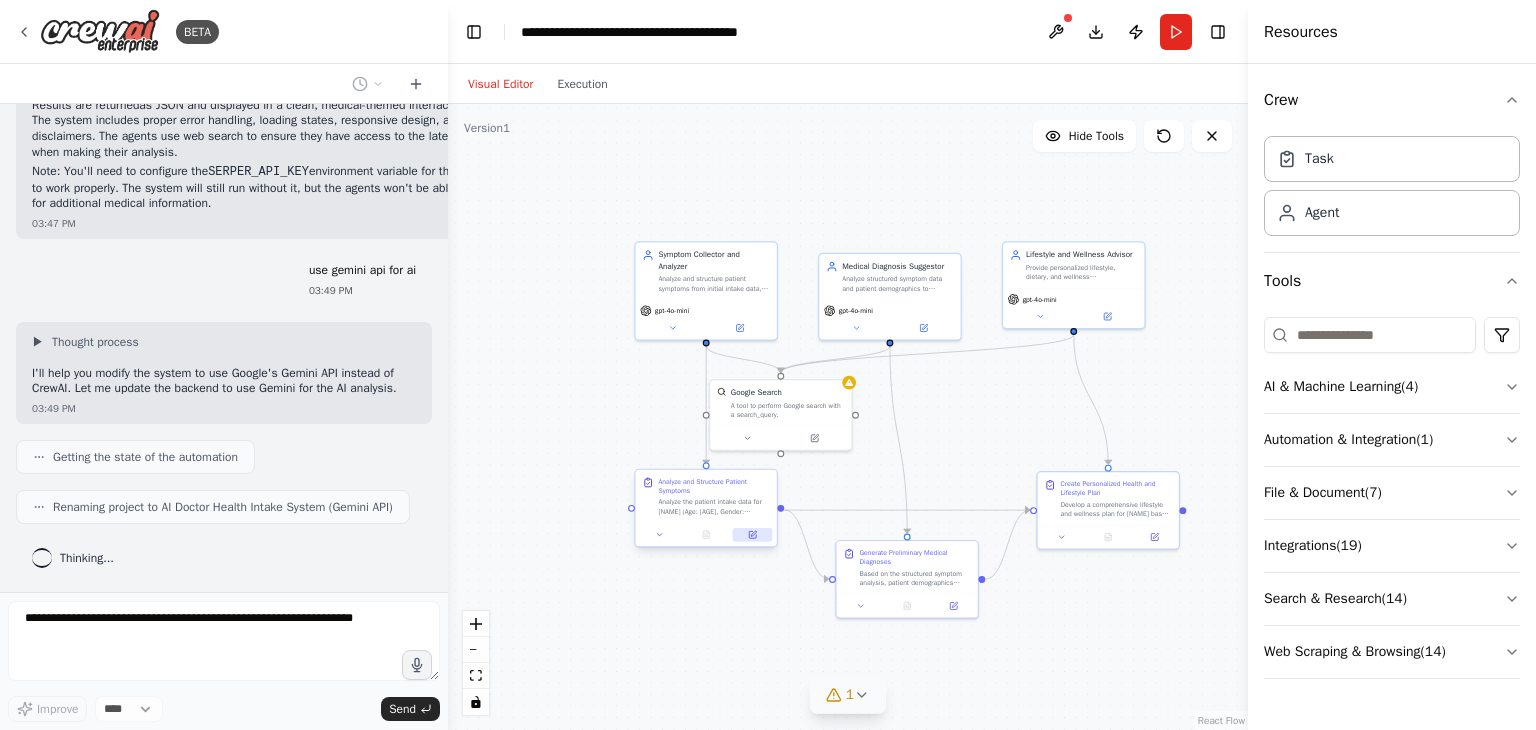 click at bounding box center (752, 535) 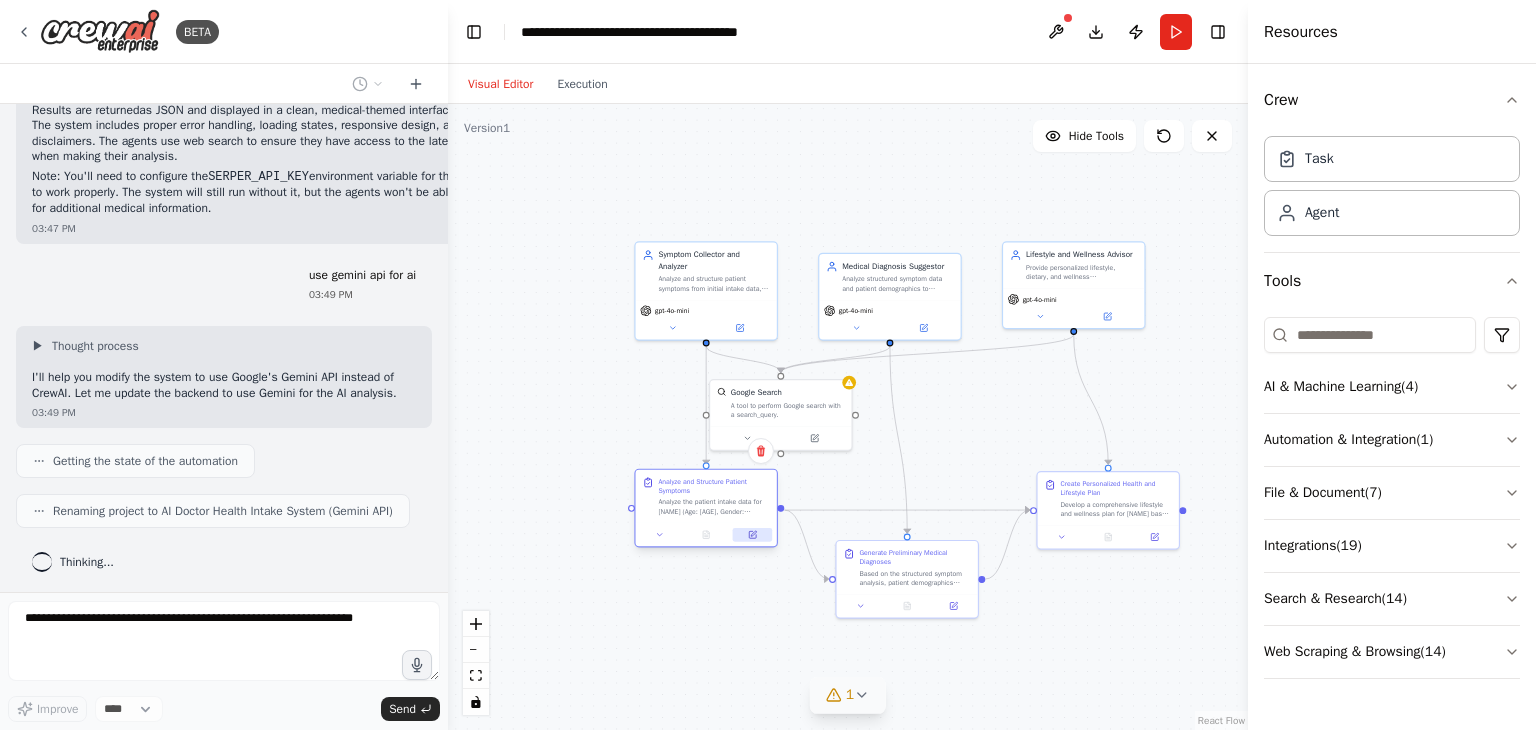click at bounding box center [752, 535] 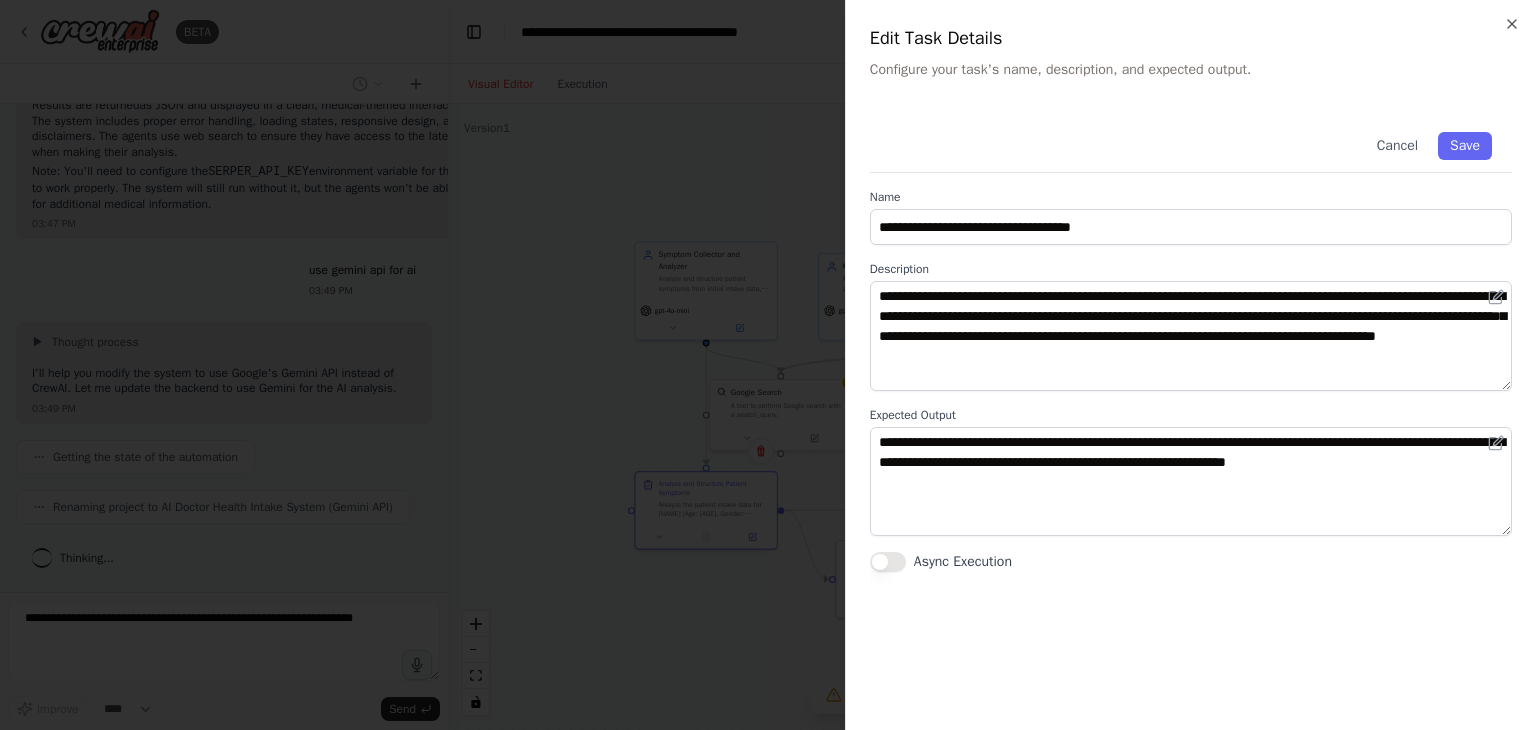 click at bounding box center [768, 365] 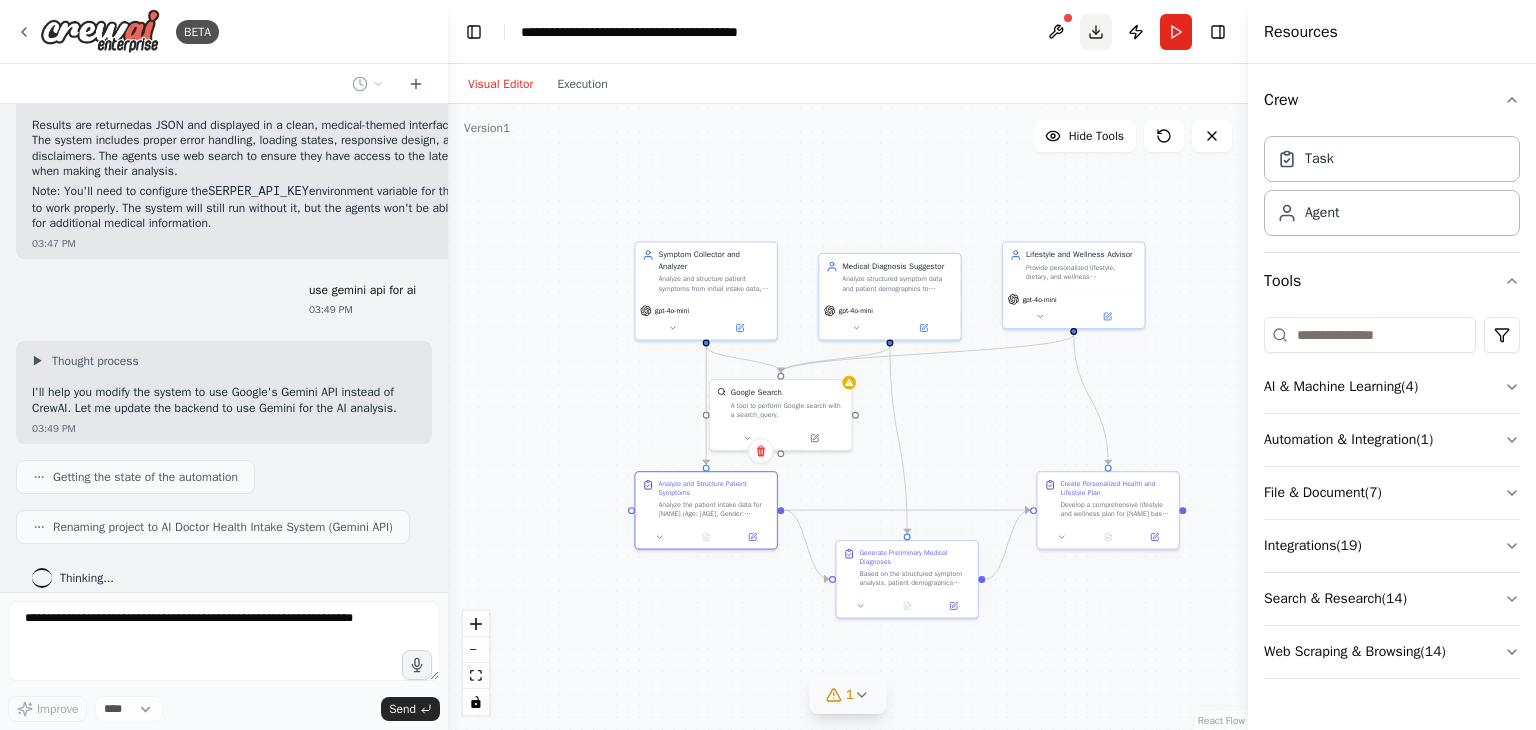 scroll, scrollTop: 10754, scrollLeft: 0, axis: vertical 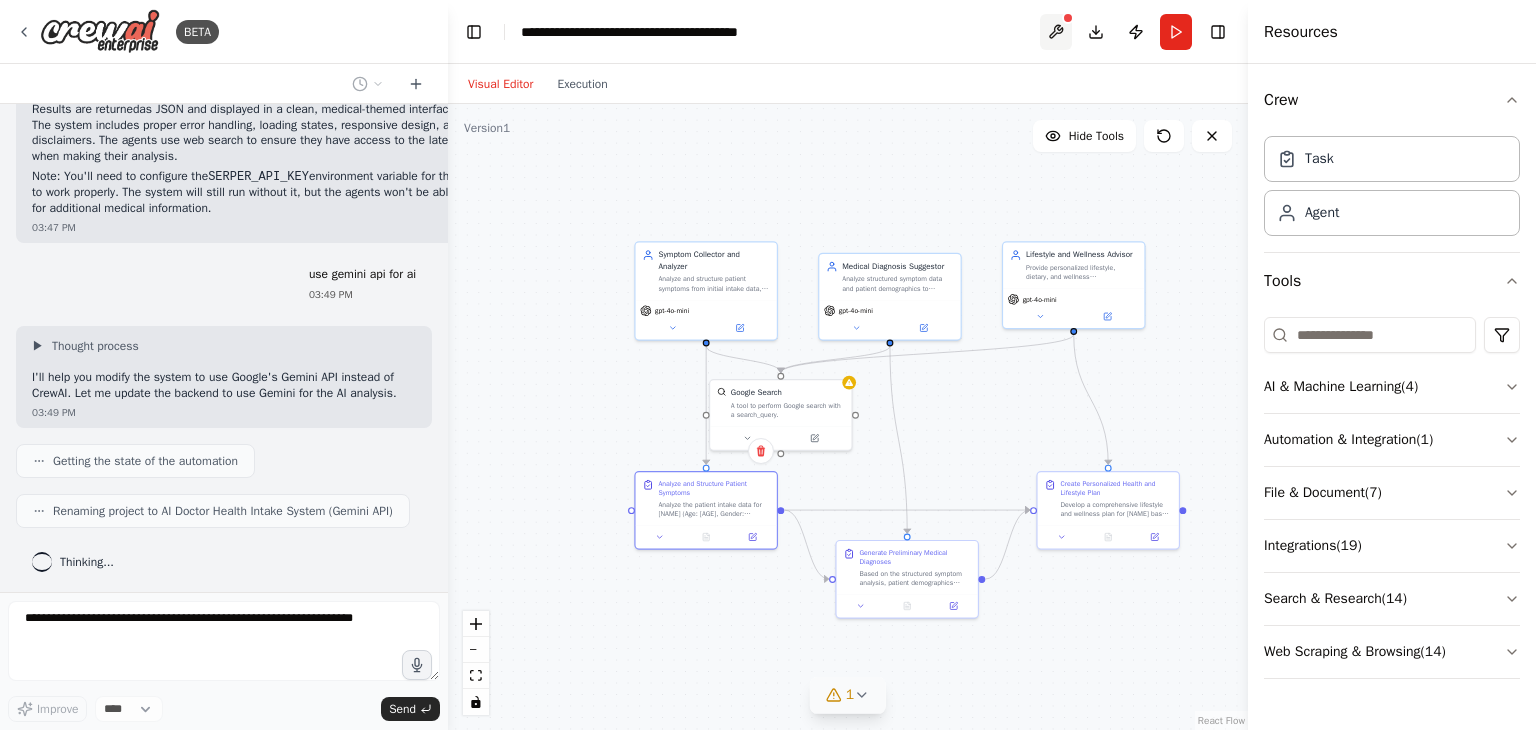 click at bounding box center [1056, 32] 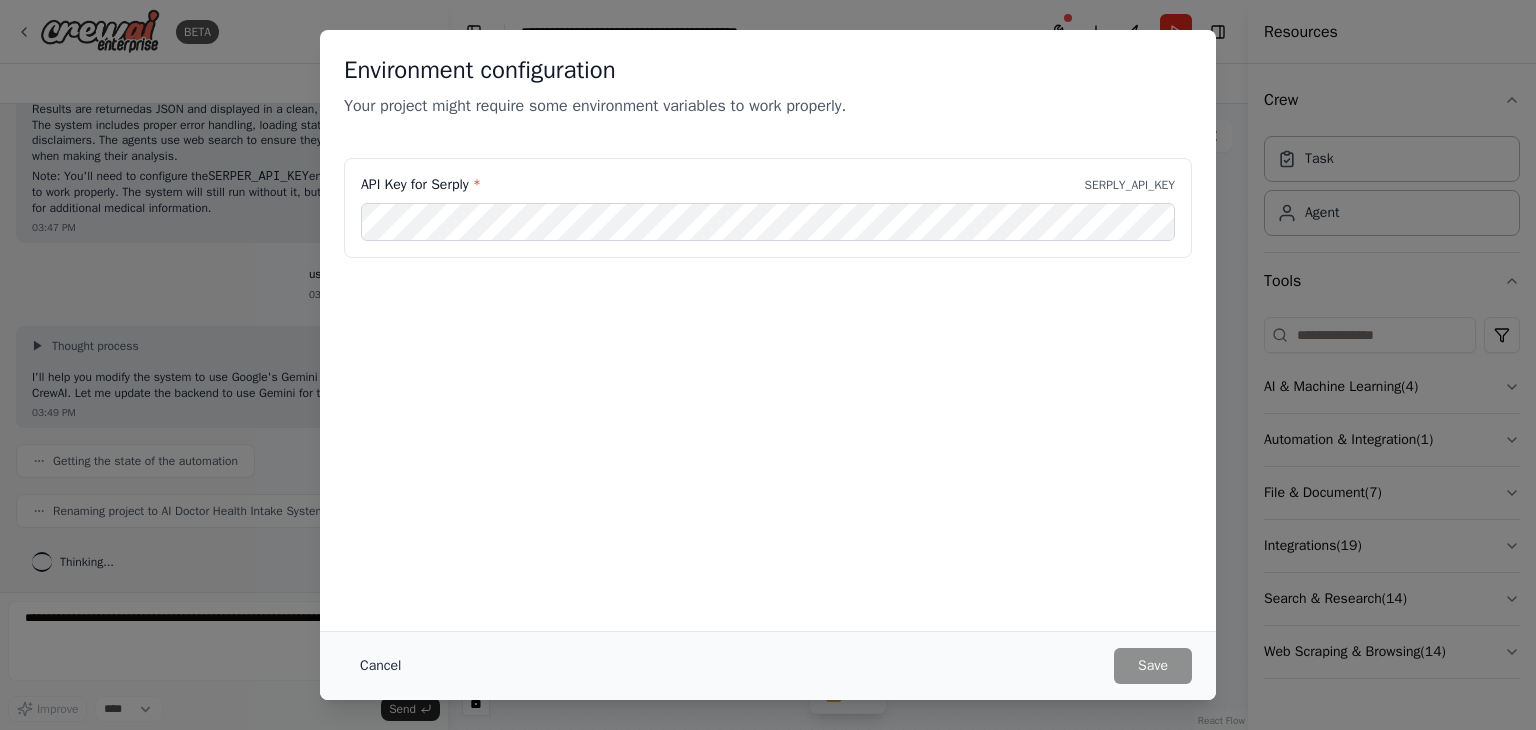click on "Cancel" at bounding box center (380, 666) 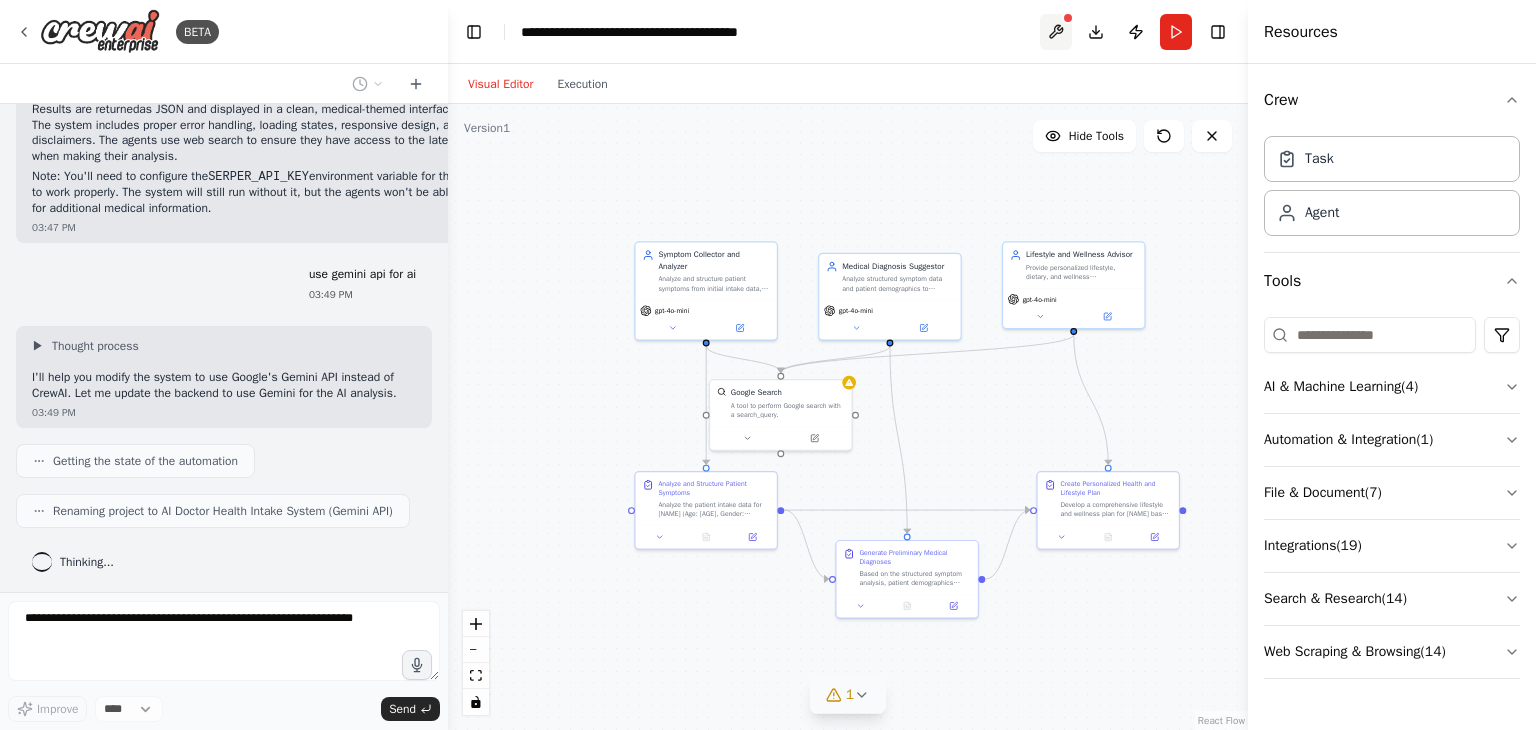 click at bounding box center (1056, 32) 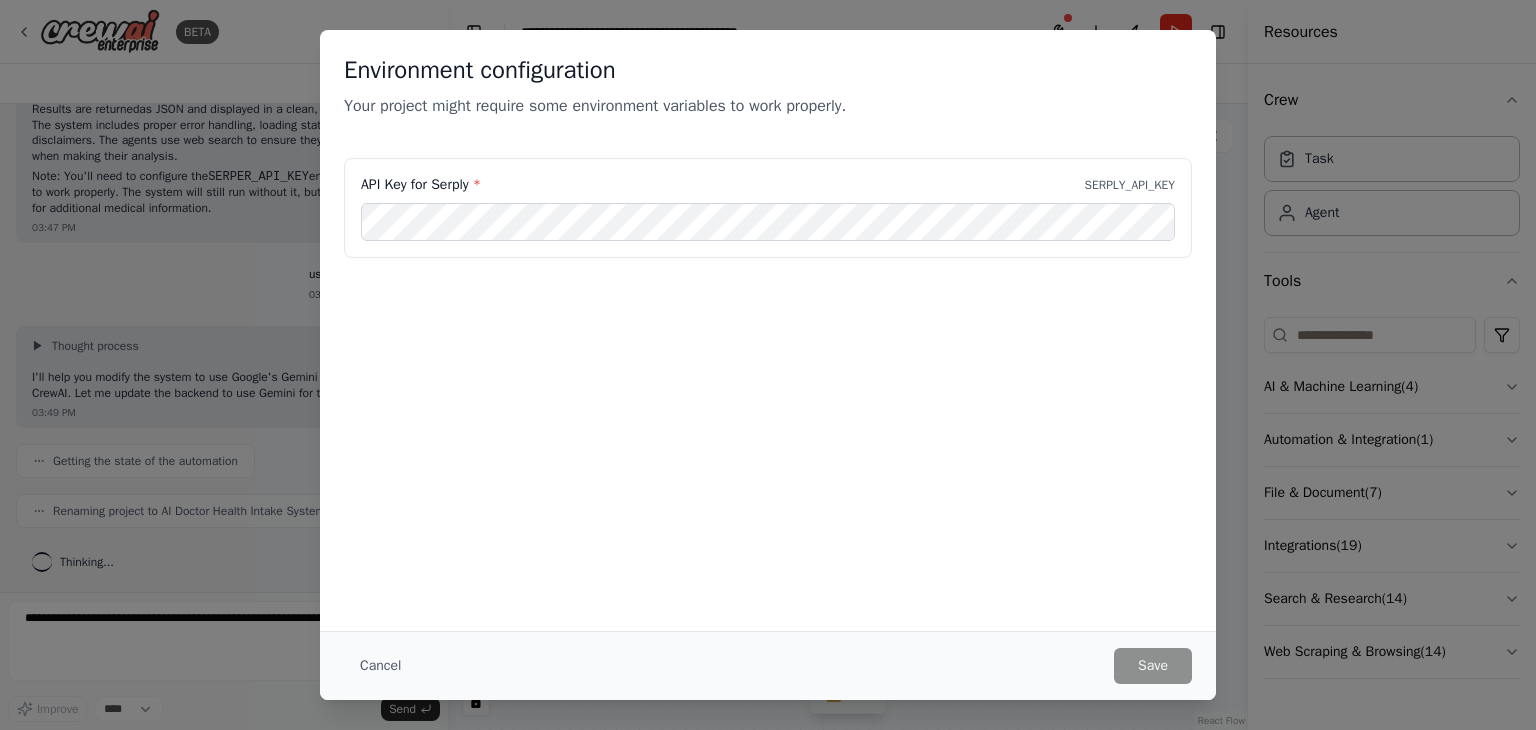 click on "Environment configuration Your project might require some environment variables to work properly. API Key for Serply * SERPLY_API_KEY Cancel Save" at bounding box center (768, 365) 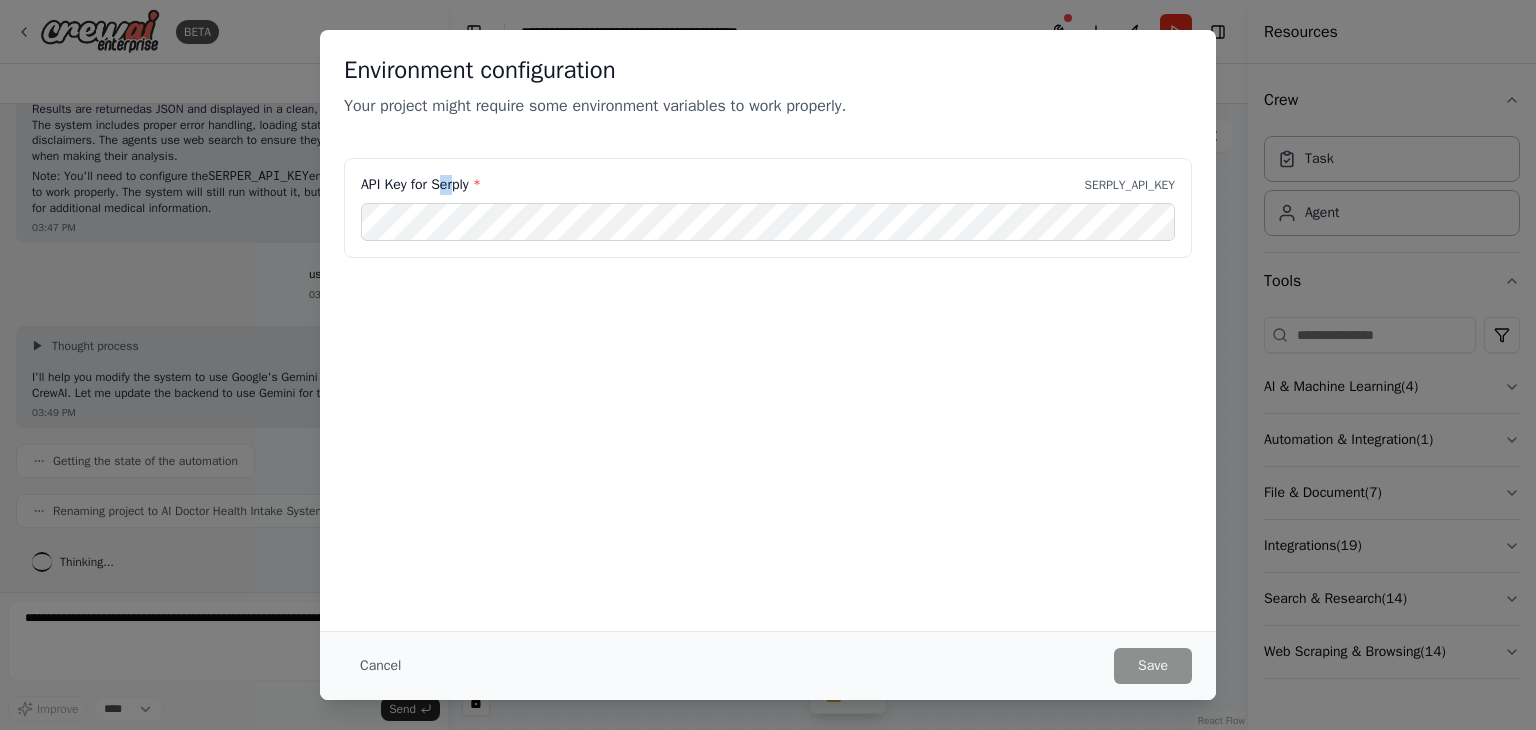 drag, startPoint x: 440, startPoint y: 183, endPoint x: 456, endPoint y: 183, distance: 16 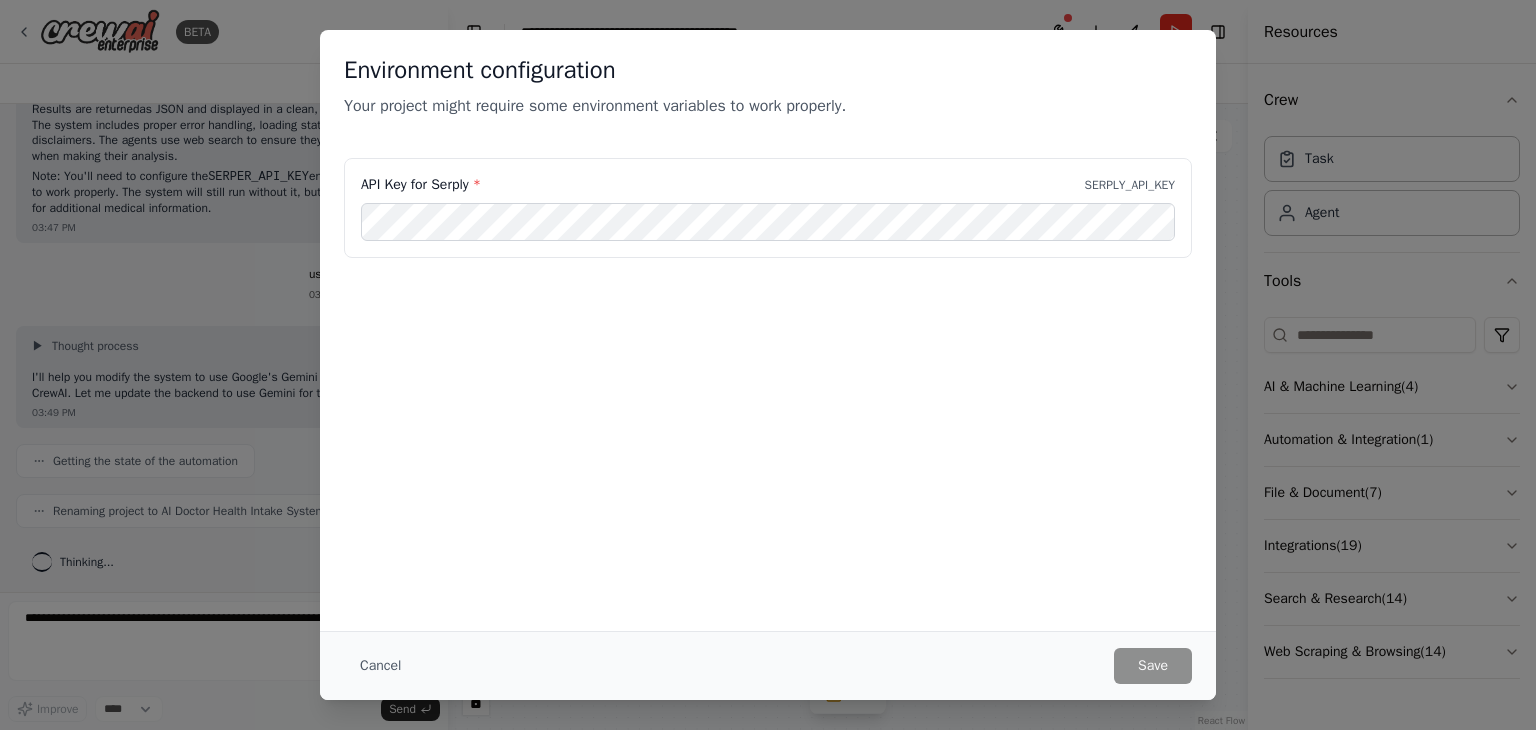 click on "API Key for Serply *" at bounding box center [421, 185] 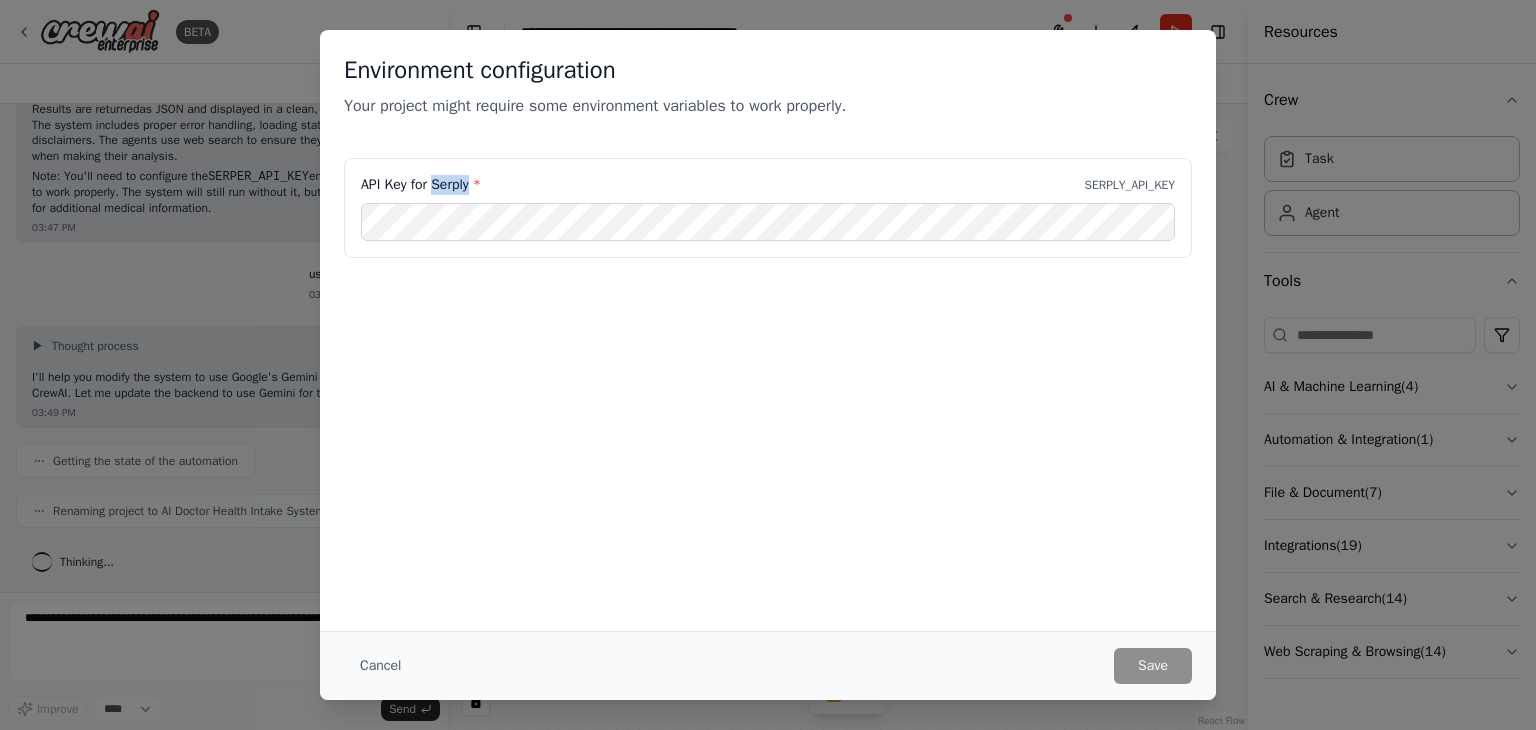 click on "API Key for Serply *" at bounding box center (421, 185) 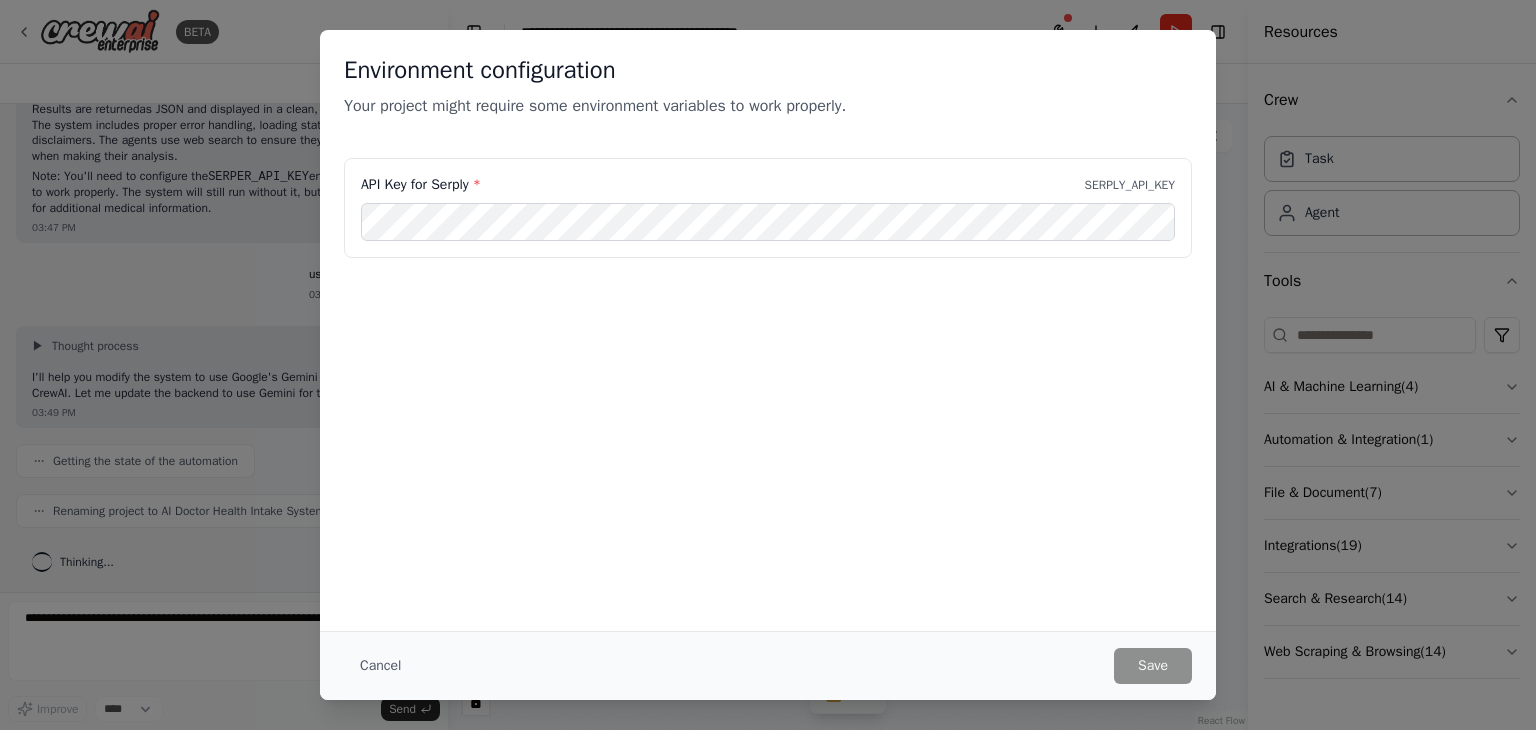 drag, startPoint x: 208, startPoint y: 453, endPoint x: 198, endPoint y: 484, distance: 32.572994 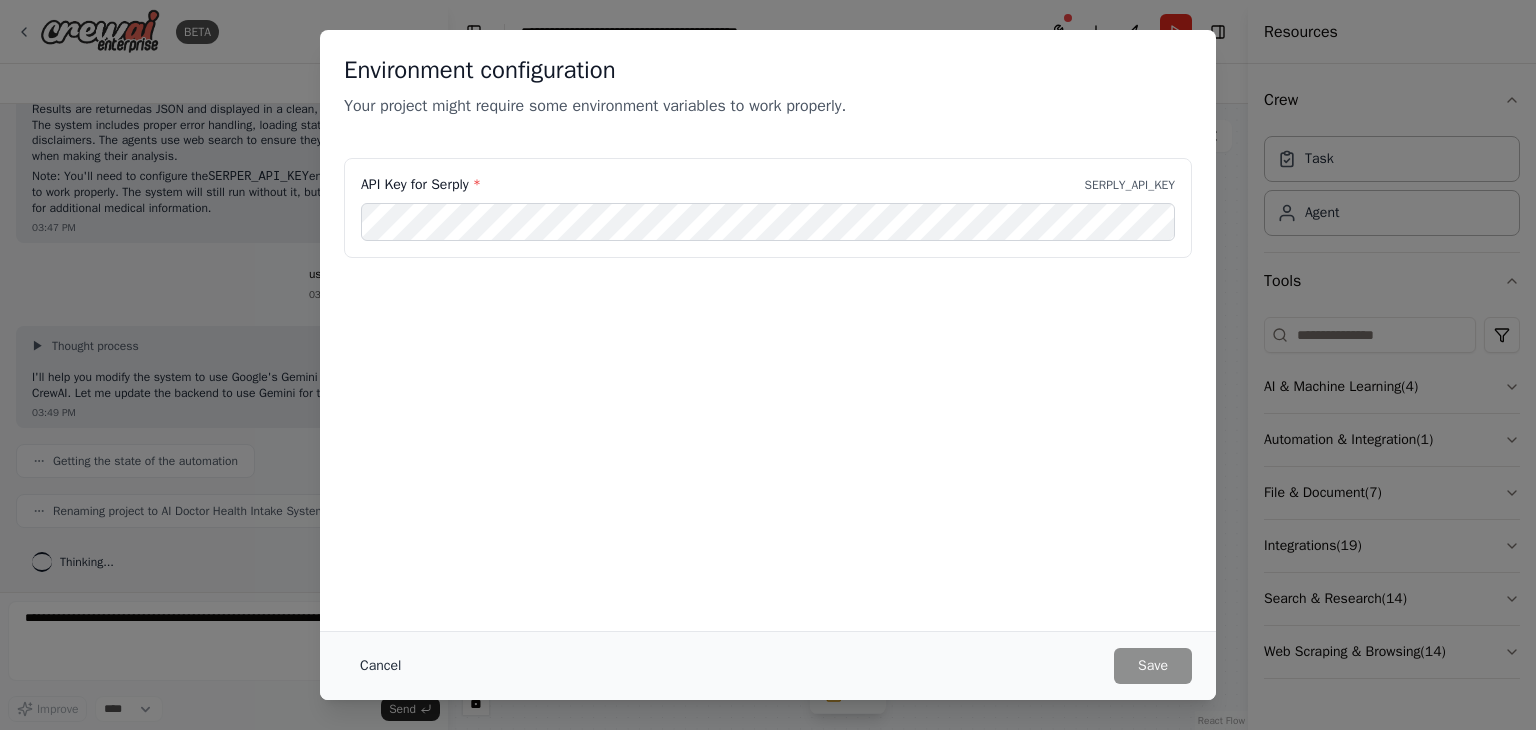 click on "Cancel" at bounding box center (380, 666) 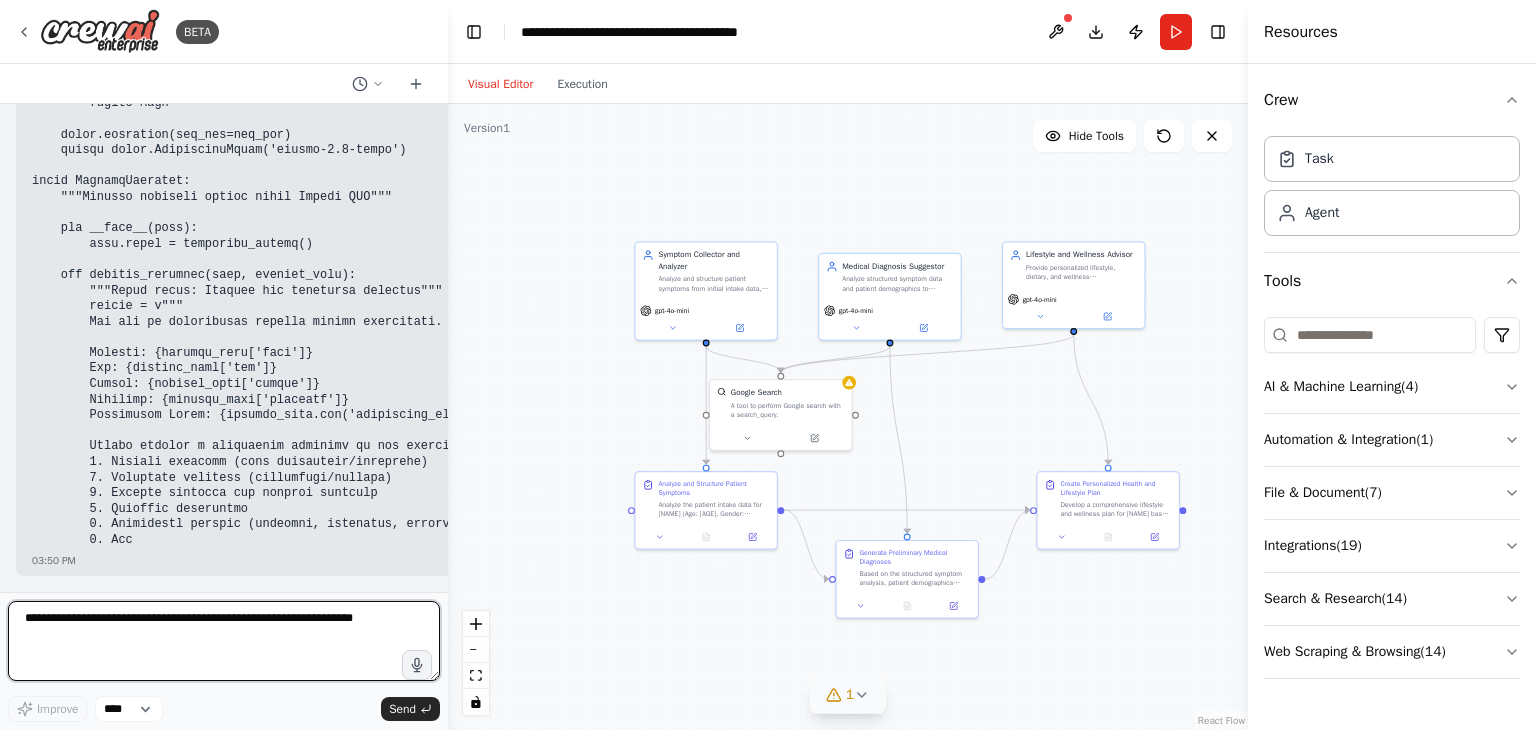 scroll, scrollTop: 11552, scrollLeft: 0, axis: vertical 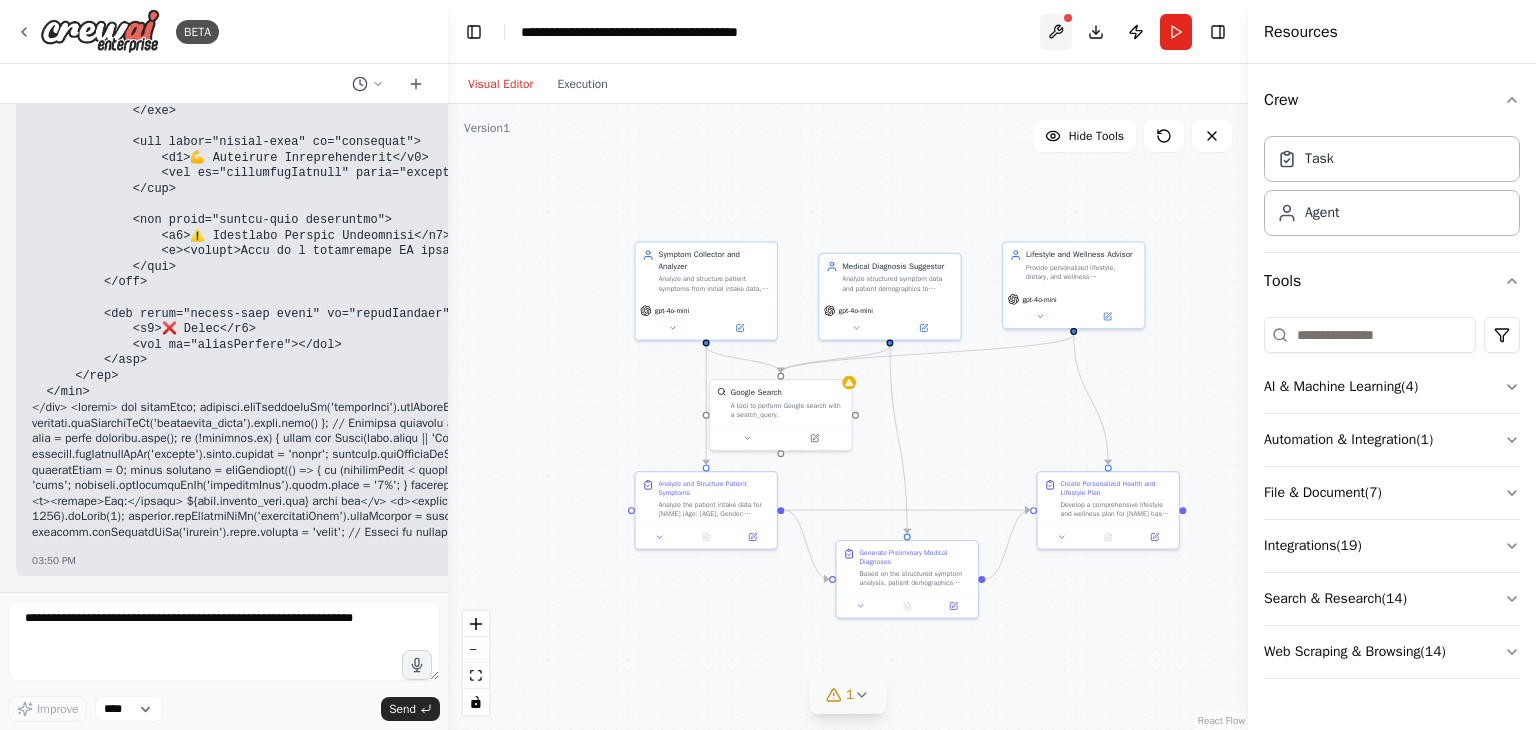 click at bounding box center [1056, 32] 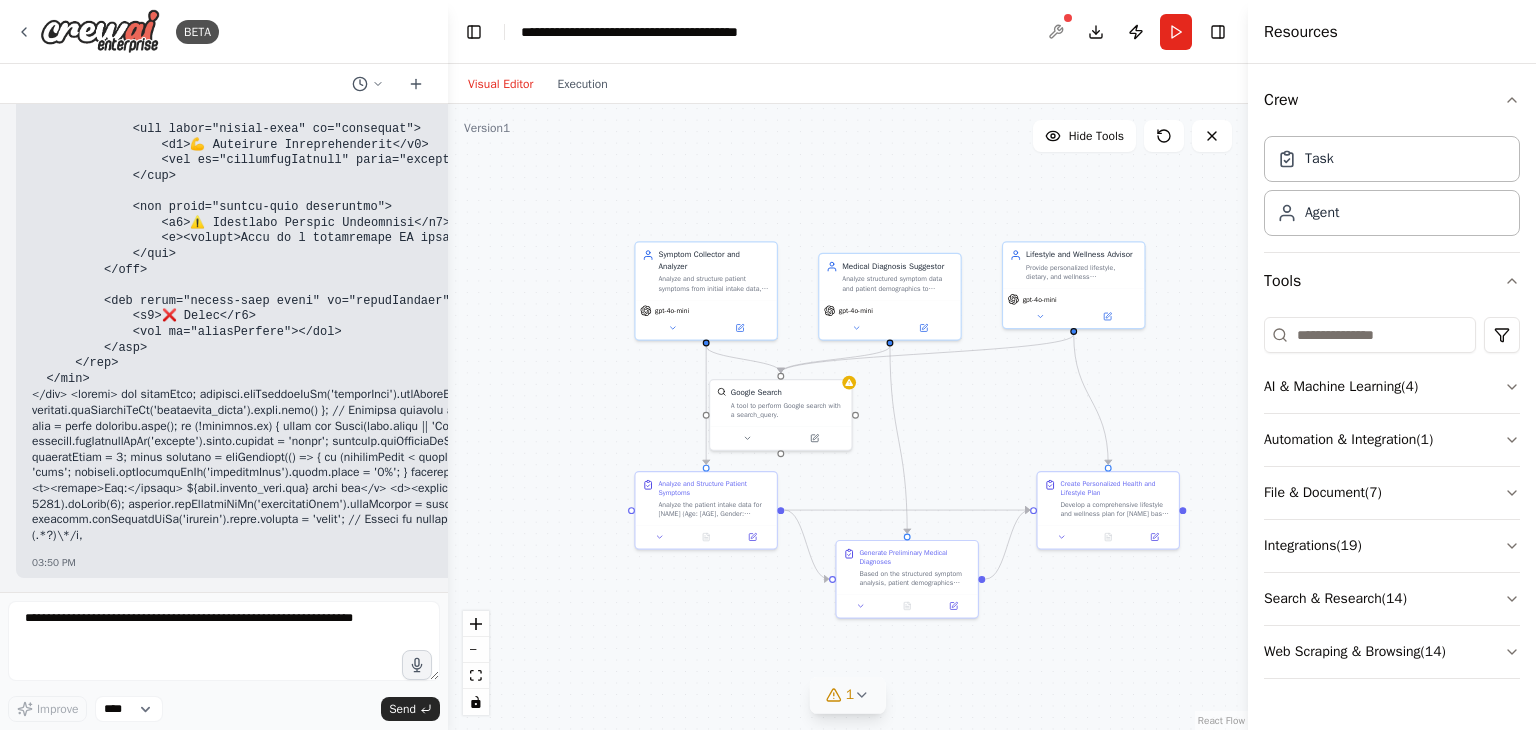 click at bounding box center [1056, 32] 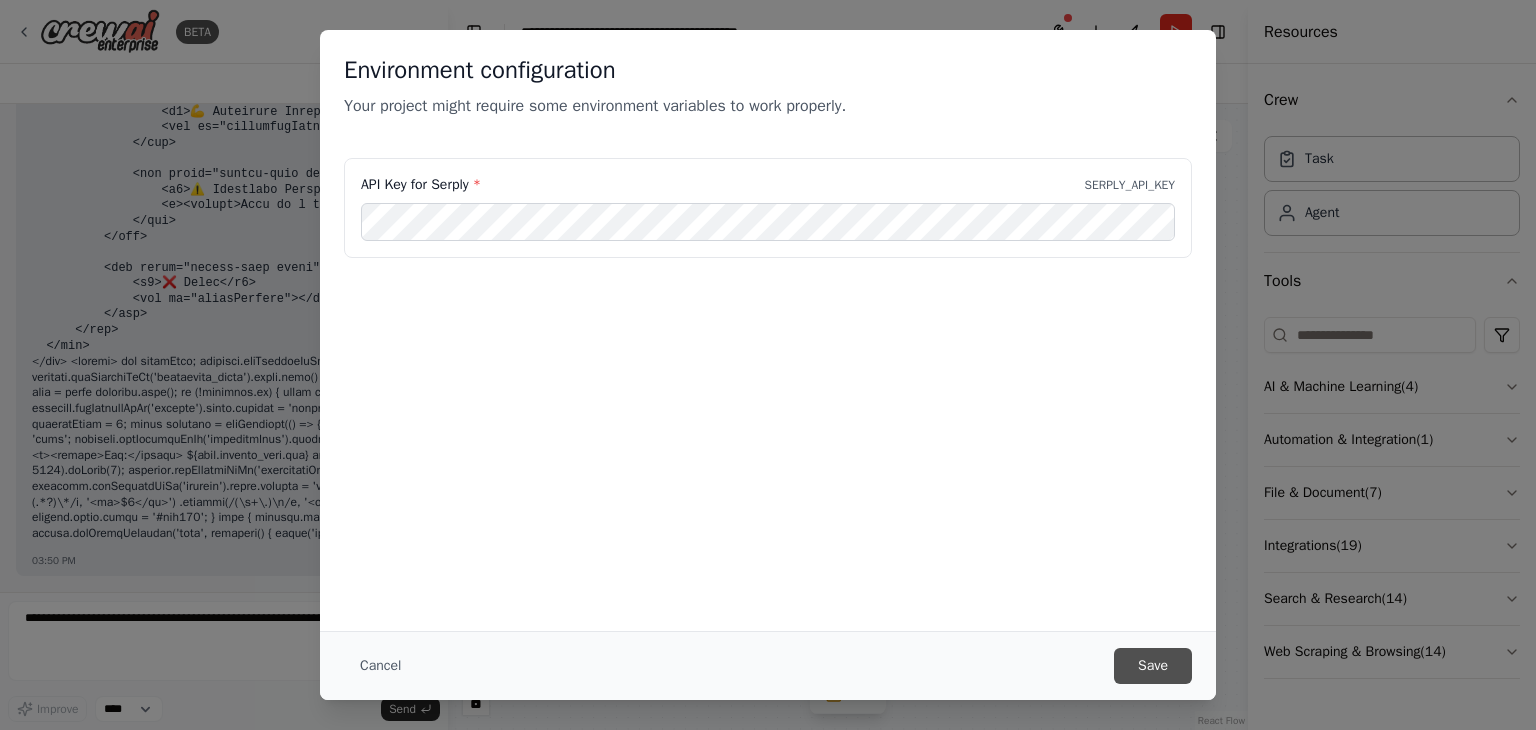 click on "Save" at bounding box center [1153, 666] 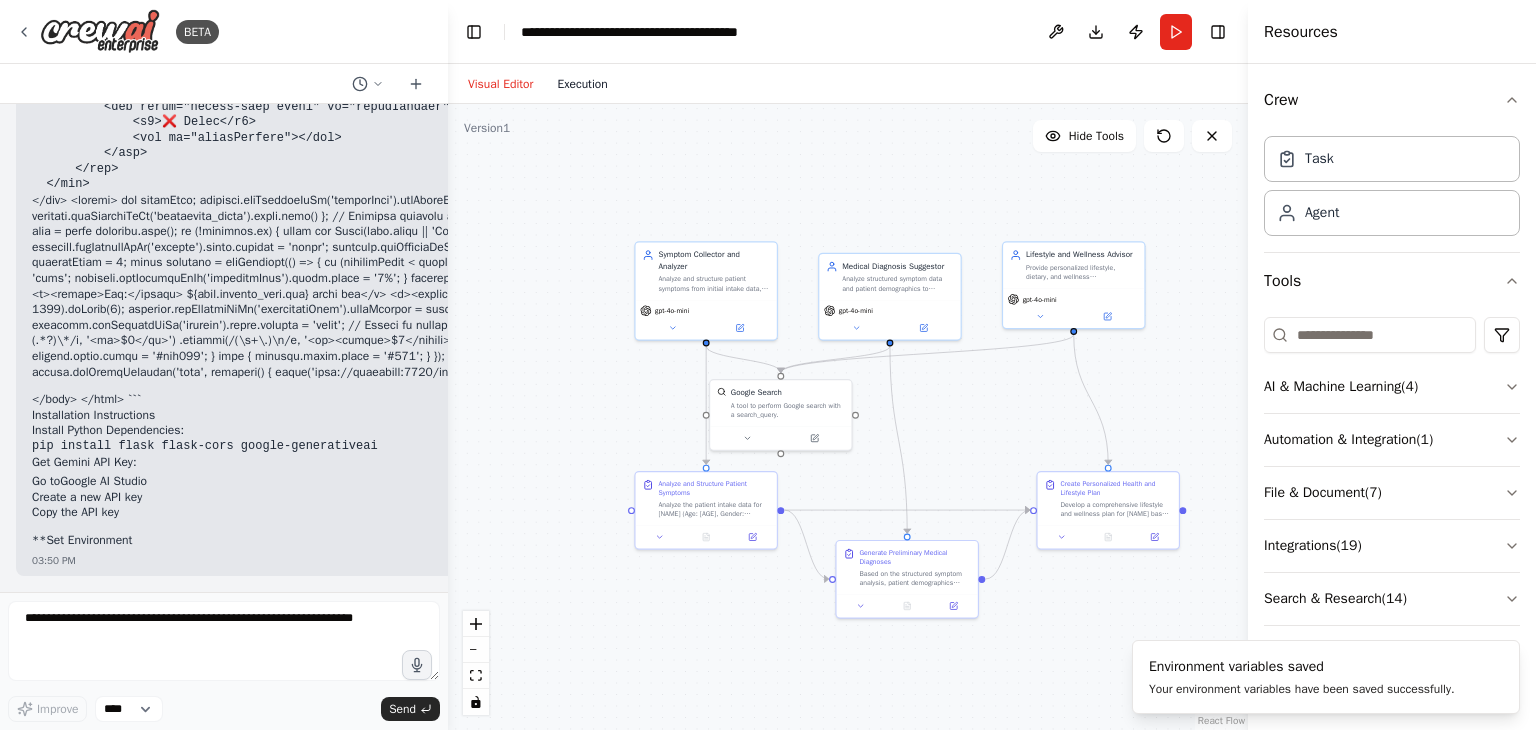 click on "Execution" at bounding box center [582, 84] 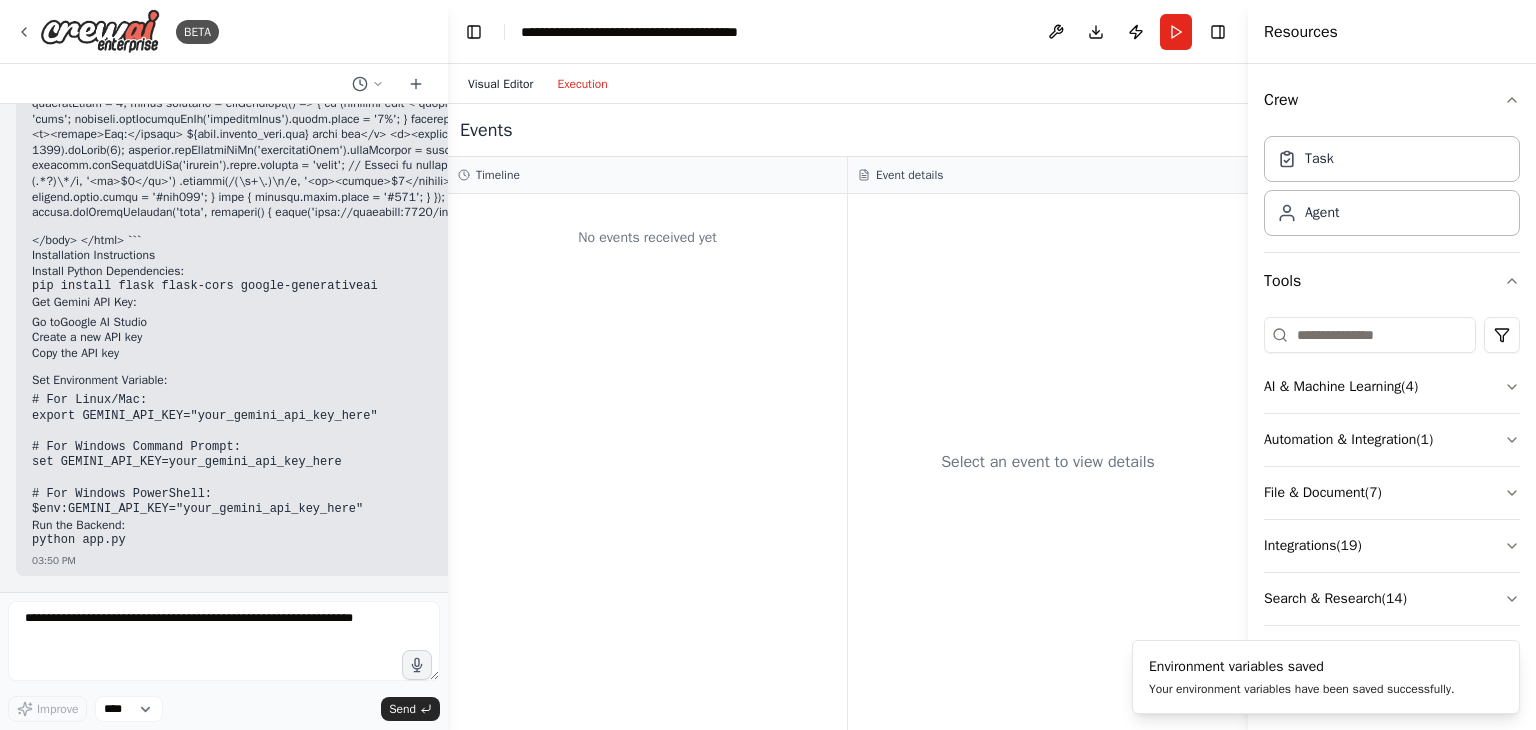 click on "Visual Editor" at bounding box center (500, 84) 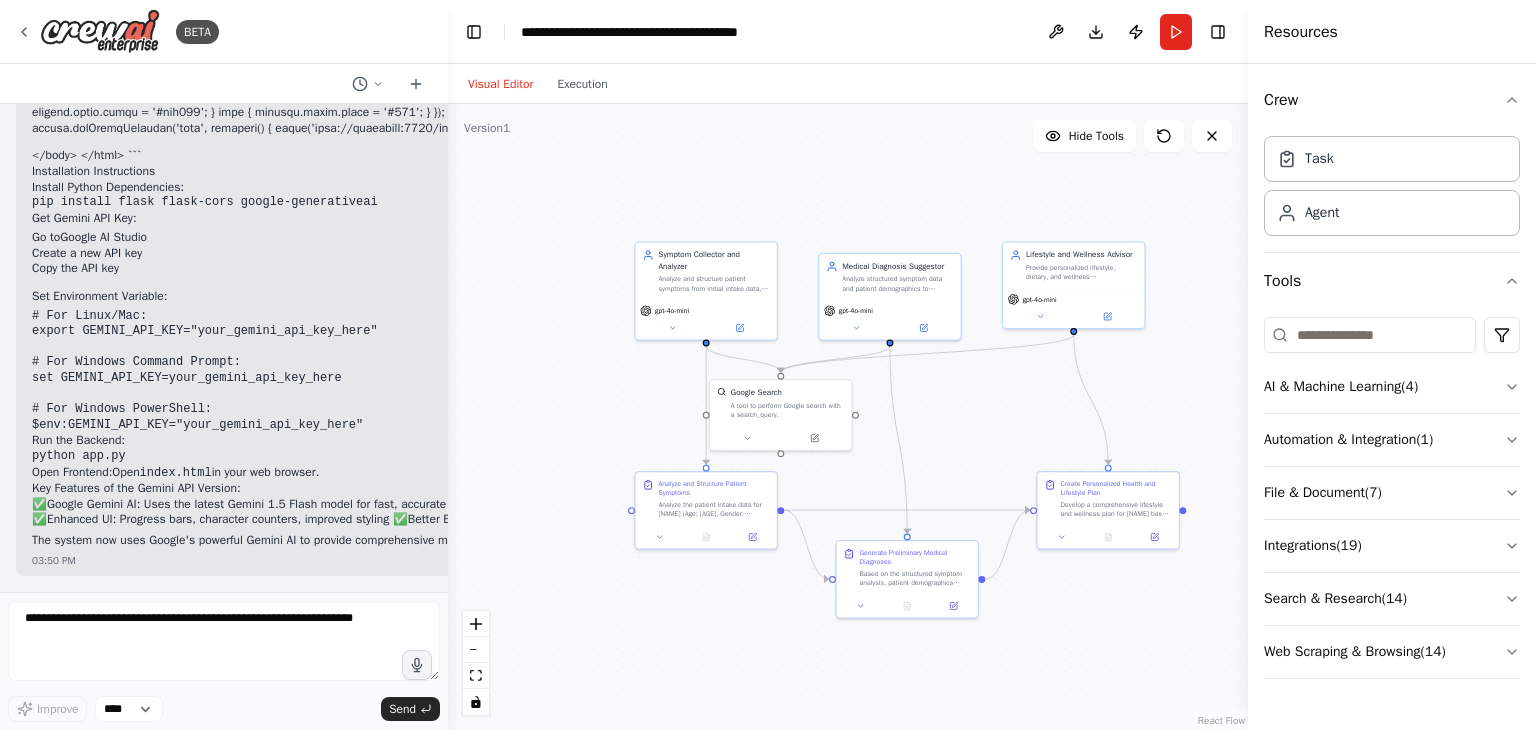 scroll, scrollTop: 21727, scrollLeft: 0, axis: vertical 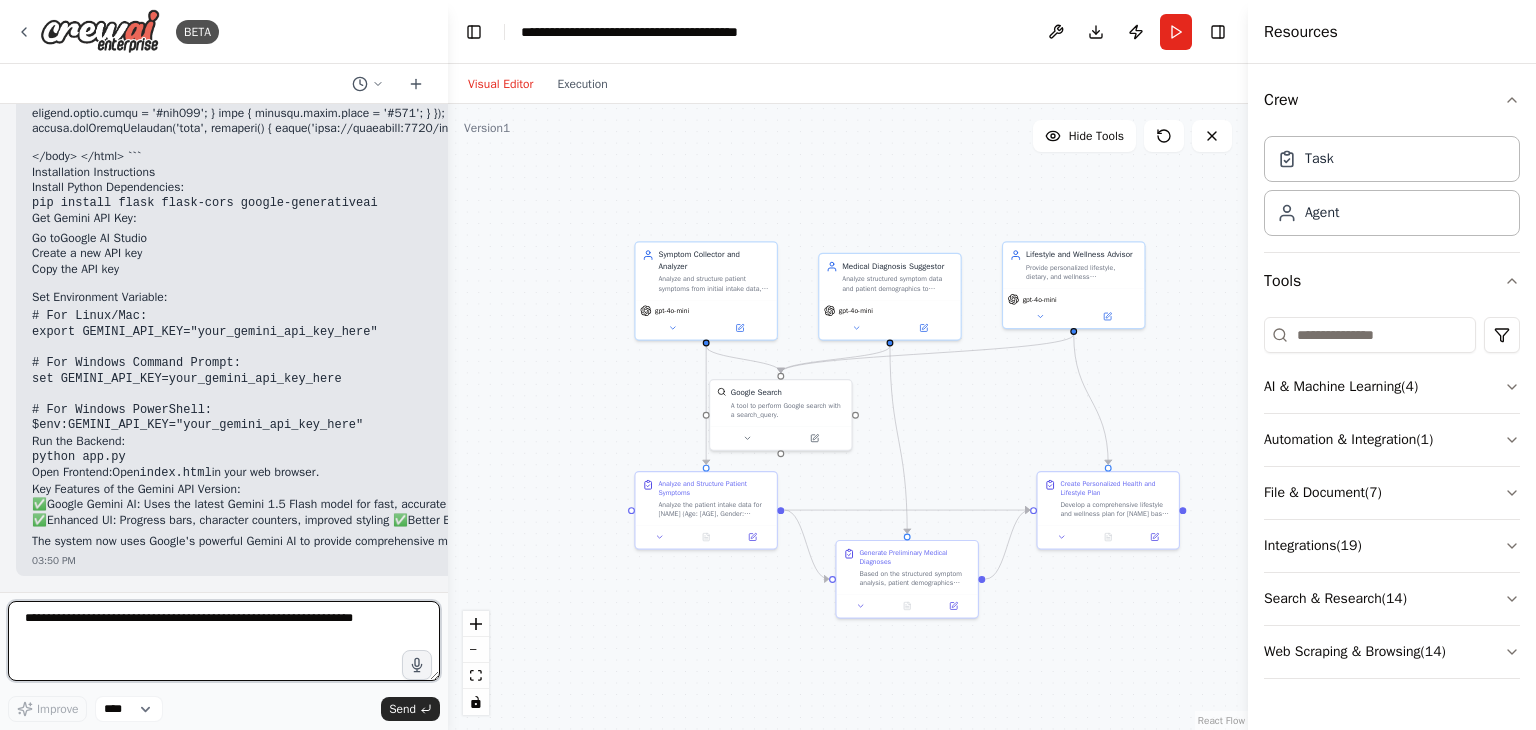 click at bounding box center [224, 641] 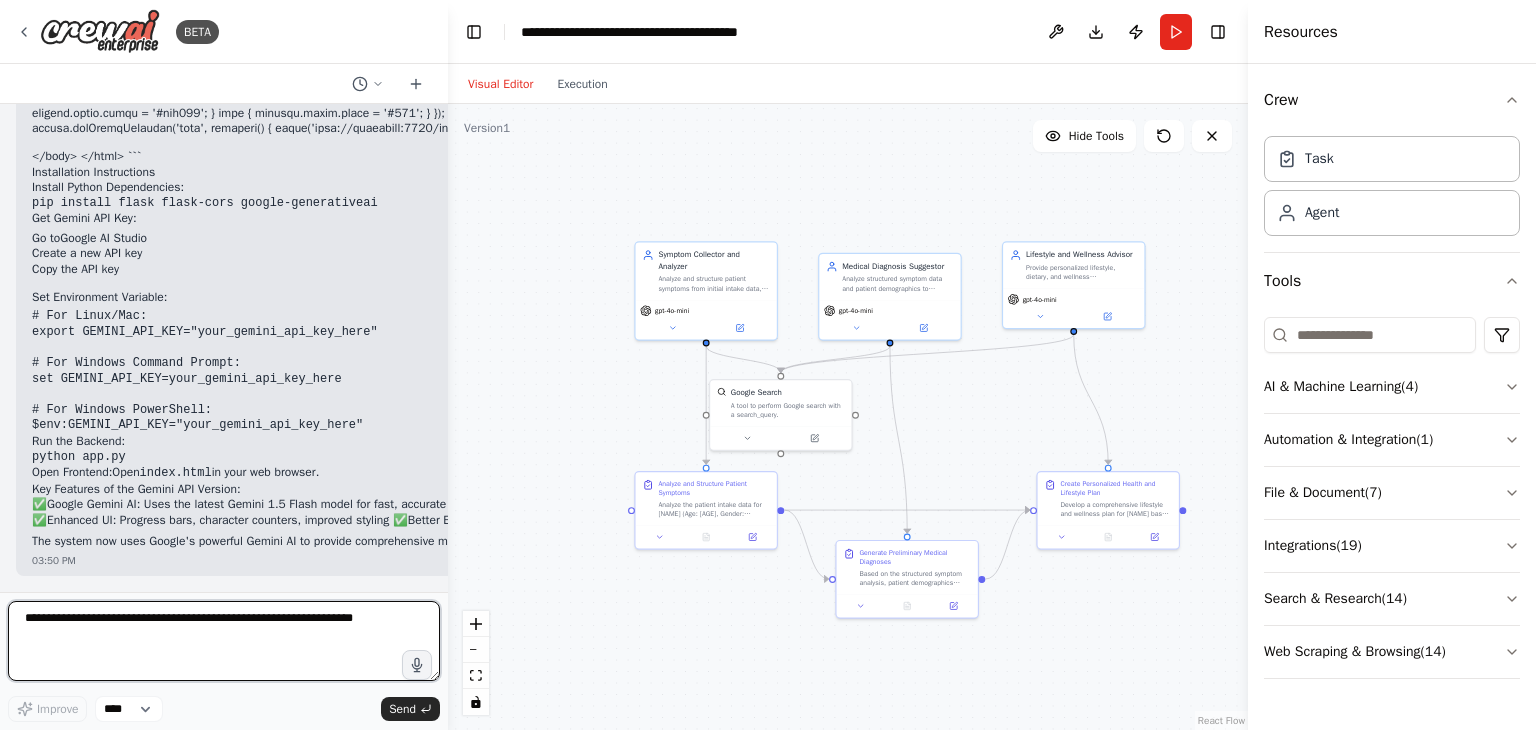 paste on "**********" 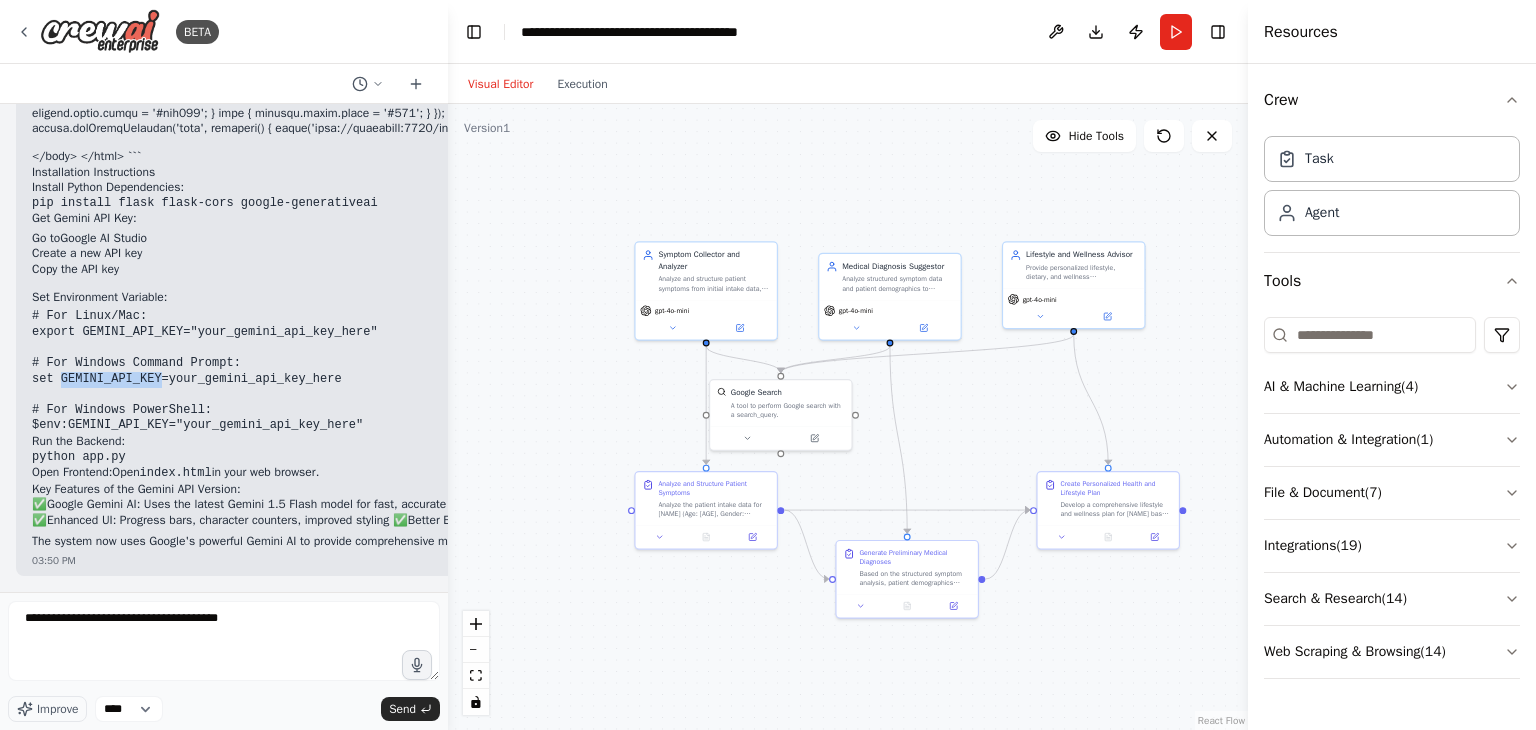 drag, startPoint x: 56, startPoint y: 361, endPoint x: 148, endPoint y: 358, distance: 92.0489 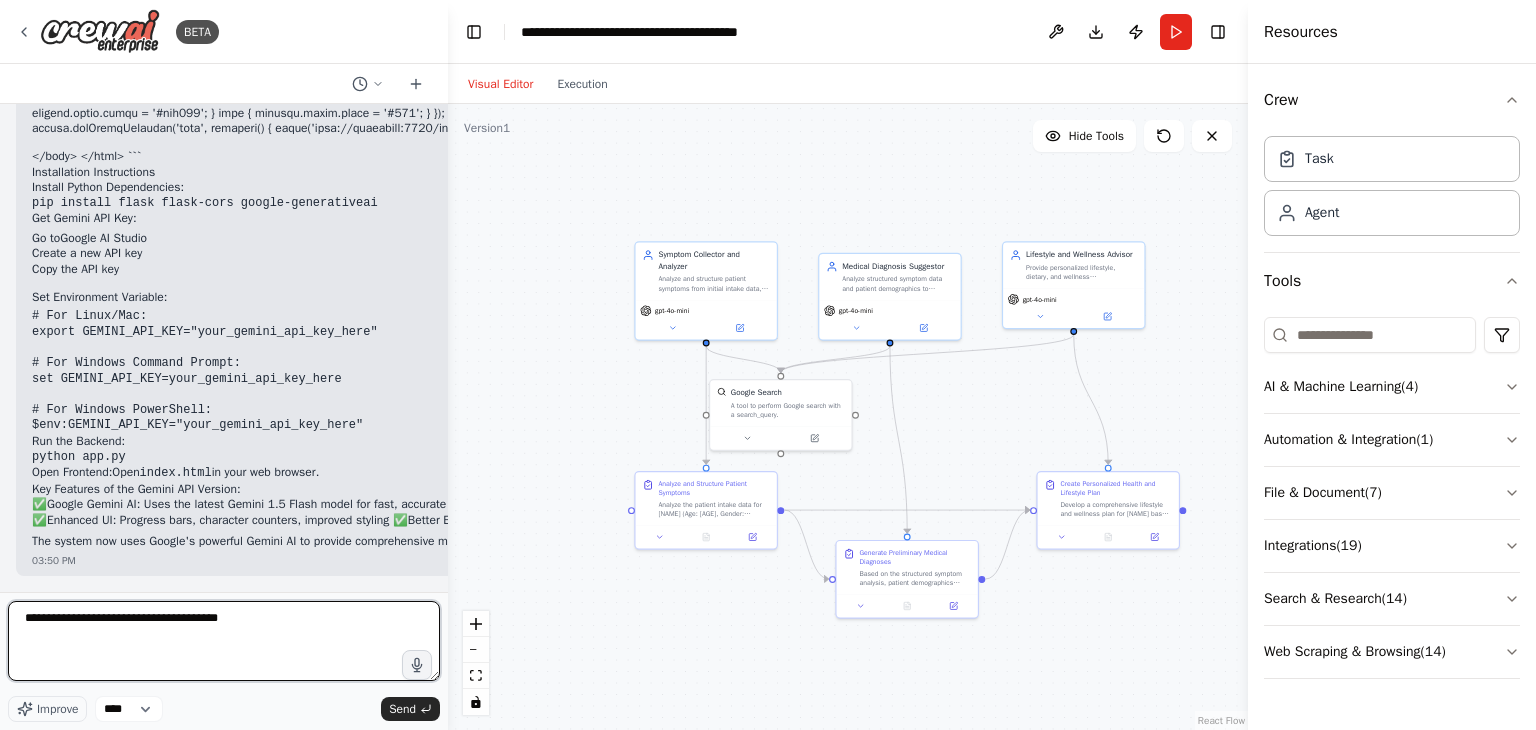 click on "**********" at bounding box center (224, 641) 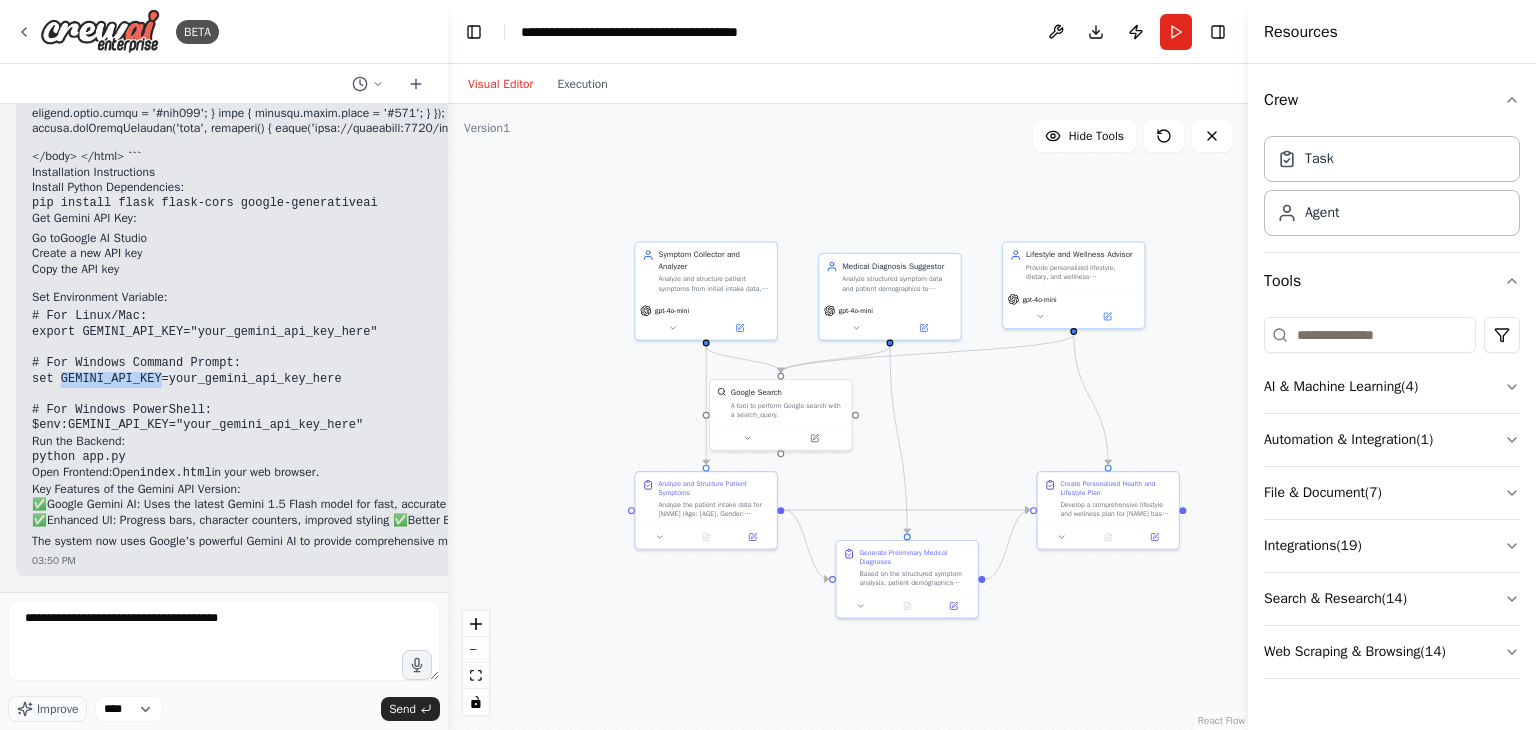 drag, startPoint x: 58, startPoint y: 361, endPoint x: 149, endPoint y: 367, distance: 91.197586 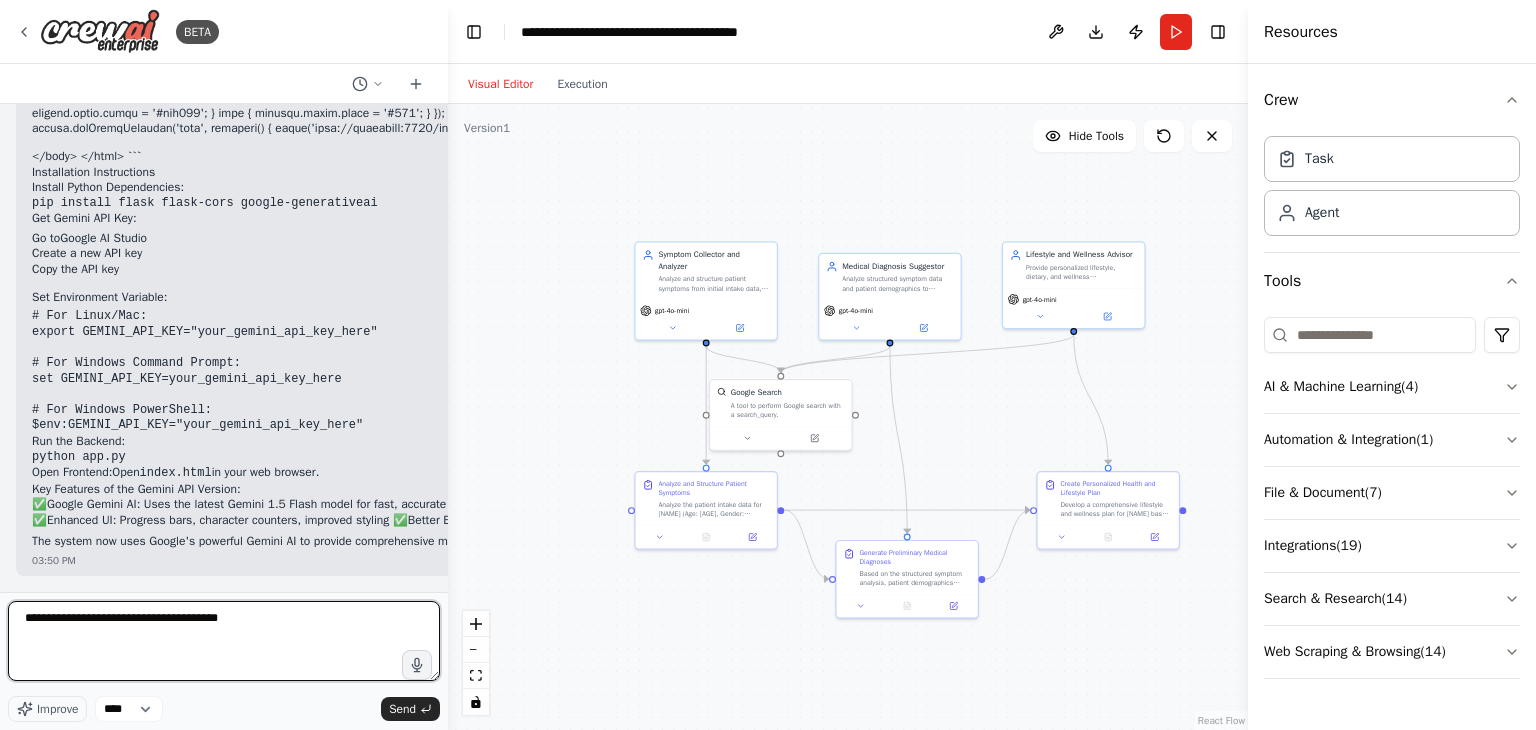 click on "**********" at bounding box center (224, 641) 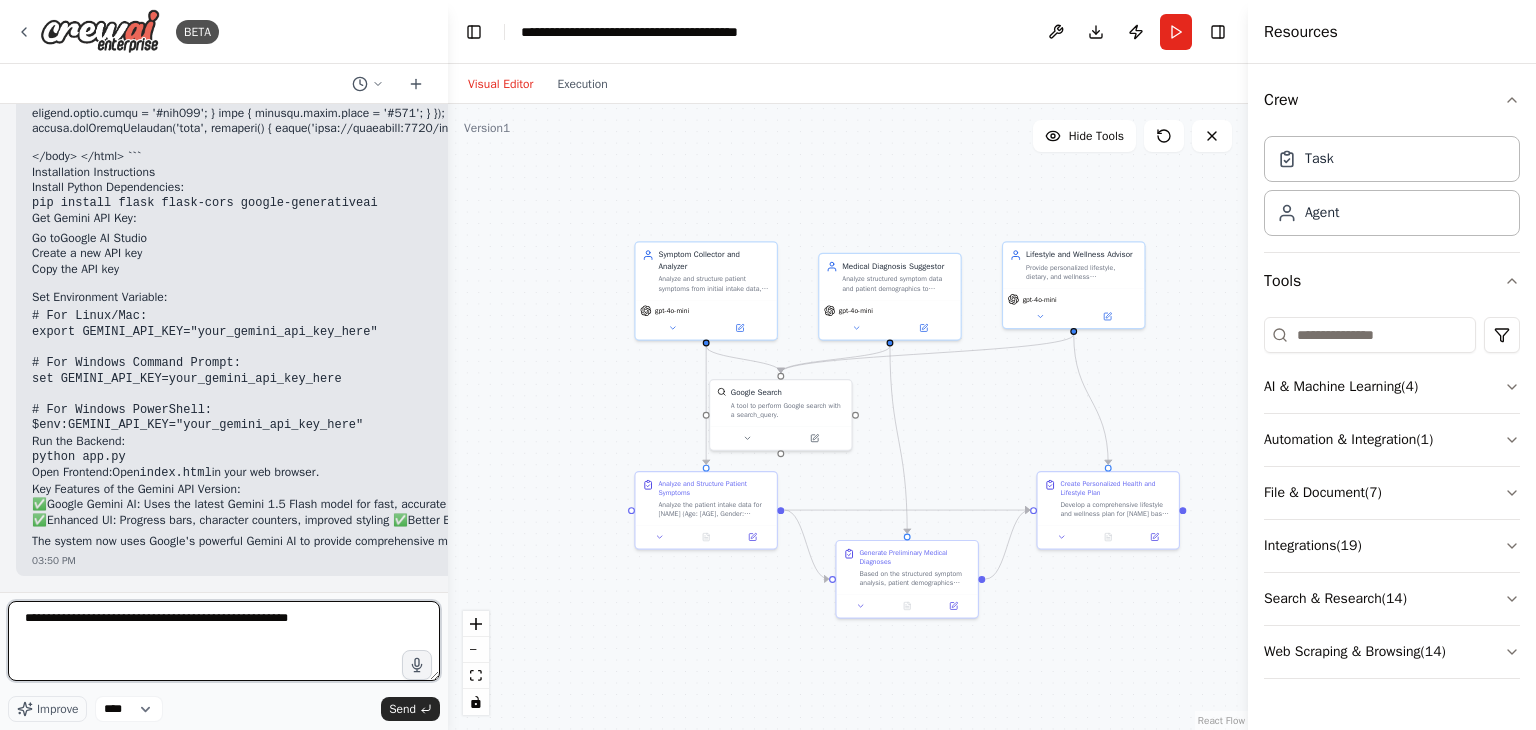 type on "**********" 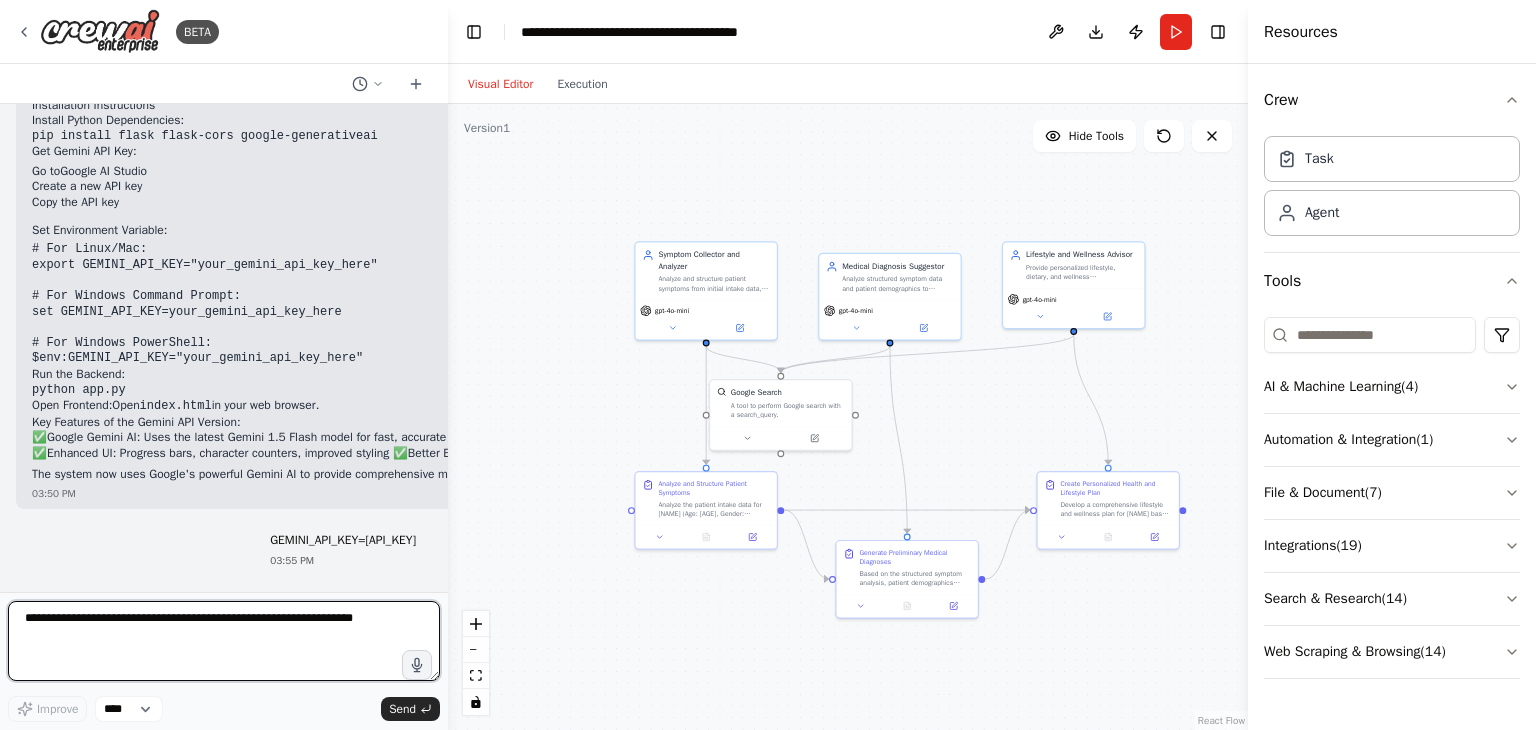 type 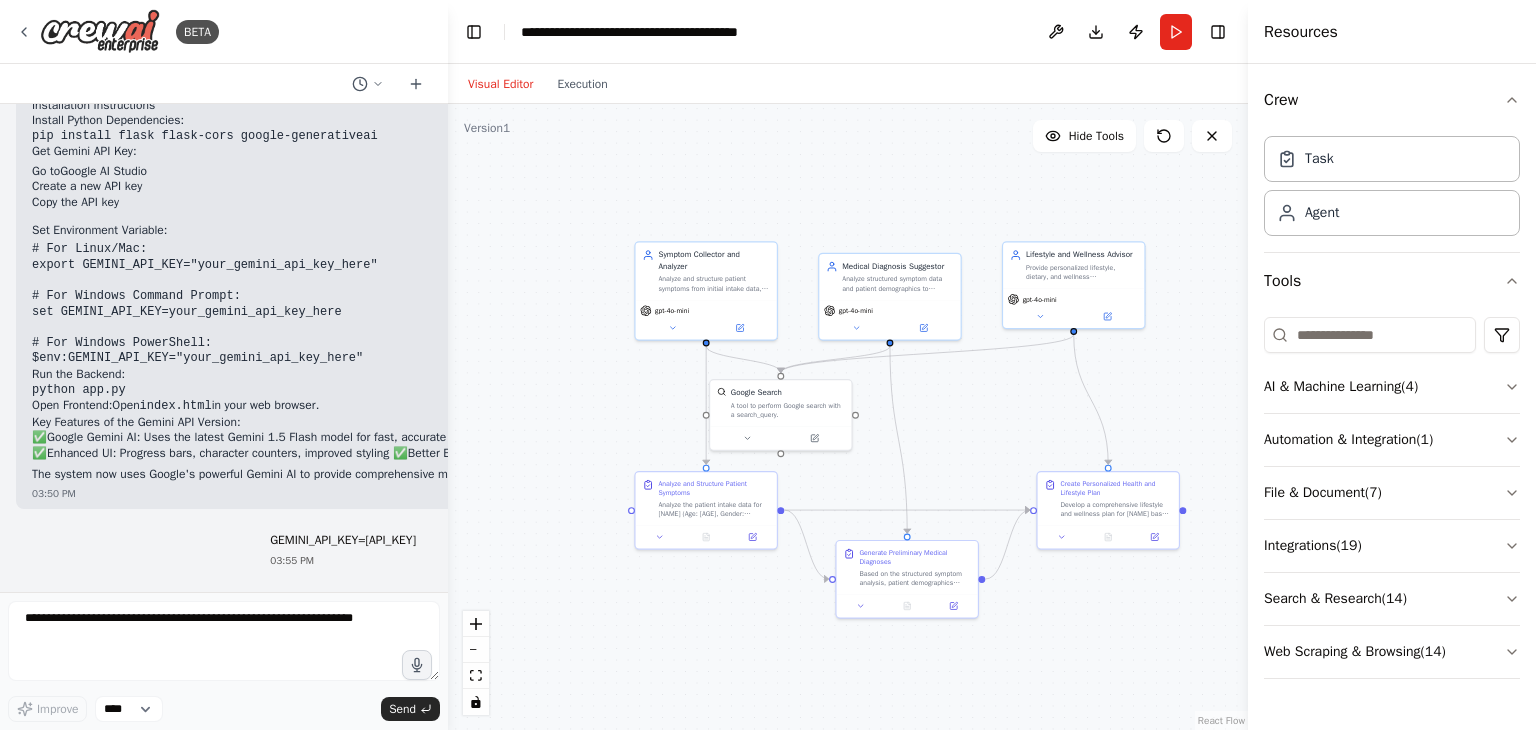 scroll, scrollTop: 21846, scrollLeft: 0, axis: vertical 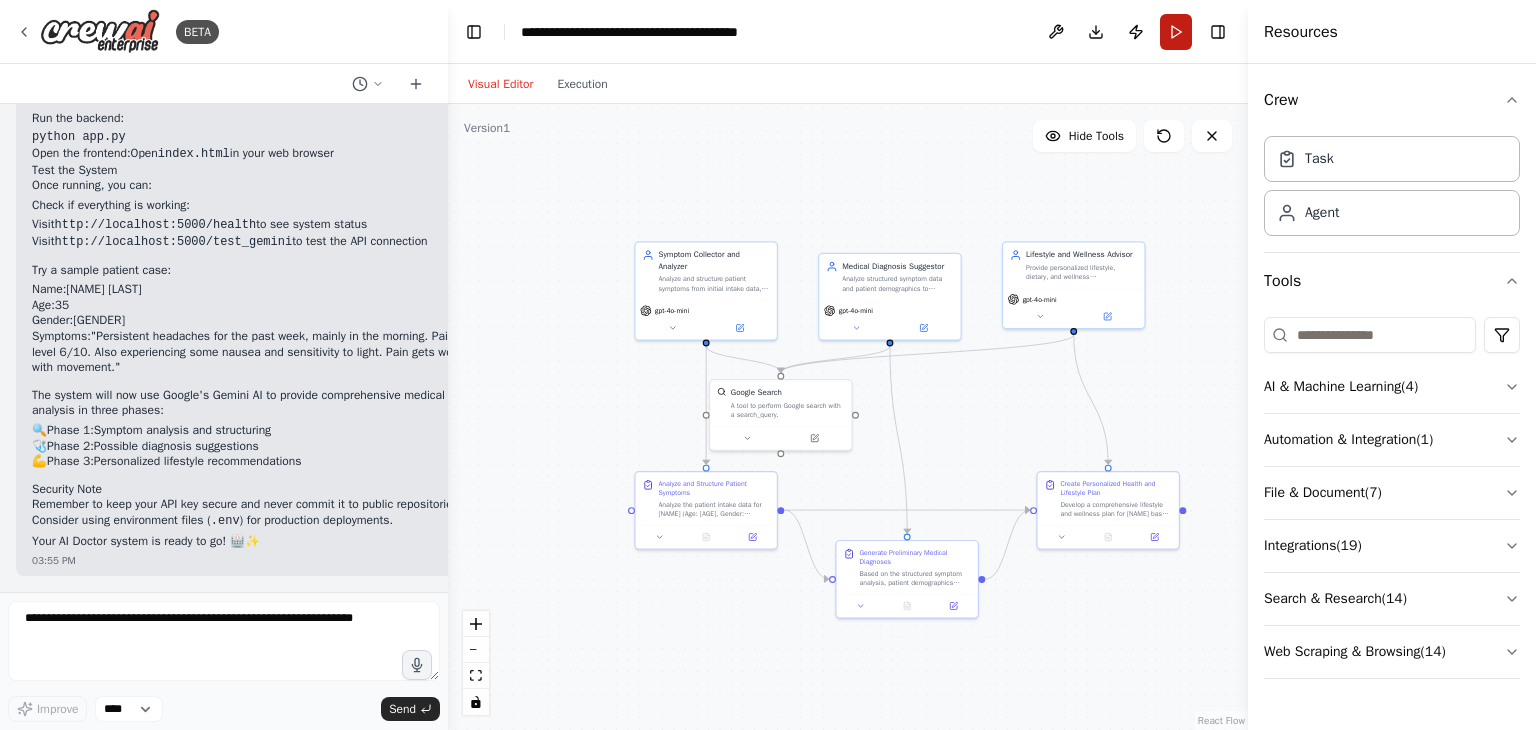 click on "Run" at bounding box center [1176, 32] 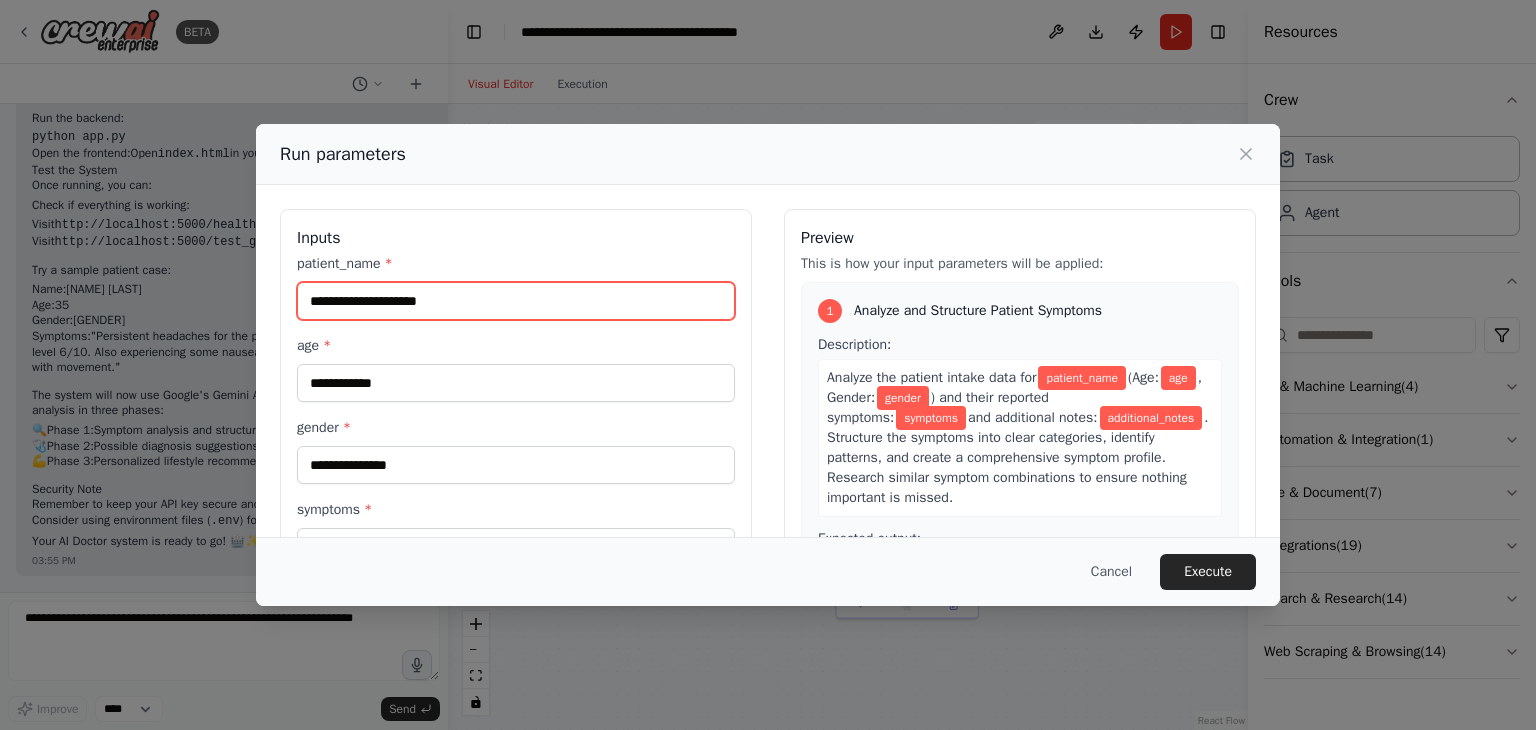 click on "patient_name *" at bounding box center [516, 301] 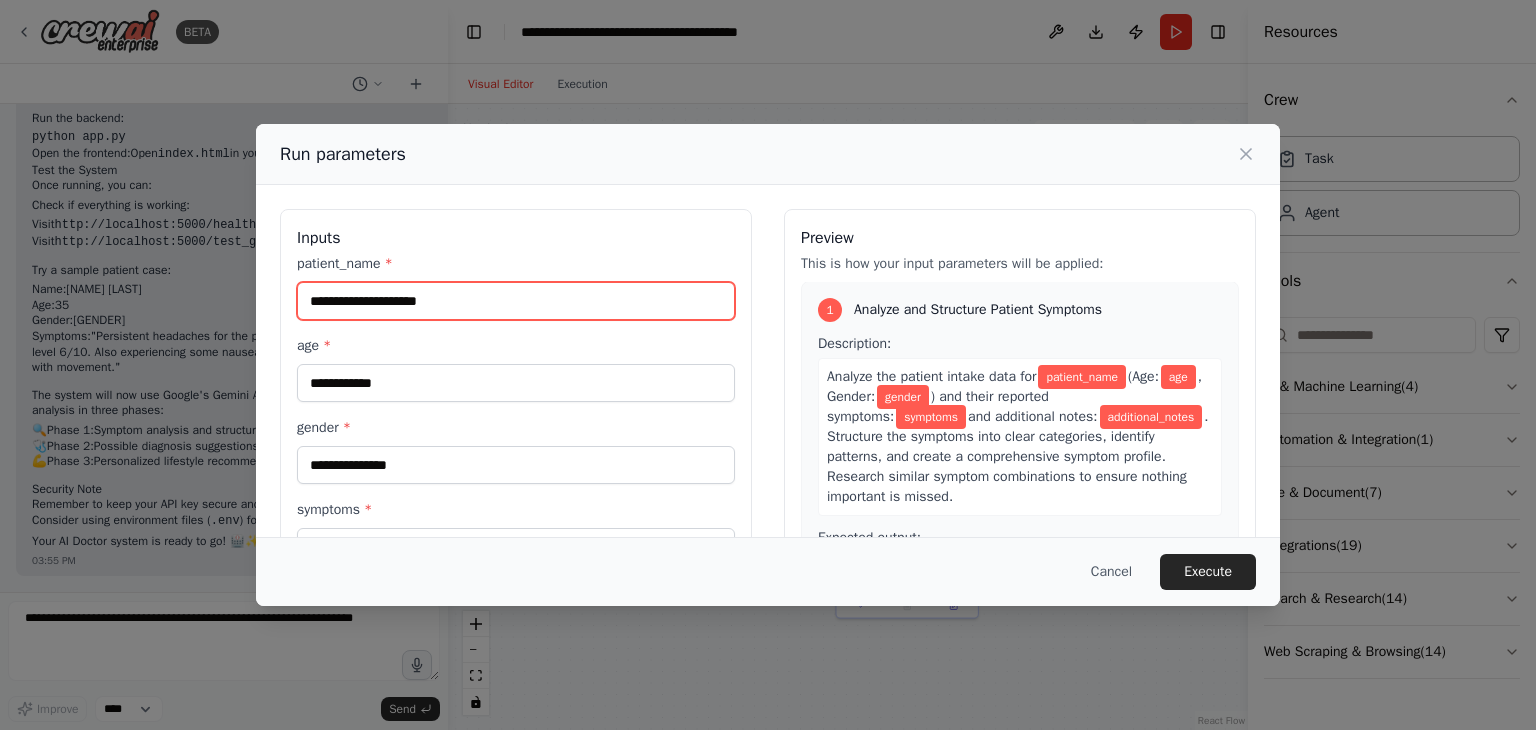 scroll, scrollTop: 0, scrollLeft: 0, axis: both 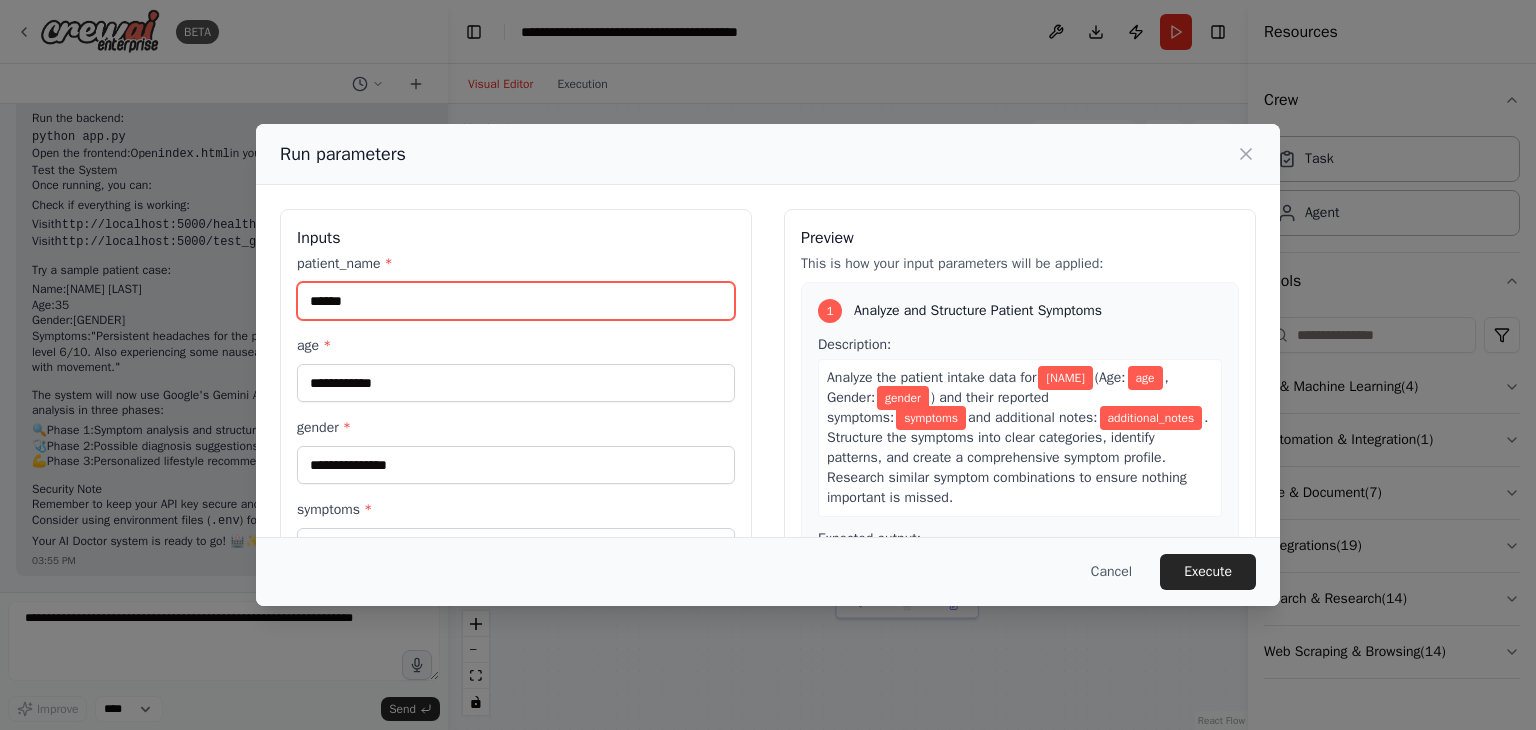 type on "******" 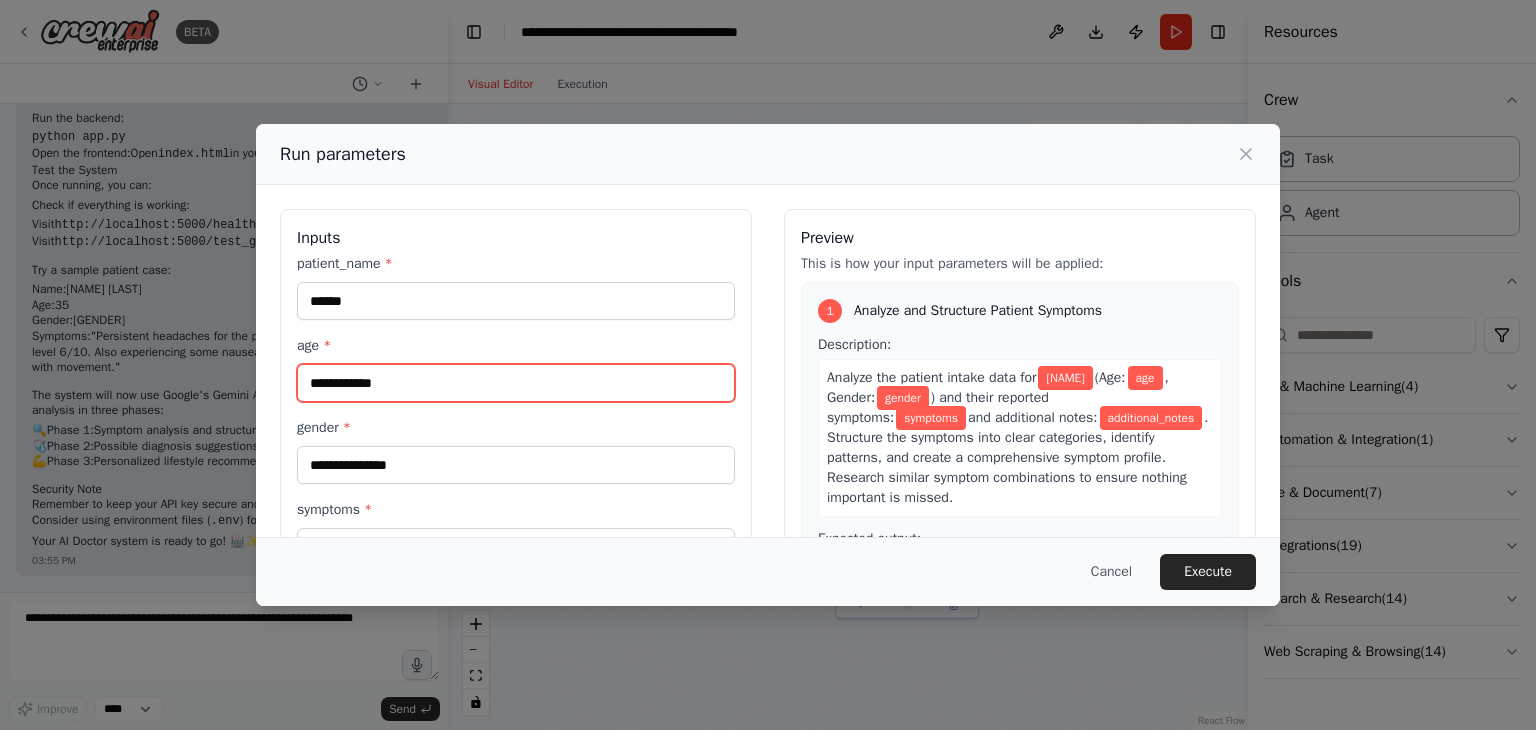 click on "age *" at bounding box center (516, 383) 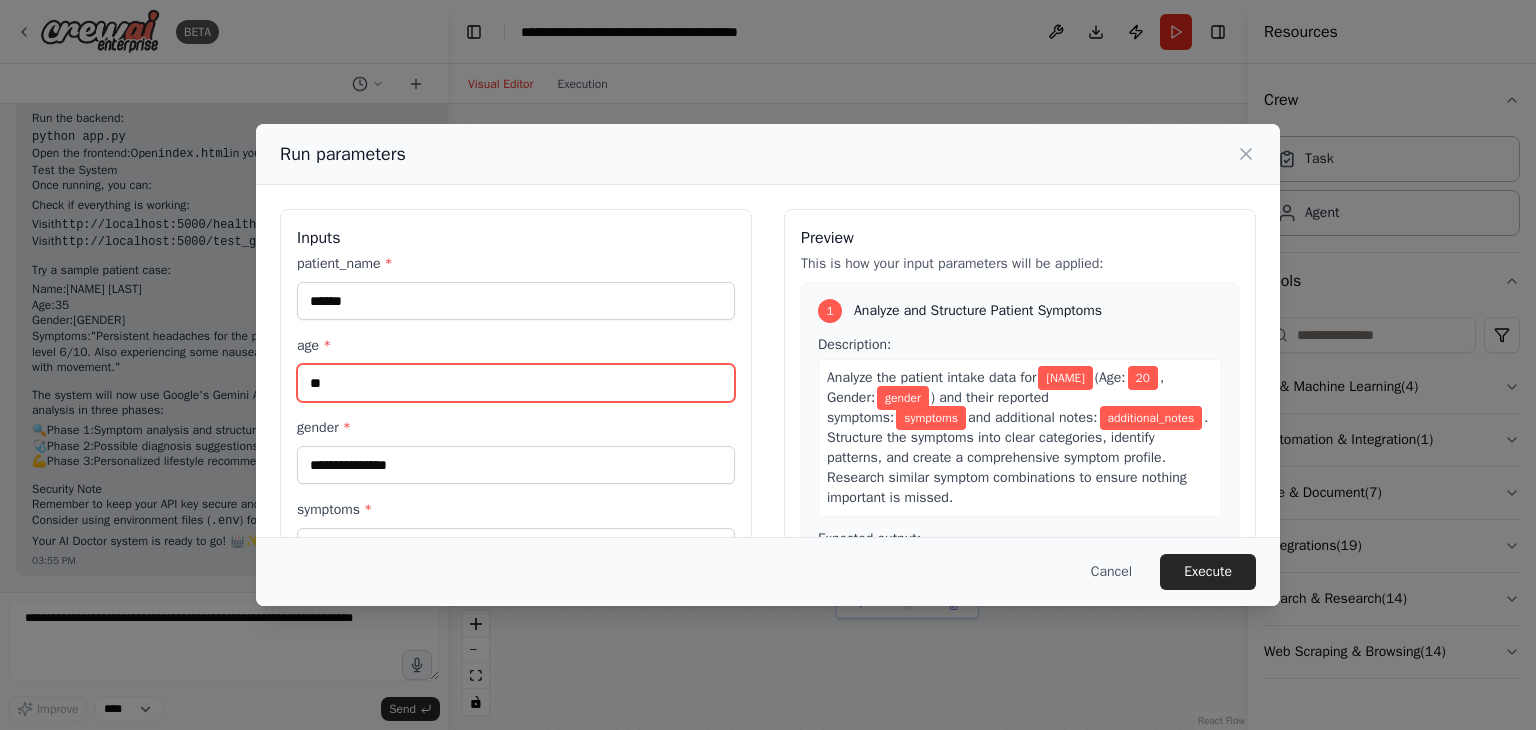 type on "**" 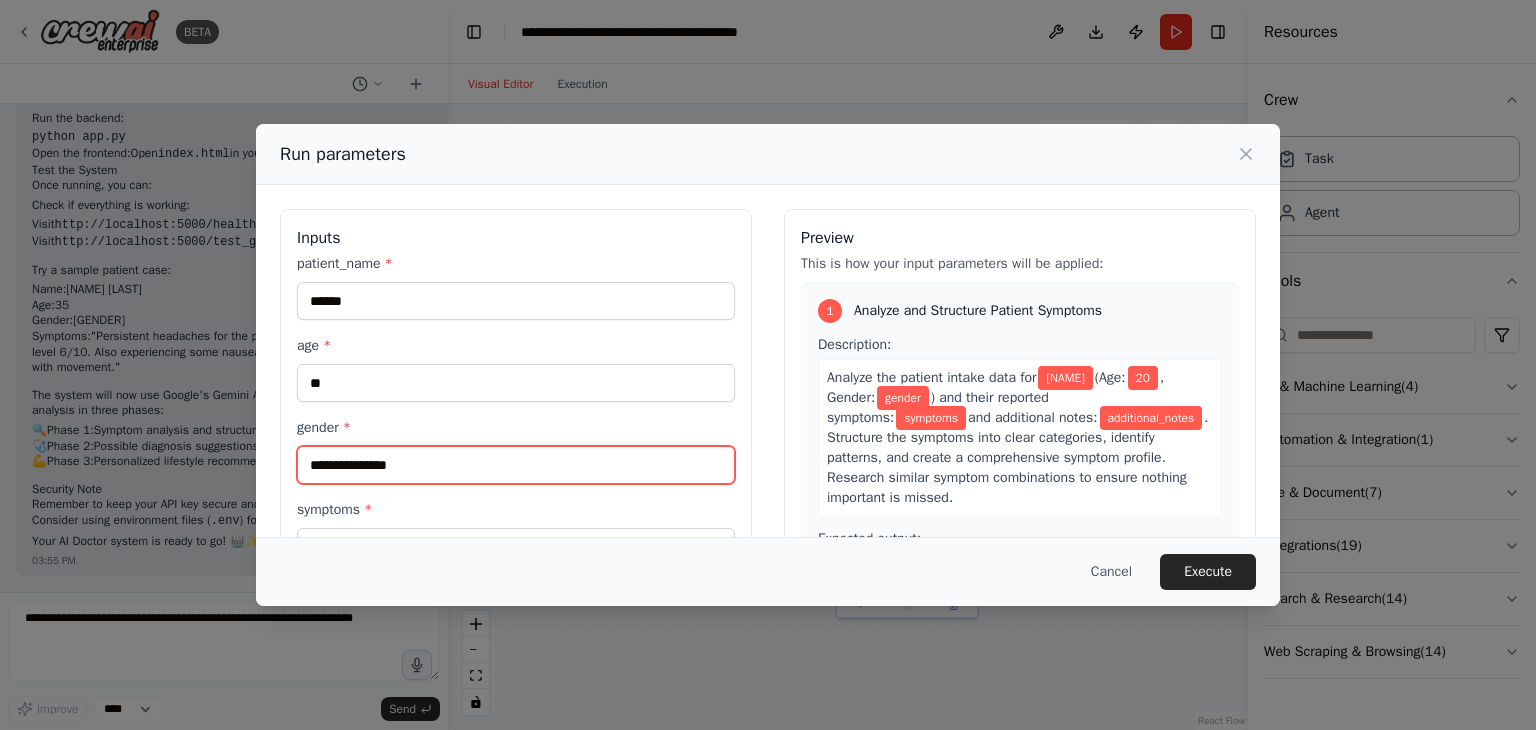 click on "gender *" at bounding box center [516, 465] 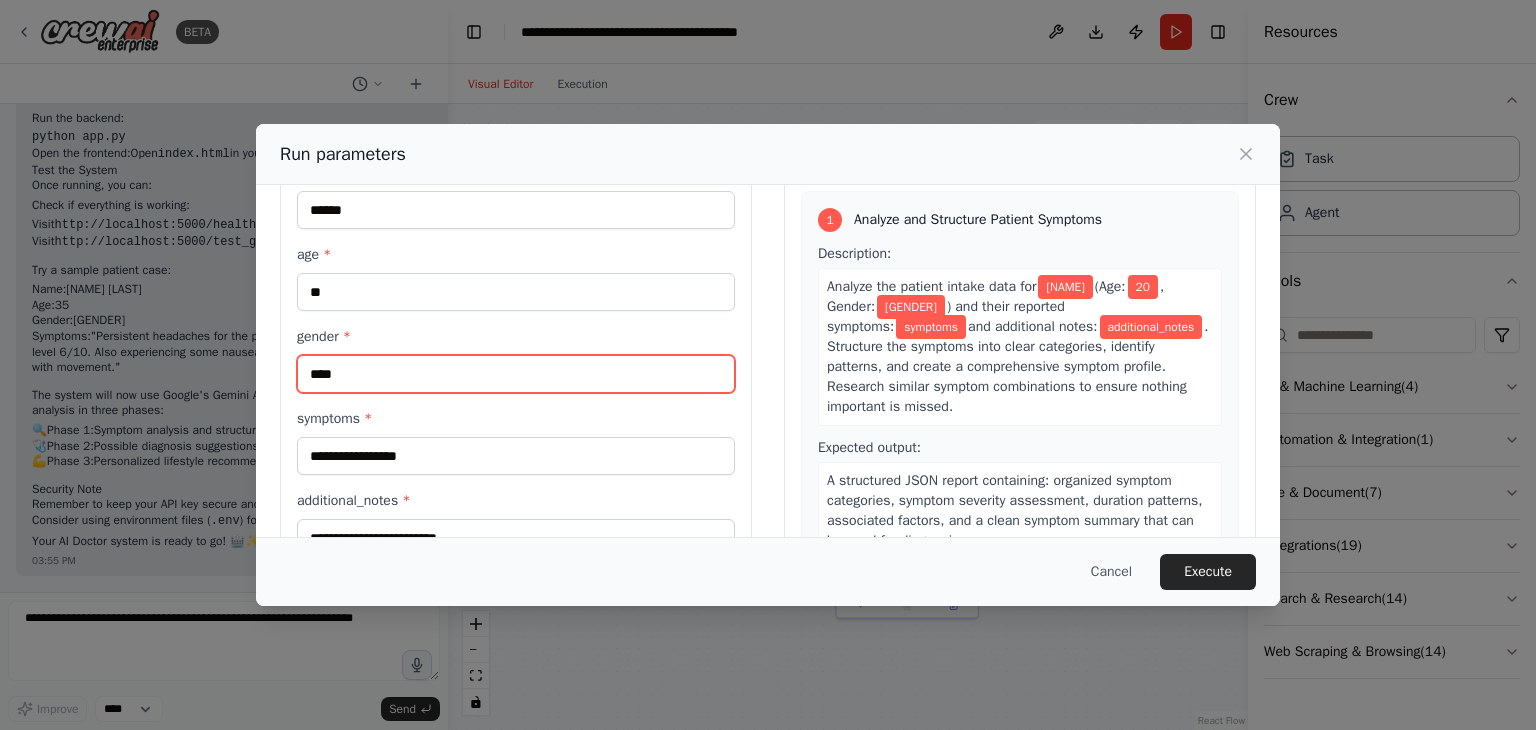 scroll, scrollTop: 92, scrollLeft: 0, axis: vertical 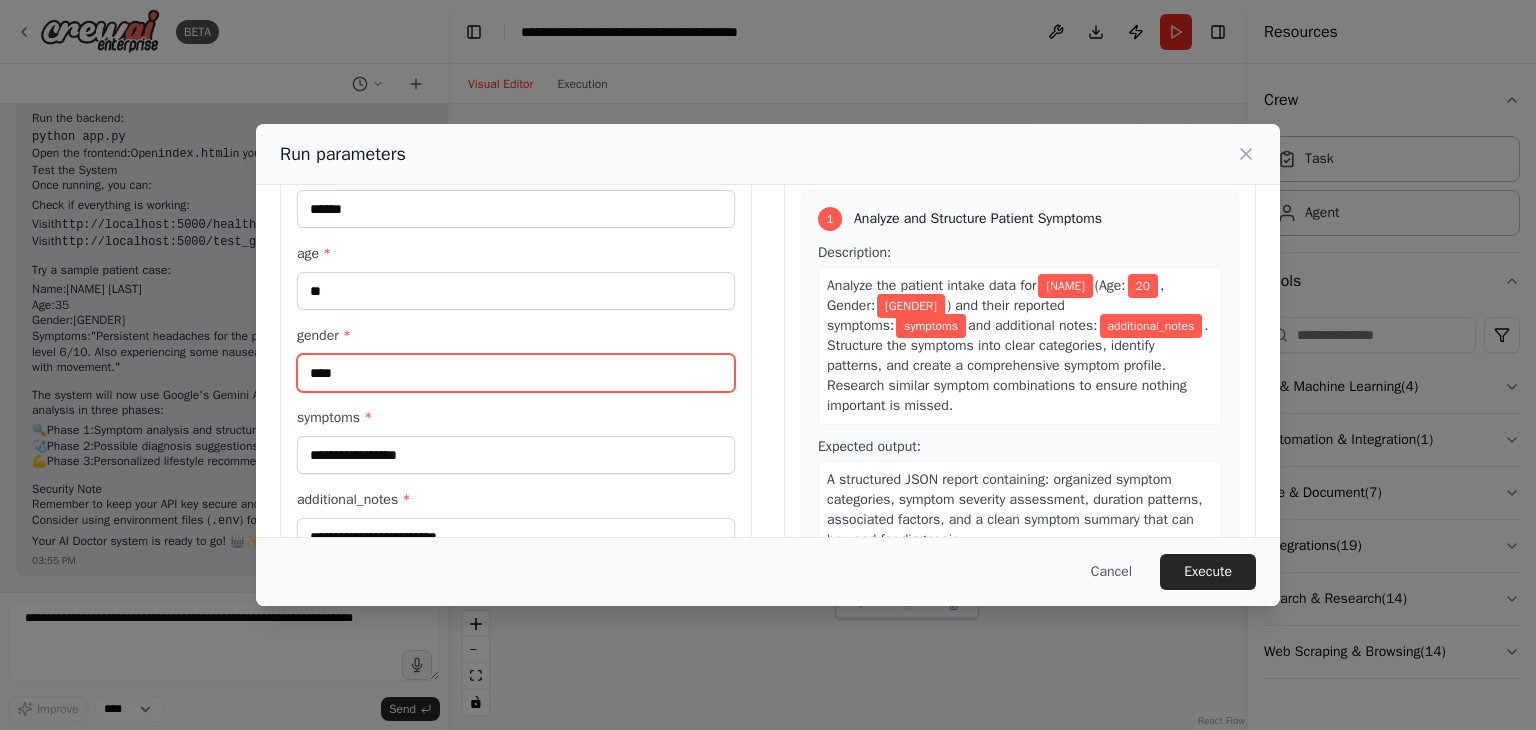 type on "****" 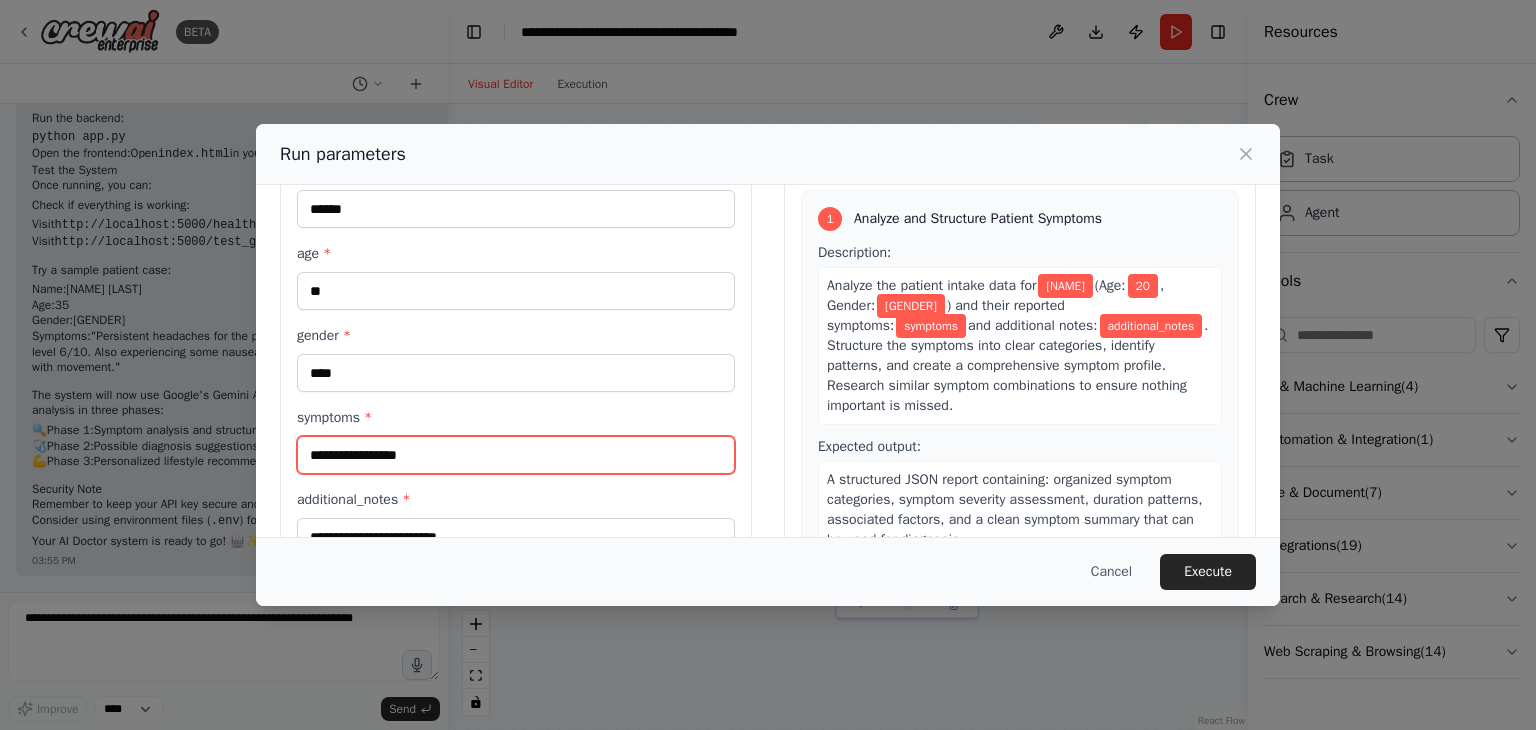 click on "symptoms *" at bounding box center (516, 455) 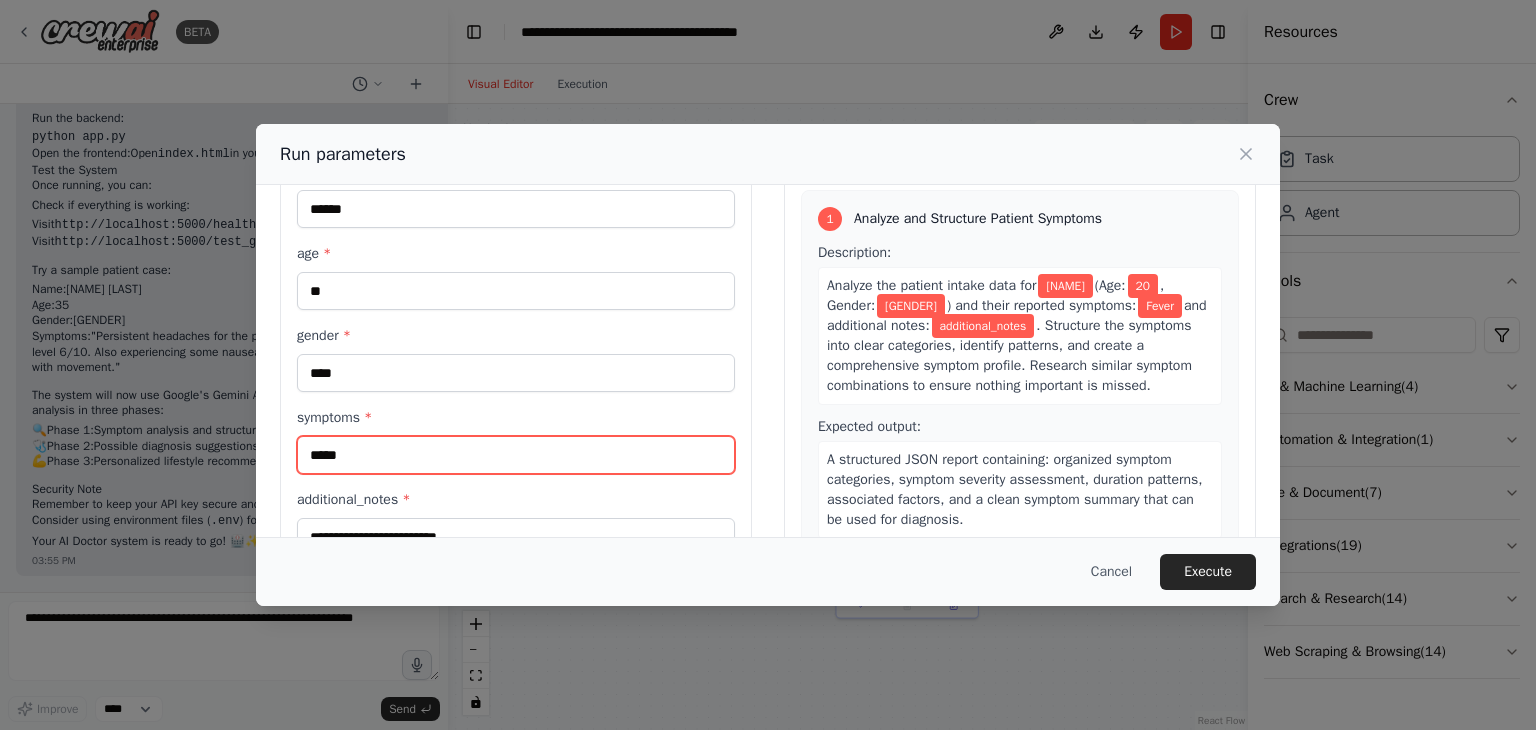 scroll, scrollTop: 169, scrollLeft: 0, axis: vertical 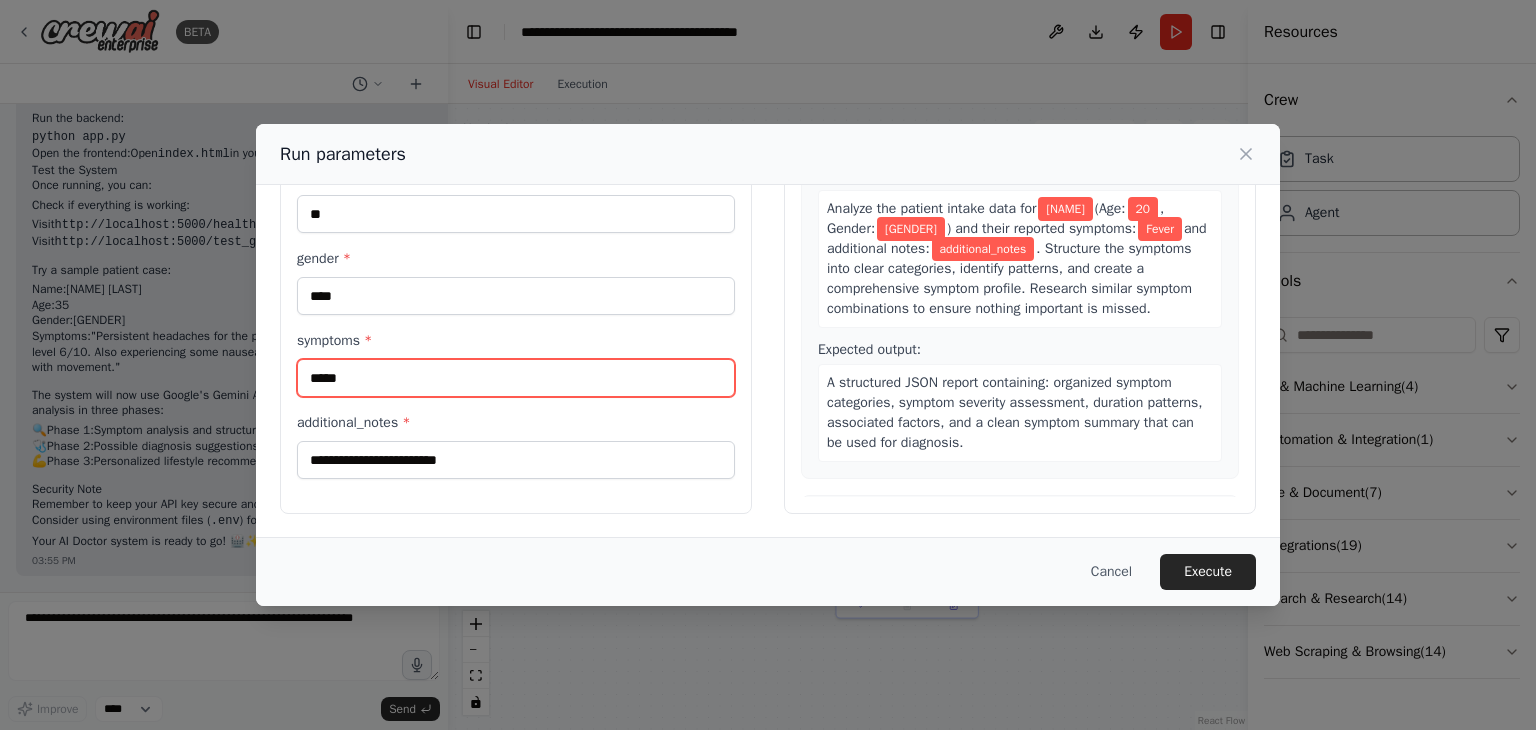 type on "*****" 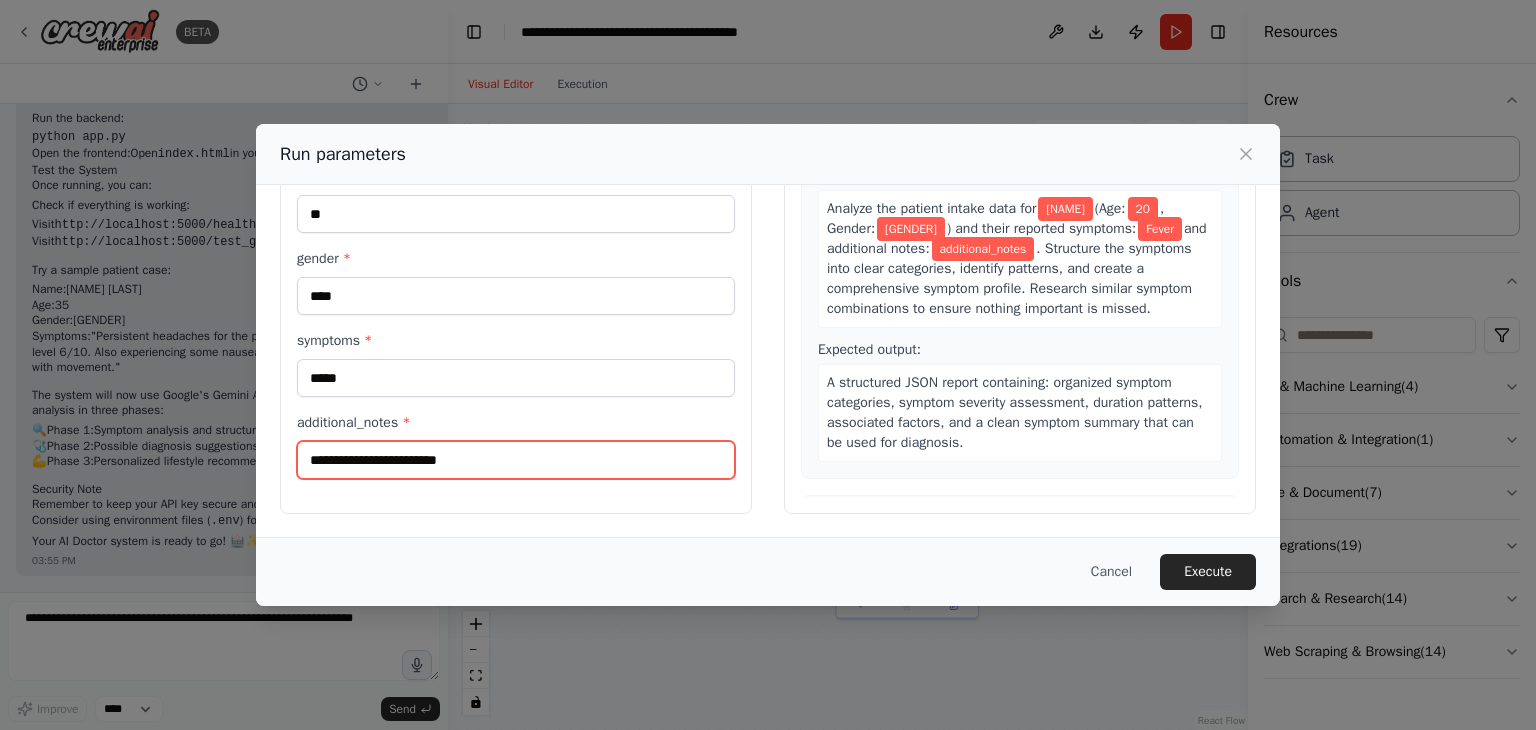 click on "additional_notes *" at bounding box center (516, 460) 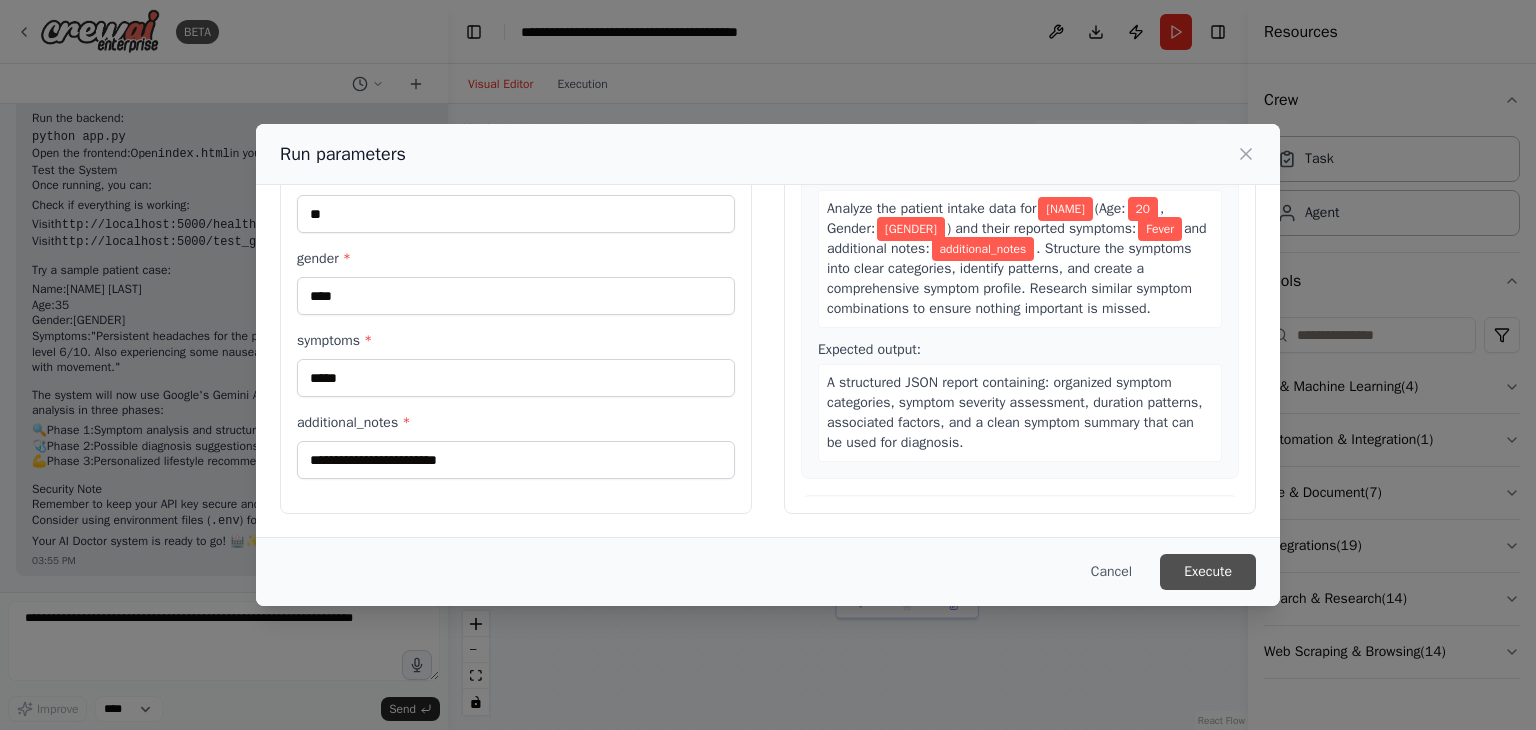 click on "Execute" at bounding box center (1208, 572) 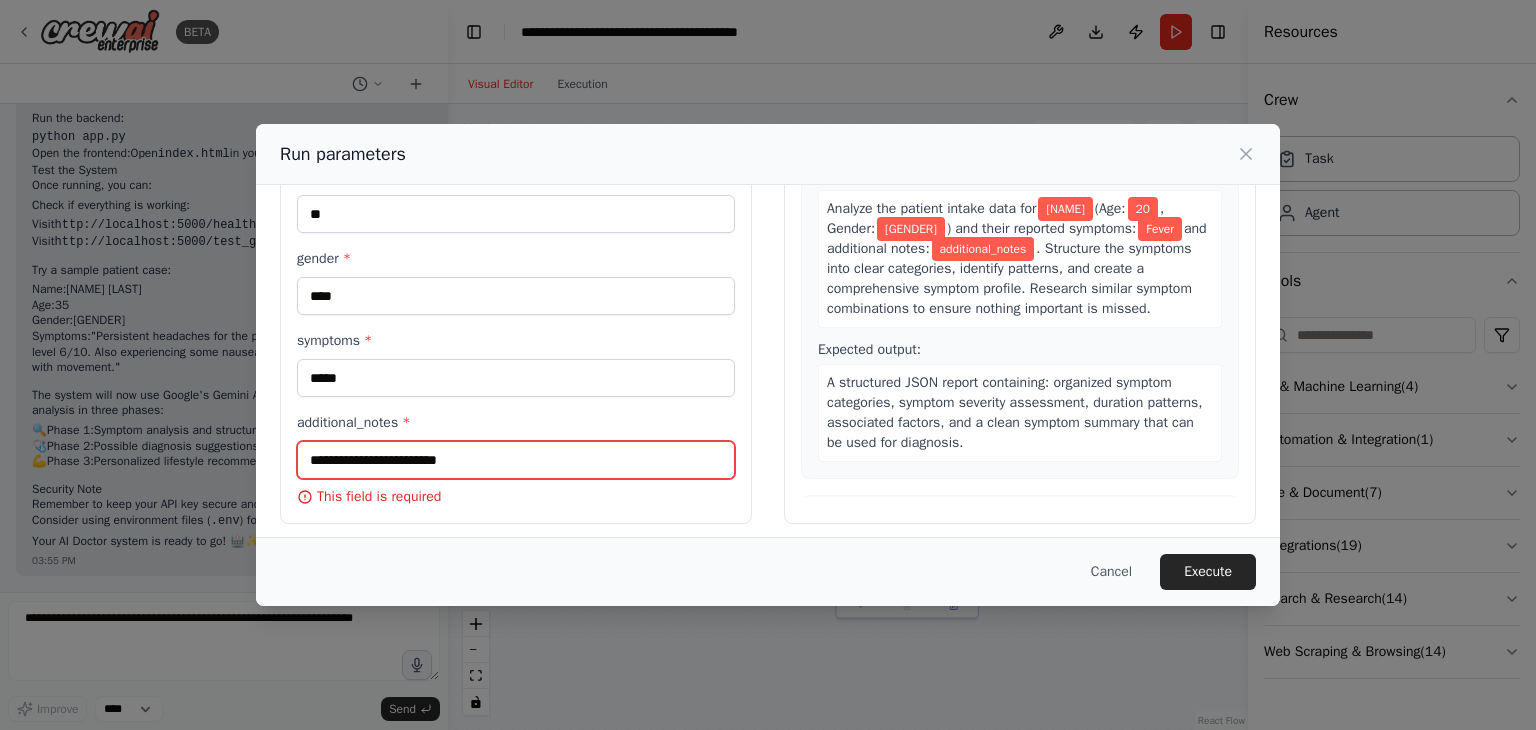 click on "additional_notes *" at bounding box center (516, 460) 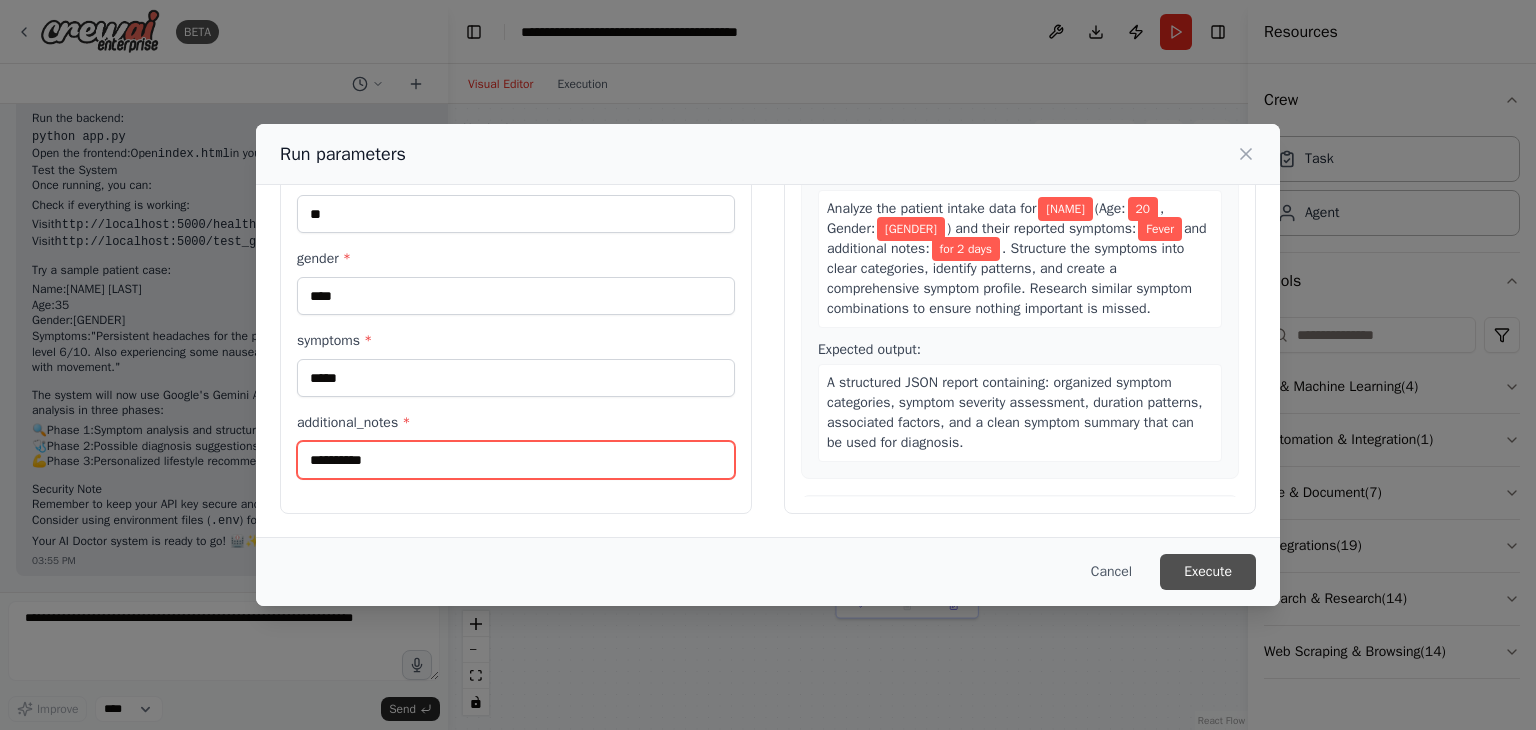 type on "**********" 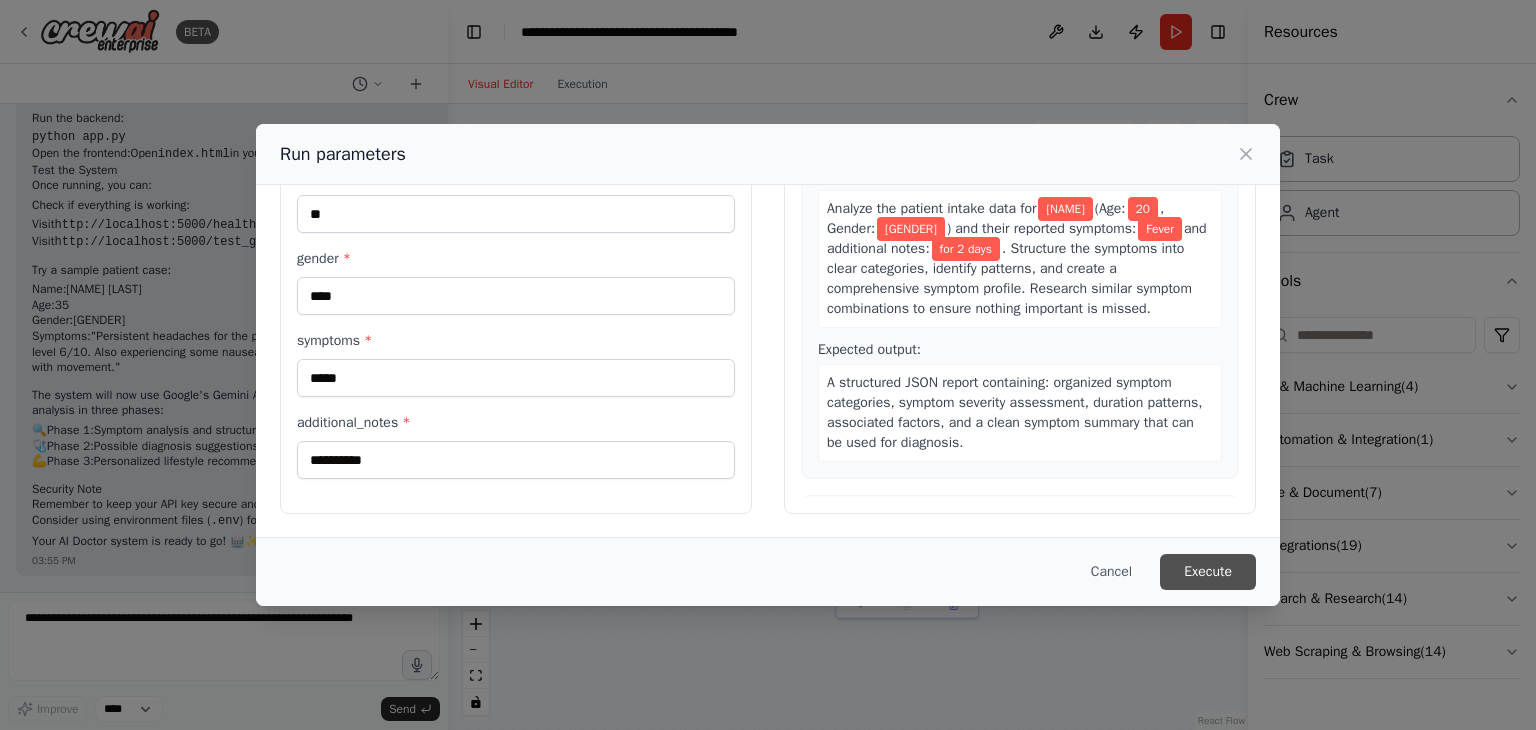 click on "Execute" at bounding box center [1208, 572] 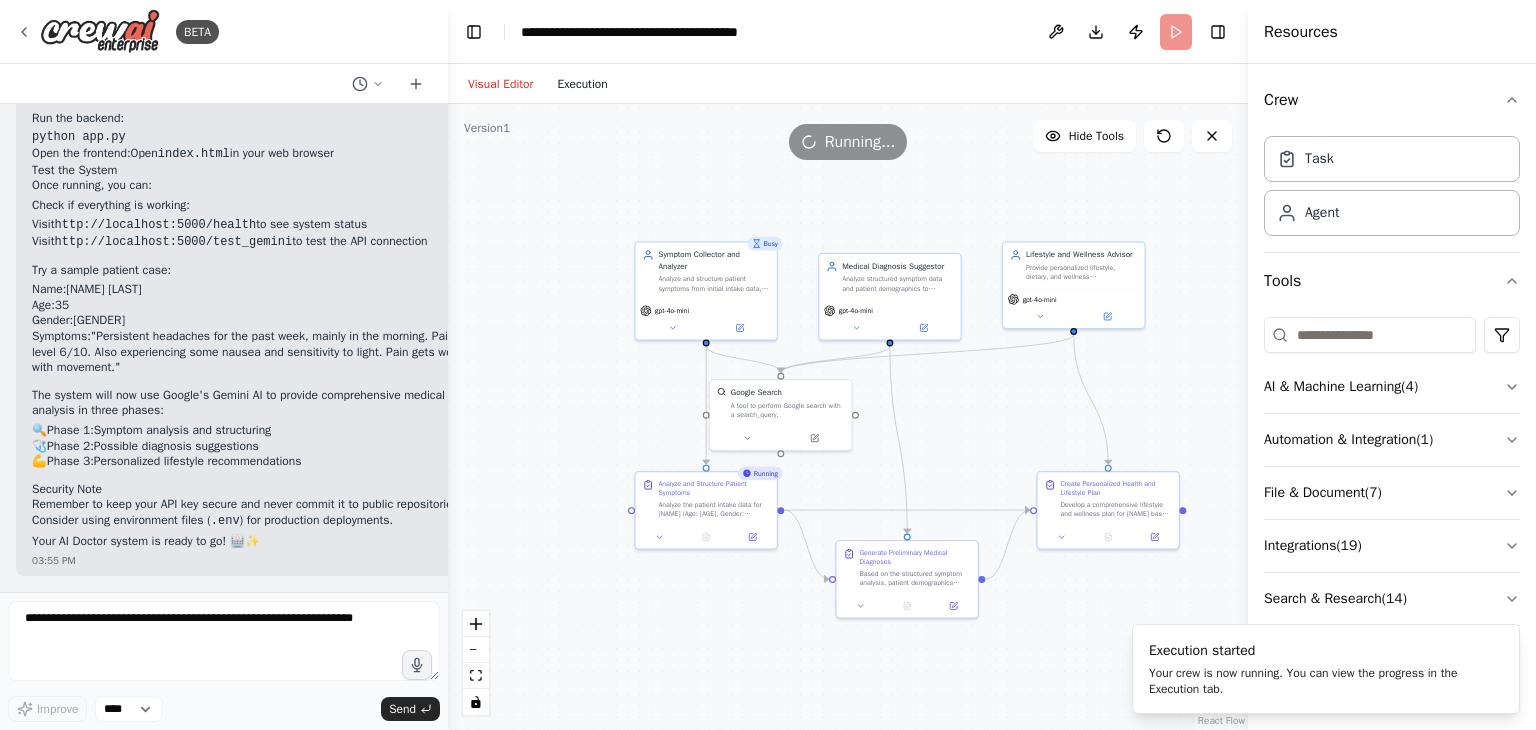 click on "Execution" at bounding box center (582, 84) 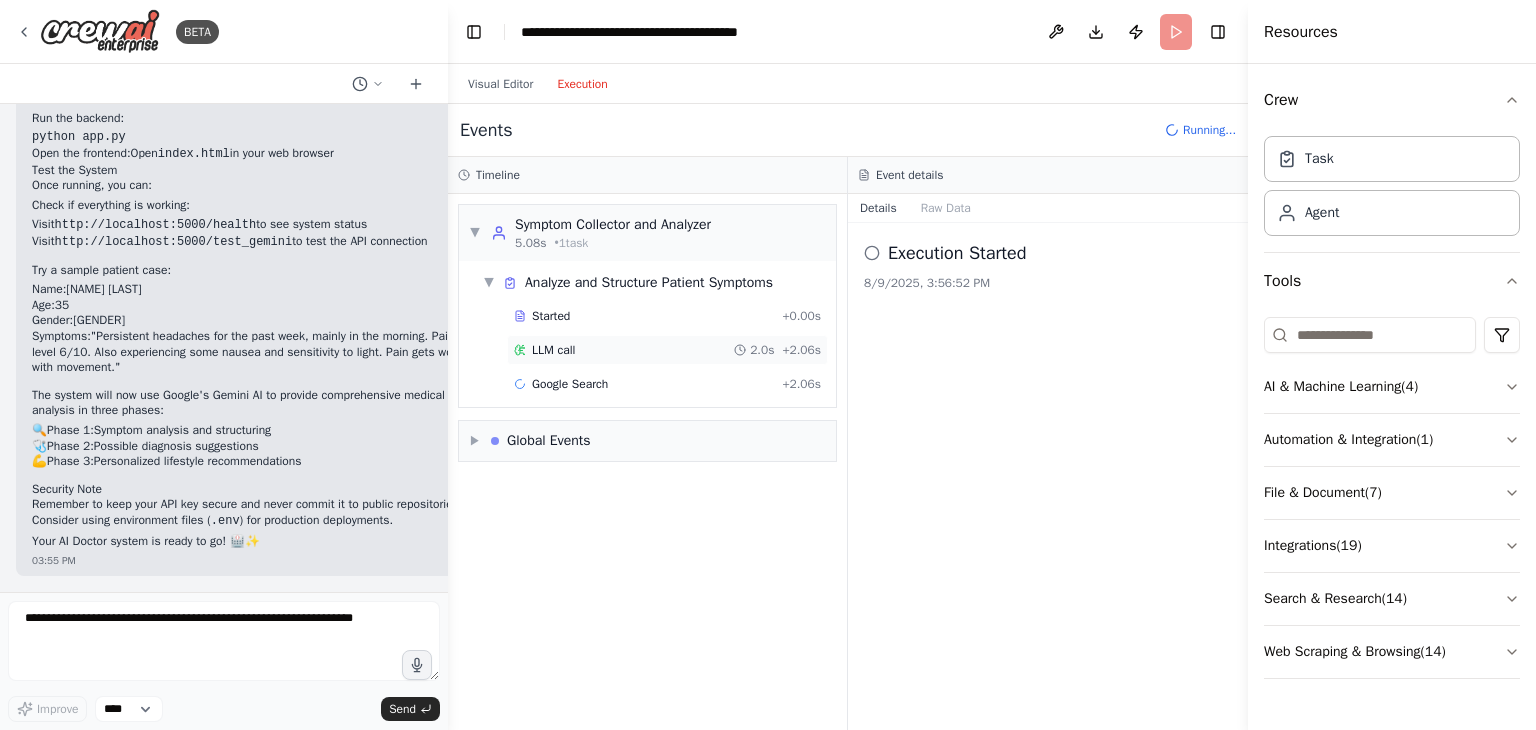 click on "LLM call" at bounding box center [544, 350] 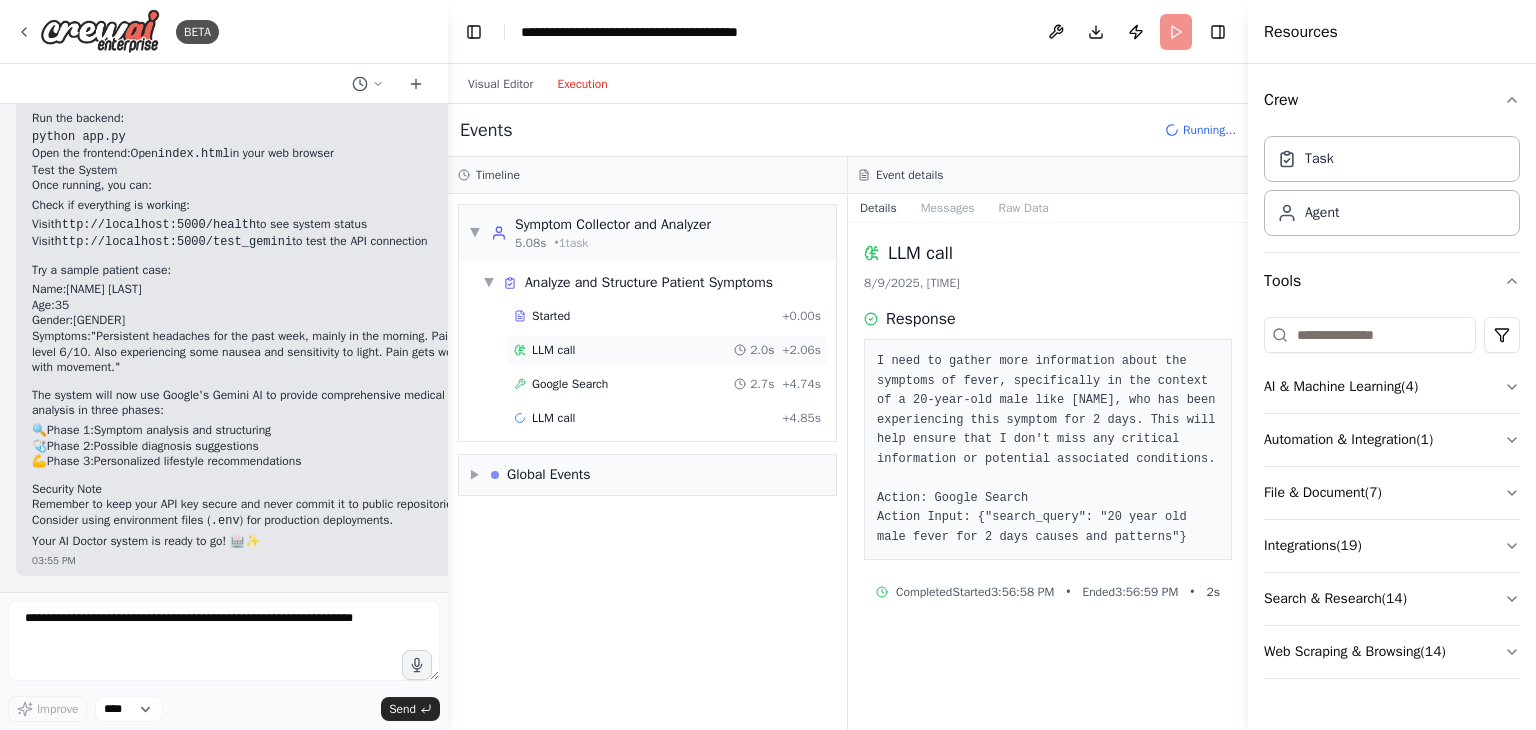 click on "LLM call 2.0s + 2.06s" at bounding box center [667, 350] 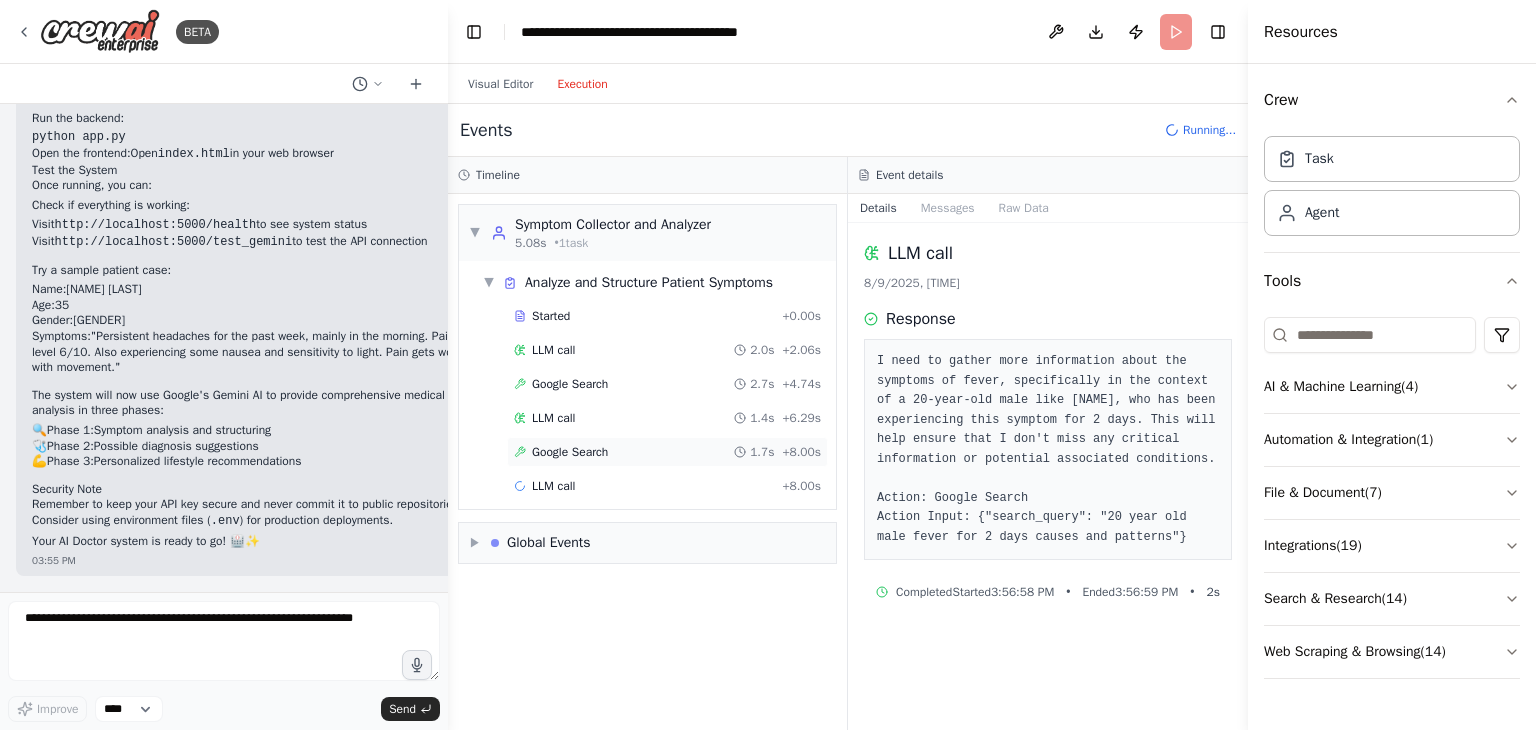 click on "Google Search" at bounding box center [570, 452] 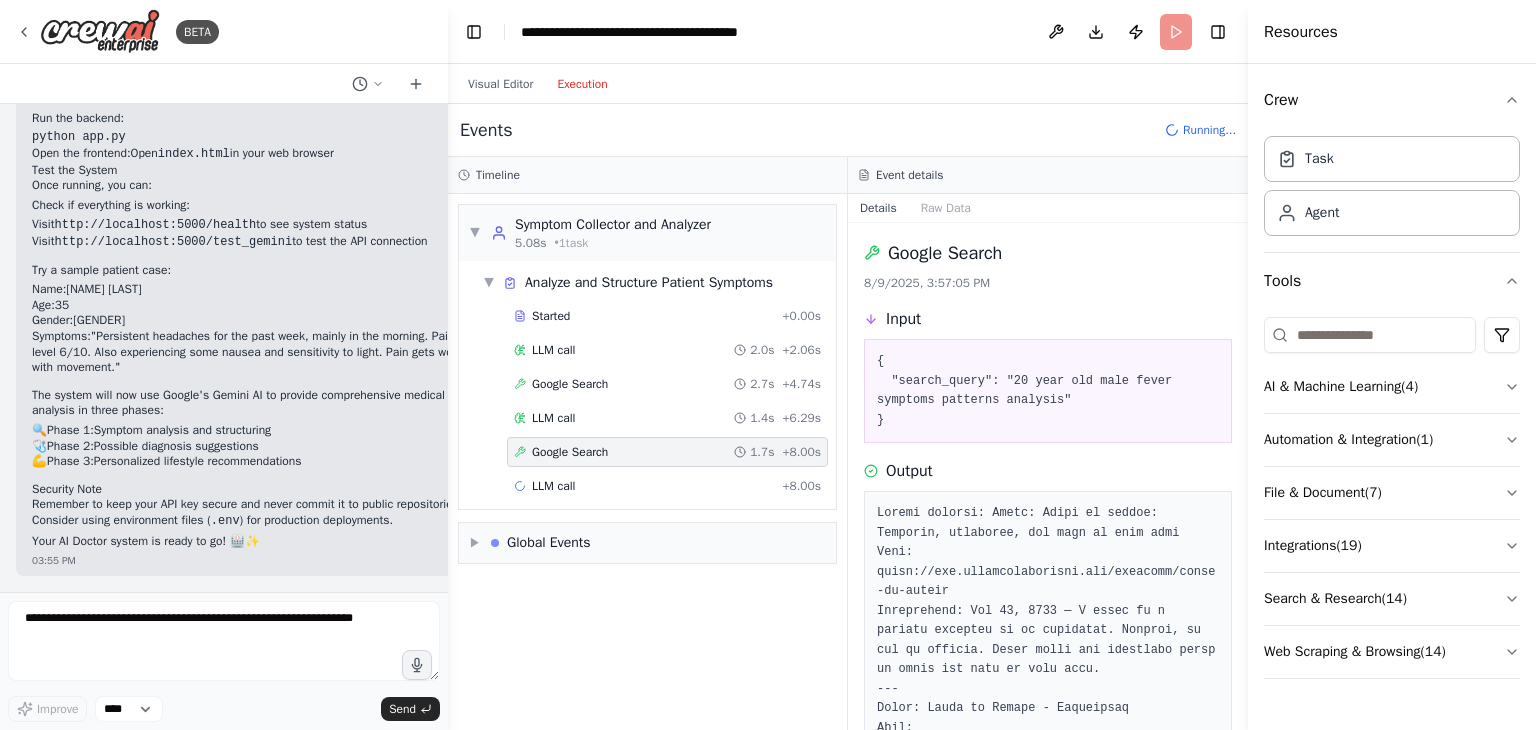 click on "Google Search" at bounding box center [570, 452] 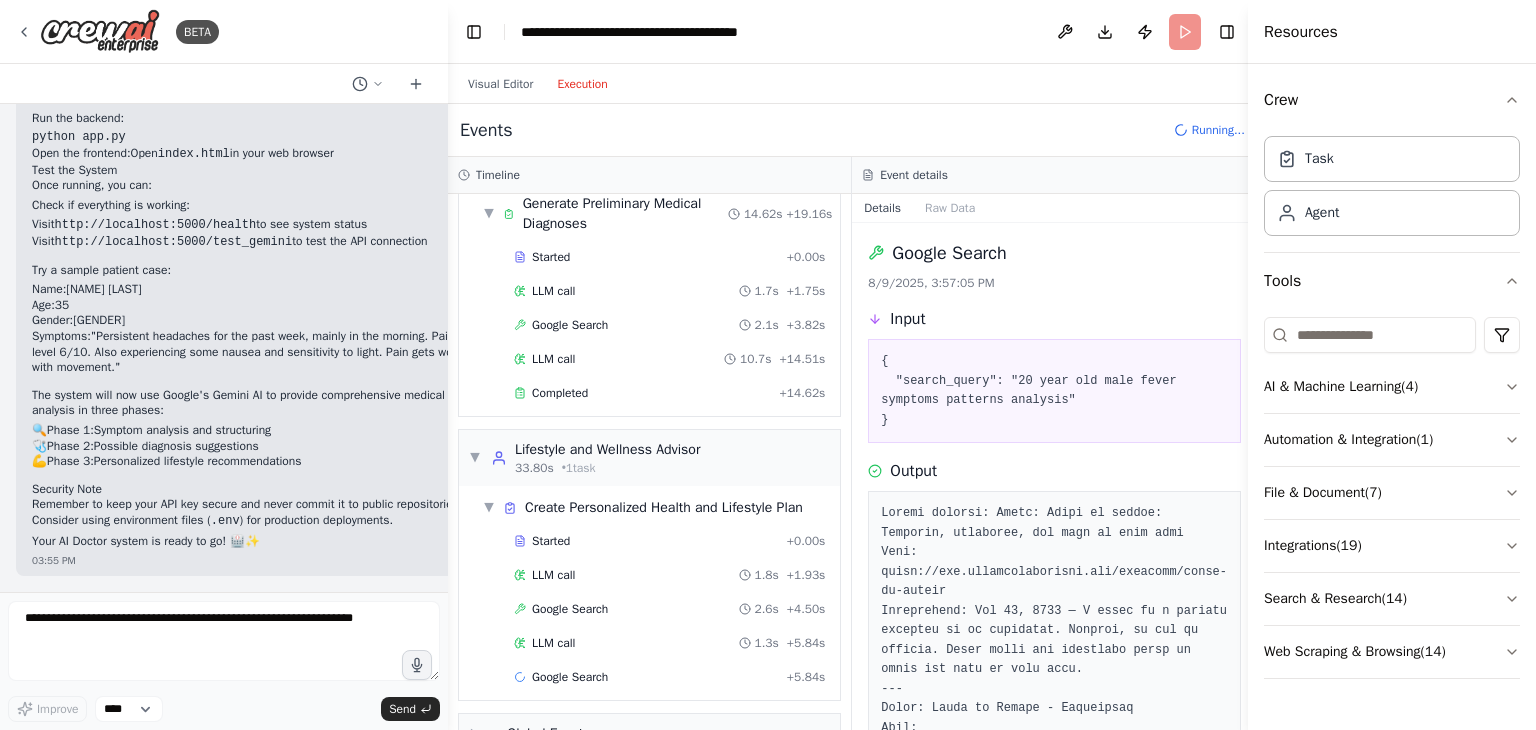 scroll, scrollTop: 489, scrollLeft: 0, axis: vertical 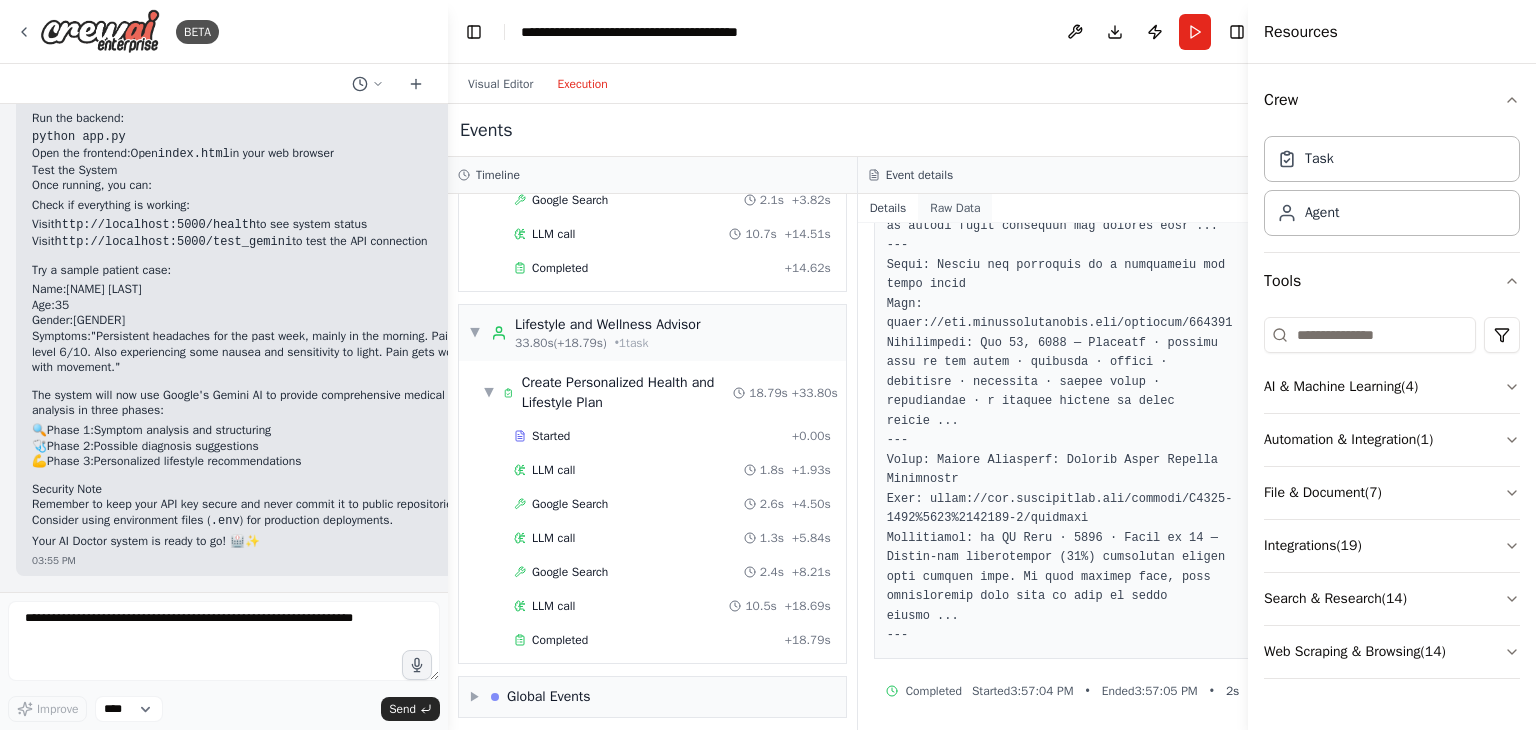 click on "Raw Data" at bounding box center (955, 208) 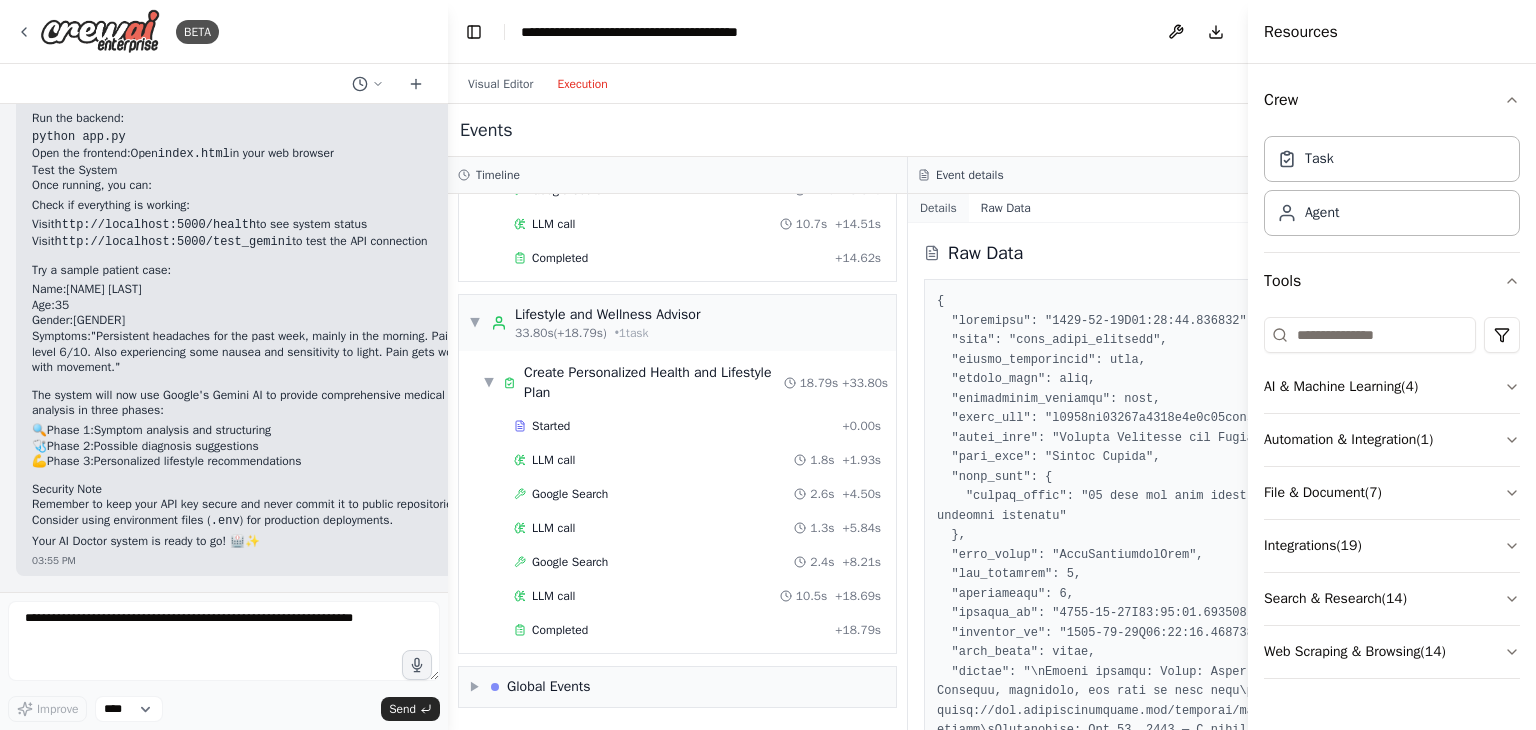 click on "Details" at bounding box center [938, 208] 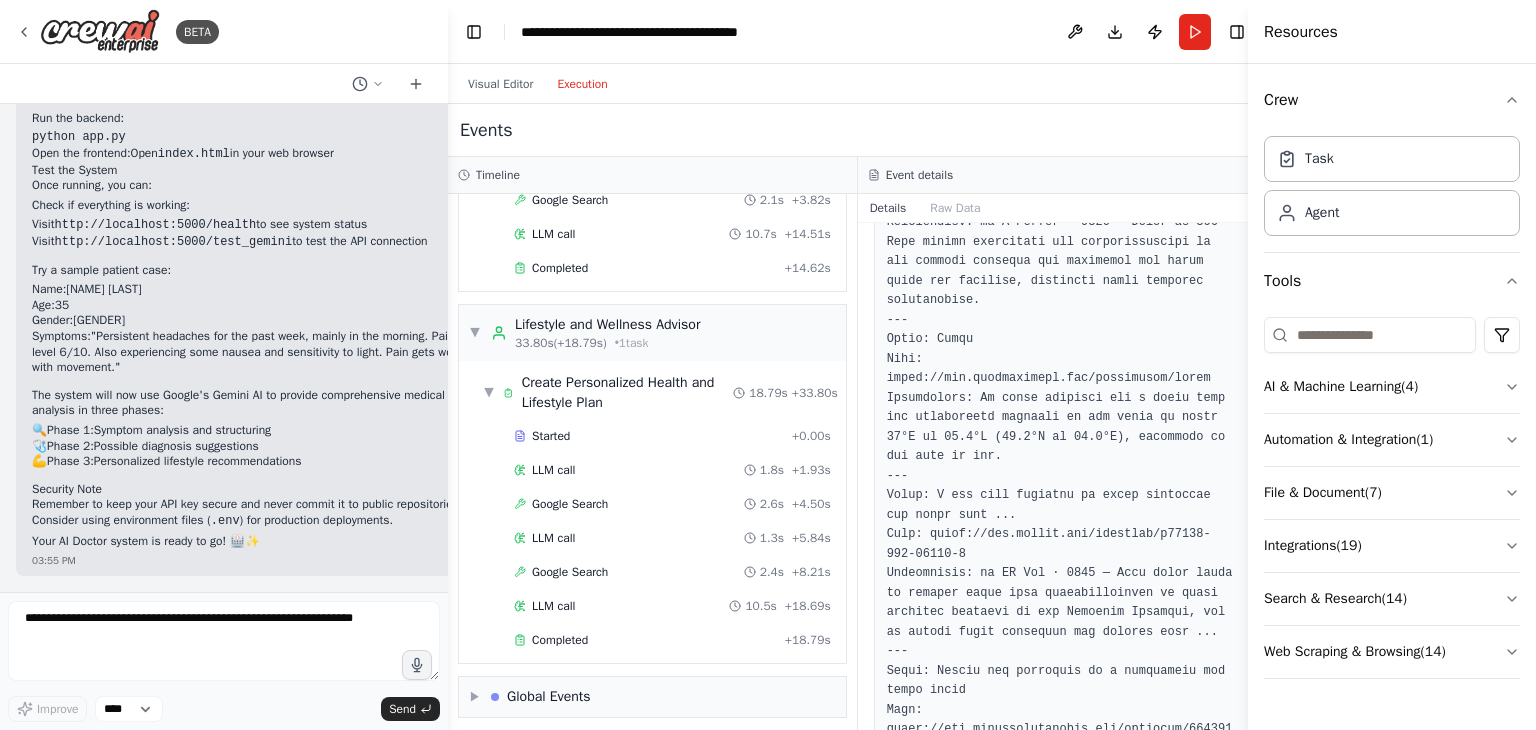 scroll, scrollTop: 1750, scrollLeft: 0, axis: vertical 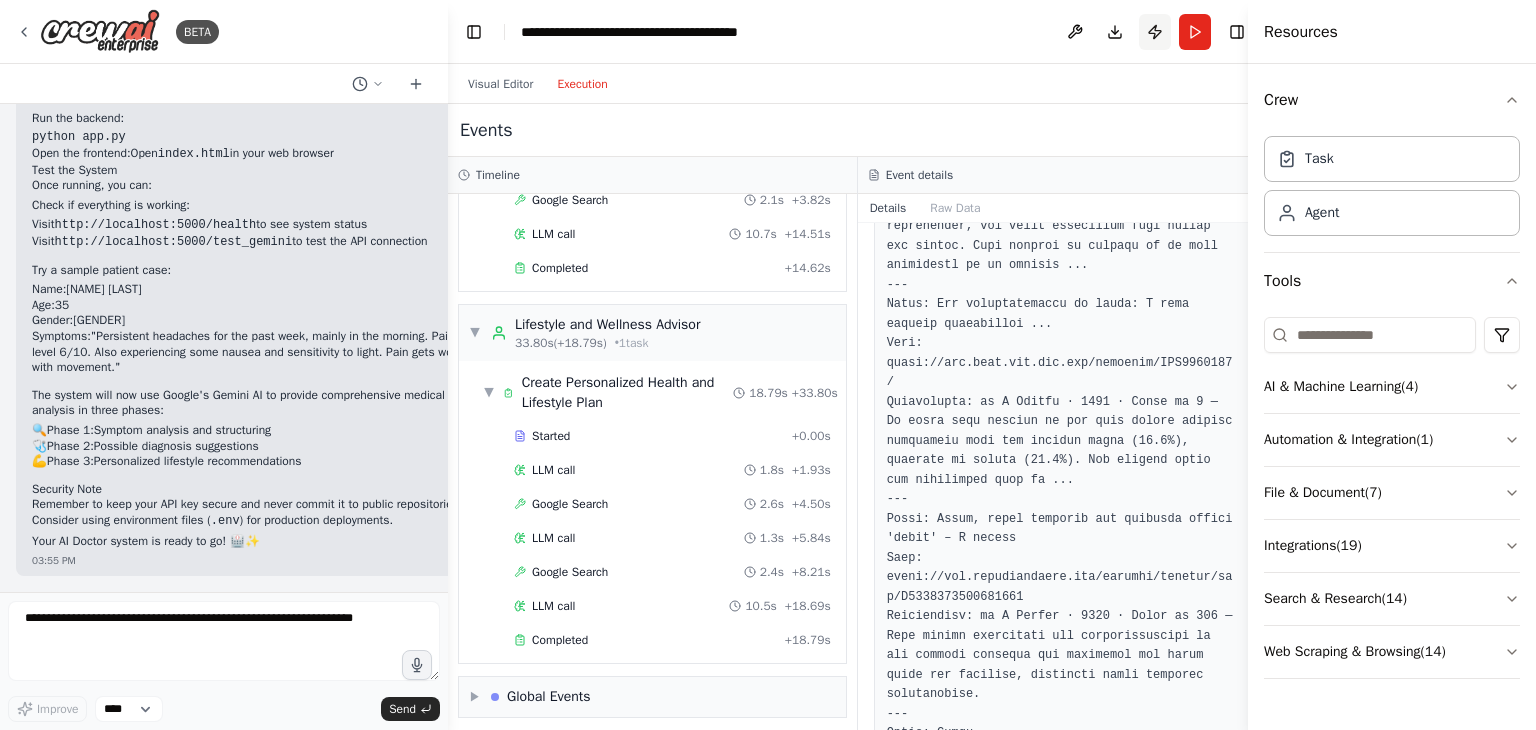 click on "Publish" at bounding box center (1155, 32) 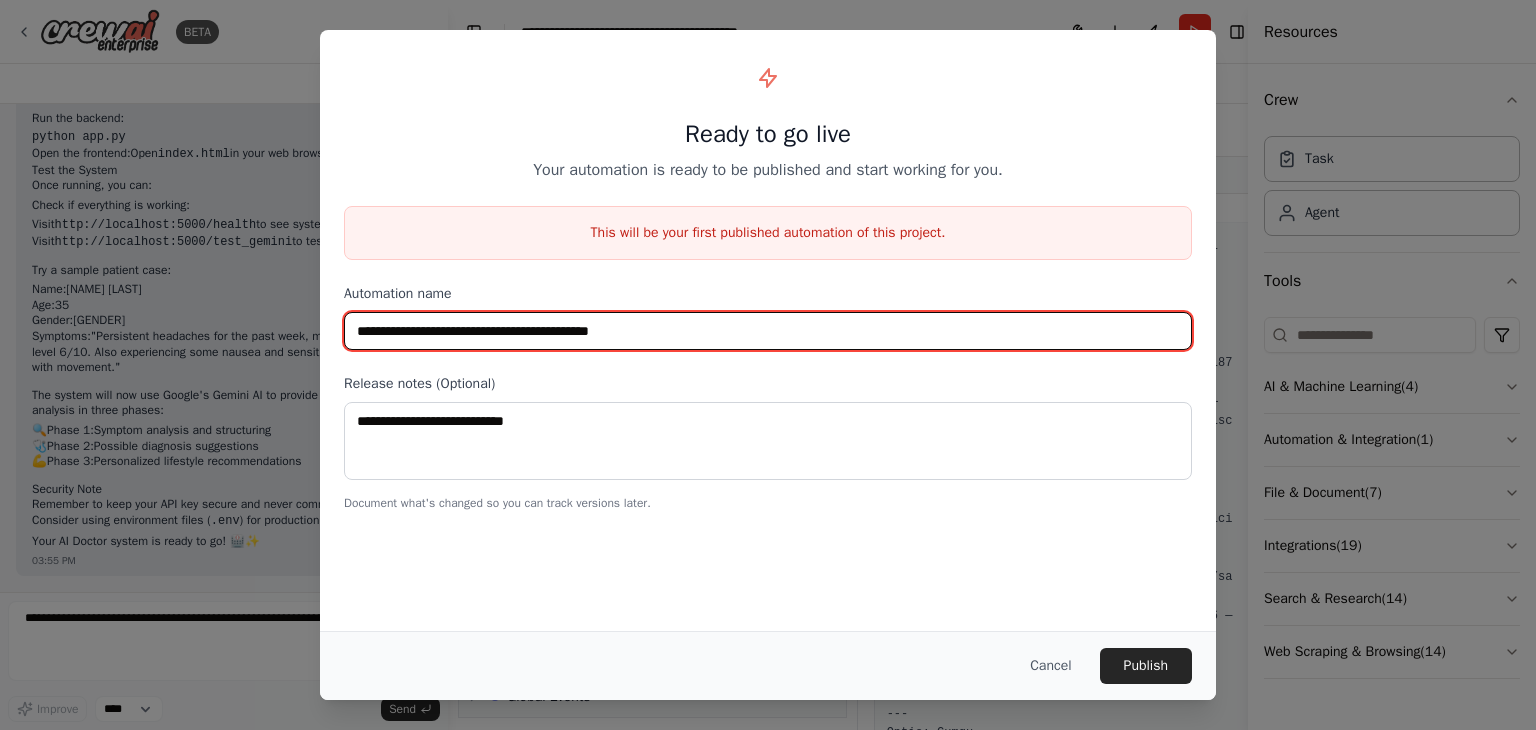click on "**********" at bounding box center (768, 331) 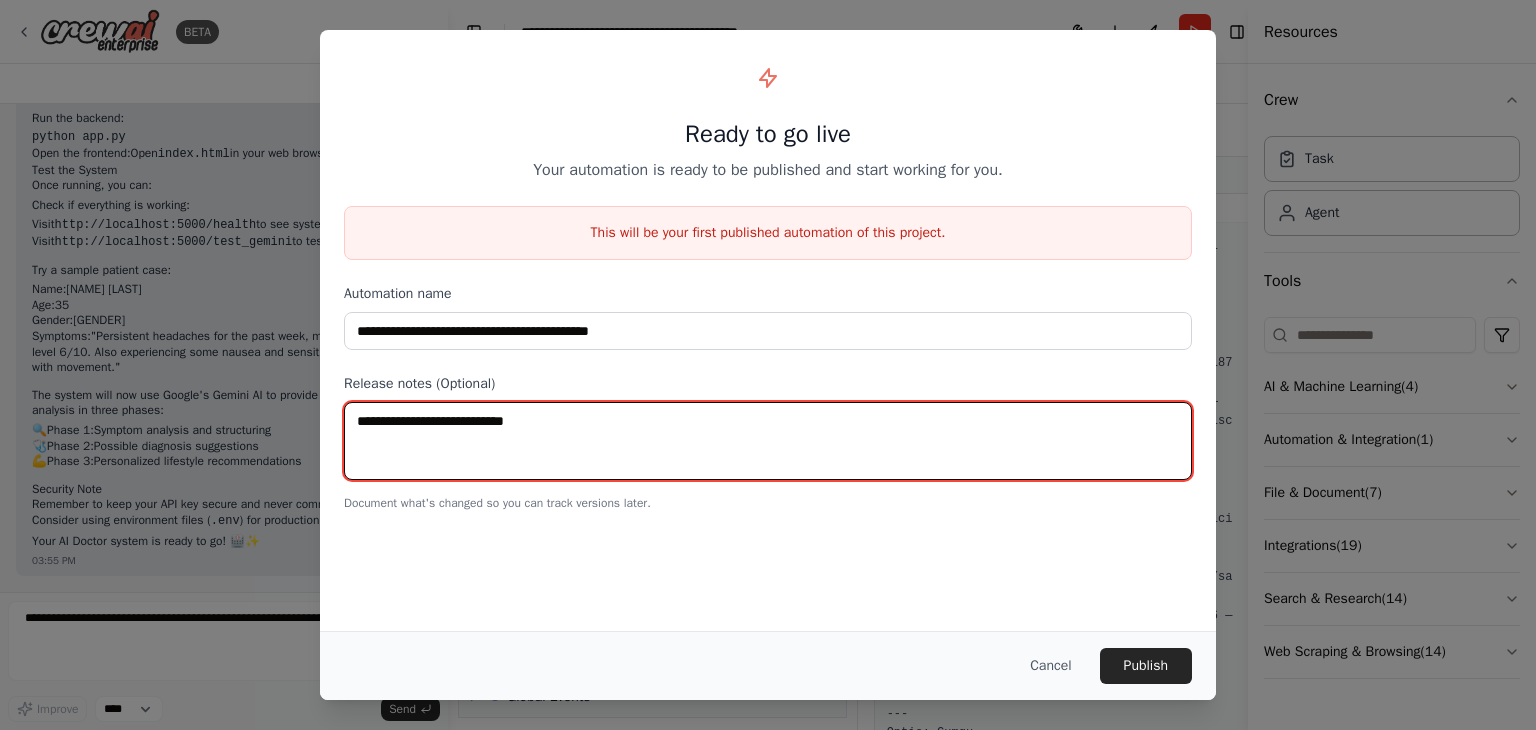 click at bounding box center [768, 441] 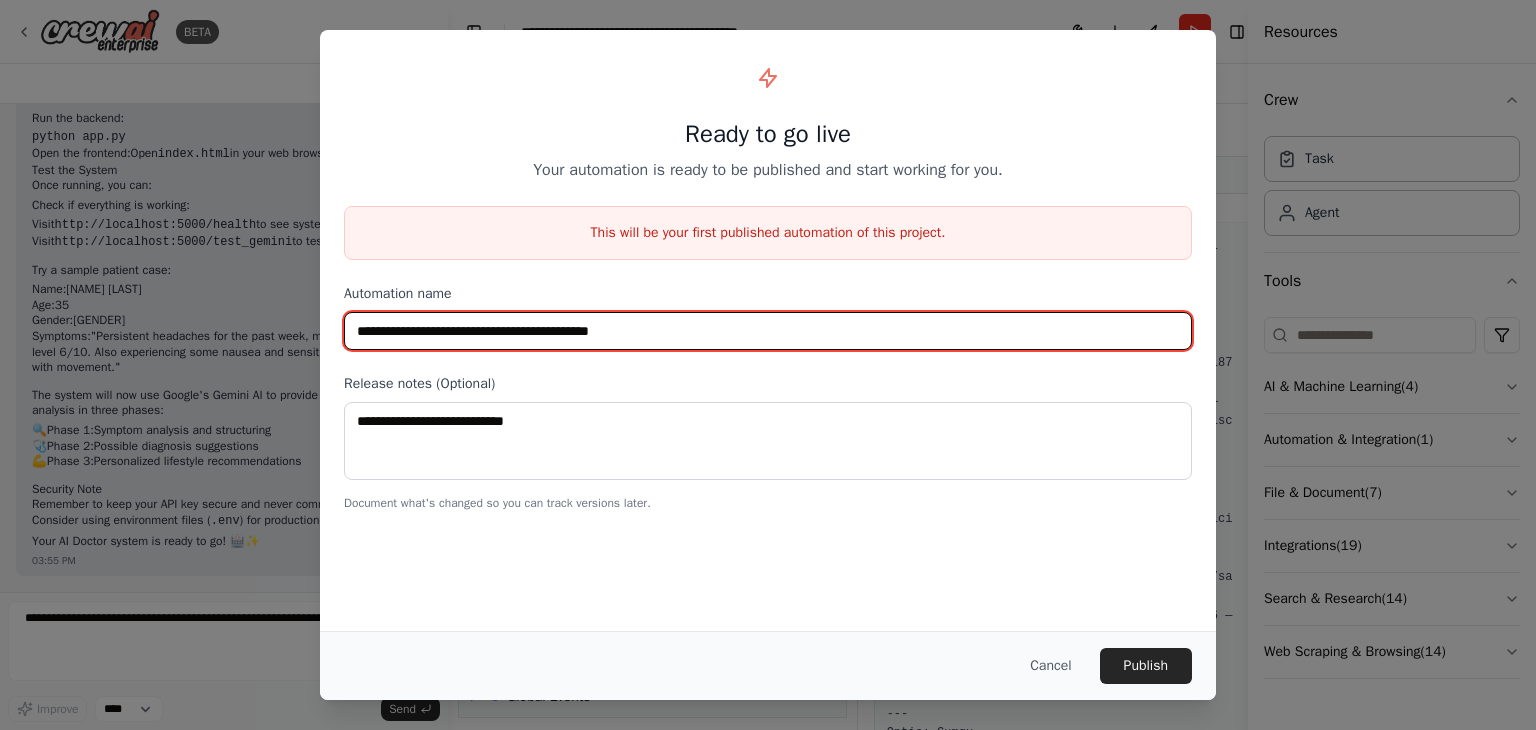click on "**********" at bounding box center (768, 331) 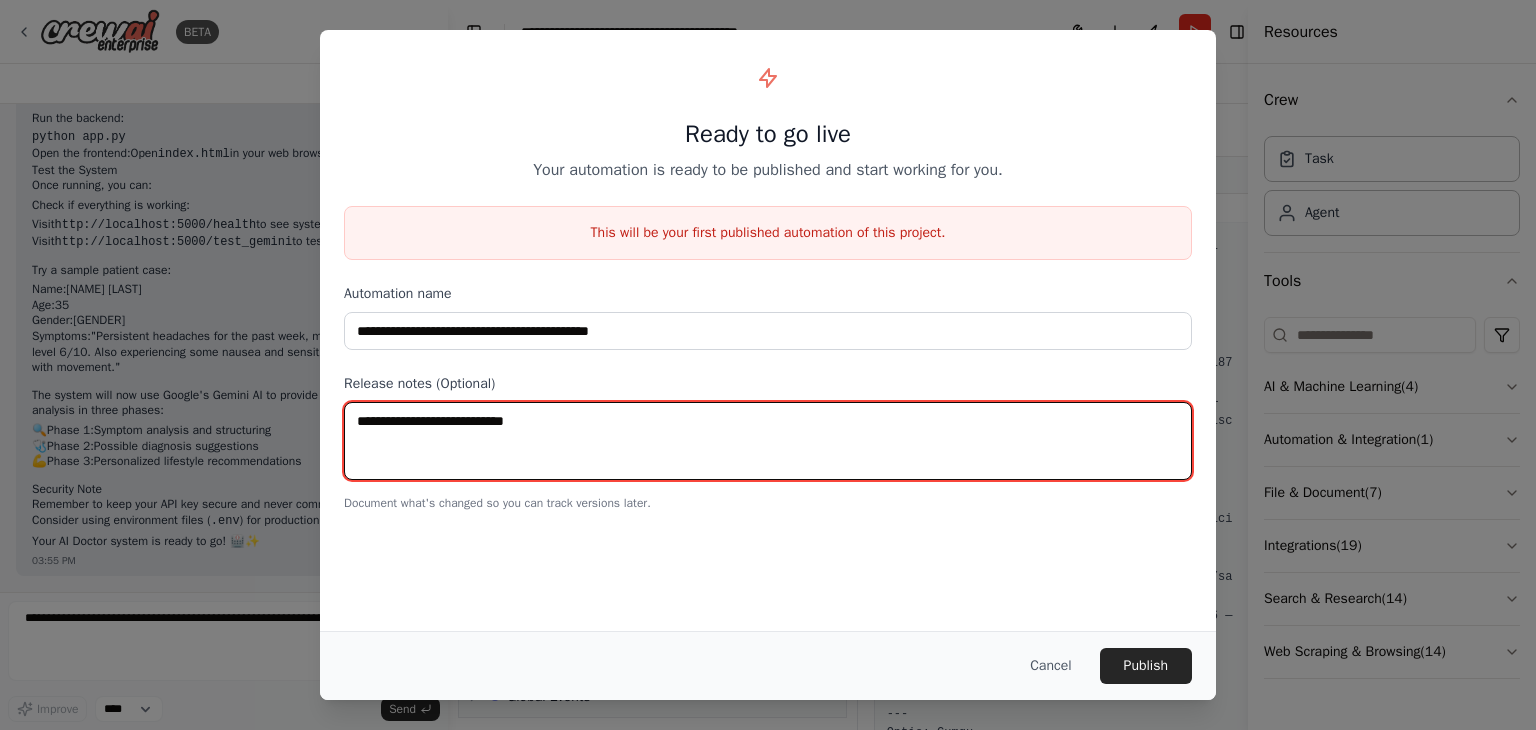 click at bounding box center (768, 441) 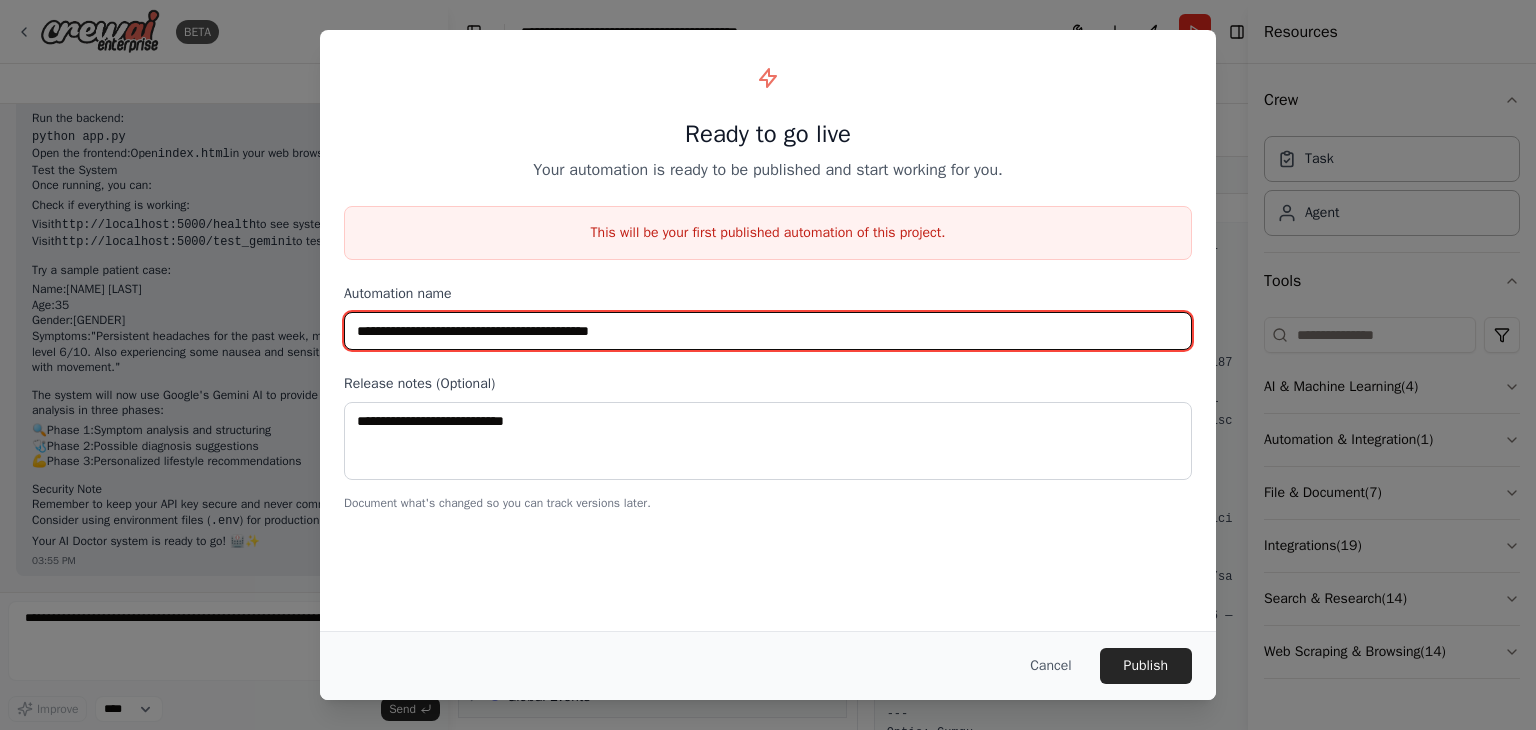 click on "**********" at bounding box center [768, 331] 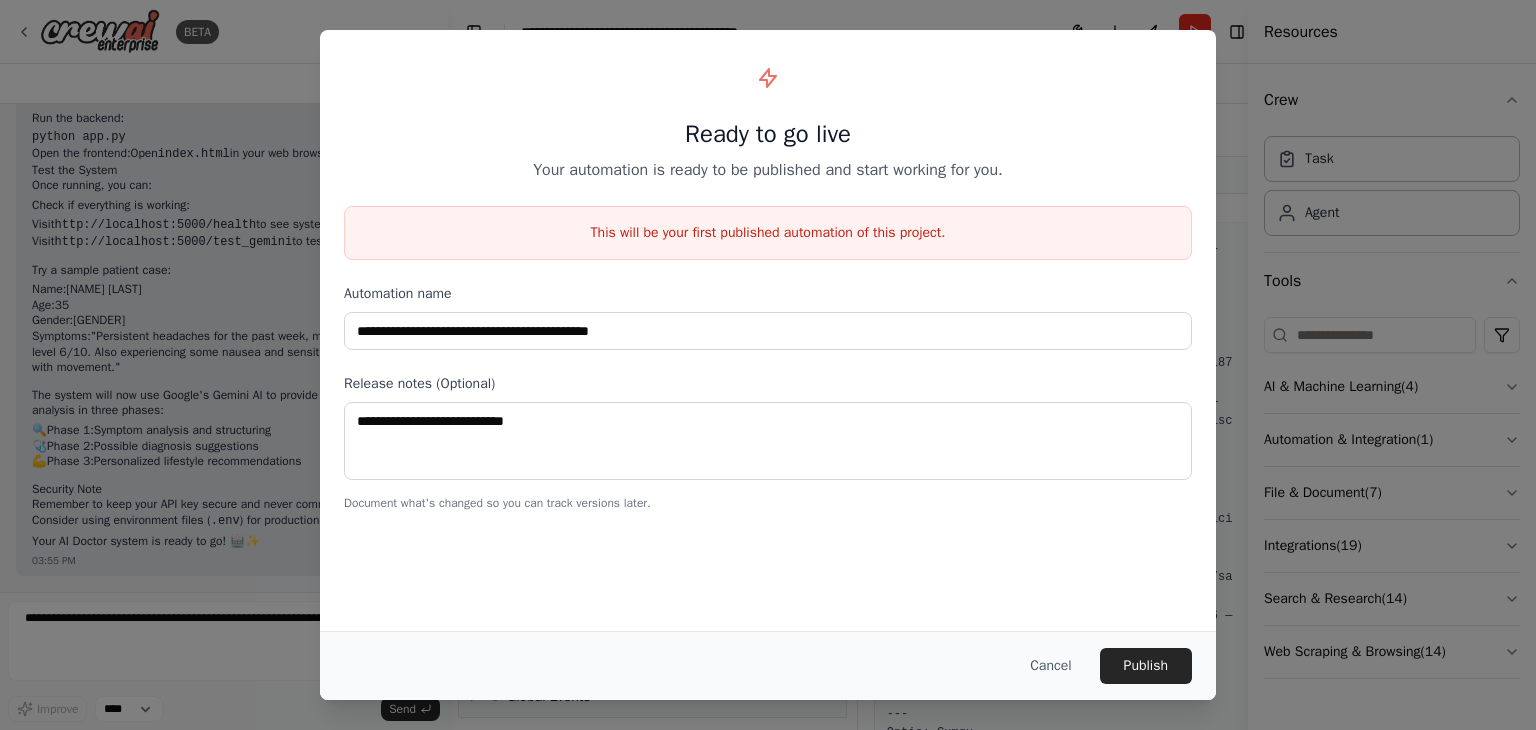 click on "**********" at bounding box center (768, 330) 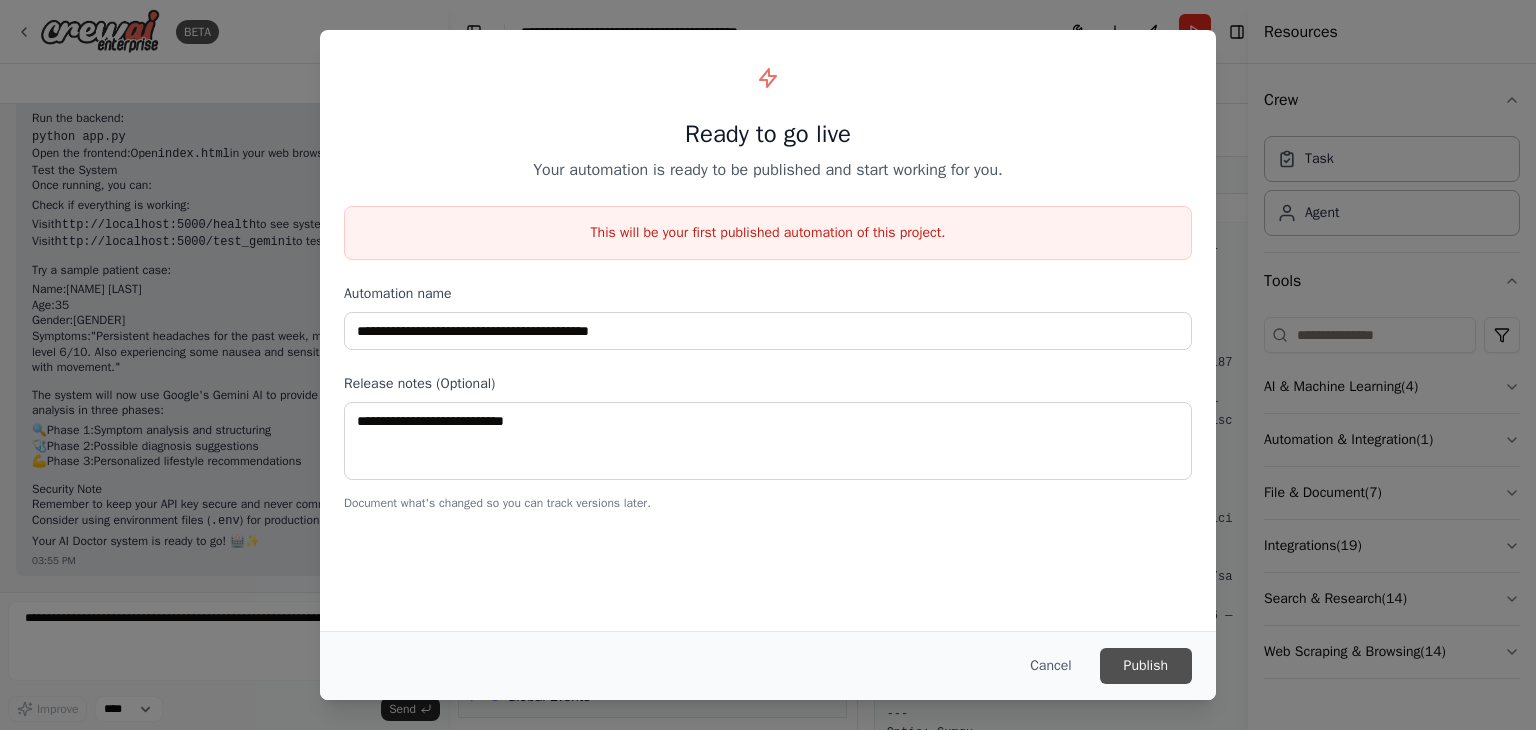click on "Publish" at bounding box center (1146, 666) 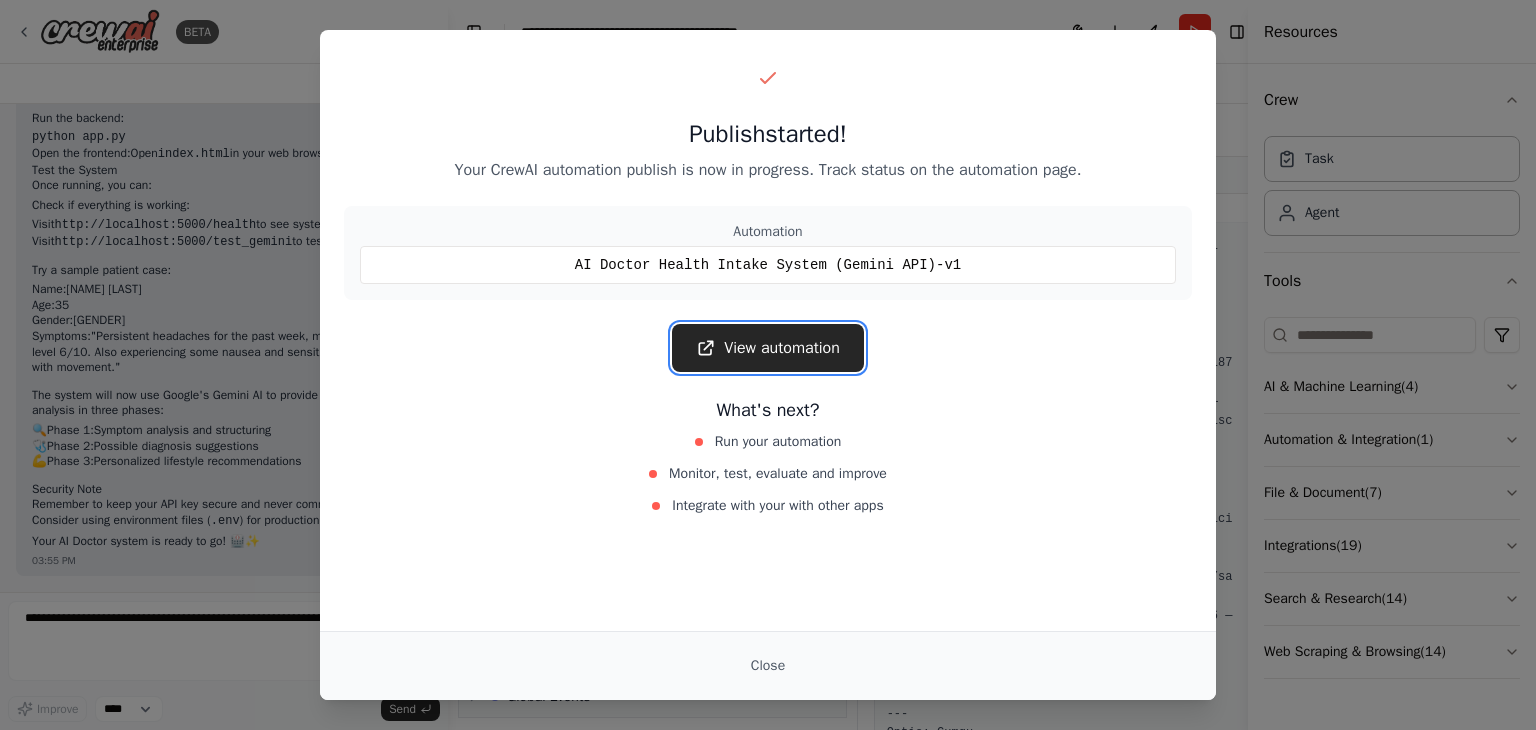 click on "View automation" at bounding box center (768, 348) 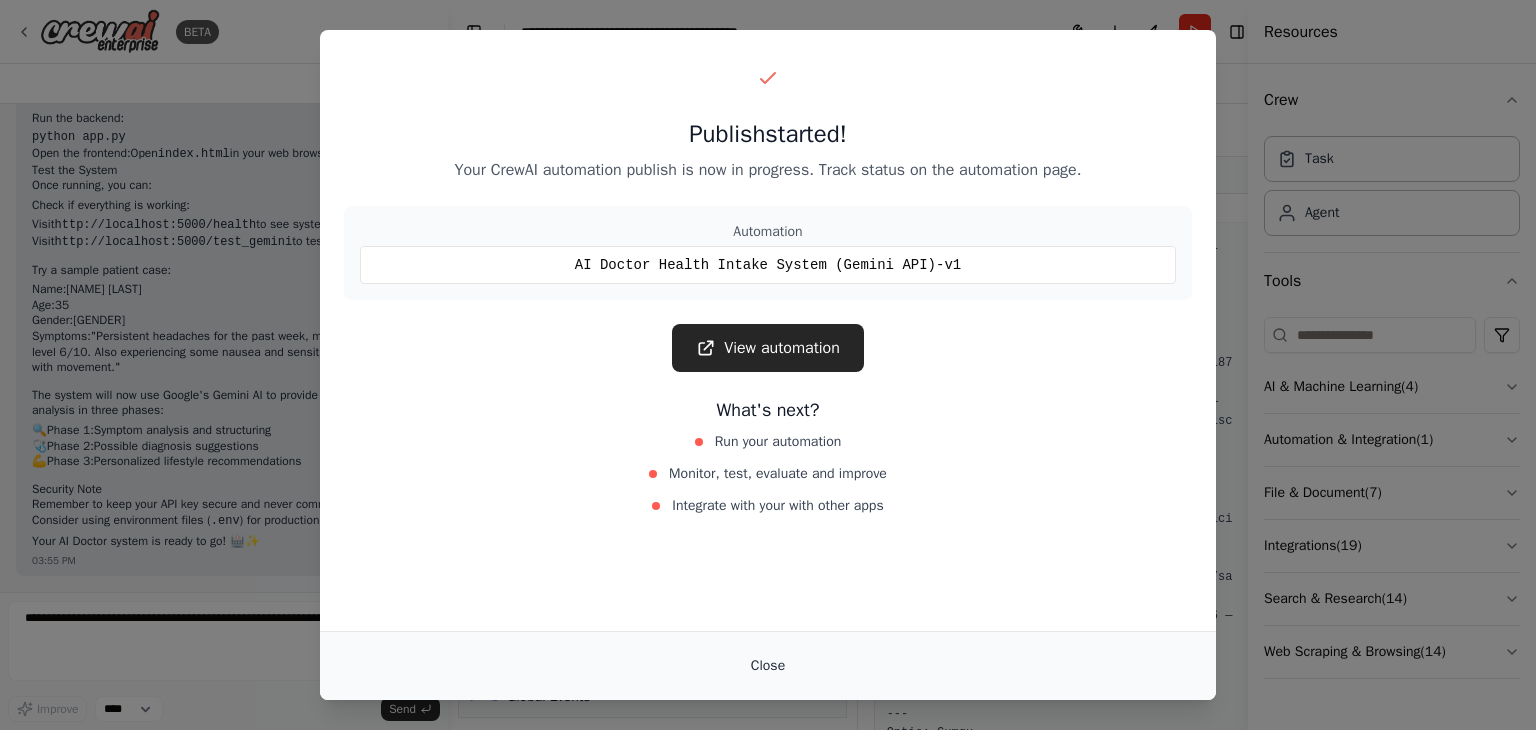 click on "Close" at bounding box center (768, 666) 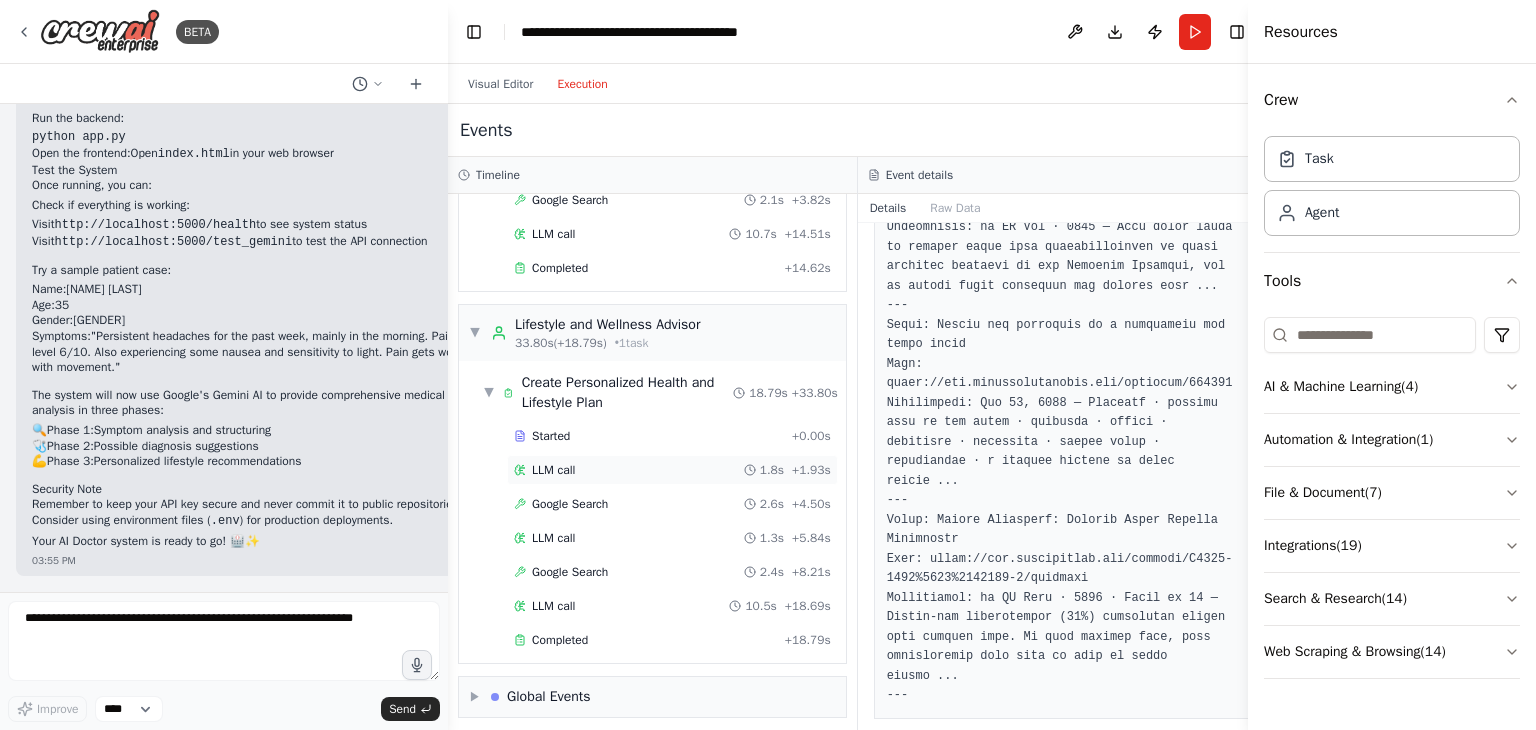 scroll, scrollTop: 1750, scrollLeft: 0, axis: vertical 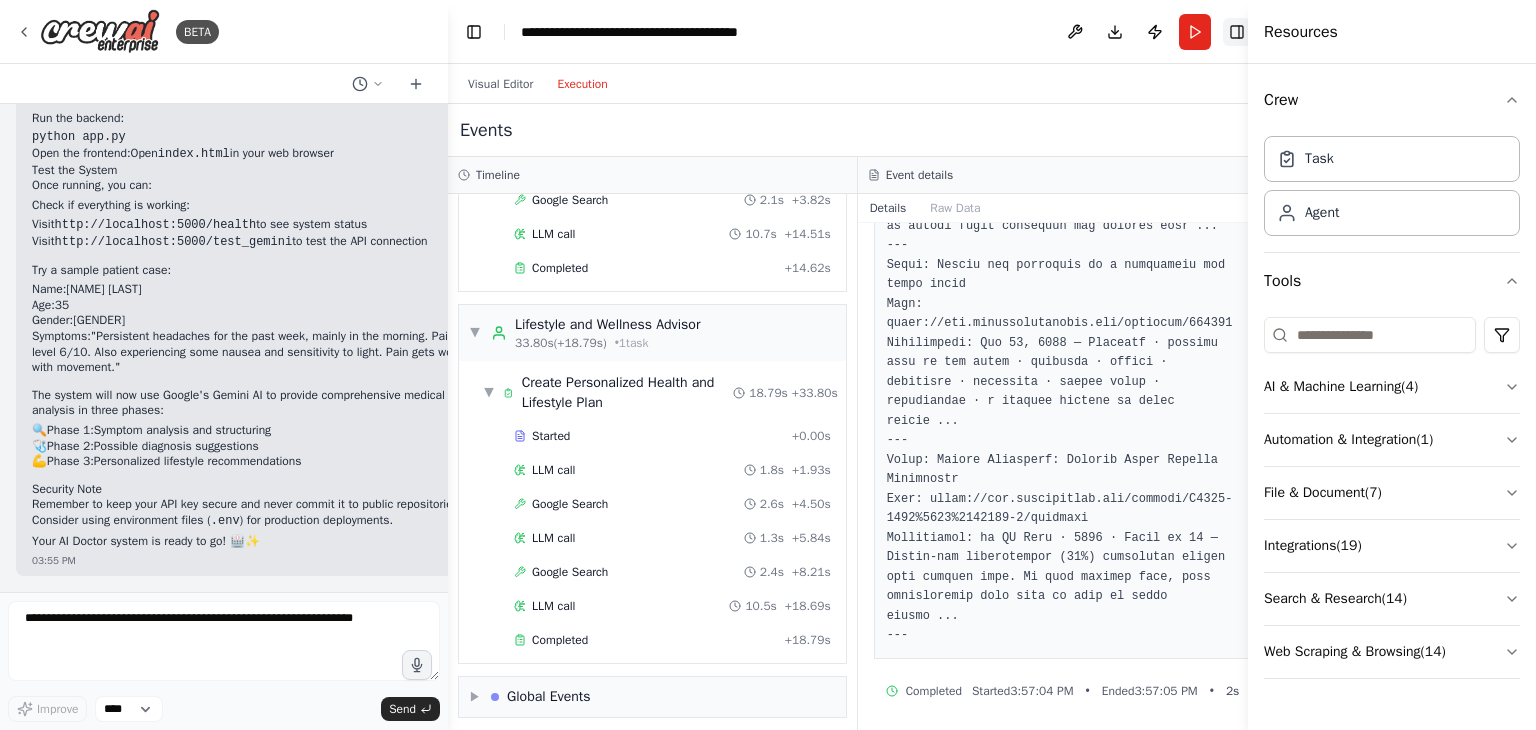 click on "Toggle Right Sidebar" at bounding box center [1237, 32] 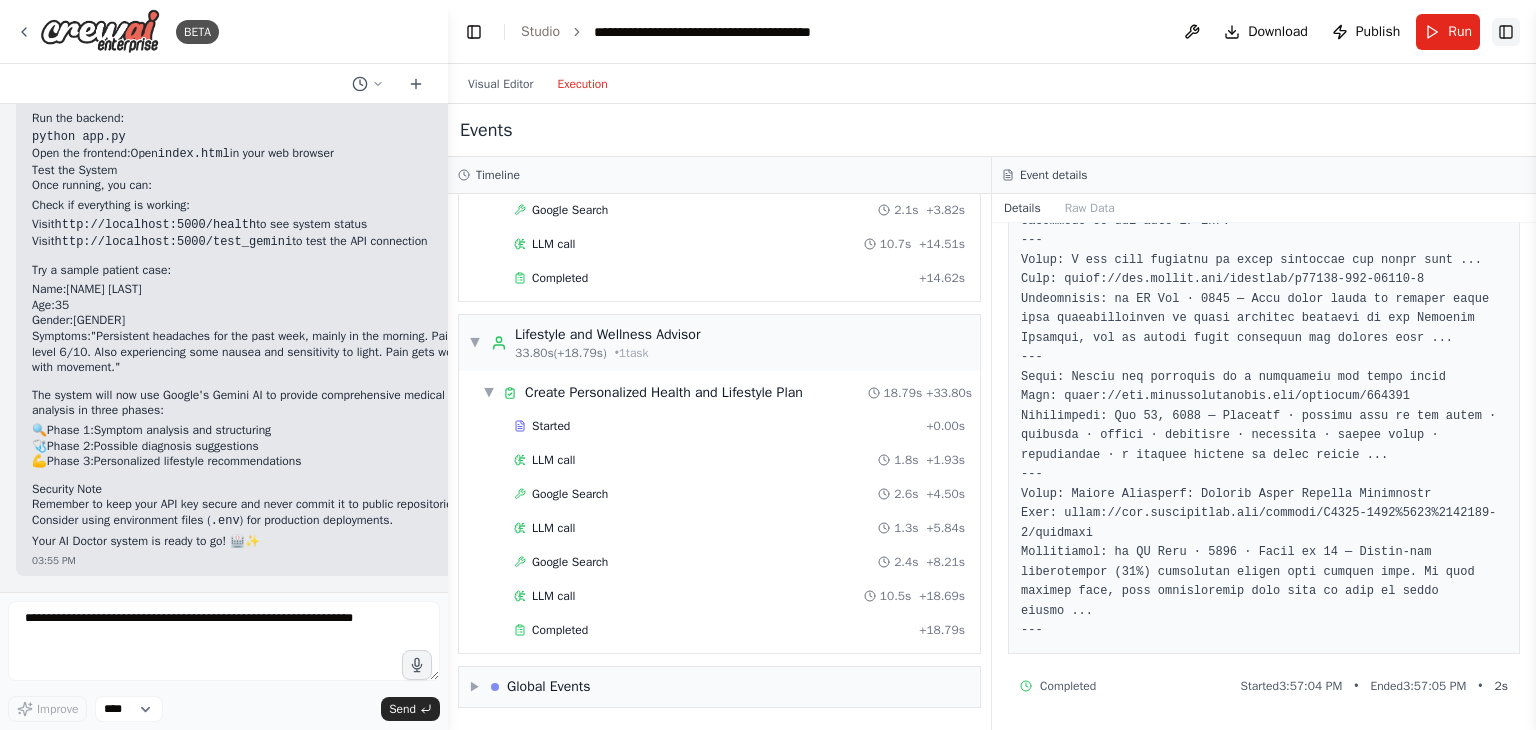 scroll, scrollTop: 516, scrollLeft: 0, axis: vertical 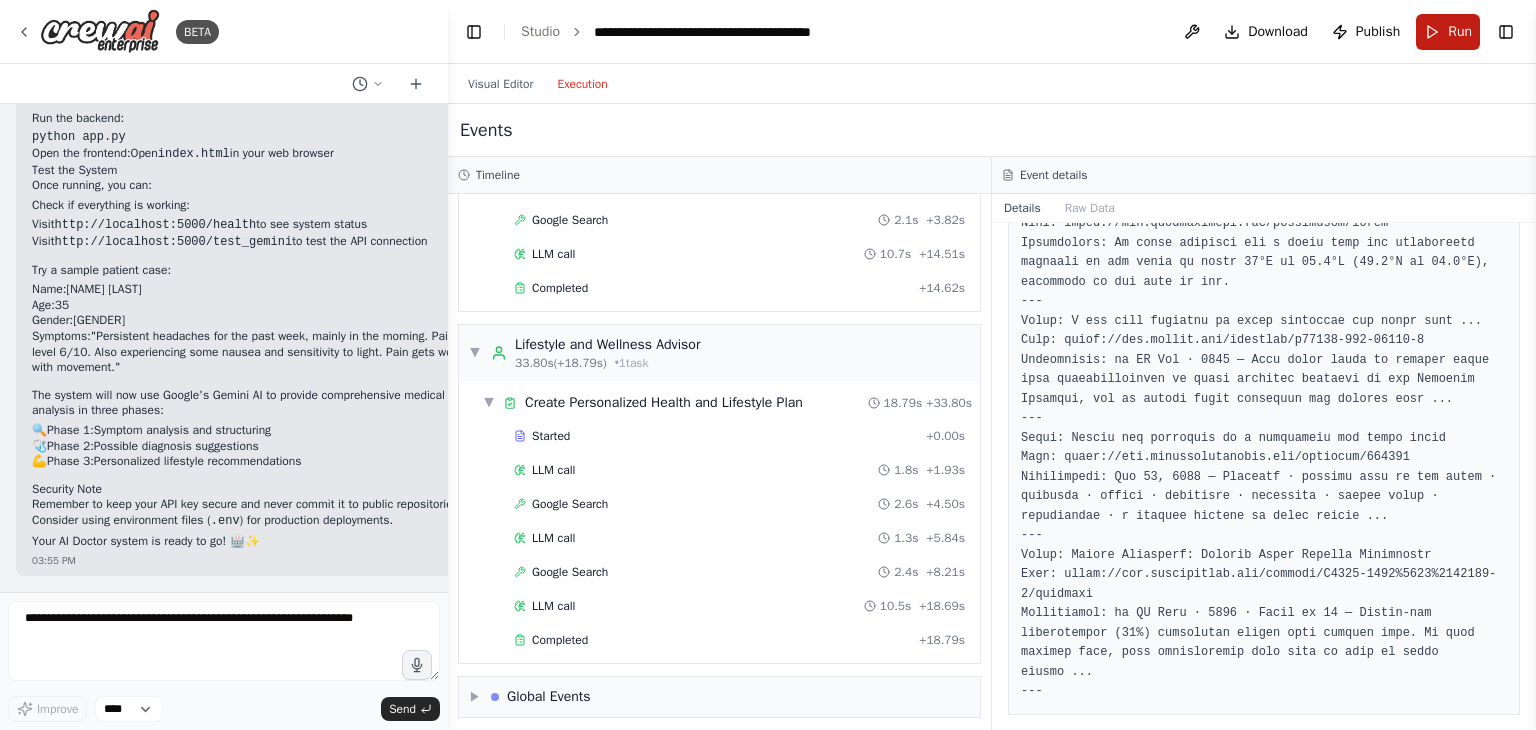 click on "Run" at bounding box center [1448, 32] 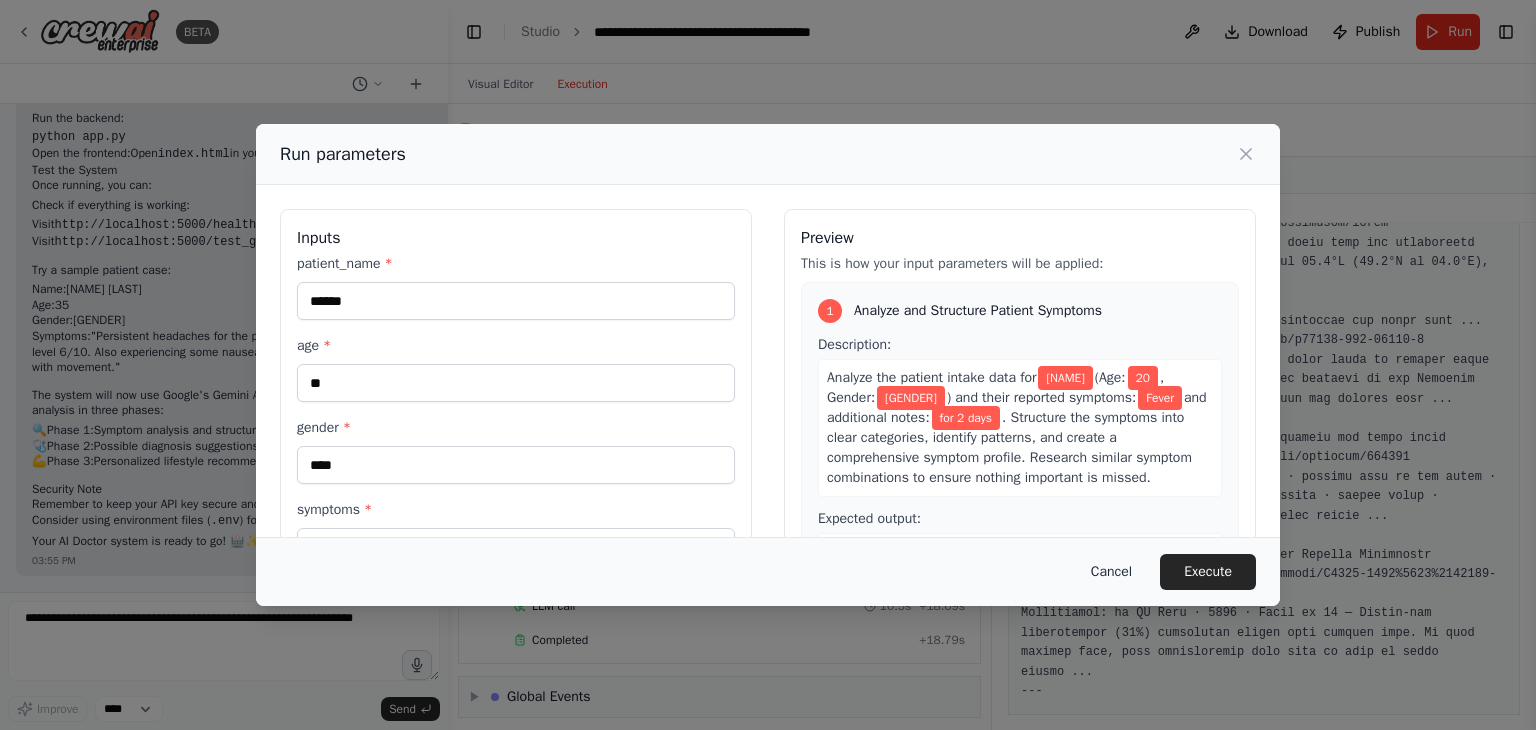 click on "Cancel" at bounding box center [1111, 572] 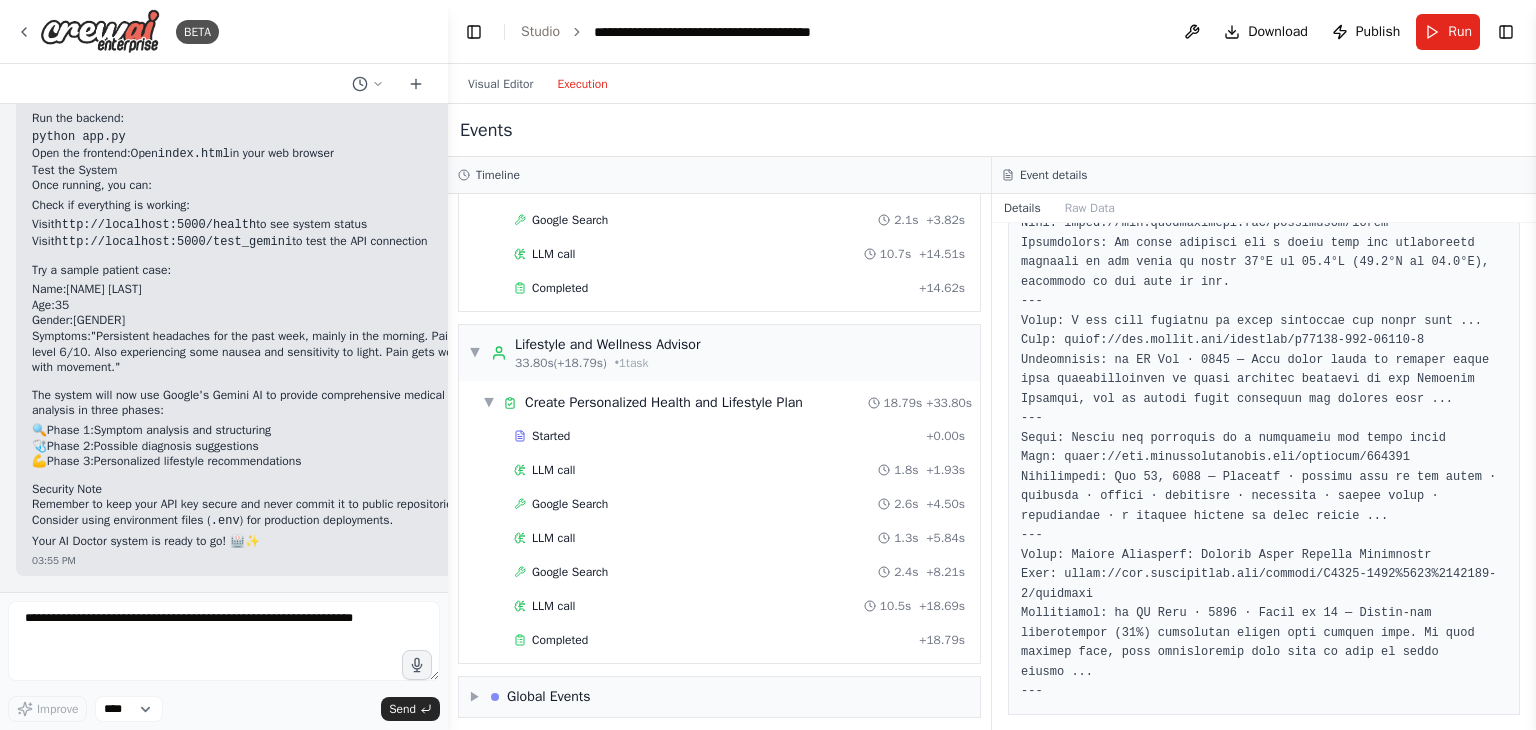 scroll, scrollTop: 0, scrollLeft: 0, axis: both 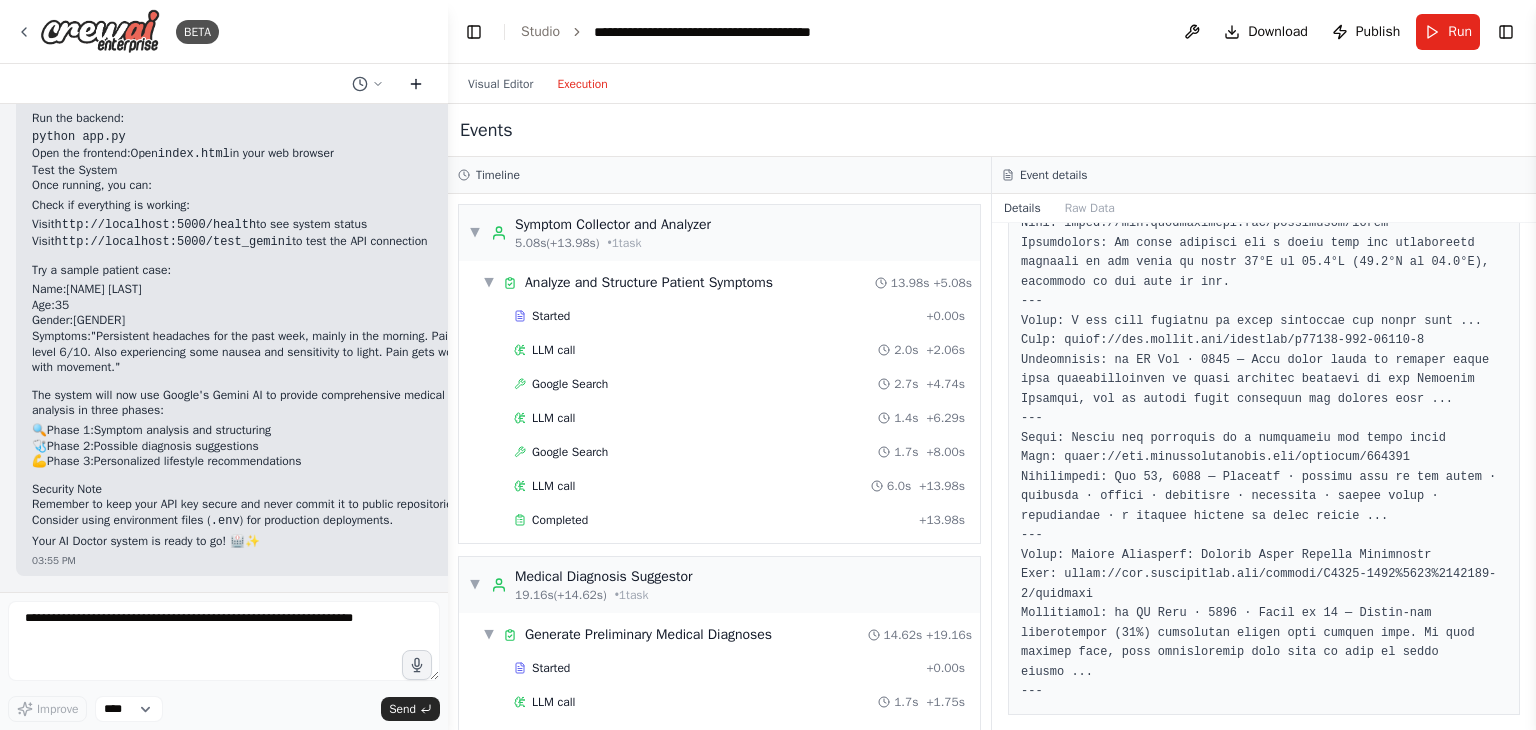 click 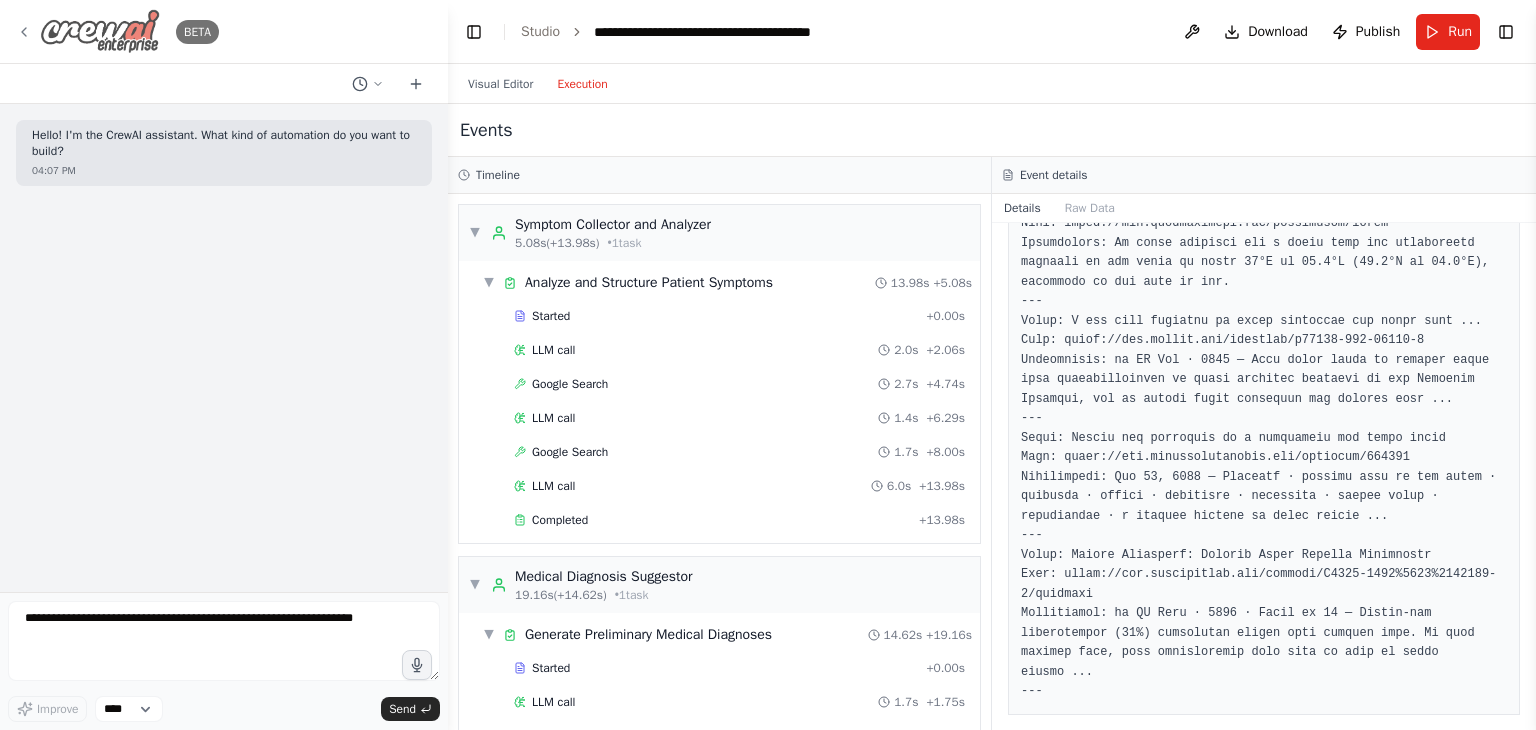 click on "BETA" at bounding box center [117, 31] 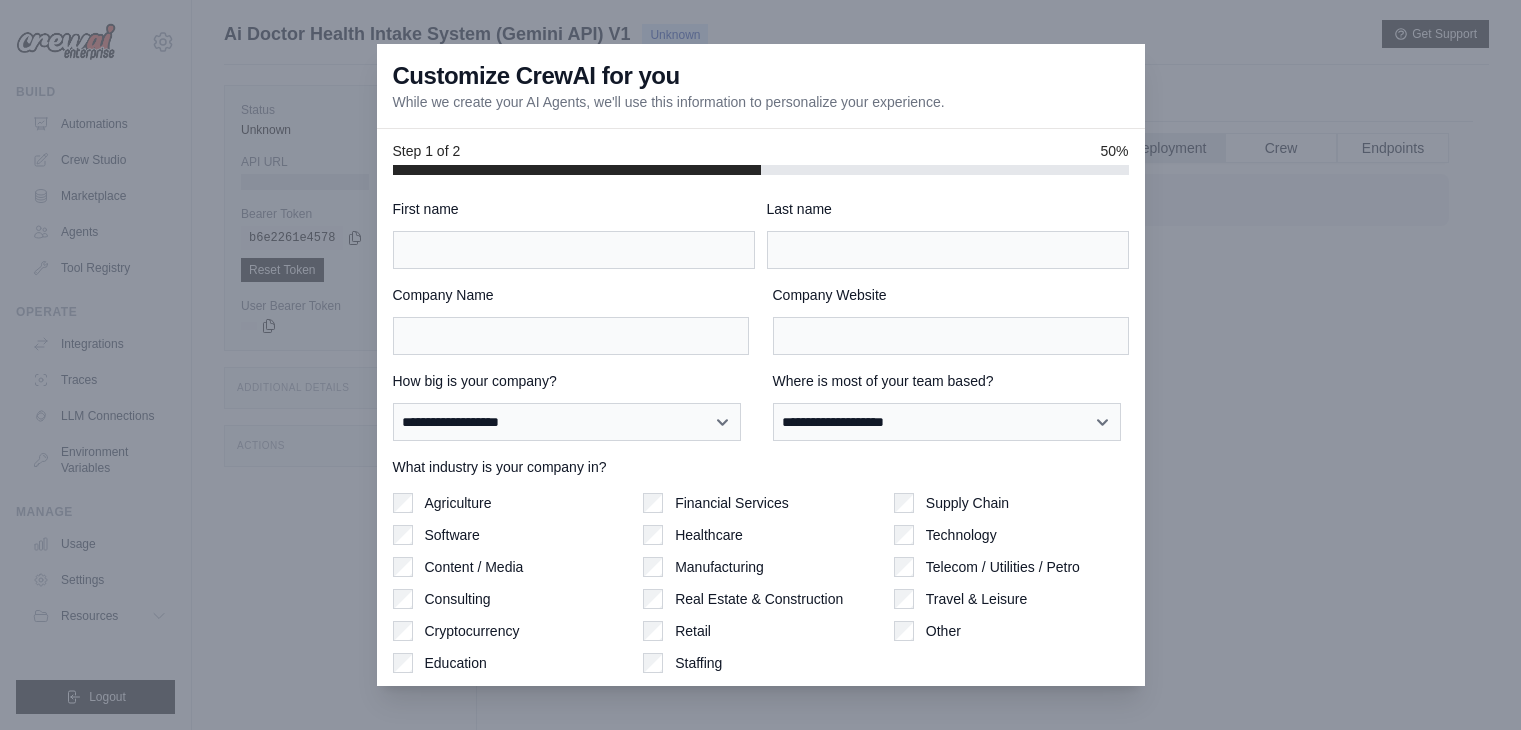 scroll, scrollTop: 84, scrollLeft: 0, axis: vertical 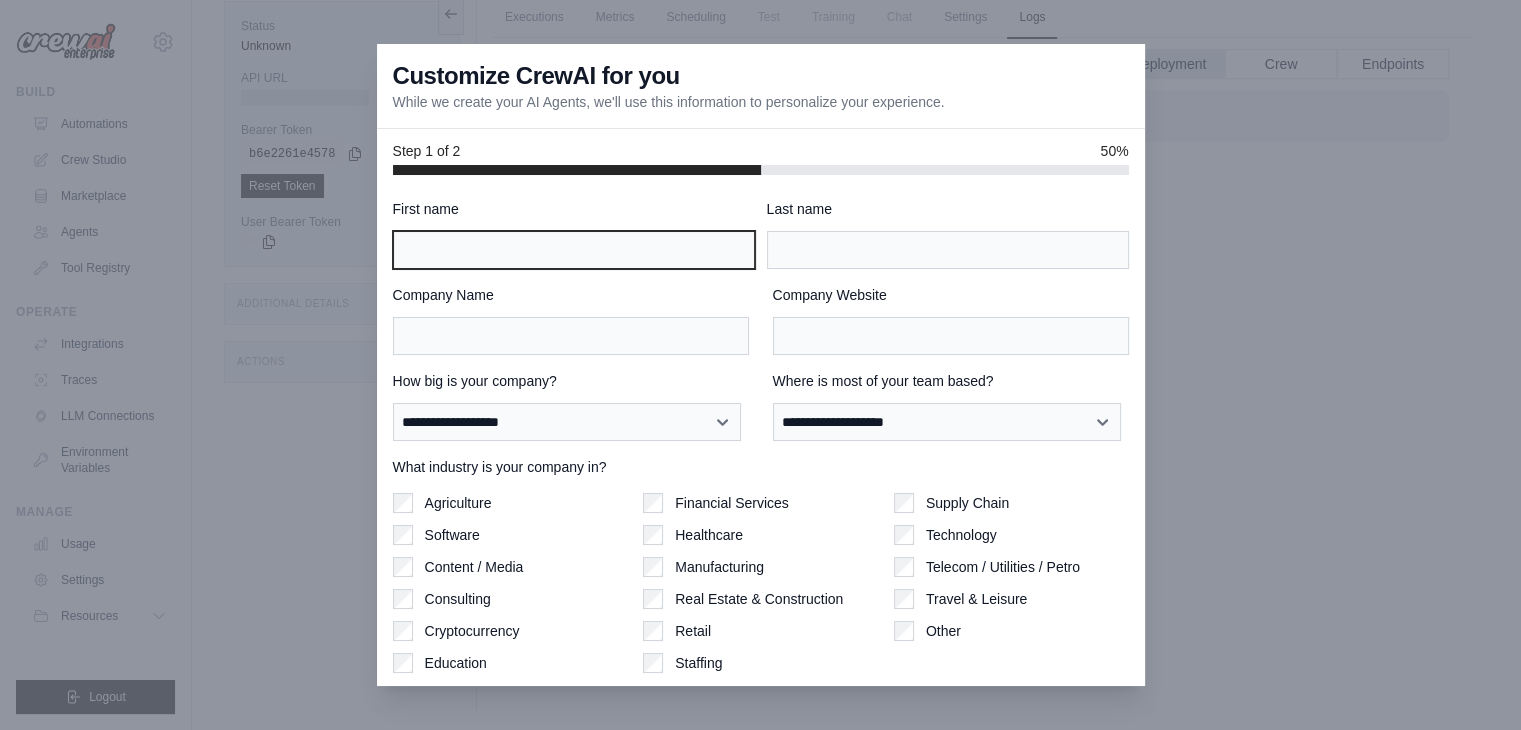 click on "First name" at bounding box center [574, 250] 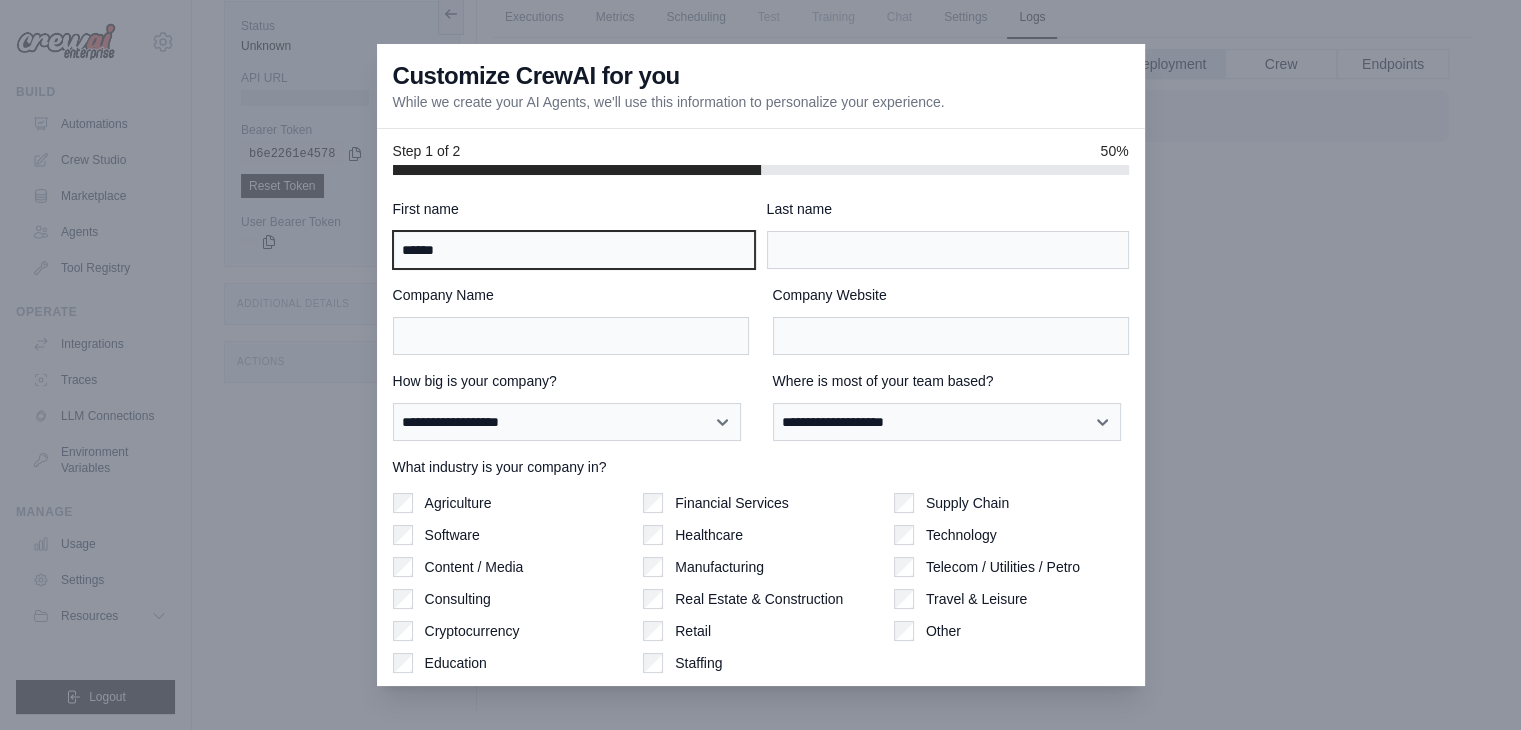 type on "******" 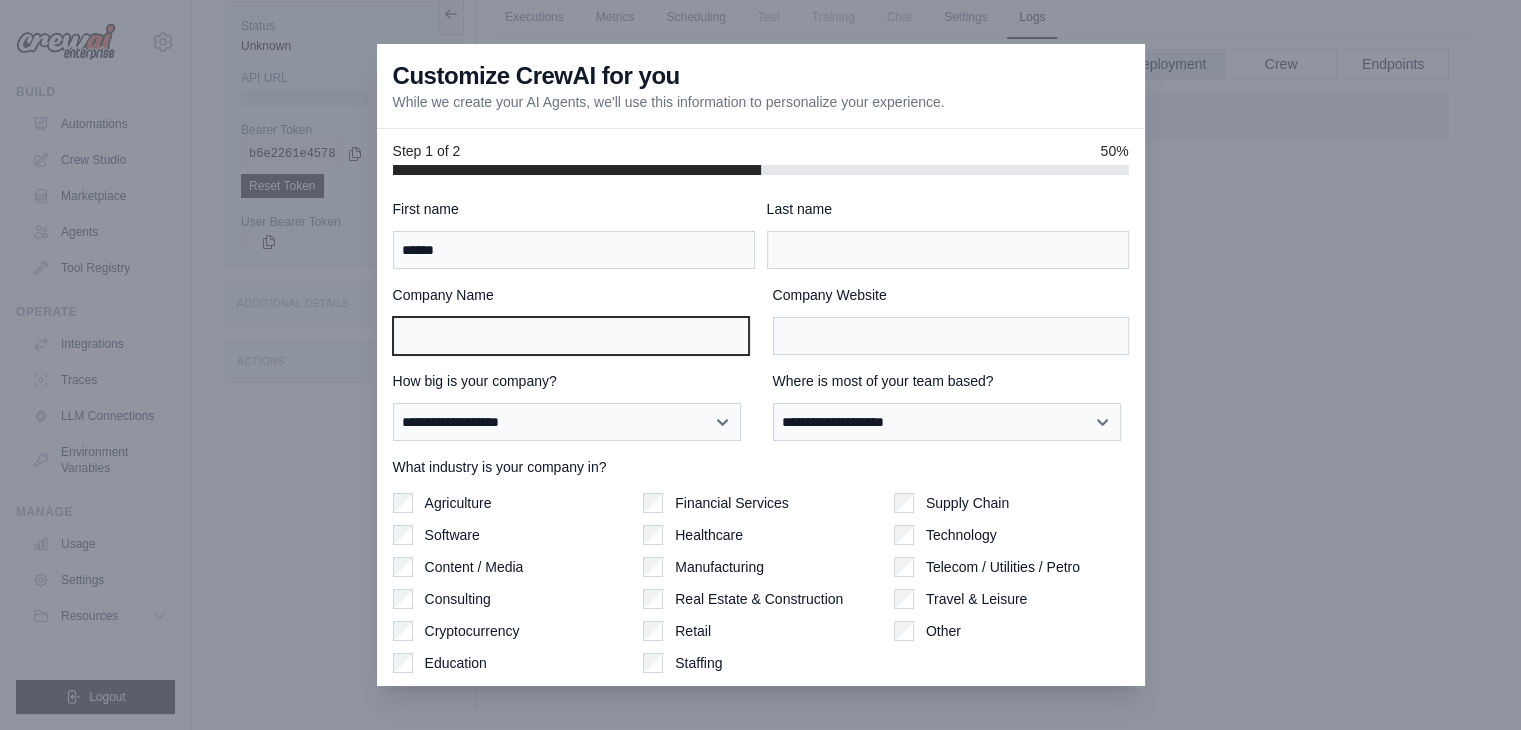 click on "Company Name" at bounding box center [571, 336] 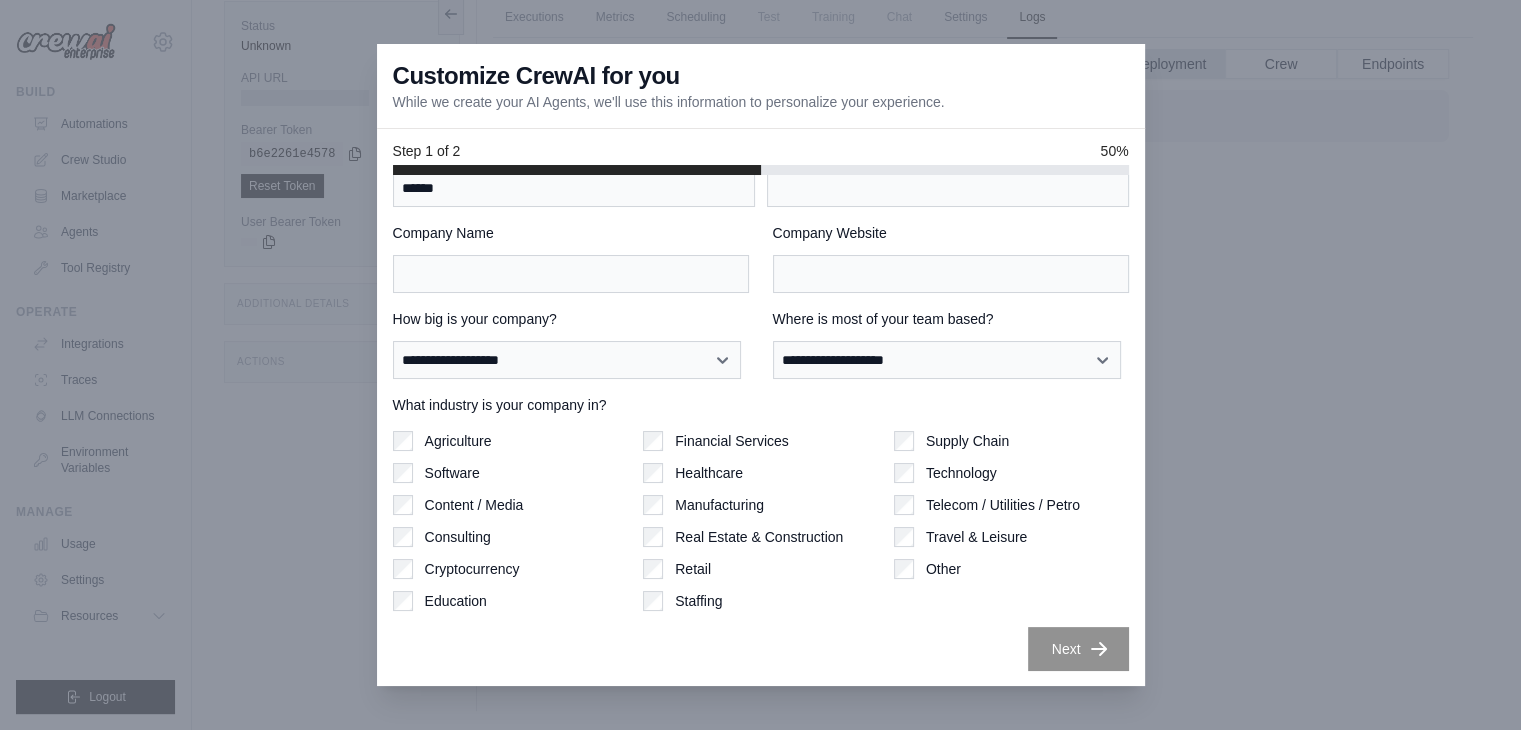 click on "Financial Services
Healthcare
Manufacturing
Real Estate & Construction
Retail
Staffing" at bounding box center [760, 521] 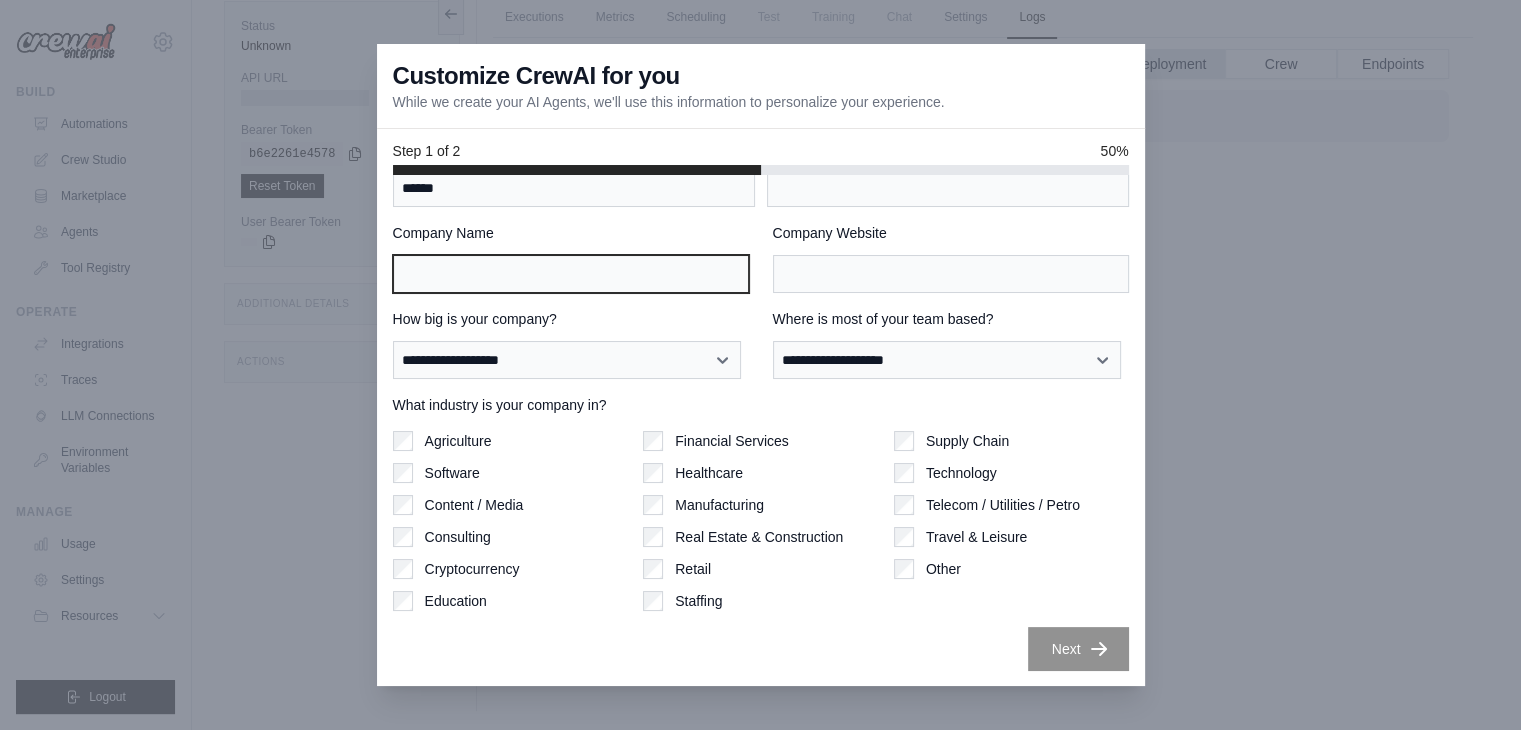 click on "Company Name" at bounding box center (571, 274) 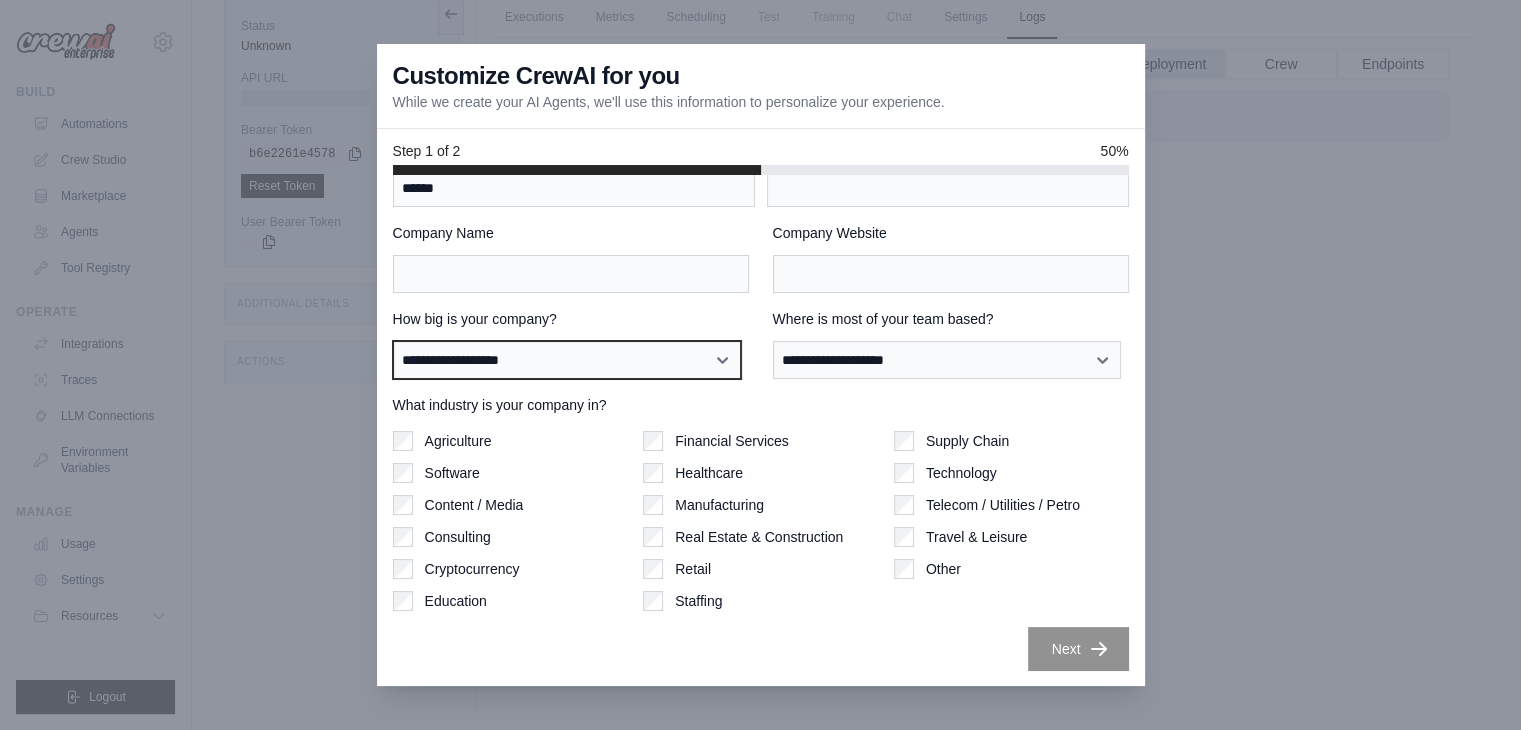 click on "**********" at bounding box center [567, 360] 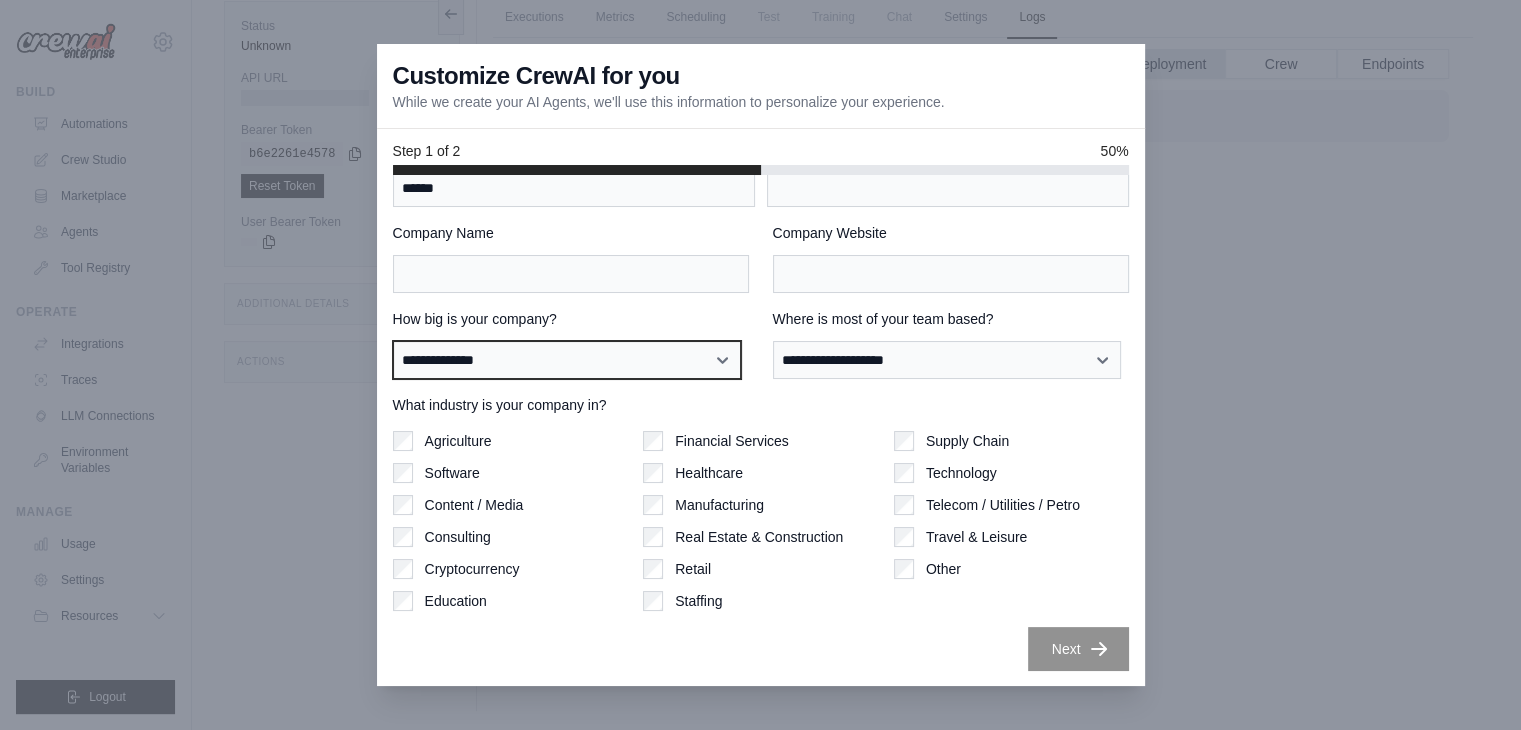 click on "**********" at bounding box center (567, 360) 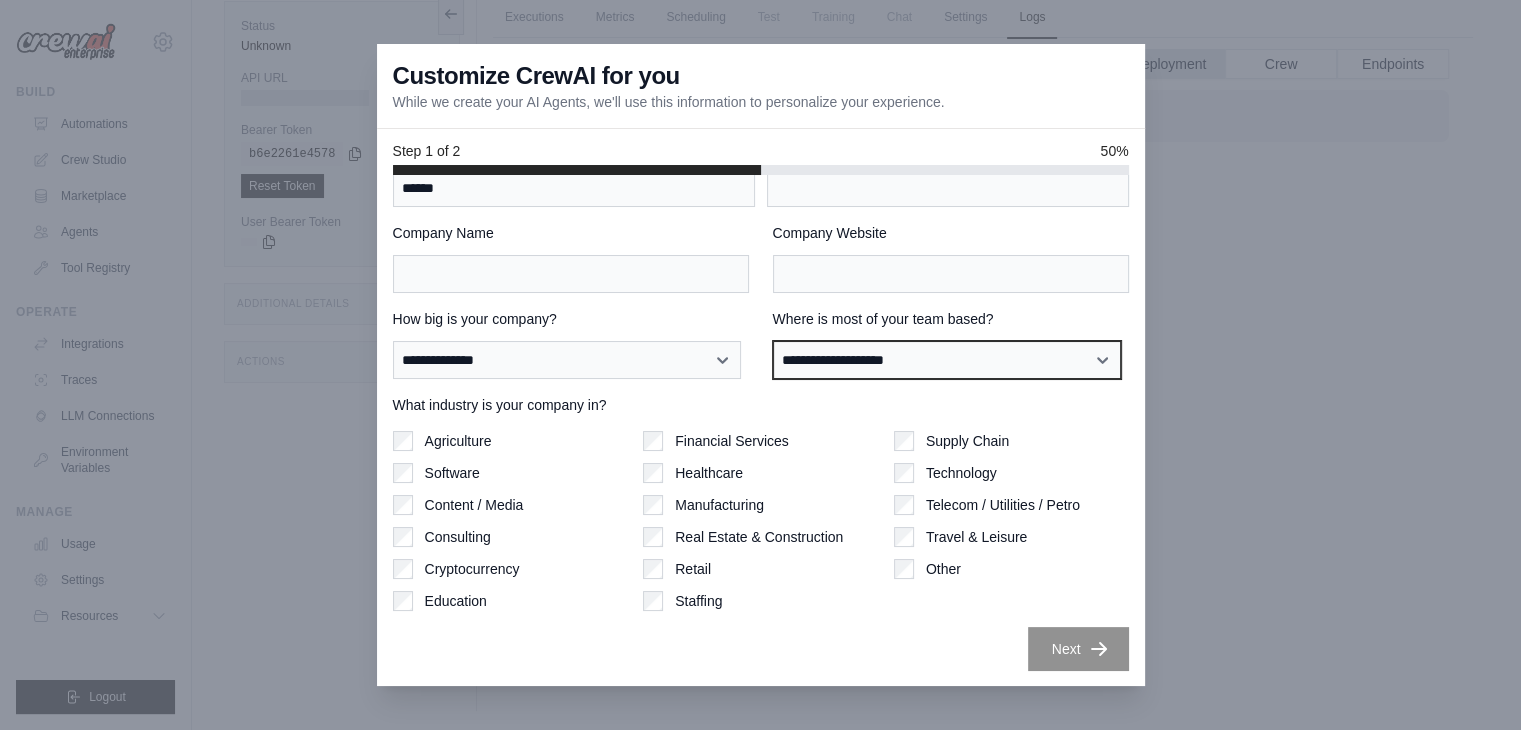 click on "**********" at bounding box center [947, 360] 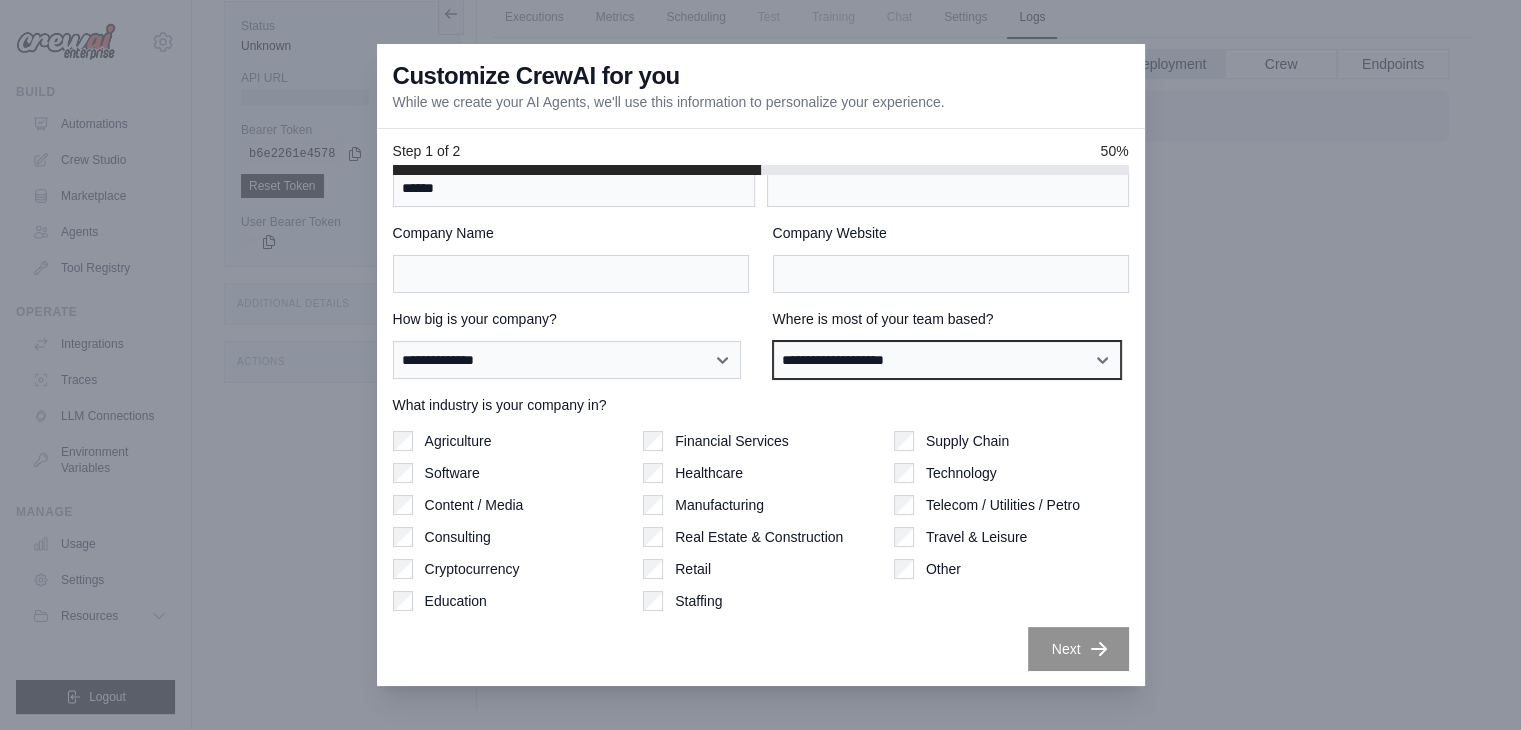 select on "**********" 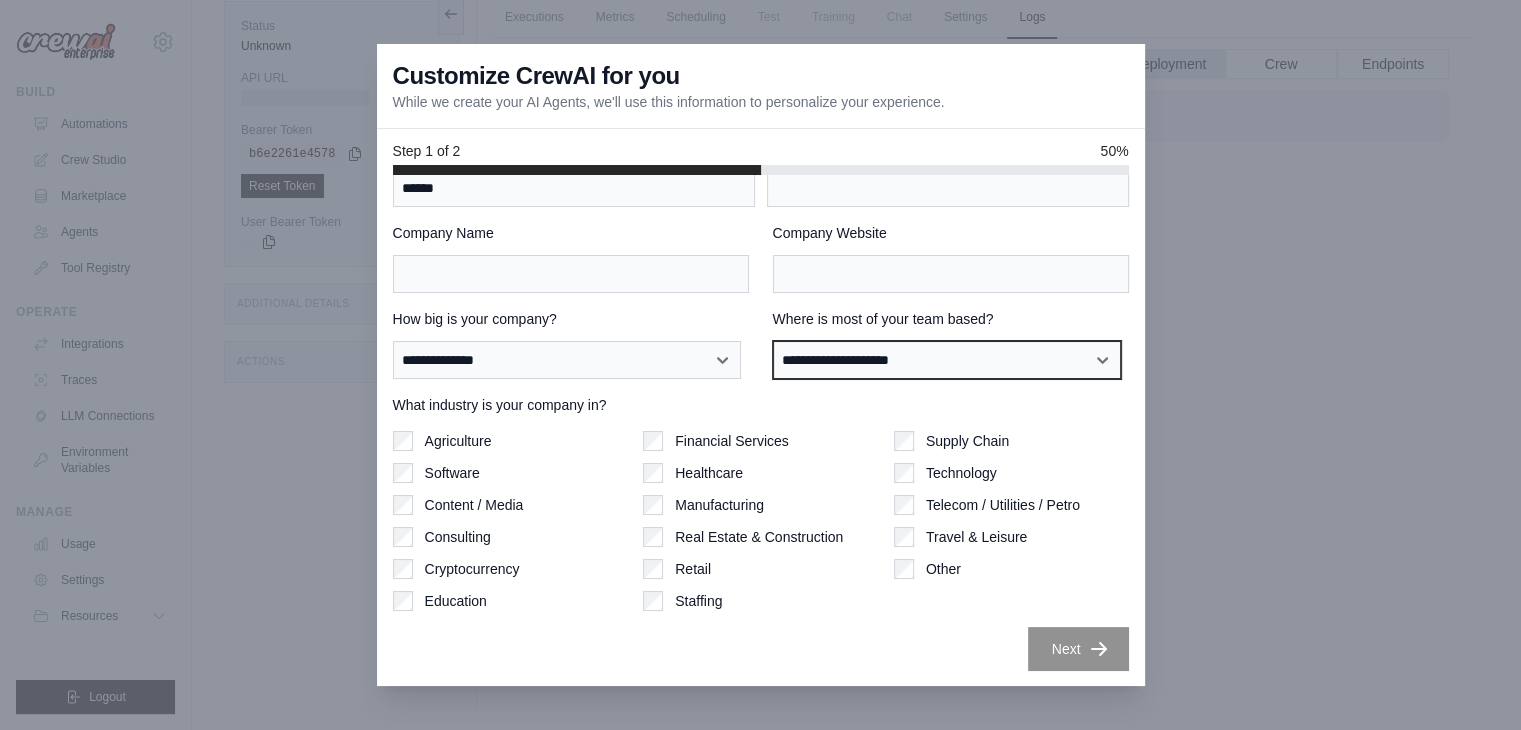 click on "**********" at bounding box center (947, 360) 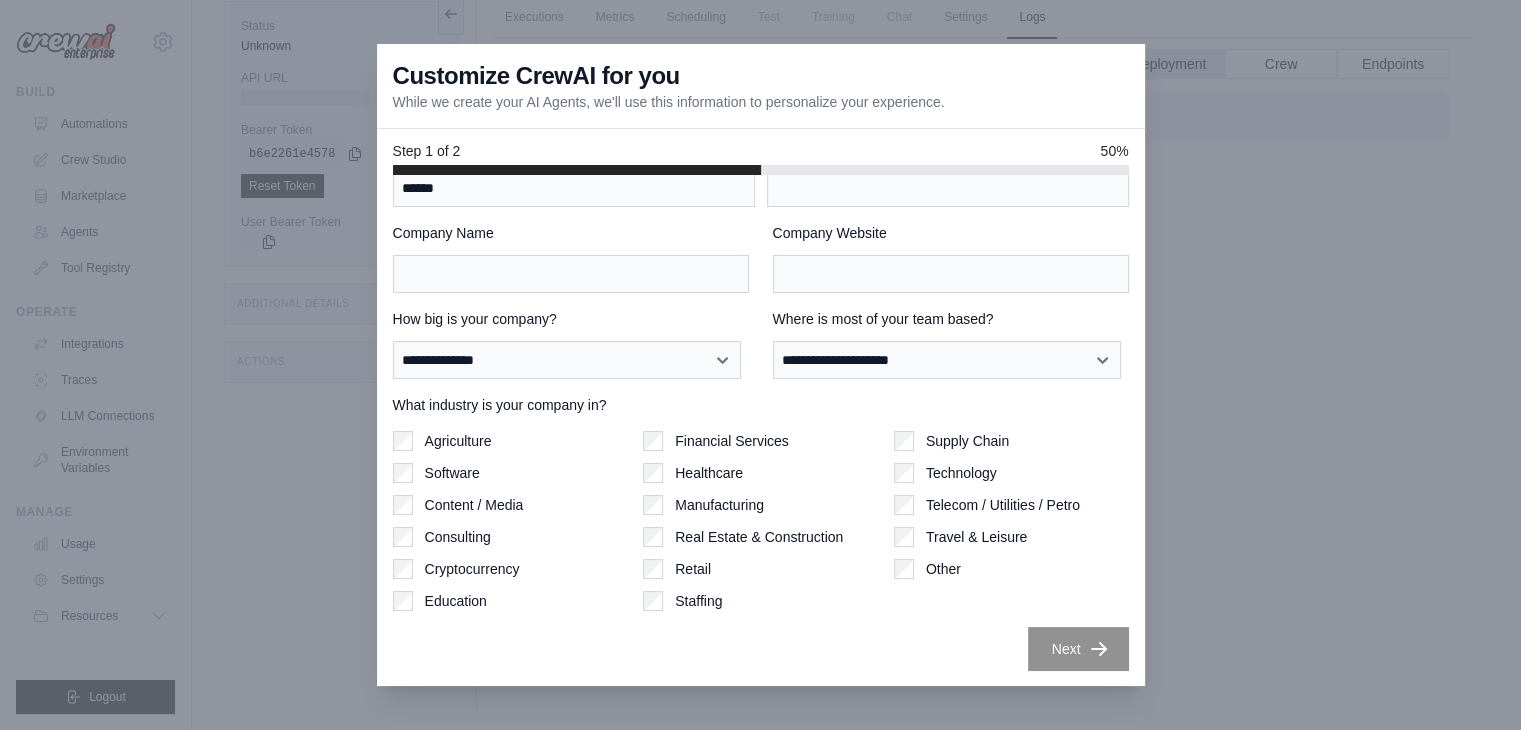 click on "Supply Chain" at bounding box center (1011, 441) 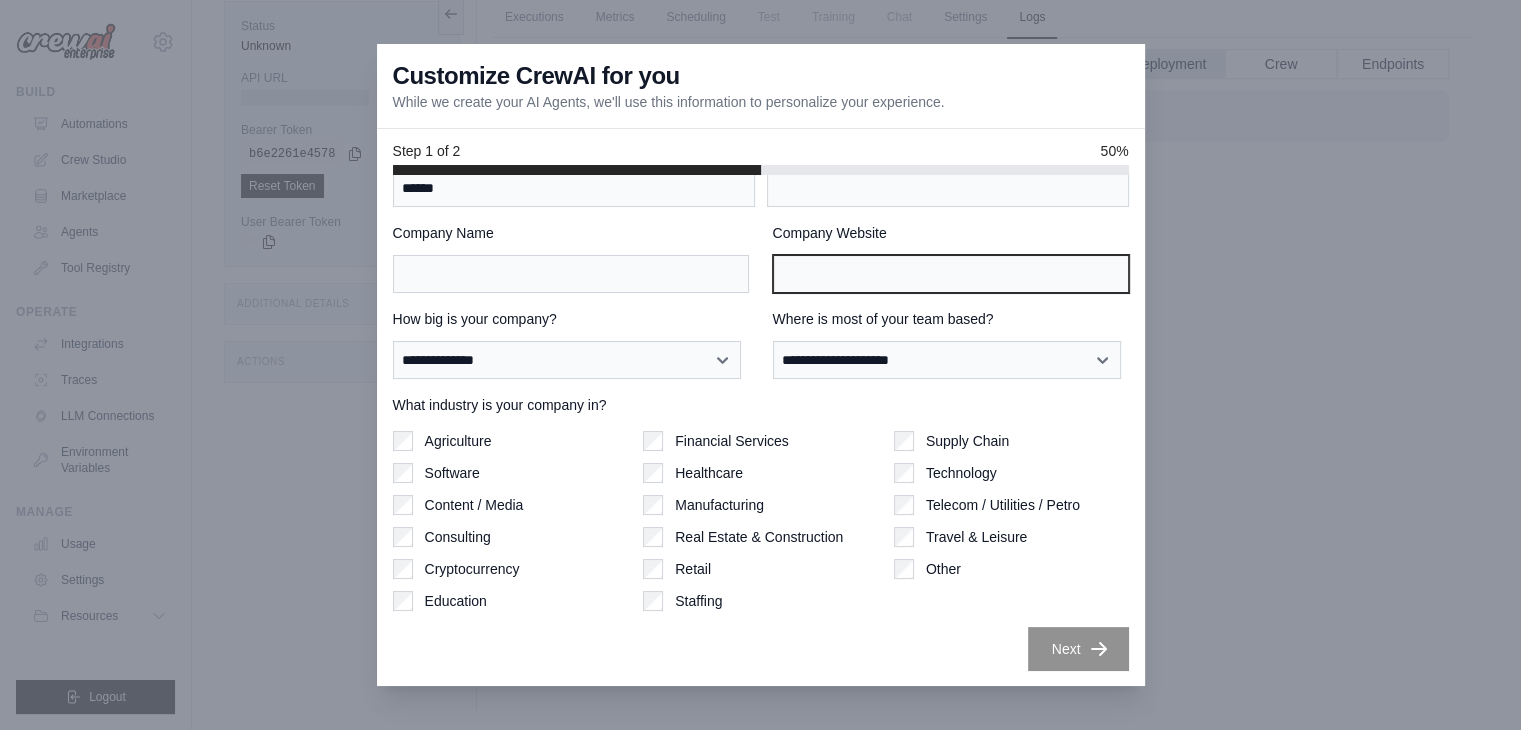 click on "Company Website" at bounding box center [951, 274] 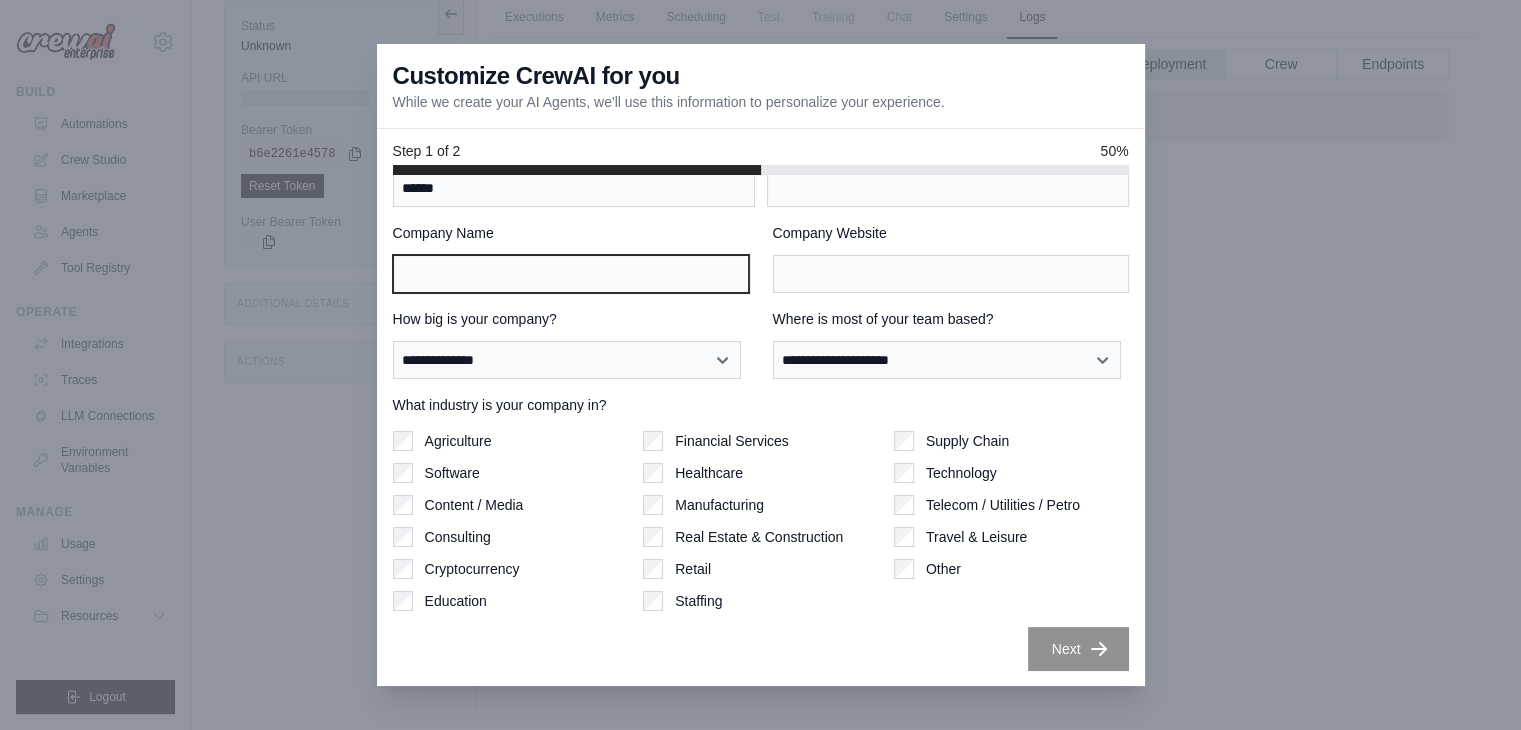 click on "Company Name" at bounding box center (571, 274) 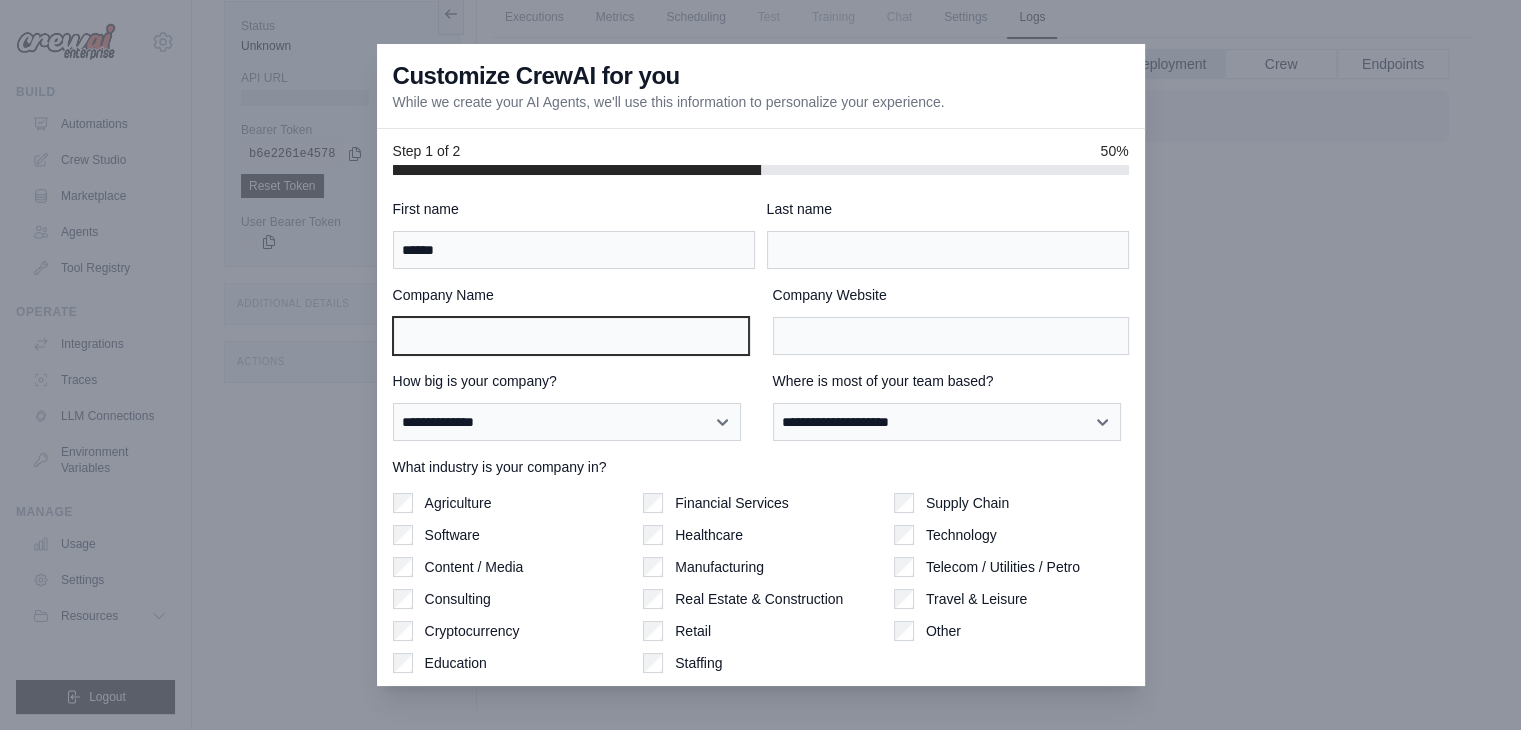 scroll, scrollTop: 62, scrollLeft: 0, axis: vertical 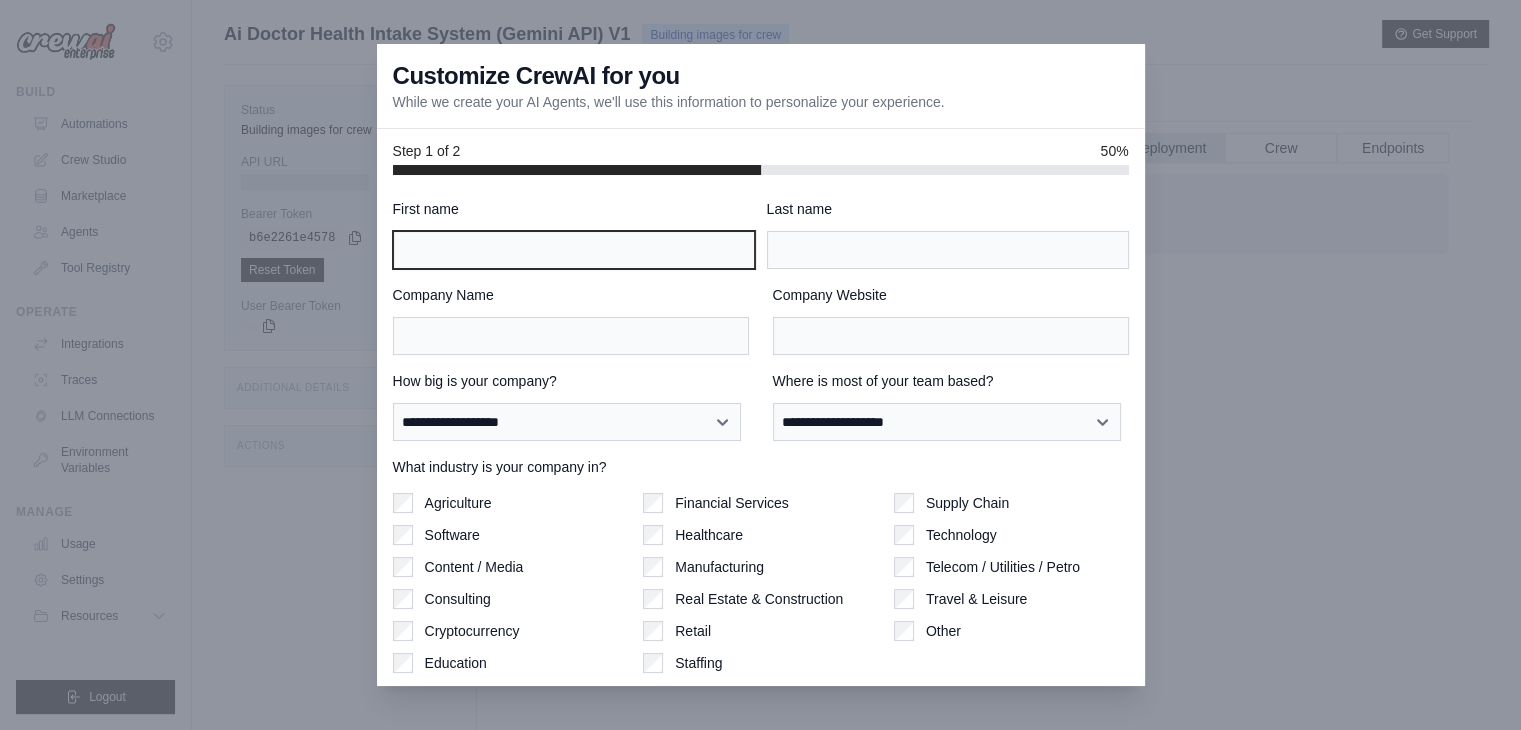 click on "First name" at bounding box center [574, 250] 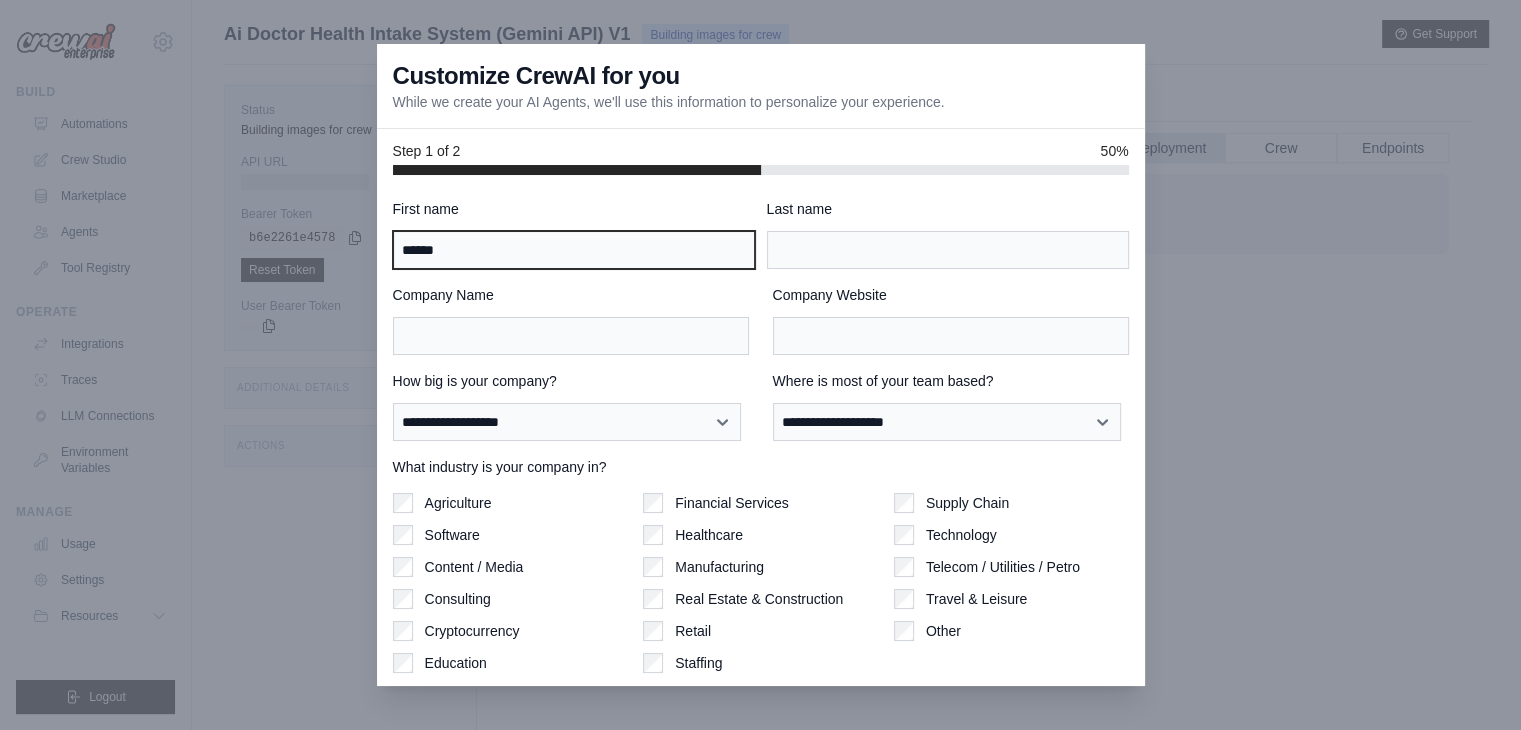 type on "******" 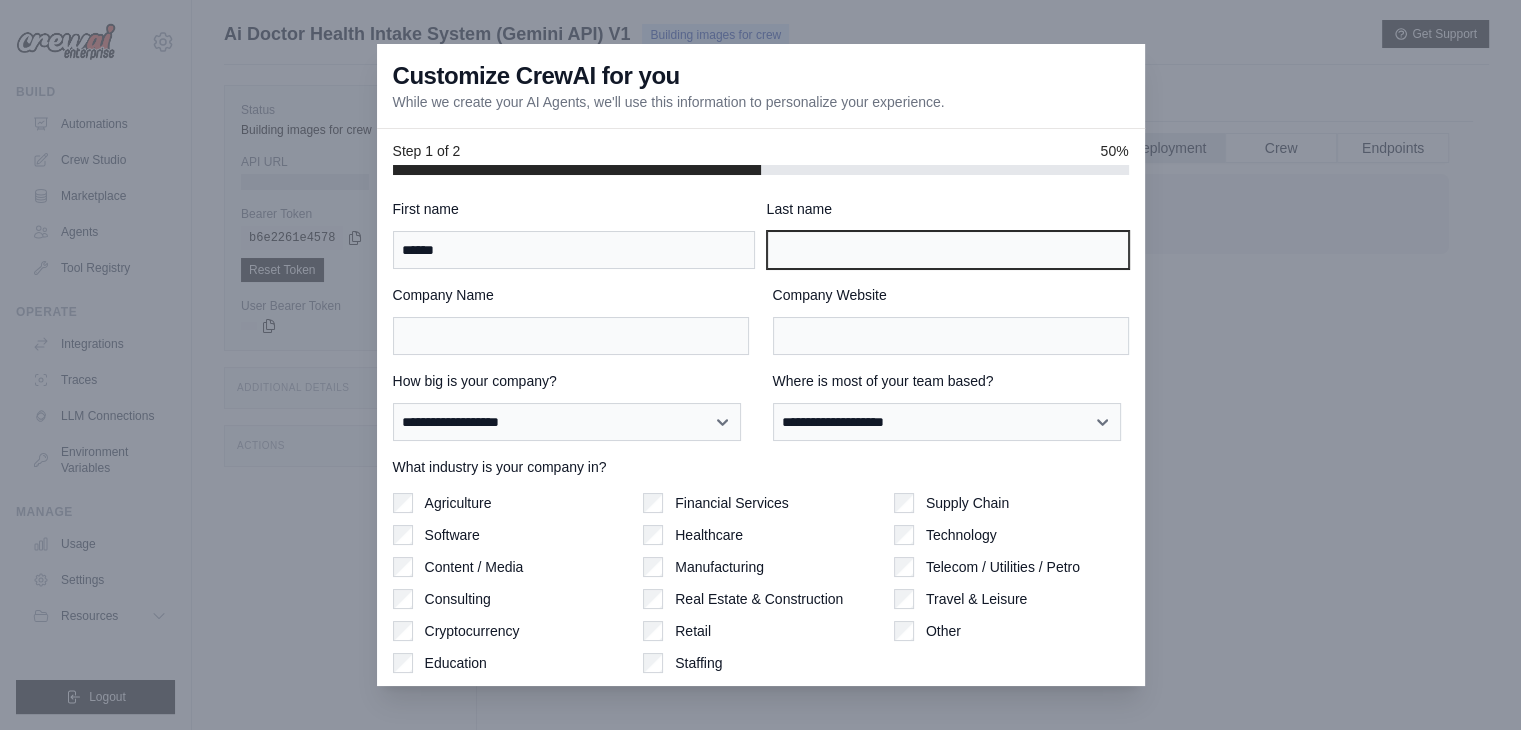 click on "Last name" at bounding box center [948, 250] 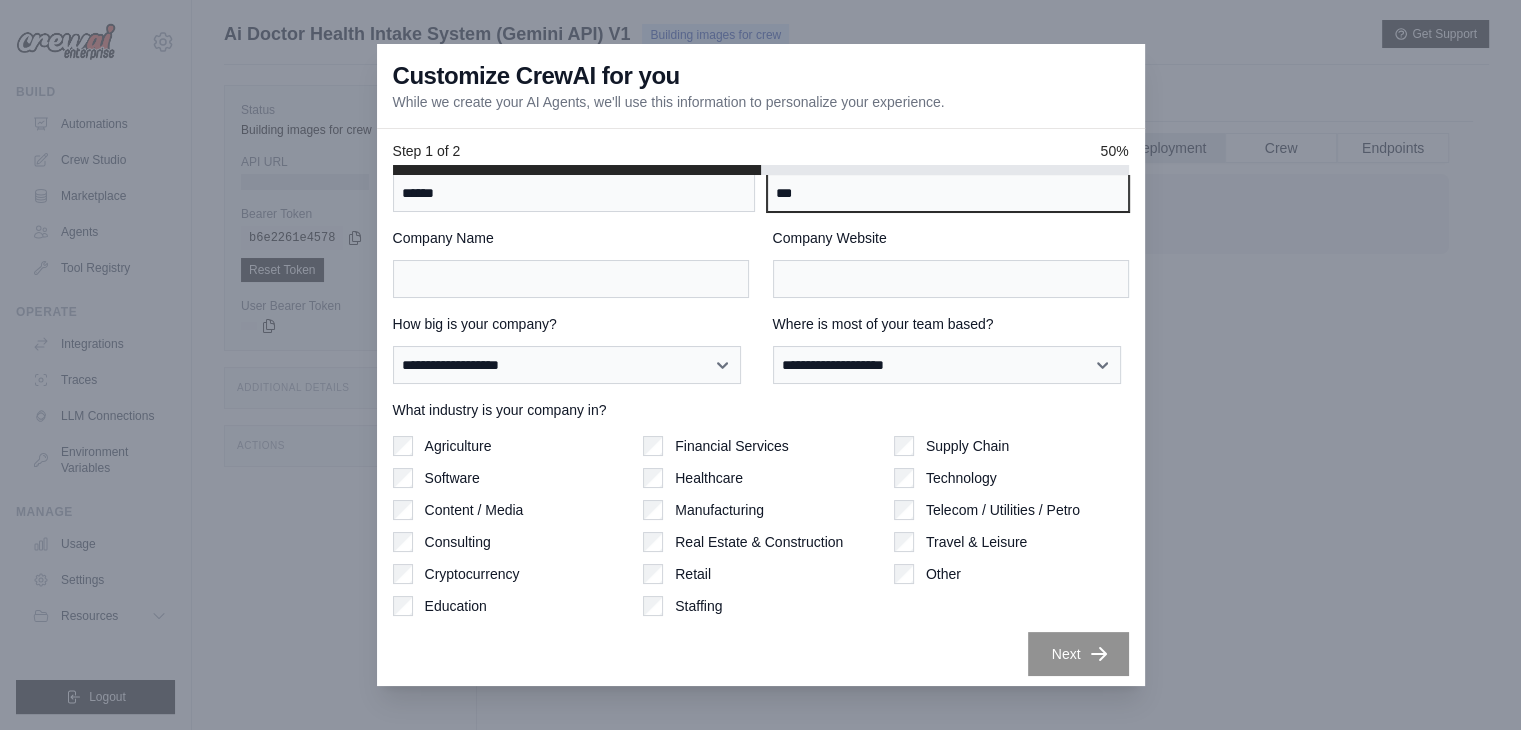 scroll, scrollTop: 62, scrollLeft: 0, axis: vertical 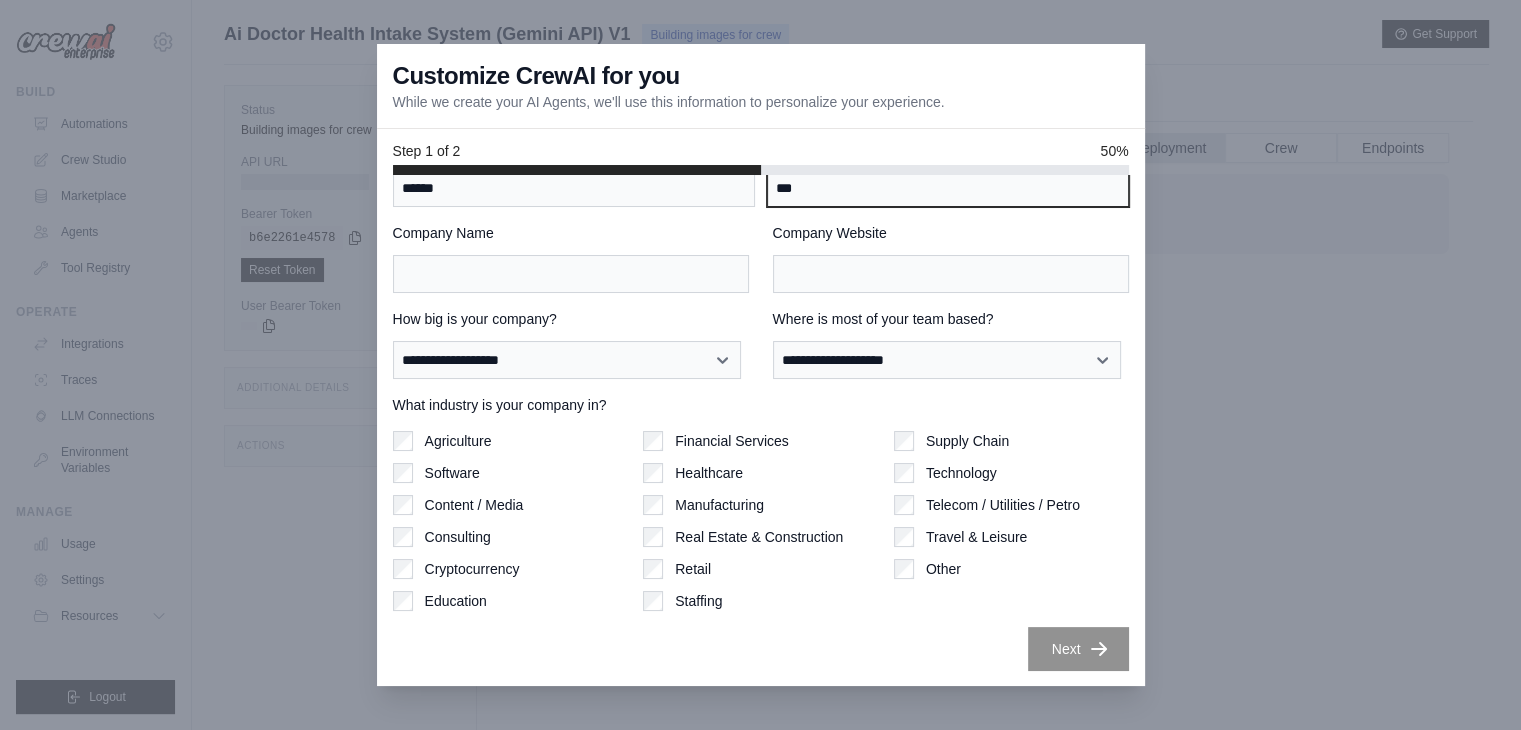 type on "***" 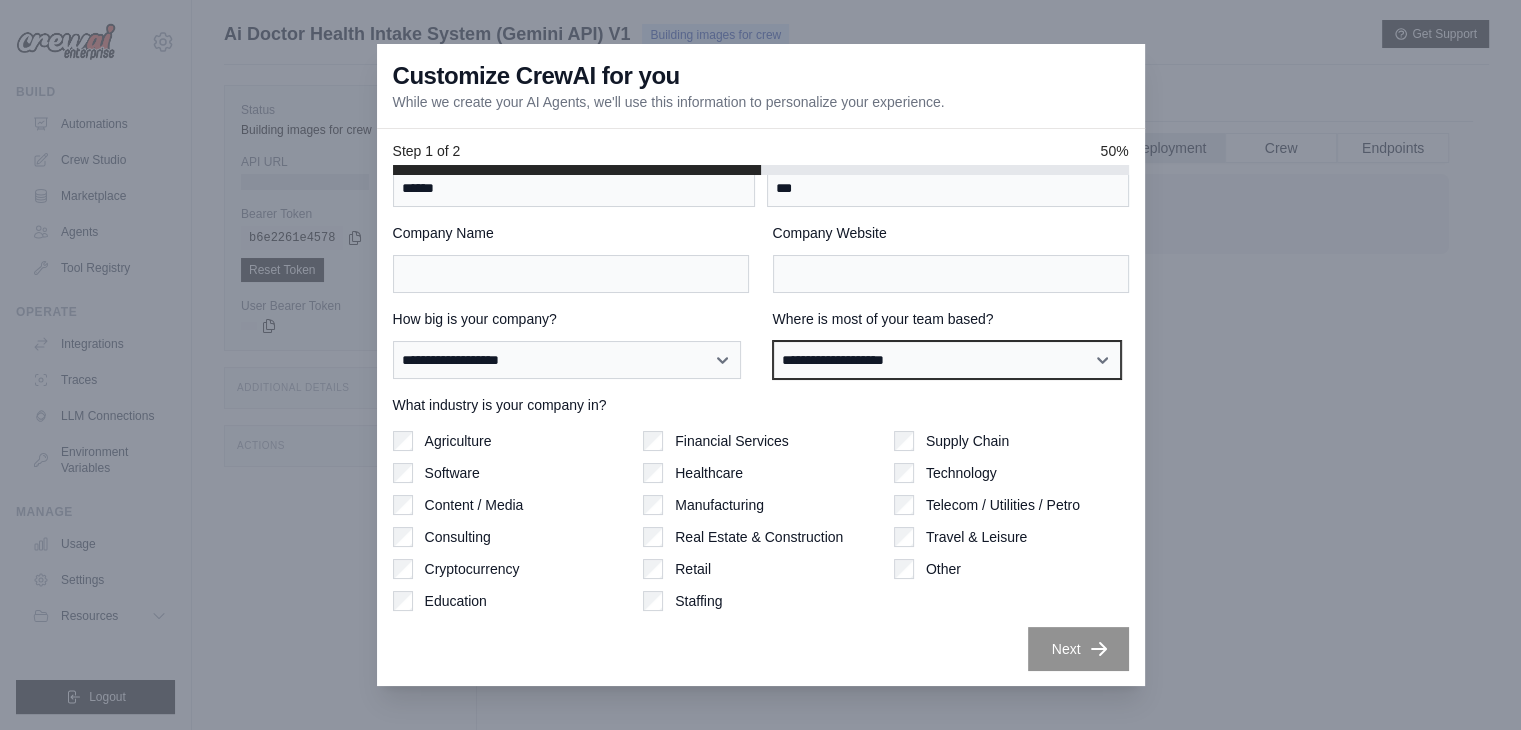 click on "**********" at bounding box center (947, 360) 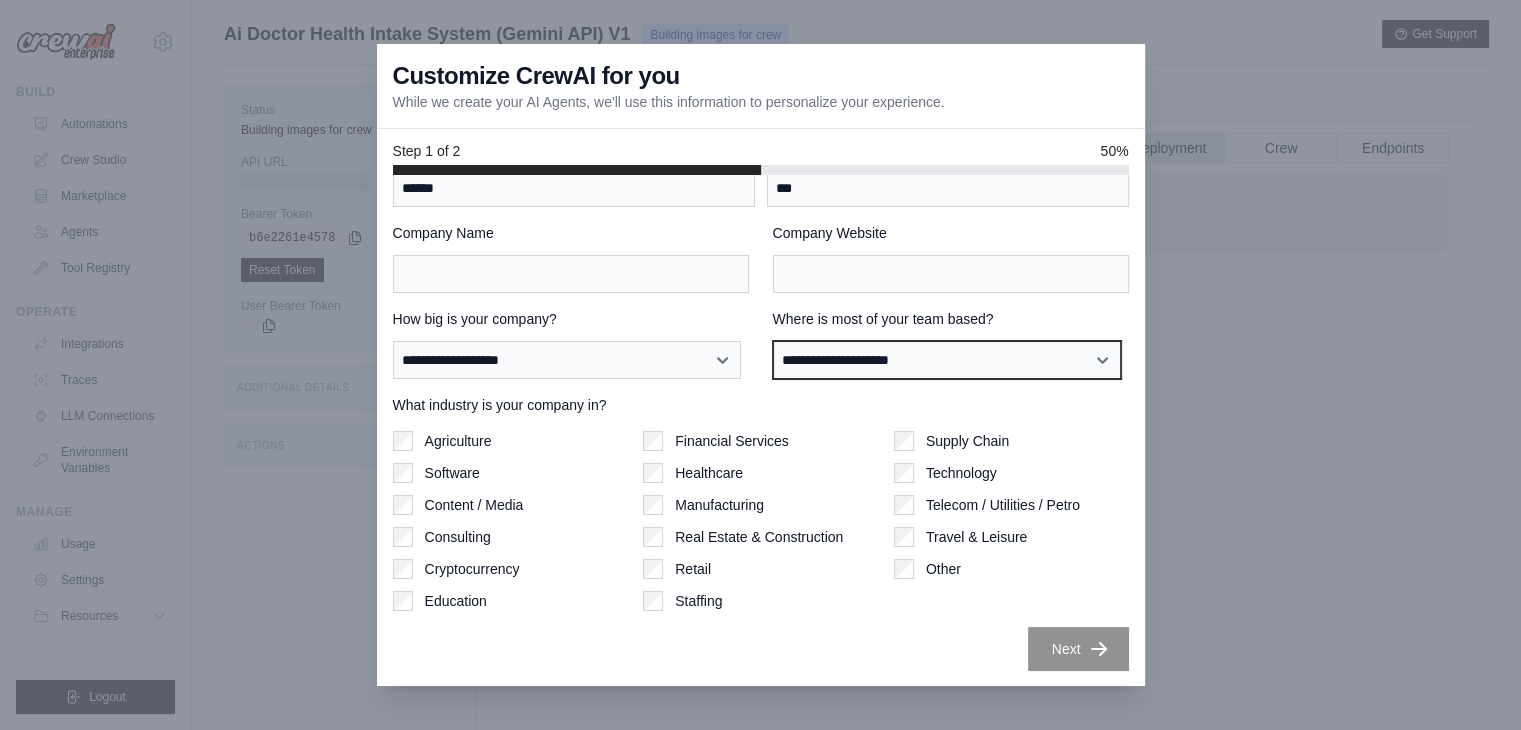 click on "**********" at bounding box center [947, 360] 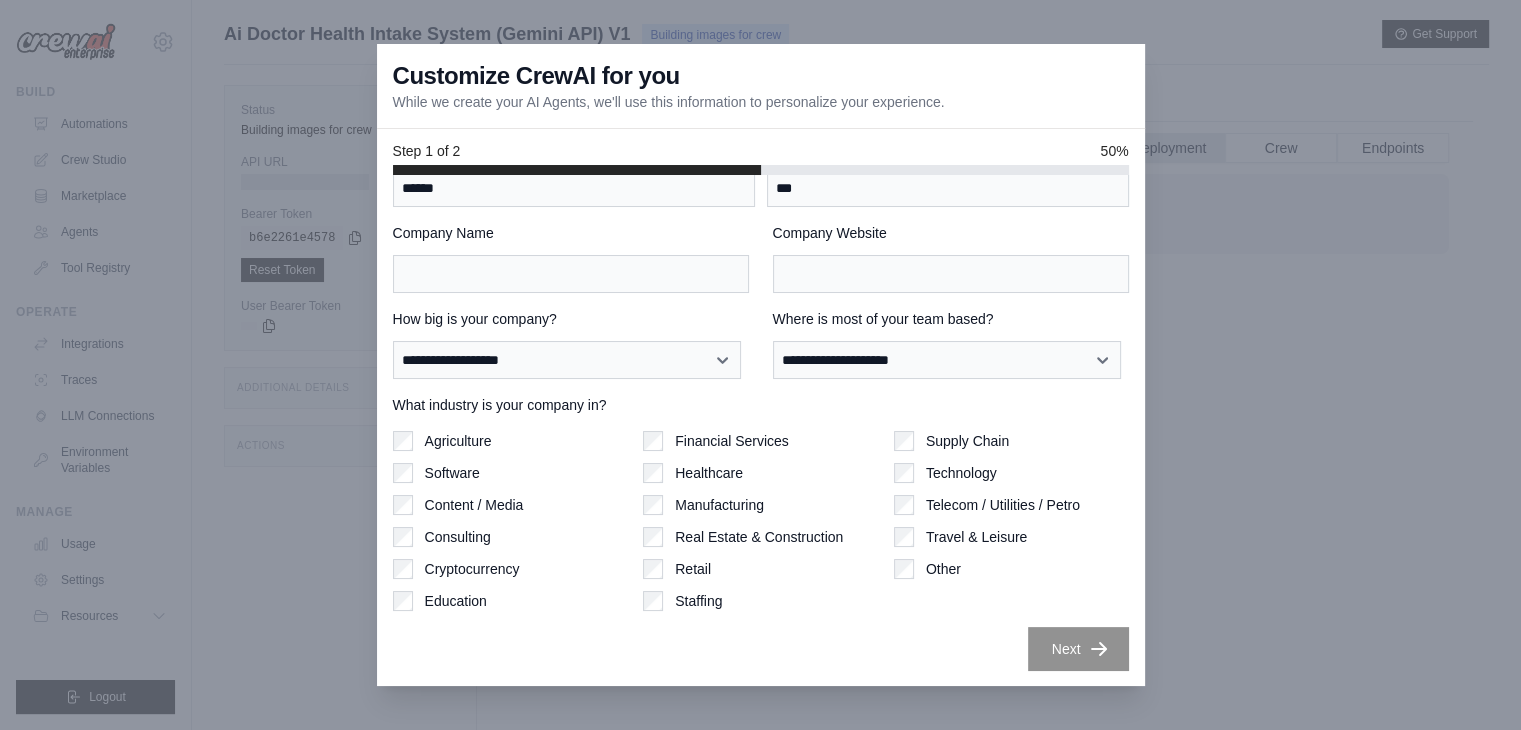 click on "**********" at bounding box center [571, 344] 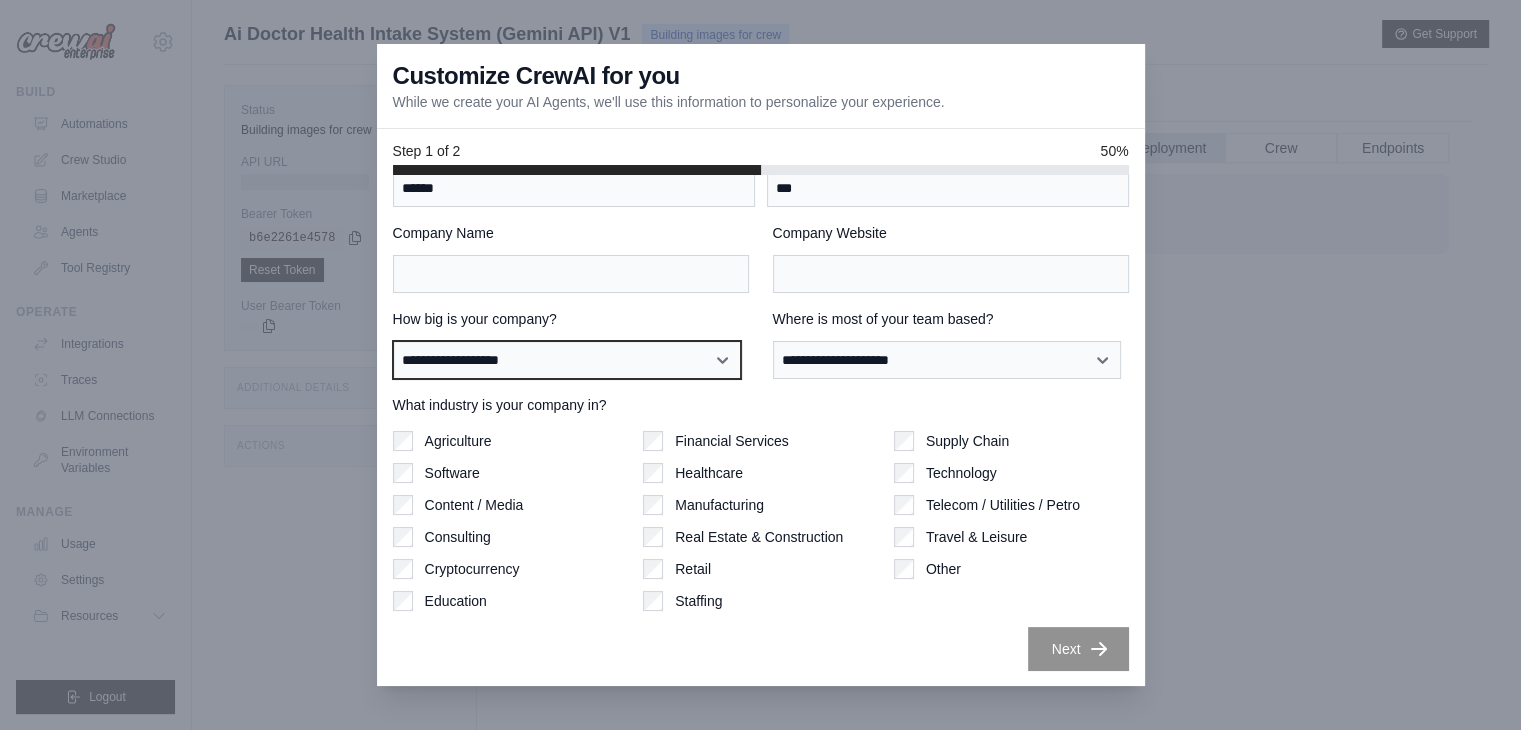 click on "**********" at bounding box center [567, 360] 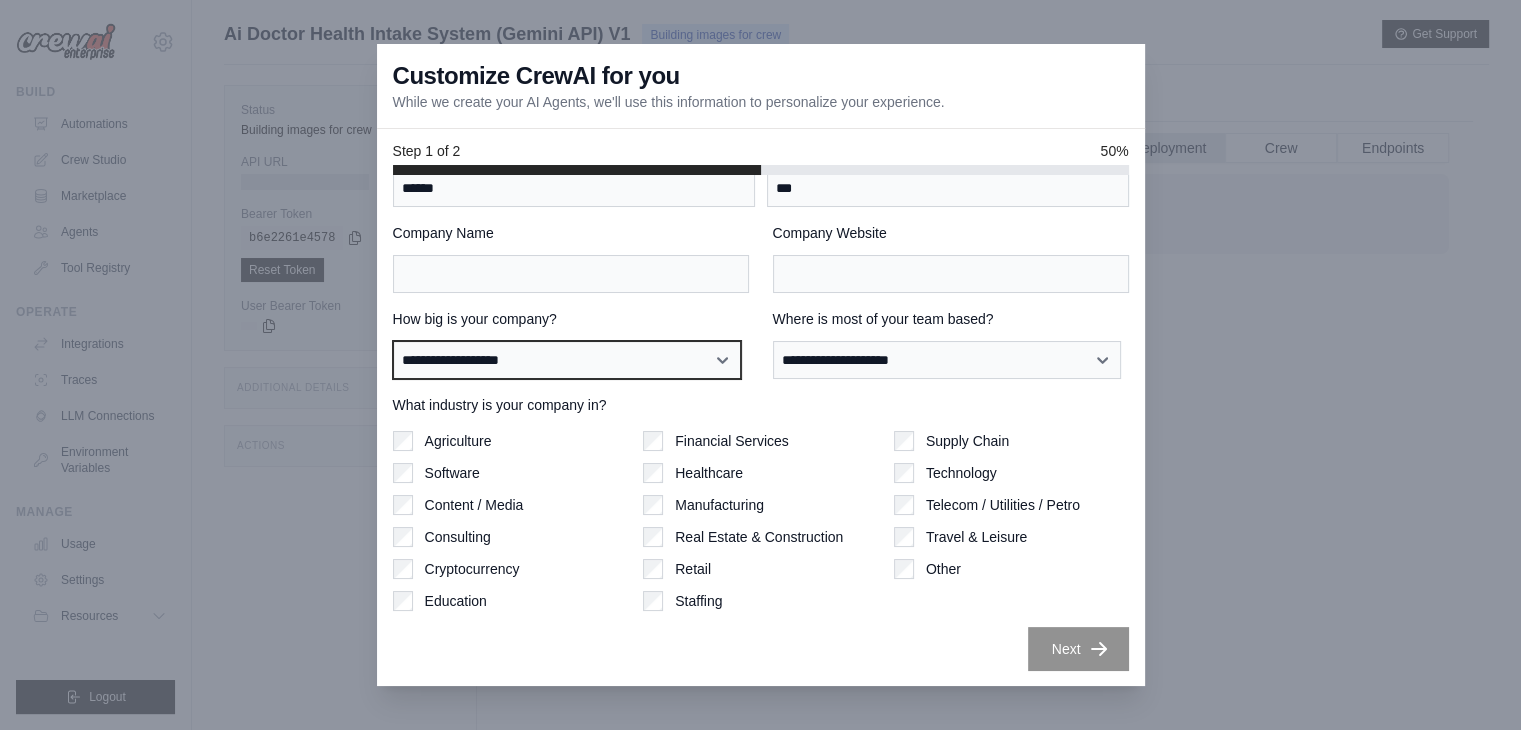 select on "**********" 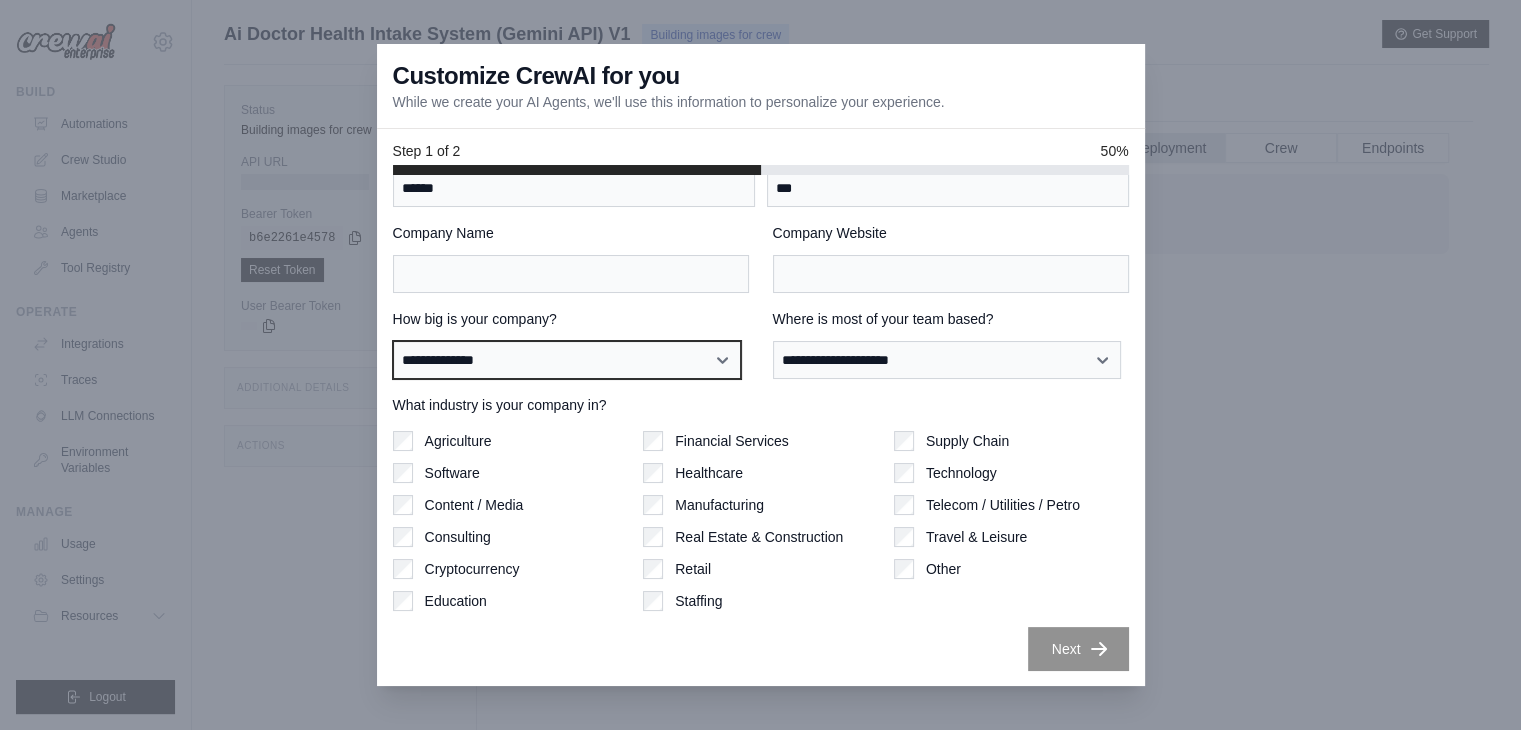 click on "**********" at bounding box center (567, 360) 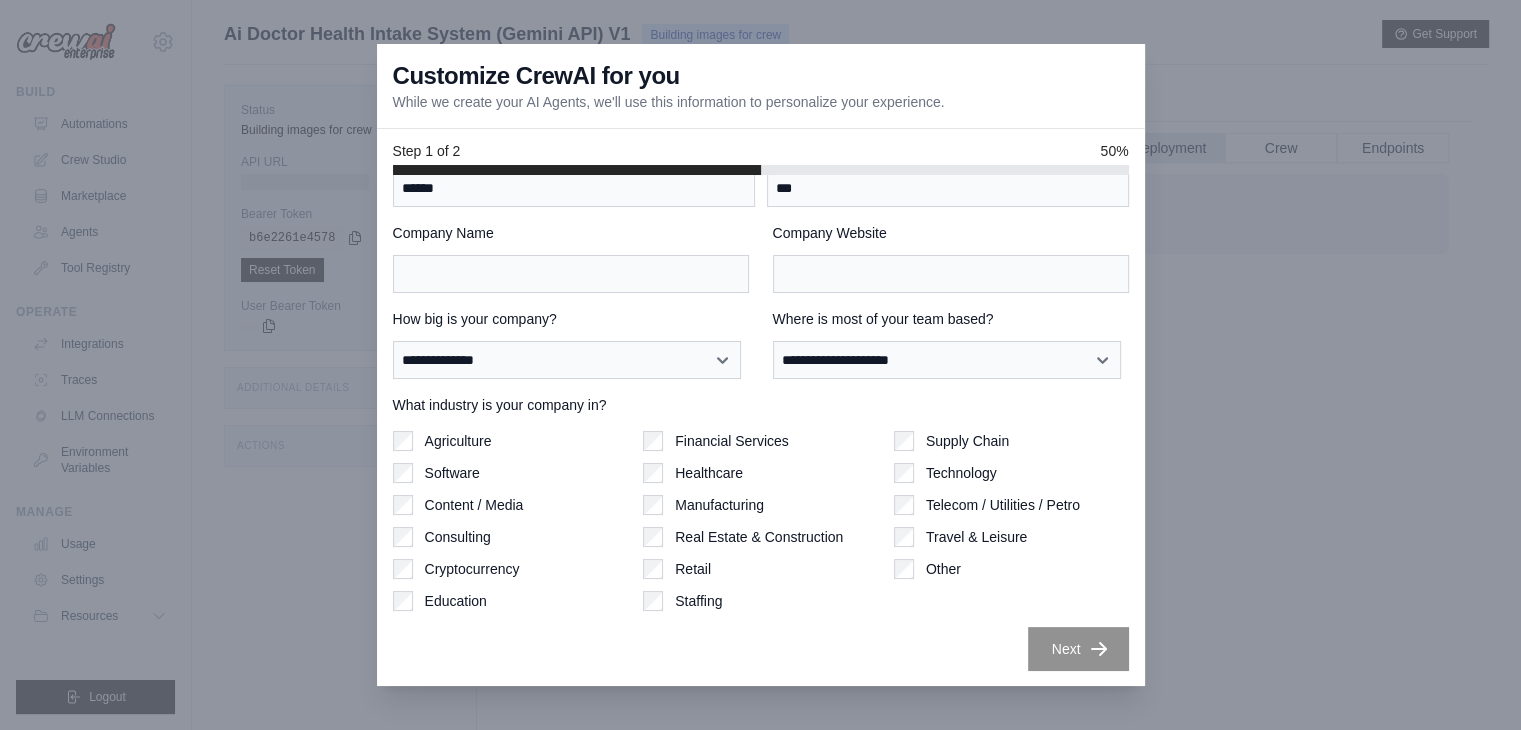 click on "Software" at bounding box center (452, 473) 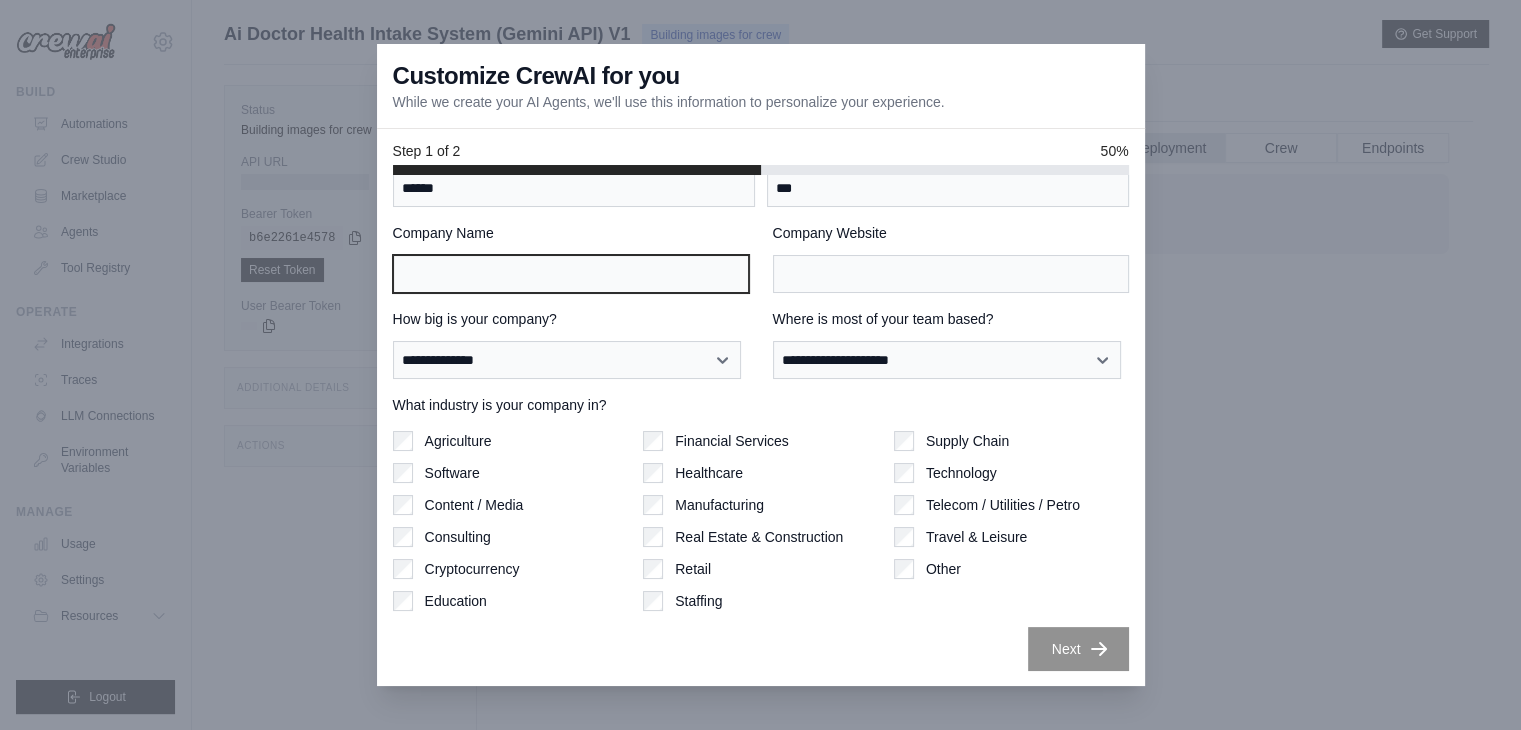 click on "Company Name" at bounding box center [571, 274] 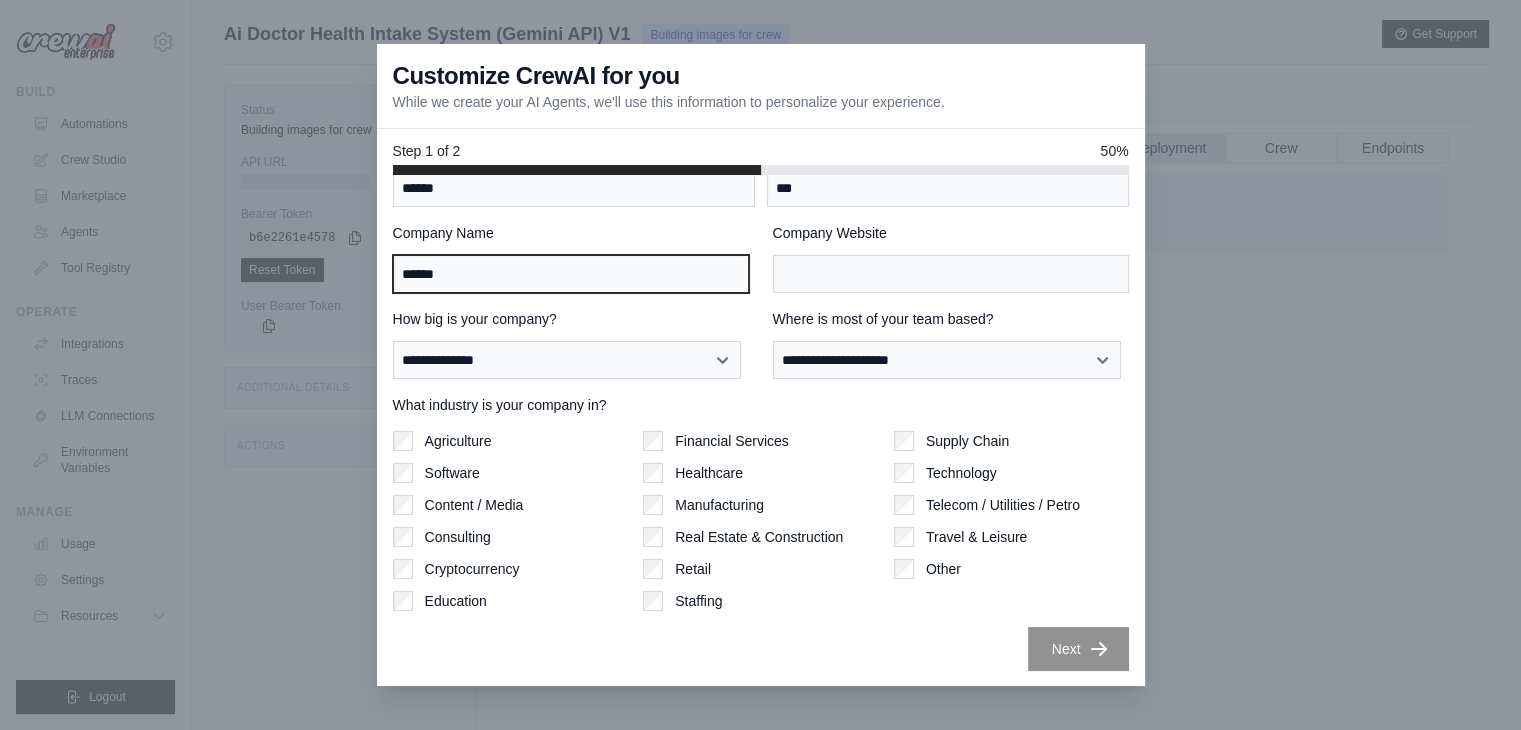 type on "******" 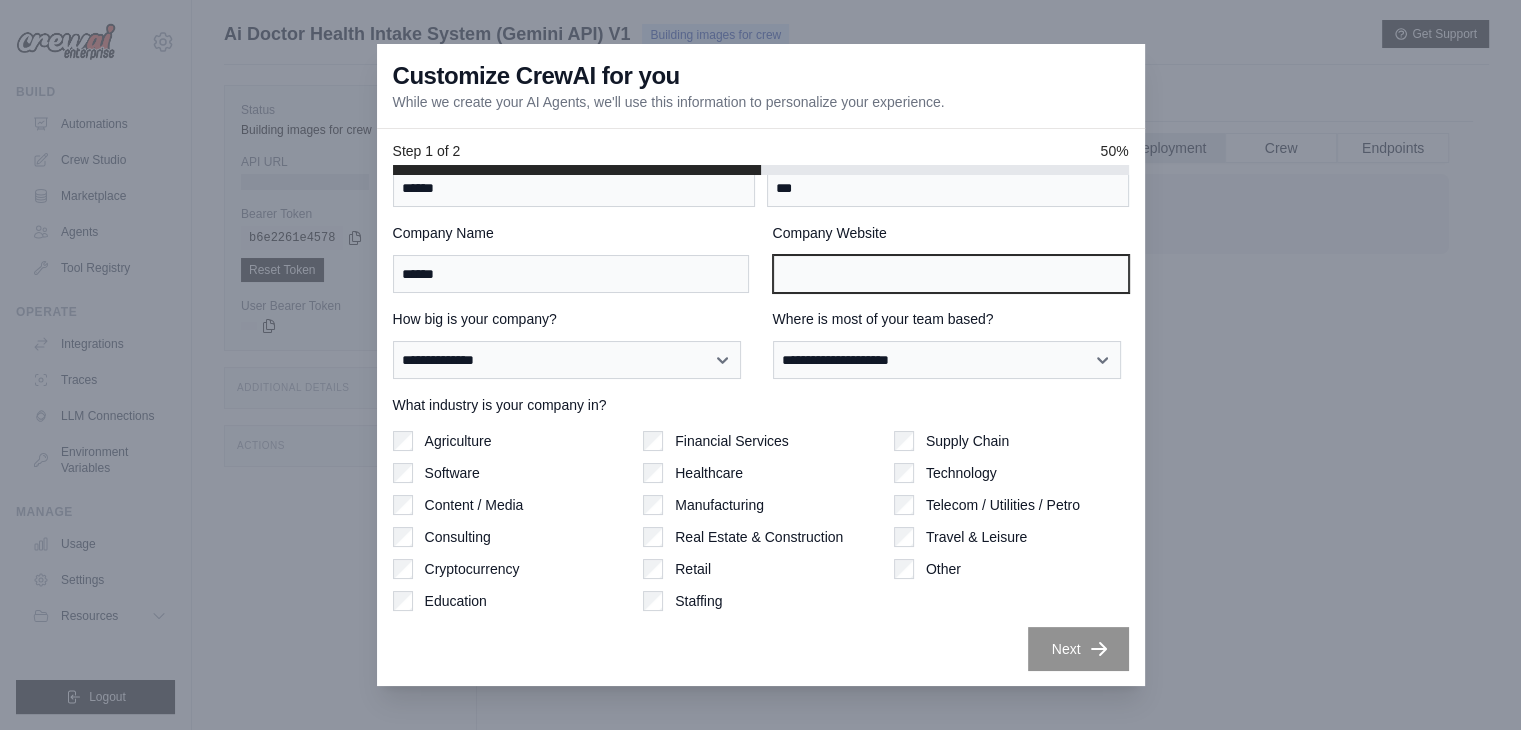 click on "Company Website" at bounding box center [951, 274] 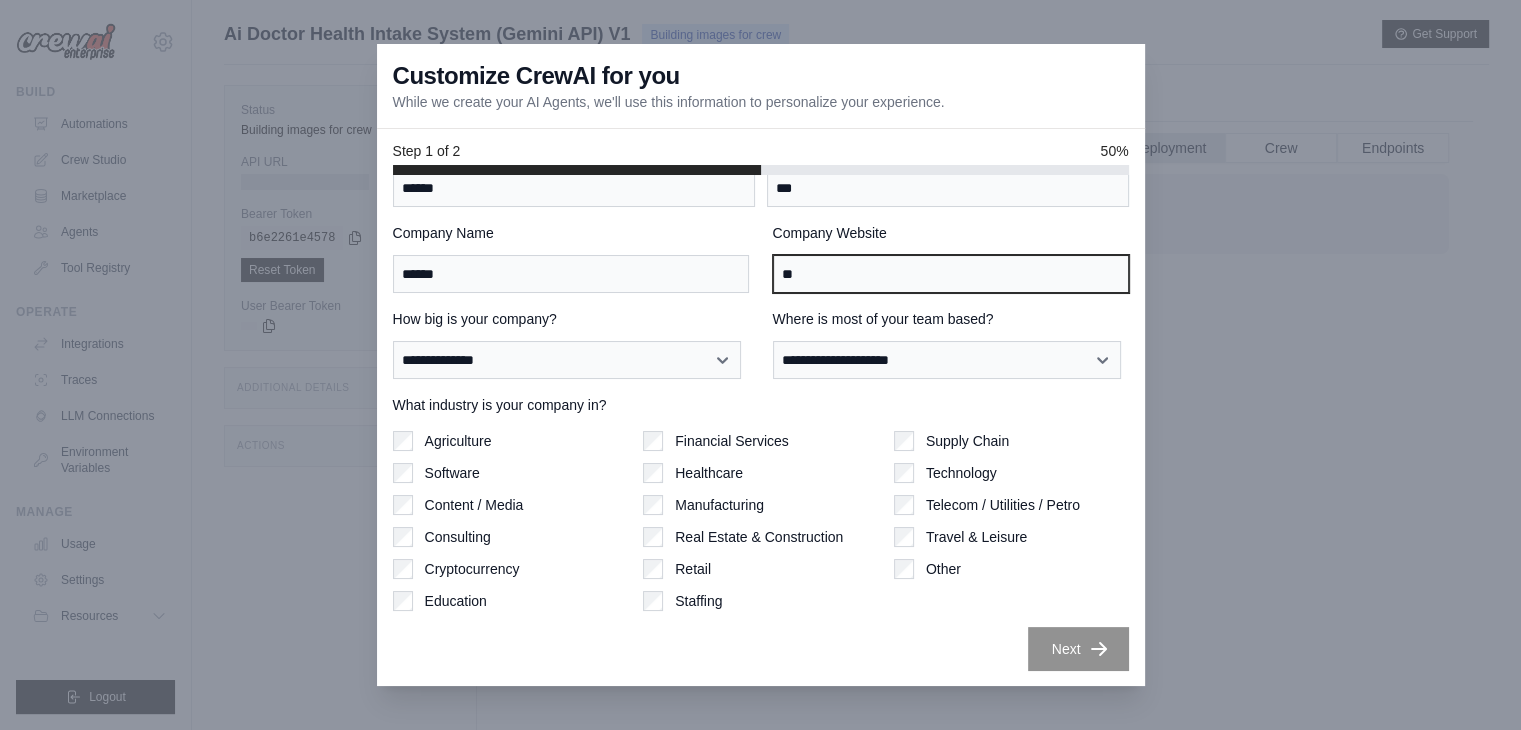 type on "*" 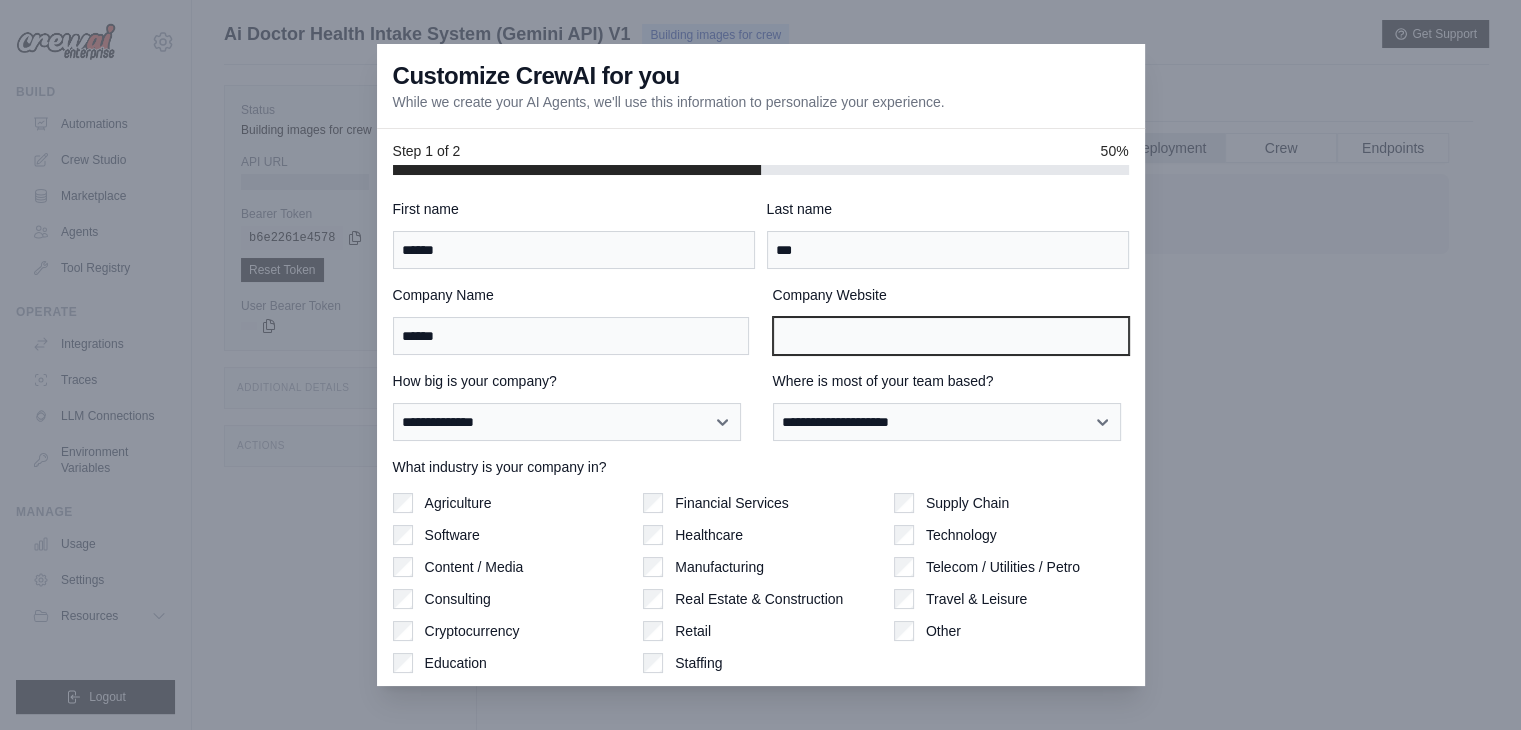 scroll, scrollTop: 62, scrollLeft: 0, axis: vertical 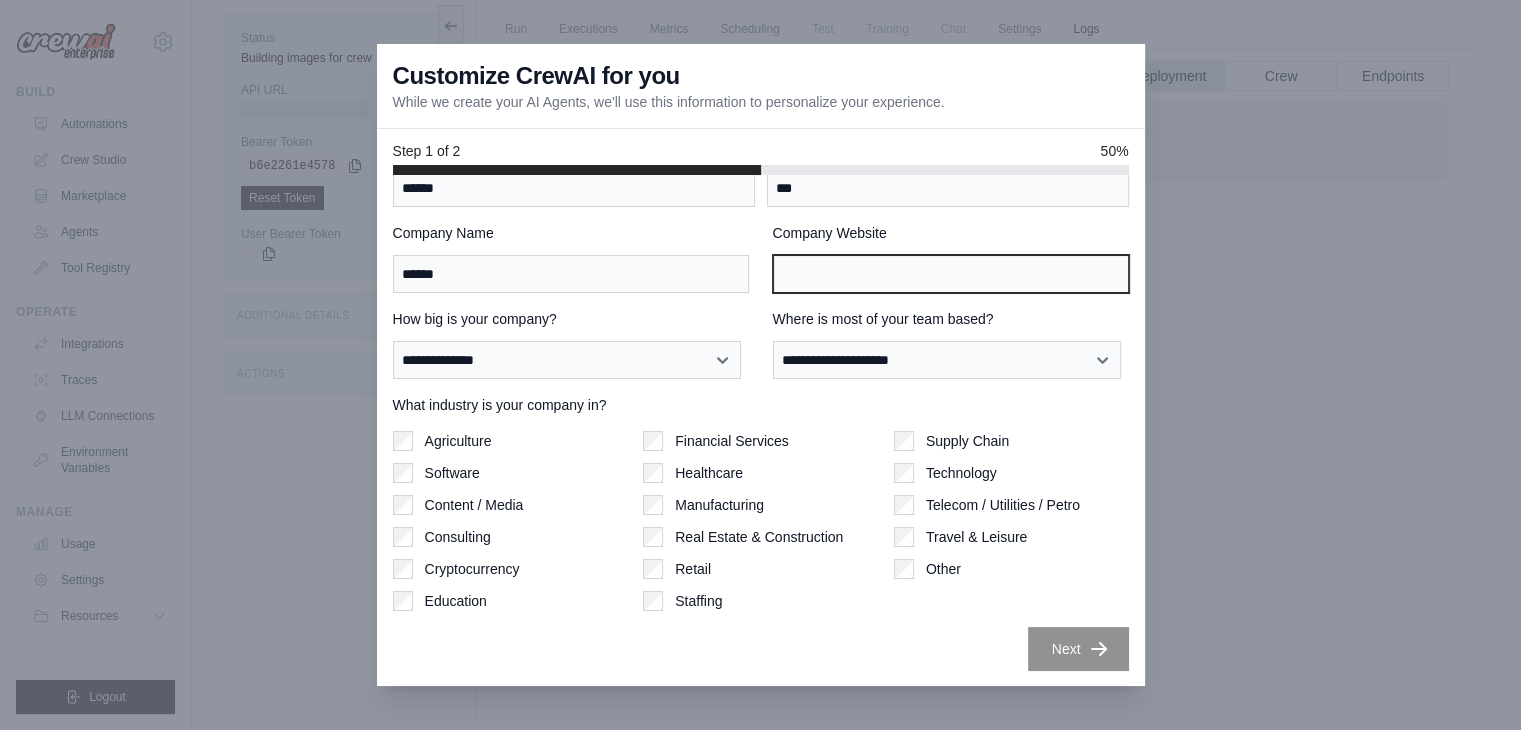 click on "Company Website" at bounding box center [951, 274] 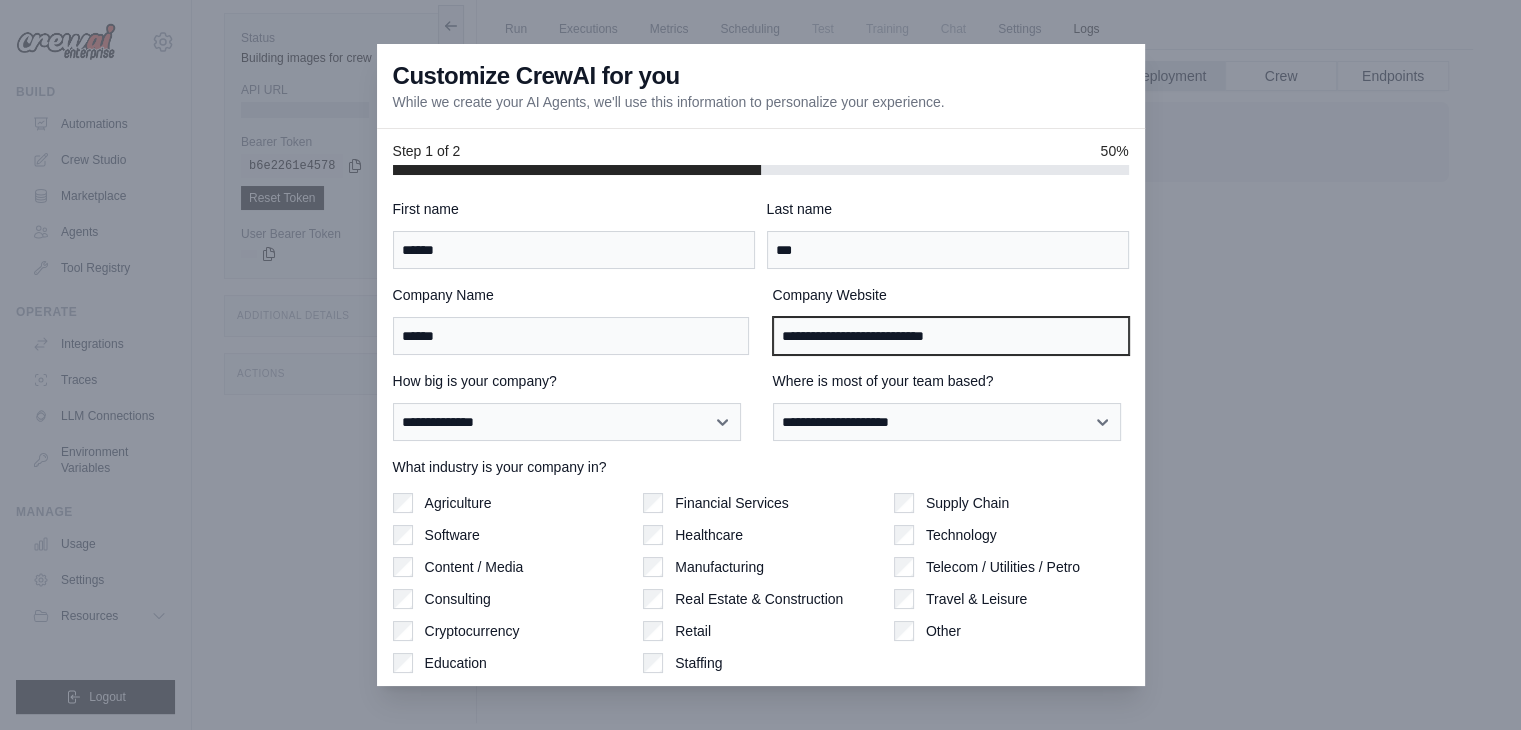 scroll, scrollTop: 62, scrollLeft: 0, axis: vertical 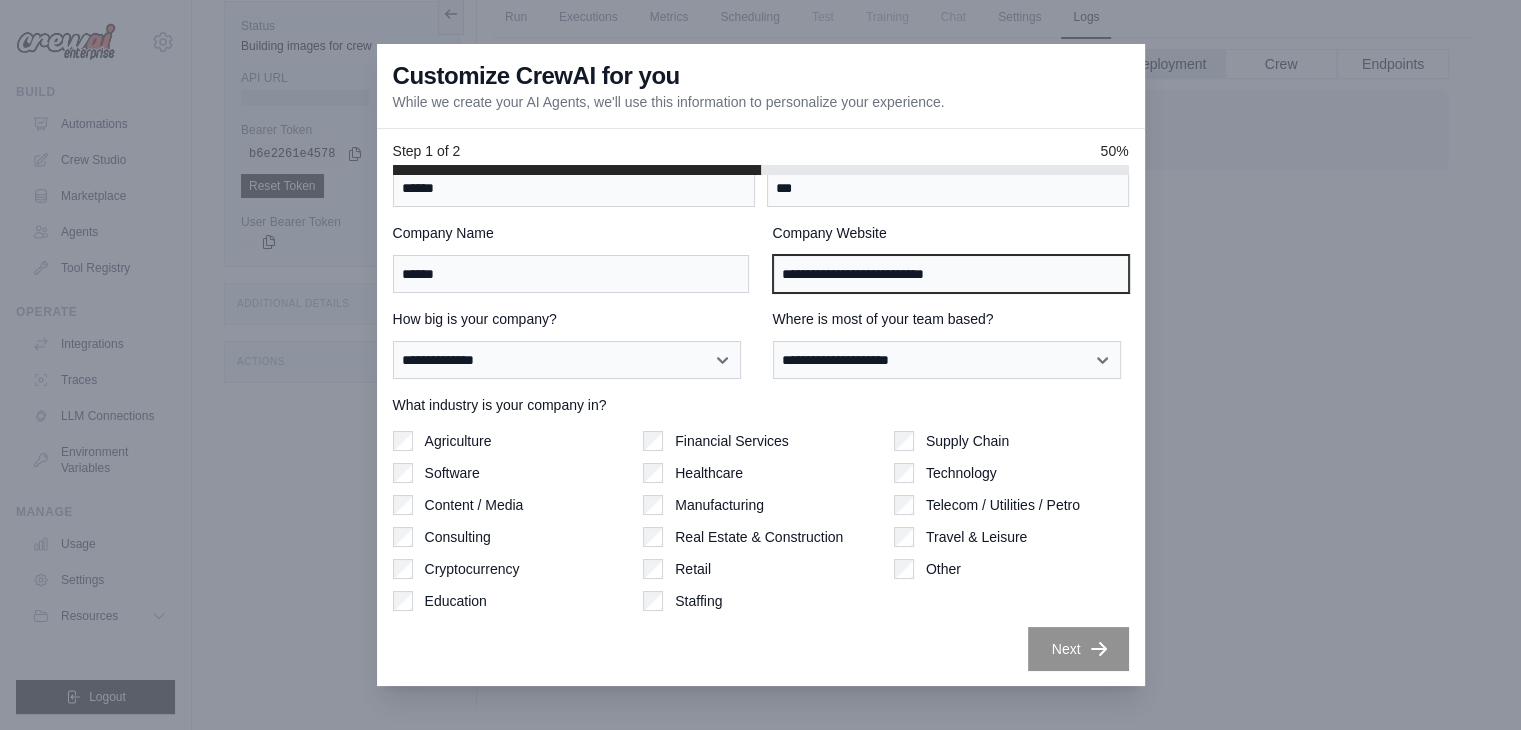 type on "**********" 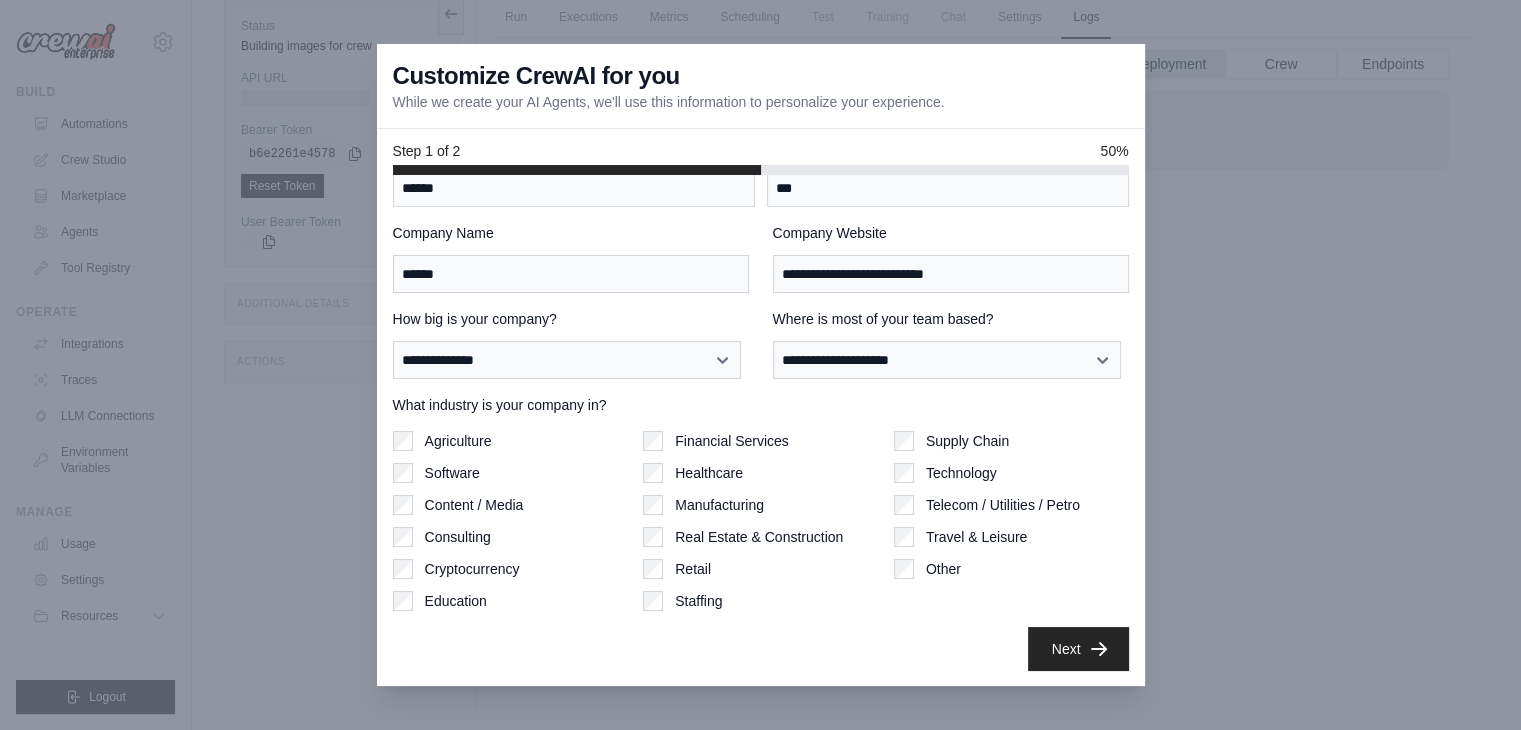 click on "**********" at bounding box center (761, 430) 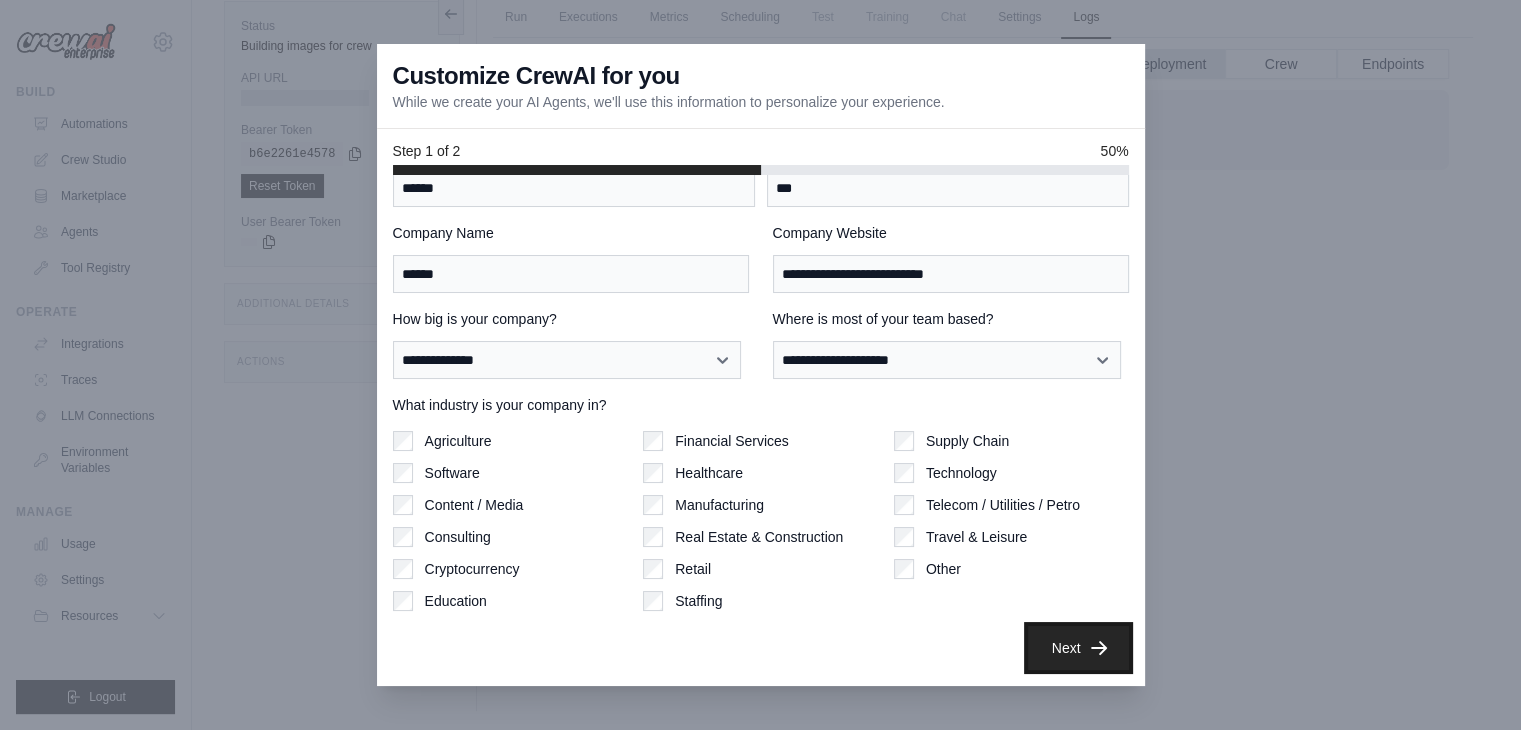 click on "Next" at bounding box center (1078, 648) 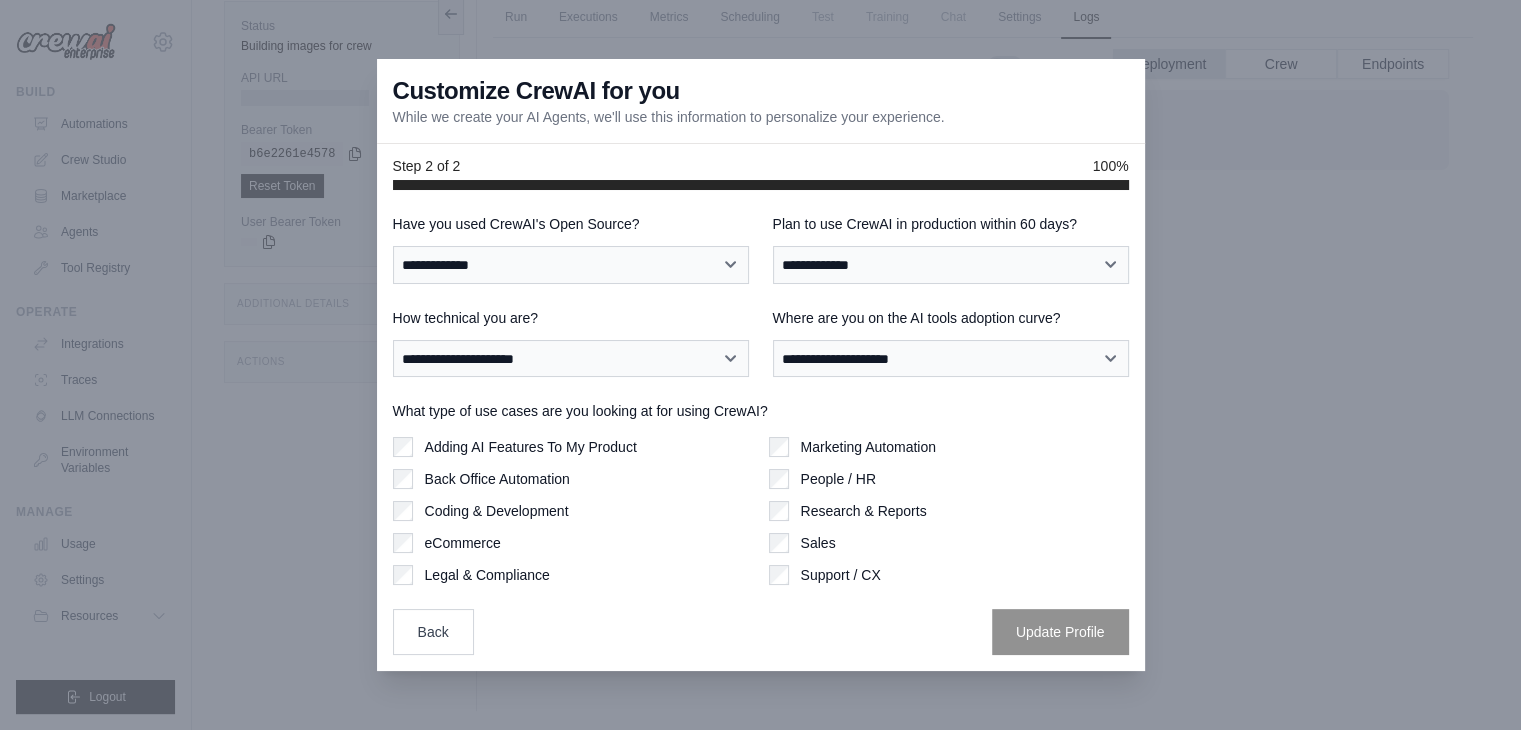 scroll, scrollTop: 0, scrollLeft: 0, axis: both 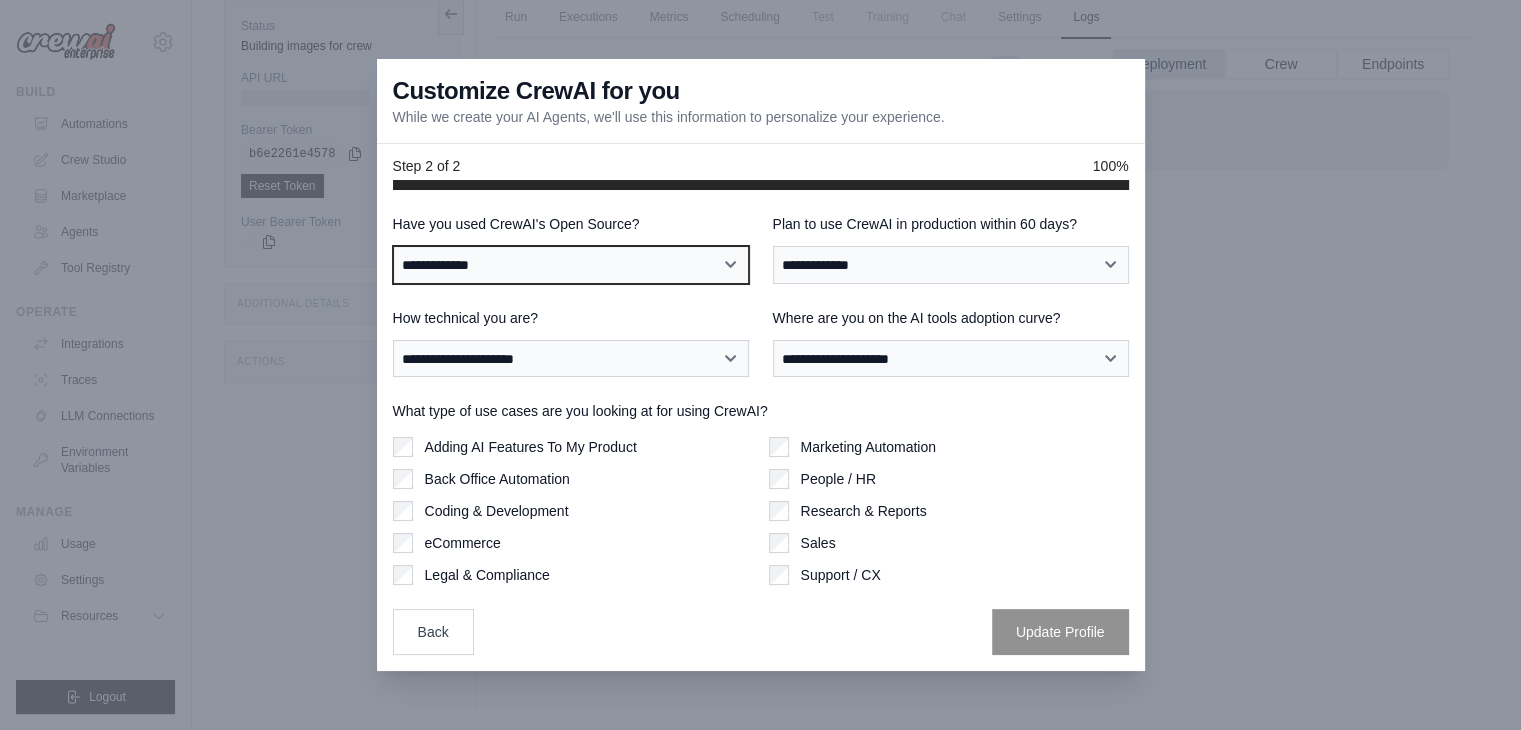 click on "**********" at bounding box center (571, 265) 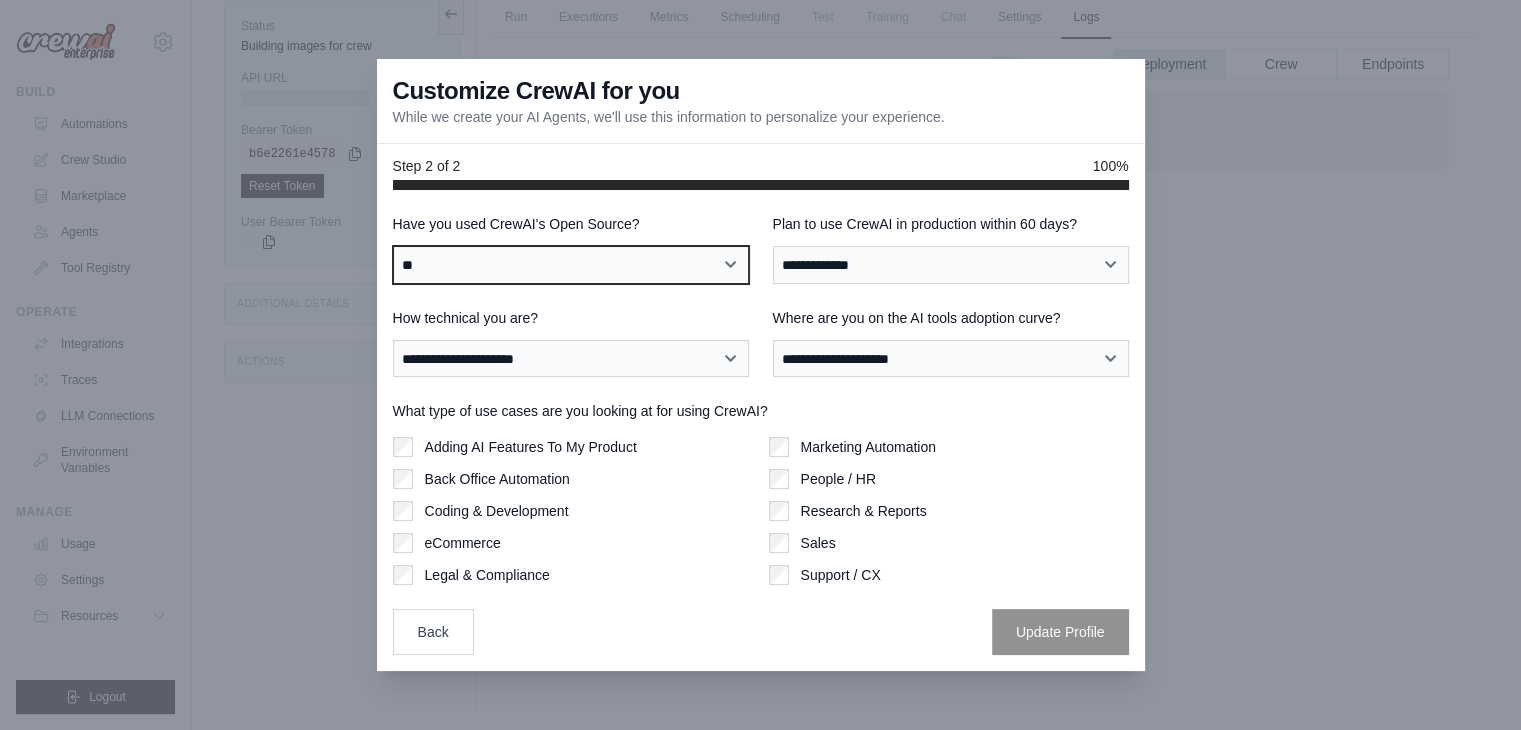 click on "**********" at bounding box center (571, 265) 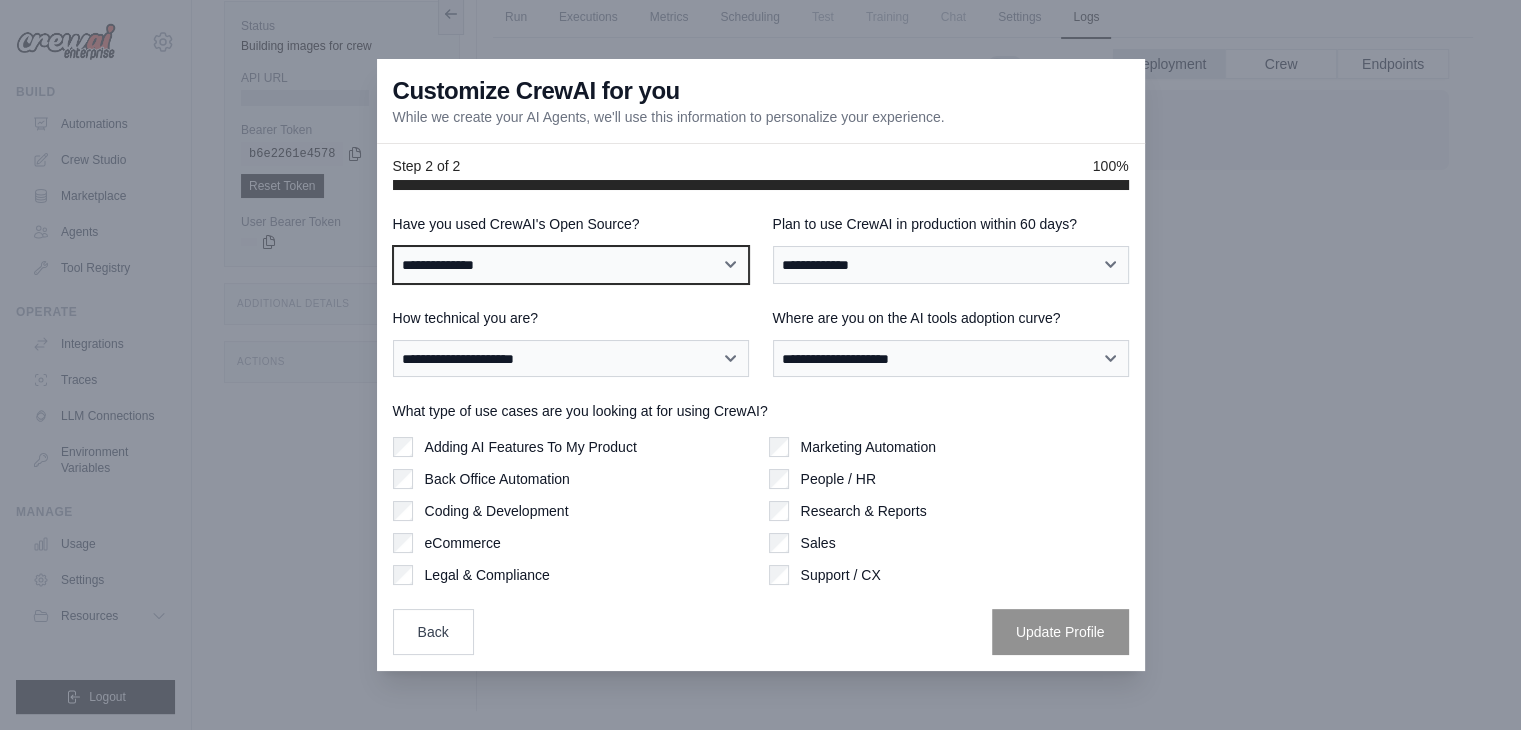 click on "**********" at bounding box center [571, 265] 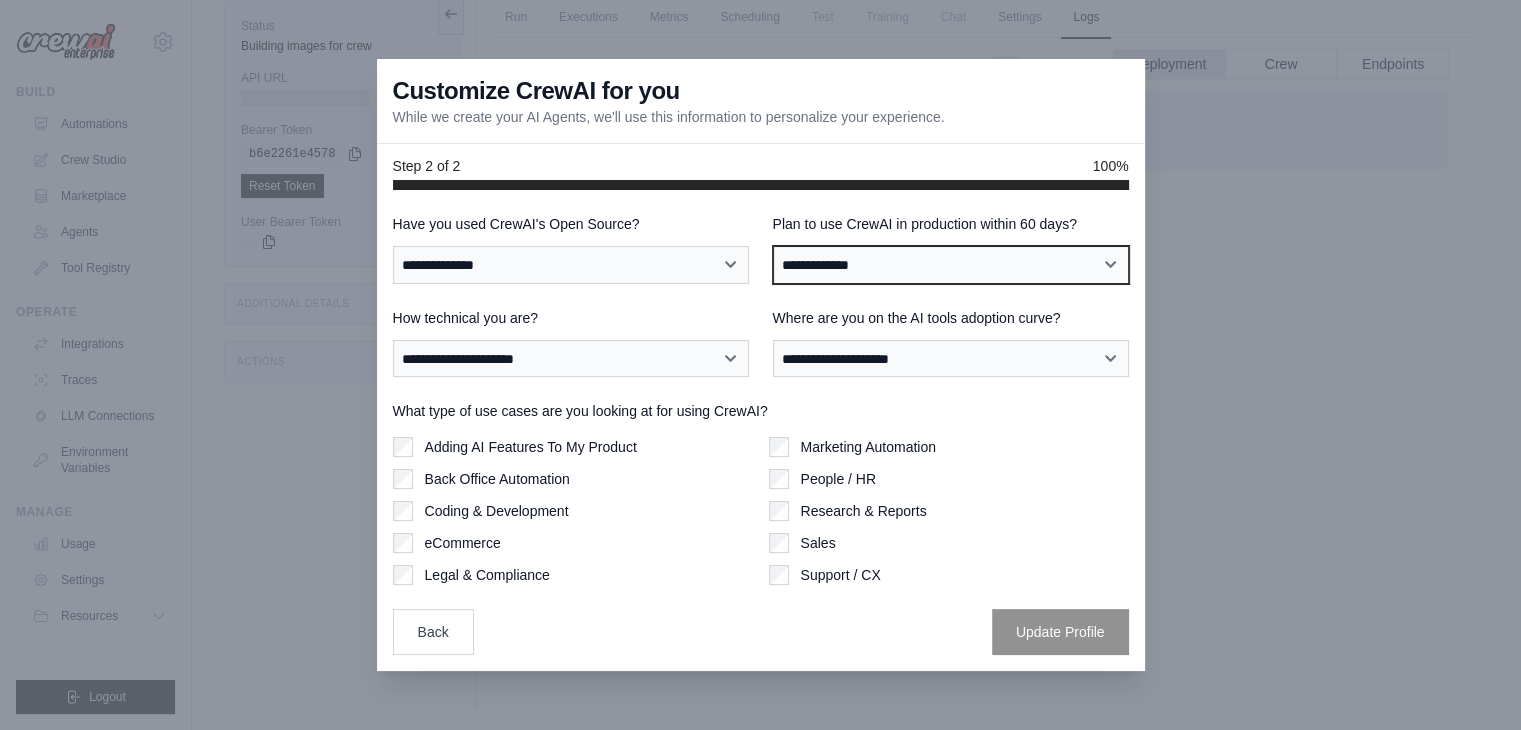 click on "**********" at bounding box center (951, 265) 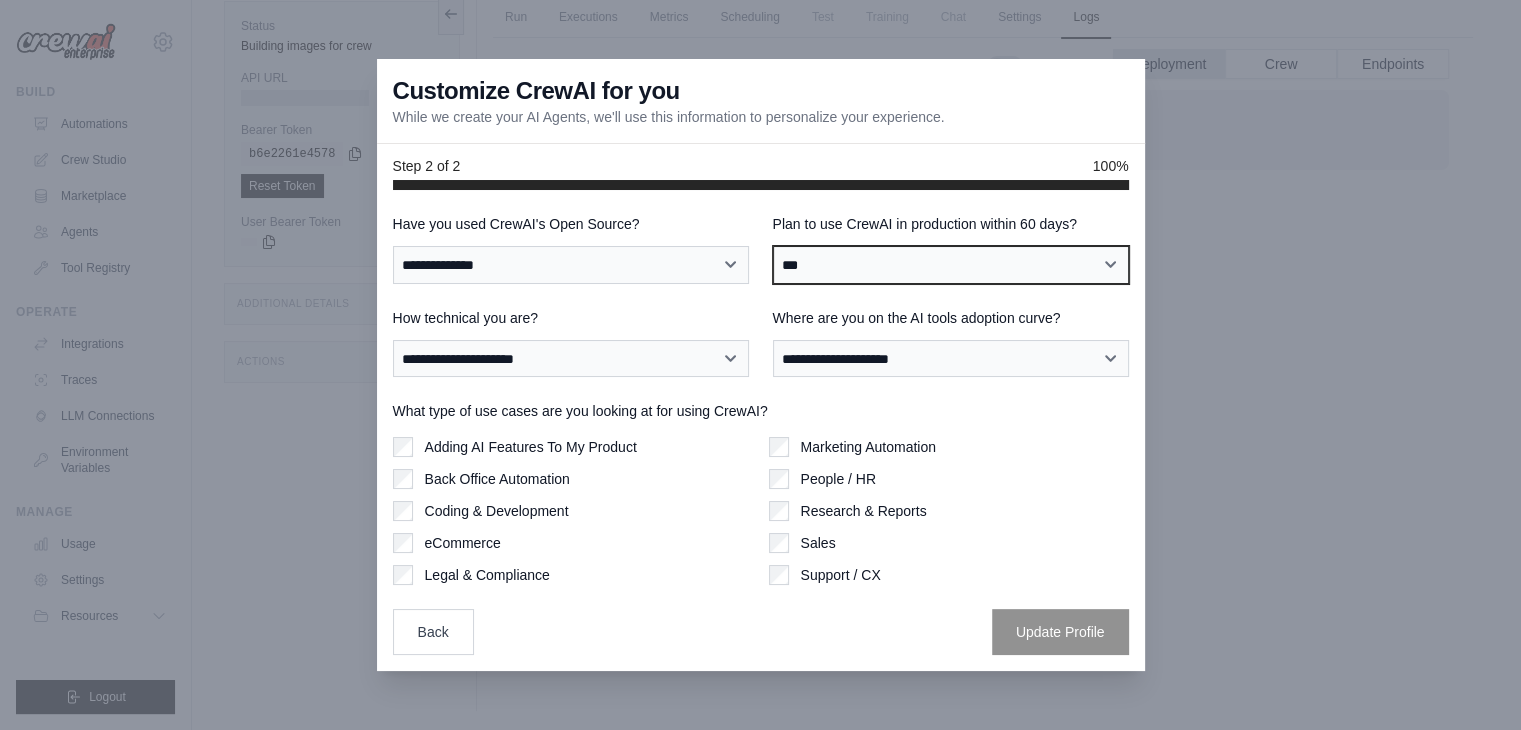 click on "**********" at bounding box center (951, 265) 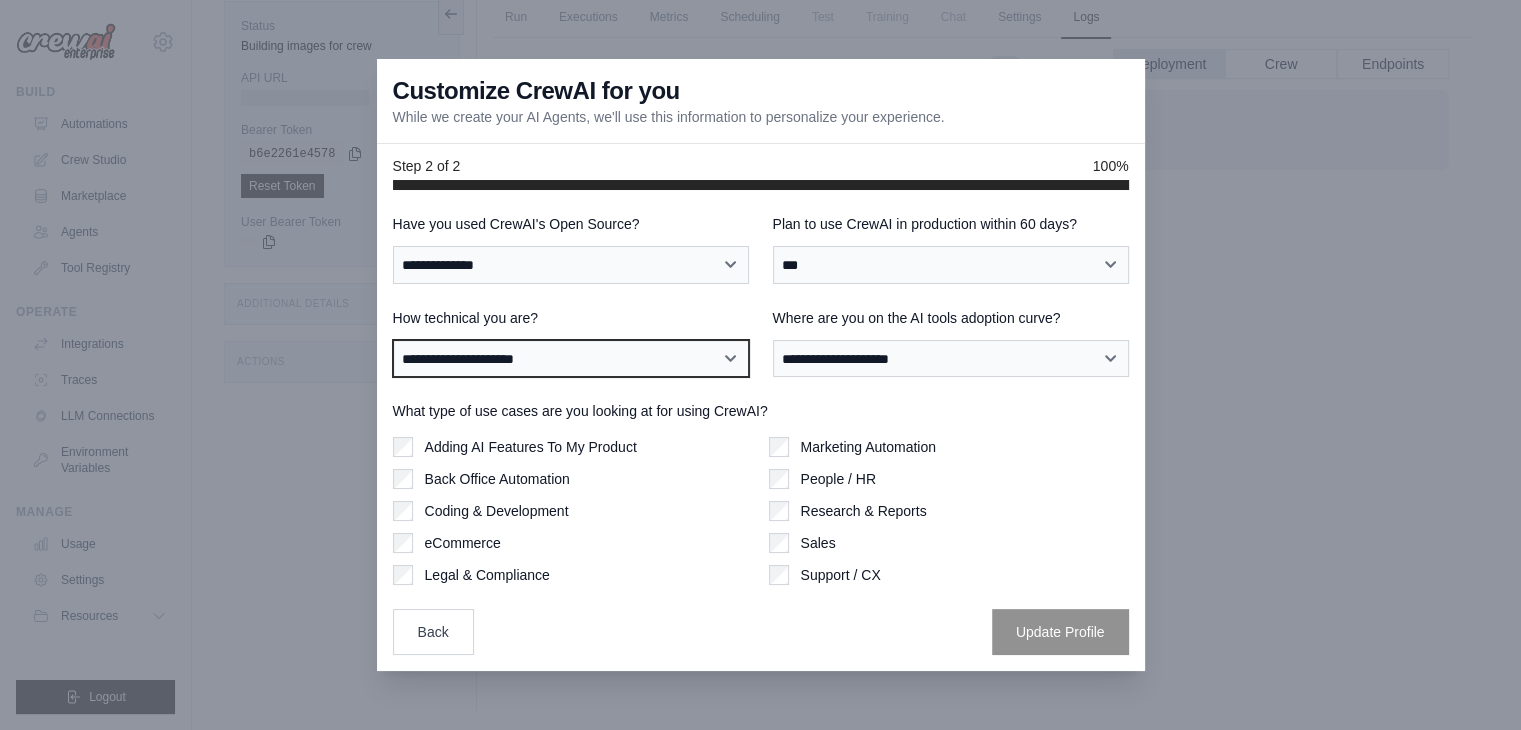 click on "**********" at bounding box center (571, 359) 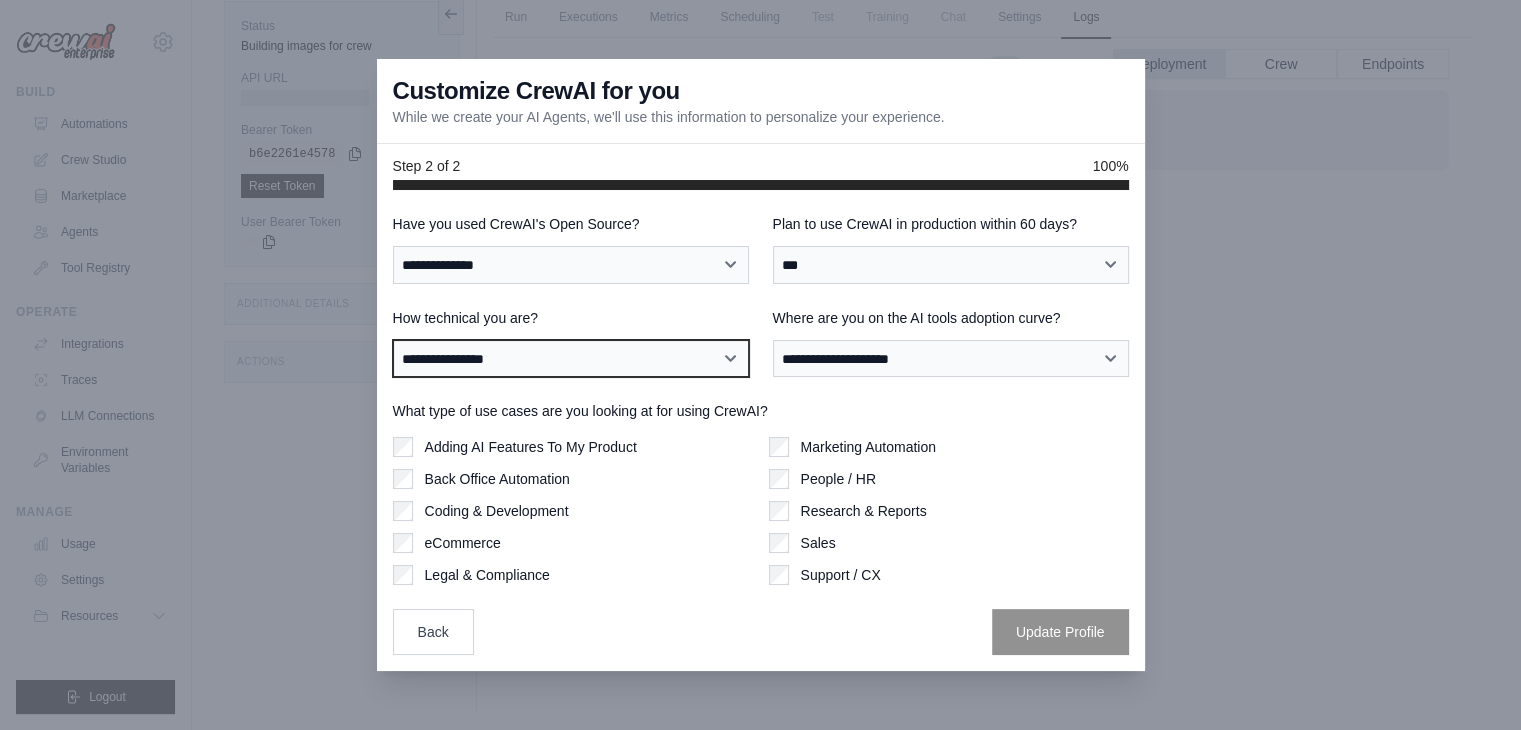click on "**********" at bounding box center [571, 359] 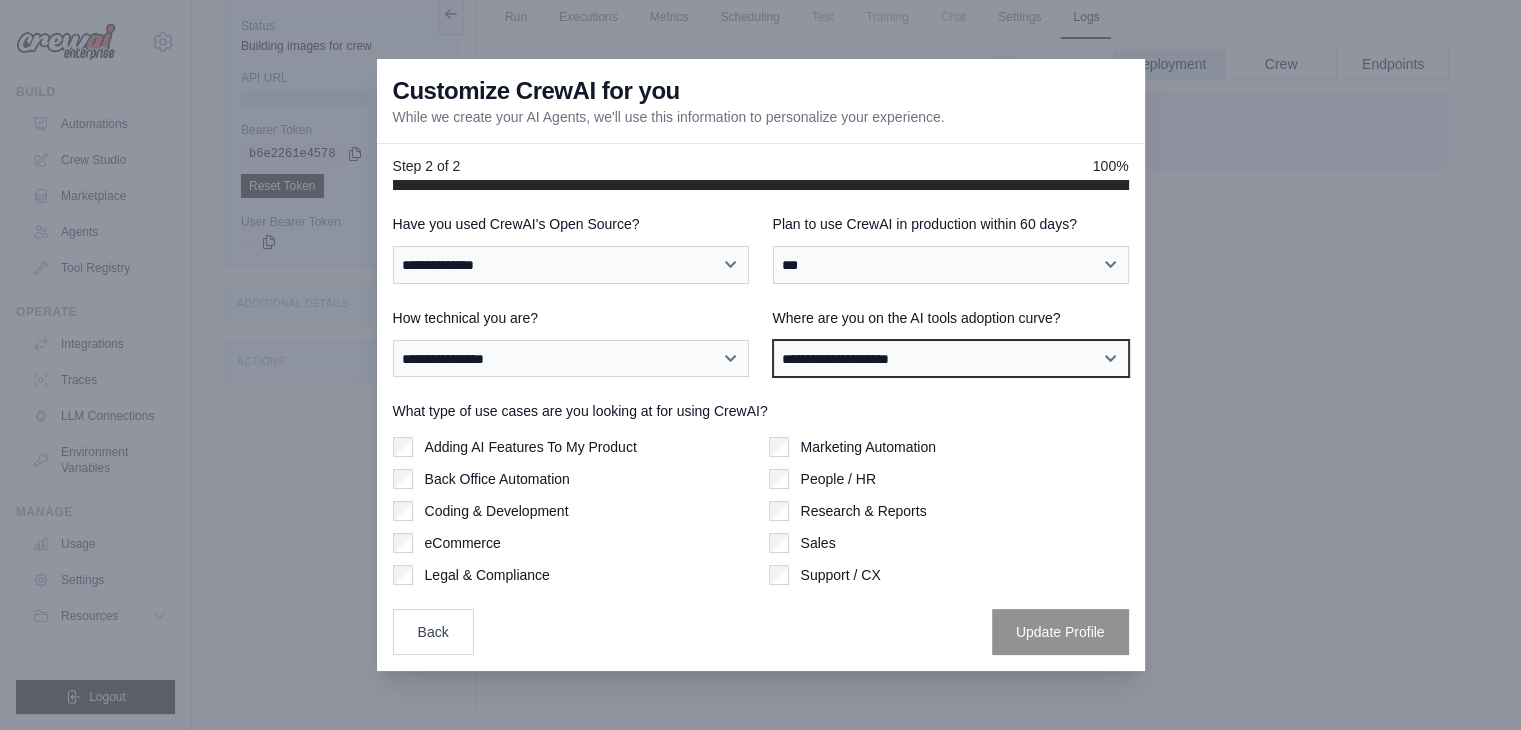 click on "**********" at bounding box center [951, 359] 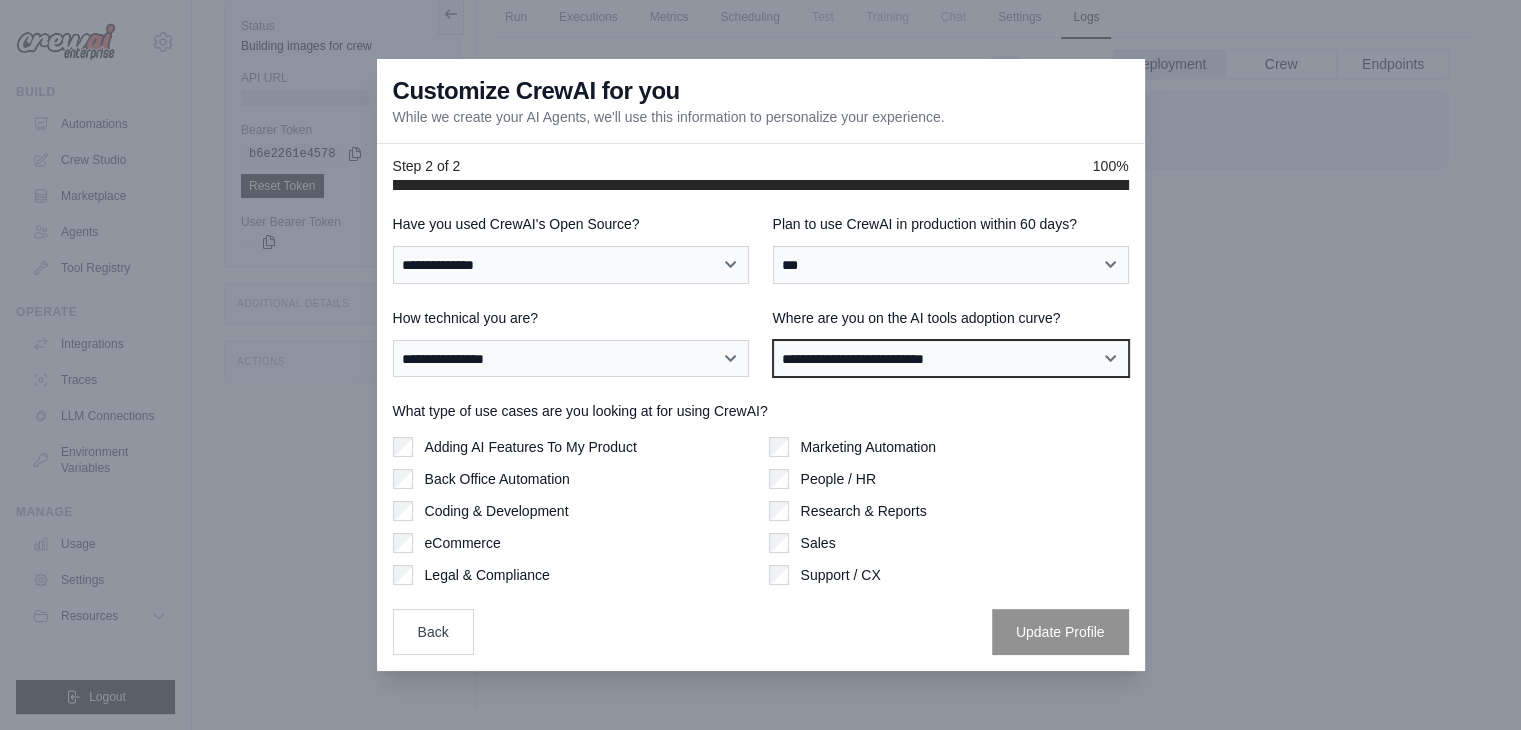 click on "**********" at bounding box center [951, 359] 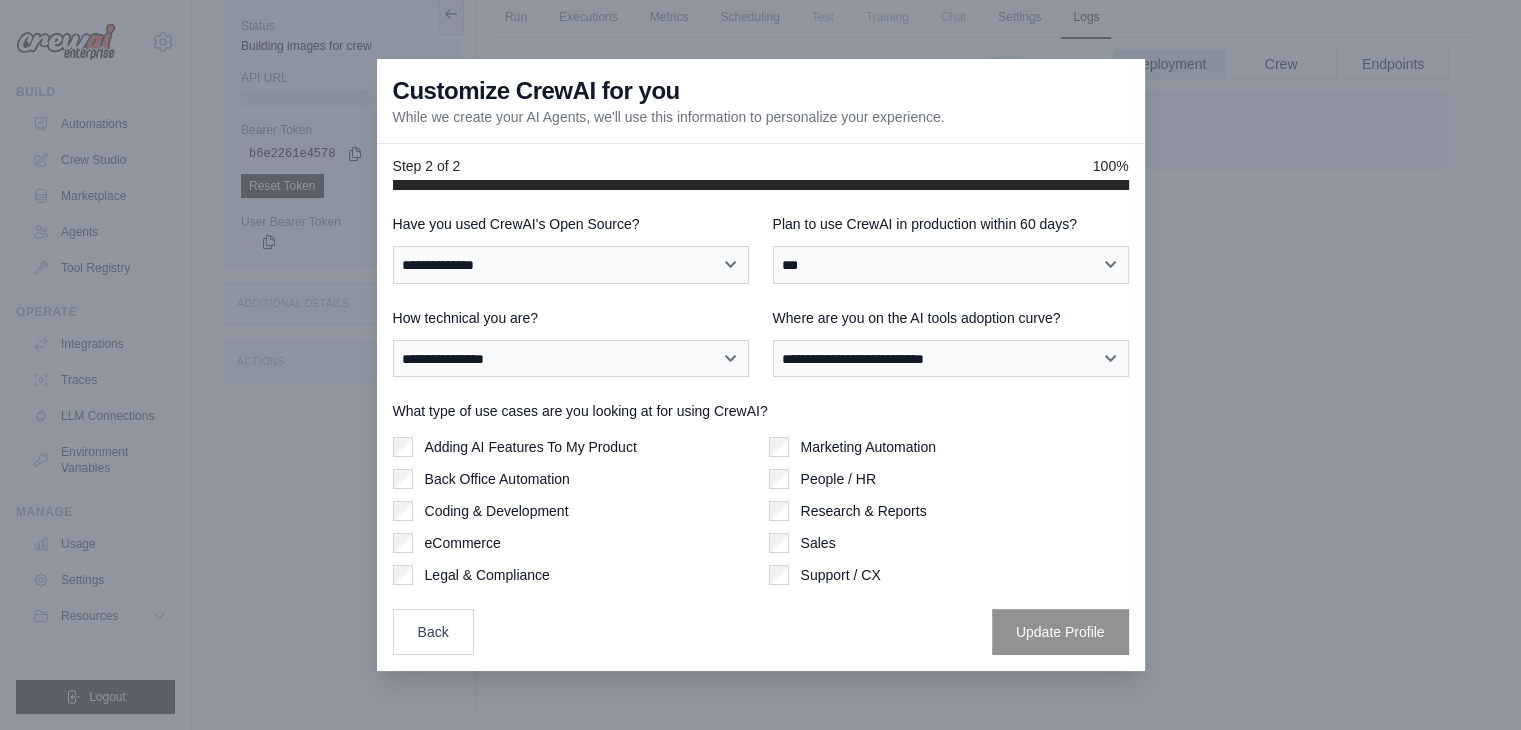 click on "Coding & Development" at bounding box center (497, 511) 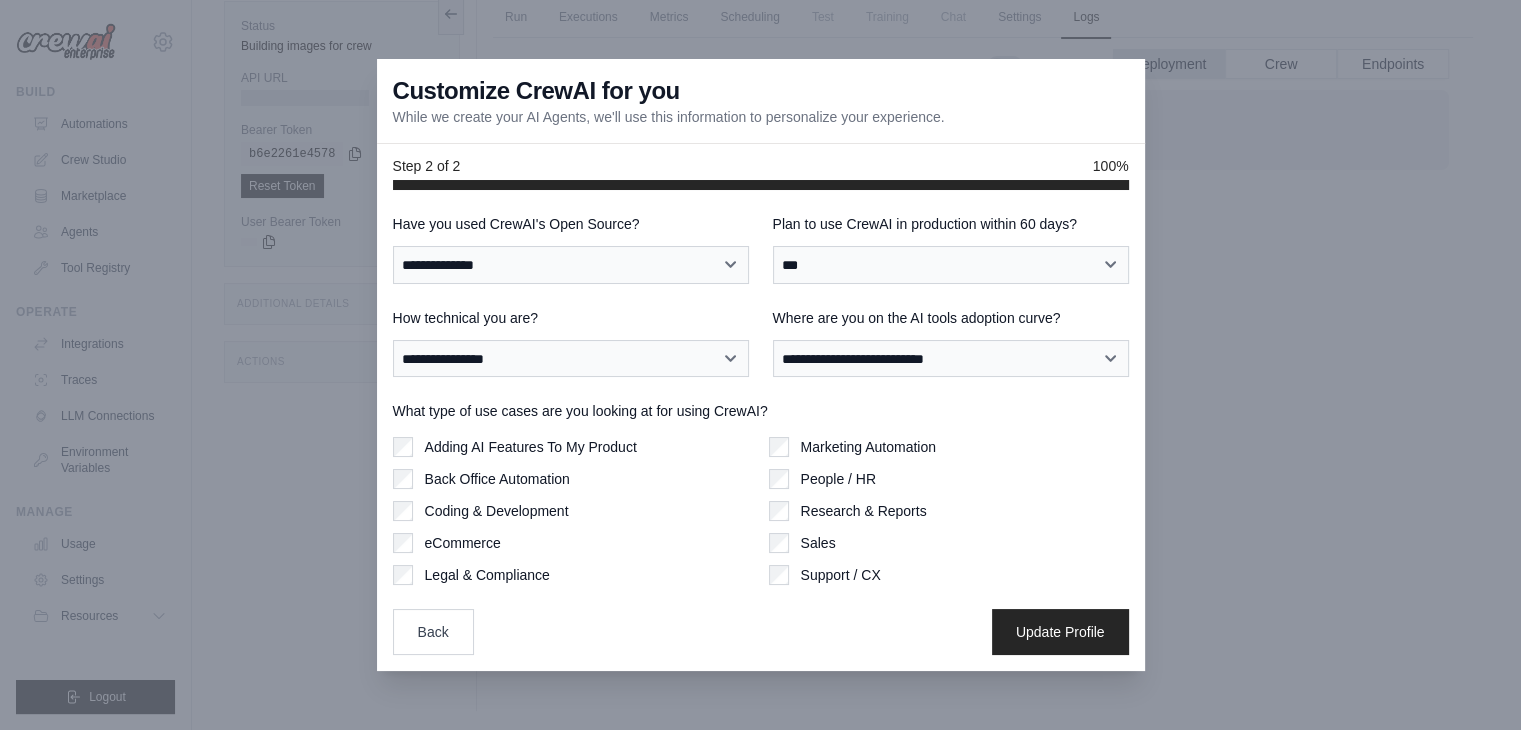 click on "**********" at bounding box center [761, 434] 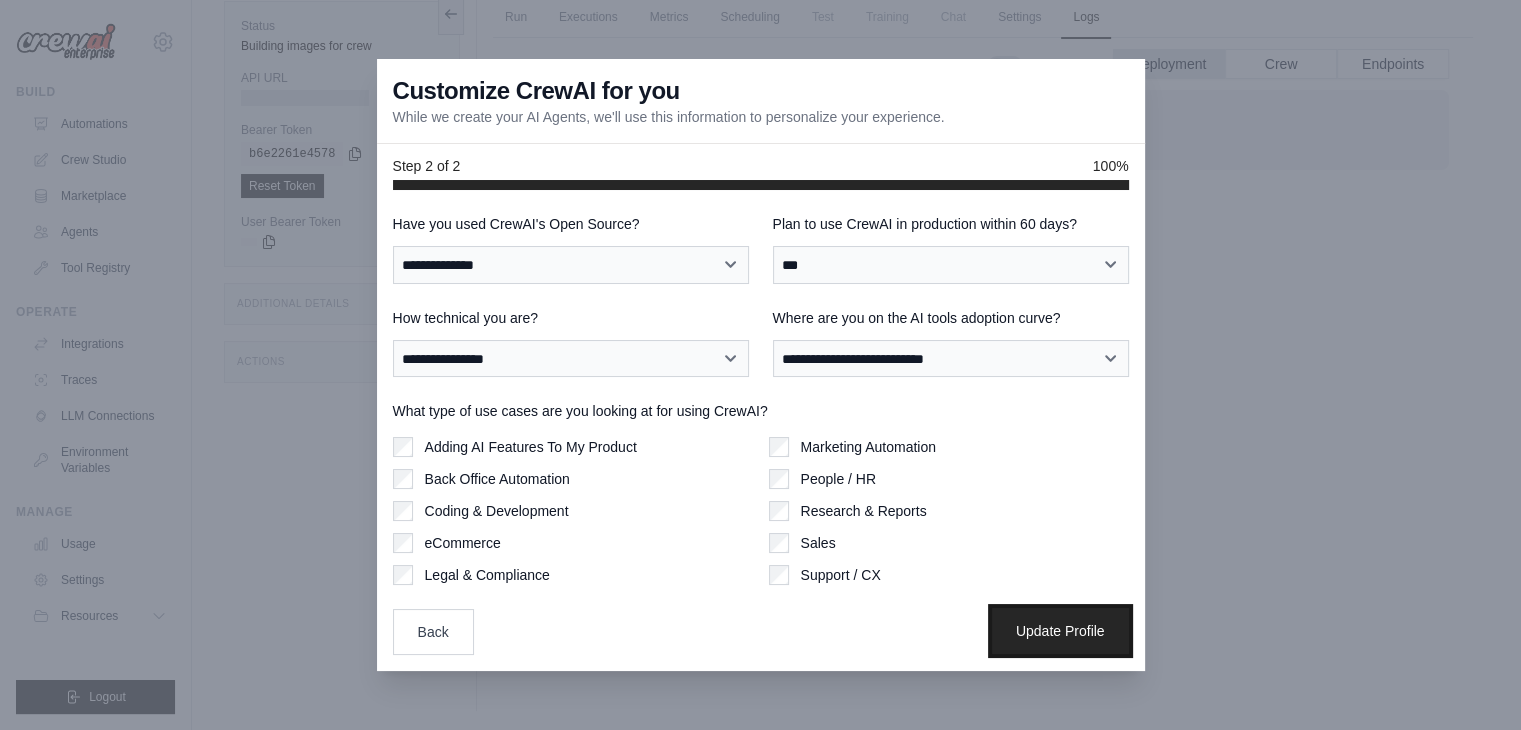 click on "Update Profile" at bounding box center (1060, 631) 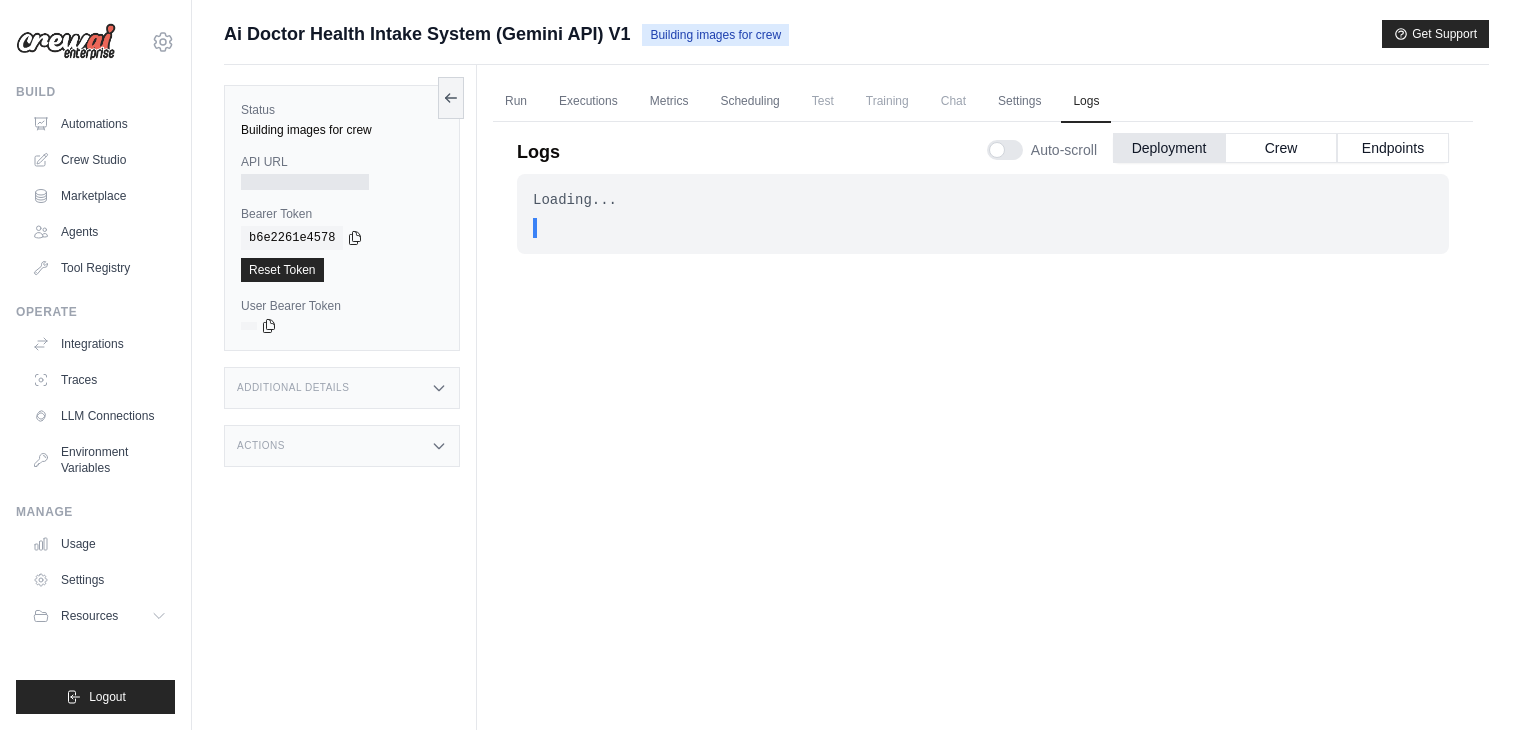 scroll, scrollTop: 0, scrollLeft: 0, axis: both 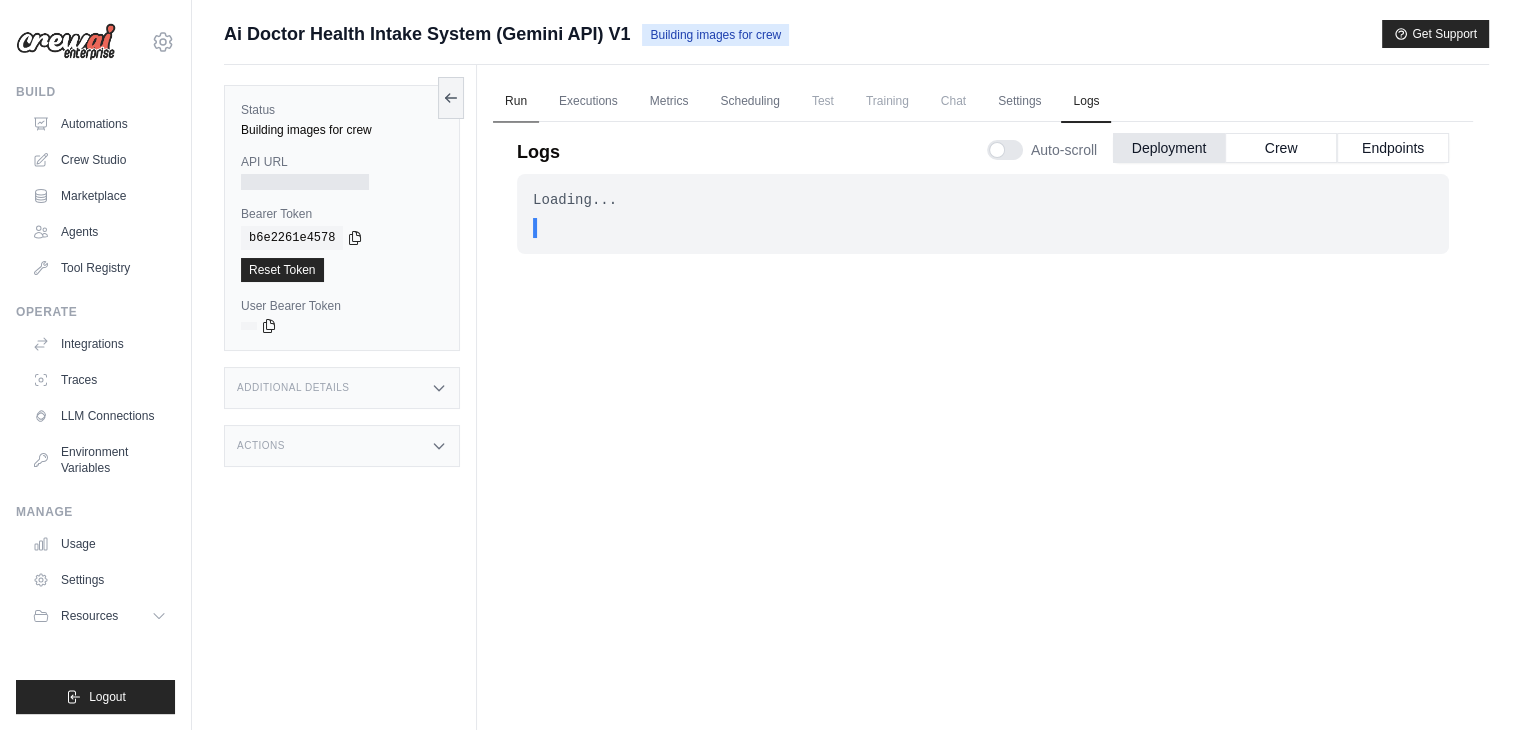 click on "Run" at bounding box center [516, 102] 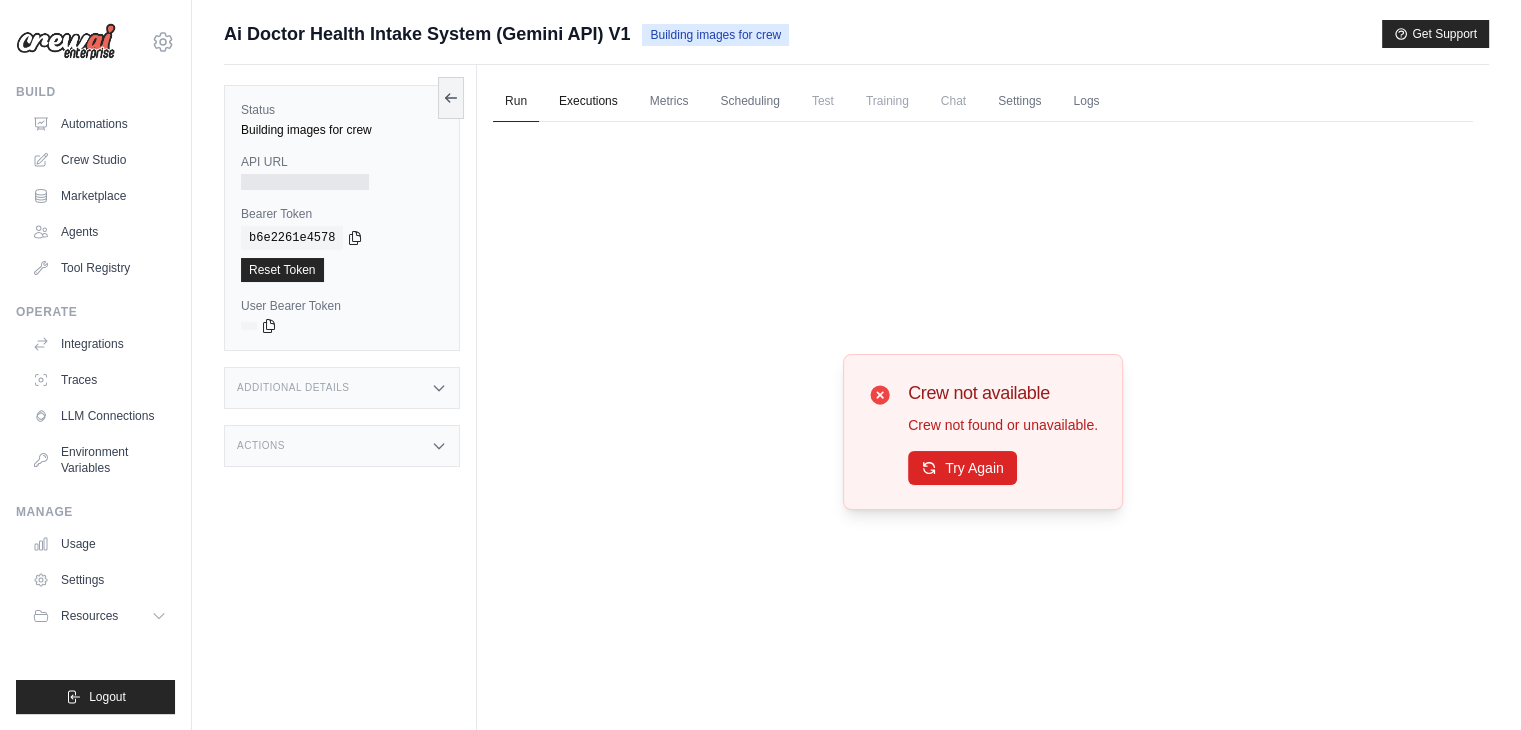 click on "Executions" at bounding box center [588, 102] 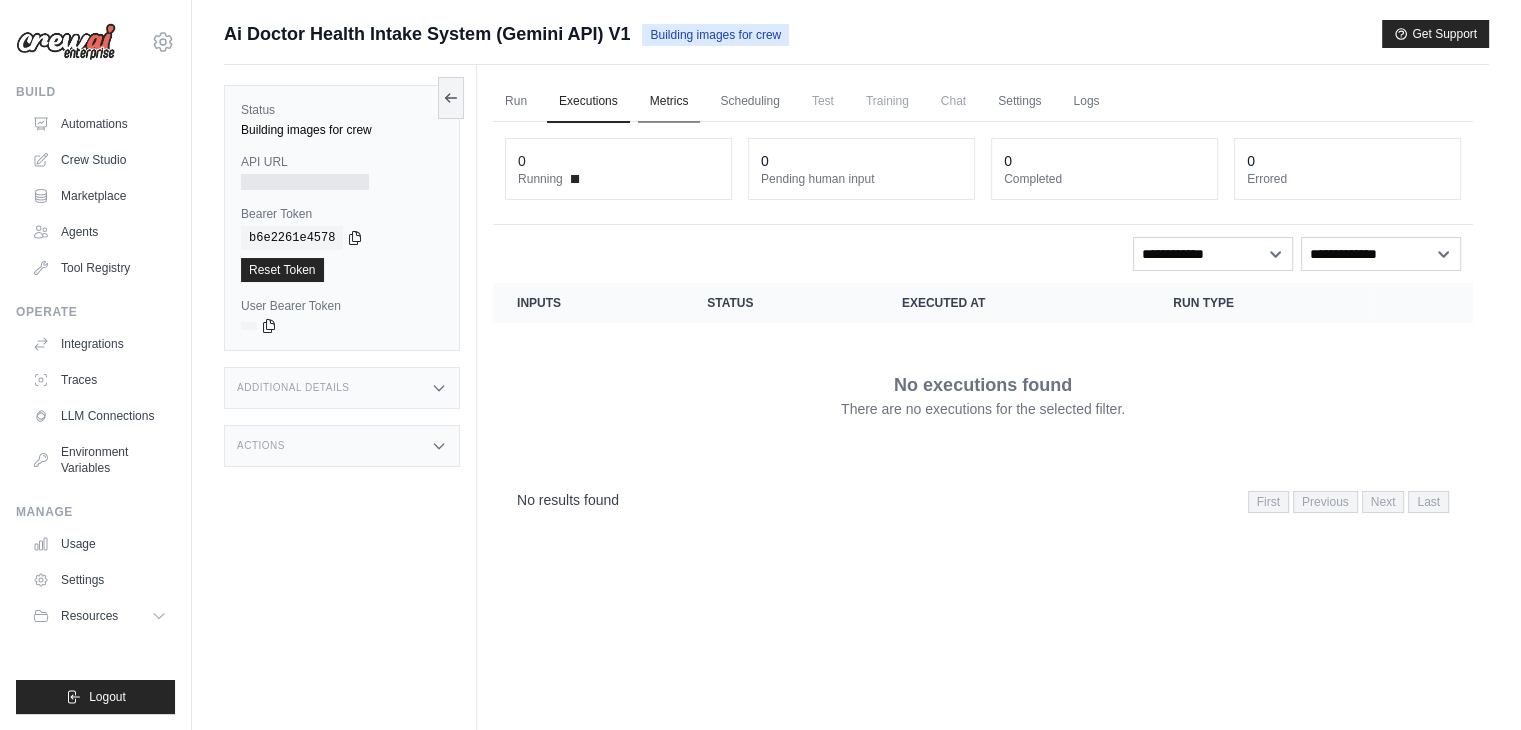 click on "Metrics" at bounding box center [669, 102] 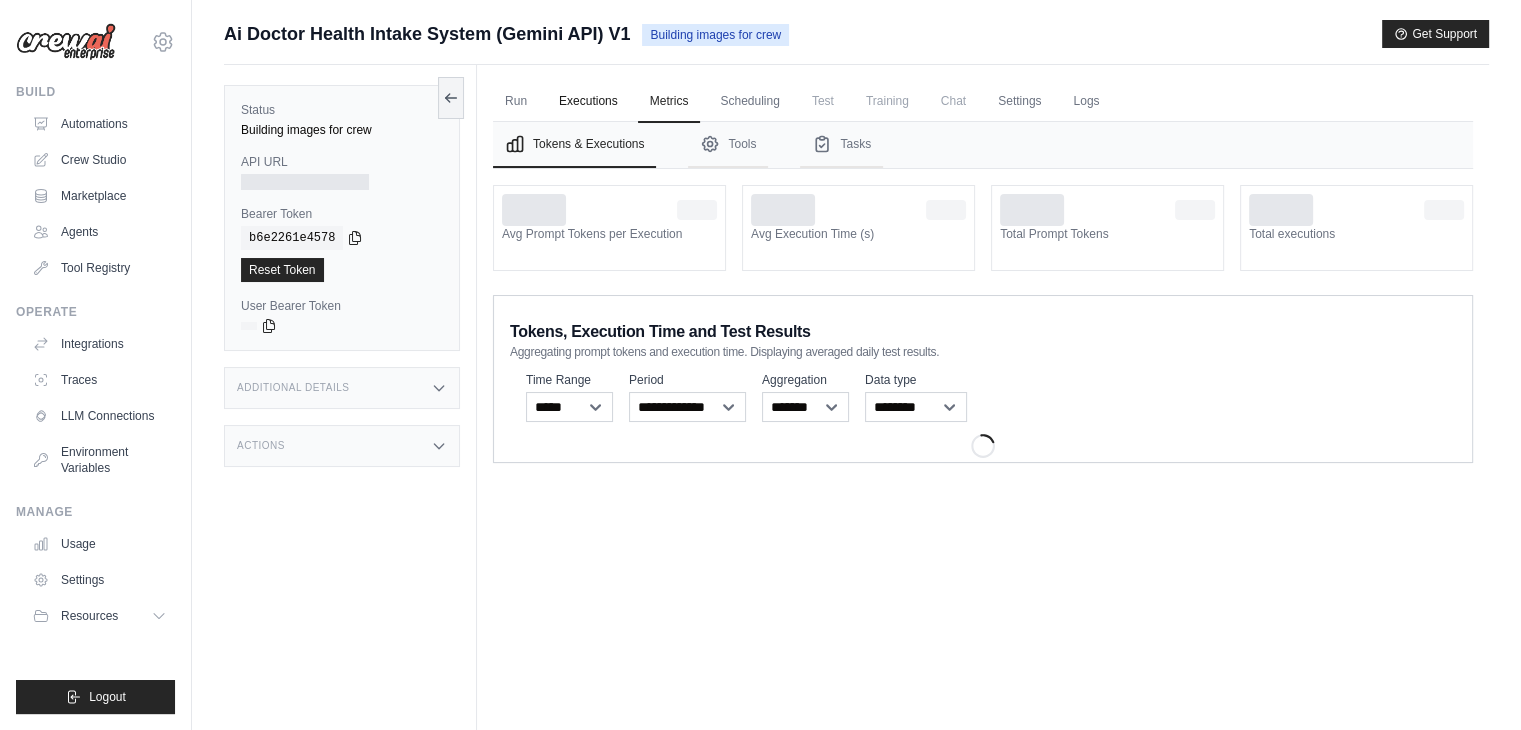 click on "Executions" at bounding box center (588, 102) 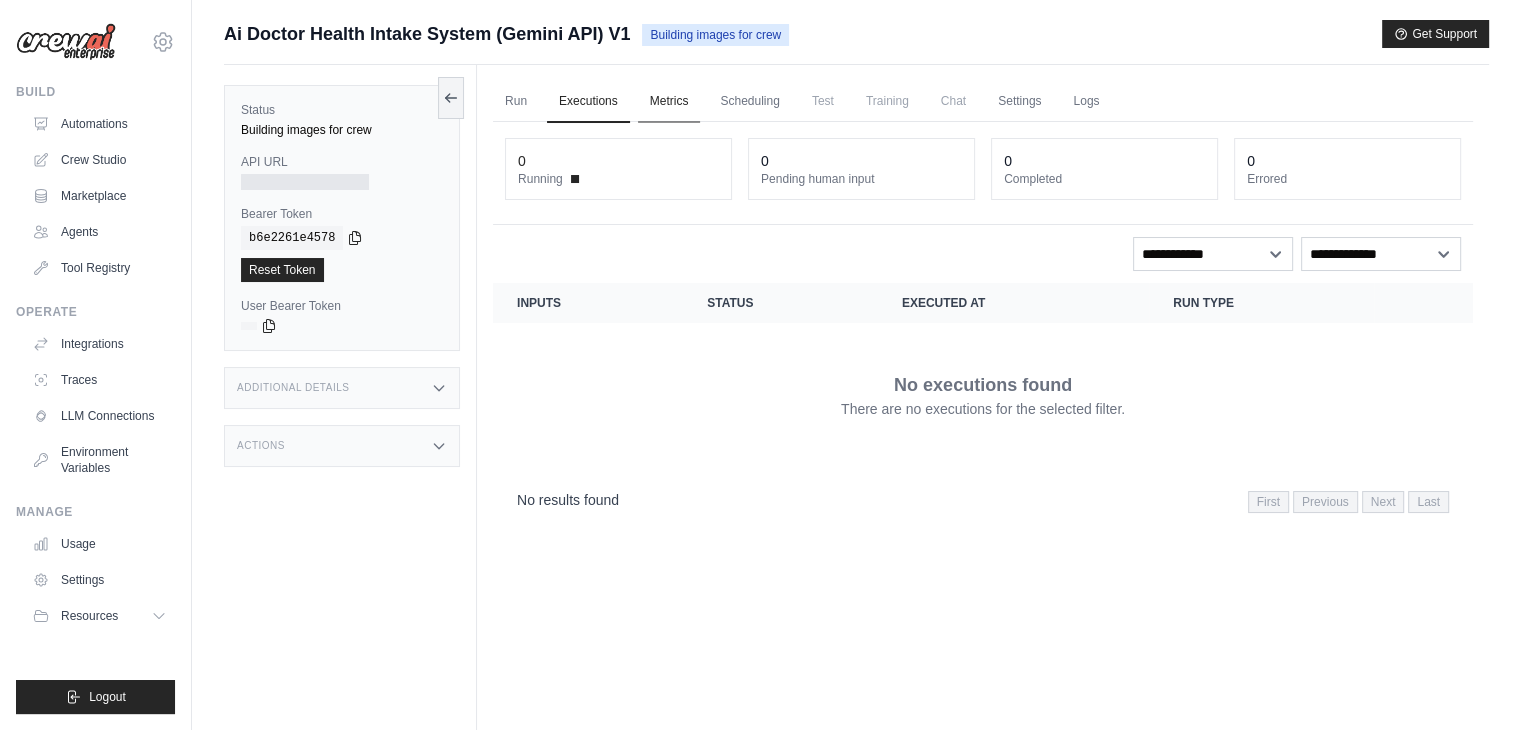 click on "Metrics" at bounding box center [669, 102] 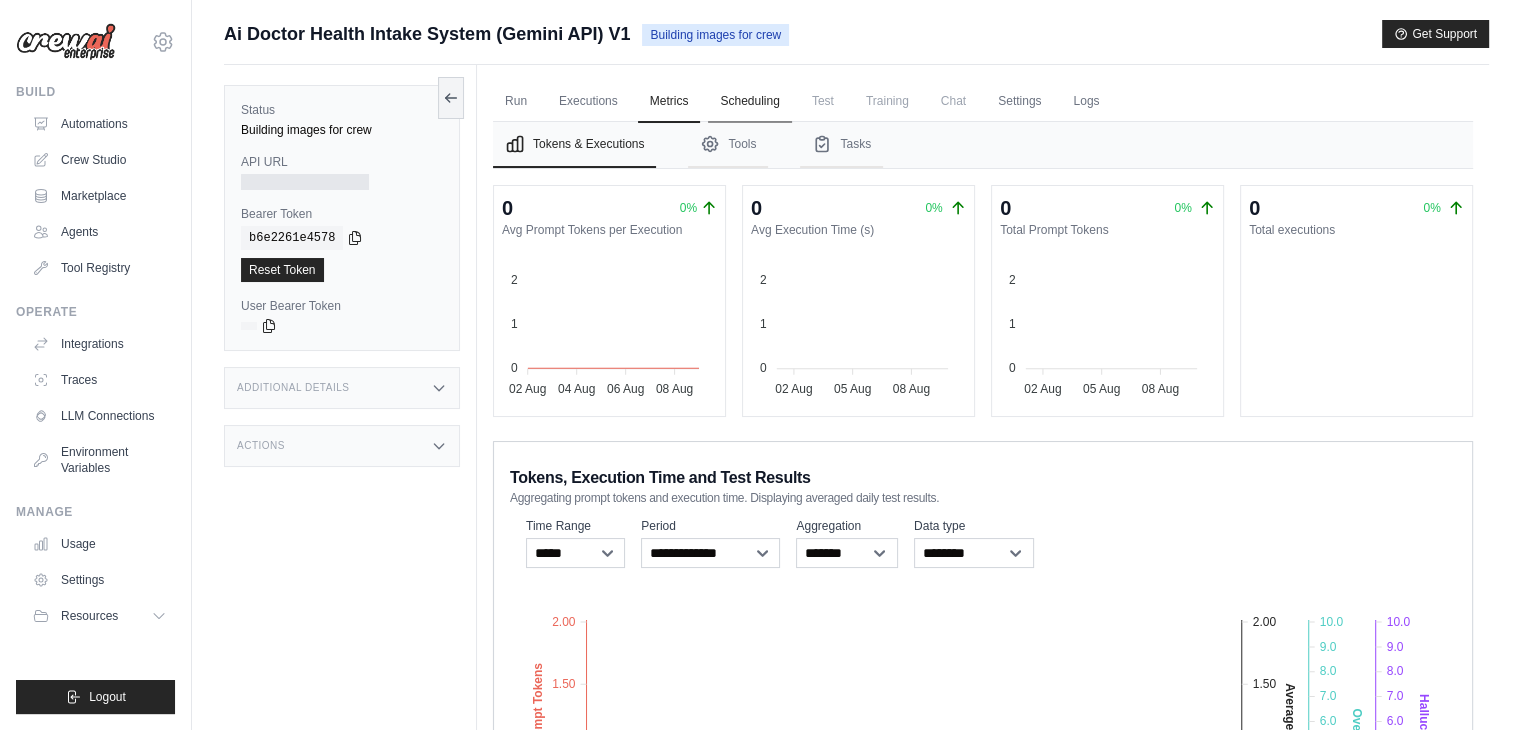 click on "Scheduling" at bounding box center (749, 102) 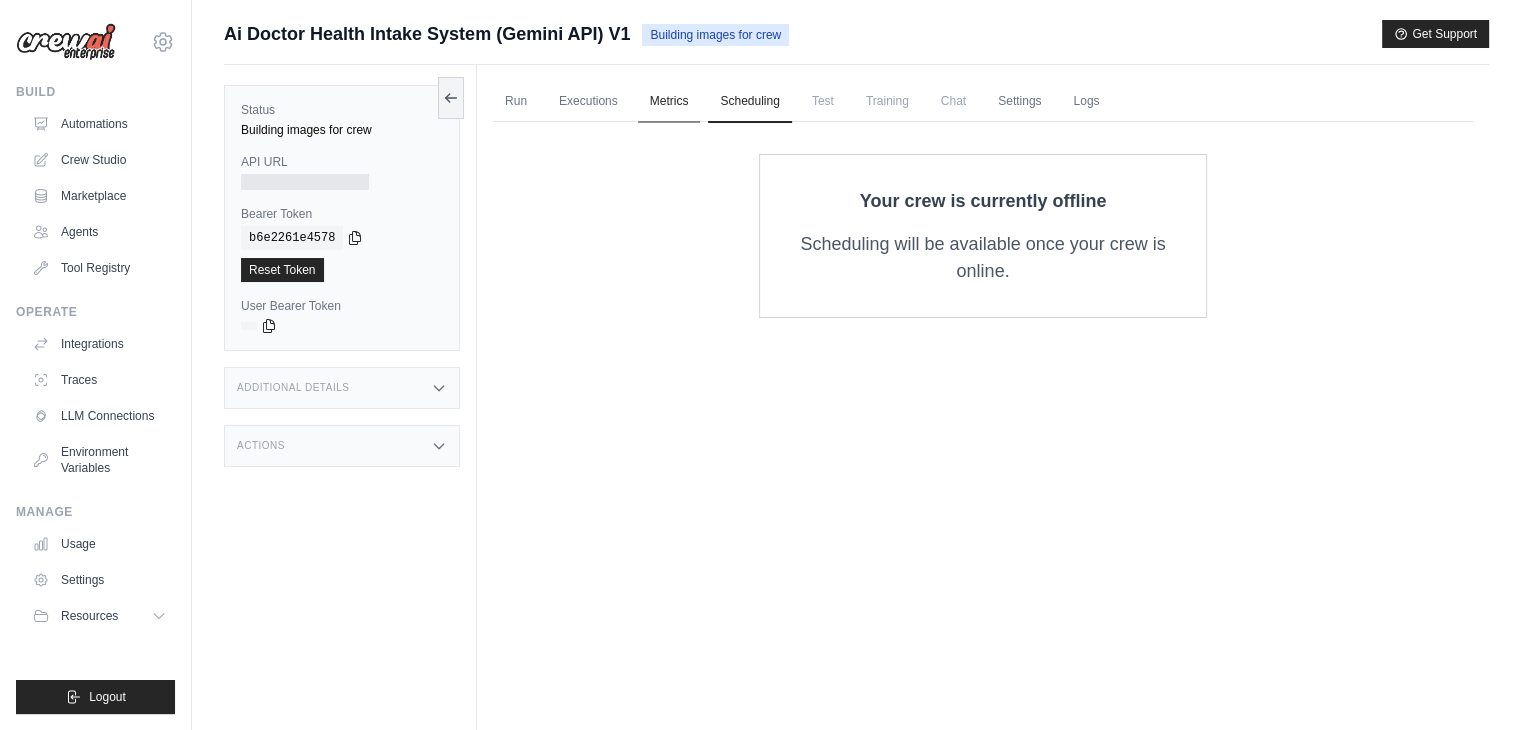 click on "Metrics" at bounding box center [669, 102] 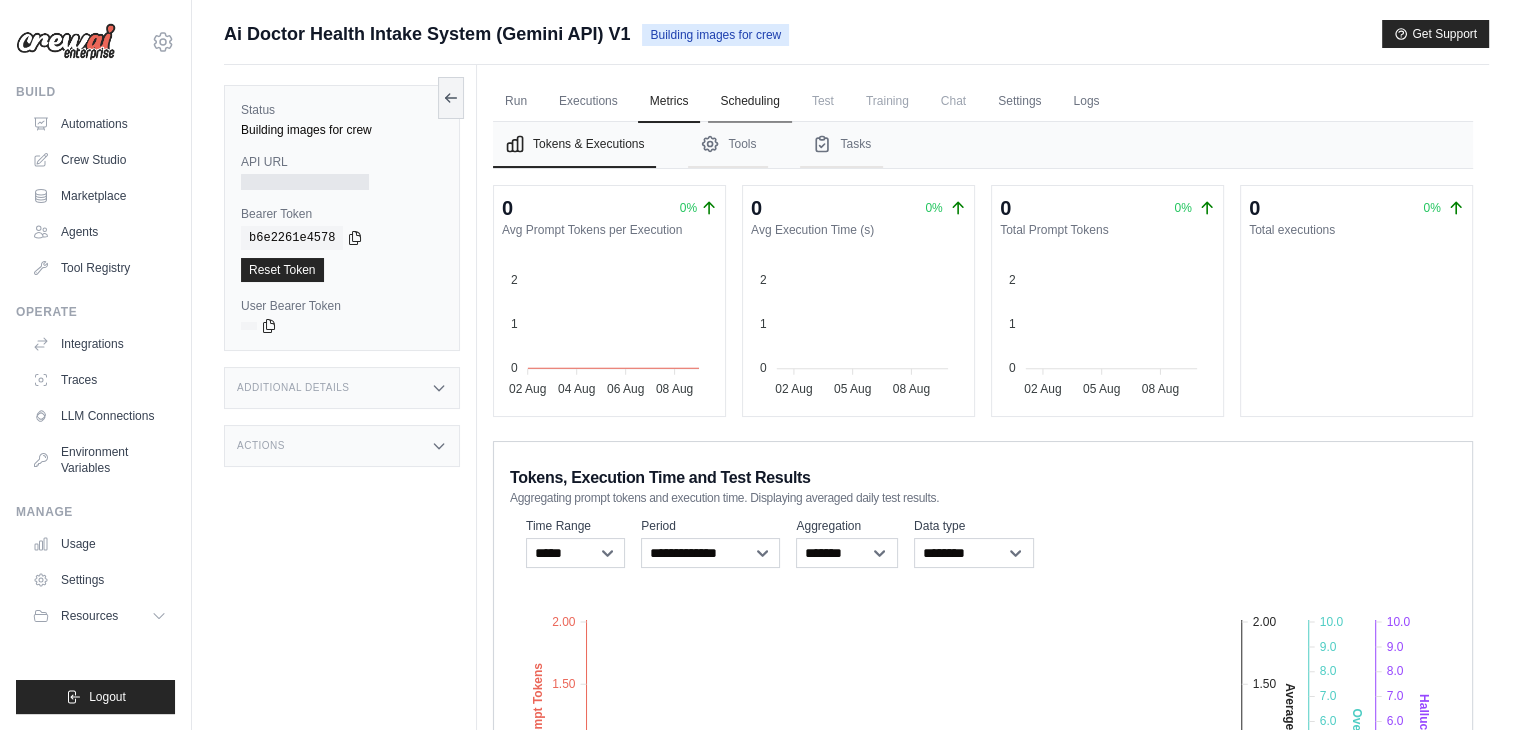 click on "Scheduling" at bounding box center (749, 102) 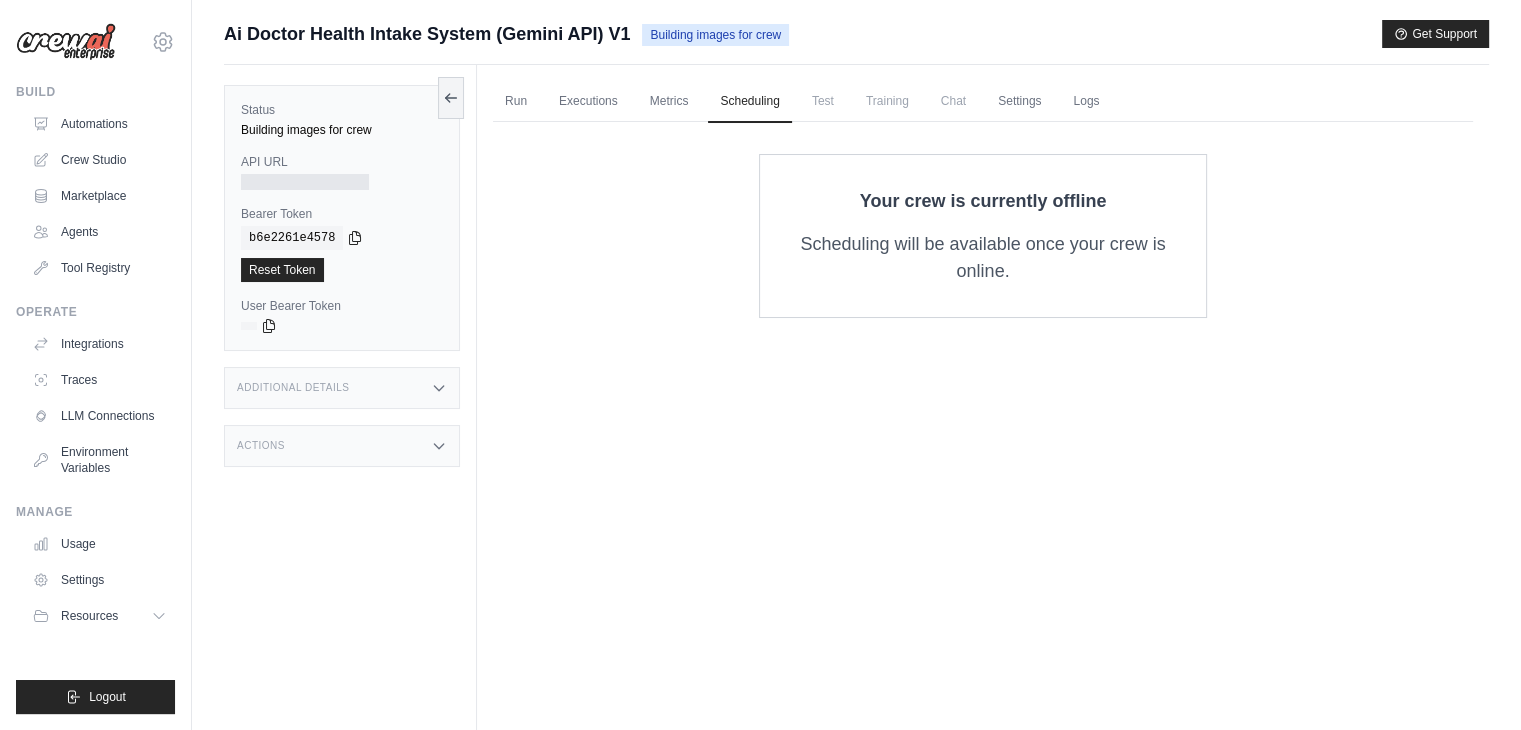 click on "Test" at bounding box center [823, 101] 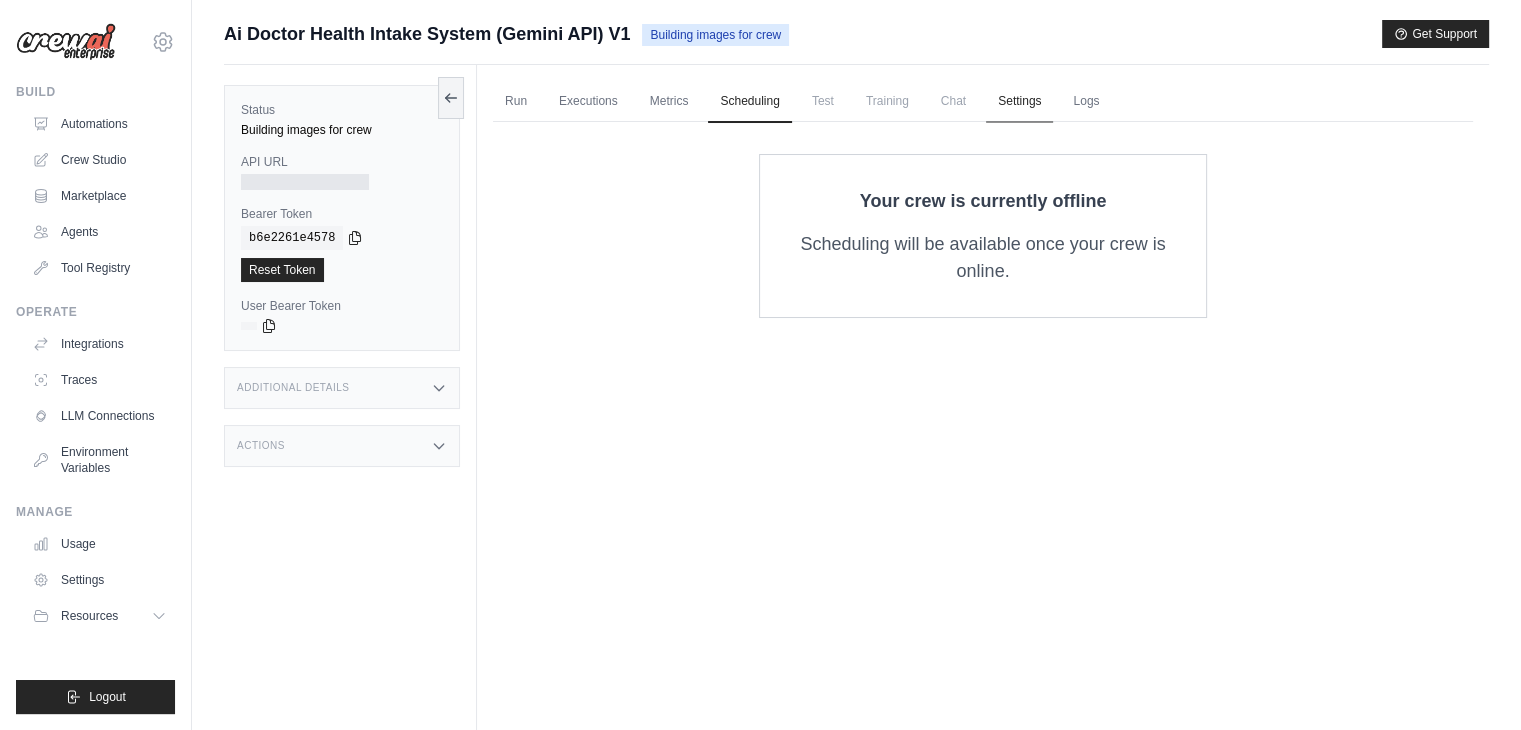 click on "Settings" at bounding box center (1019, 102) 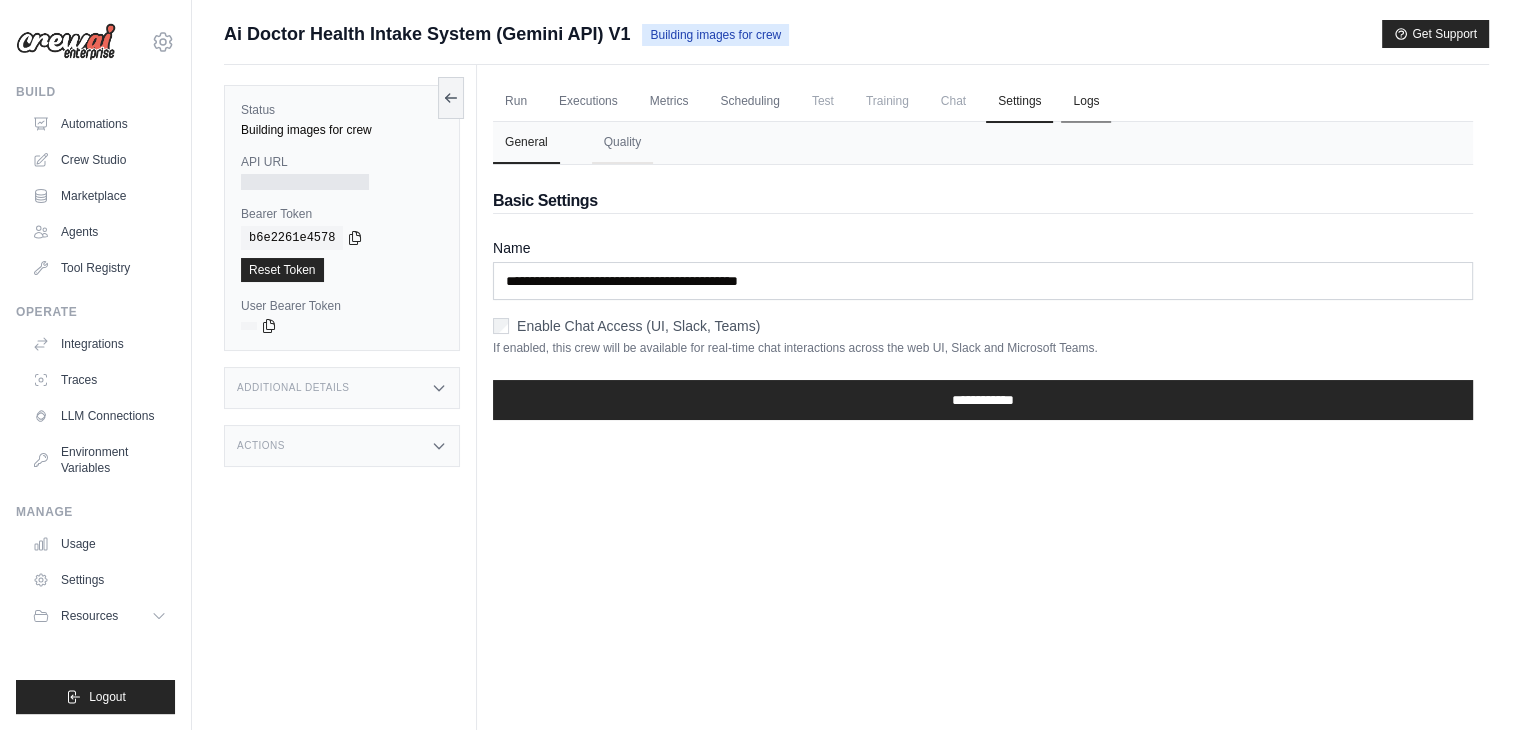click on "Logs" at bounding box center (1086, 102) 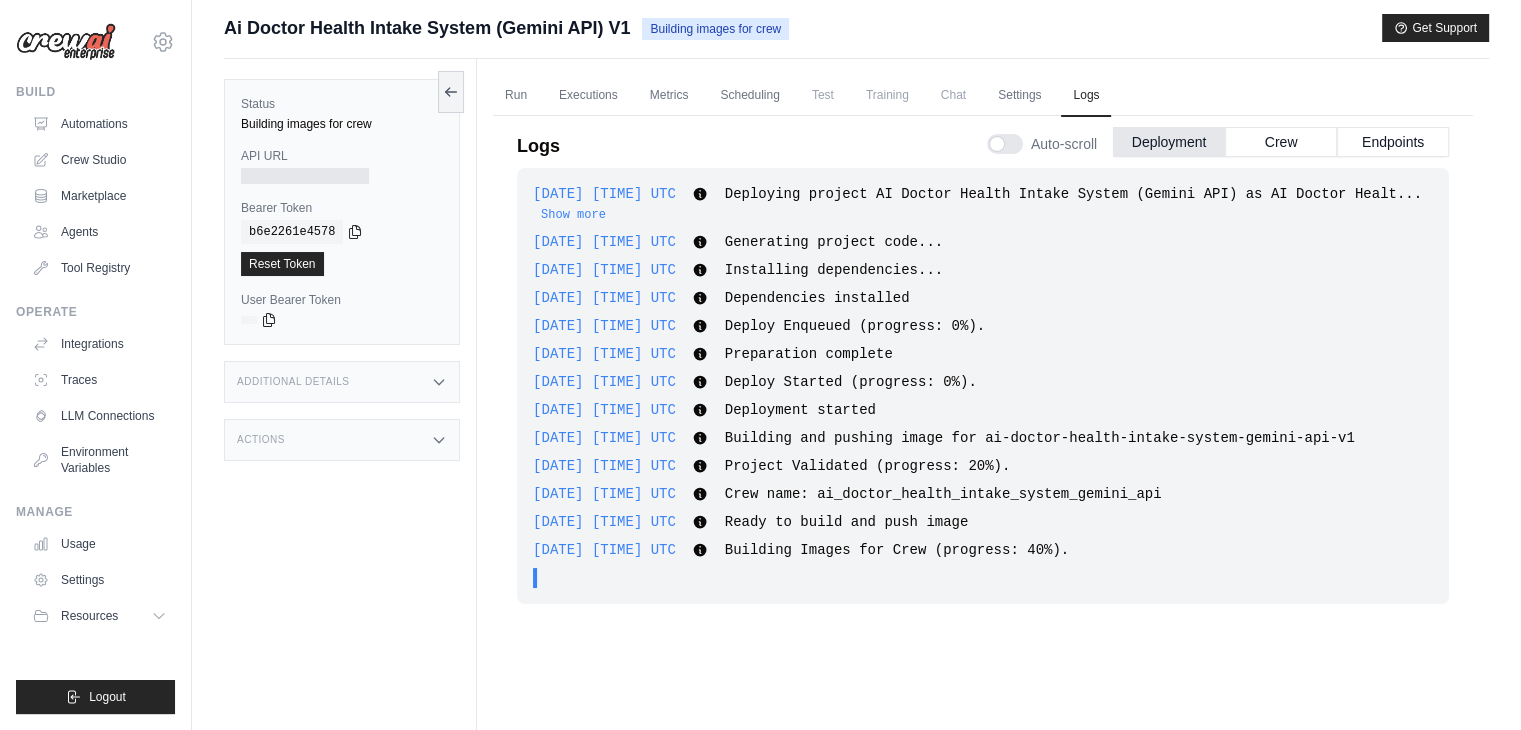 scroll, scrollTop: 0, scrollLeft: 0, axis: both 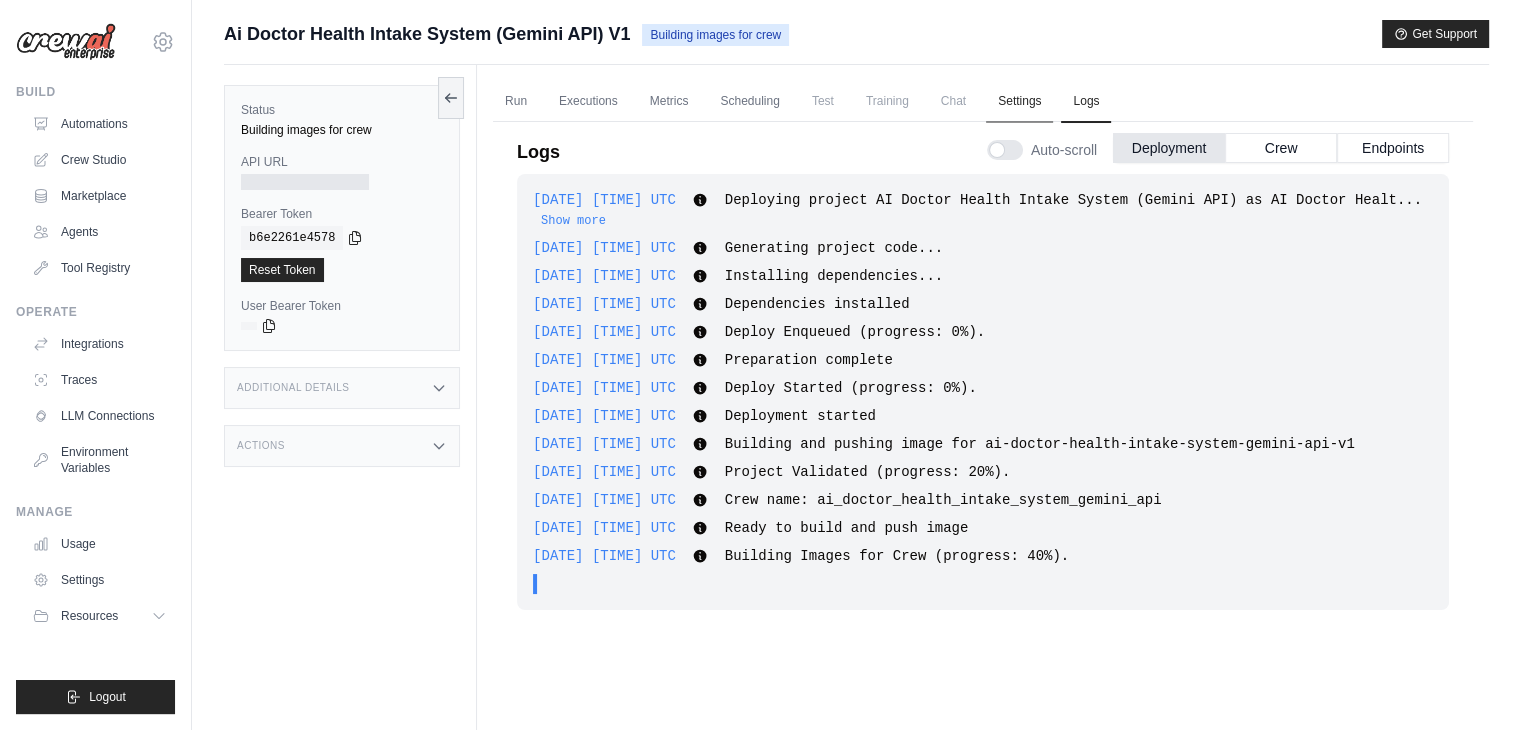click on "Settings" at bounding box center [1019, 102] 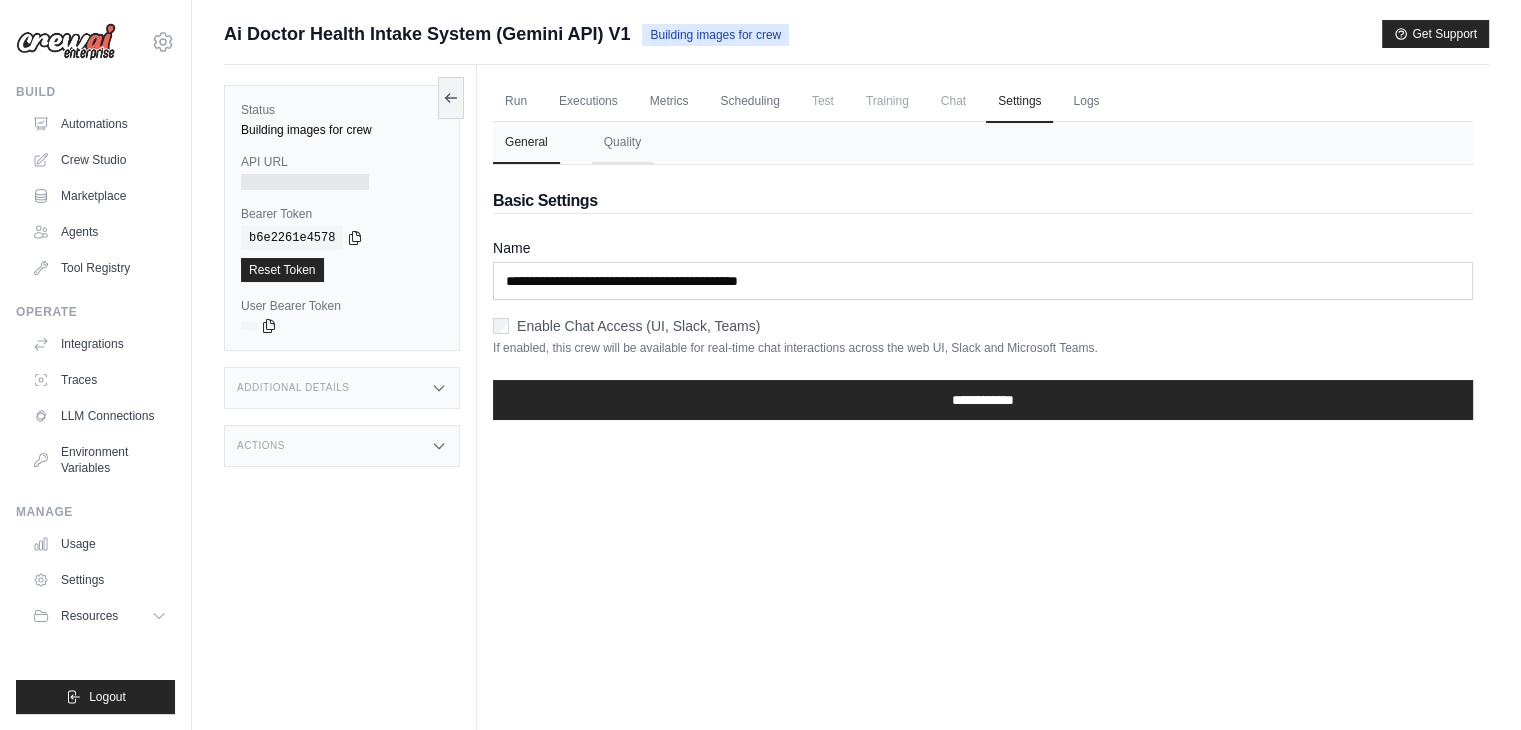 click on "If enabled, this crew will be available for real-time chat
interactions across the web UI, Slack and Microsoft Teams." at bounding box center (983, 348) 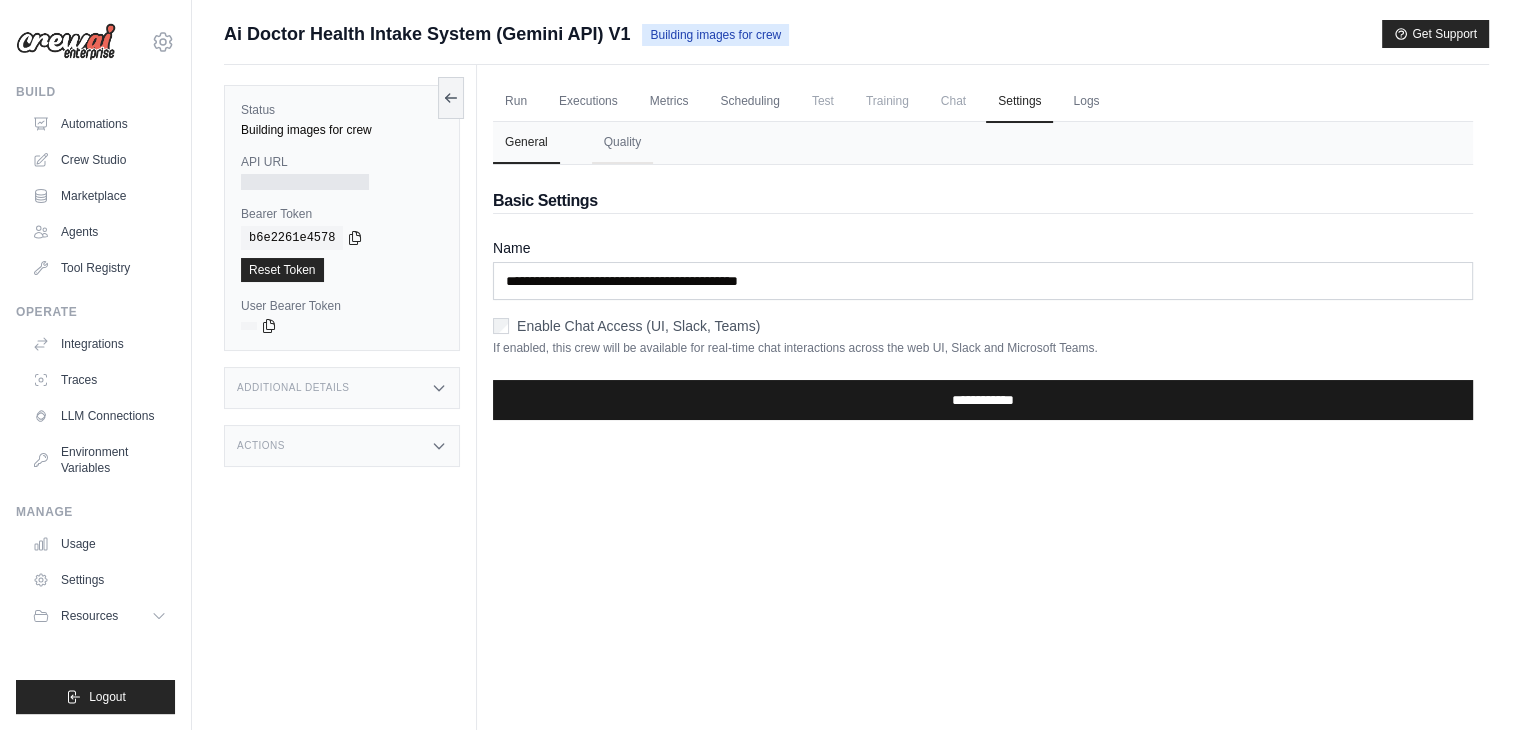 click on "**********" at bounding box center [983, 400] 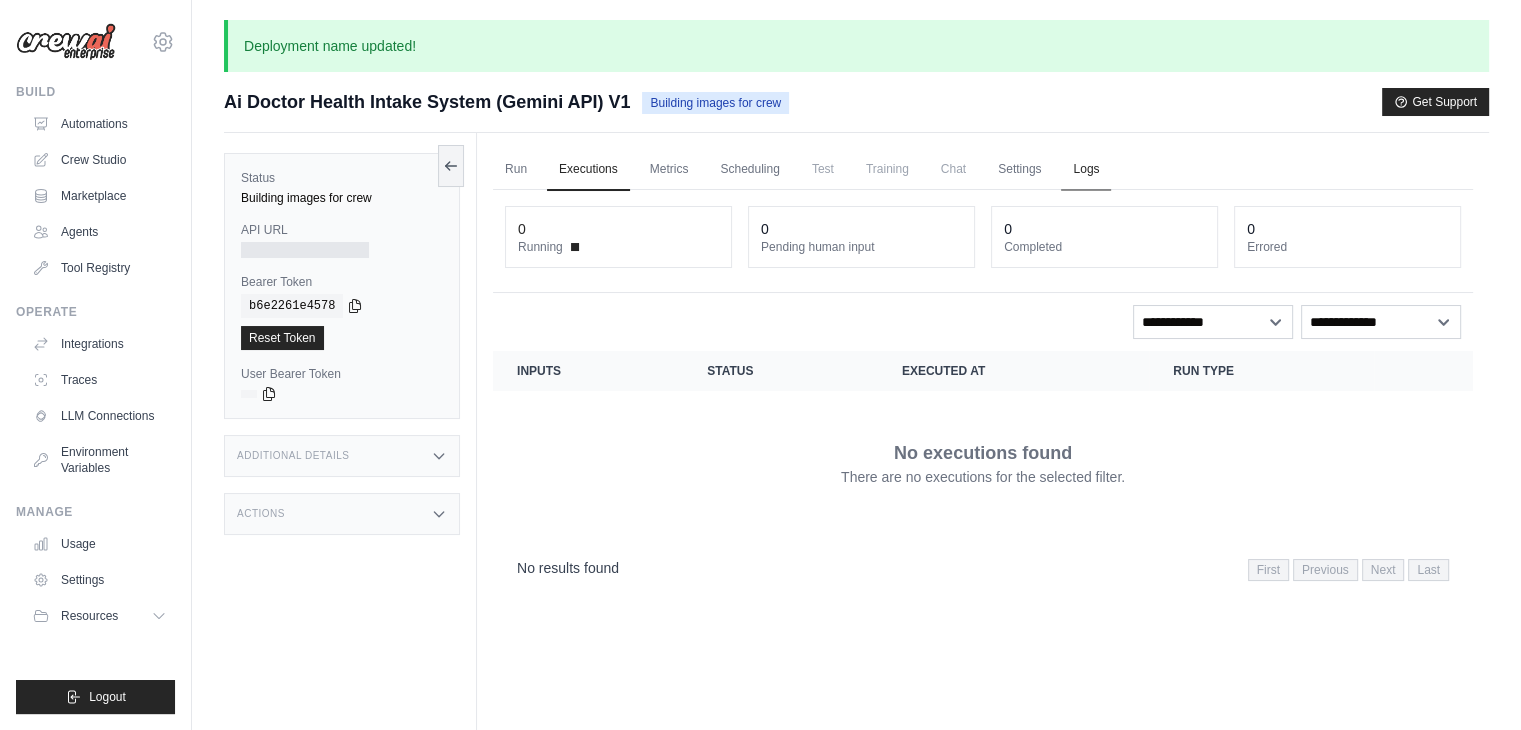 click on "Logs" at bounding box center [1086, 170] 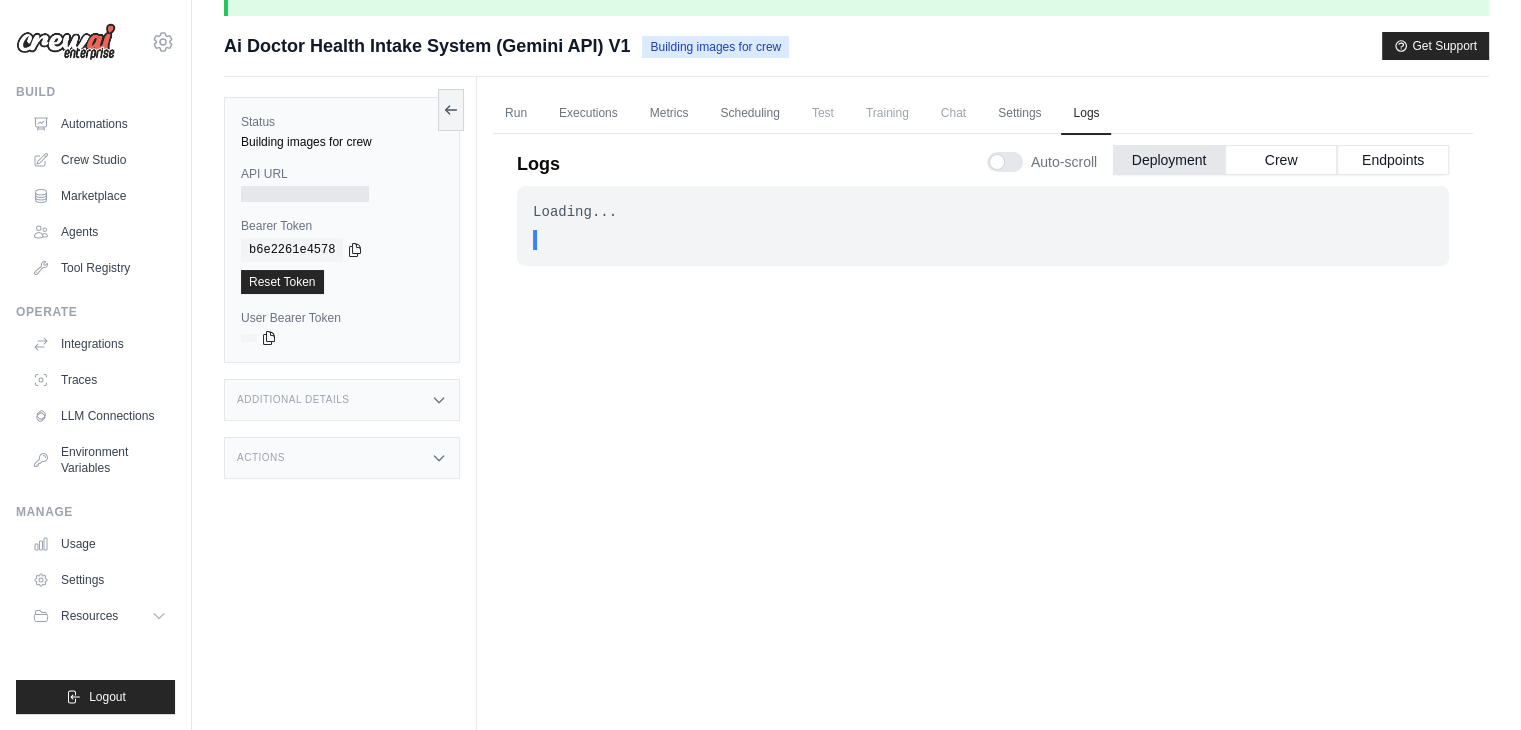 scroll, scrollTop: 152, scrollLeft: 0, axis: vertical 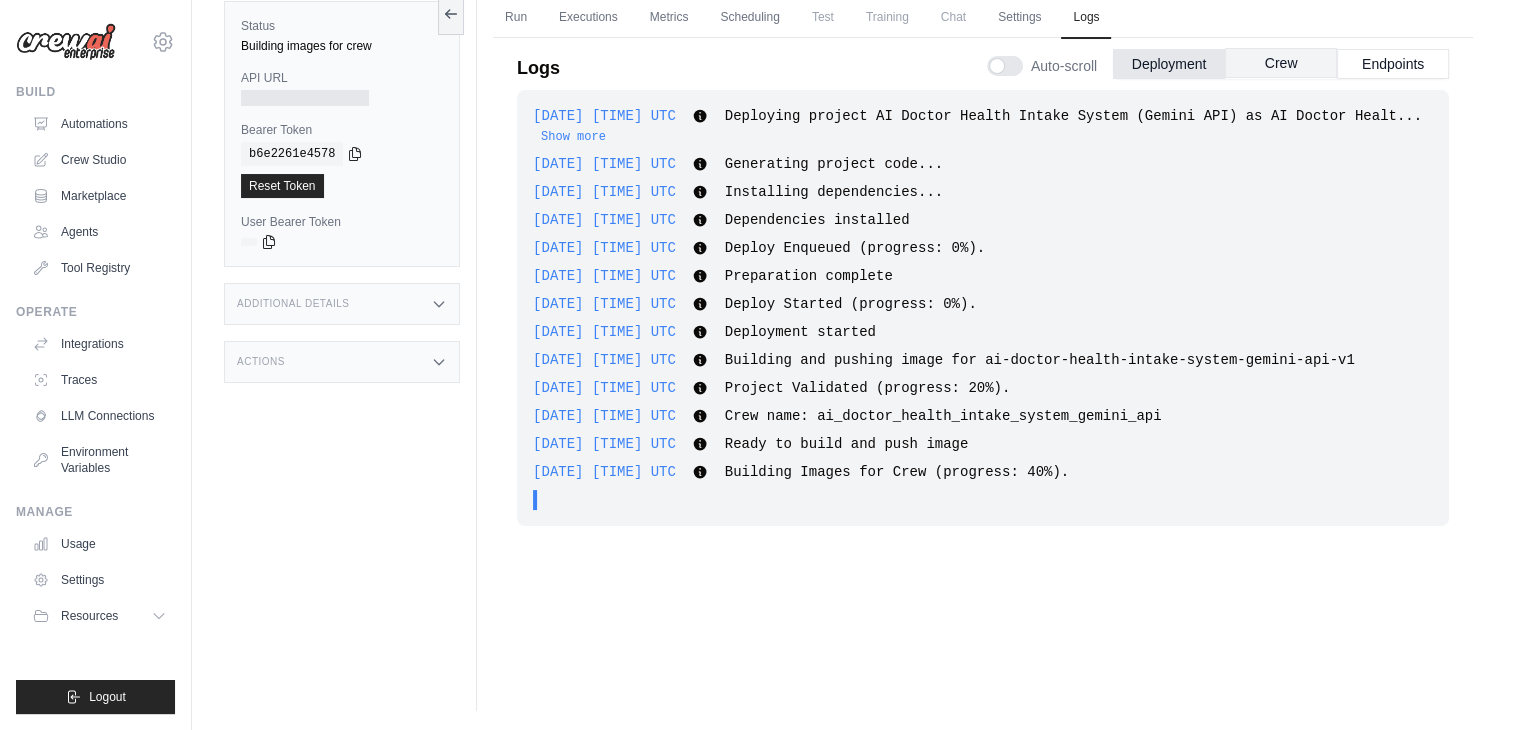 click on "Crew" at bounding box center (1281, 63) 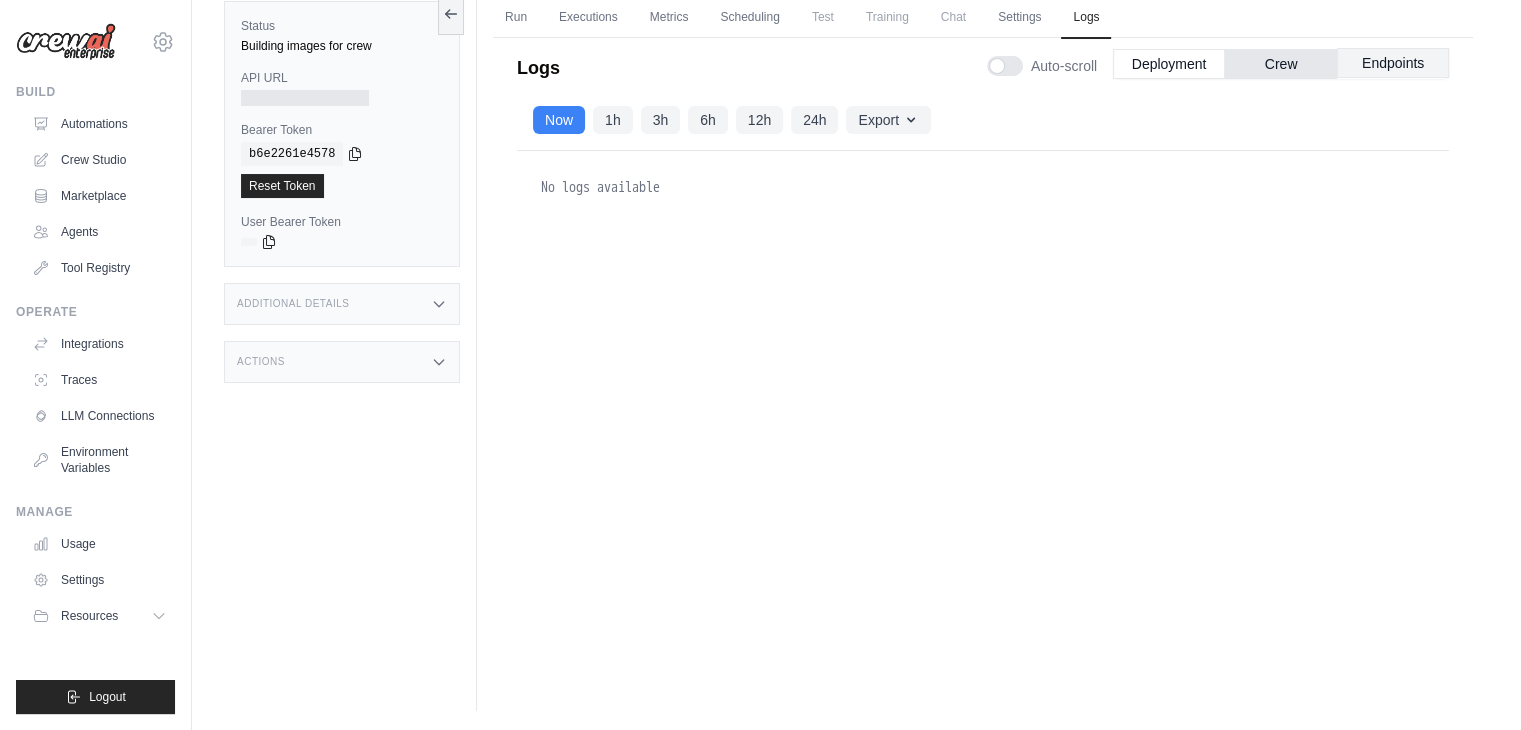 click on "Endpoints" at bounding box center [1393, 63] 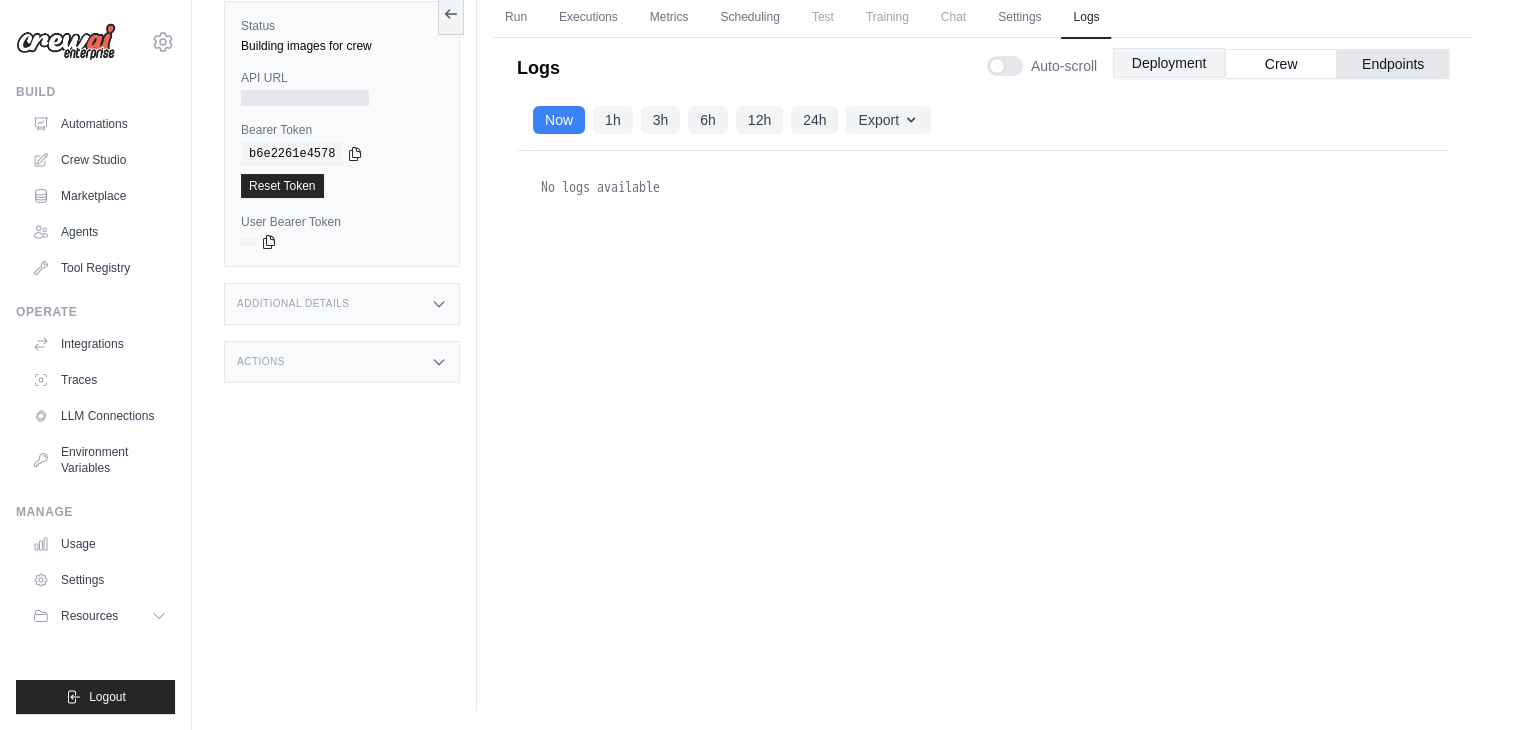 click on "Deployment" at bounding box center [1169, 63] 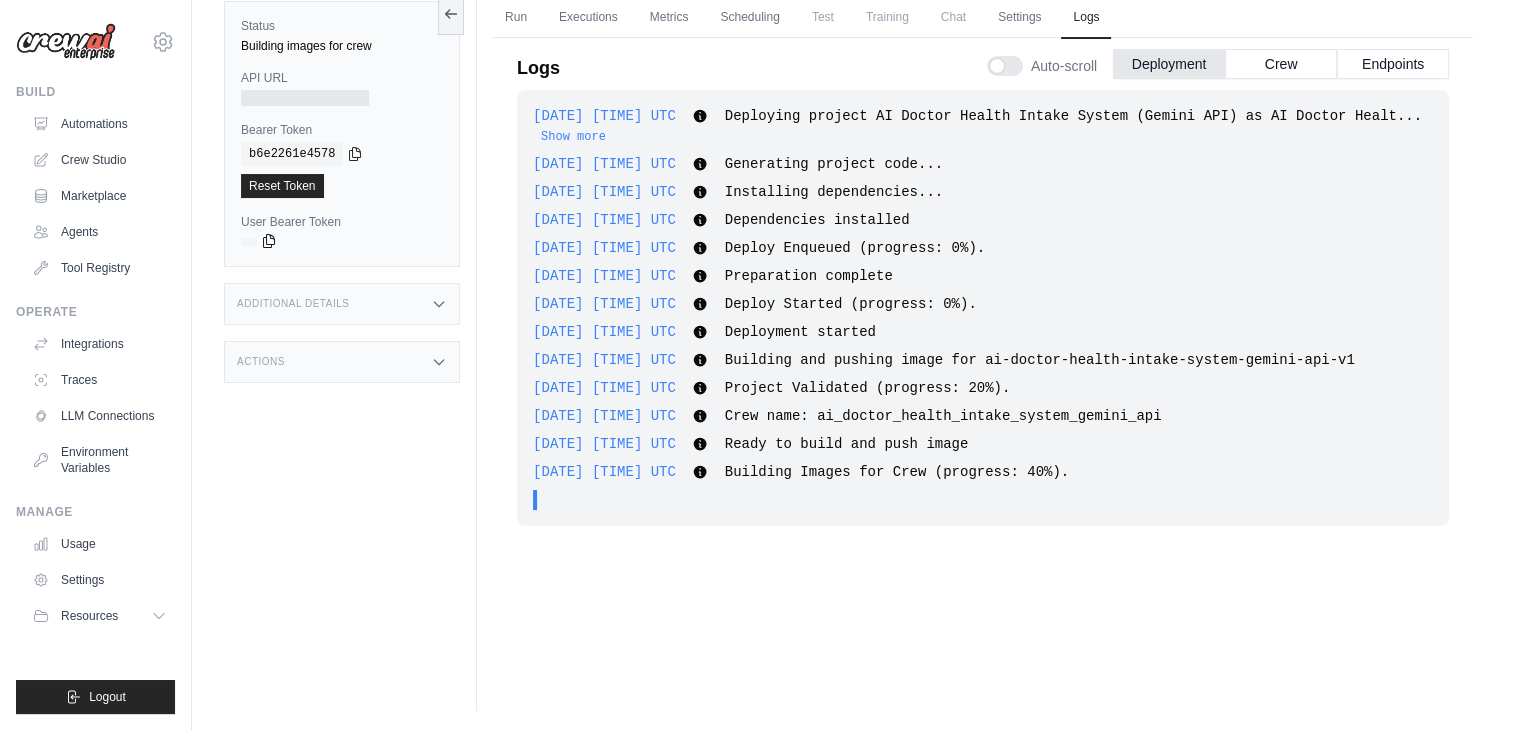 click 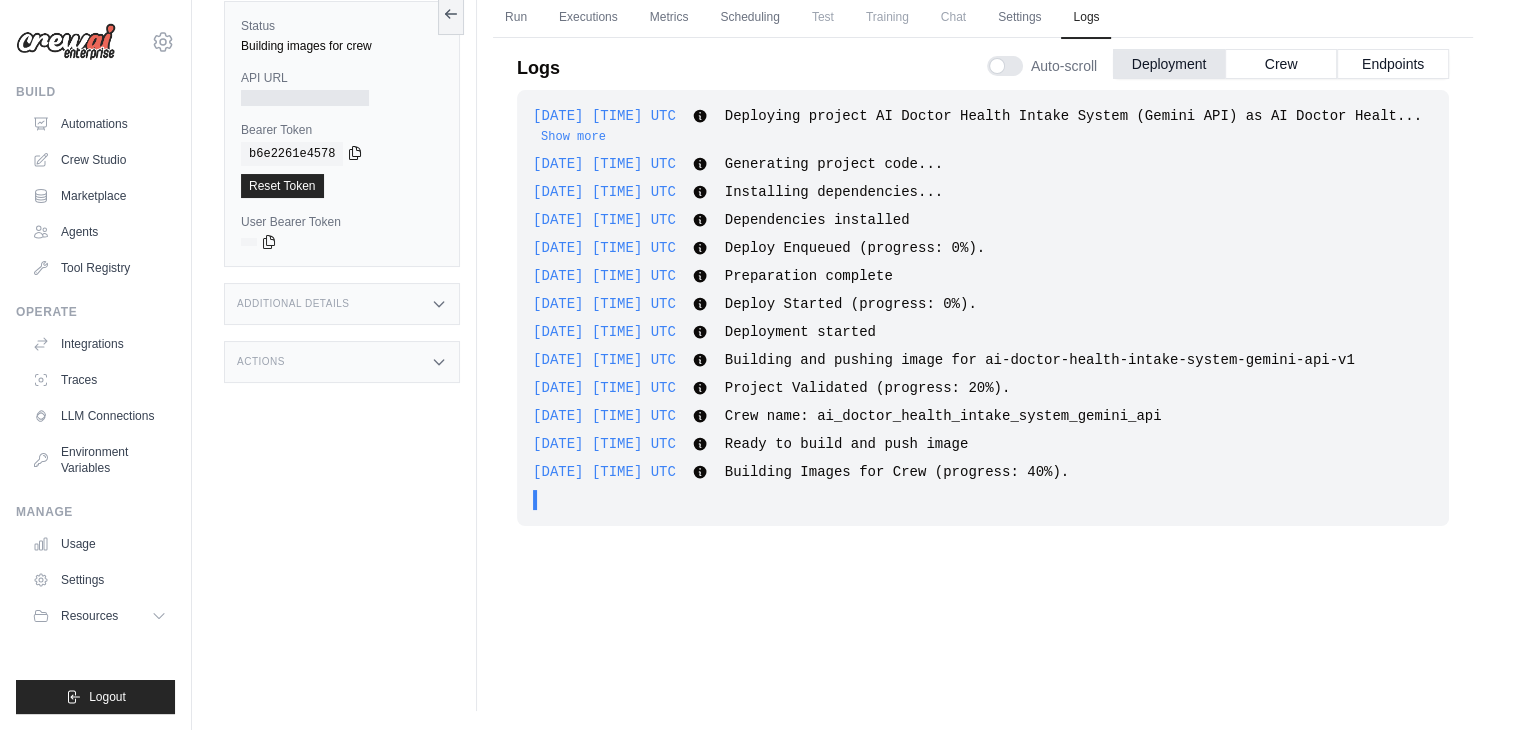 click 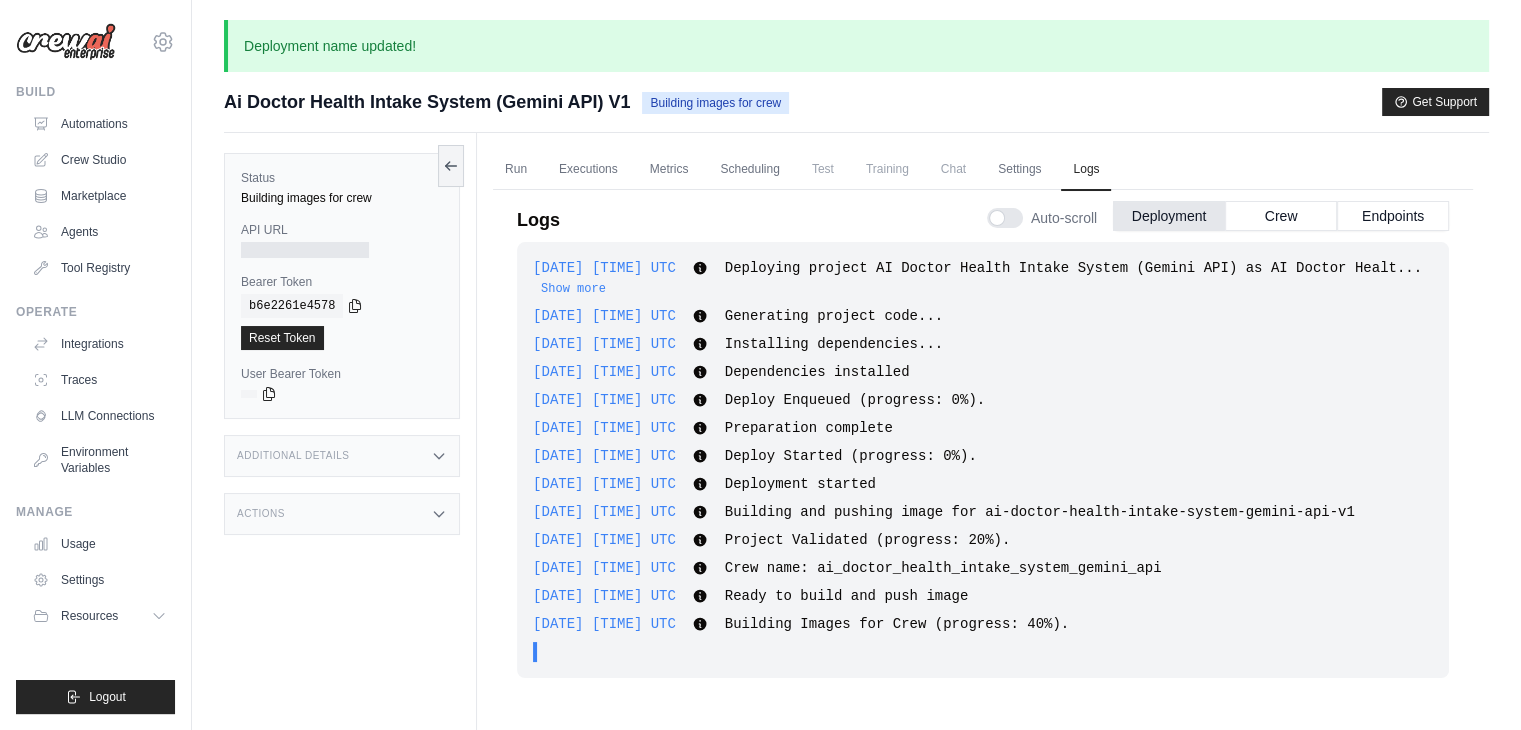 scroll, scrollTop: 0, scrollLeft: 0, axis: both 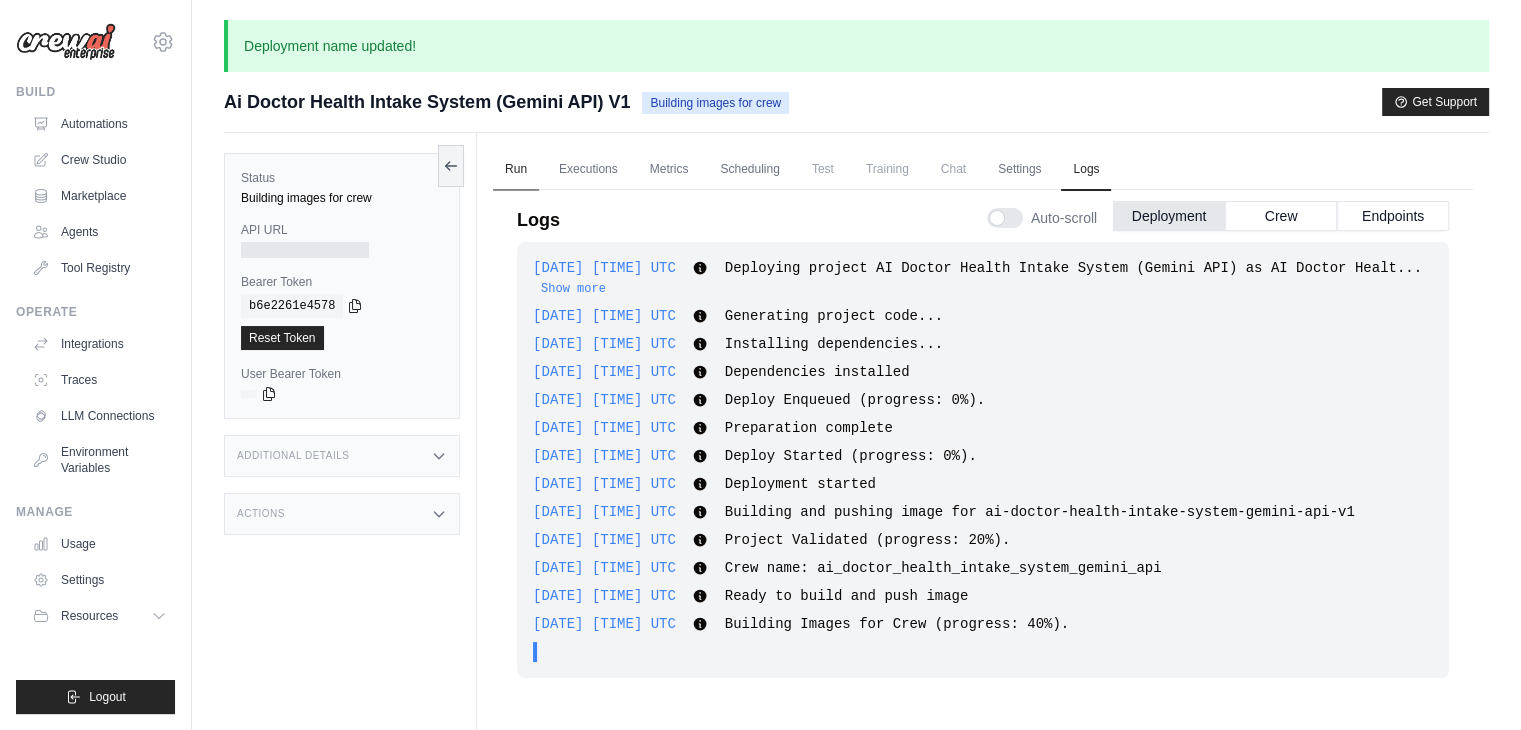 click on "Run" at bounding box center [516, 170] 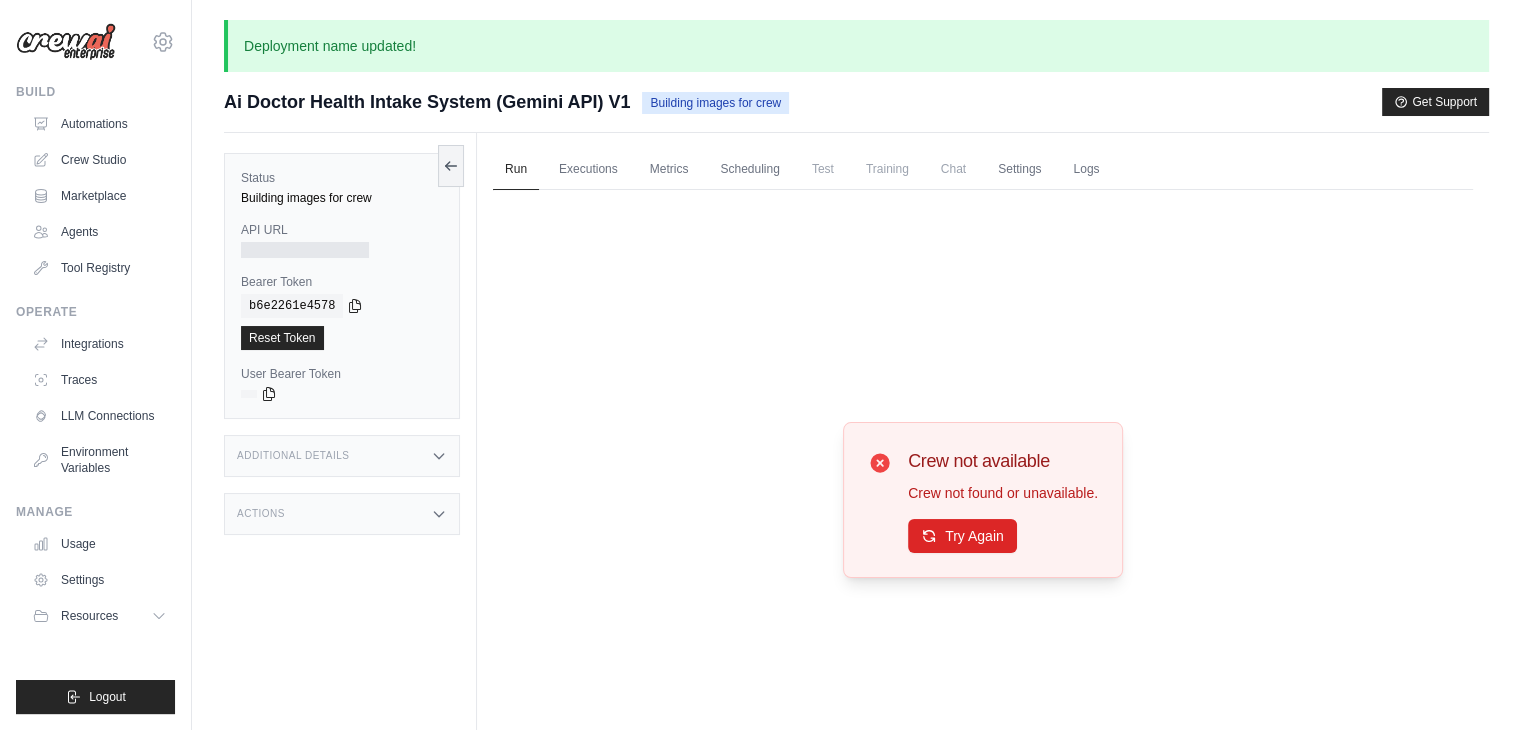 click on "Crew not available Crew not found or unavailable. Try Again" at bounding box center (1003, 500) 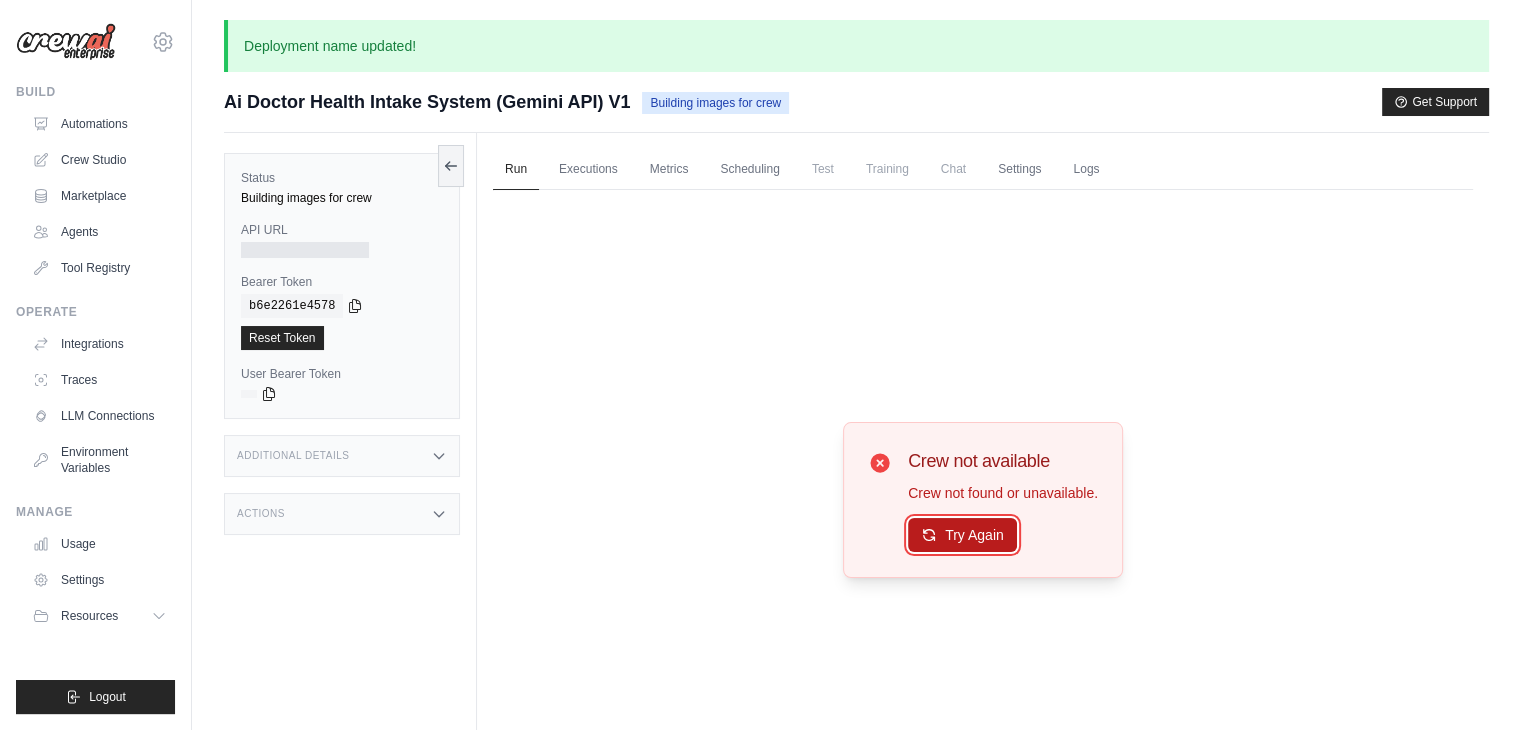 click on "Try Again" at bounding box center (962, 535) 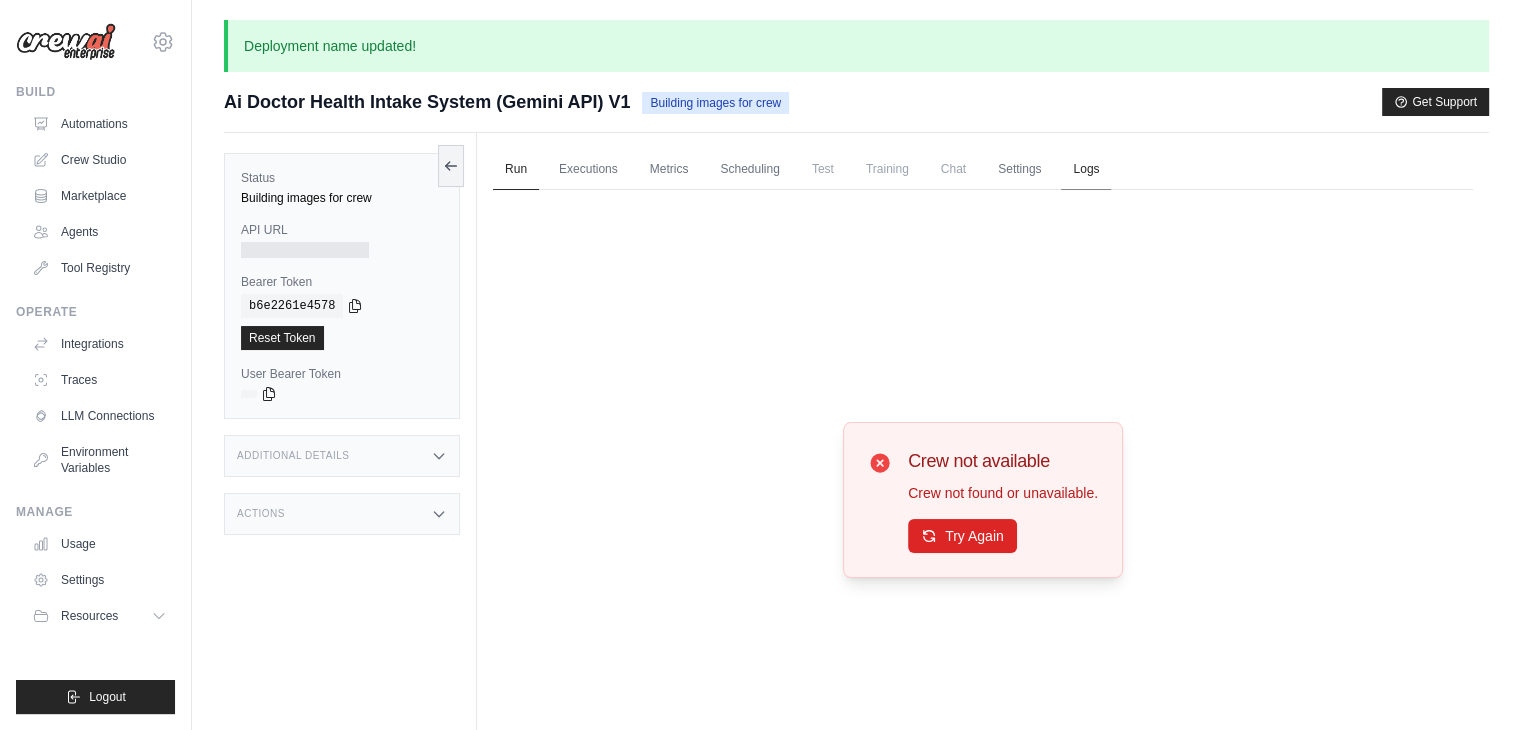 click on "Logs" at bounding box center [1086, 170] 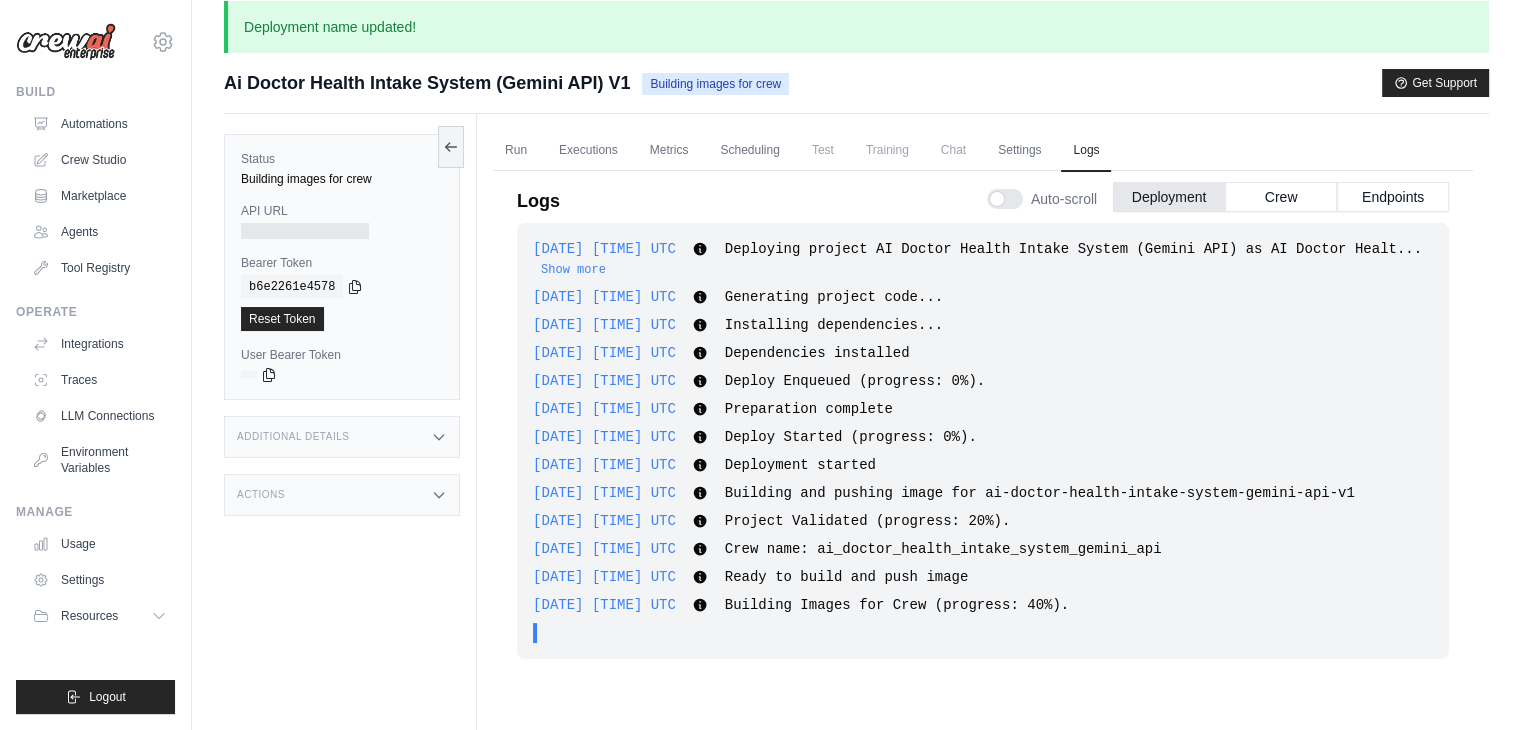 scroll, scrollTop: 0, scrollLeft: 0, axis: both 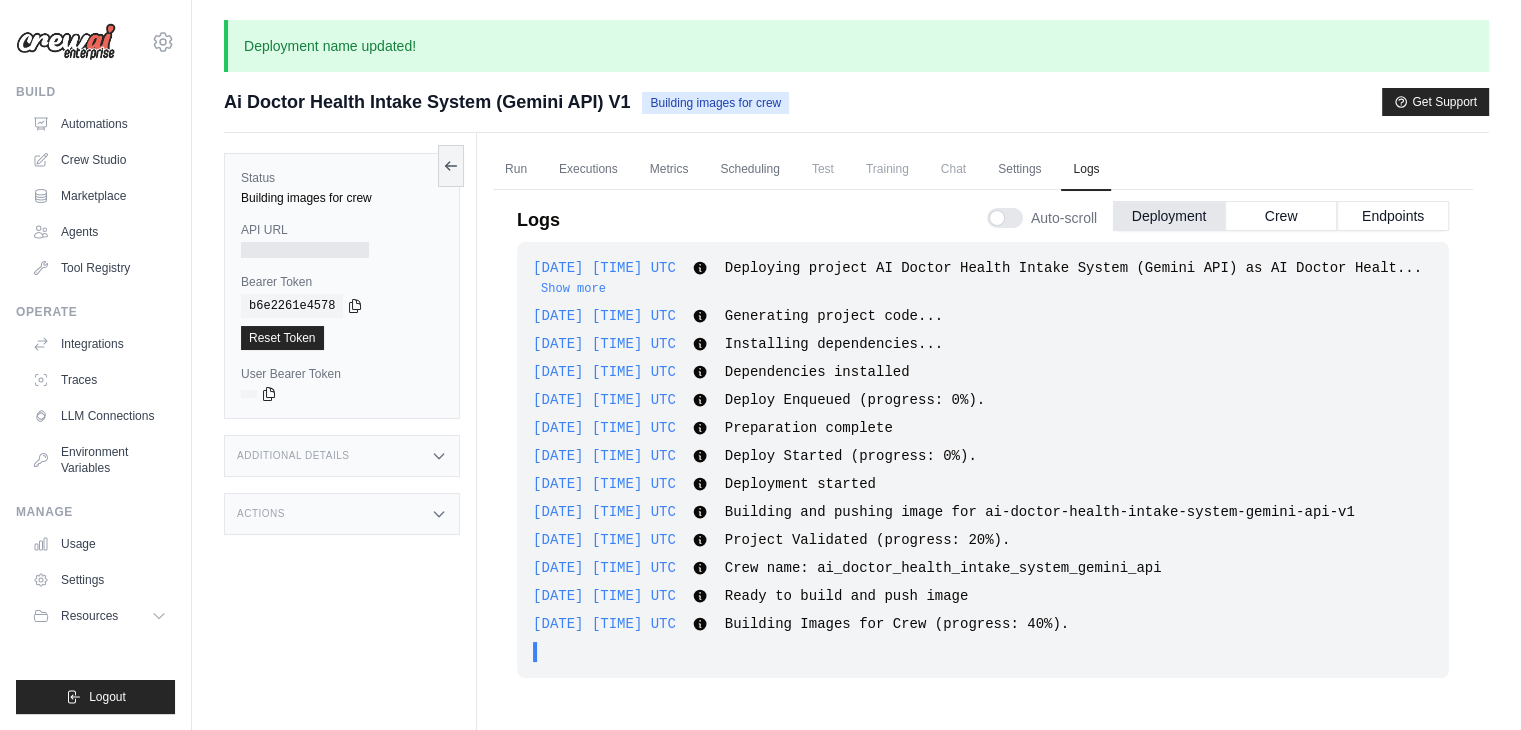 click on "Training" at bounding box center (887, 169) 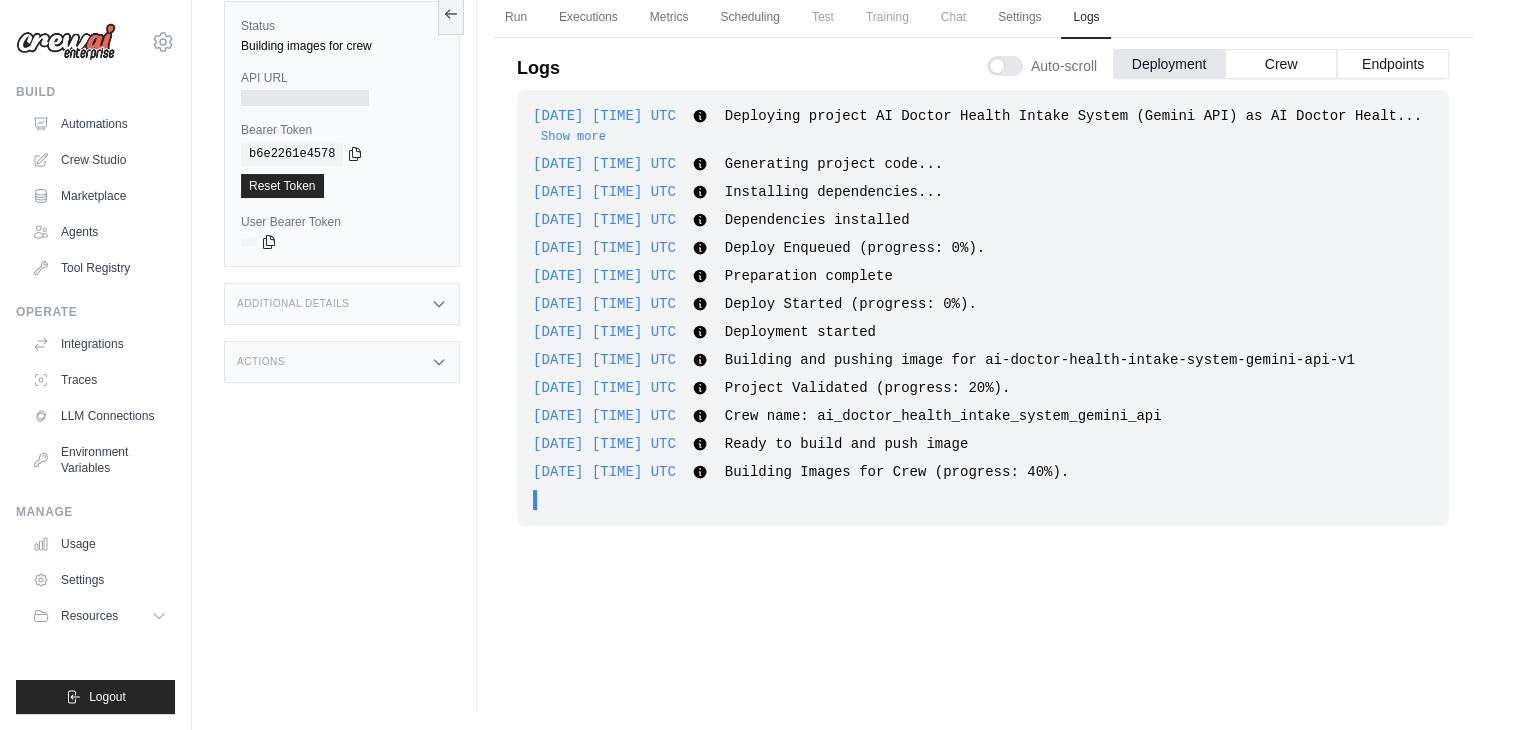 scroll, scrollTop: 0, scrollLeft: 0, axis: both 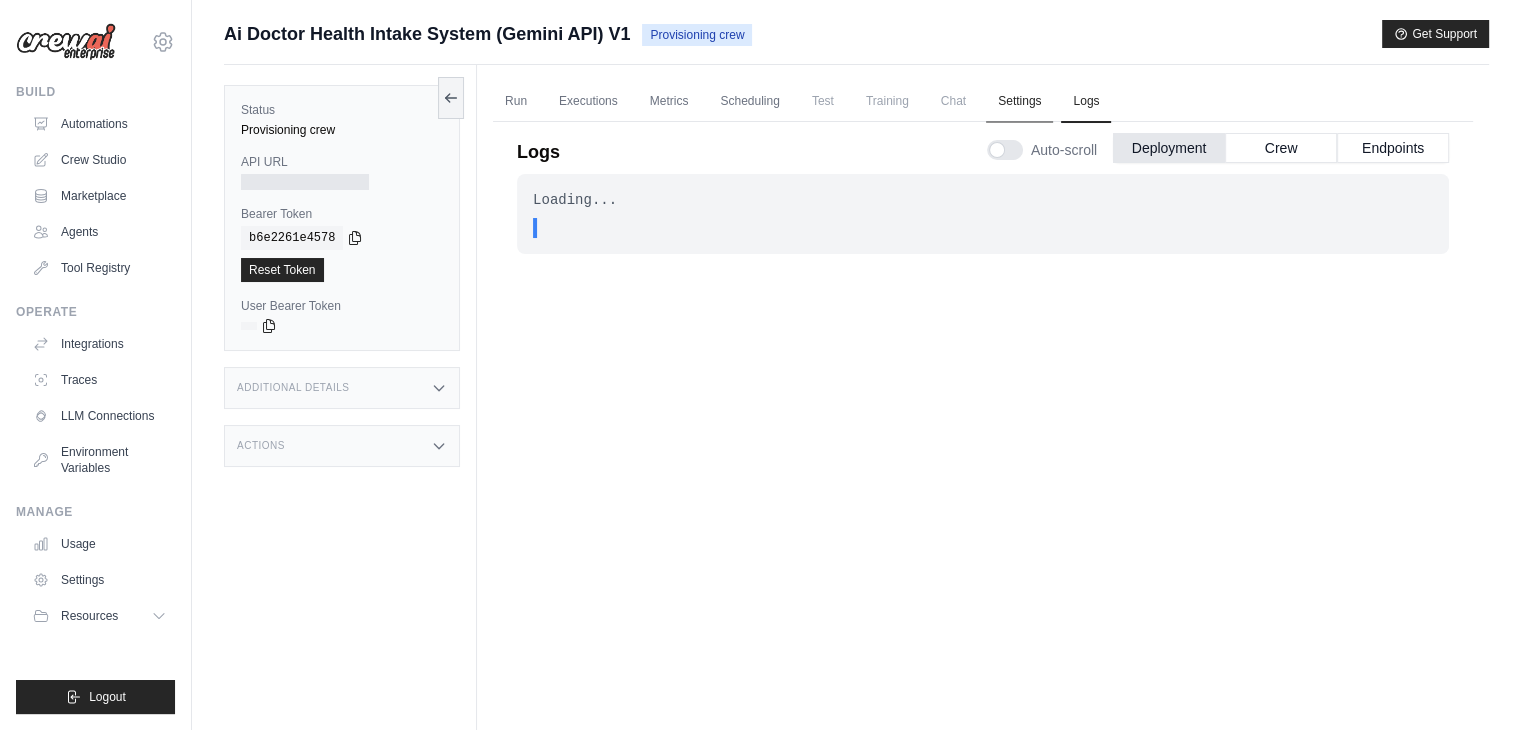 click on "Settings" at bounding box center [1019, 102] 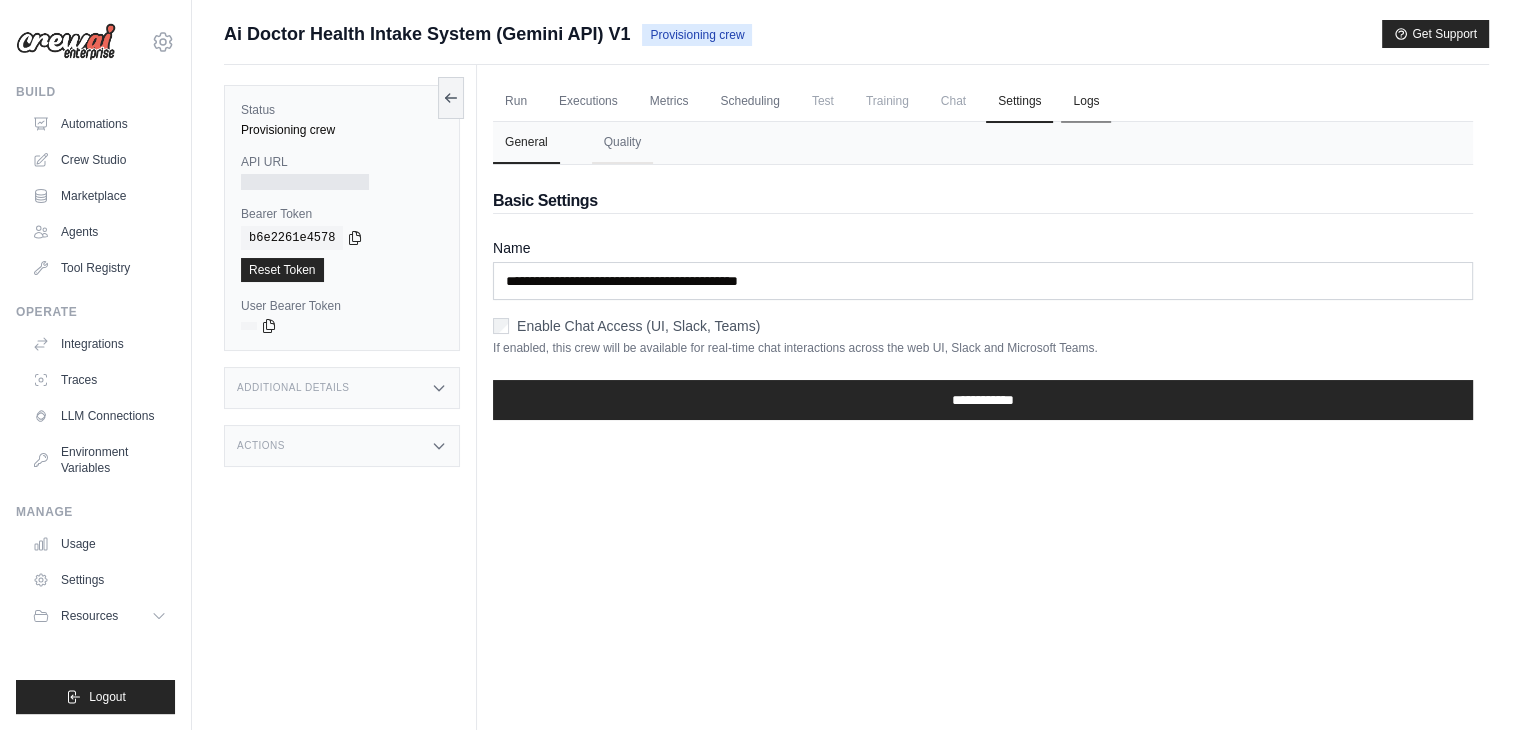 click on "Logs" at bounding box center (1086, 102) 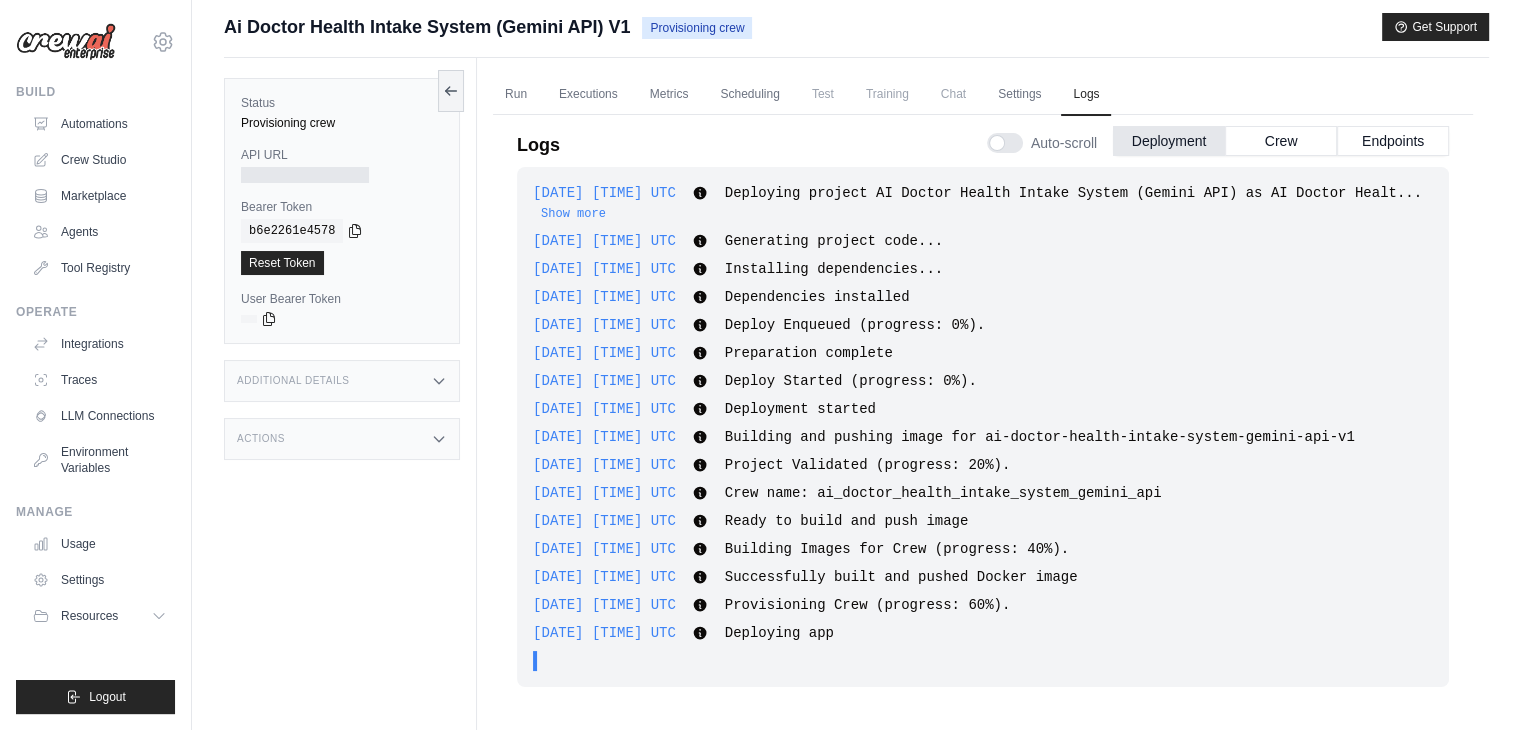 scroll, scrollTop: 0, scrollLeft: 0, axis: both 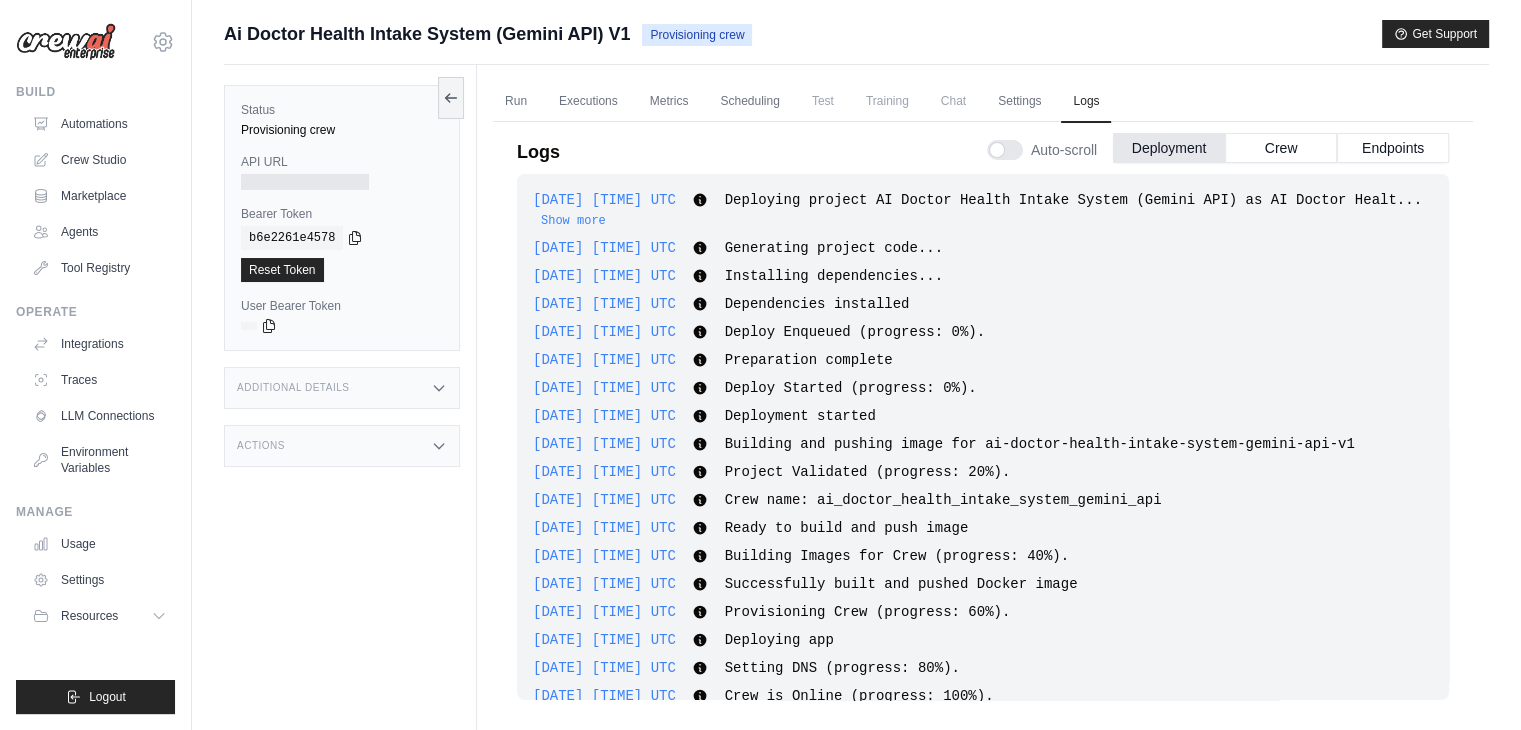 click on "Additional Details" at bounding box center (293, 388) 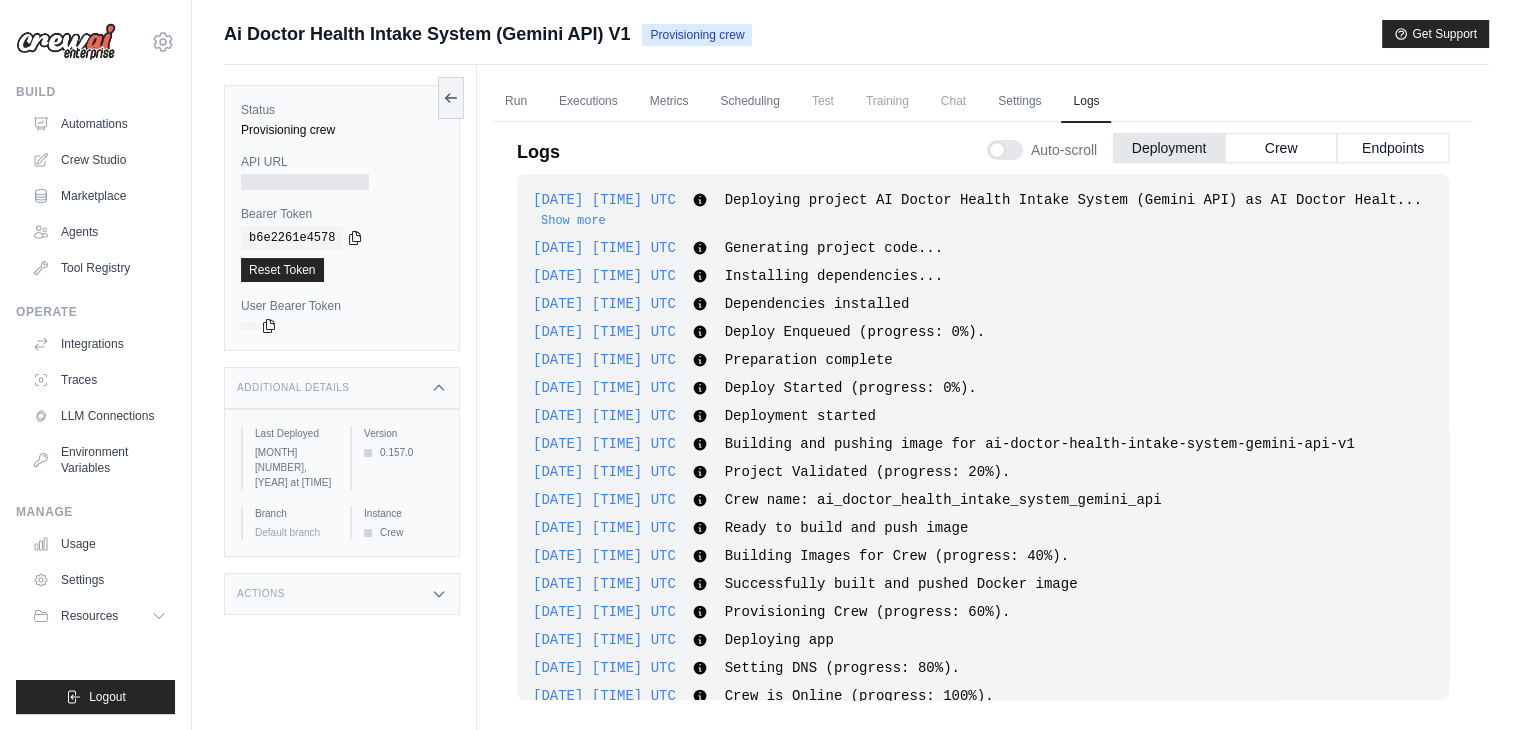 click on "Additional Details" at bounding box center [293, 388] 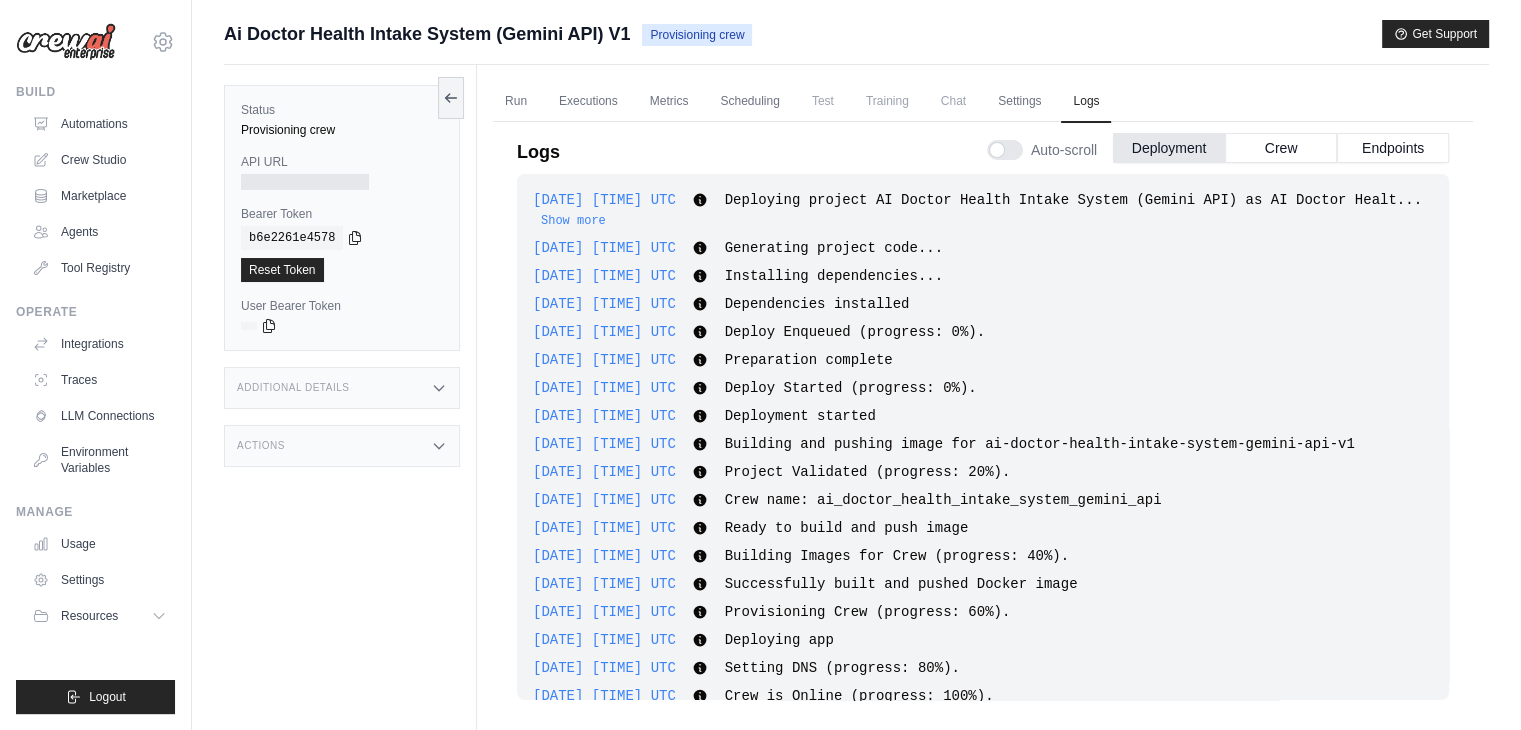 scroll, scrollTop: 0, scrollLeft: 0, axis: both 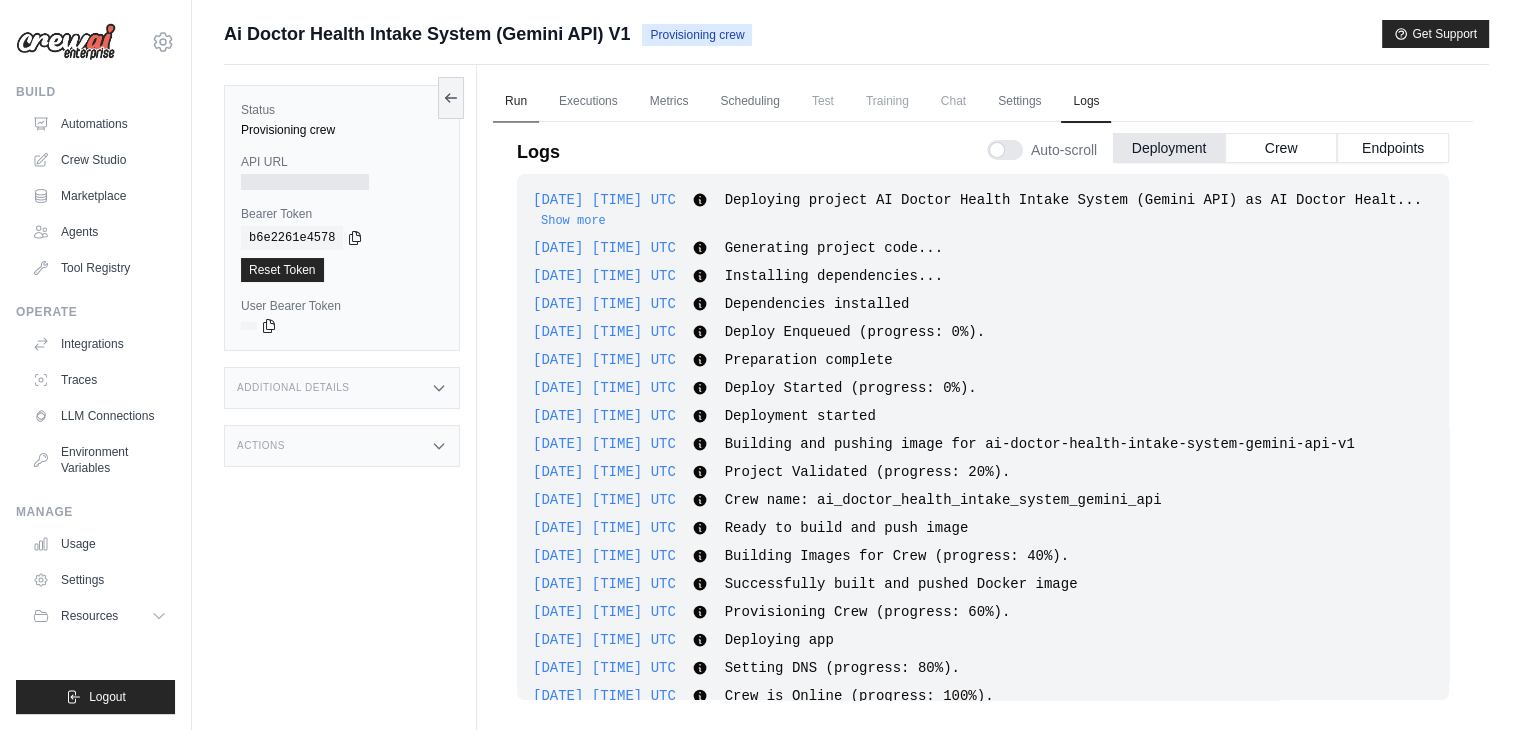 click on "Run" at bounding box center (516, 102) 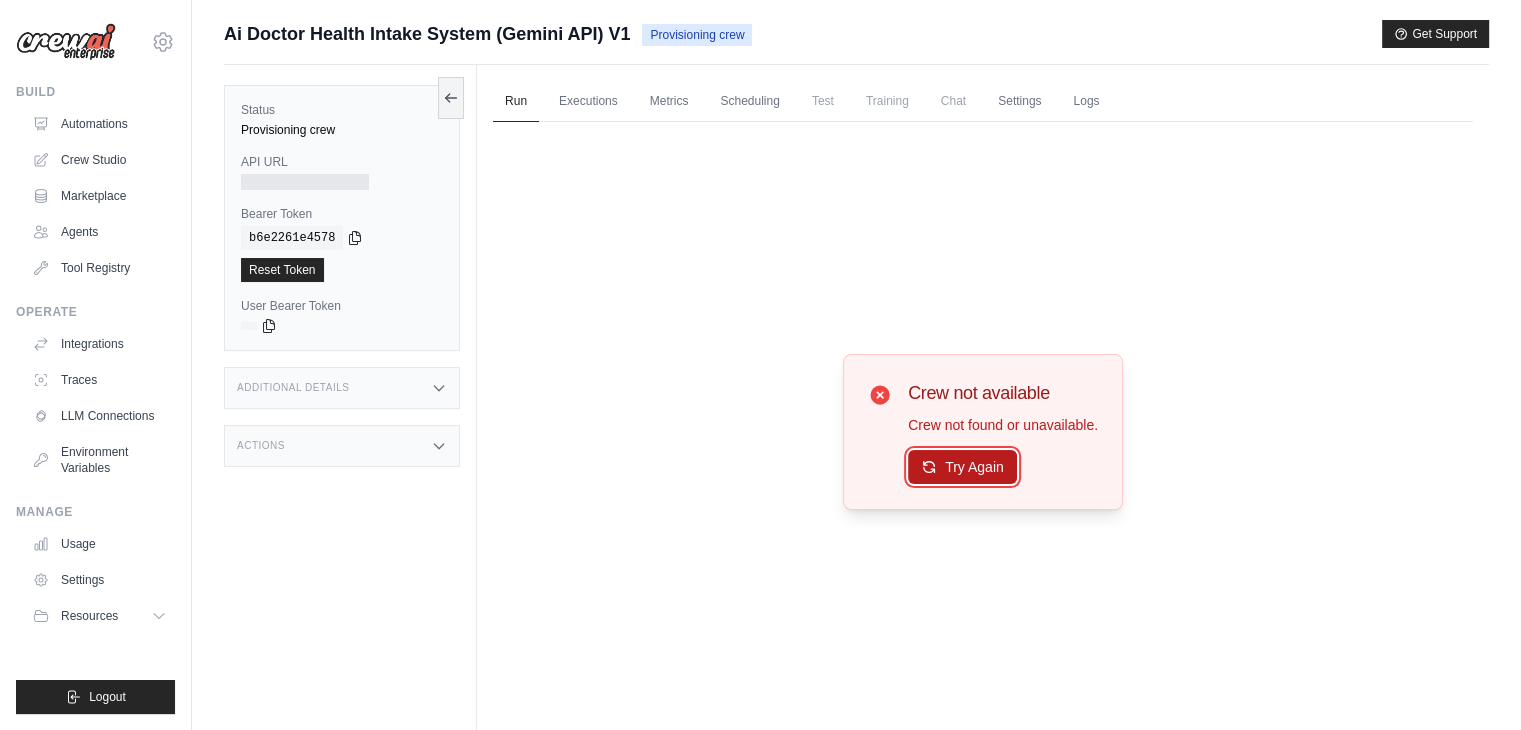 click on "Try Again" at bounding box center (962, 467) 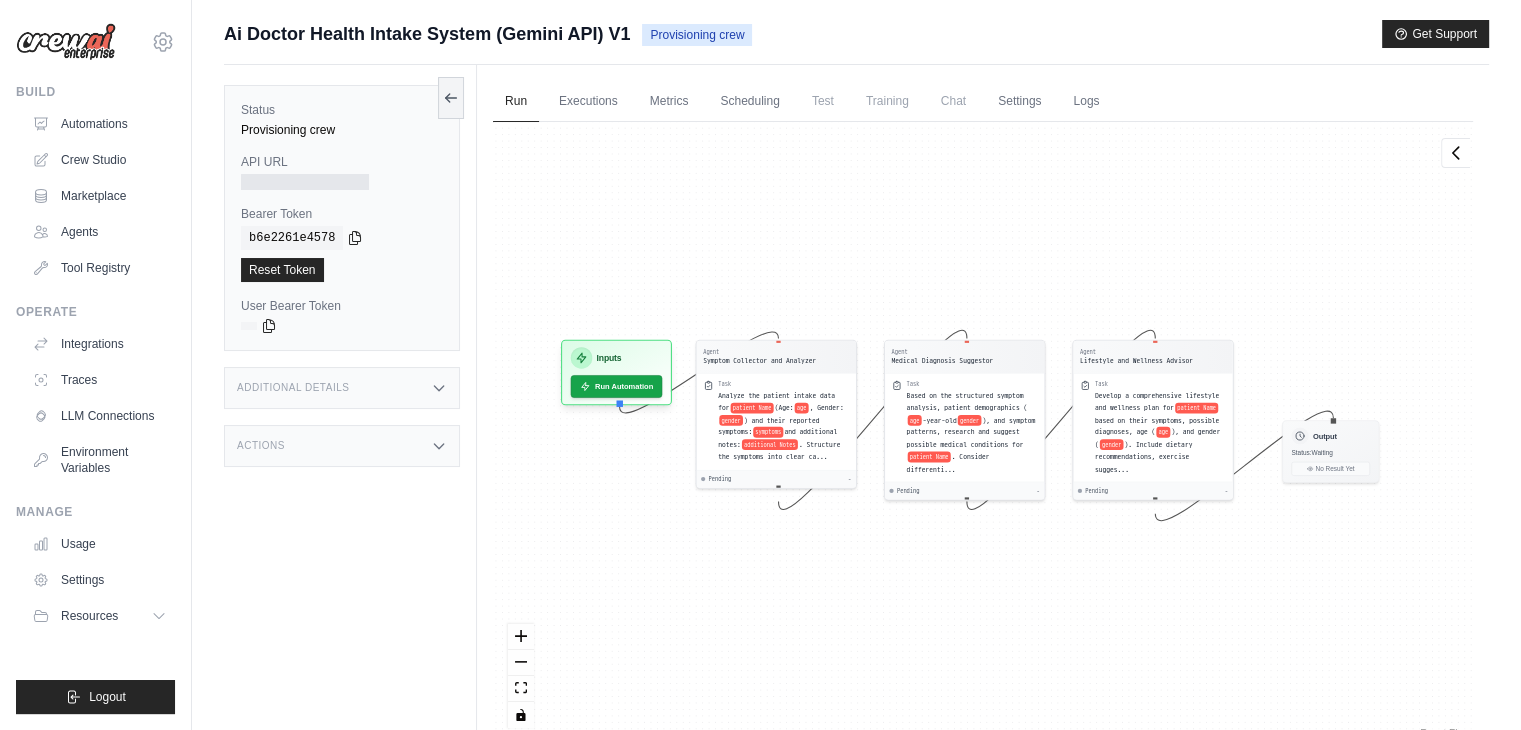 drag, startPoint x: 1031, startPoint y: 277, endPoint x: 1020, endPoint y: 271, distance: 12.529964 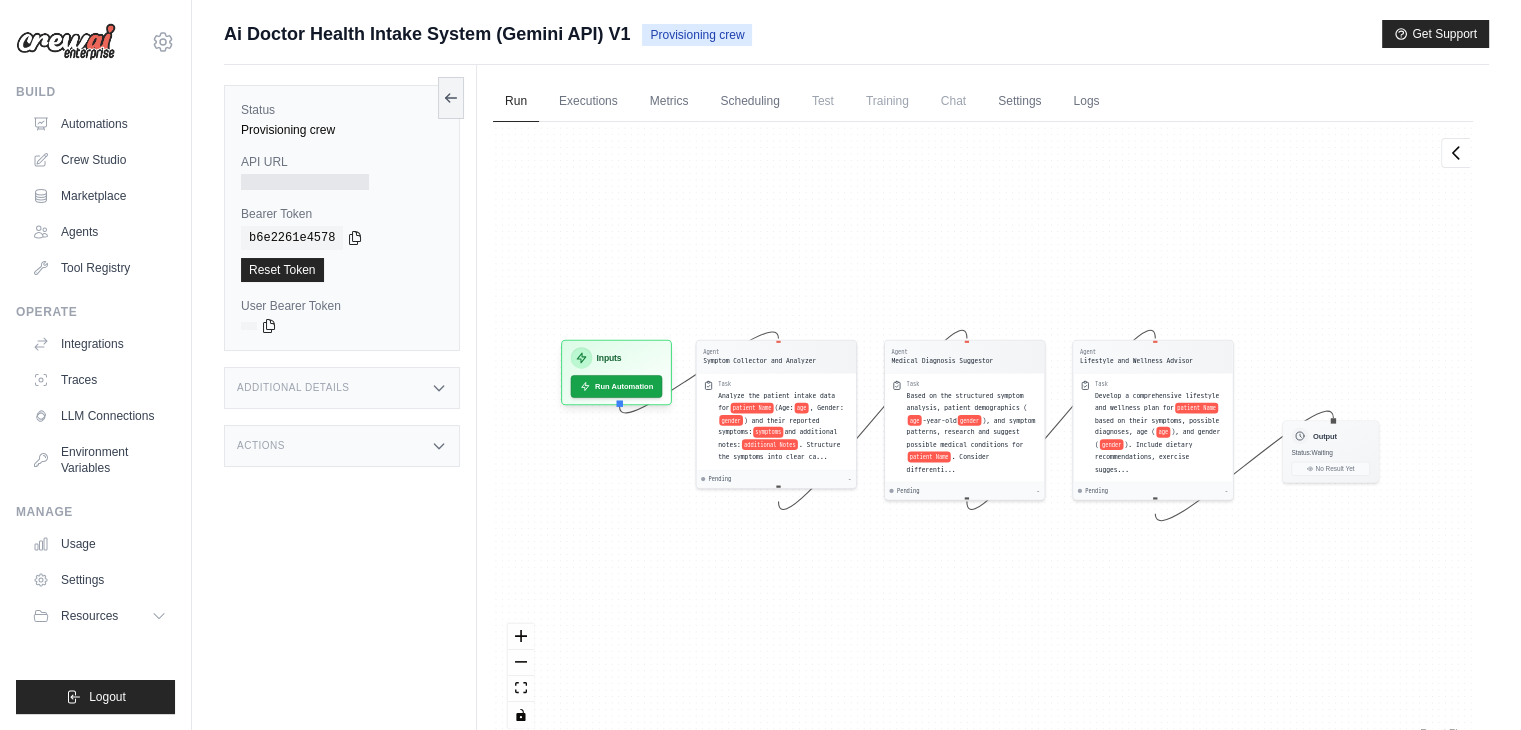 click on "Agent Symptom Collector and Analyzer Task Analyze the patient intake data for [NAME] (Age: [AGE], Gender: [GENDER]) and their reported symptoms: symptoms and additional notes: additional Notes. Structure the symptoms into clear ca... Pending - Agent Medical Diagnosis Suggestor Task Based on the structured symptom analysis, patient demographics ([AGE]-year-old [GENDER]), and symptom patterns, research and suggest possible medical conditions for [NAME]. Consider differenti... Pending - Agent Lifestyle and Wellness Advisor Task Develop a comprehensive lifestyle and wellness plan for [NAME] based on their symptoms, possible diagnoses, age ([AGE]), and gender ([GENDER]). Include dietary recommendations, exercise sugges... Pending - Inputs Run Automation Output Status: Waiting No Result Yet" at bounding box center (983, 432) 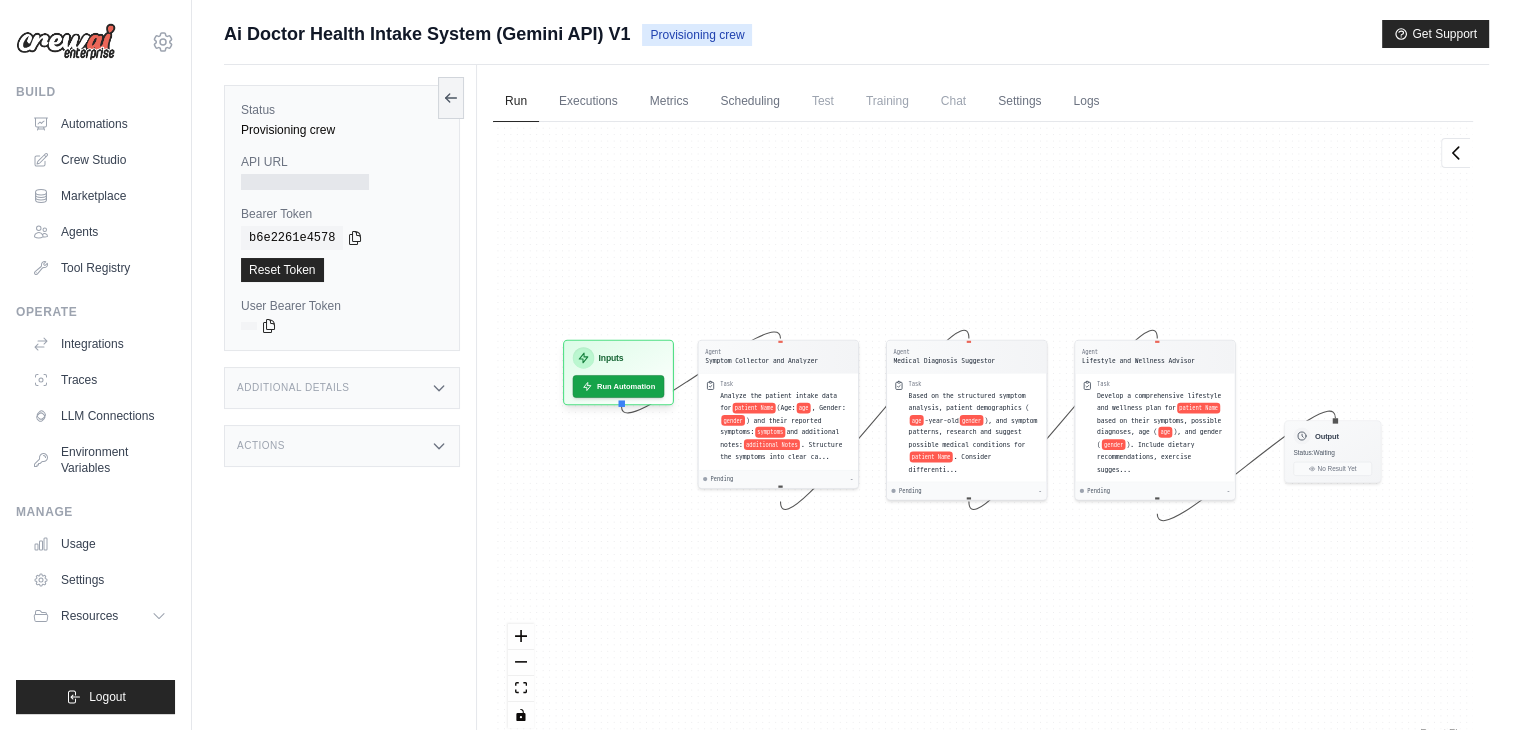 click at bounding box center (305, 182) 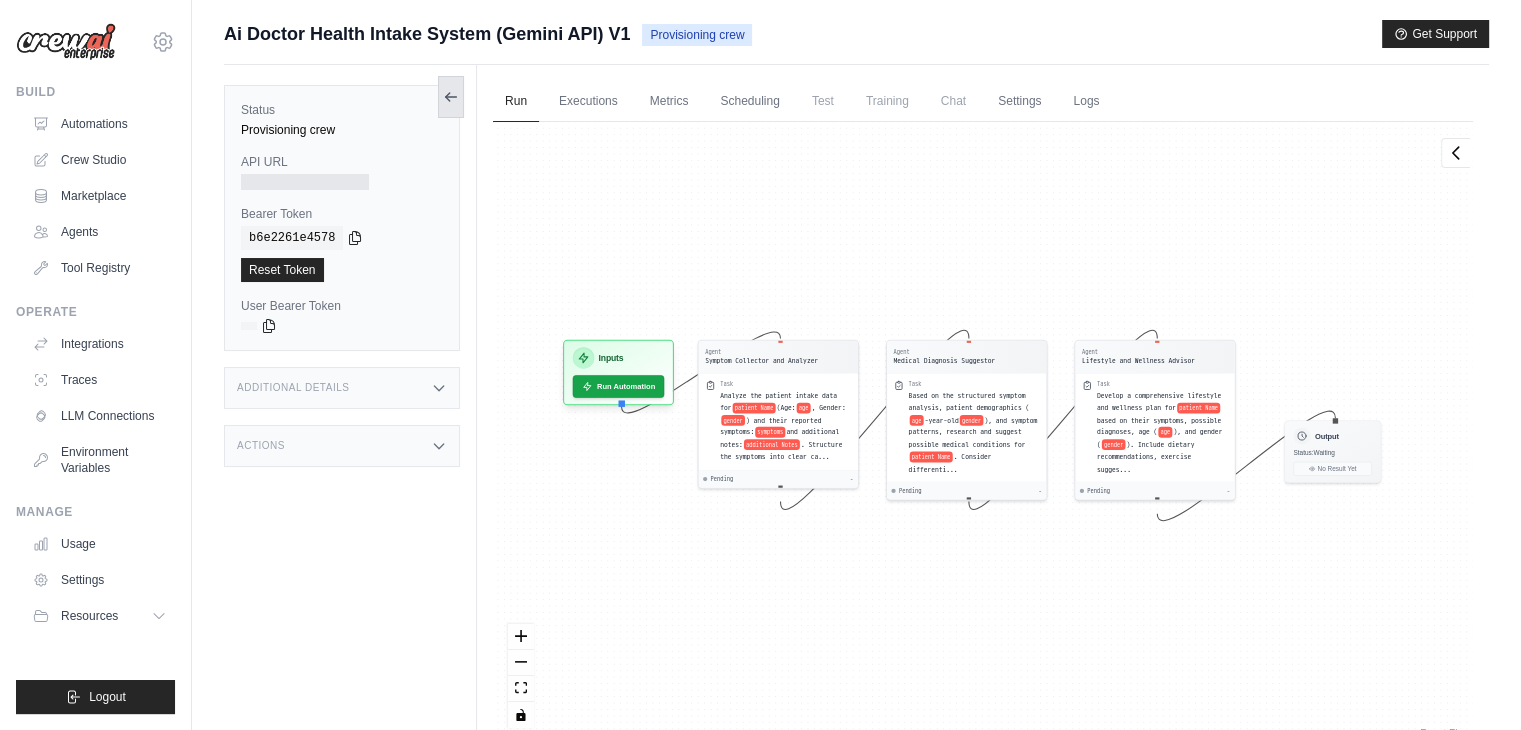 click 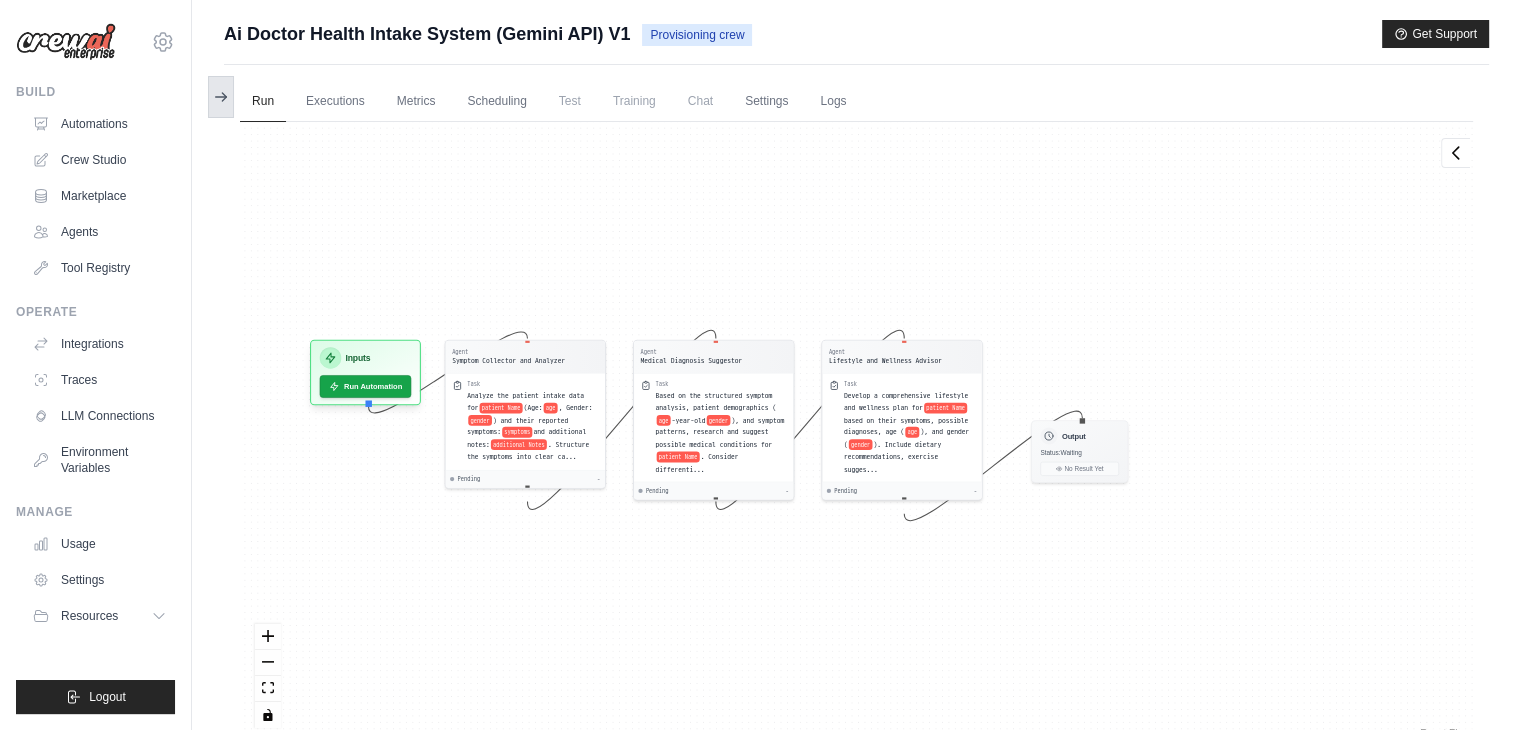 click at bounding box center (221, 97) 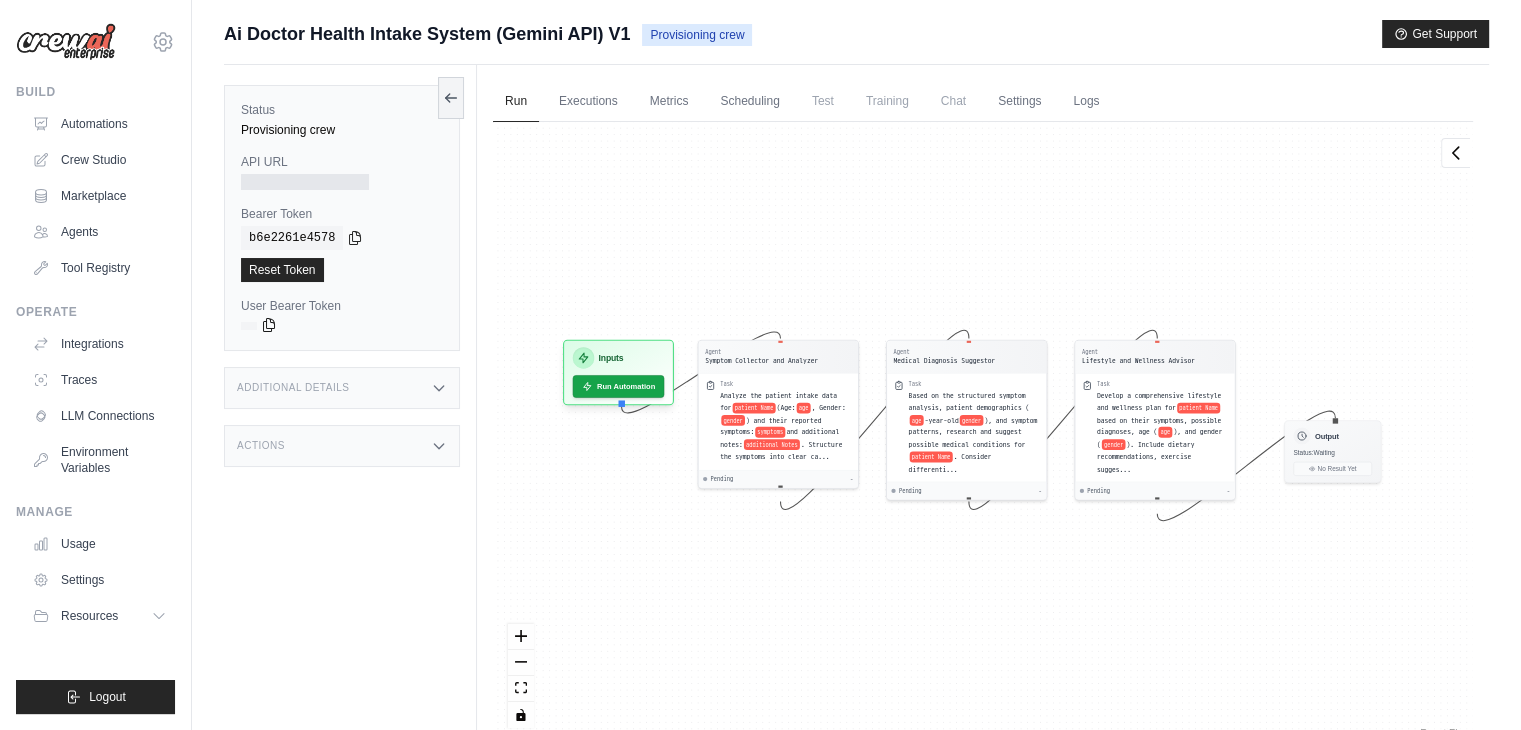 click 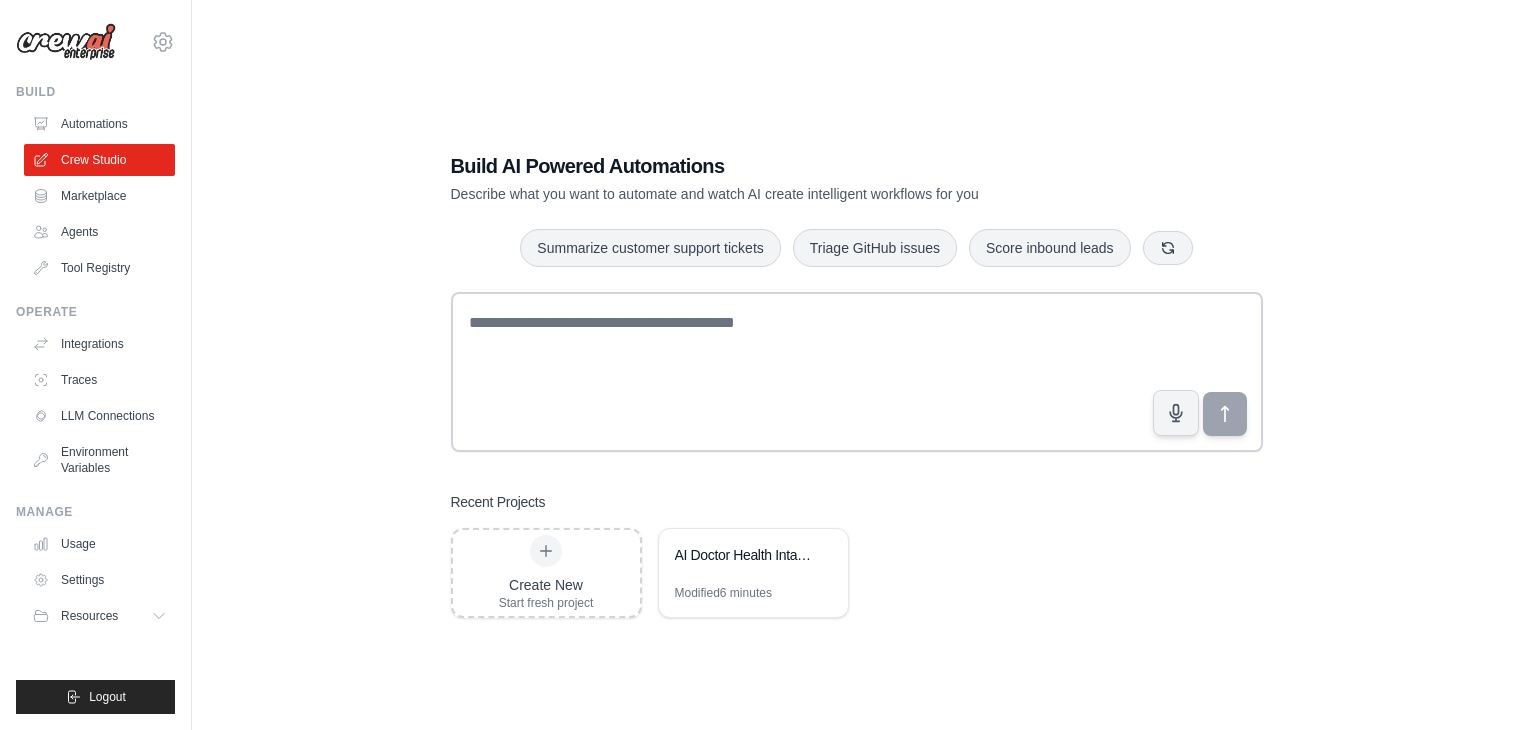 scroll, scrollTop: 0, scrollLeft: 0, axis: both 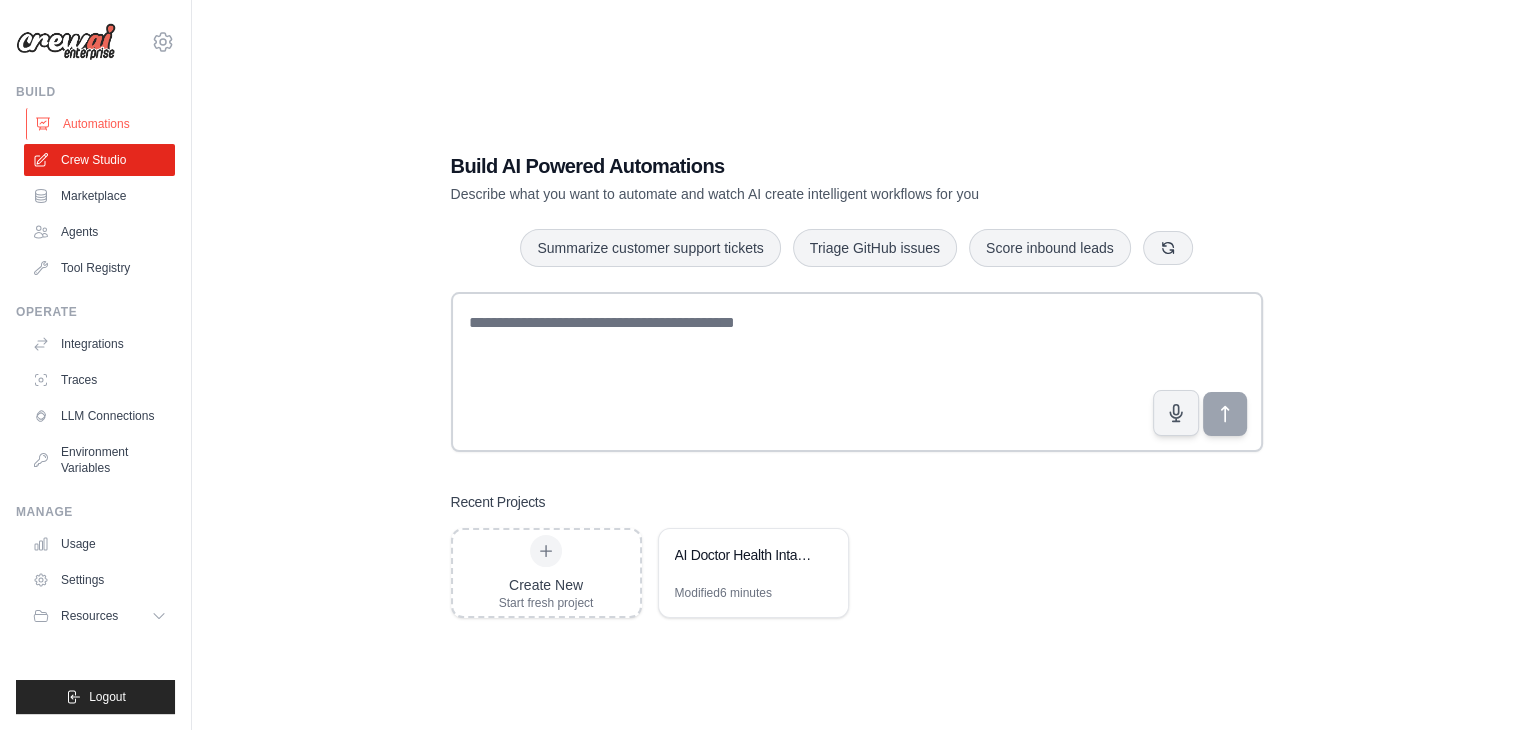 click on "Automations" at bounding box center (101, 124) 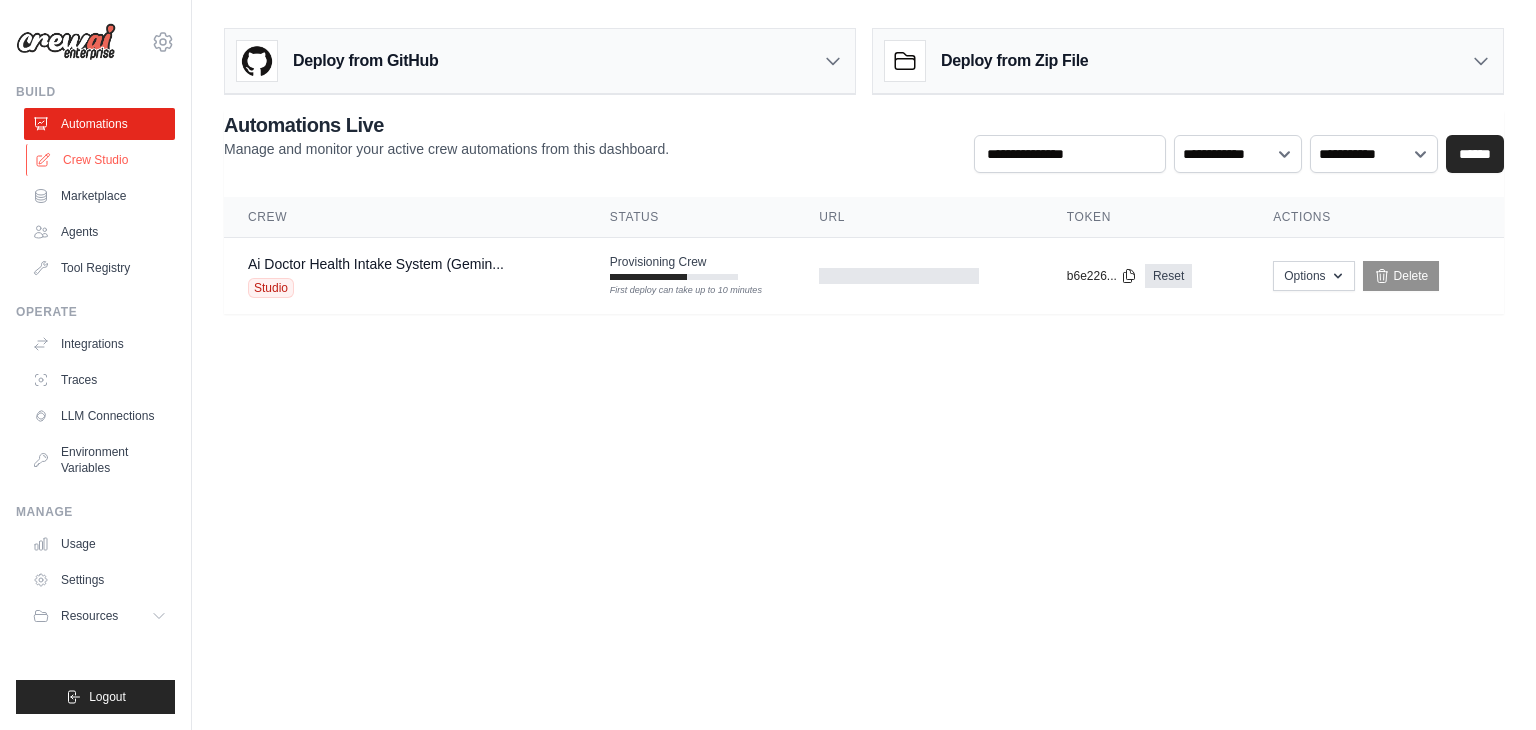 click on "Crew Studio" at bounding box center [101, 160] 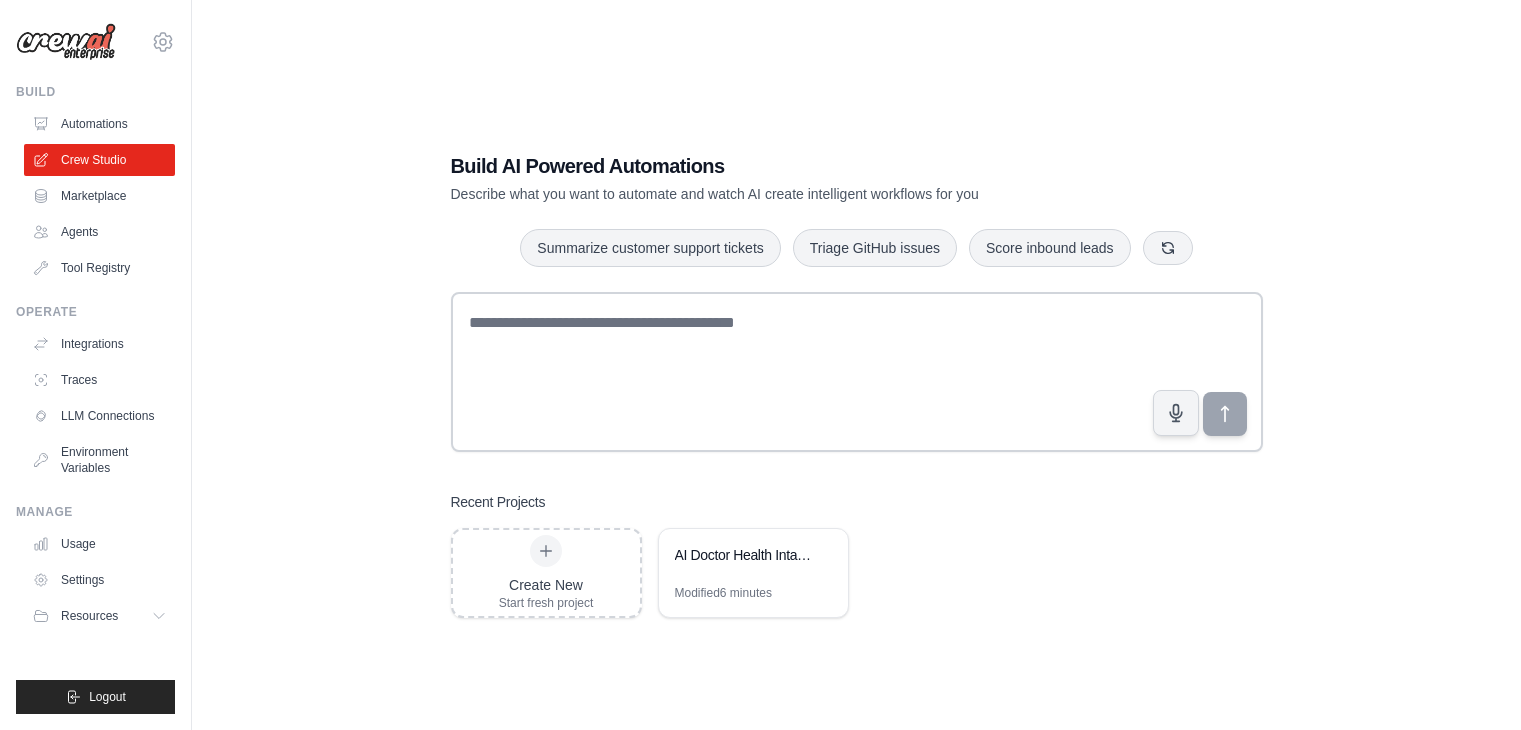 scroll, scrollTop: 0, scrollLeft: 0, axis: both 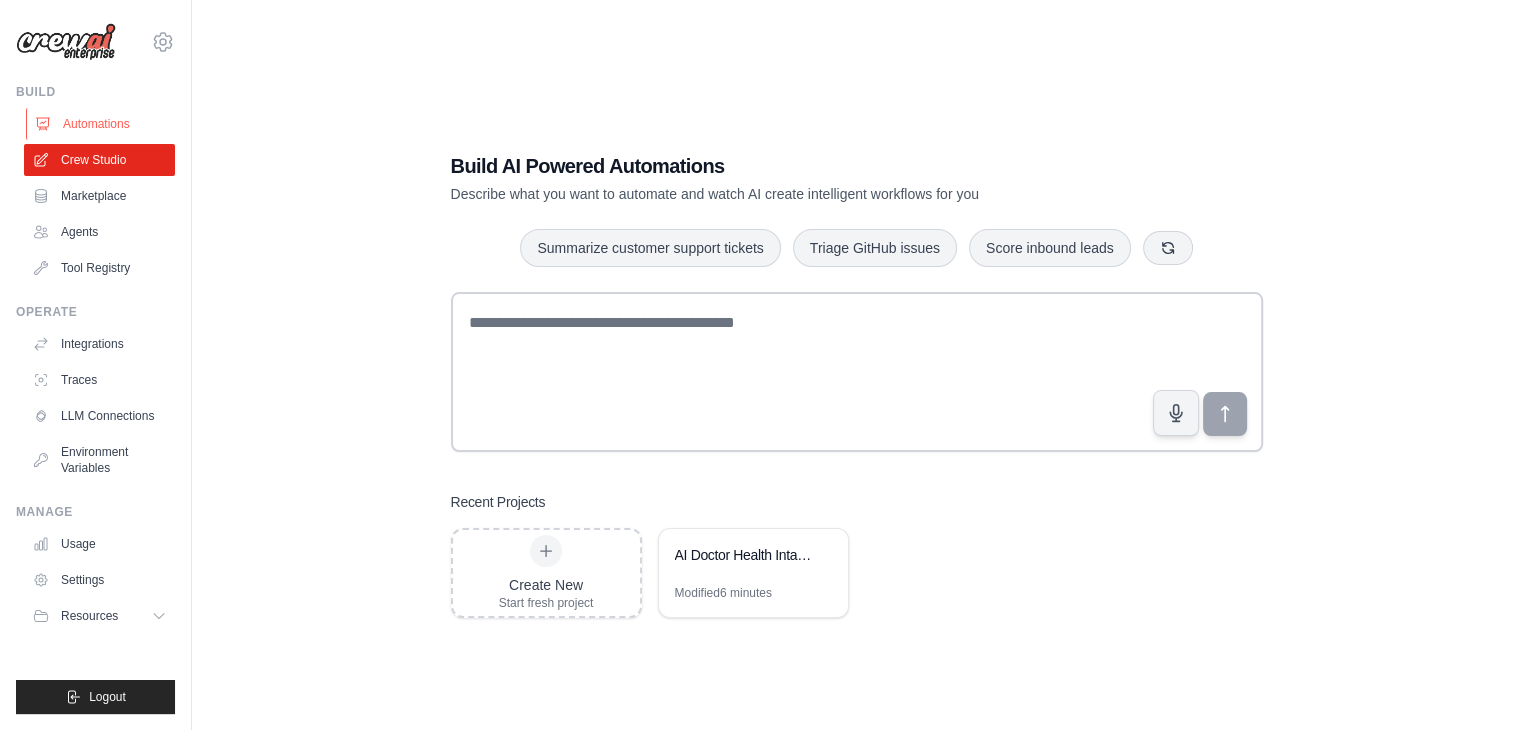 click on "Automations" at bounding box center [101, 124] 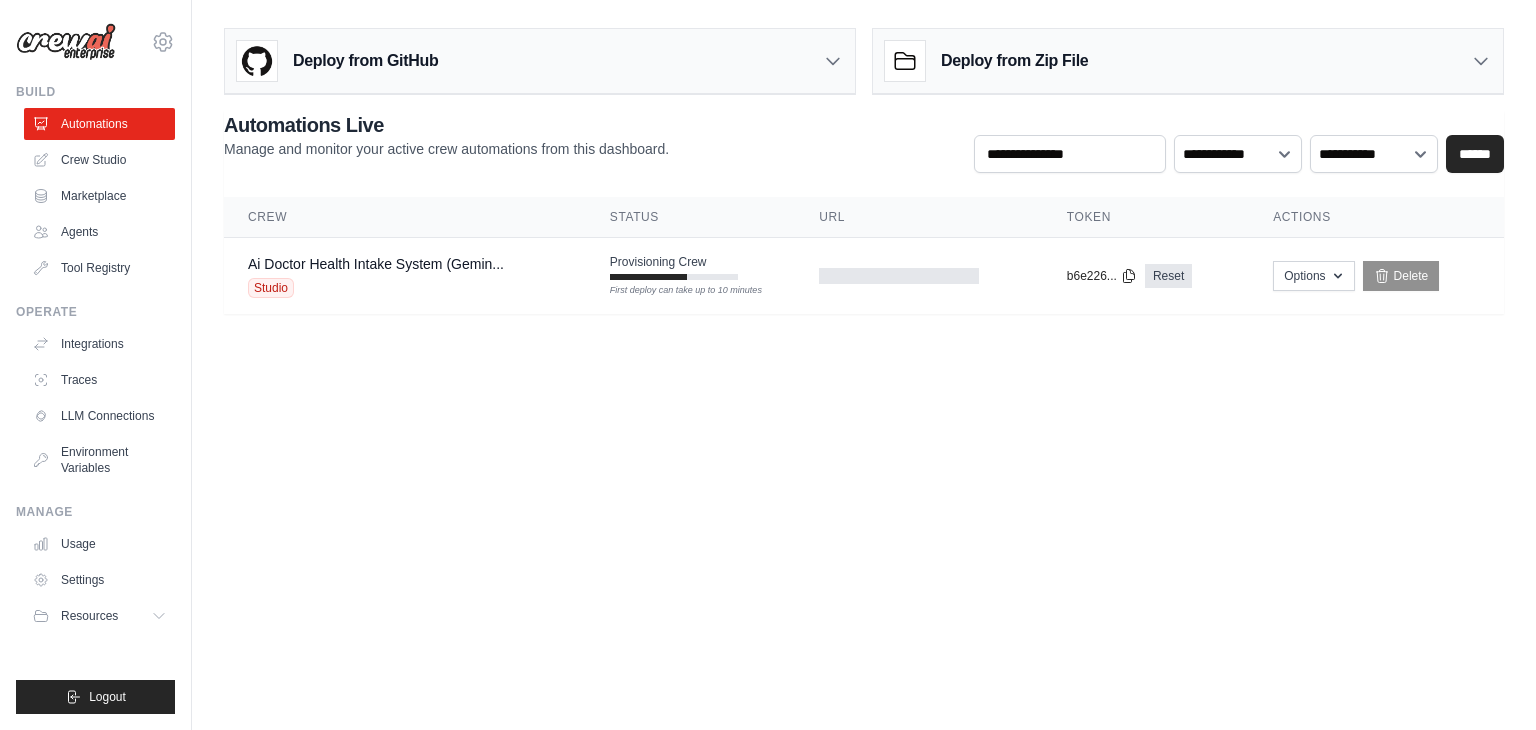 click on "Automations
Crew Studio
Marketplace
Agents
Tool Registry" at bounding box center (99, 196) 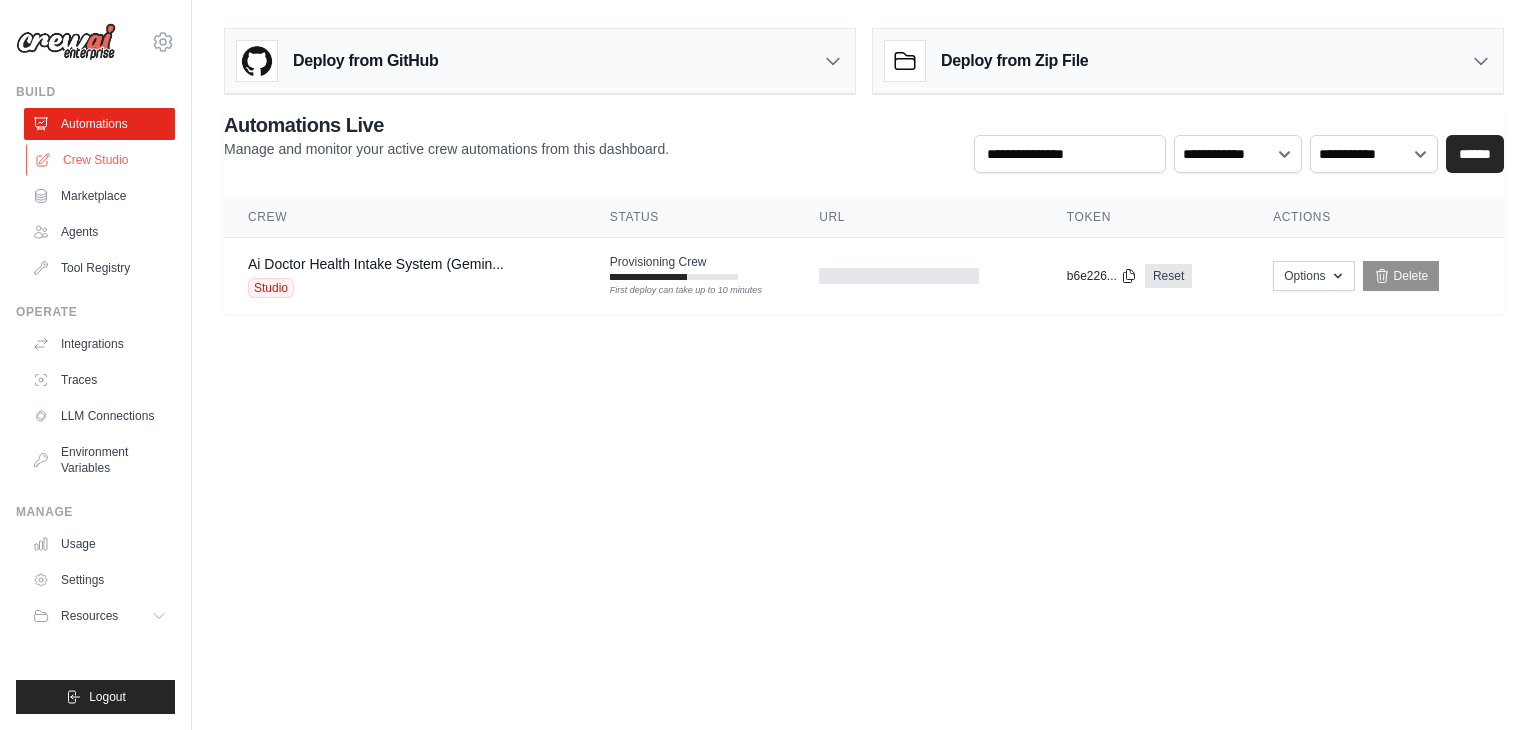 click on "Crew Studio" at bounding box center (101, 160) 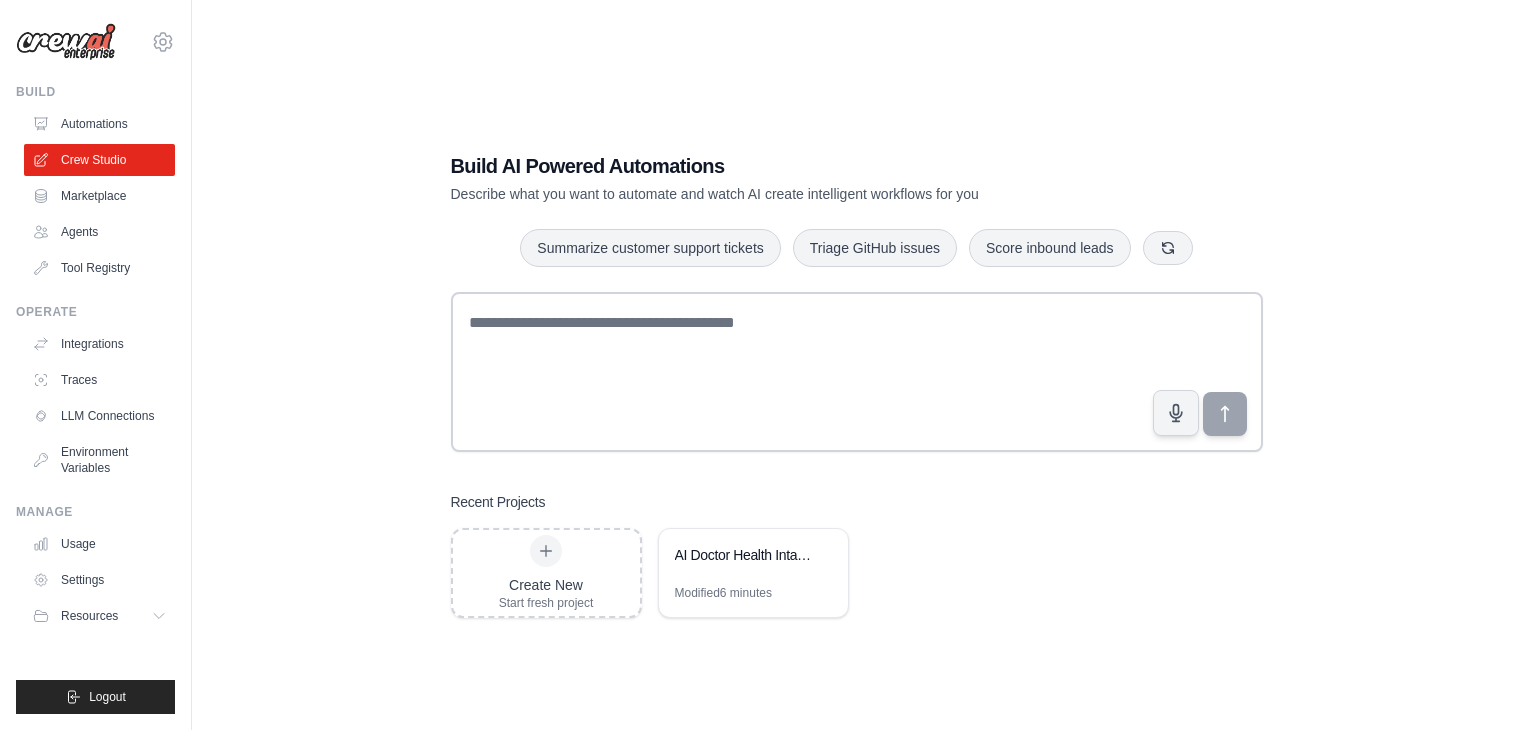 scroll, scrollTop: 0, scrollLeft: 0, axis: both 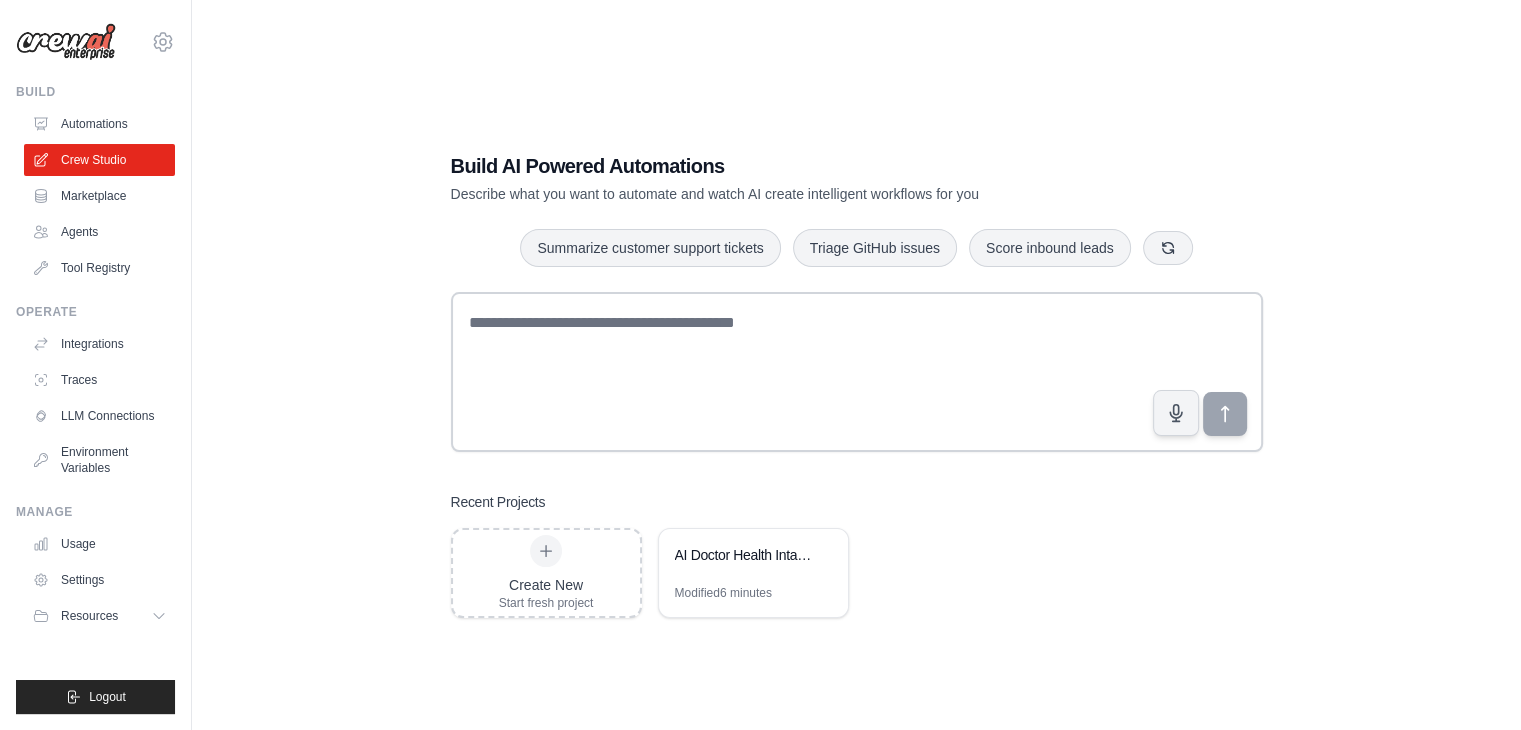 click on "Automations" at bounding box center [99, 124] 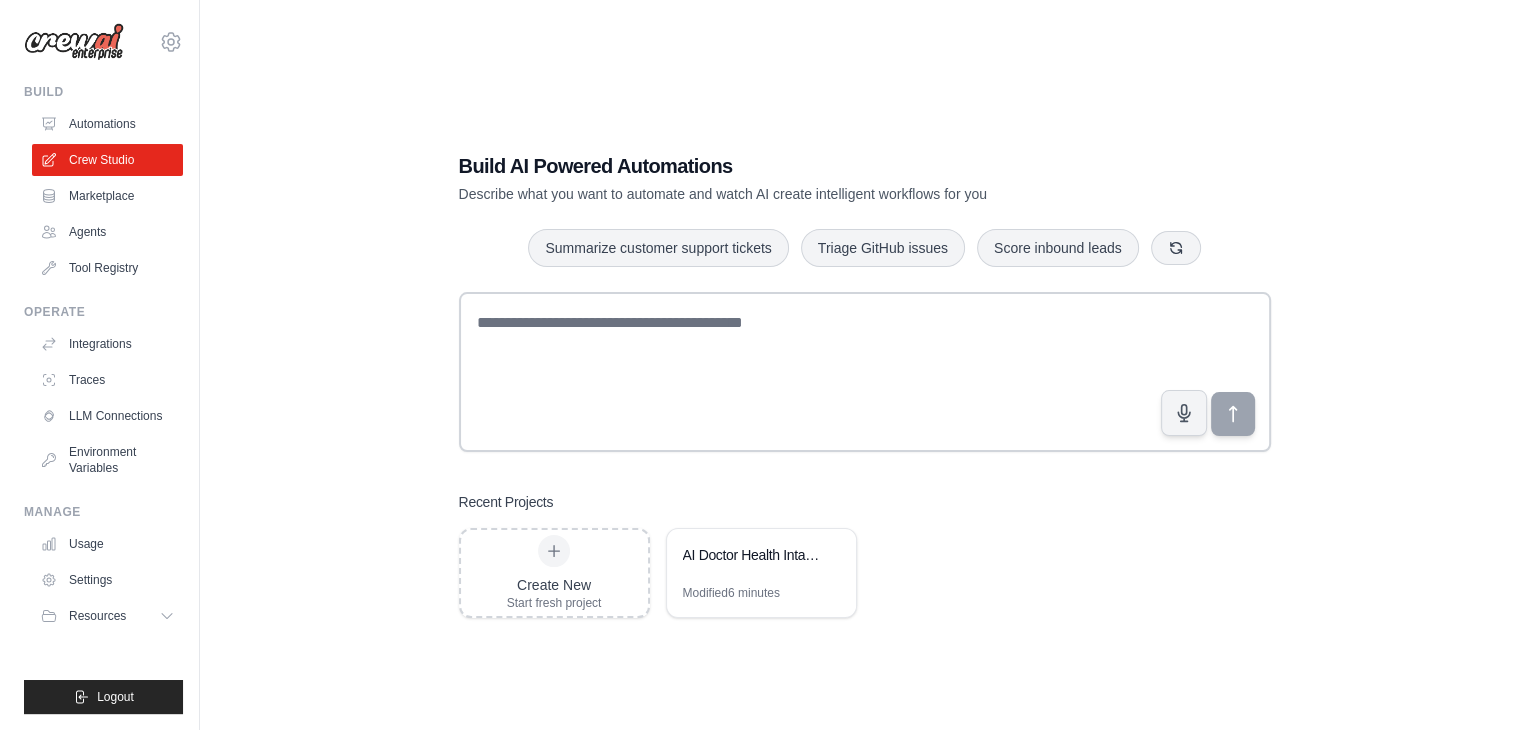 scroll, scrollTop: 0, scrollLeft: 0, axis: both 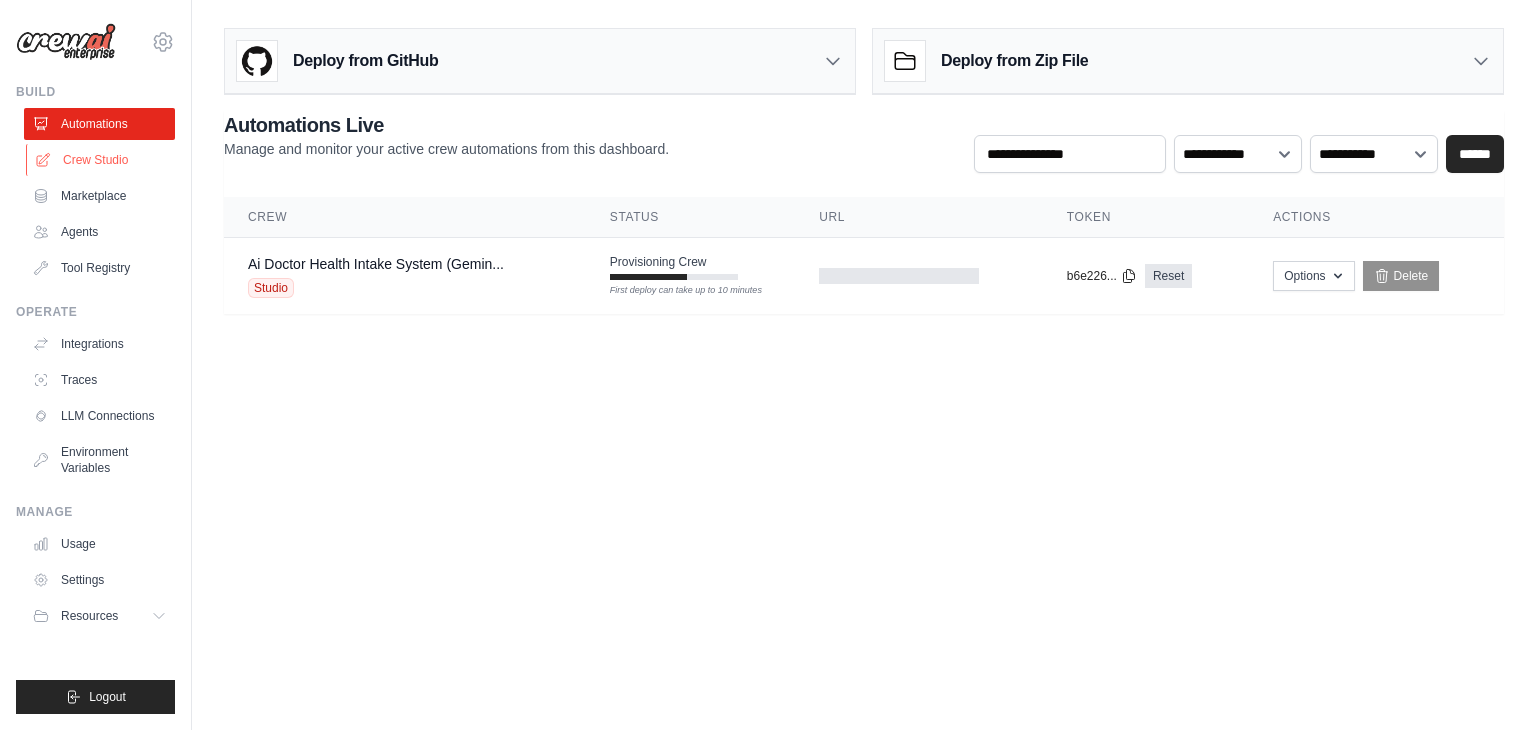 click on "Crew Studio" at bounding box center (101, 160) 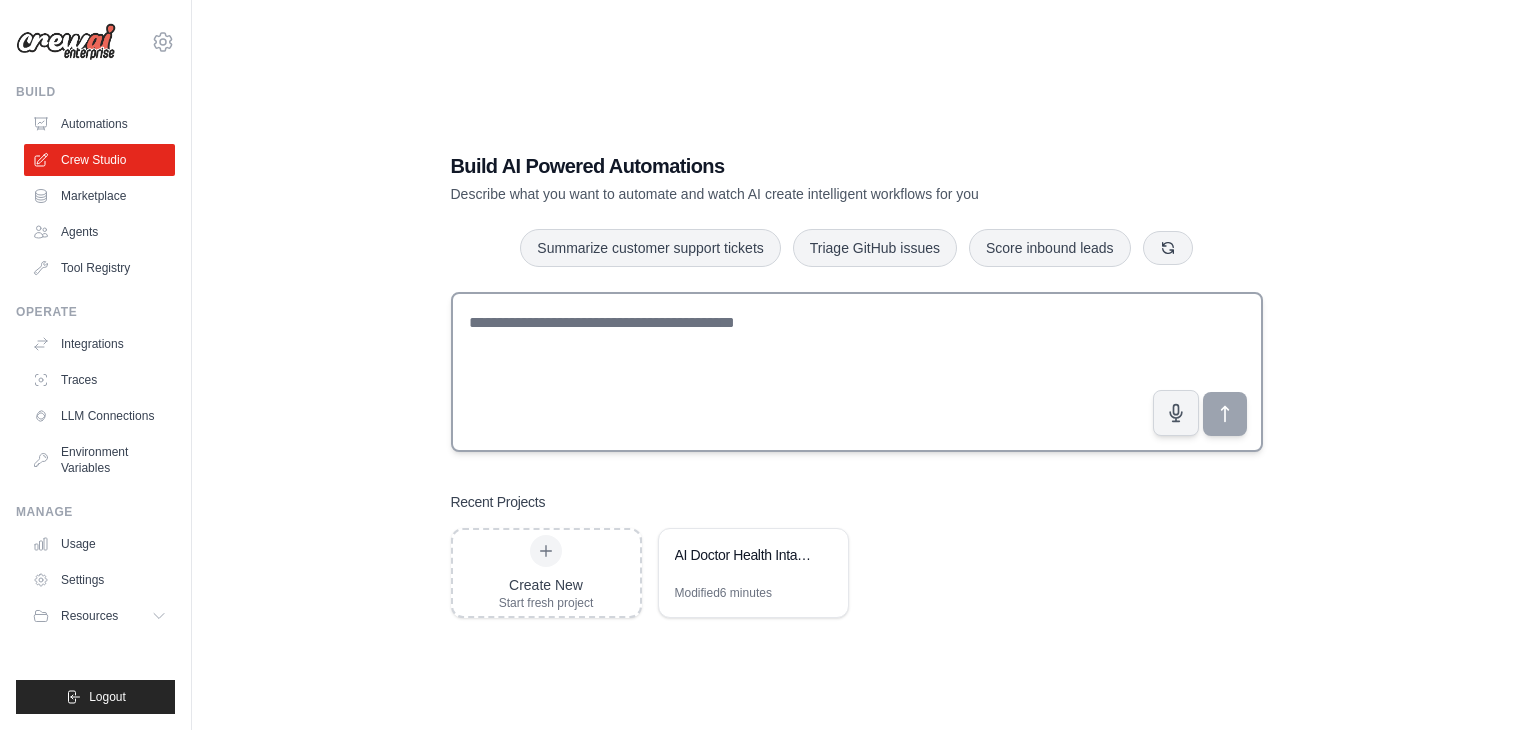 scroll, scrollTop: 0, scrollLeft: 0, axis: both 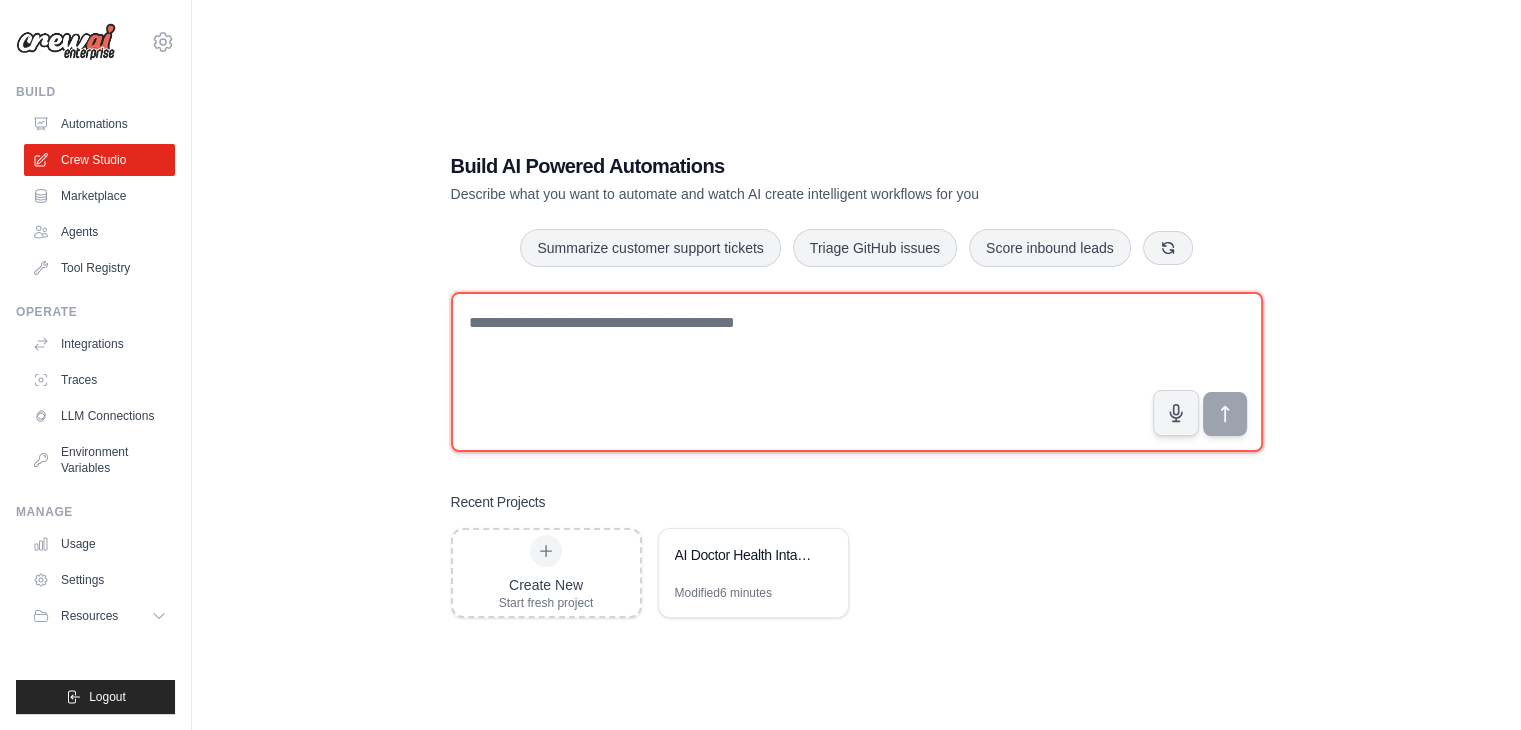 click at bounding box center [857, 372] 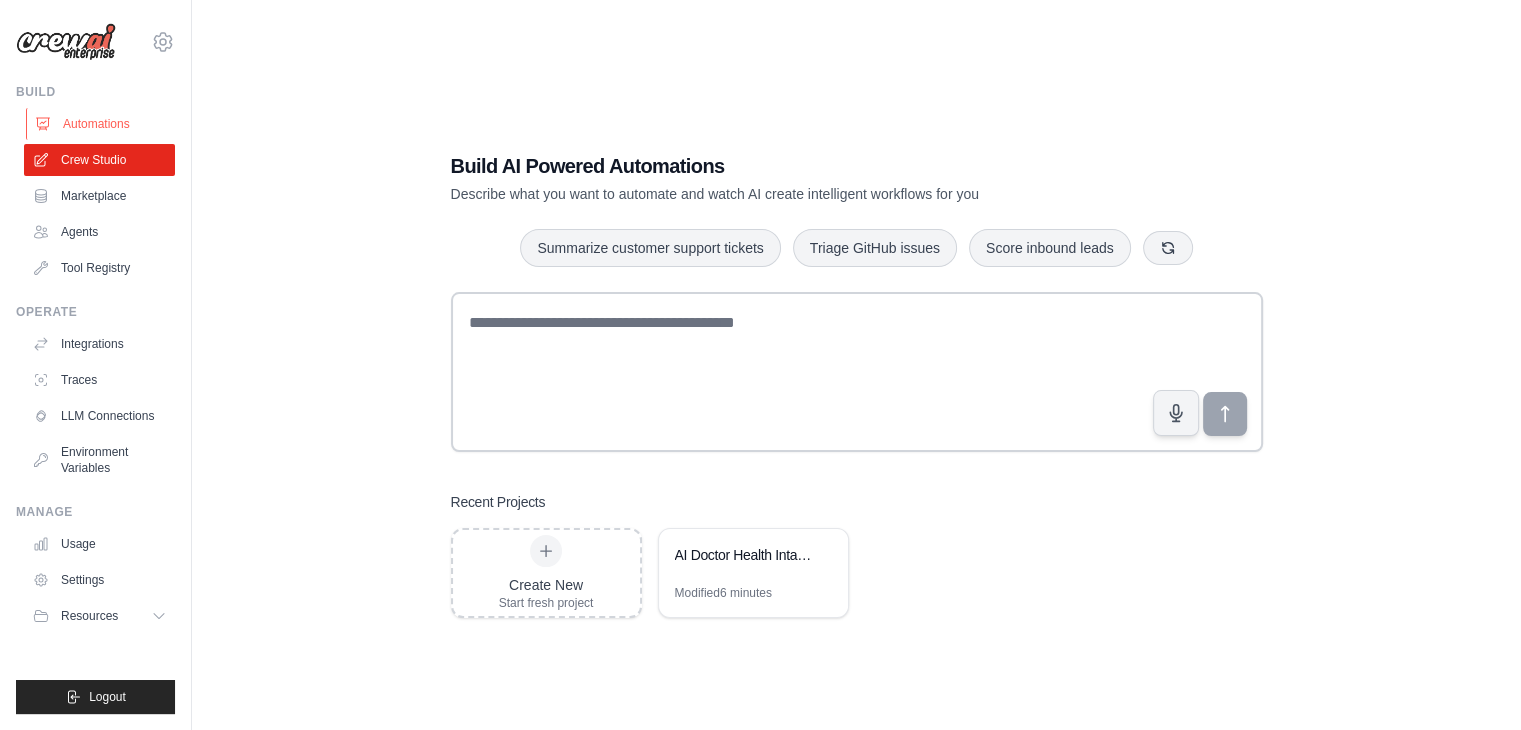click on "Automations" at bounding box center [101, 124] 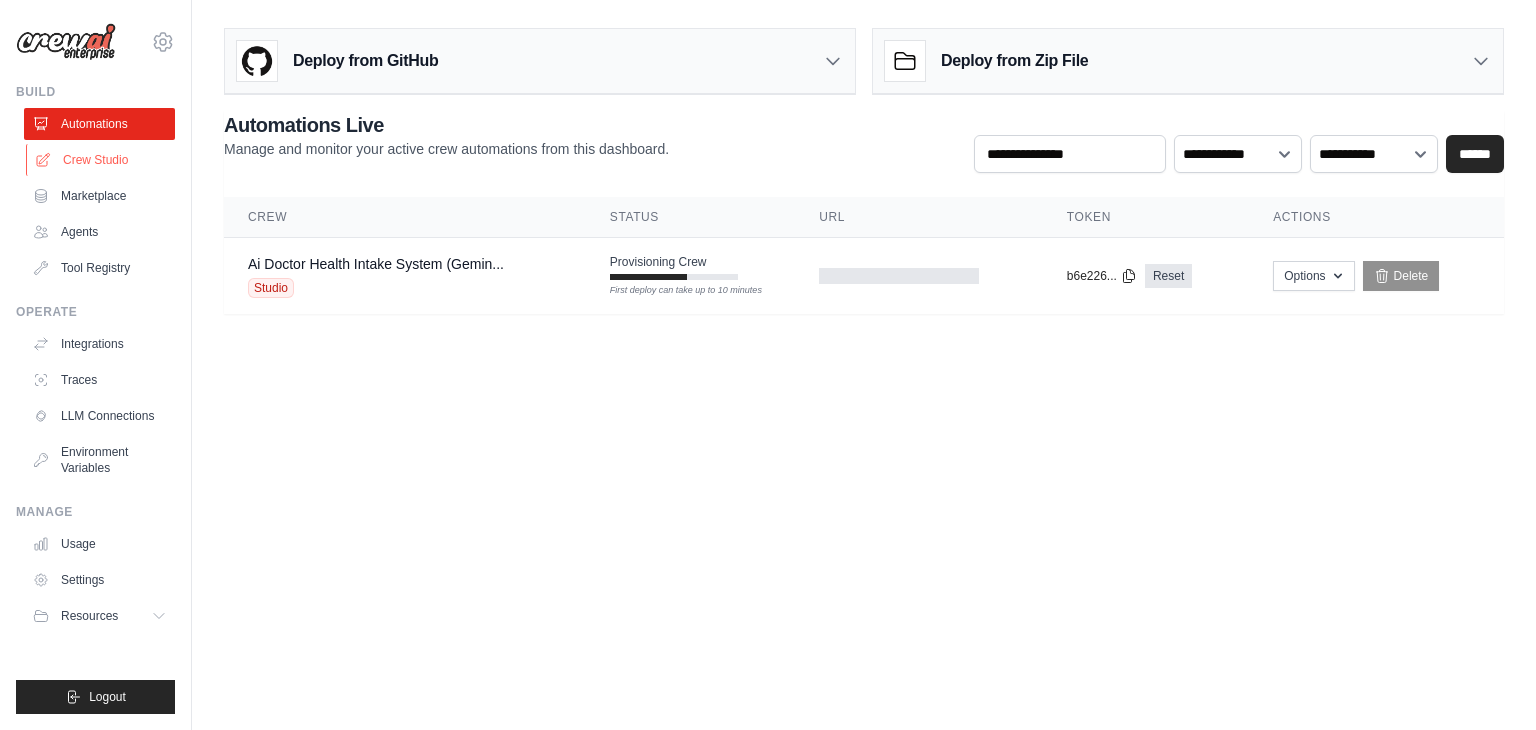 click on "Crew Studio" at bounding box center [101, 160] 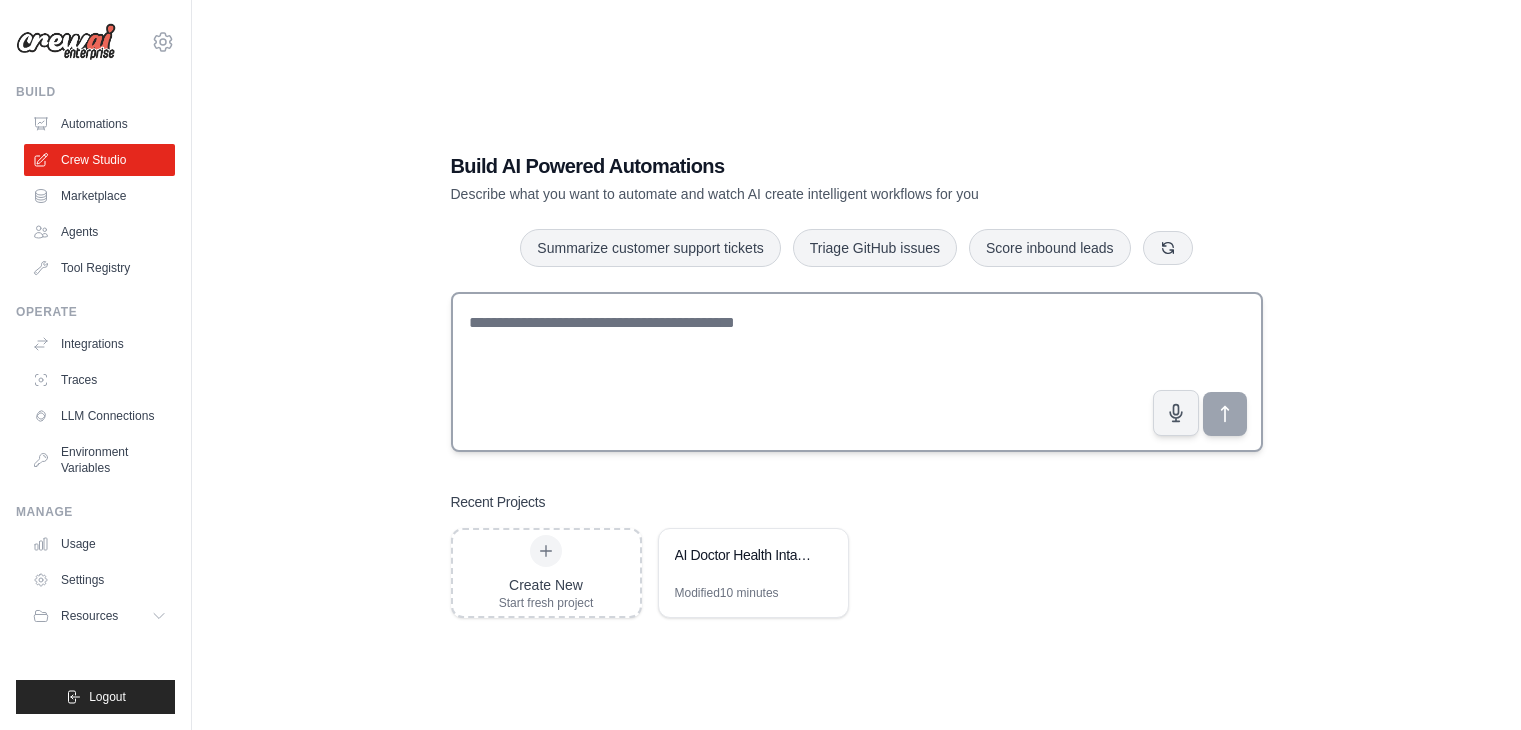 scroll, scrollTop: 0, scrollLeft: 0, axis: both 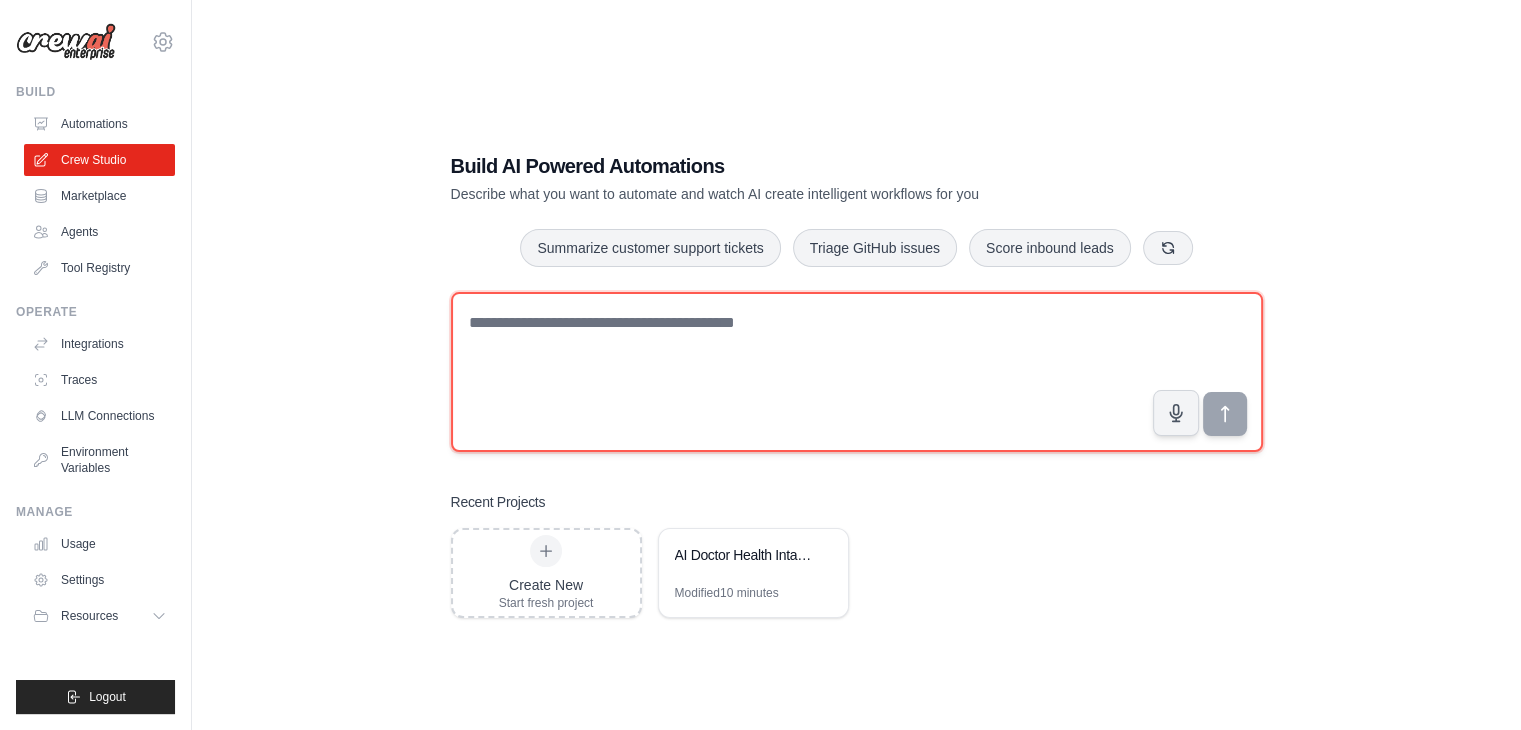 click at bounding box center [857, 372] 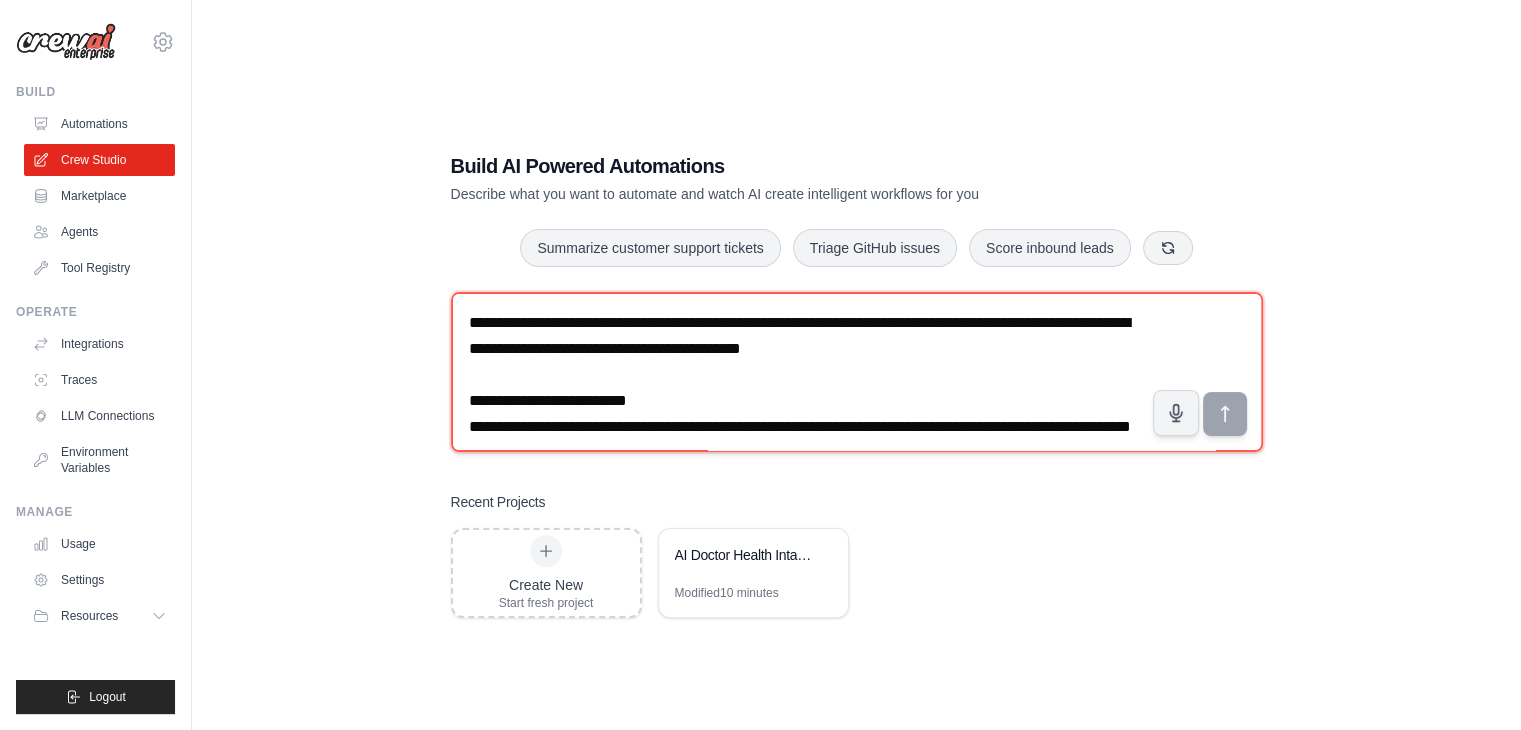 scroll, scrollTop: 1597, scrollLeft: 0, axis: vertical 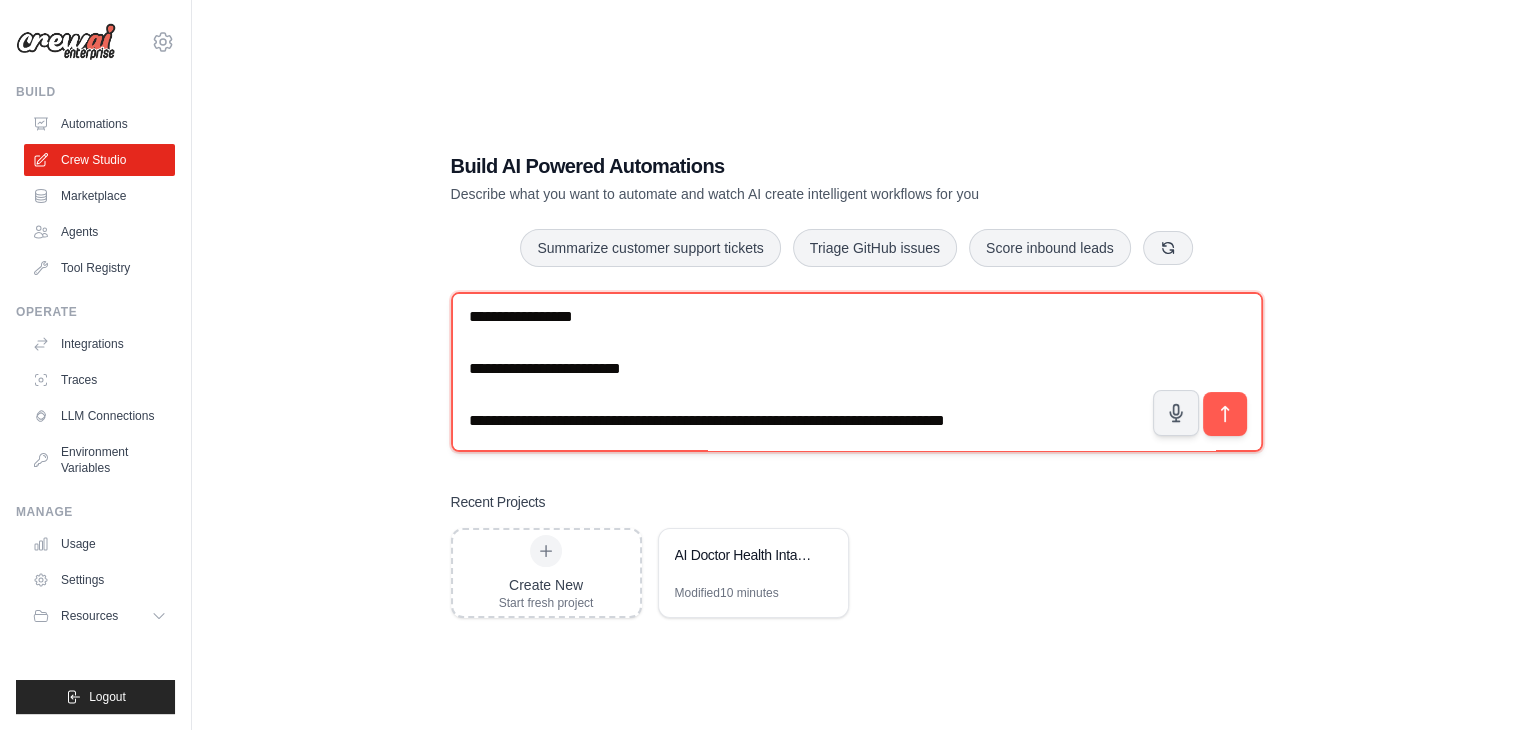 click at bounding box center [857, 372] 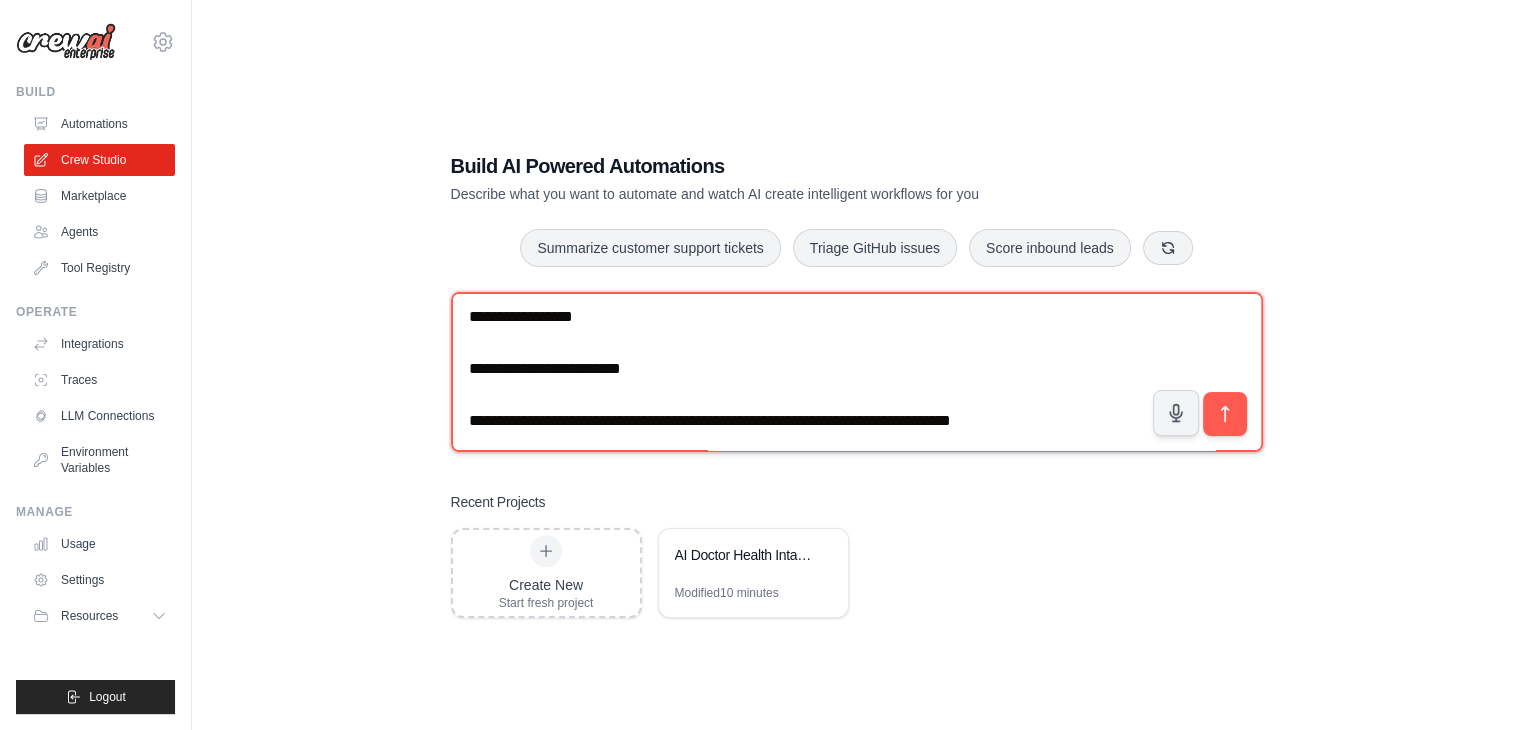 paste on "**********" 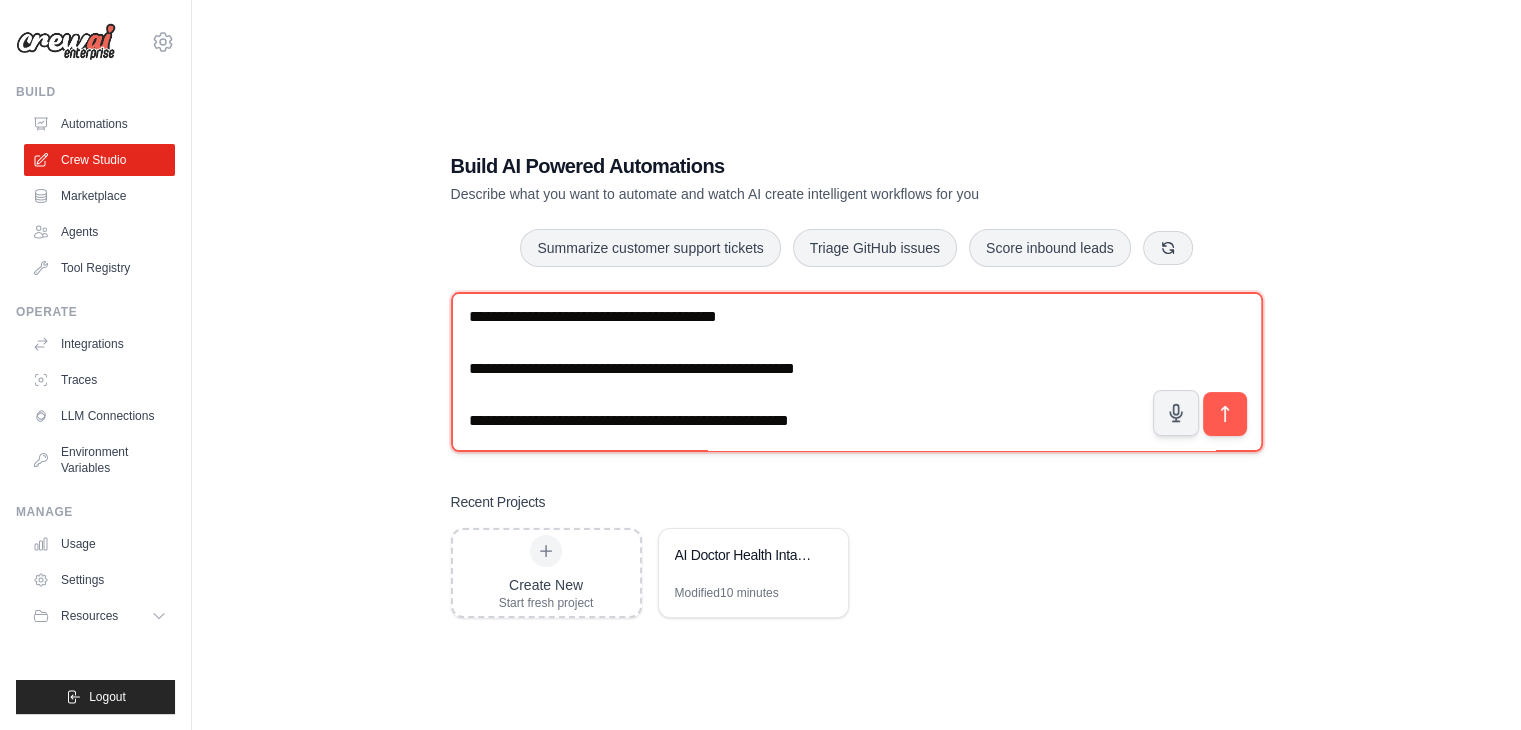 scroll, scrollTop: 2507, scrollLeft: 0, axis: vertical 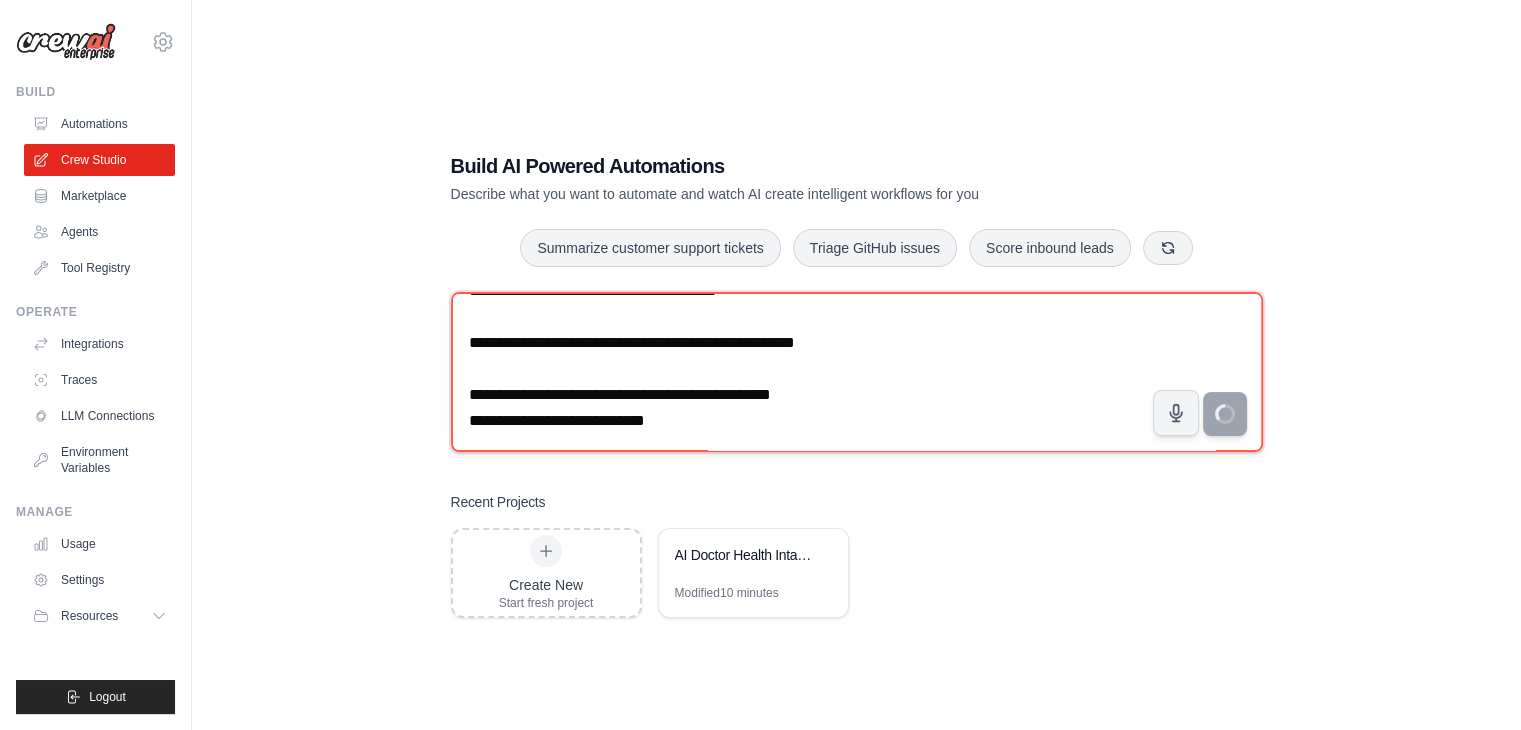 type on "**********" 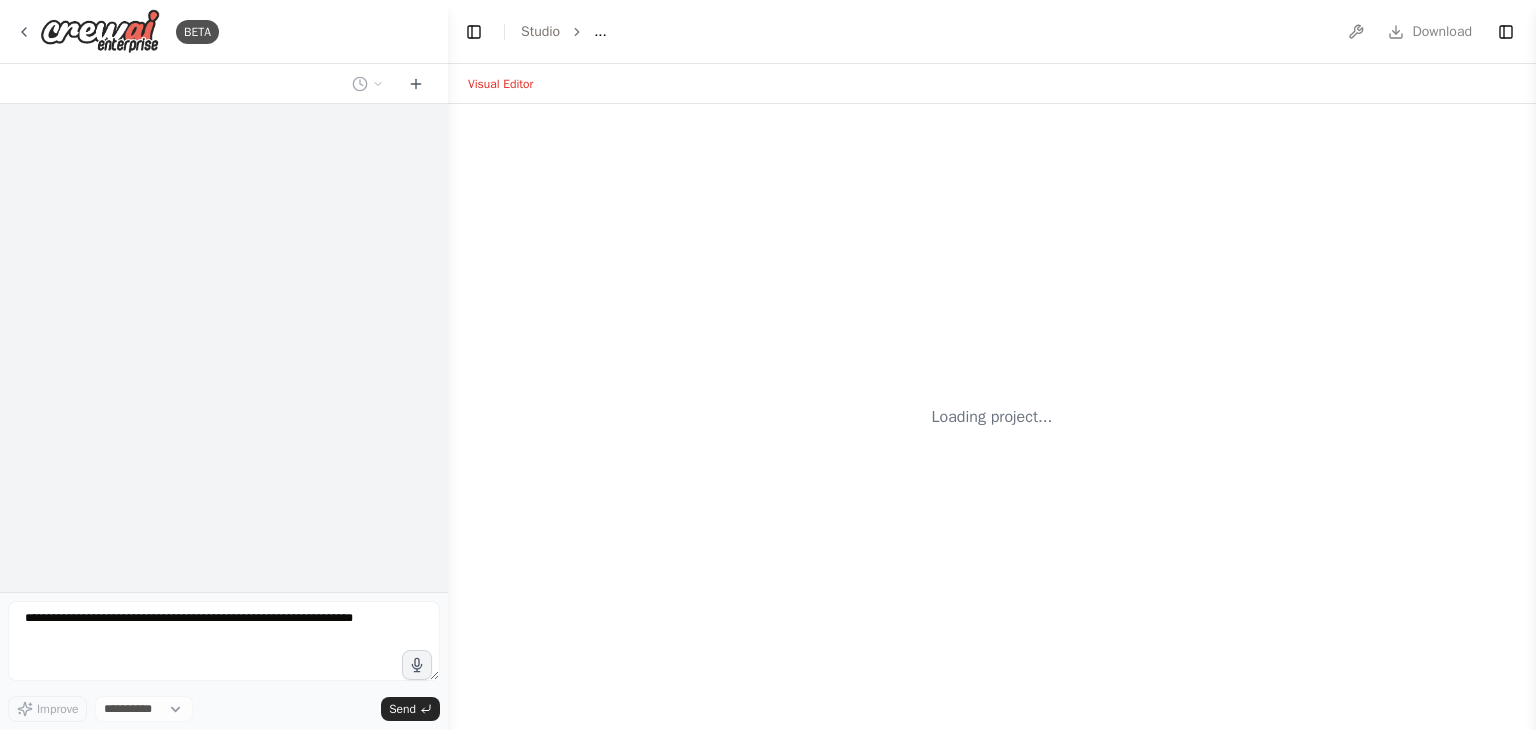 scroll, scrollTop: 0, scrollLeft: 0, axis: both 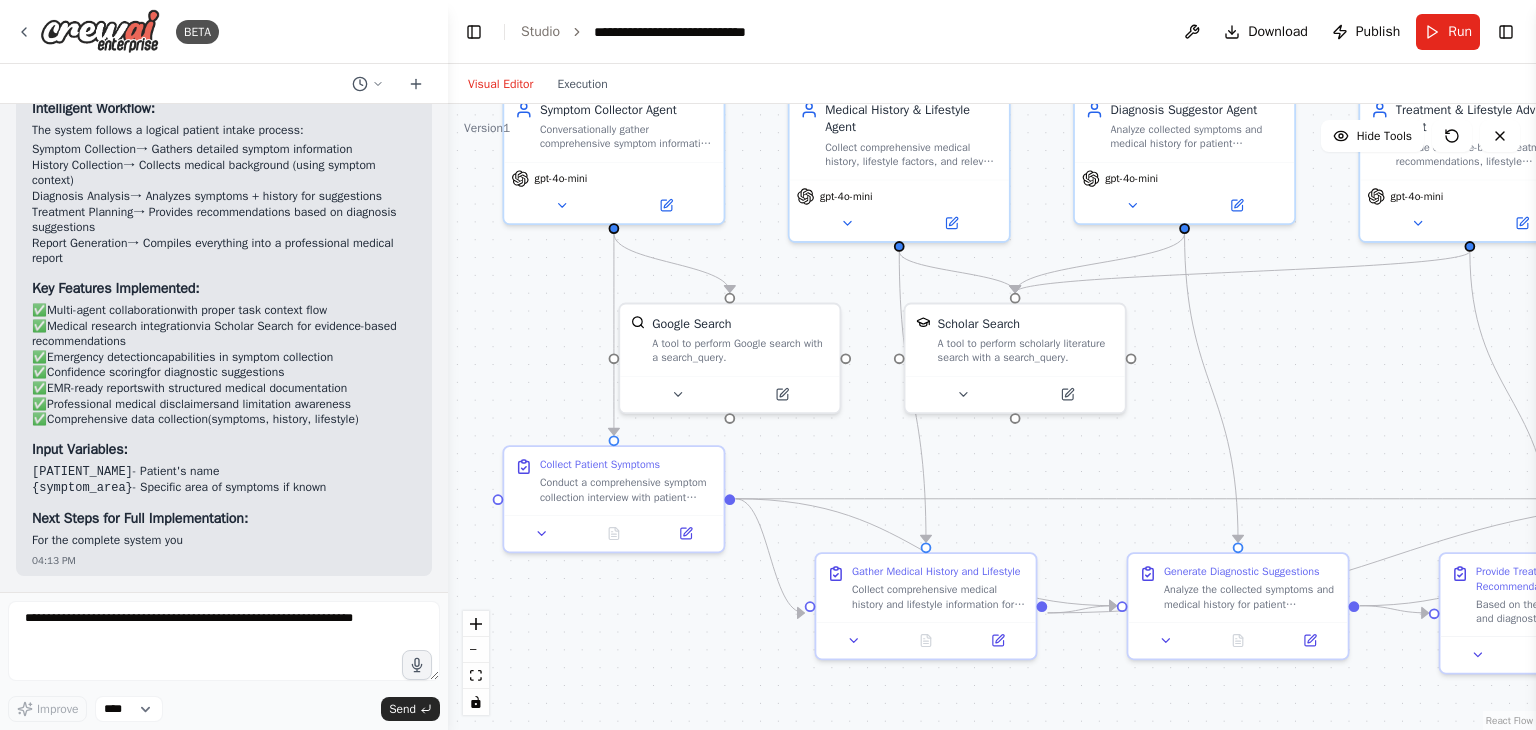 drag, startPoint x: 1409, startPoint y: 552, endPoint x: 1319, endPoint y: 411, distance: 167.27522 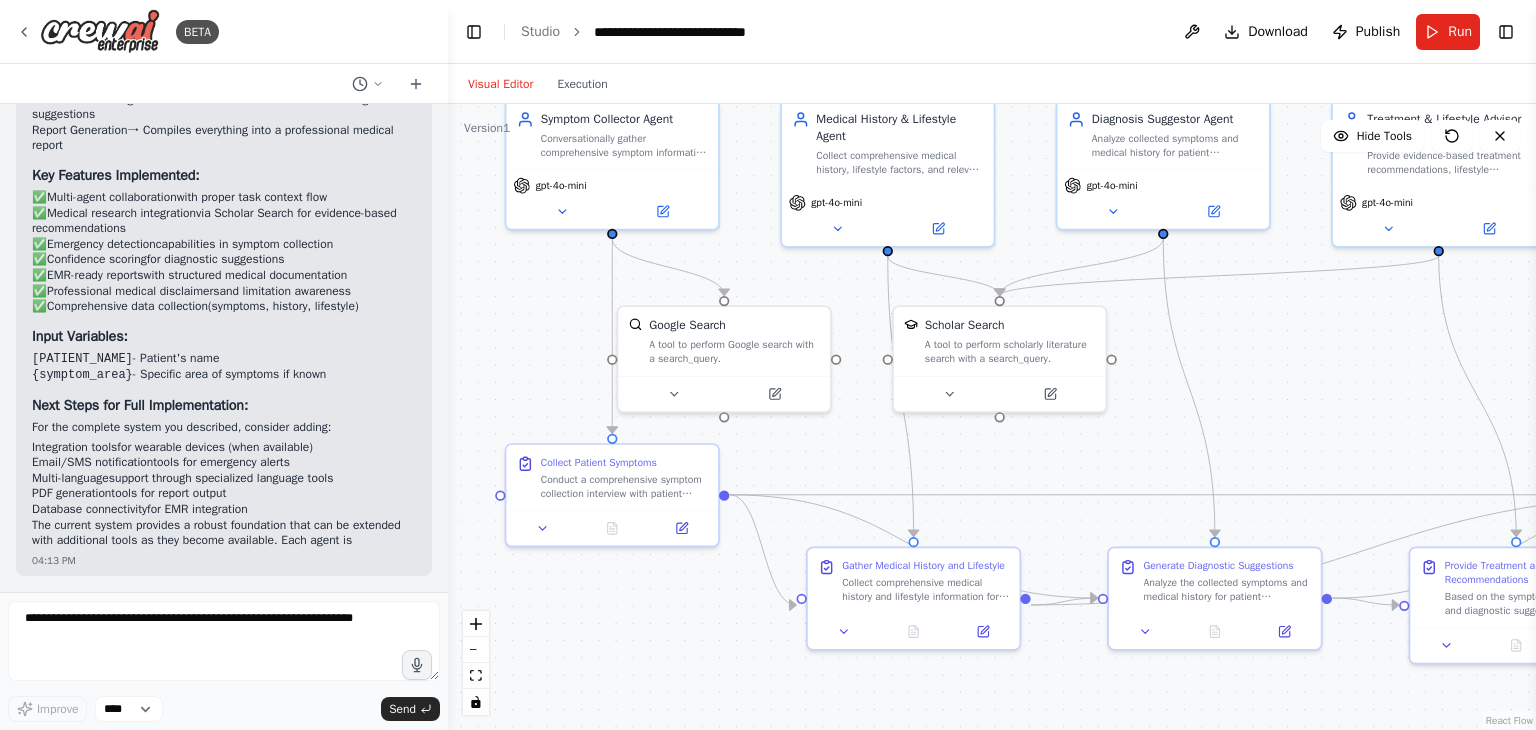 drag, startPoint x: 1400, startPoint y: 413, endPoint x: 1298, endPoint y: 402, distance: 102.59142 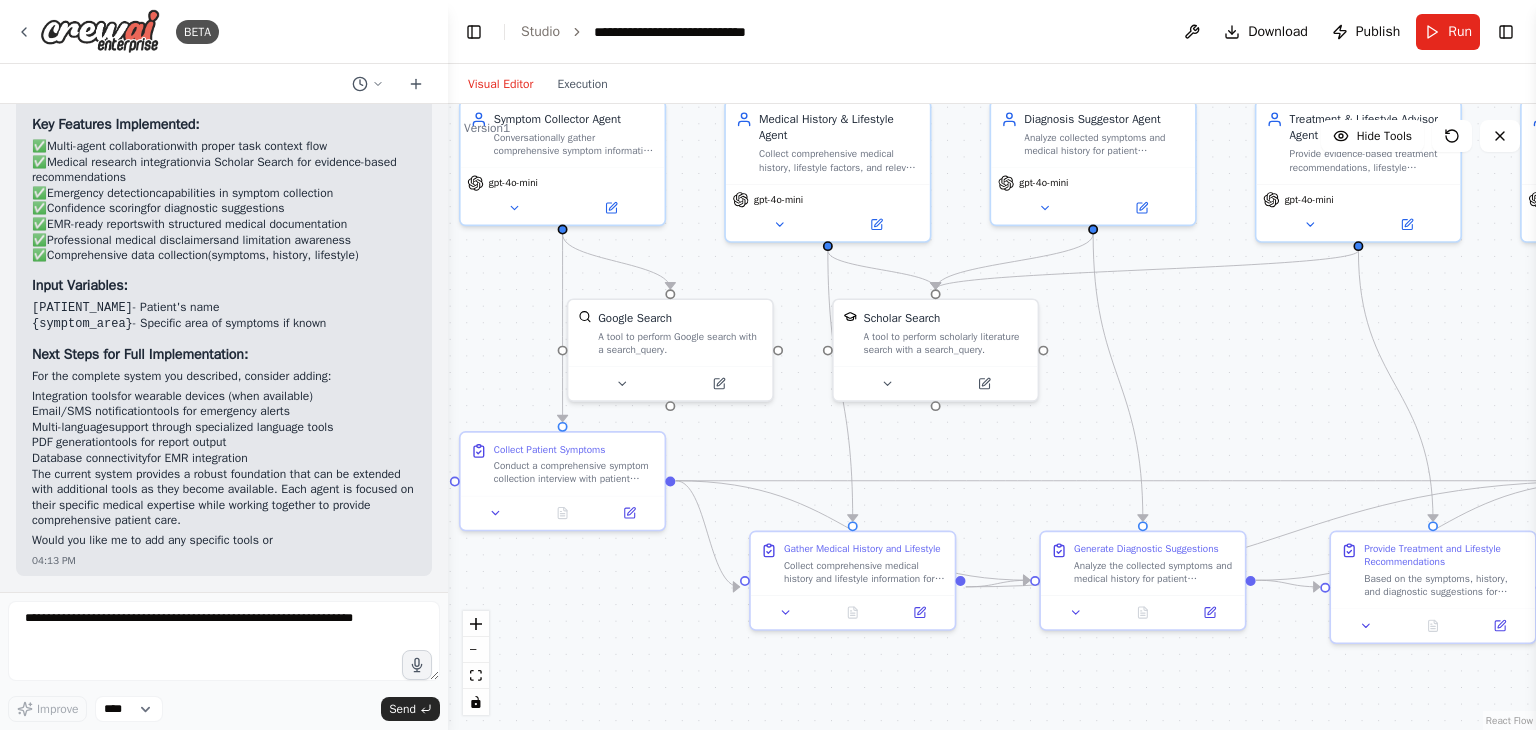 scroll, scrollTop: 2933, scrollLeft: 0, axis: vertical 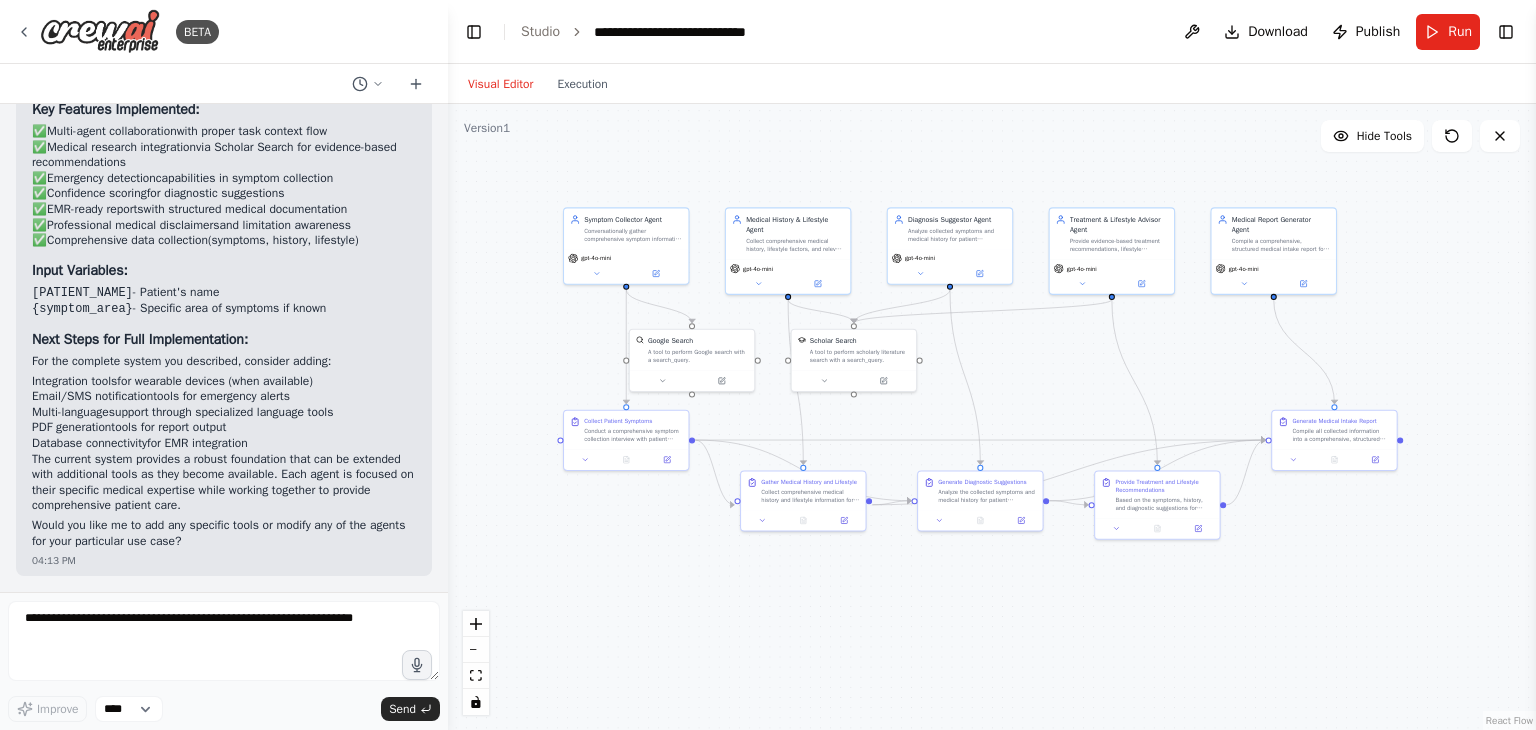 drag, startPoint x: 1415, startPoint y: 382, endPoint x: 1195, endPoint y: 372, distance: 220.22716 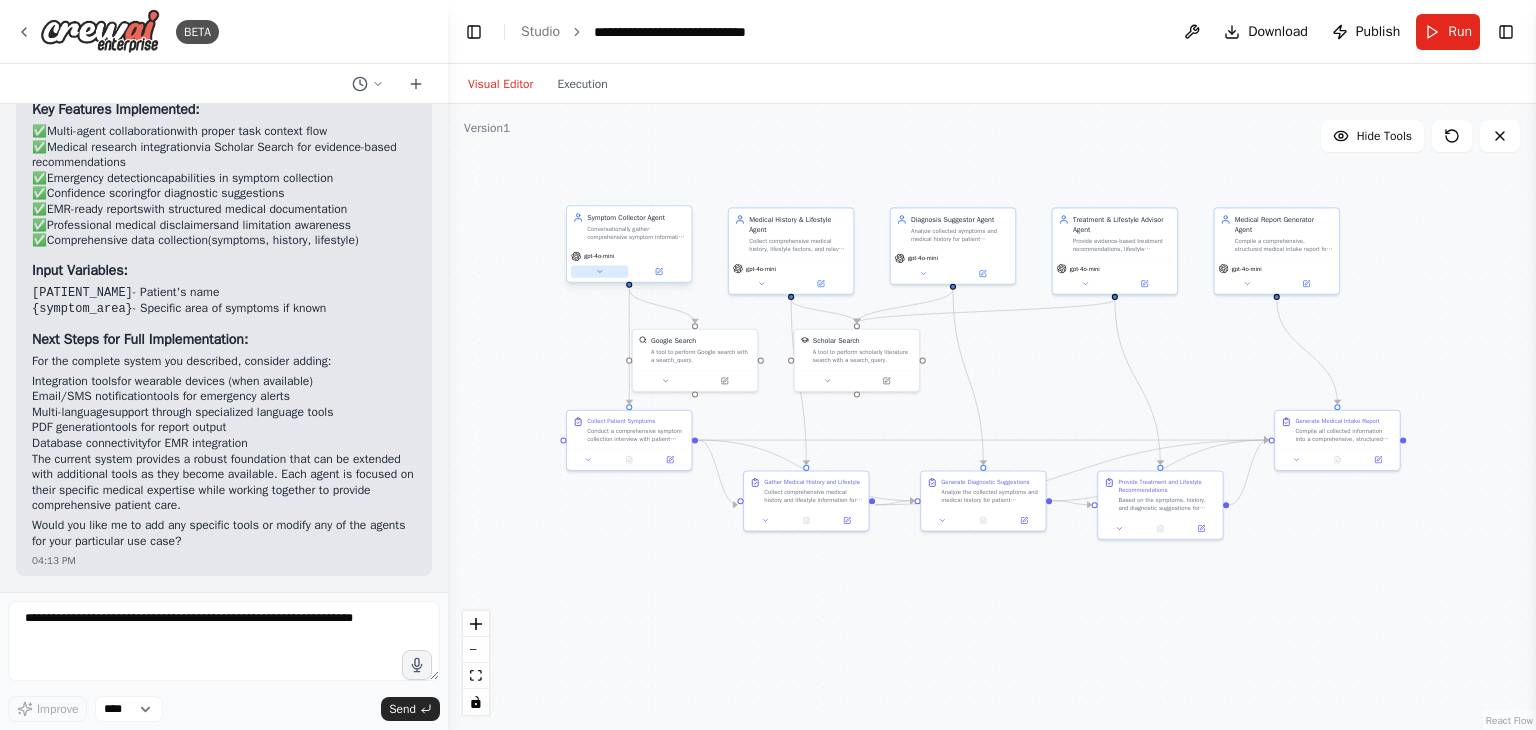 click at bounding box center (599, 272) 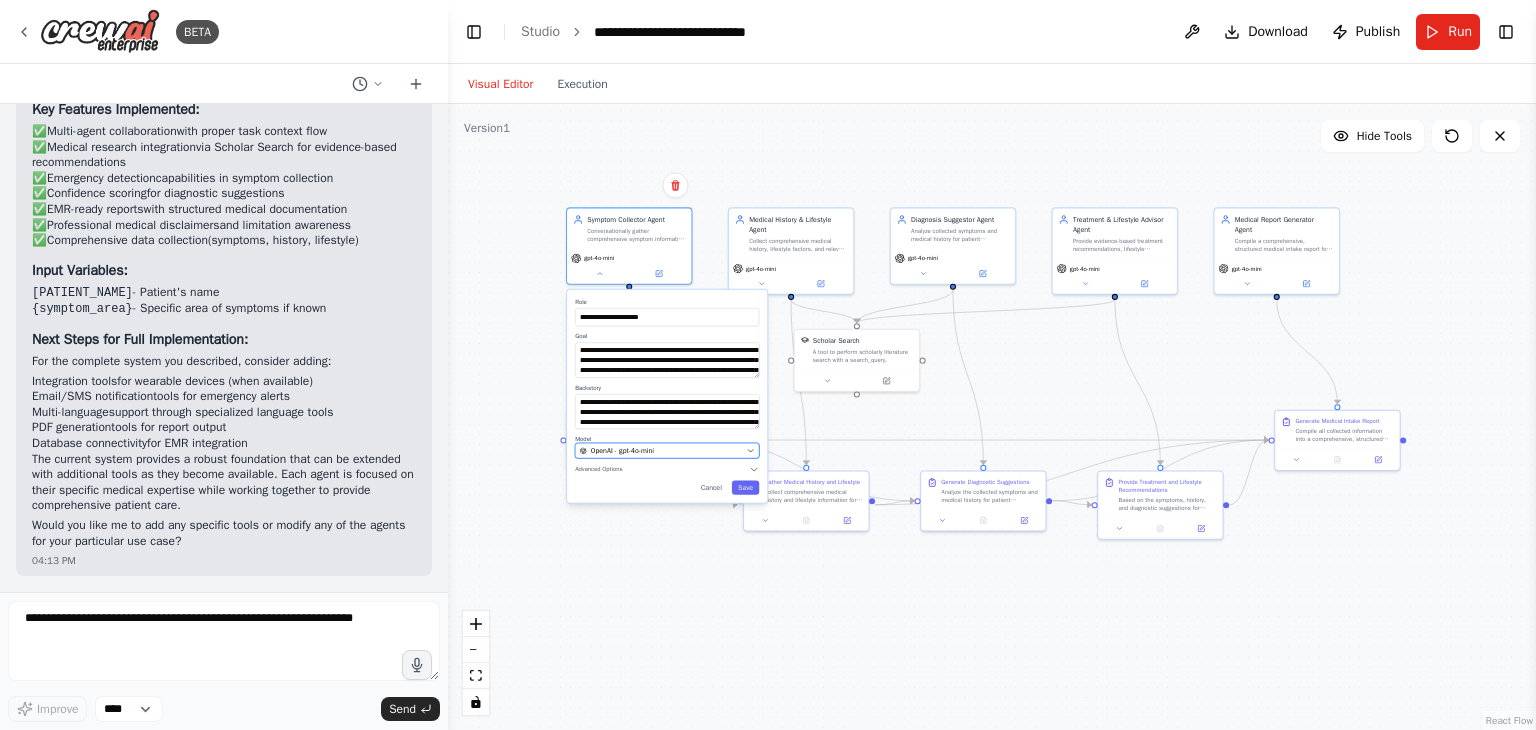 click on "OpenAI - gpt-4o-mini" at bounding box center [661, 451] 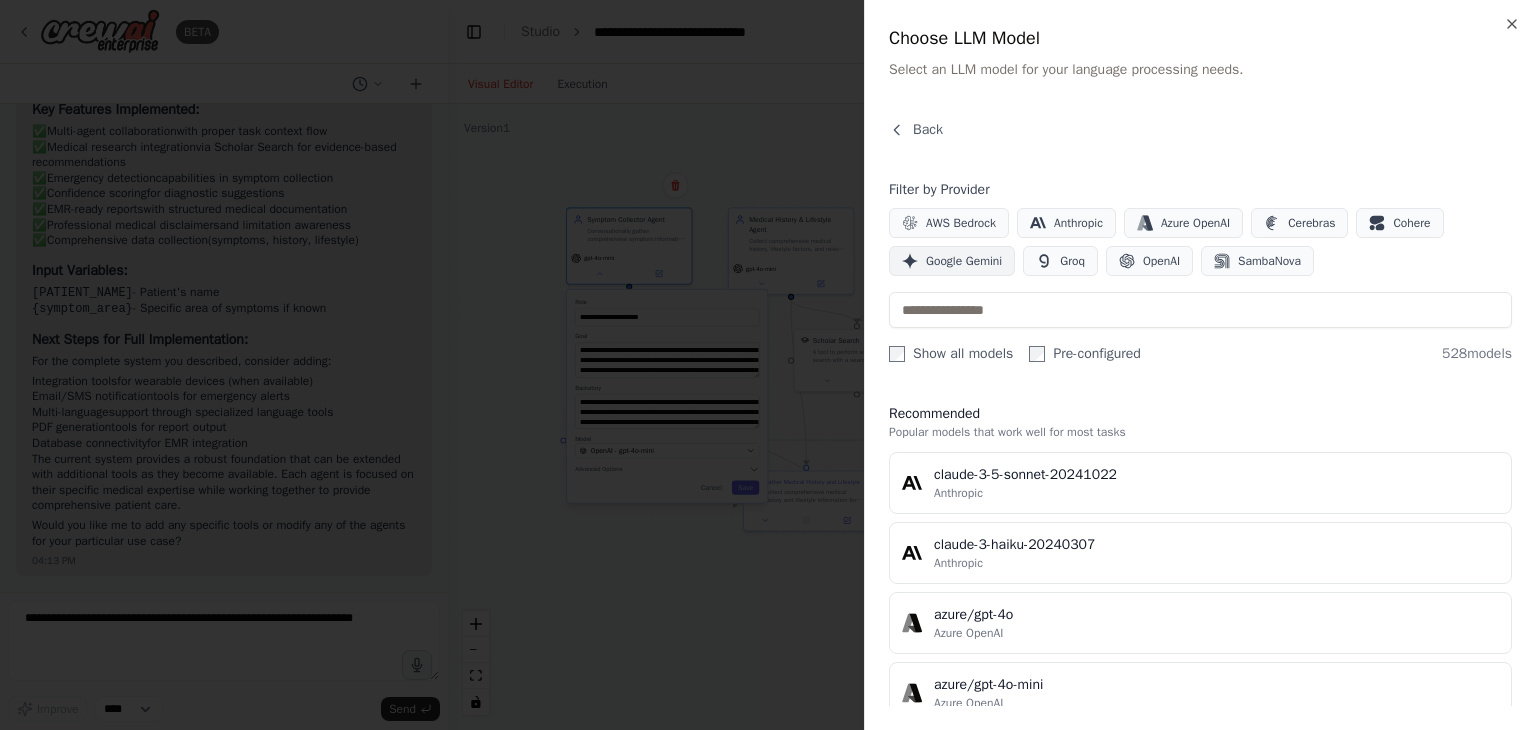 click on "Google Gemini" at bounding box center [964, 261] 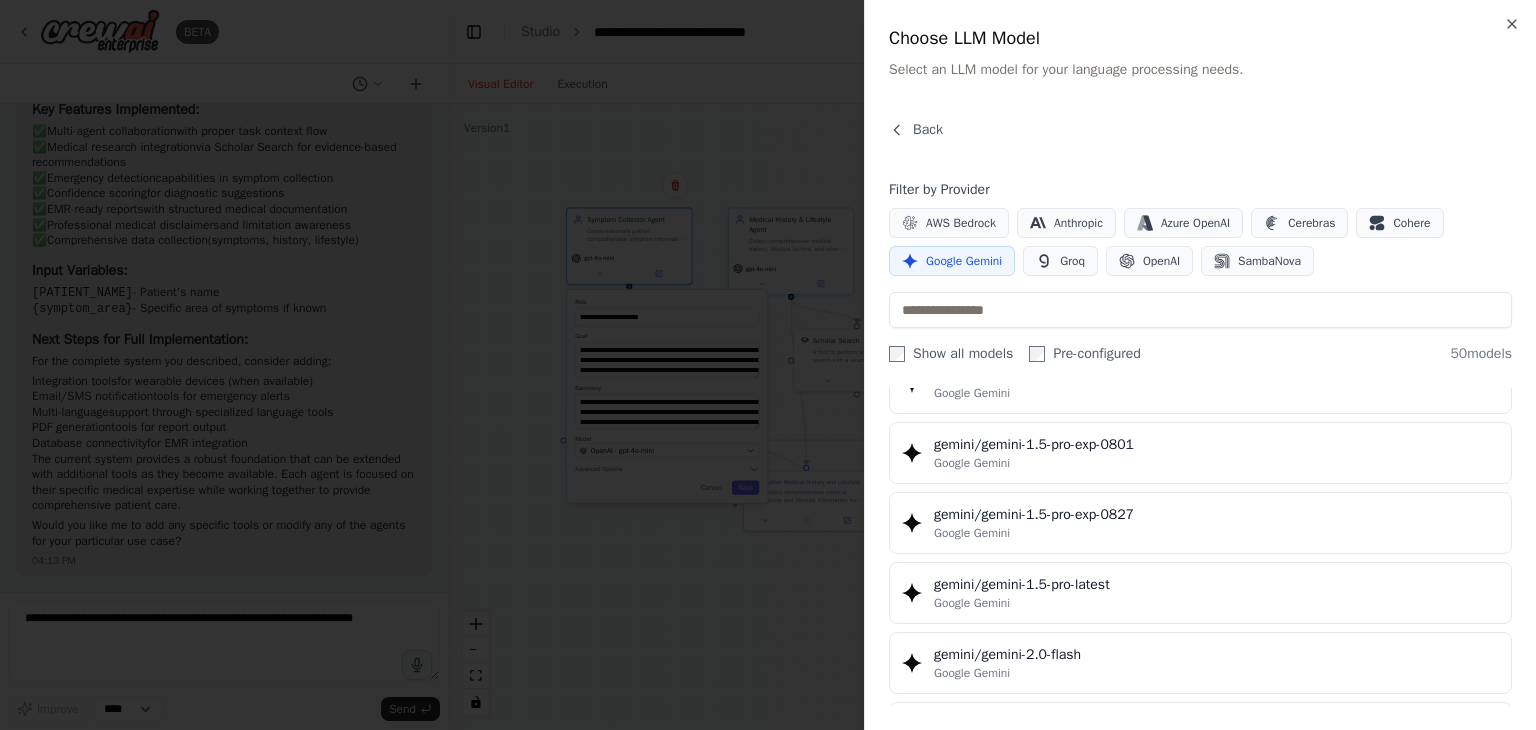scroll, scrollTop: 1000, scrollLeft: 0, axis: vertical 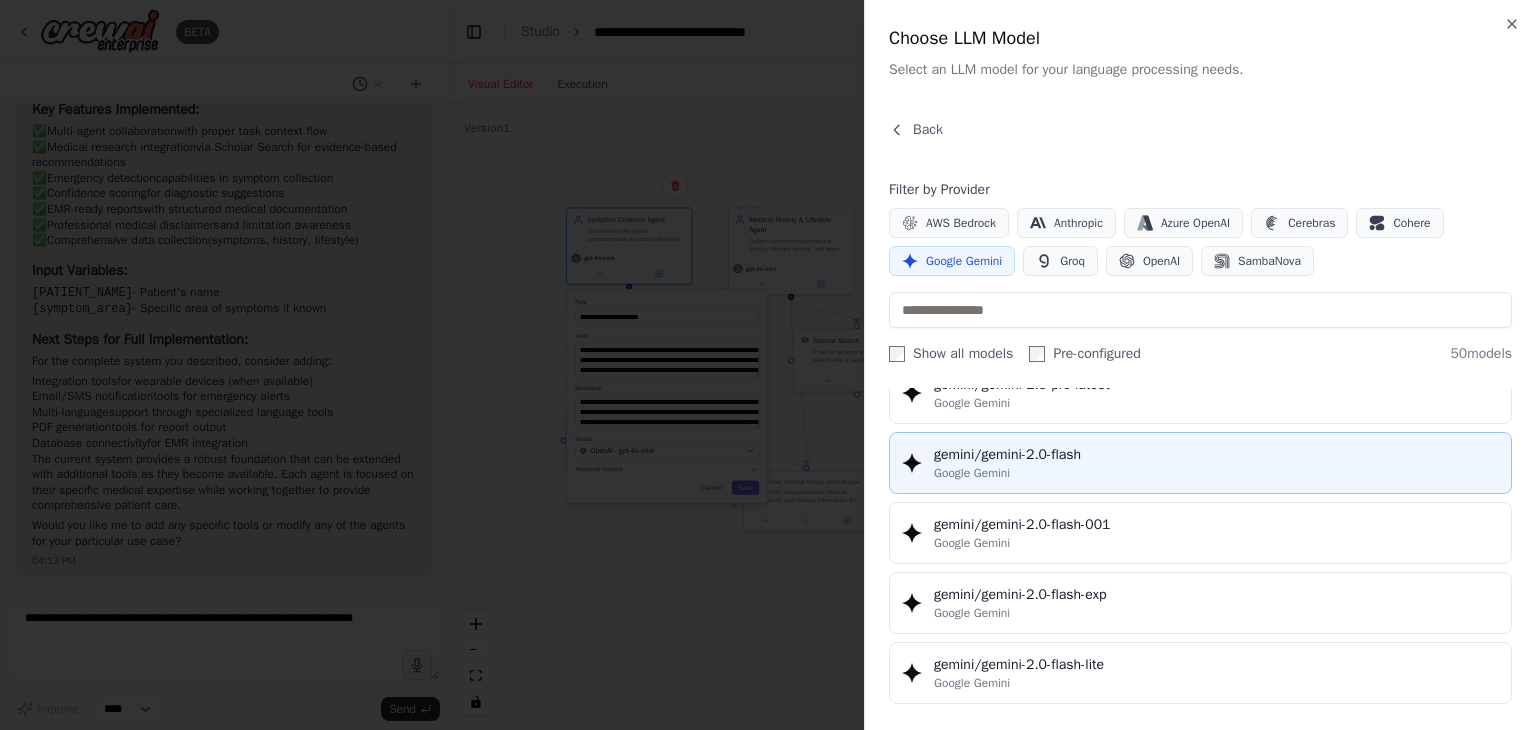 click on "gemini/gemini-2.0-flash" at bounding box center [1216, 455] 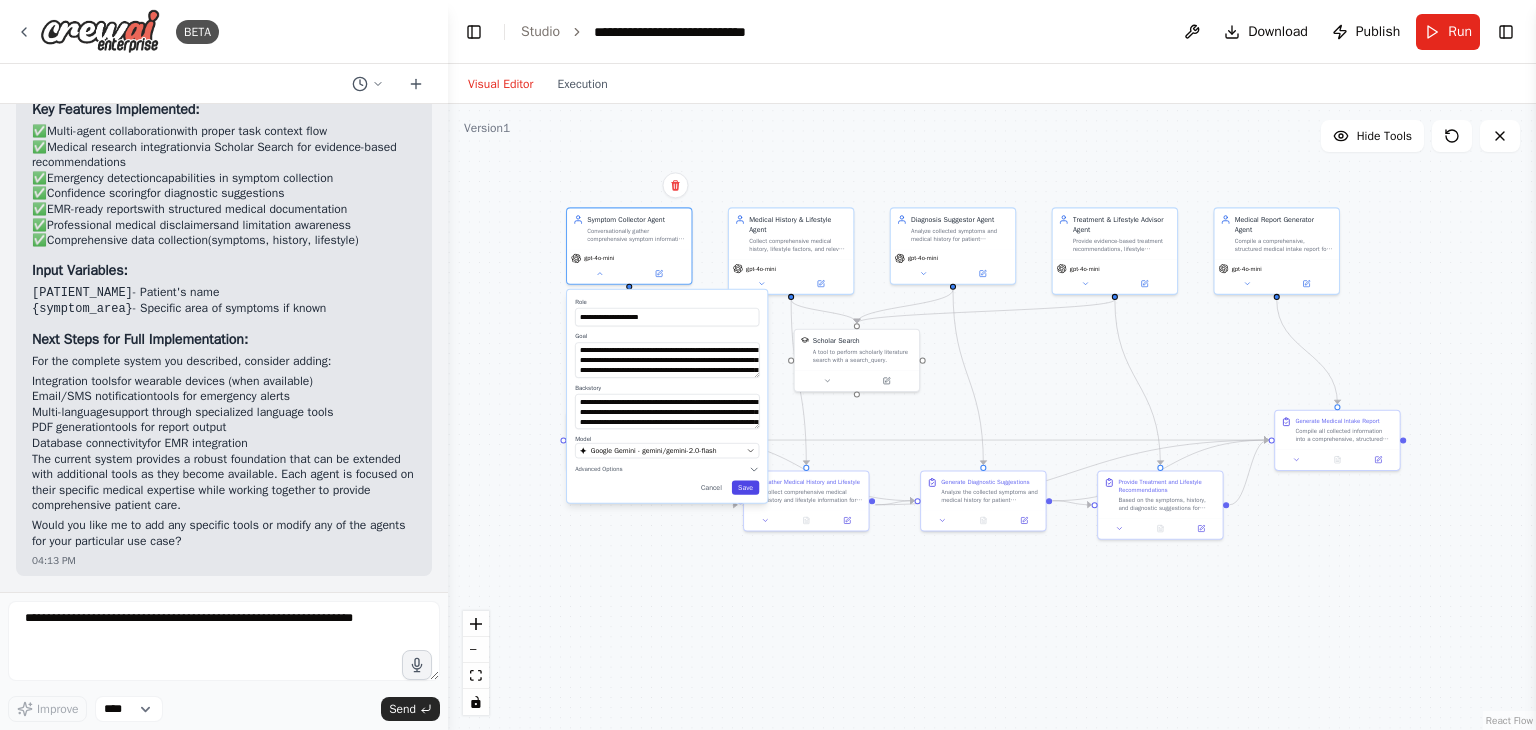 click on "Save" at bounding box center (745, 488) 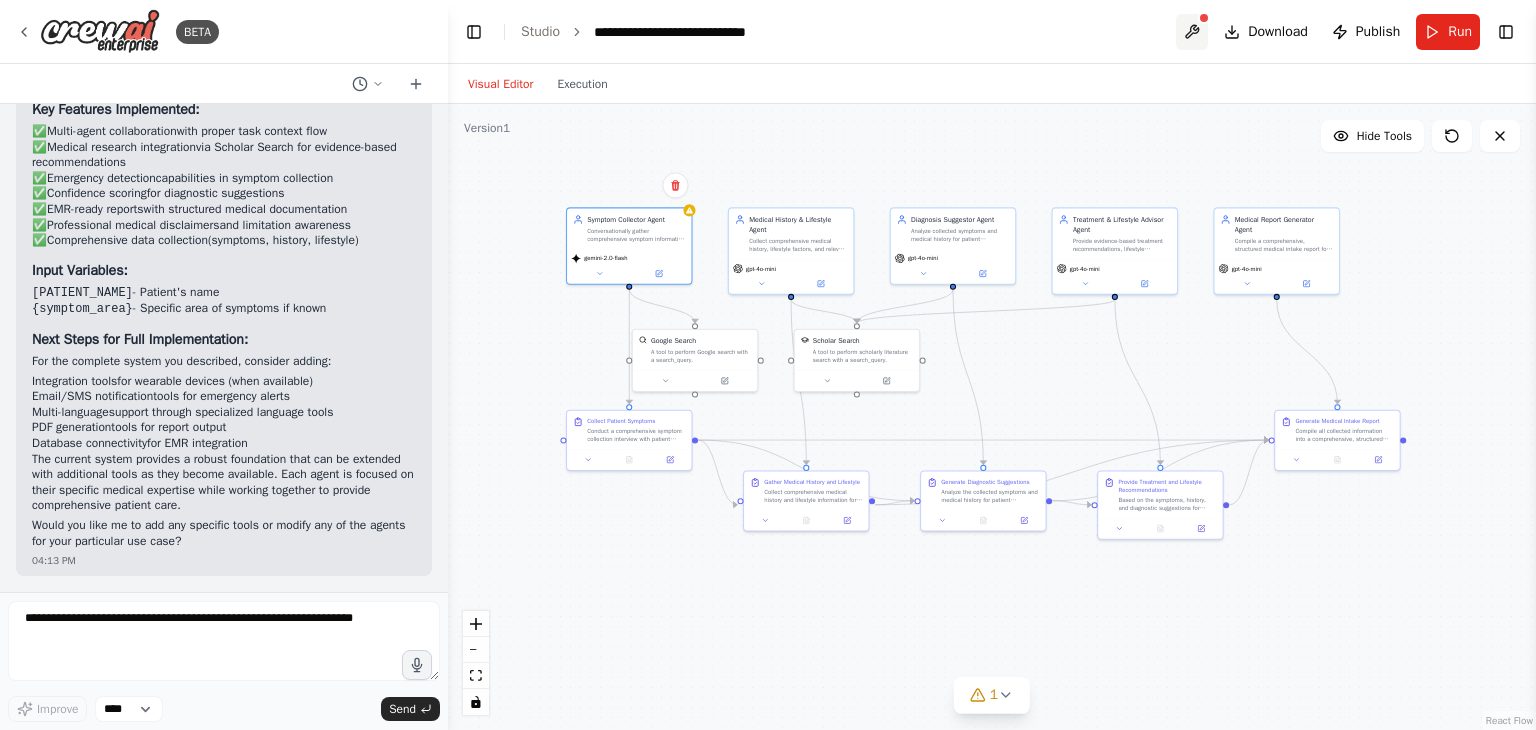 click at bounding box center [1192, 32] 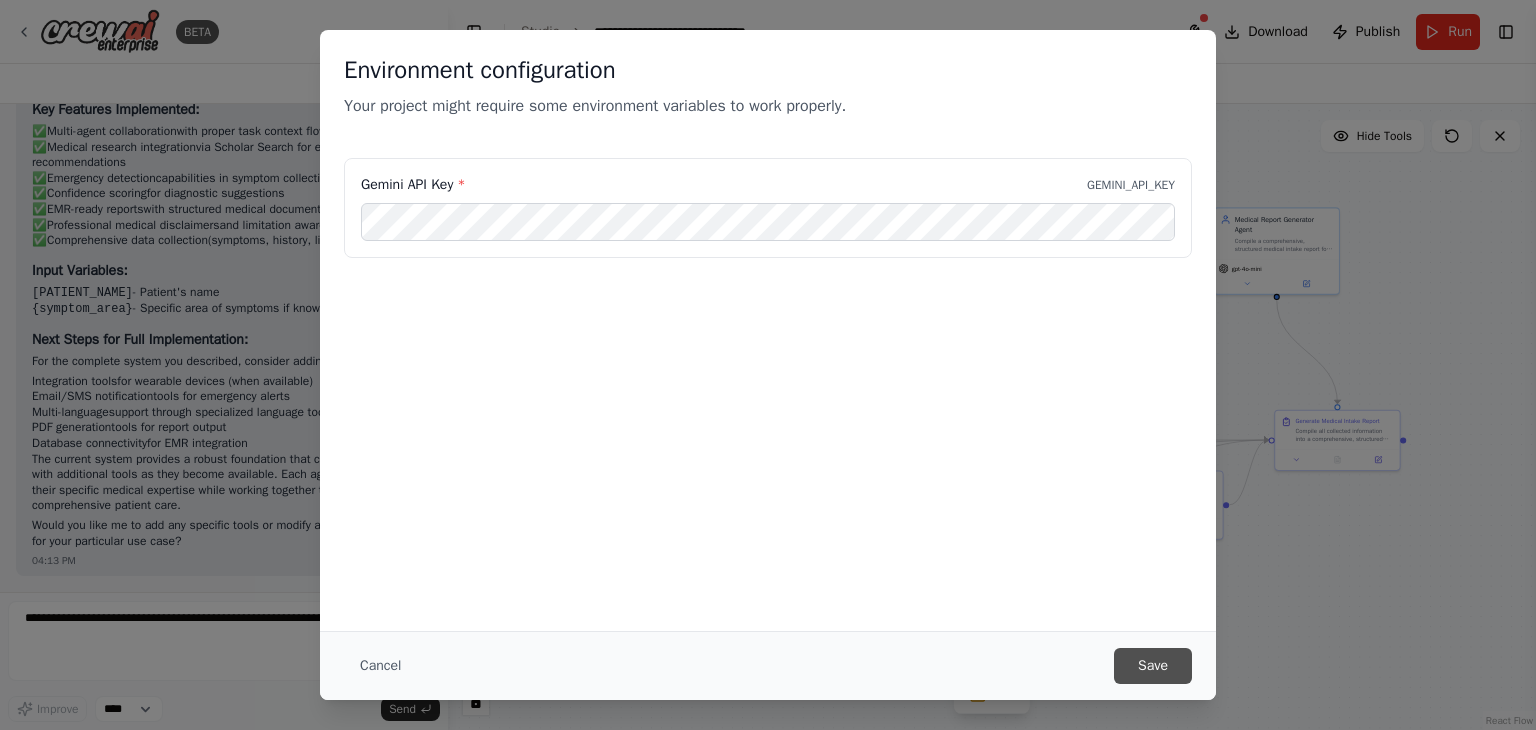 click on "Save" at bounding box center [1153, 666] 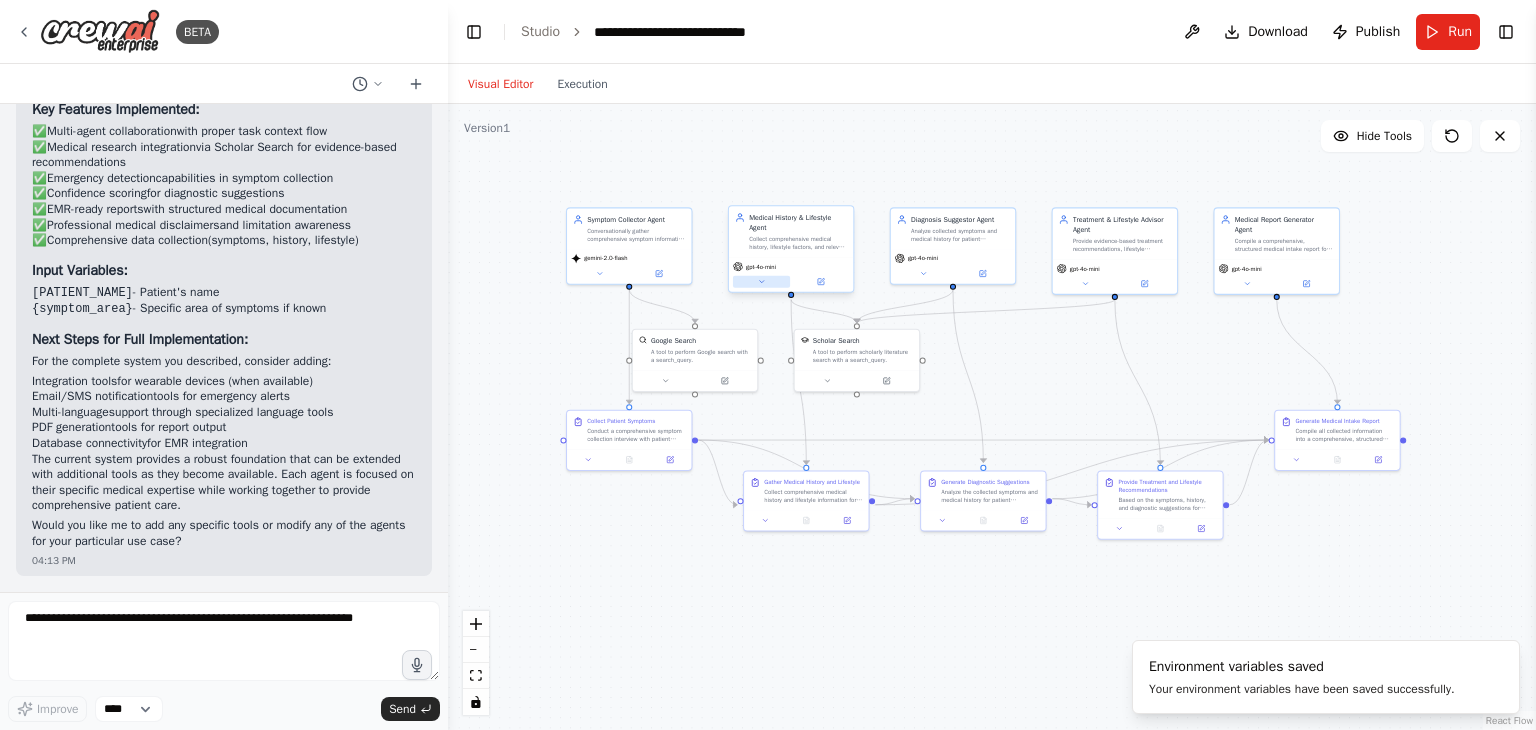 click at bounding box center [761, 282] 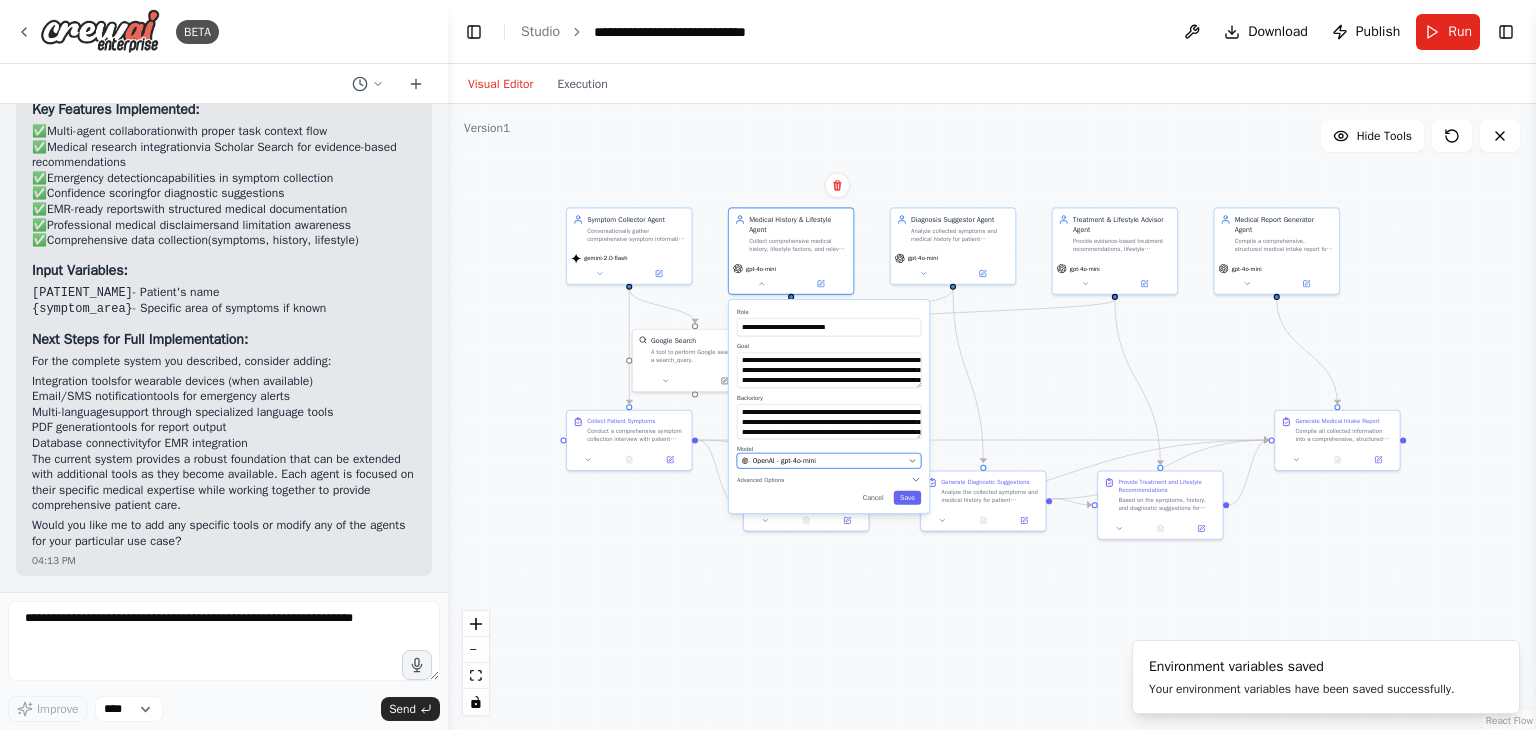 click on "OpenAI - gpt-4o-mini" at bounding box center (784, 461) 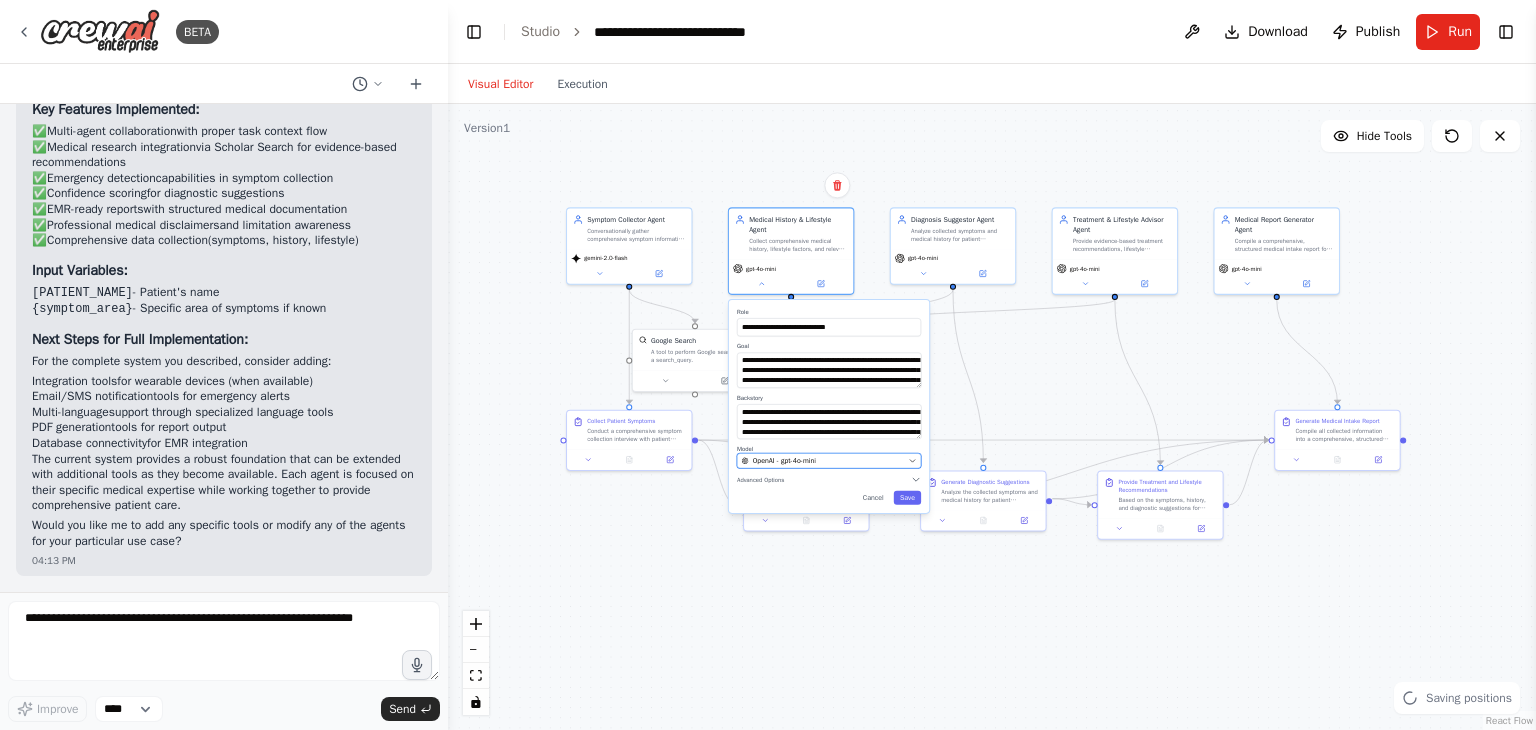 click on "OpenAI - gpt-4o-mini" at bounding box center (829, 460) 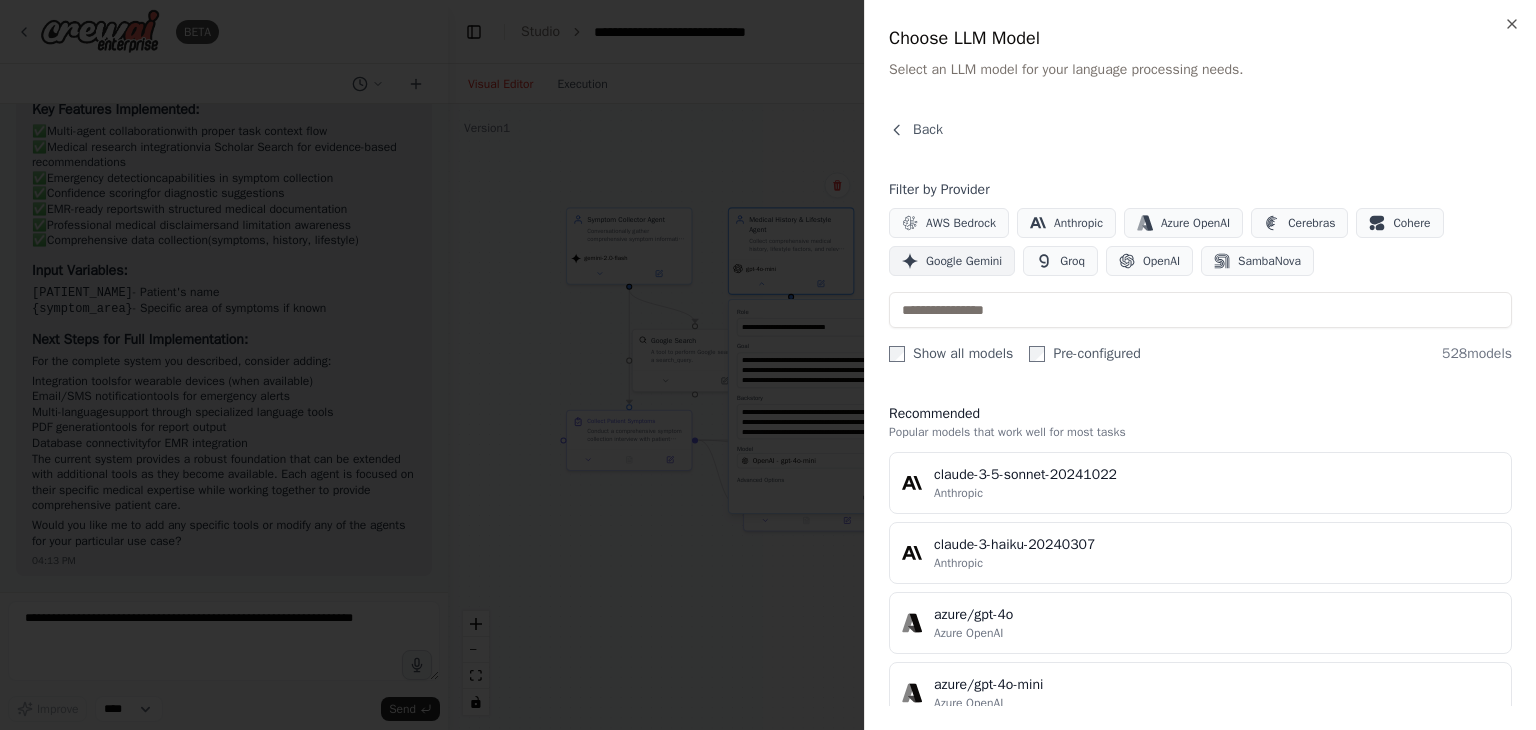 click on "Google Gemini" at bounding box center [952, 261] 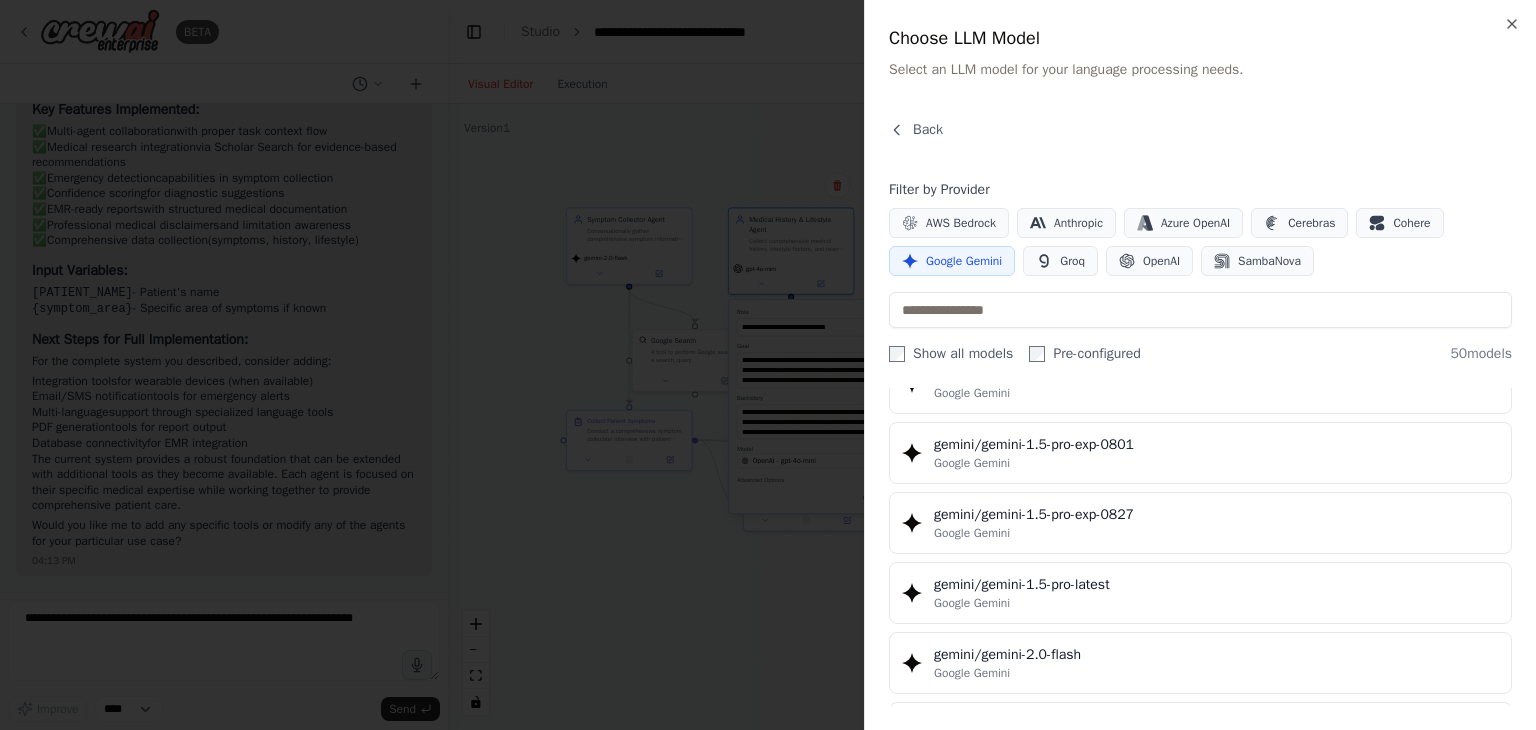 scroll, scrollTop: 1000, scrollLeft: 0, axis: vertical 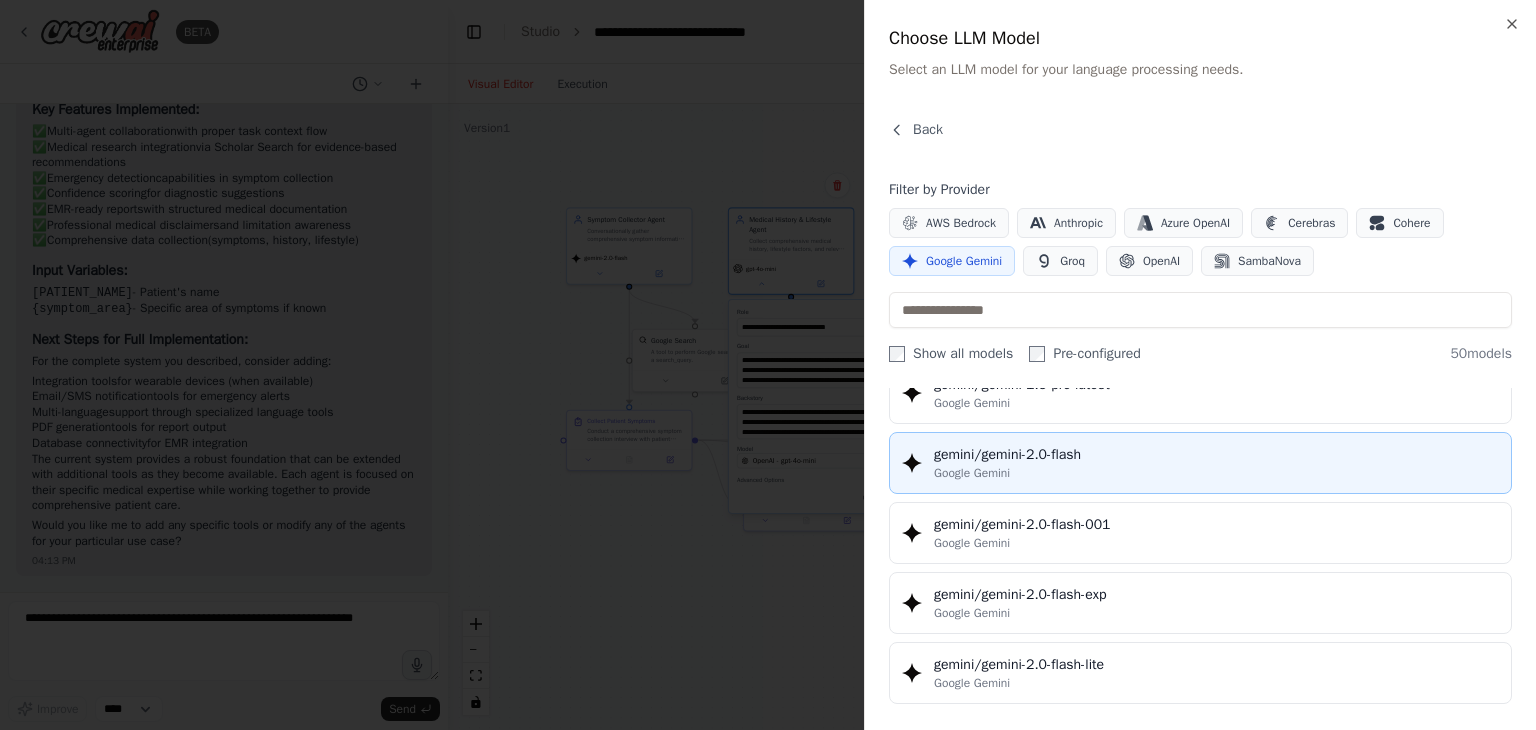 click on "gemini/gemini-2.0-flash" at bounding box center [1216, 455] 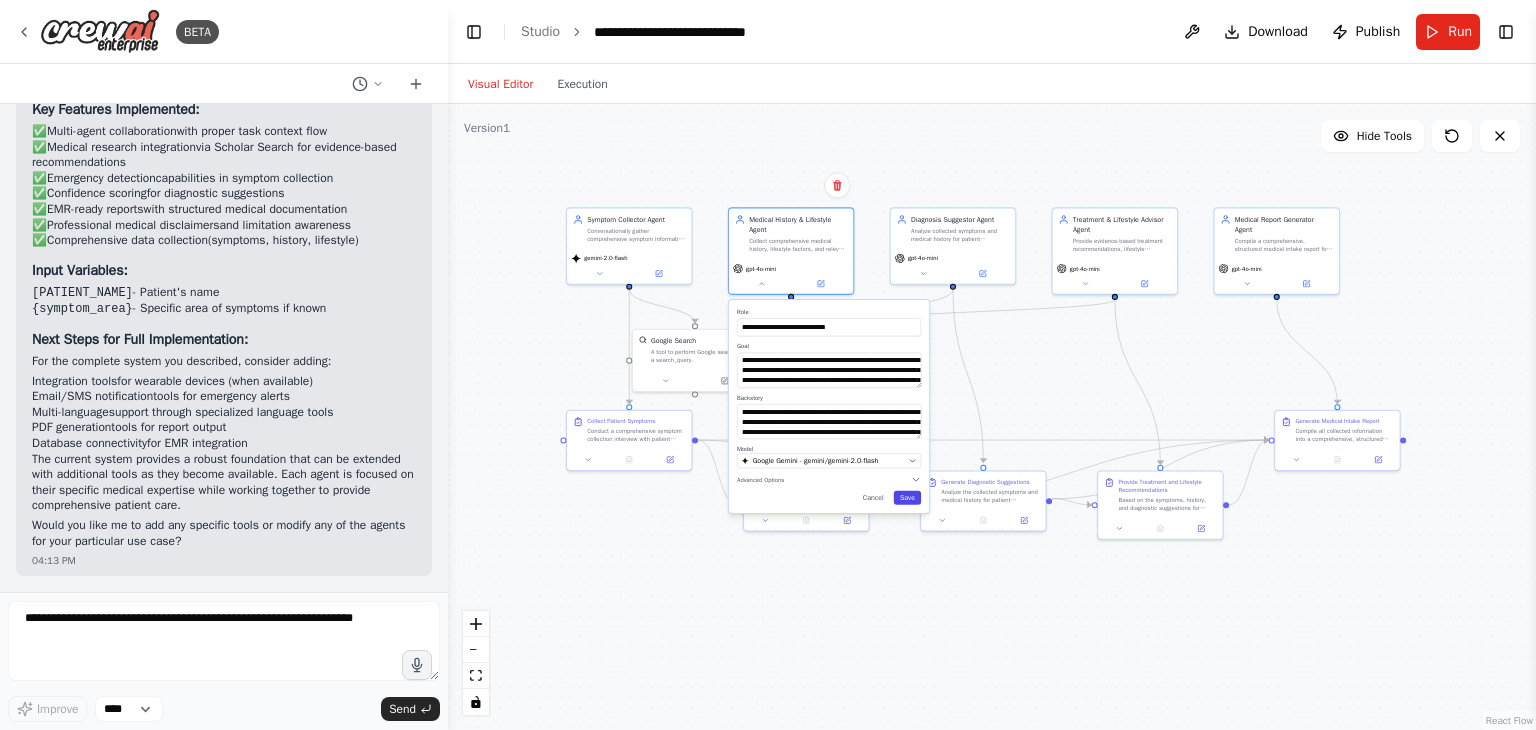 click on "Save" at bounding box center [907, 498] 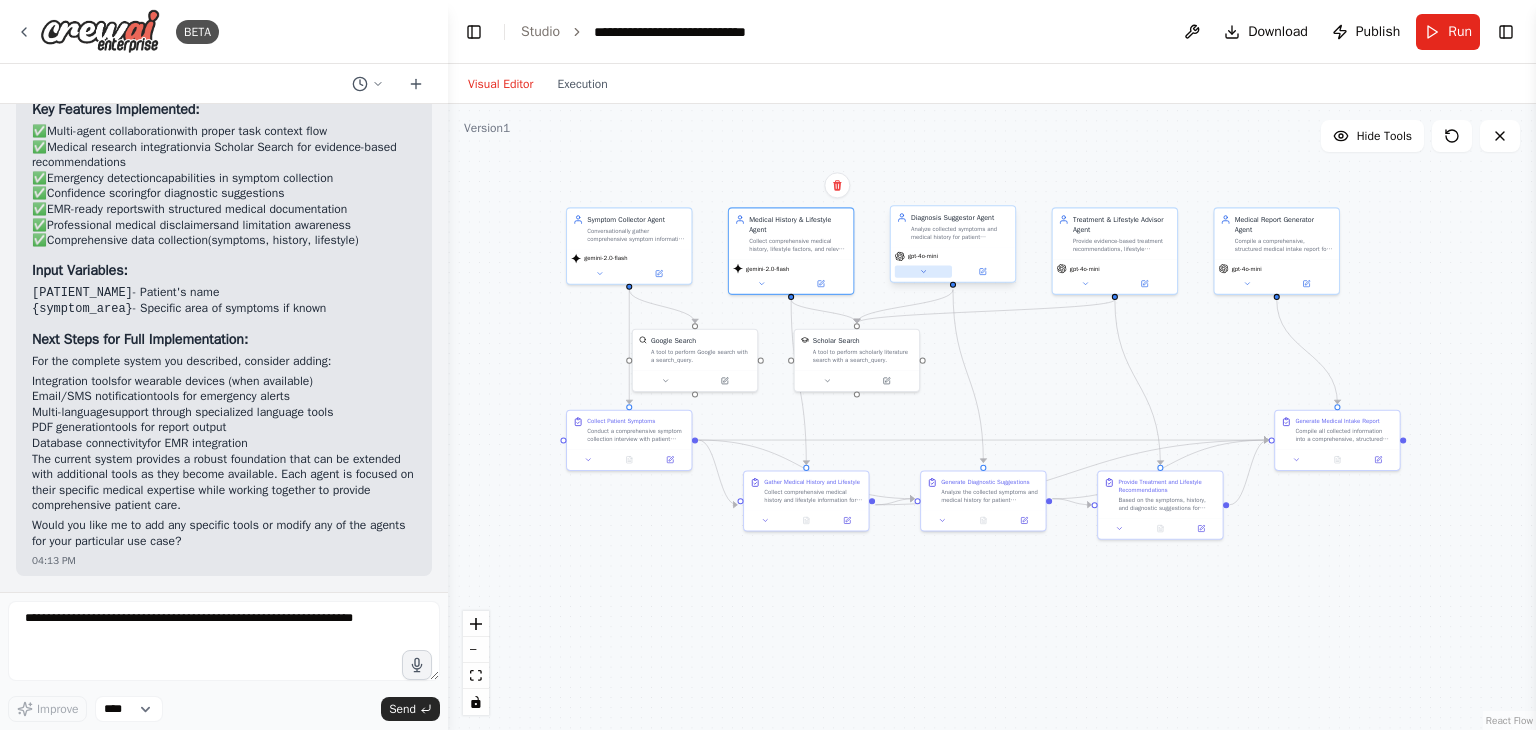 click 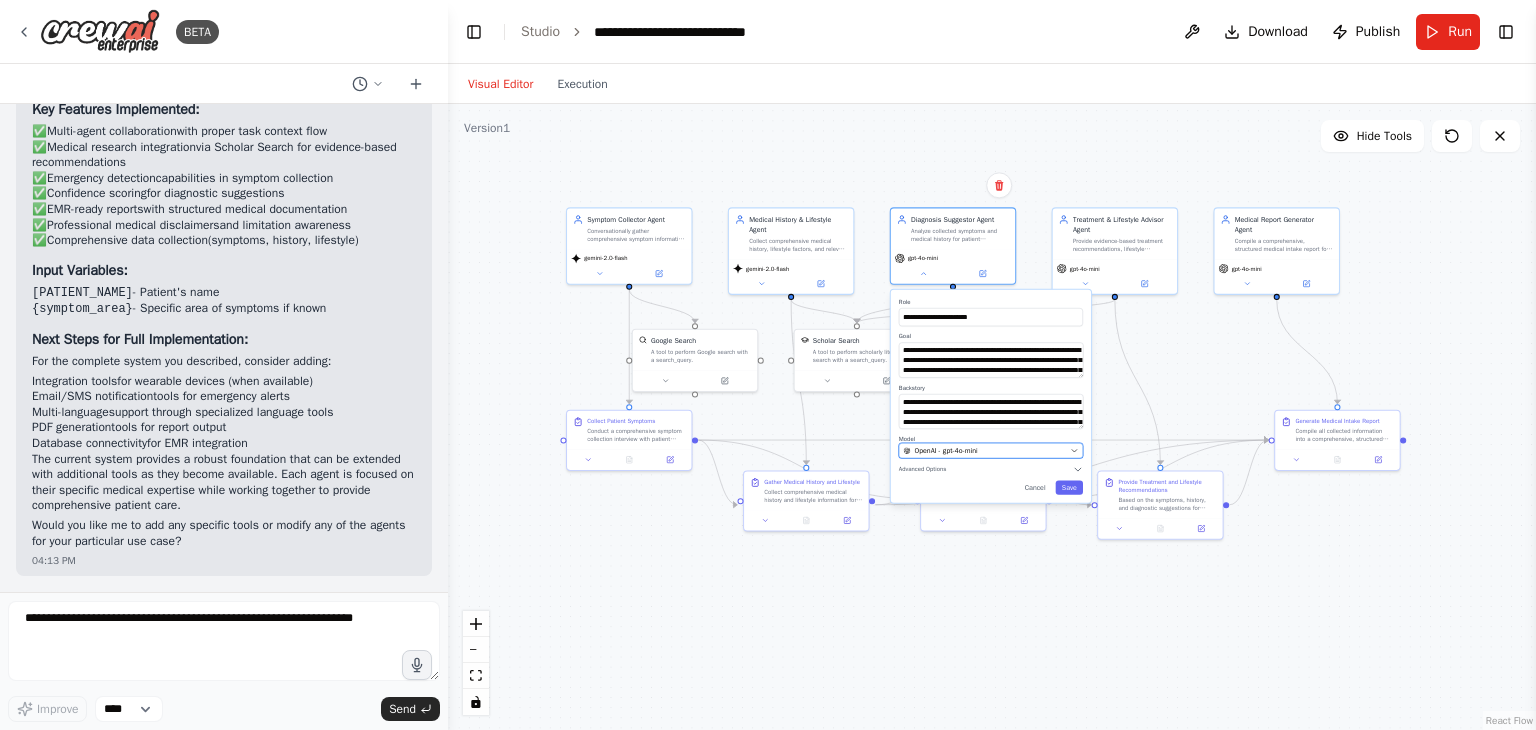 click on "OpenAI - gpt-4o-mini" at bounding box center [946, 451] 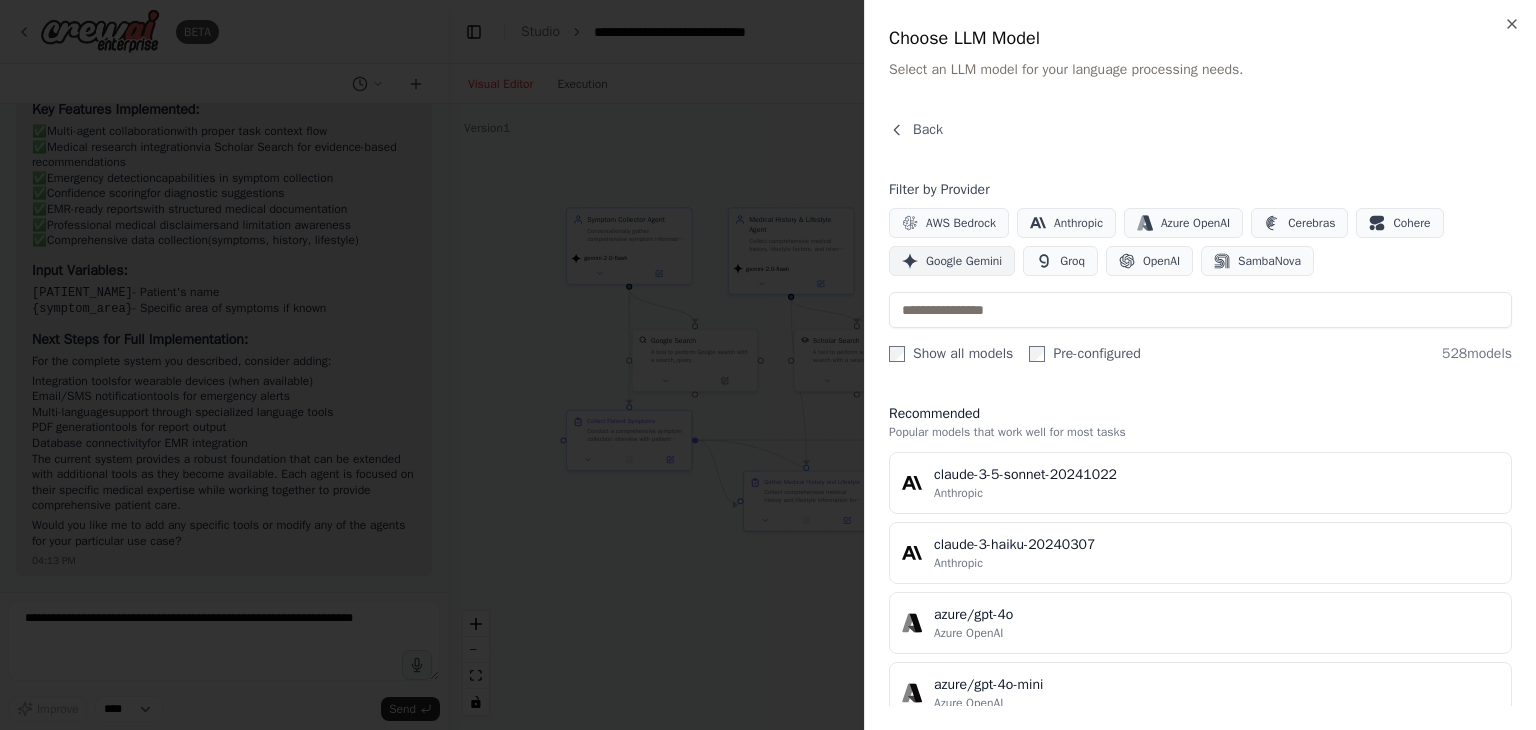click on "Google Gemini" at bounding box center (952, 261) 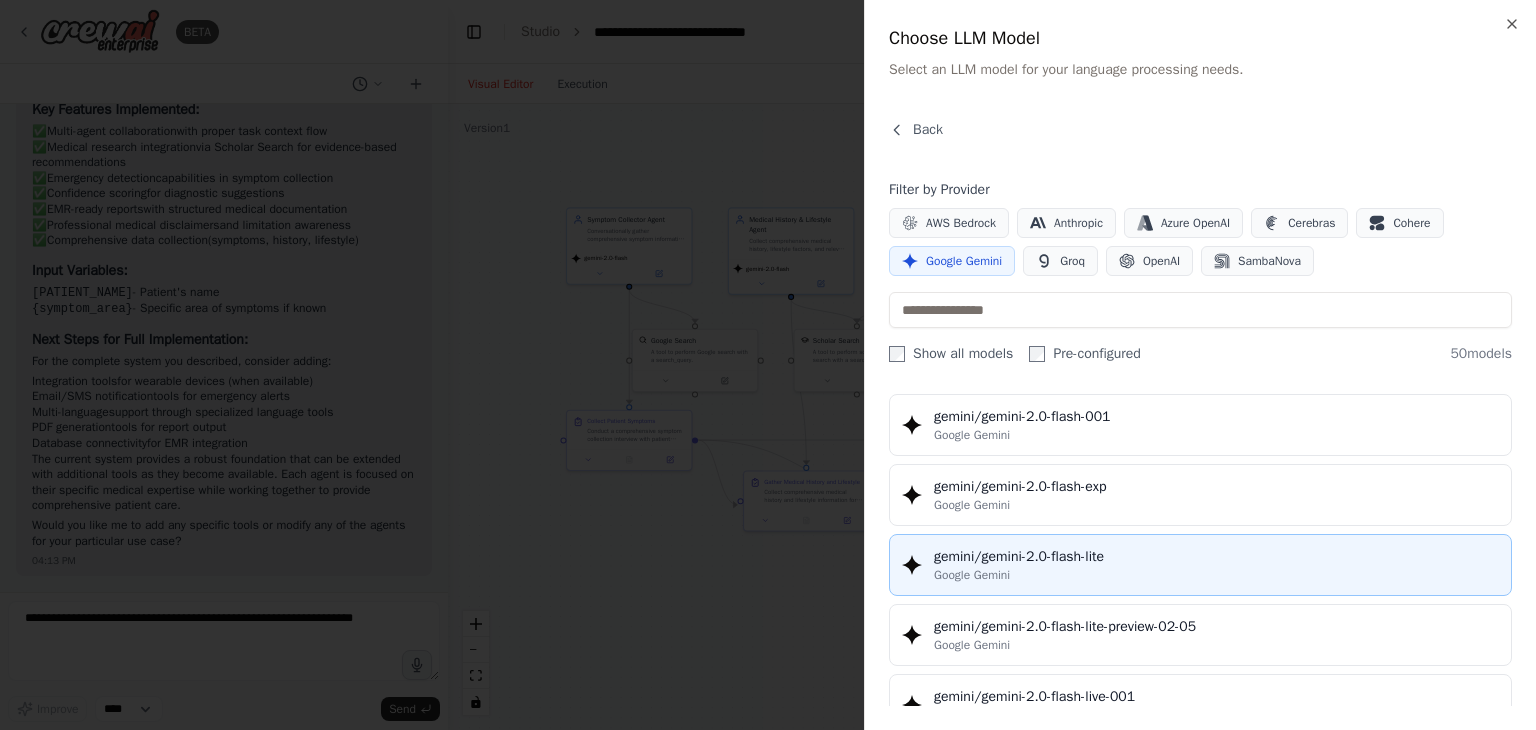 scroll, scrollTop: 1000, scrollLeft: 0, axis: vertical 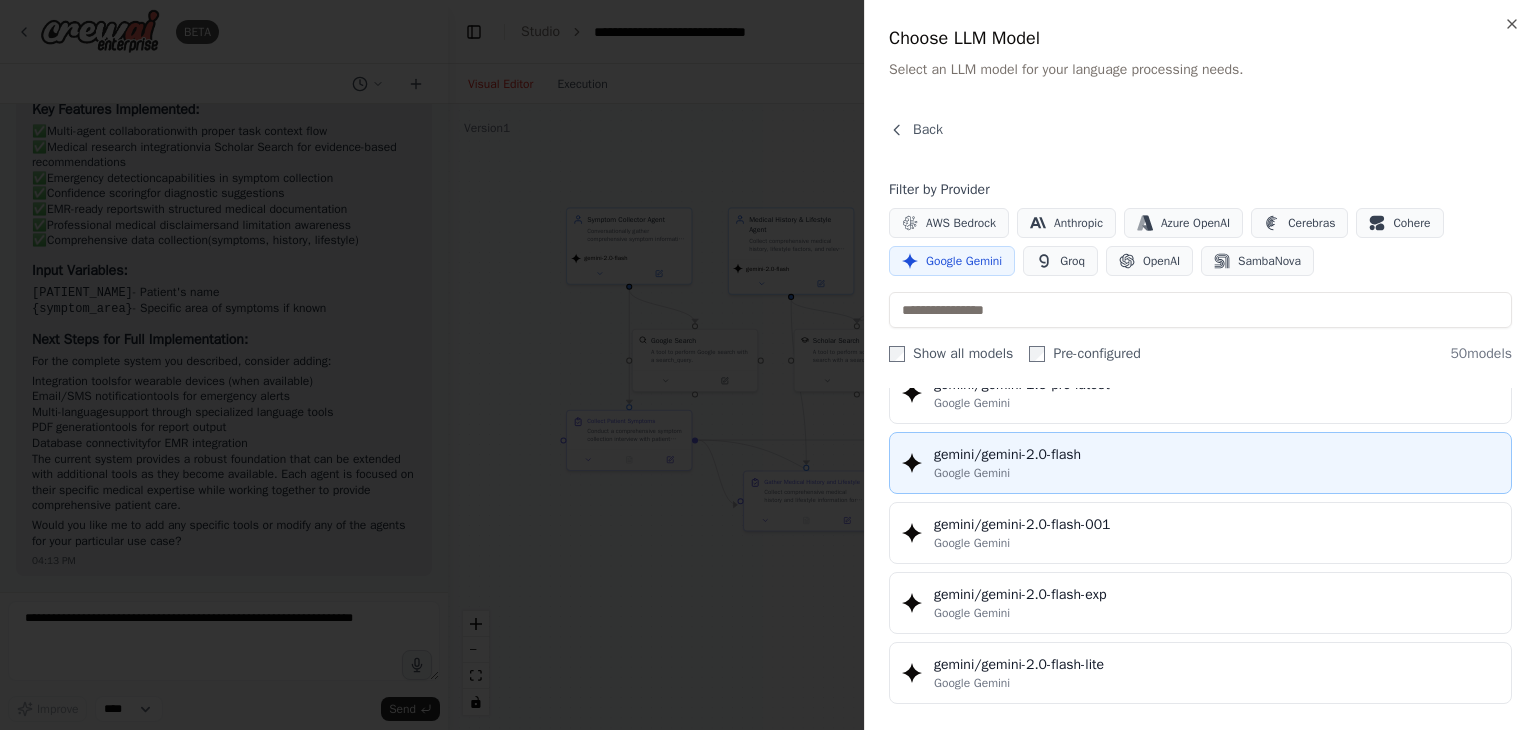 click on "gemini/gemini-2.0-flash" at bounding box center [1216, 455] 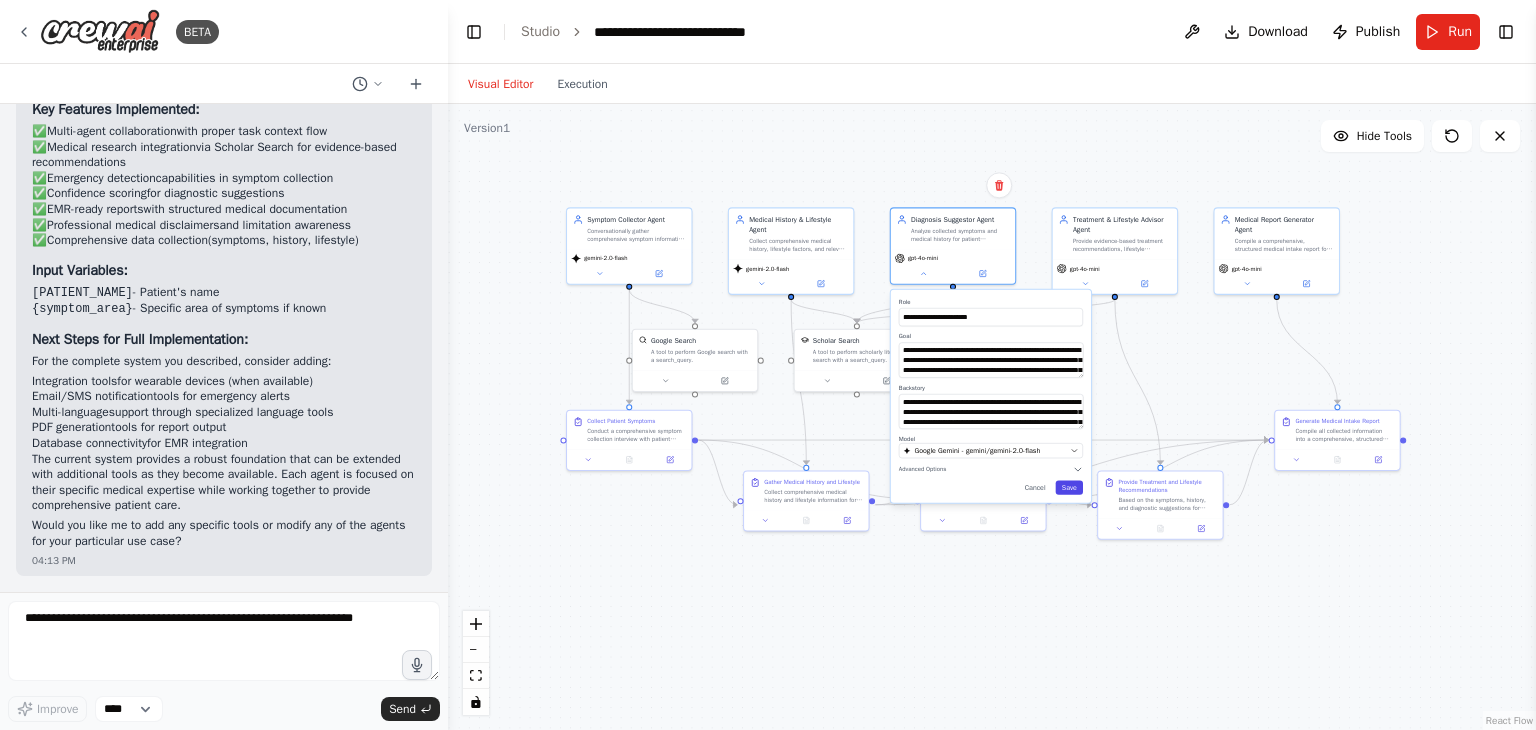 click on "Save" at bounding box center [1069, 488] 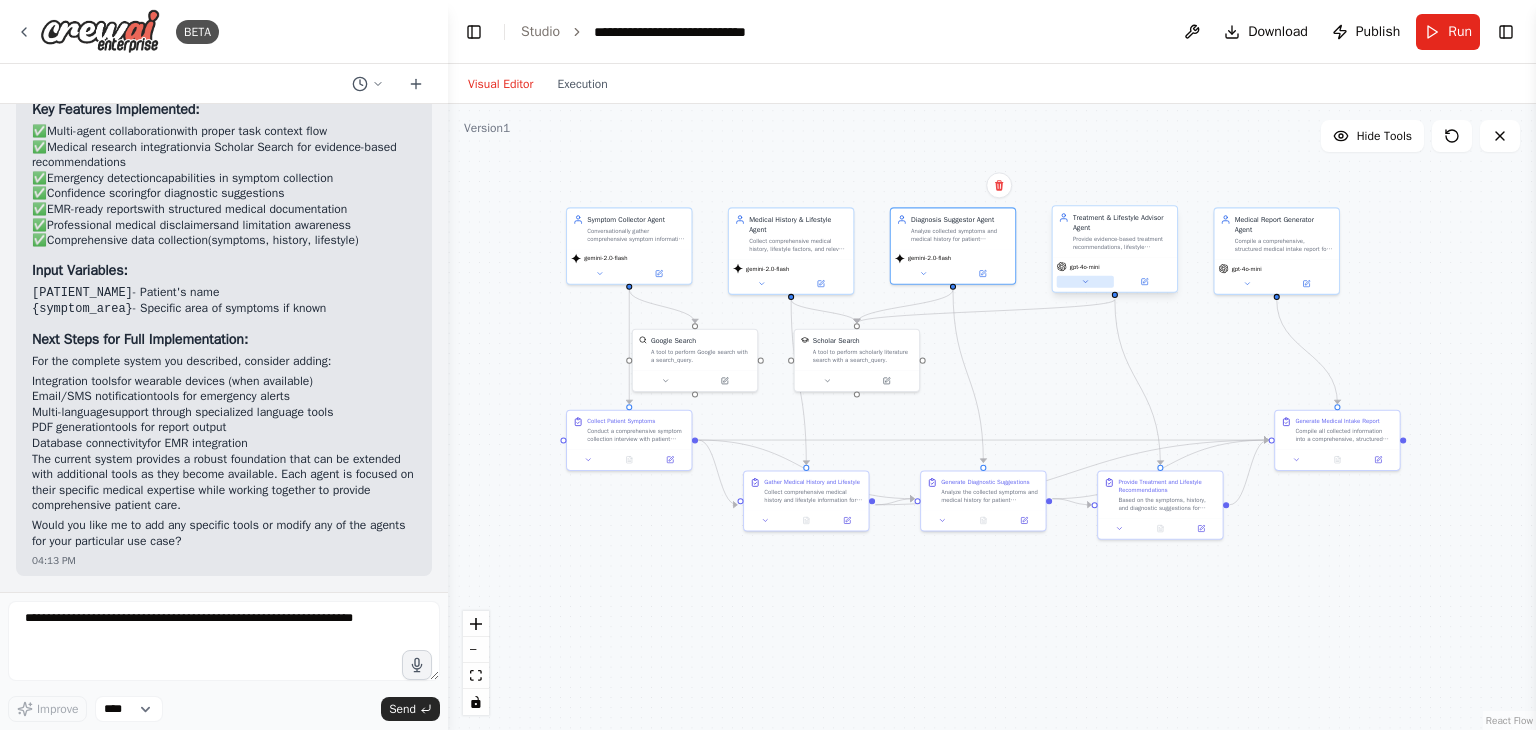 click at bounding box center (1085, 282) 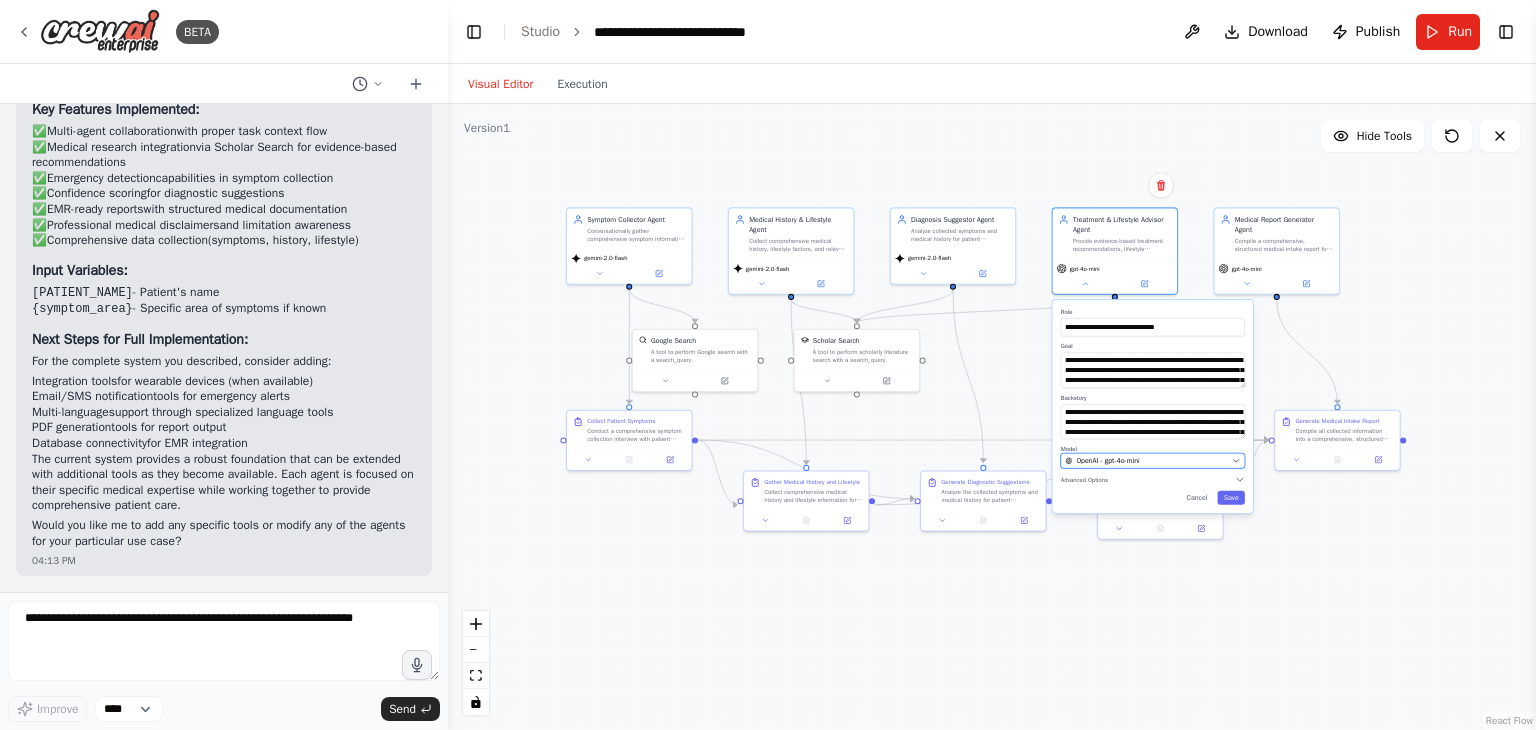 click on "OpenAI - gpt-4o-mini" at bounding box center (1107, 461) 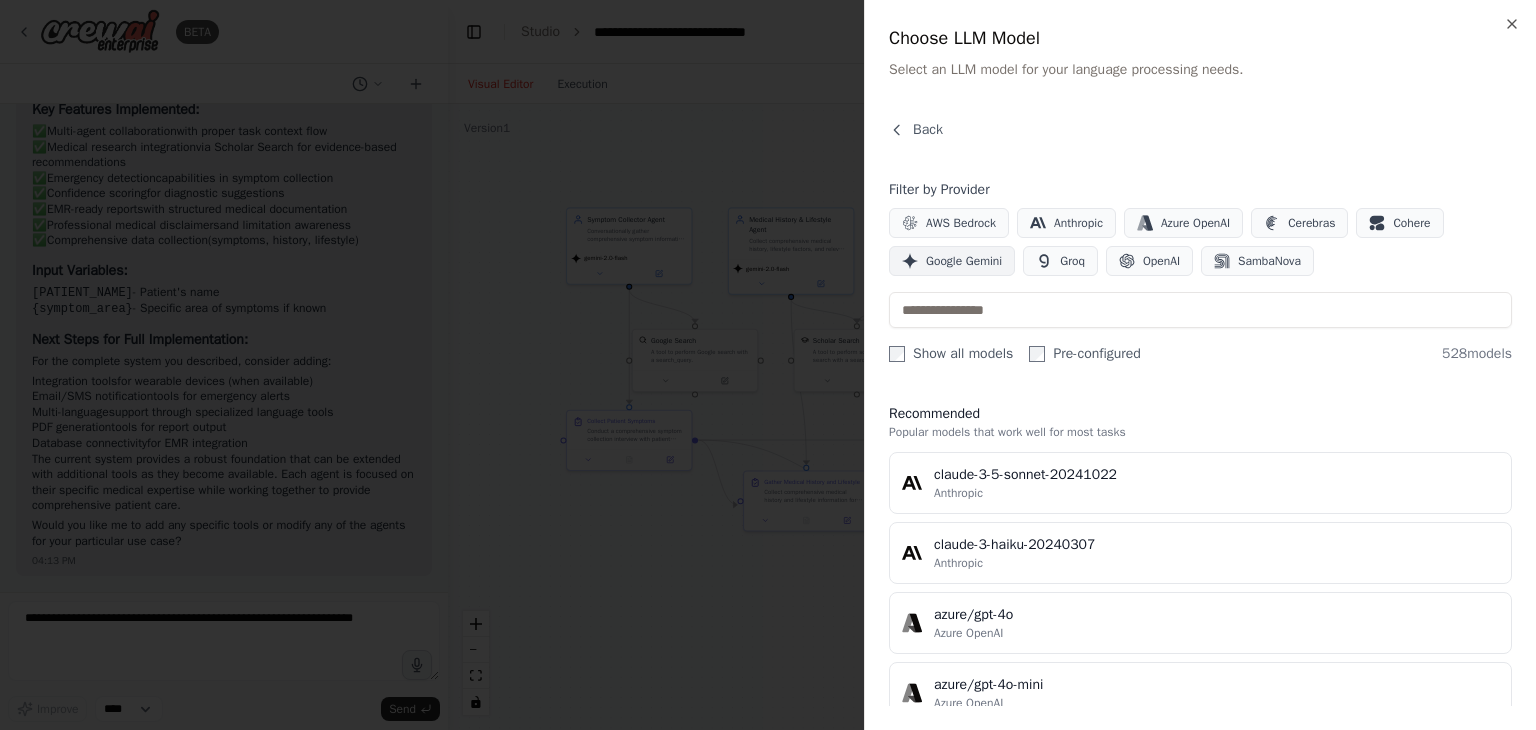 click on "Google Gemini" at bounding box center [964, 261] 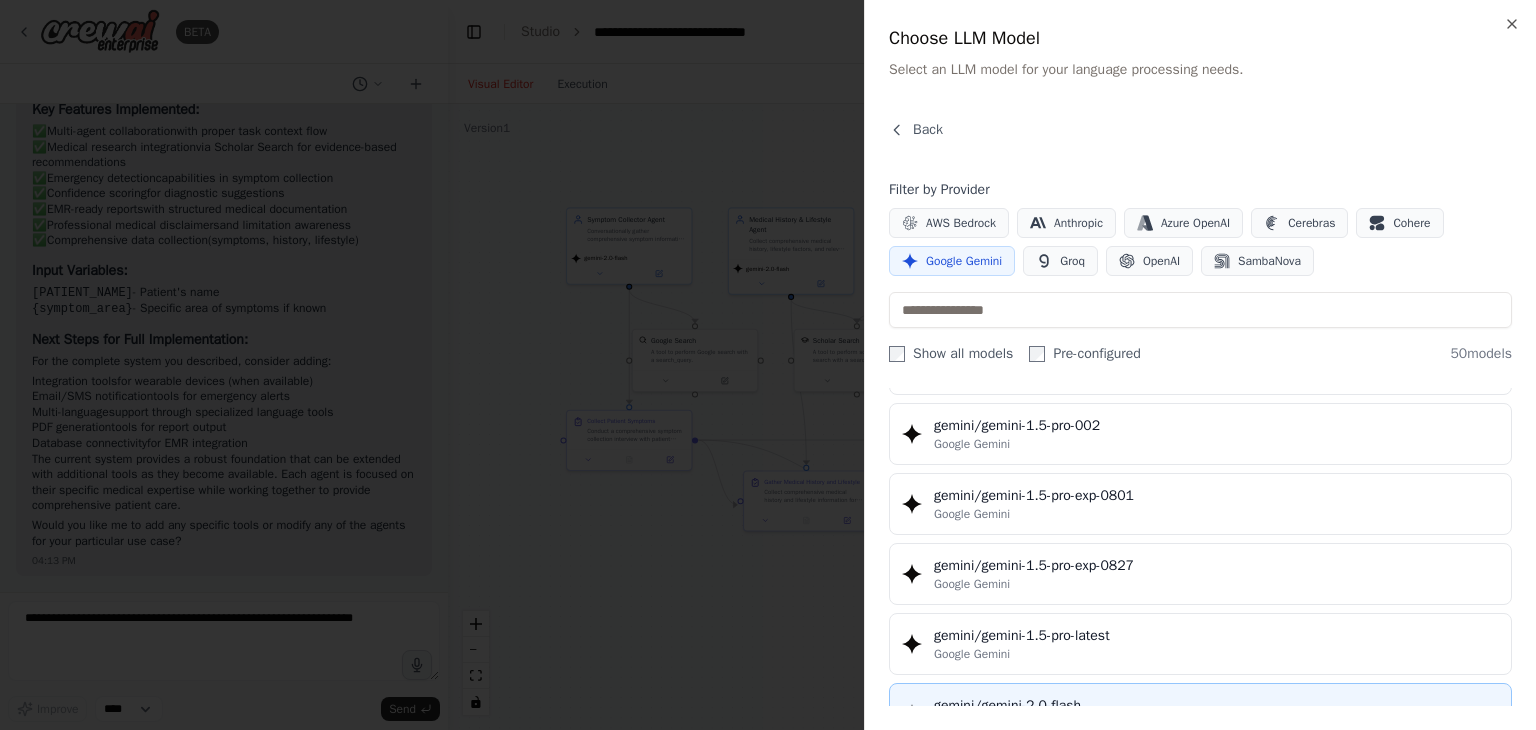 scroll, scrollTop: 800, scrollLeft: 0, axis: vertical 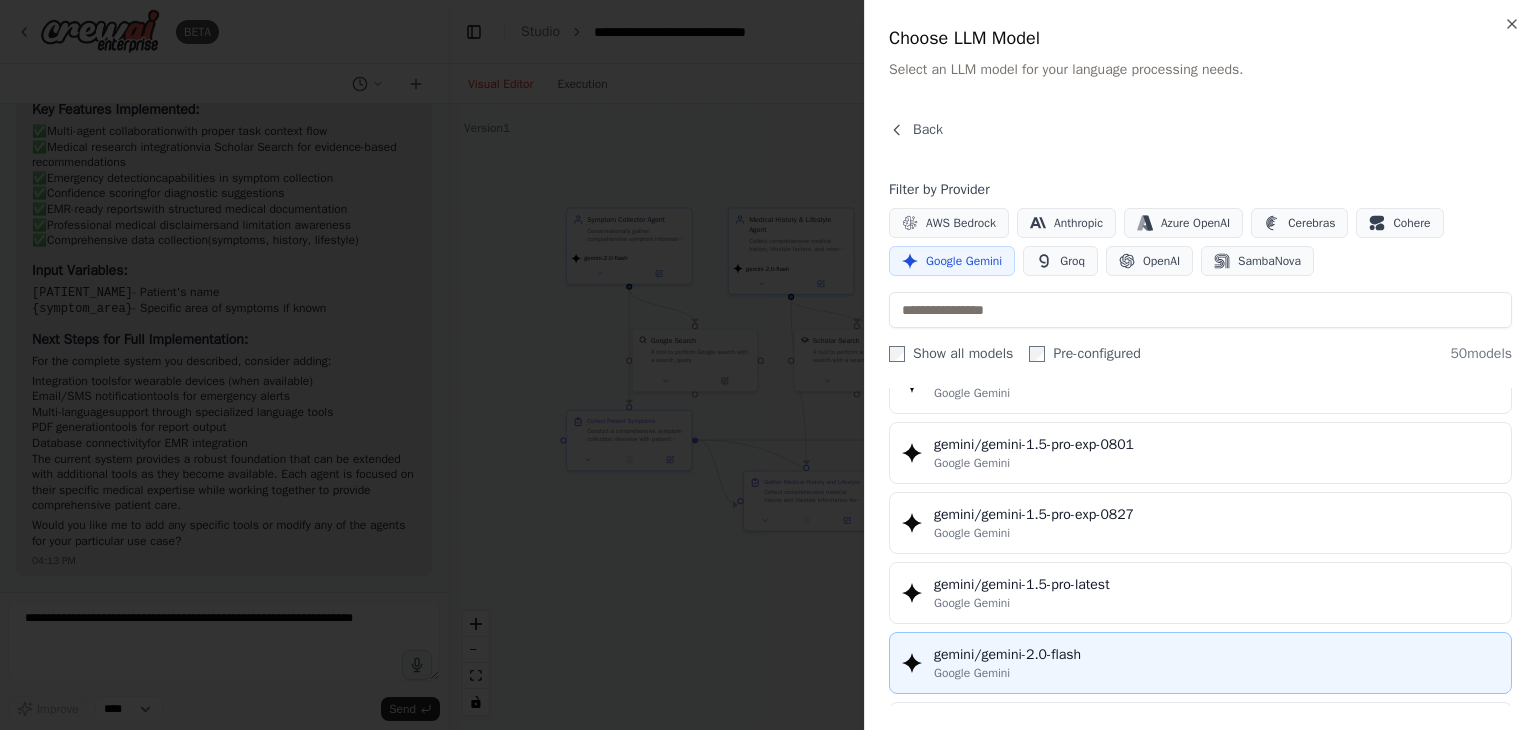click on "gemini/gemini-2.0-flash" at bounding box center (1216, 655) 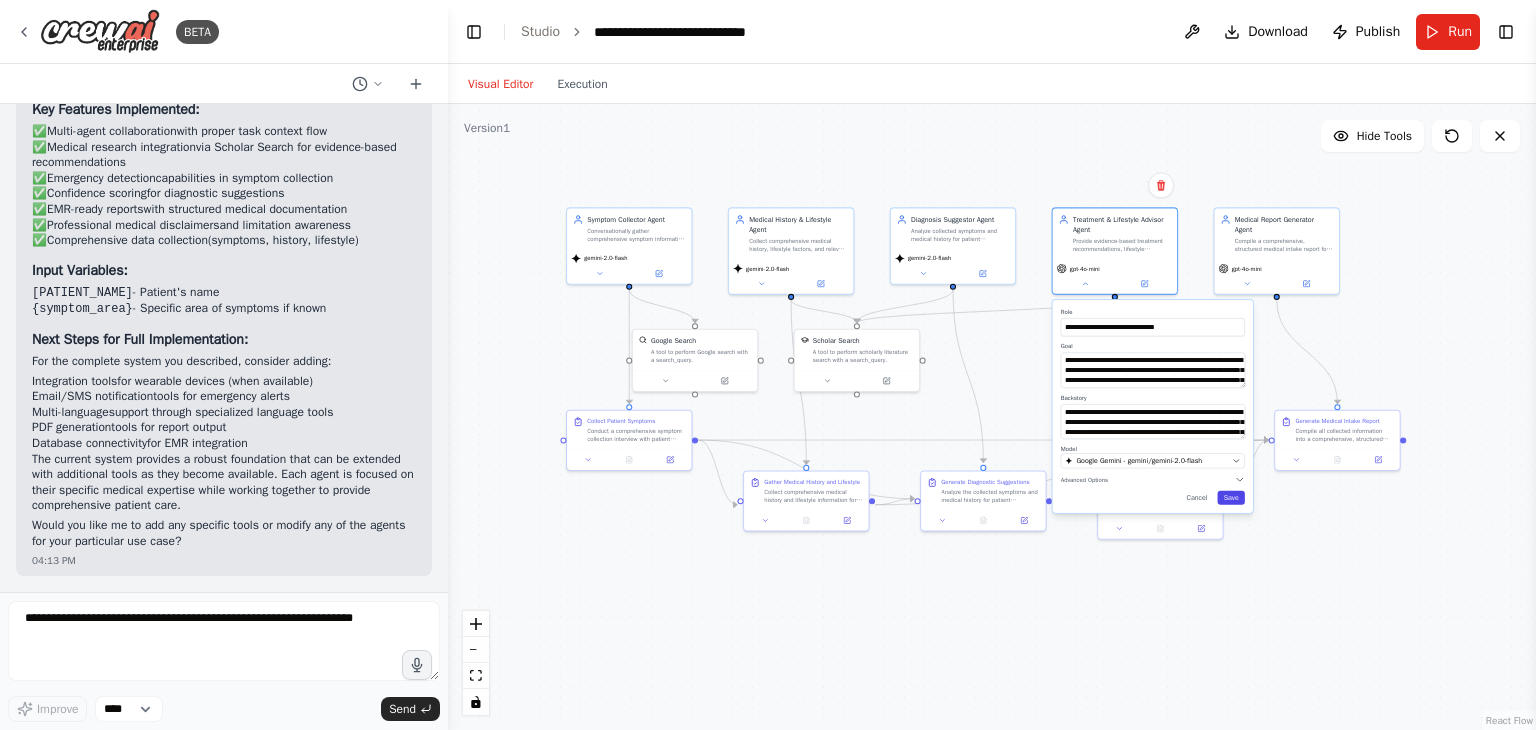 click on "Save" at bounding box center (1231, 498) 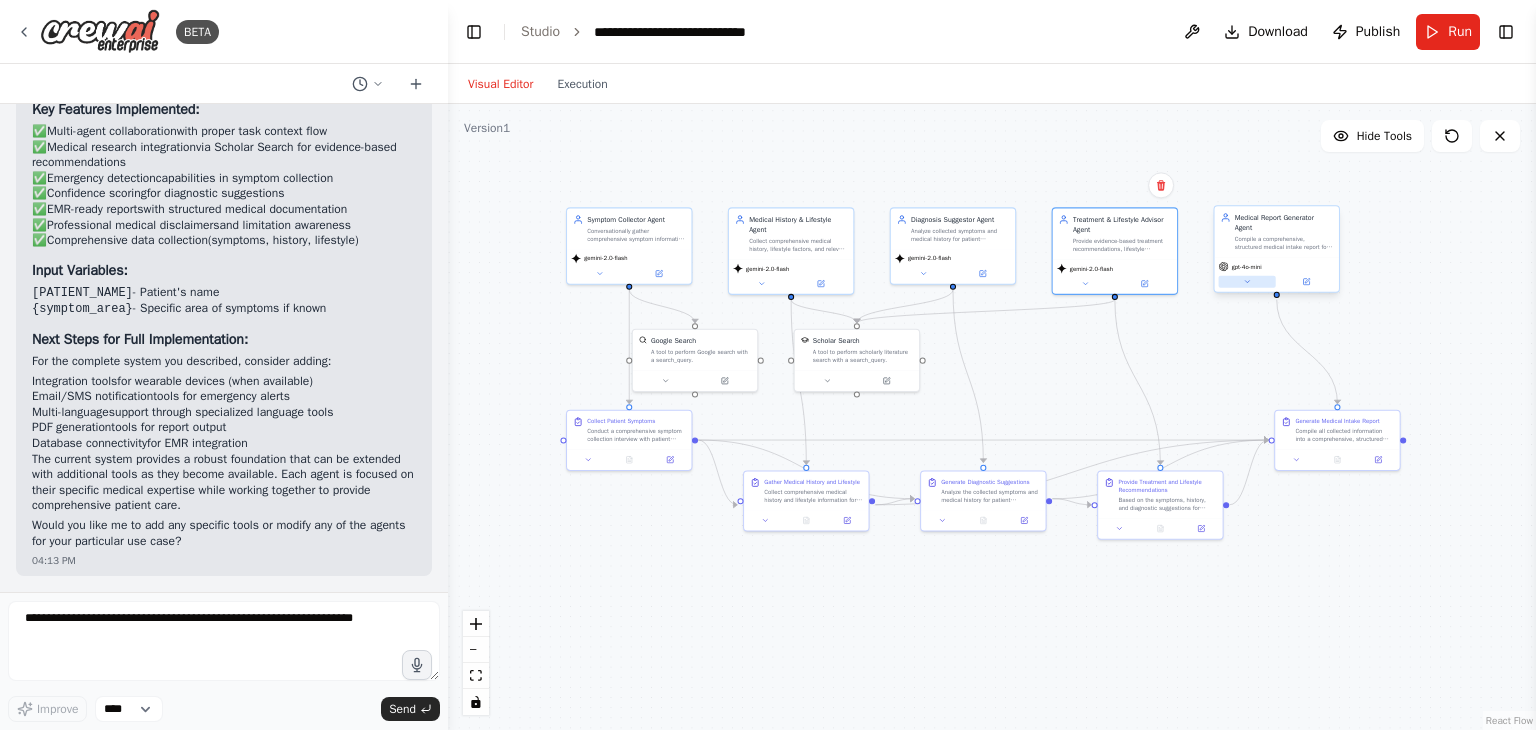 click 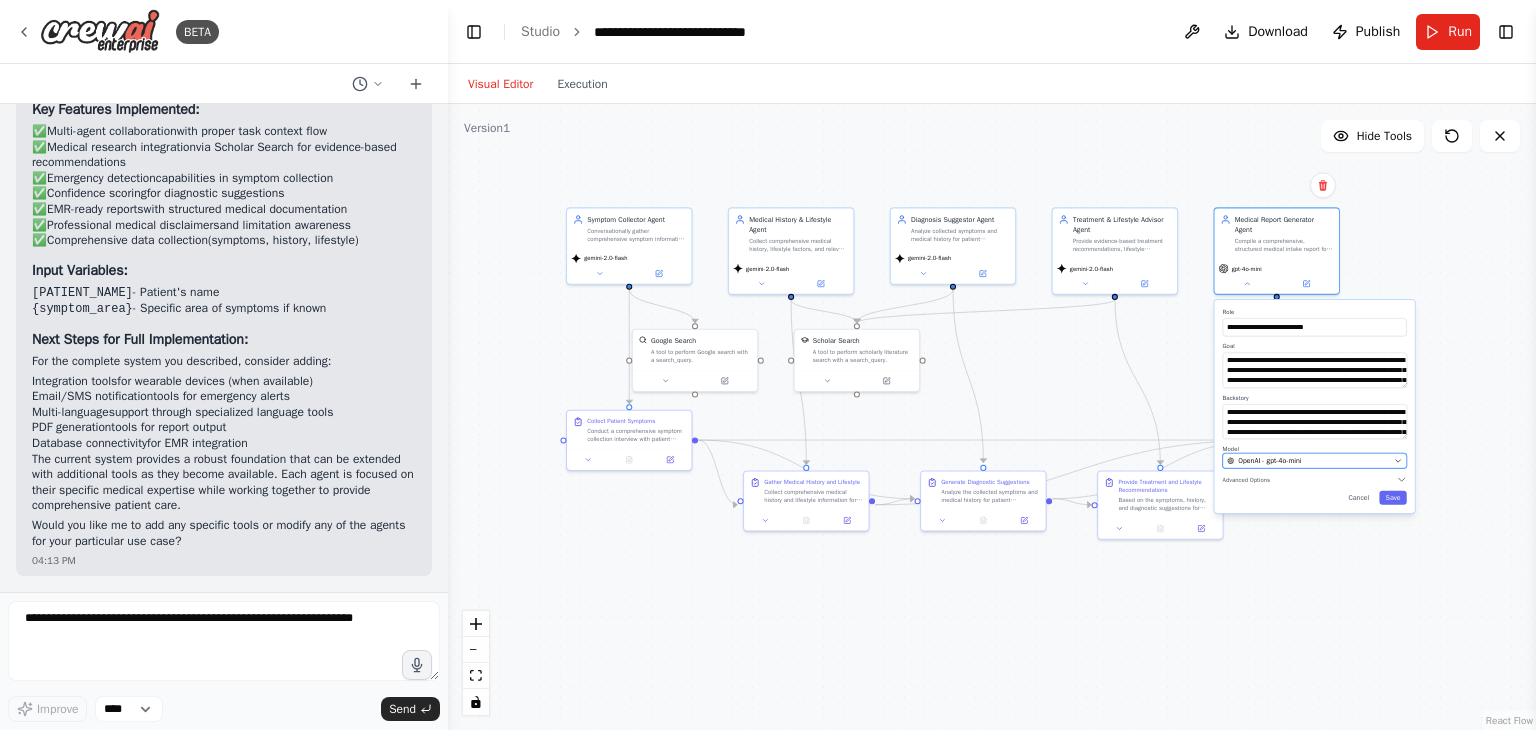 click on "OpenAI - gpt-4o-mini" at bounding box center (1269, 461) 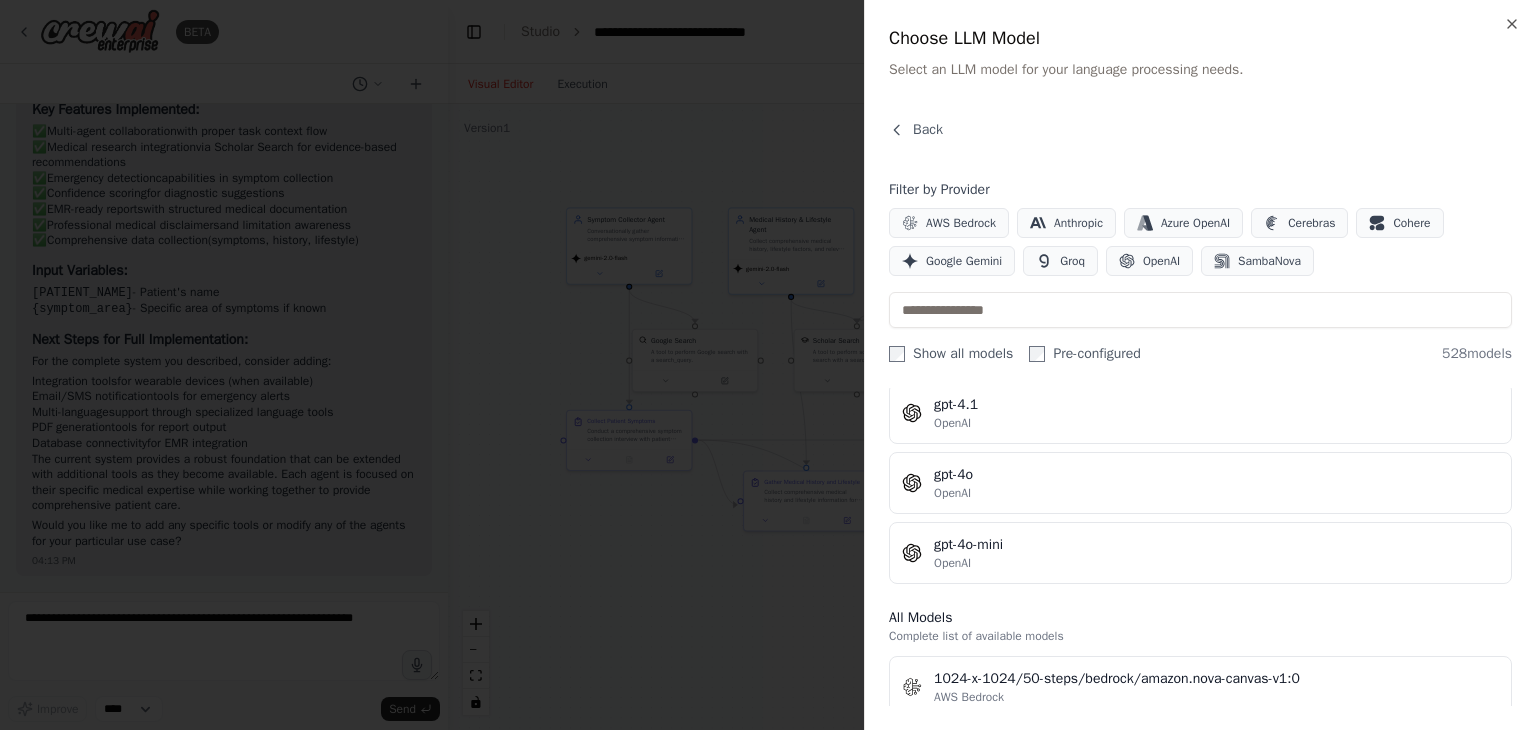 scroll, scrollTop: 1200, scrollLeft: 0, axis: vertical 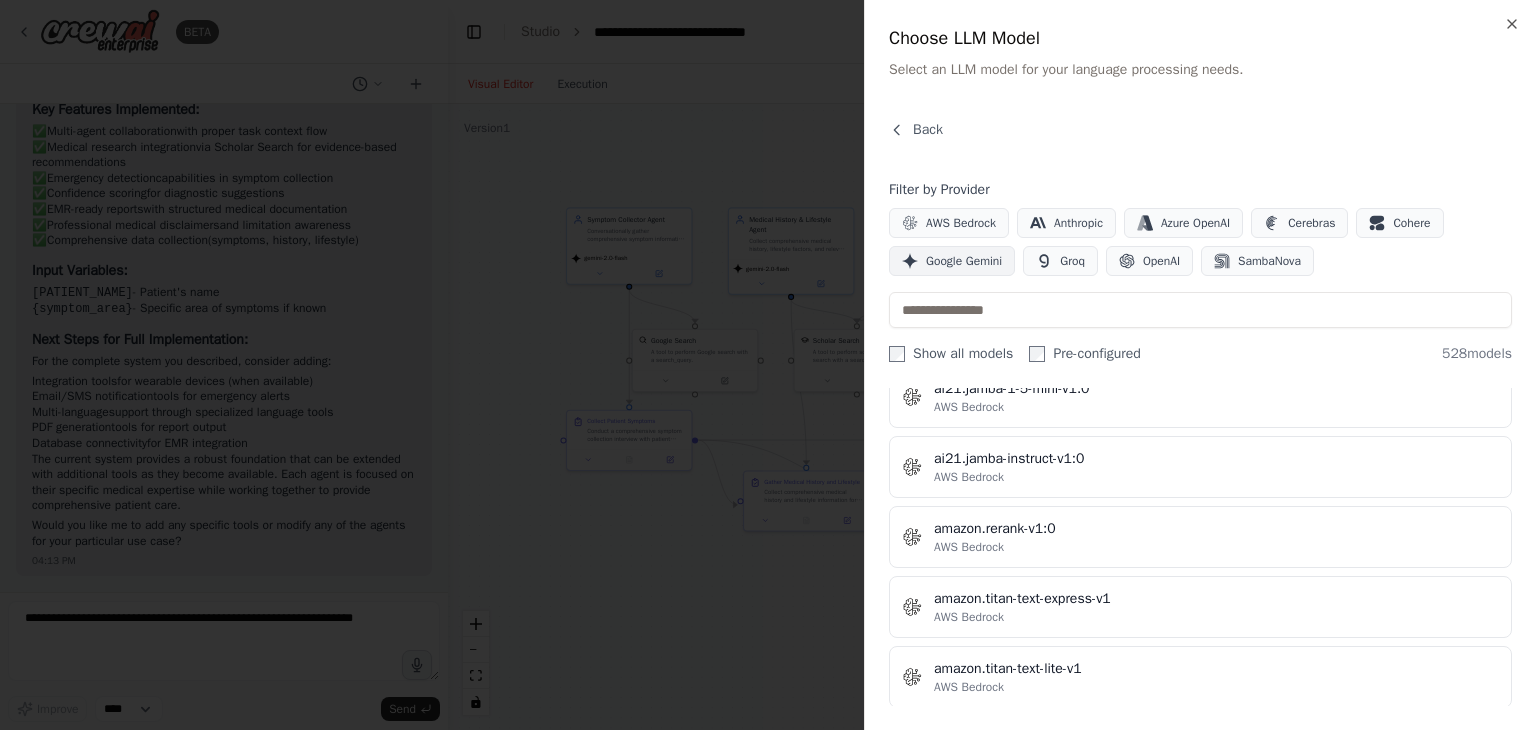 click on "Google Gemini" at bounding box center (964, 261) 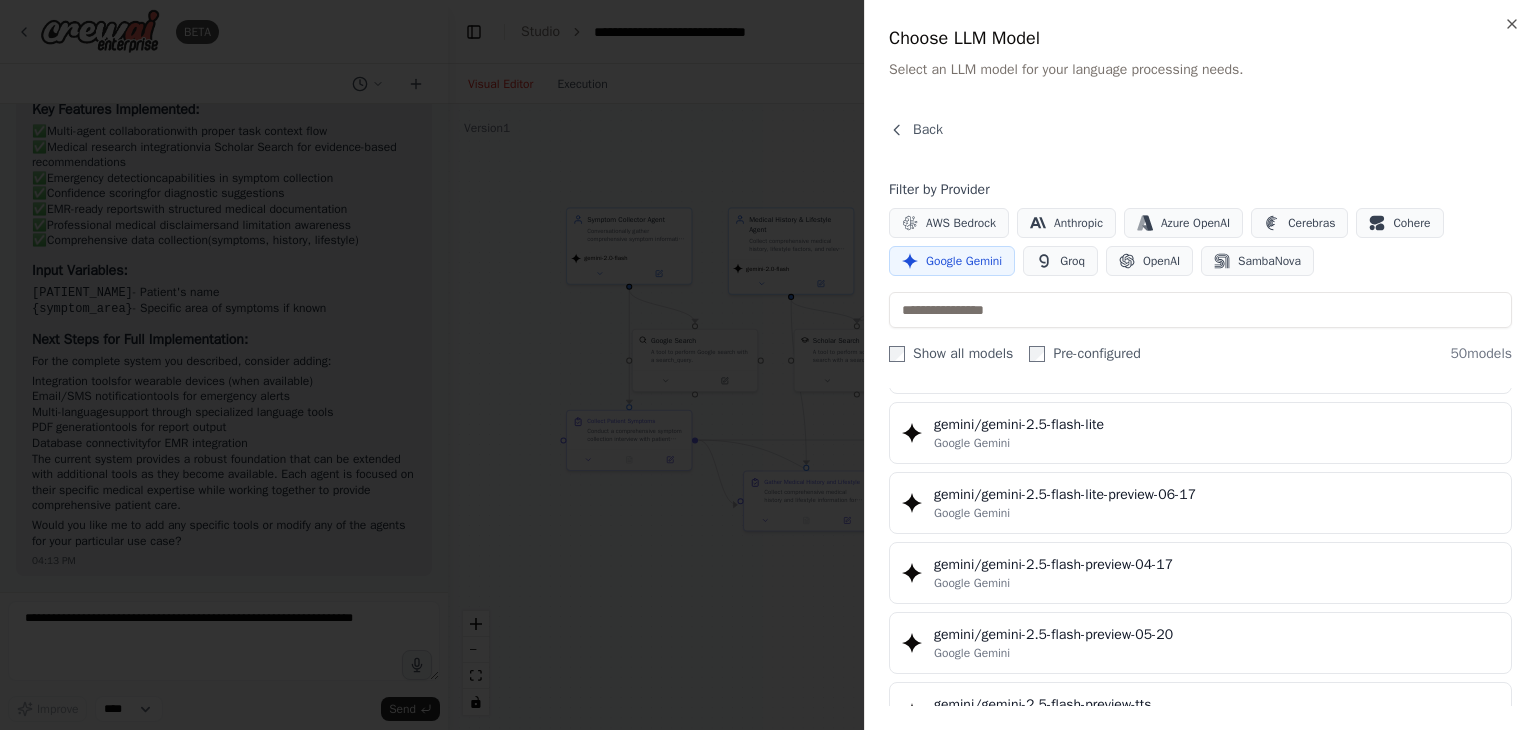 scroll, scrollTop: 1600, scrollLeft: 0, axis: vertical 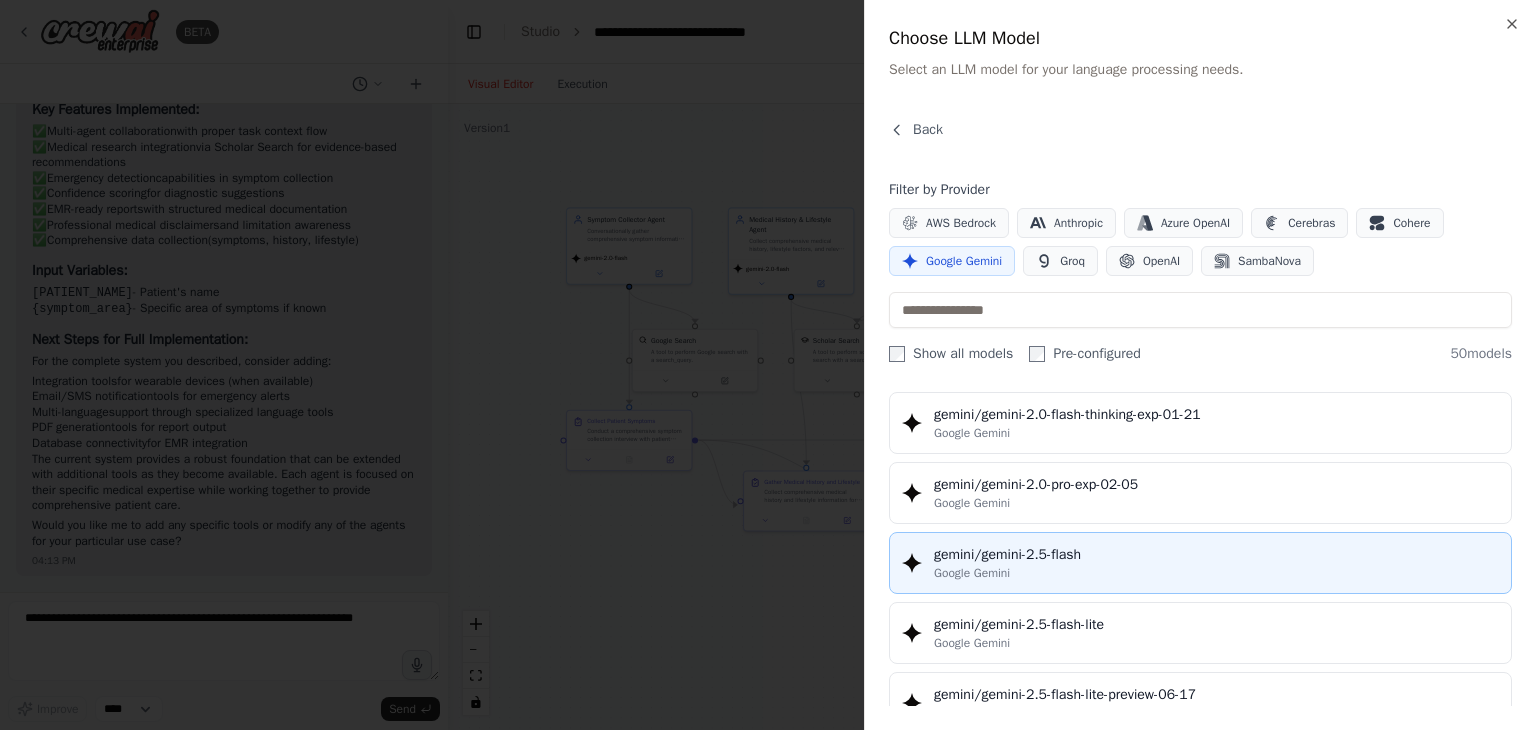 click on "gemini/gemini-2.5-flash" at bounding box center [1216, 555] 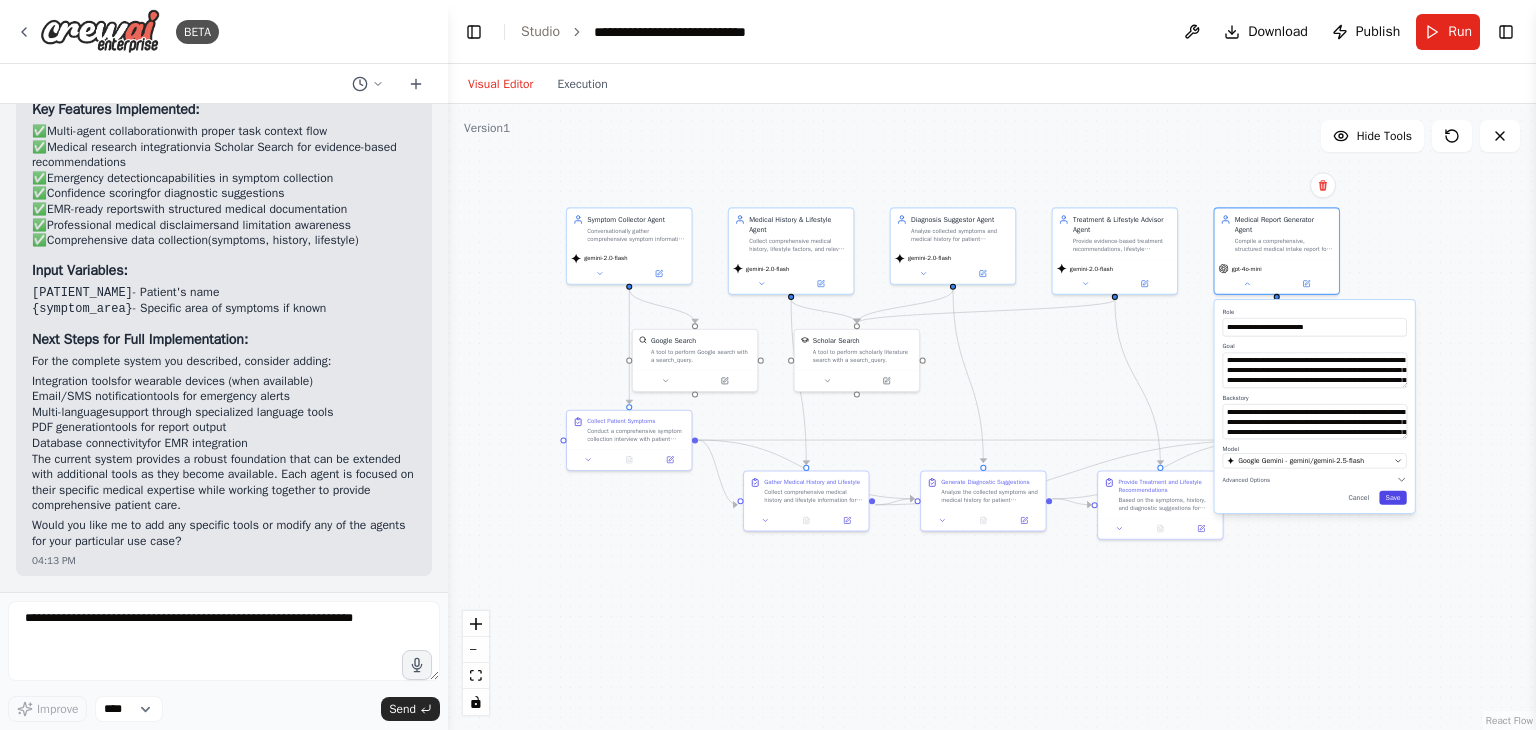 click on "Save" at bounding box center (1392, 498) 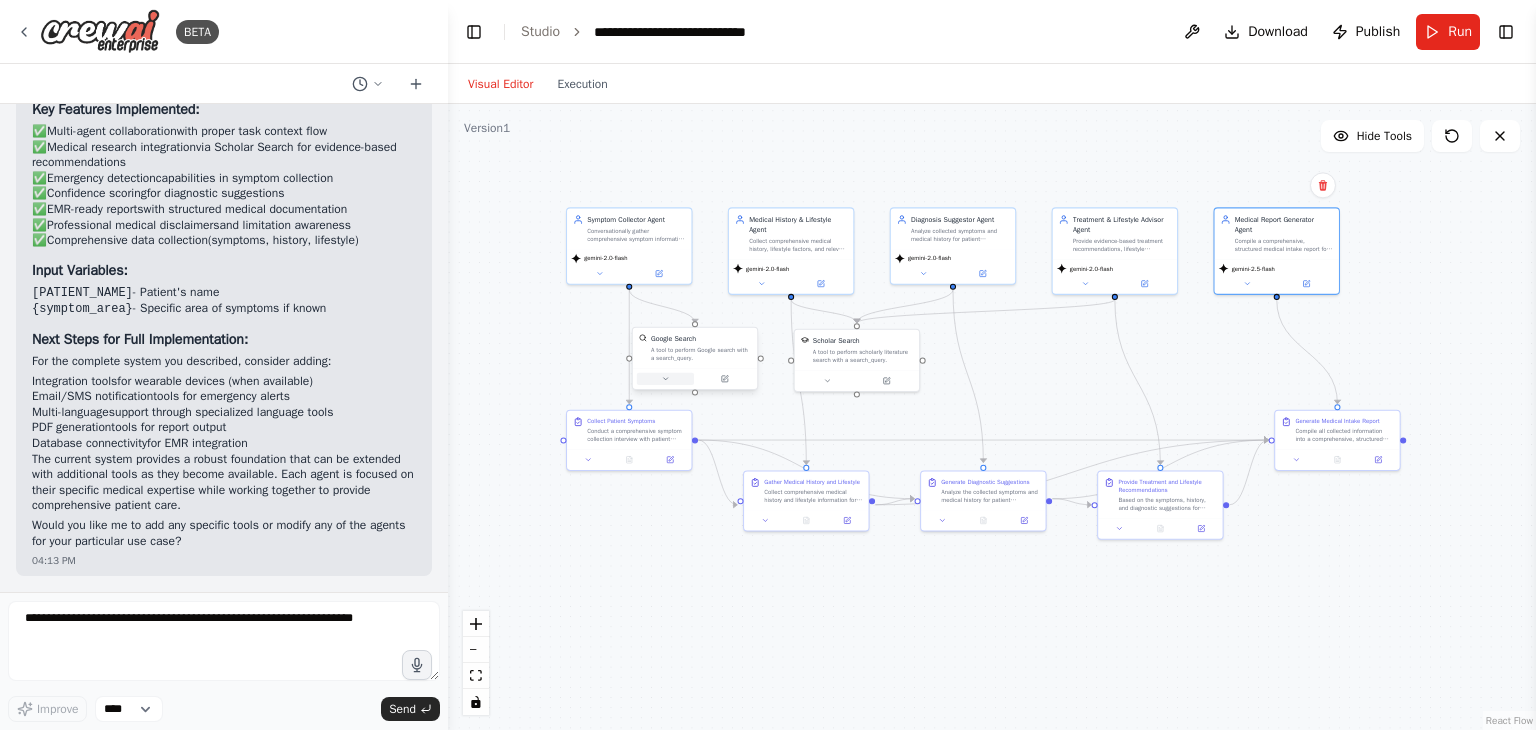 click at bounding box center (665, 379) 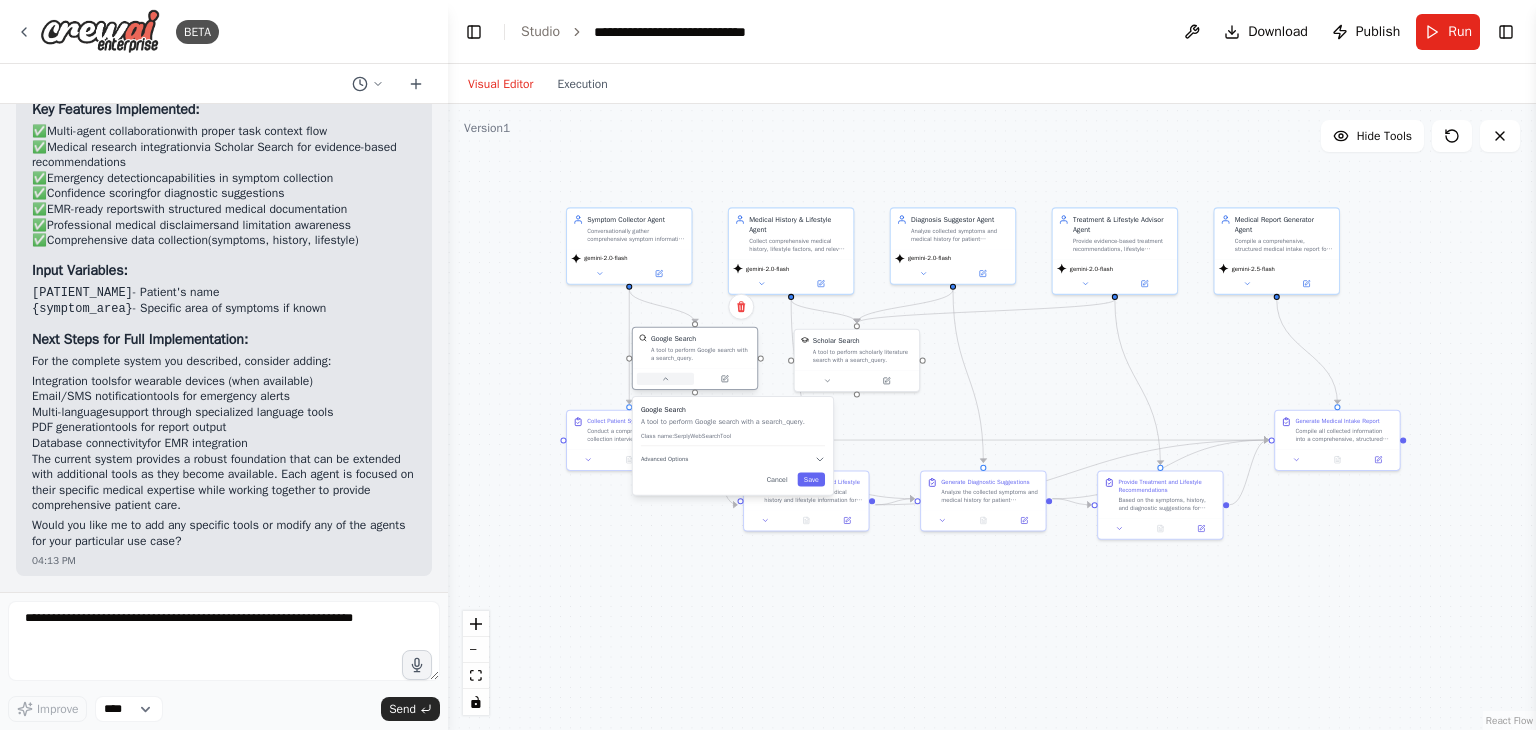 click at bounding box center (665, 379) 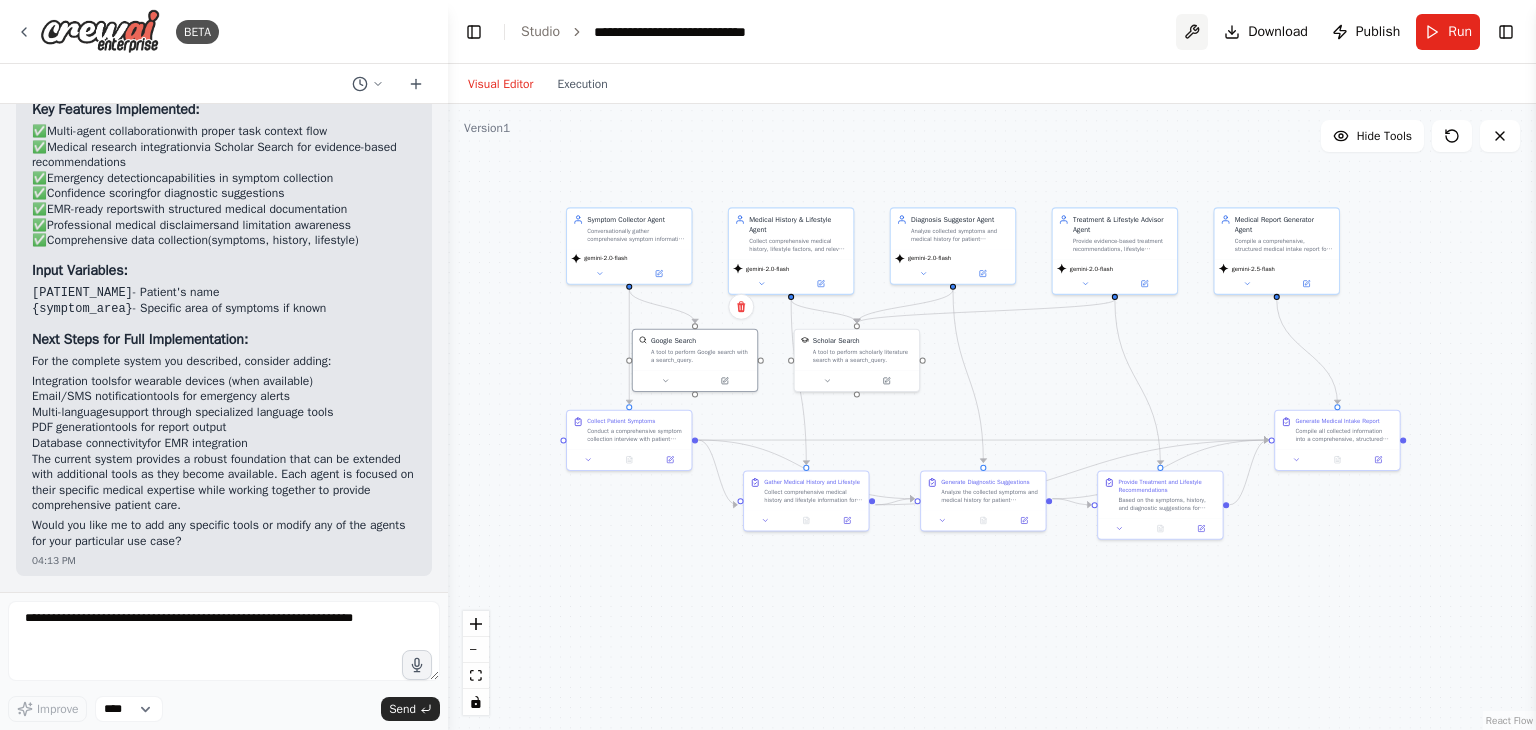 click at bounding box center (1192, 32) 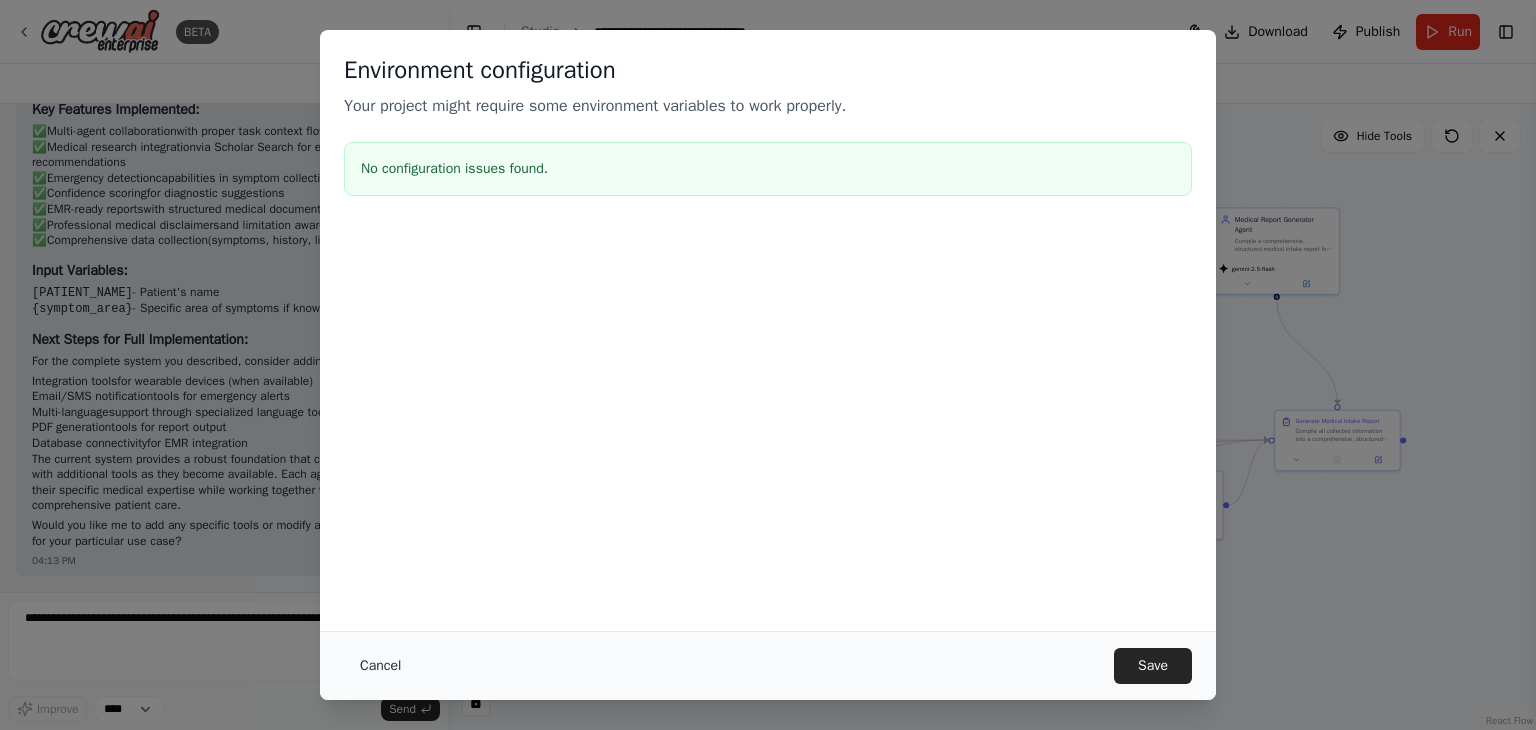 click on "Cancel" at bounding box center (380, 666) 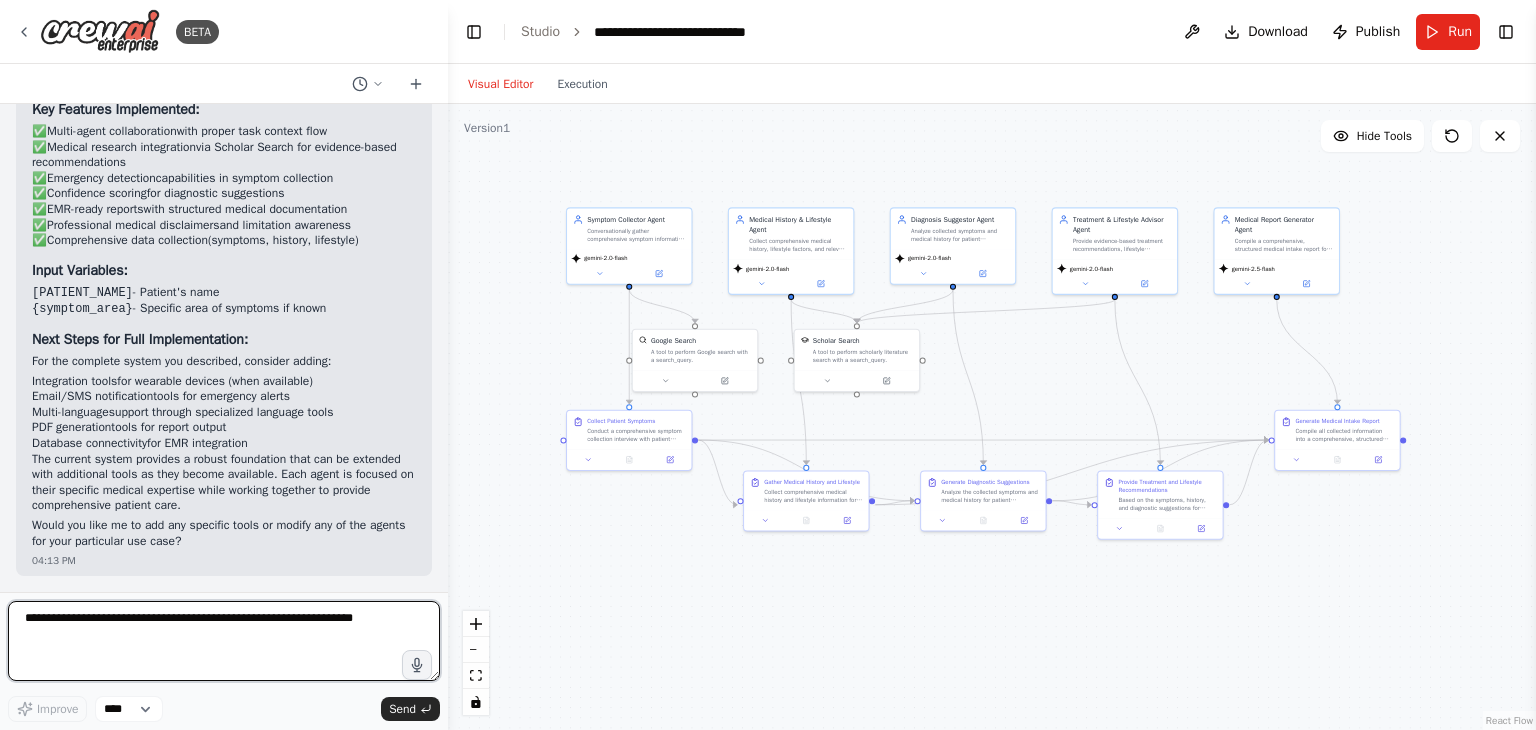 click at bounding box center [224, 641] 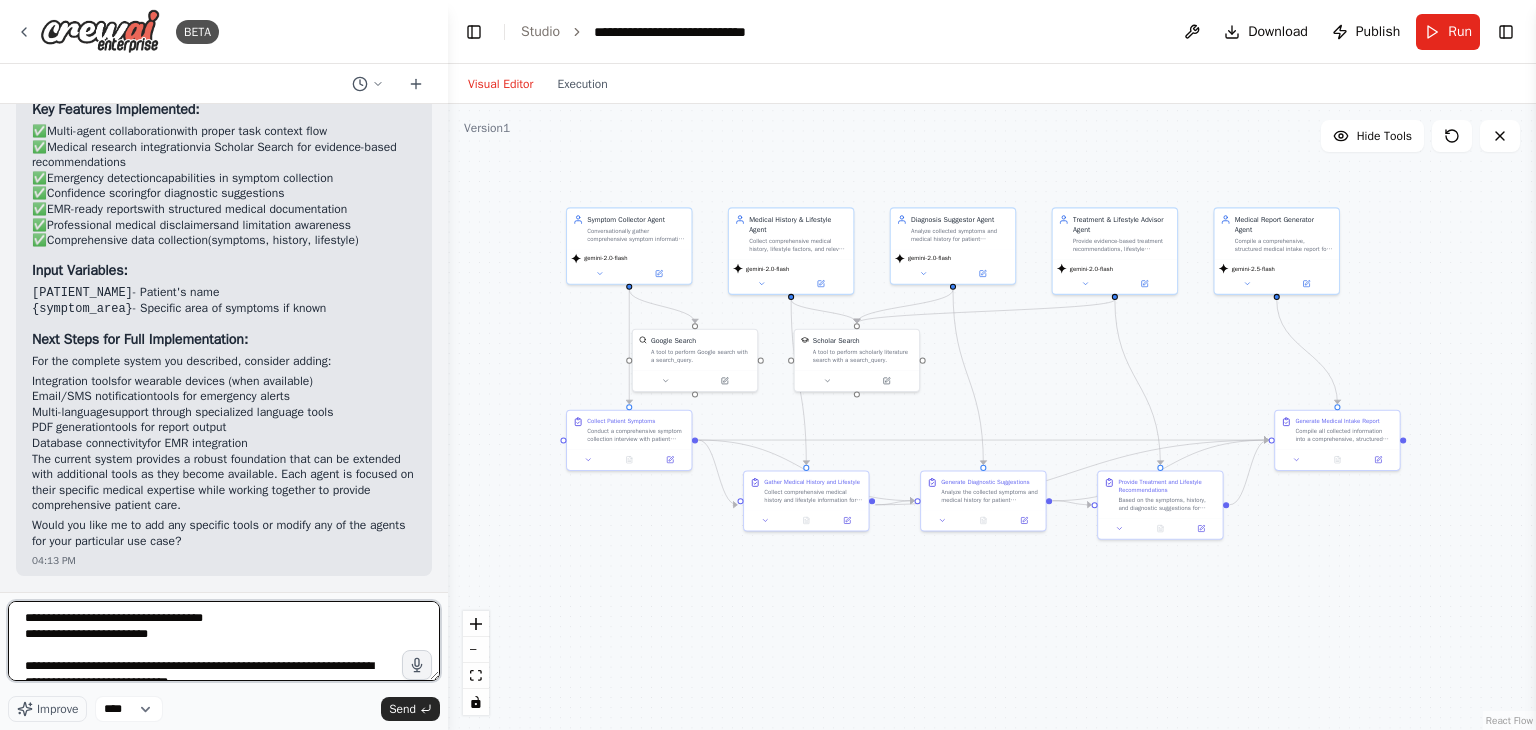 scroll, scrollTop: 1129, scrollLeft: 0, axis: vertical 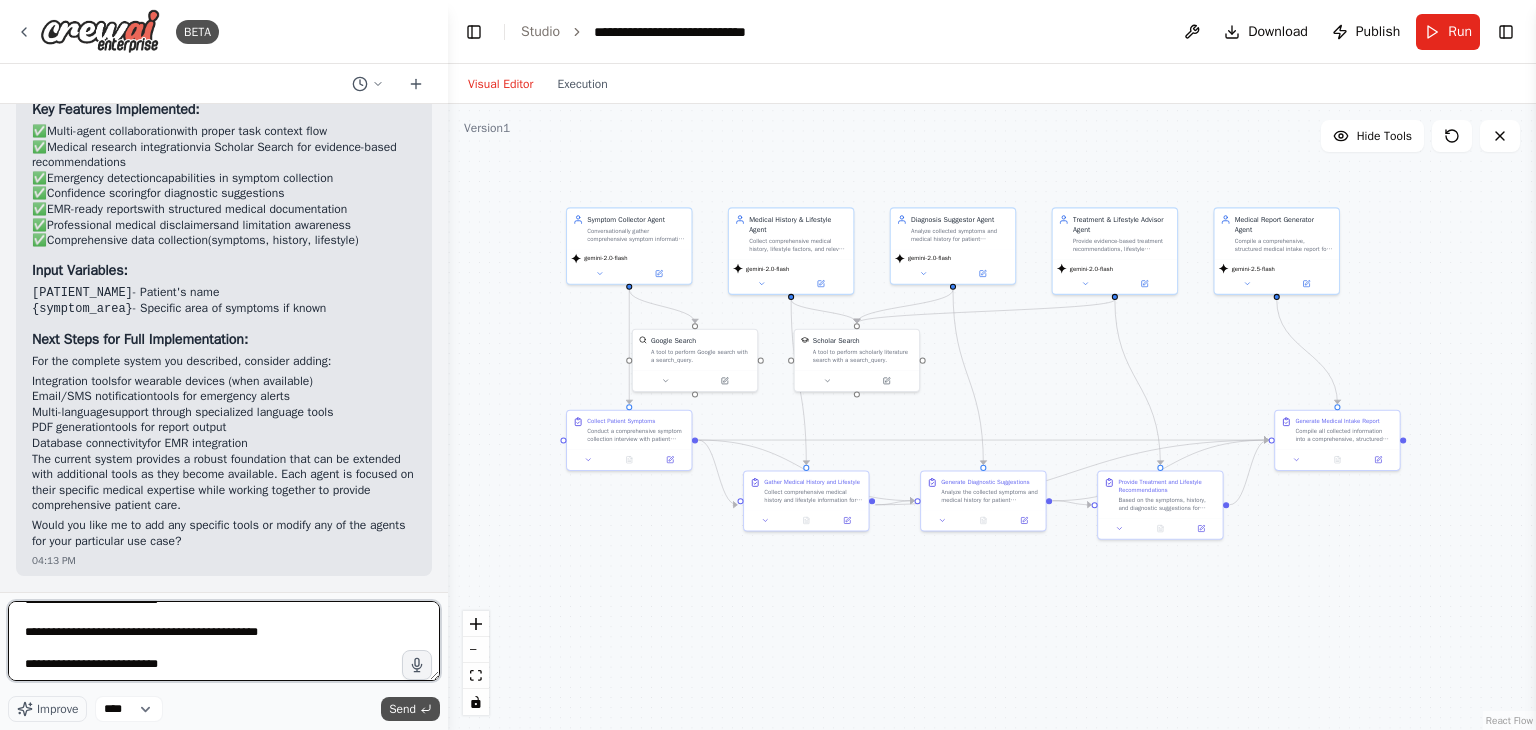 type on "**********" 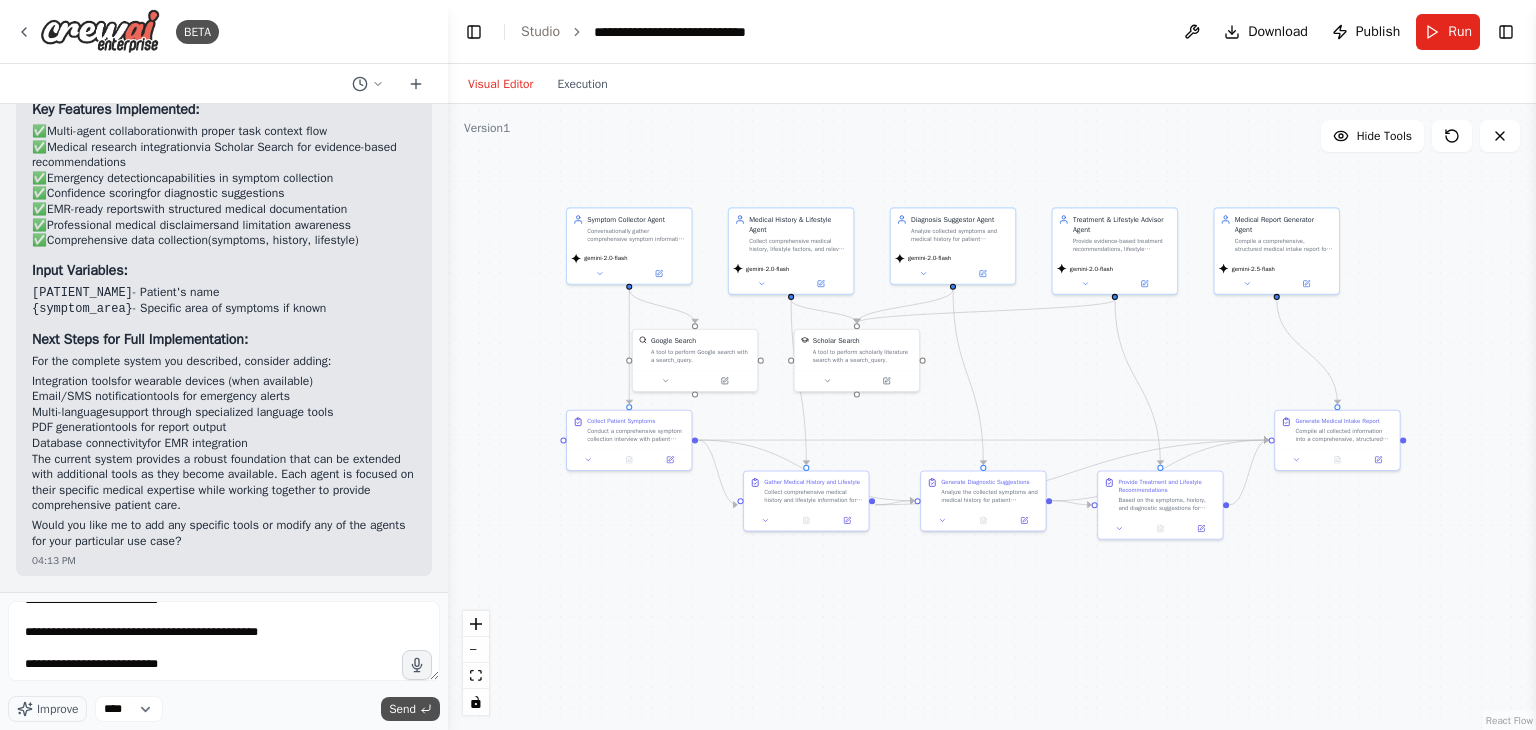click on "Send" at bounding box center (402, 709) 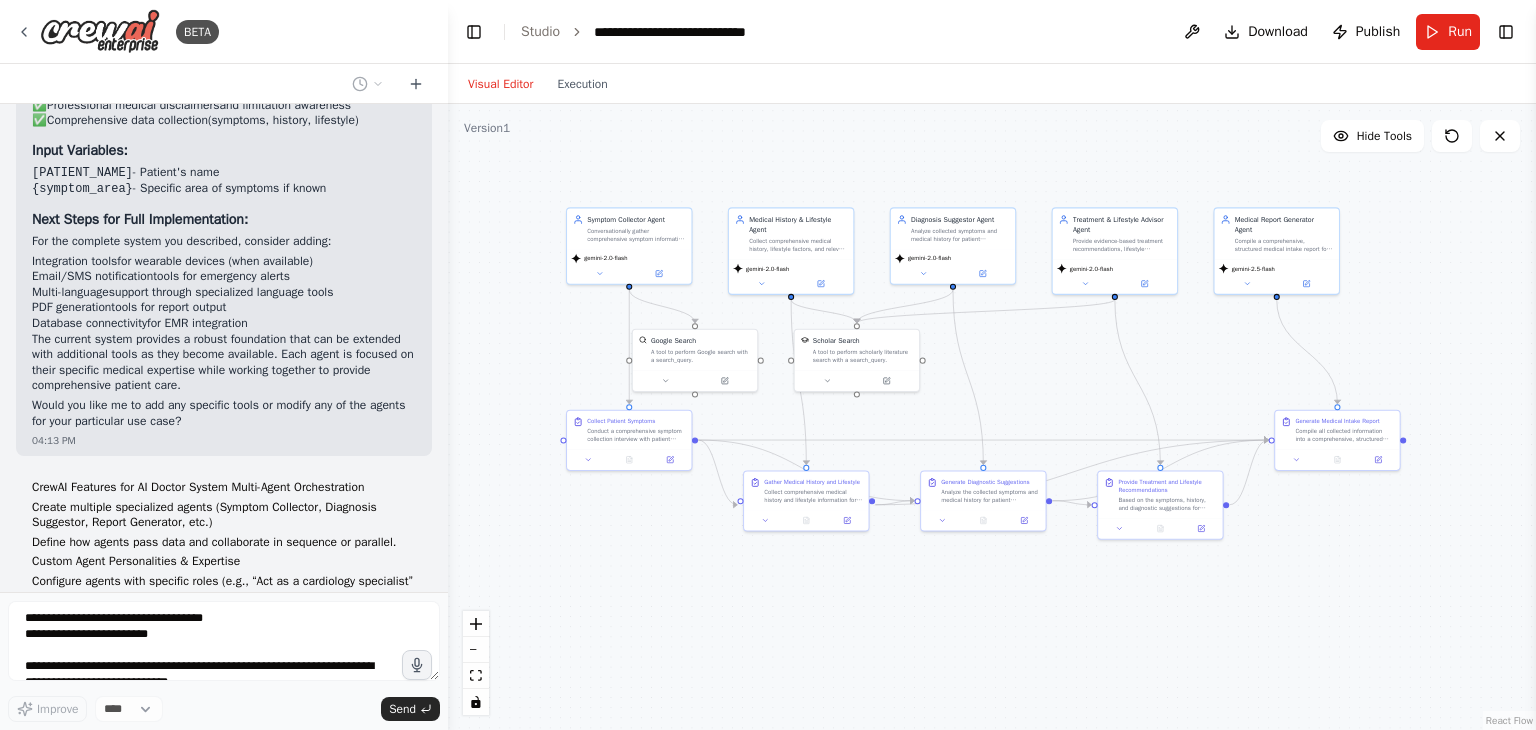 scroll, scrollTop: 3777, scrollLeft: 0, axis: vertical 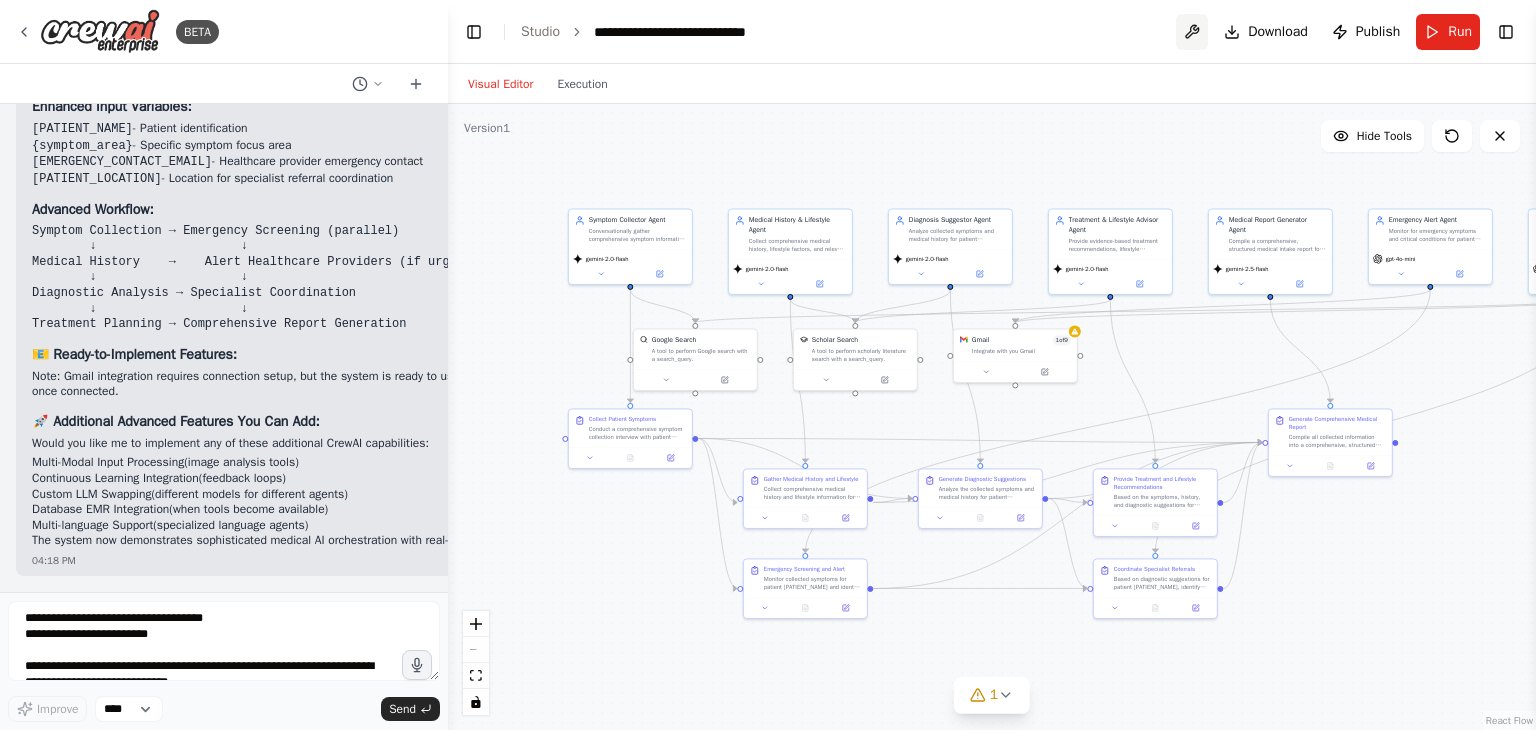 click at bounding box center [1192, 32] 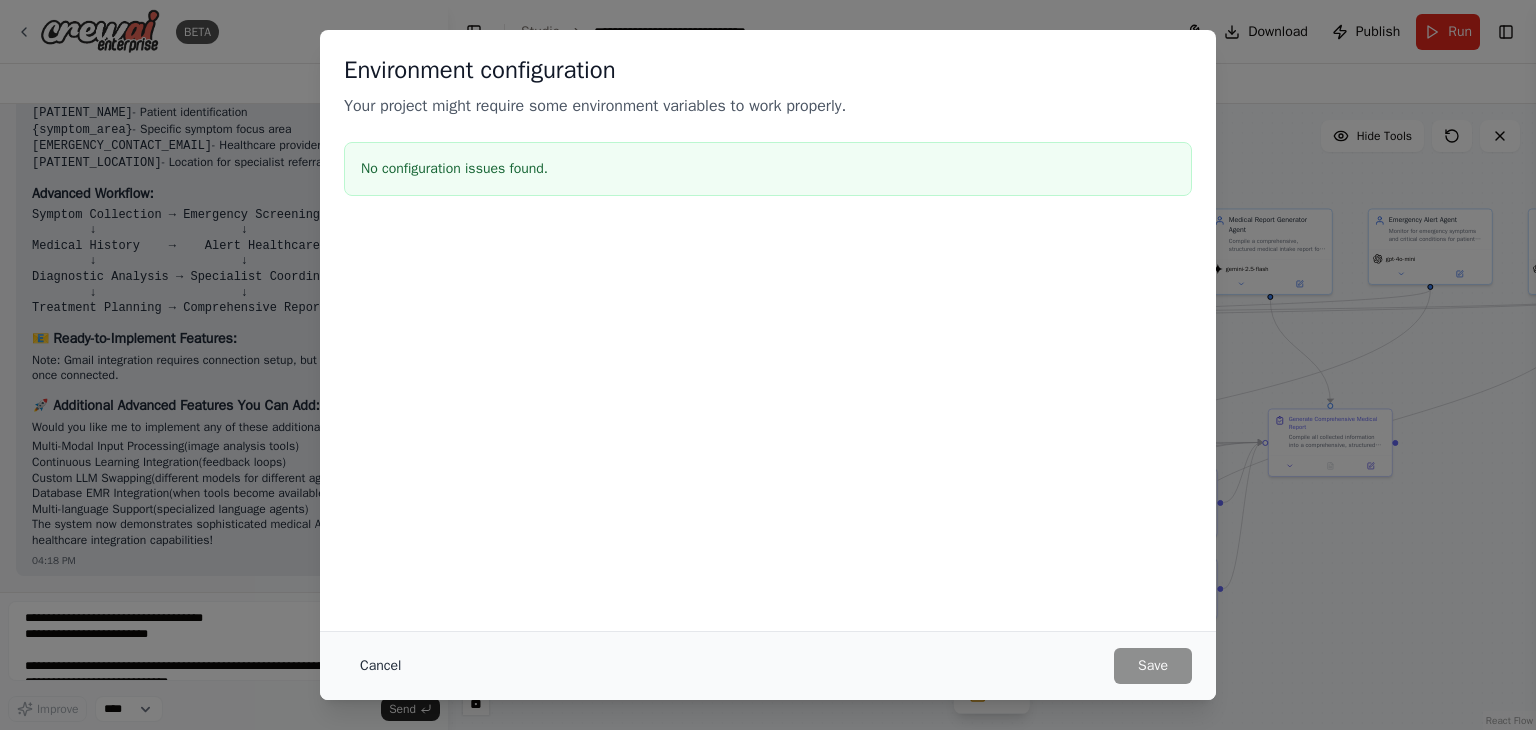 click on "Cancel" at bounding box center (380, 666) 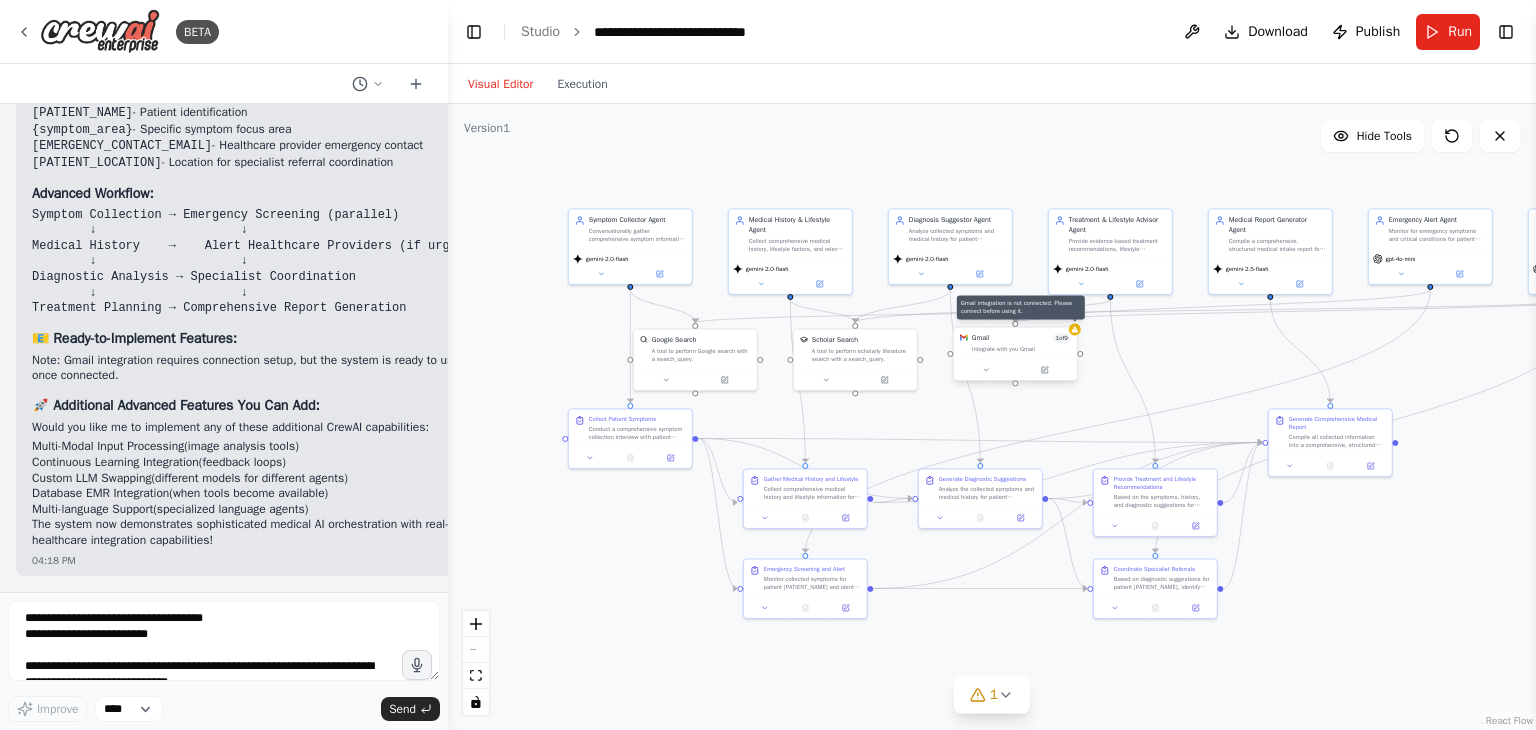 click 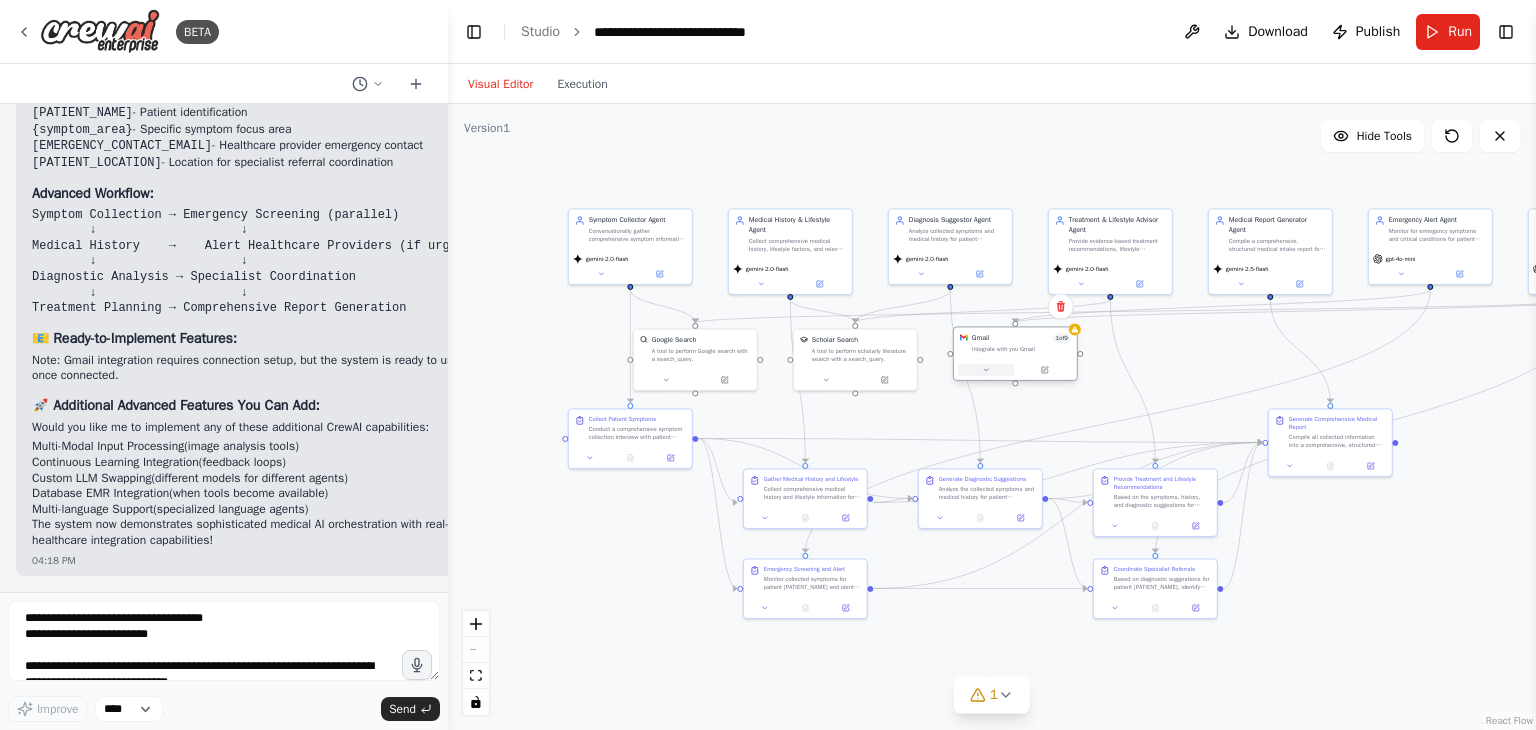 click at bounding box center (986, 370) 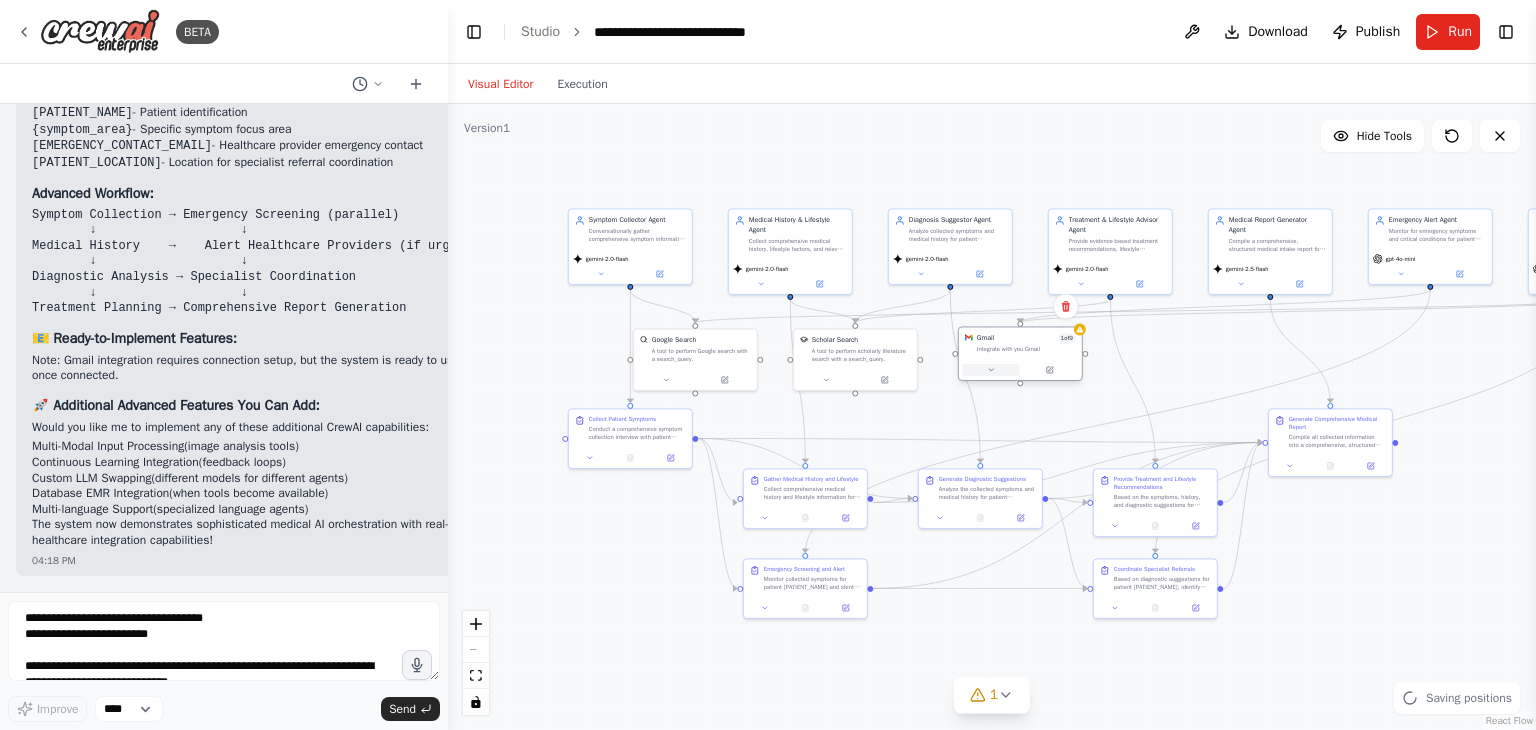 click 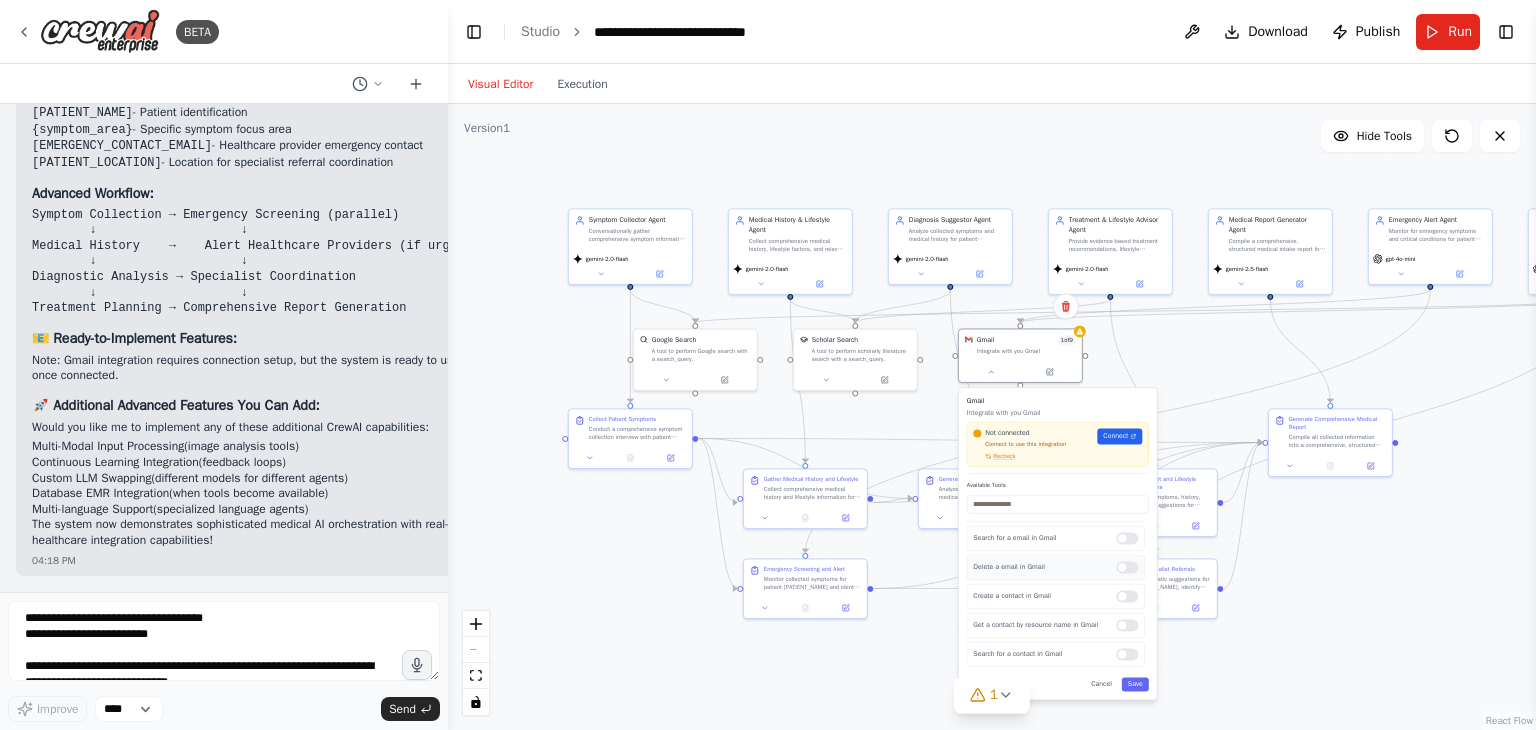 scroll, scrollTop: 0, scrollLeft: 0, axis: both 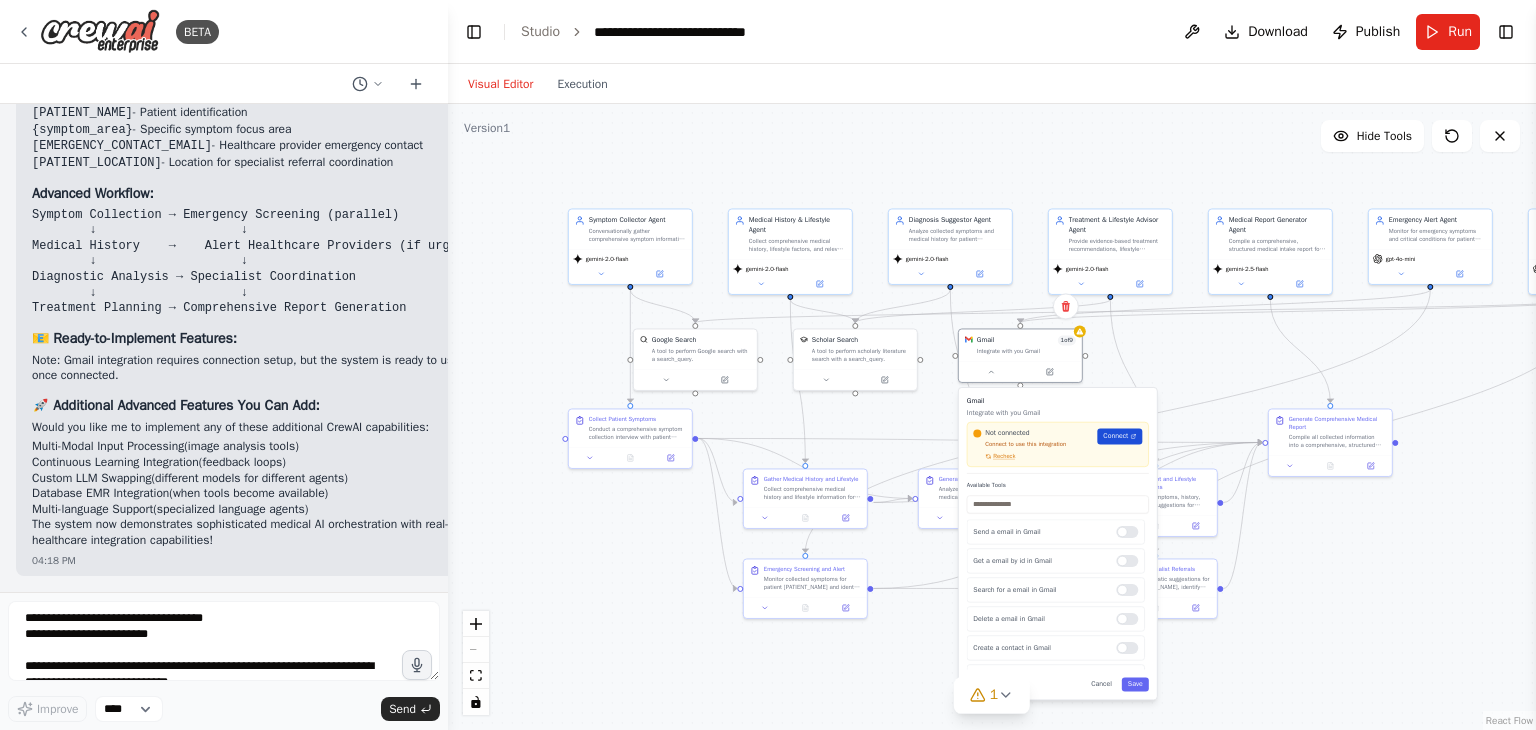 click on "Connect" at bounding box center (1119, 436) 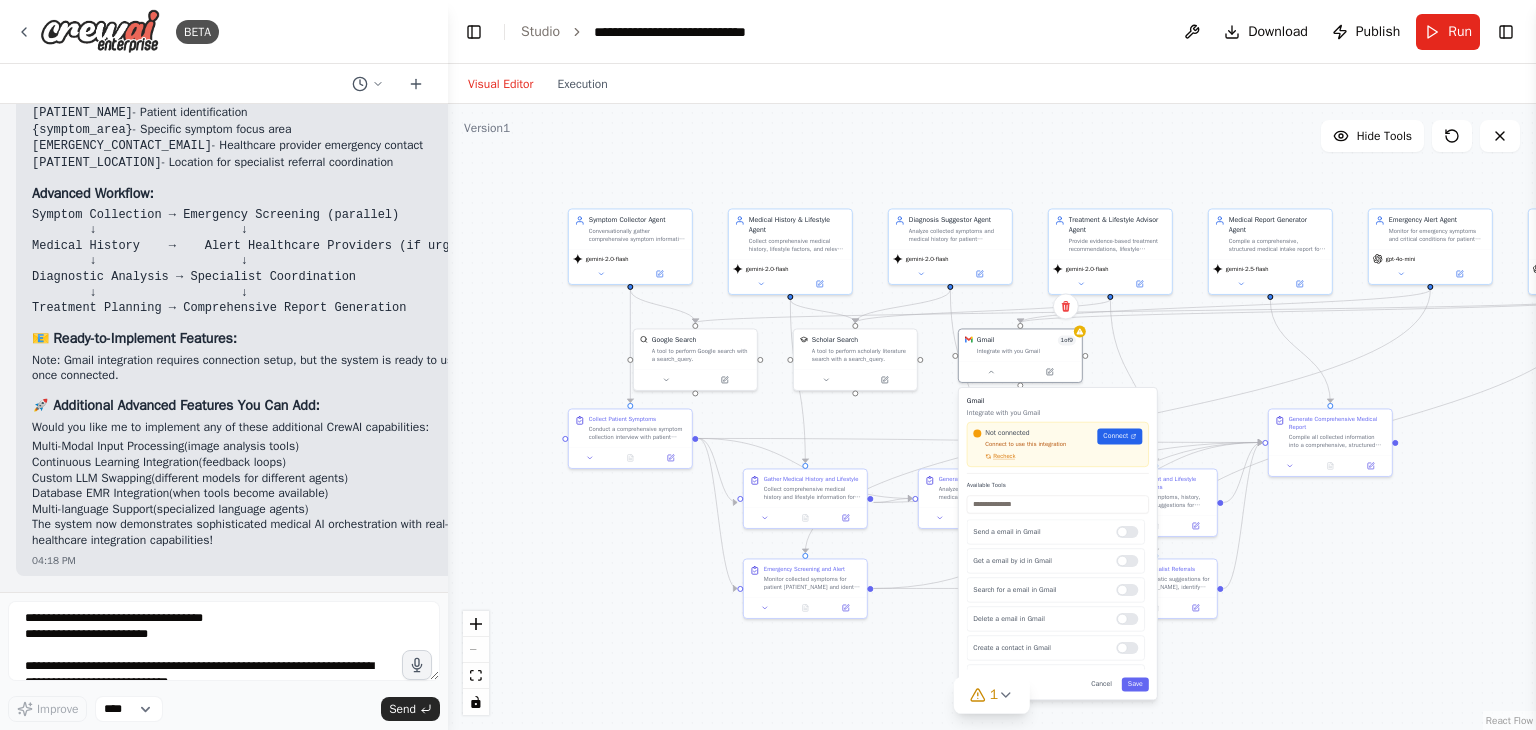 click on ".deletable-edge-delete-btn {
width: 20px;
height: 20px;
border: 0px solid #ffffff;
color: #6b7280;
background-color: #f8fafc;
cursor: pointer;
border-radius: 50%;
font-size: 12px;
padding: 3px;
display: flex;
align-items: center;
justify-content: center;
transition: all 0.2s cubic-bezier(0.4, 0, 0.2, 1);
box-shadow: 0 2px 4px rgba(0, 0, 0, 0.1);
}
.deletable-edge-delete-btn:hover {
background-color: #ef4444;
color: #ffffff;
border-color: #dc2626;
transform: scale(1.1);
box-shadow: 0 4px 12px rgba(239, 68, 68, 0.4);
}
.deletable-edge-delete-btn:active {
transform: scale(0.95);
box-shadow: 0 2px 4px rgba(239, 68, 68, 0.3);
}
Symptom Collector Agent gemini-2.0-flash Google Search Scholar Search" at bounding box center (992, 417) 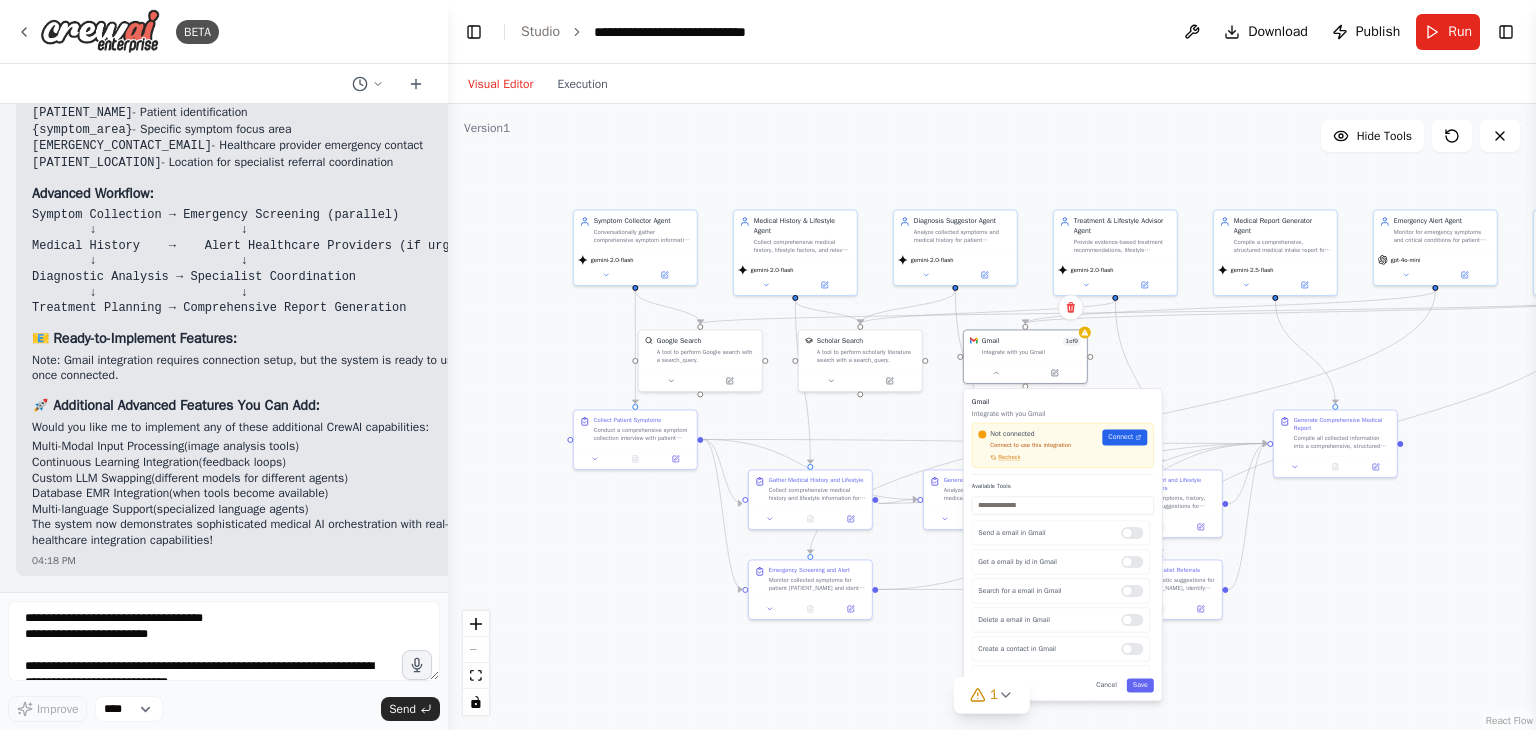 click on ".deletable-edge-delete-btn {
width: 20px;
height: 20px;
border: 0px solid #ffffff;
color: #6b7280;
background-color: #f8fafc;
cursor: pointer;
border-radius: 50%;
font-size: 12px;
padding: 3px;
display: flex;
align-items: center;
justify-content: center;
transition: all 0.2s cubic-bezier(0.4, 0, 0.2, 1);
box-shadow: 0 2px 4px rgba(0, 0, 0, 0.1);
}
.deletable-edge-delete-btn:hover {
background-color: #ef4444;
color: #ffffff;
border-color: #dc2626;
transform: scale(1.1);
box-shadow: 0 4px 12px rgba(239, 68, 68, 0.4);
}
.deletable-edge-delete-btn:active {
transform: scale(0.95);
box-shadow: 0 2px 4px rgba(239, 68, 68, 0.3);
}
Symptom Collector Agent gemini-2.0-flash Google Search Scholar Search" at bounding box center (992, 417) 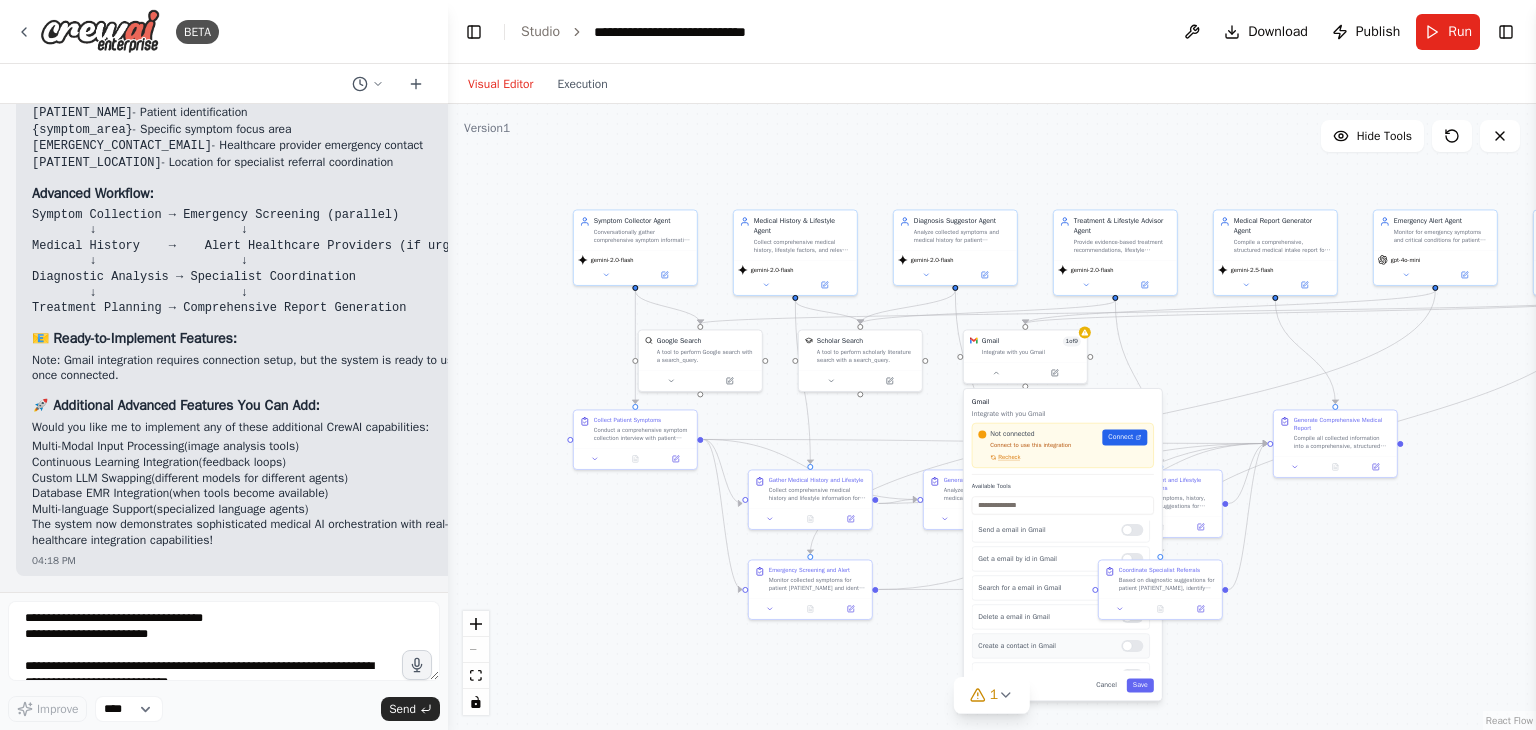 scroll, scrollTop: 0, scrollLeft: 0, axis: both 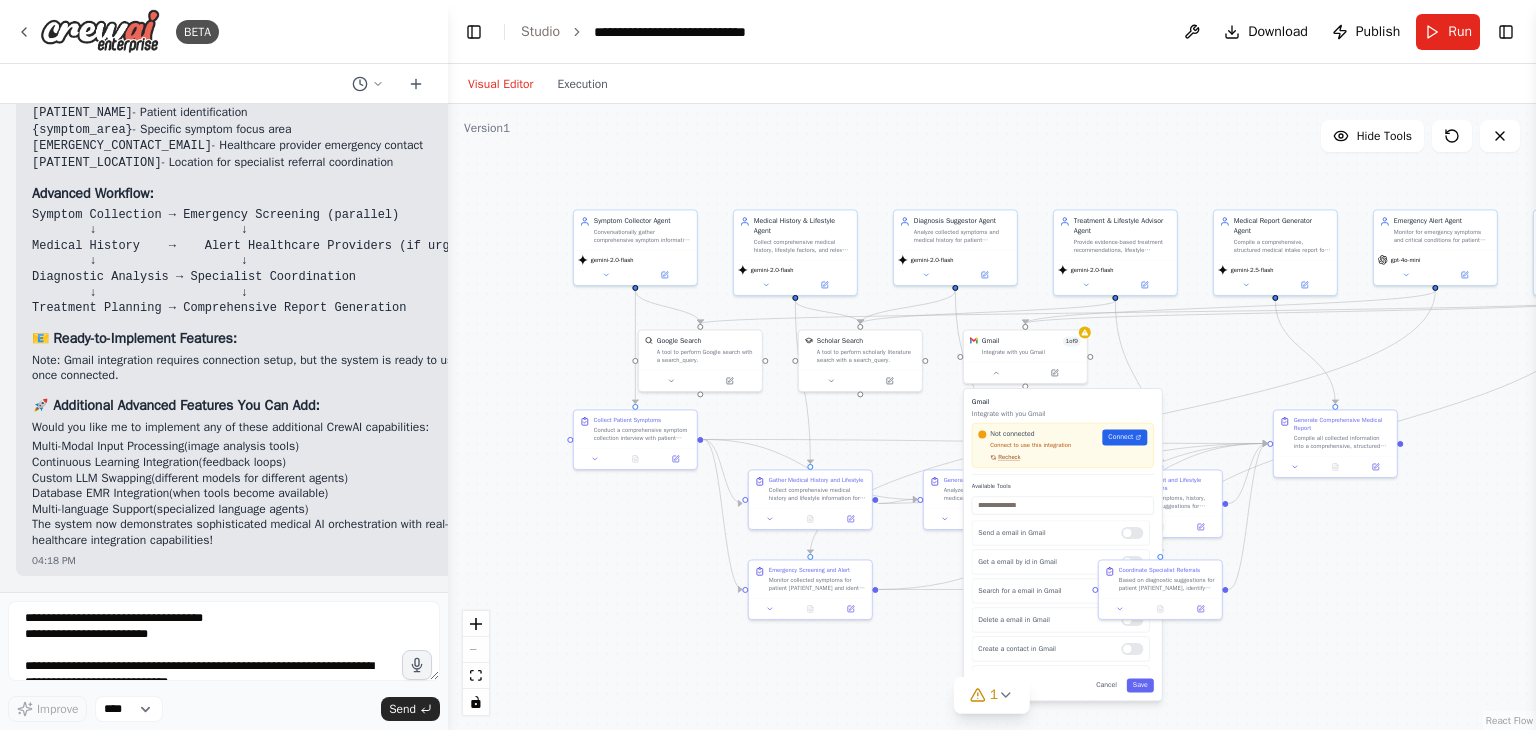 click on "Recheck" at bounding box center [1009, 457] 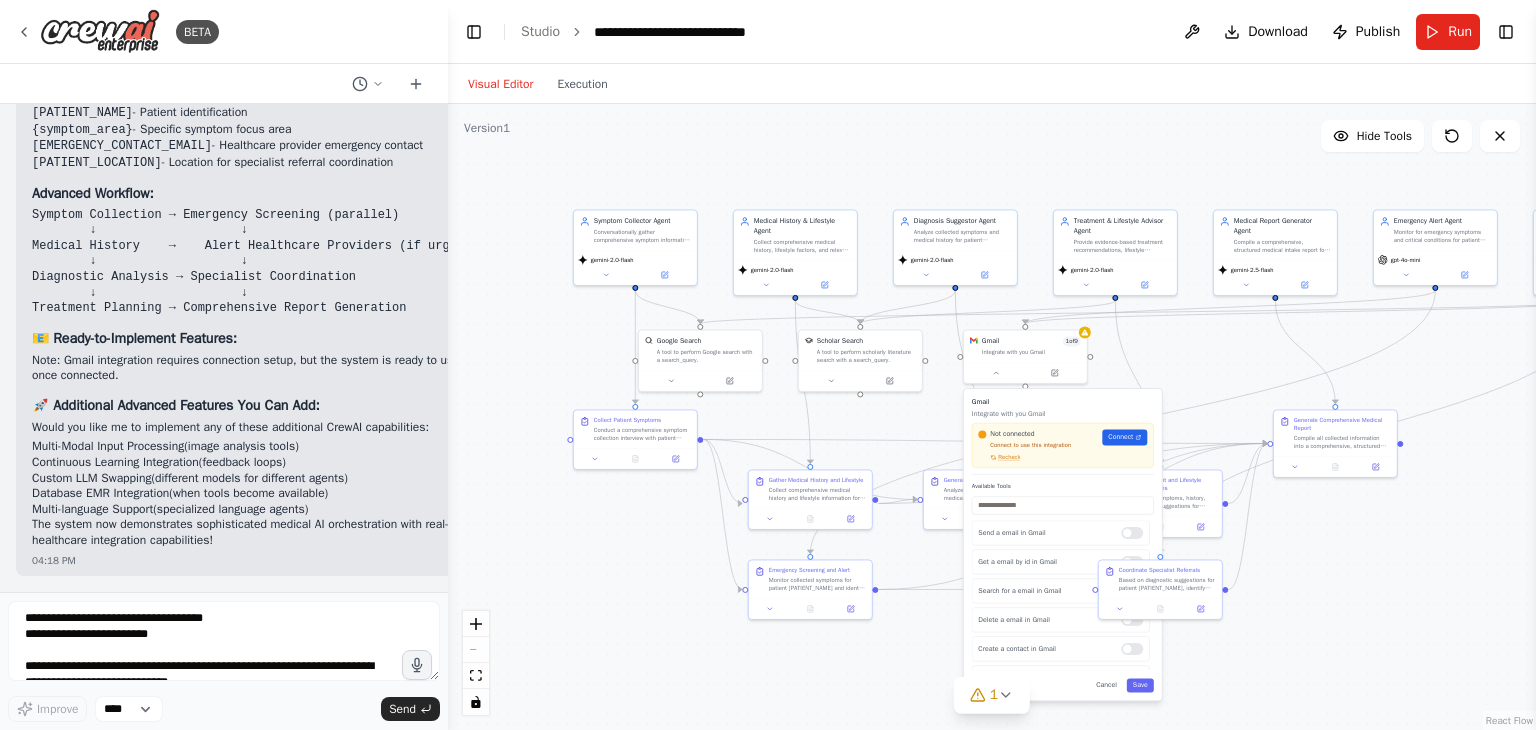 click on ".deletable-edge-delete-btn {
width: 20px;
height: 20px;
border: 0px solid #ffffff;
color: #6b7280;
background-color: #f8fafc;
cursor: pointer;
border-radius: 50%;
font-size: 12px;
padding: 3px;
display: flex;
align-items: center;
justify-content: center;
transition: all 0.2s cubic-bezier(0.4, 0, 0.2, 1);
box-shadow: 0 2px 4px rgba(0, 0, 0, 0.1);
}
.deletable-edge-delete-btn:hover {
background-color: #ef4444;
color: #ffffff;
border-color: #dc2626;
transform: scale(1.1);
box-shadow: 0 4px 12px rgba(239, 68, 68, 0.4);
}
.deletable-edge-delete-btn:active {
transform: scale(0.95);
box-shadow: 0 2px 4px rgba(239, 68, 68, 0.3);
}
Symptom Collector Agent gemini-2.0-flash Google Search Scholar Search" at bounding box center (992, 417) 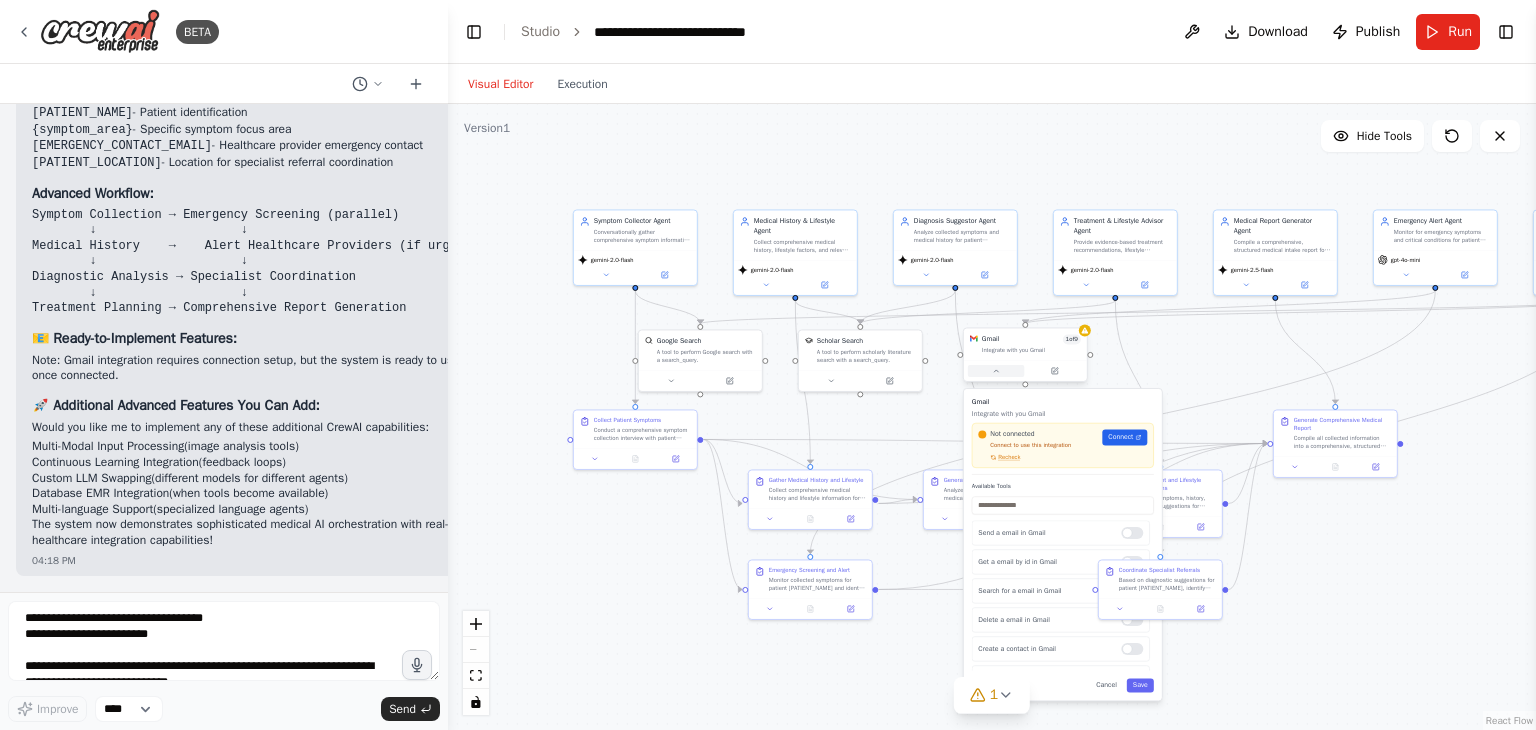 click 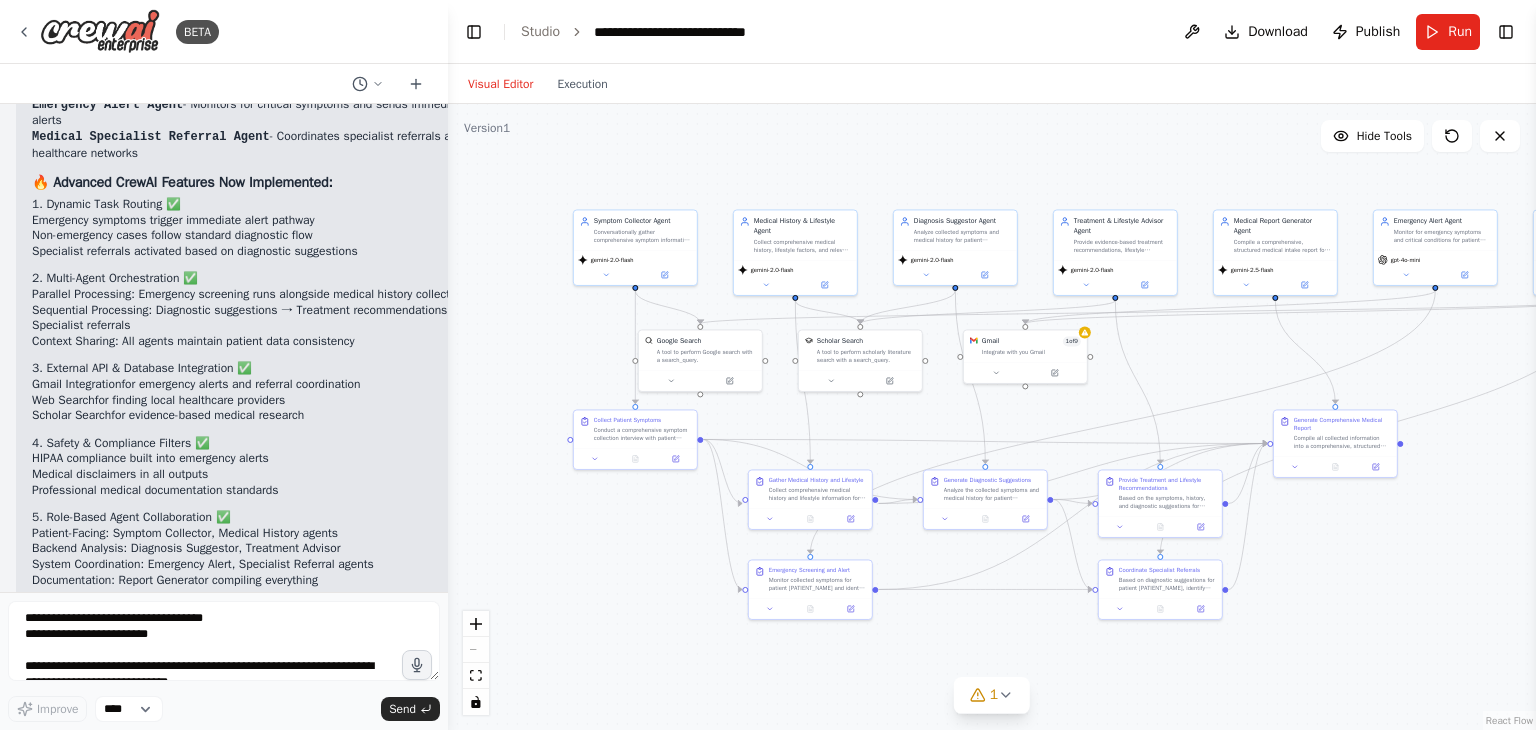 scroll, scrollTop: 5129, scrollLeft: 0, axis: vertical 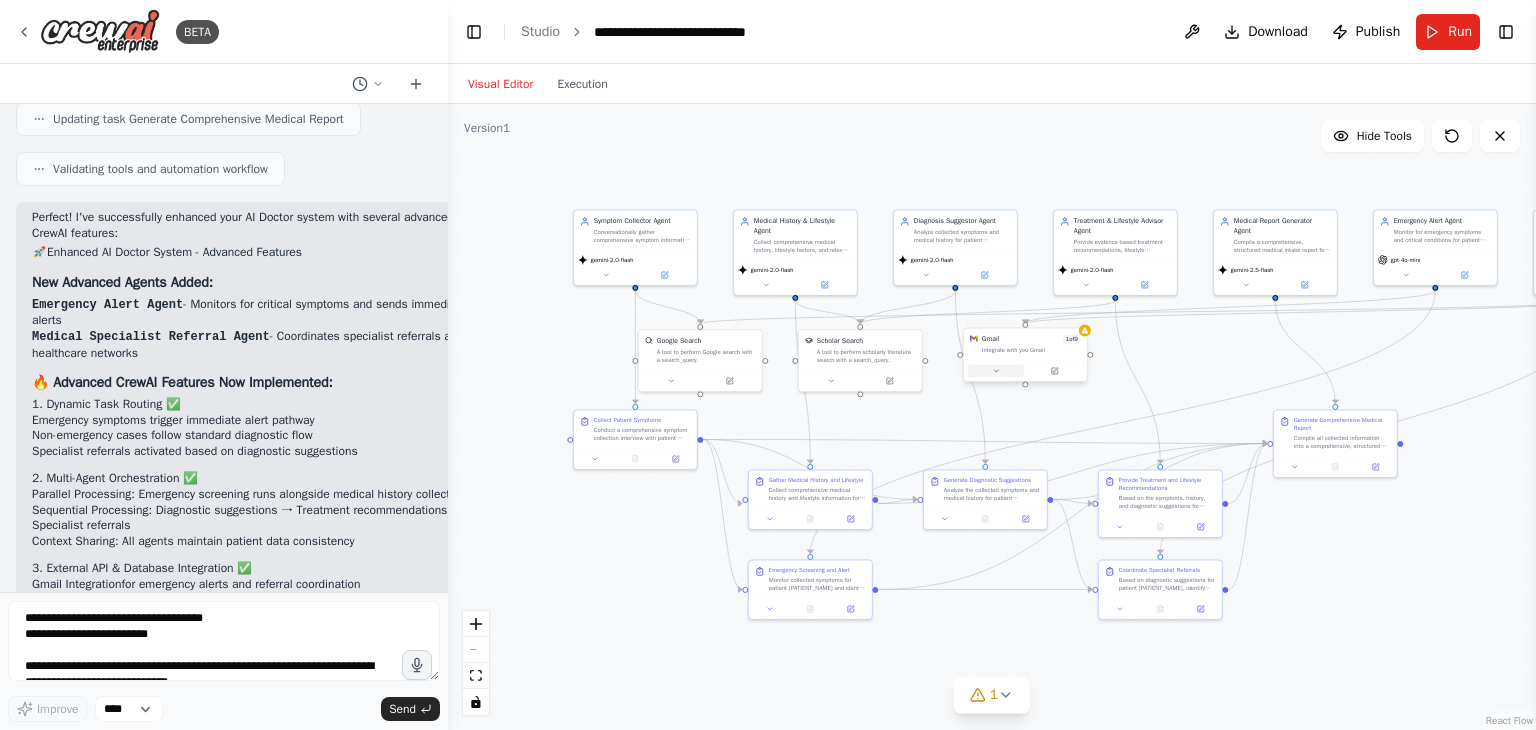 click at bounding box center [996, 371] 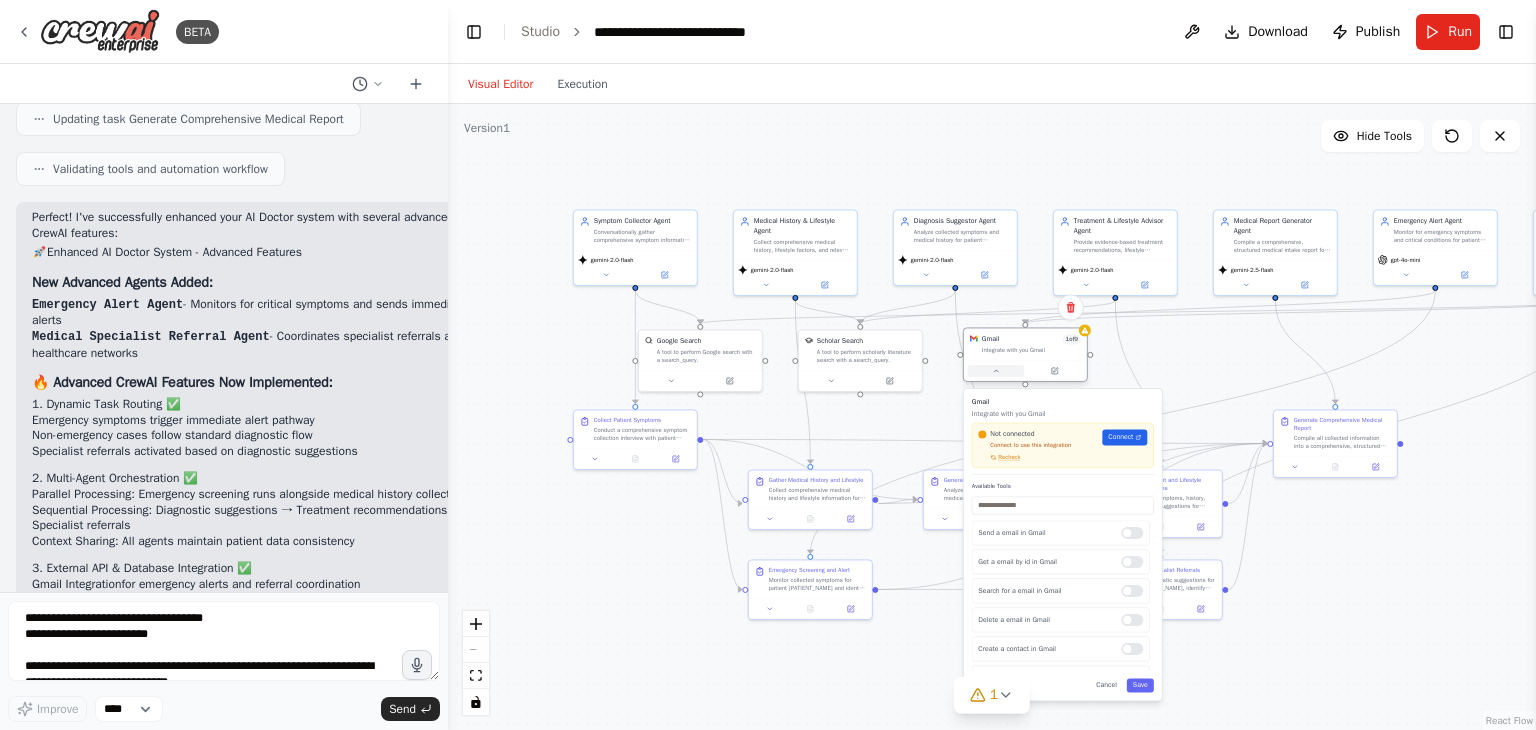 click at bounding box center [1025, 370] 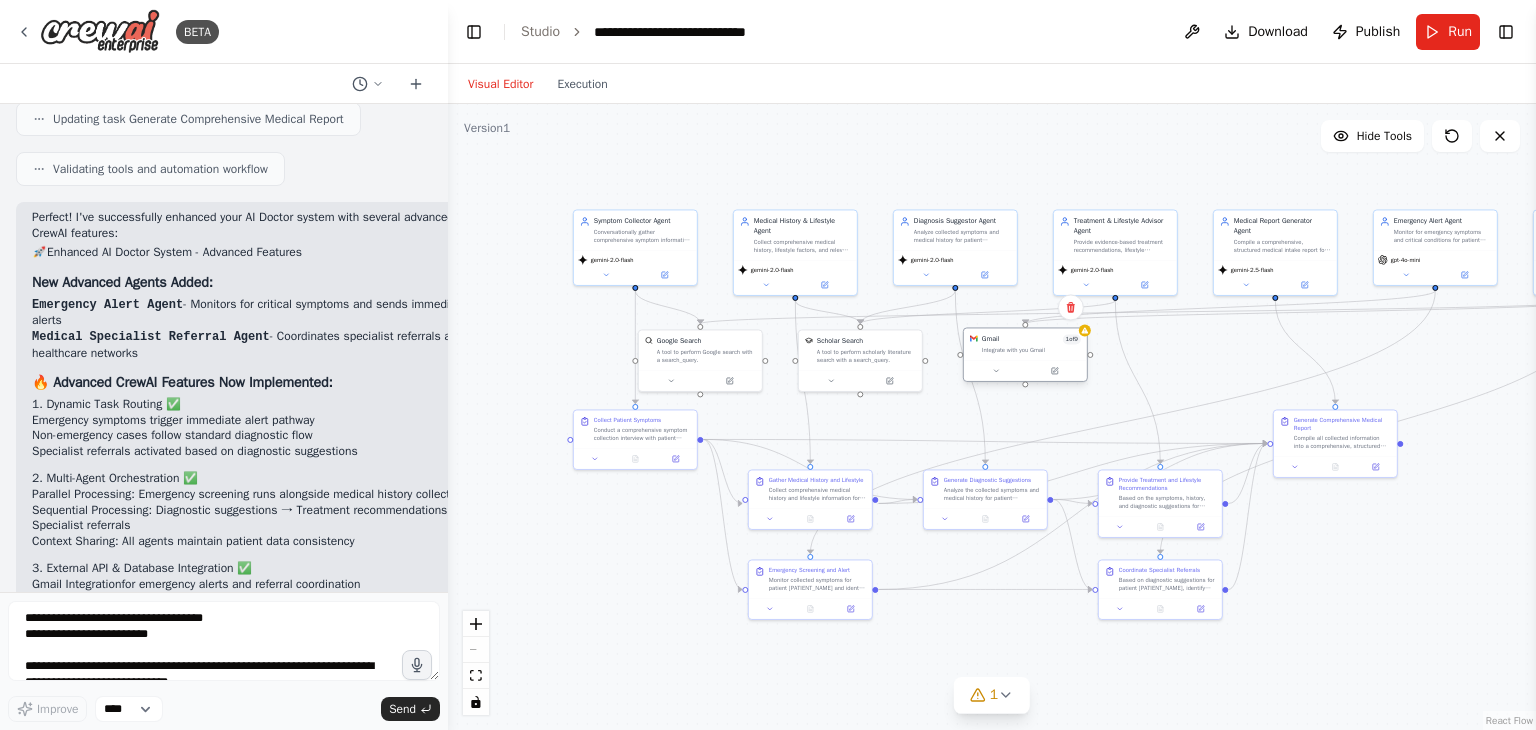 click at bounding box center (1025, 370) 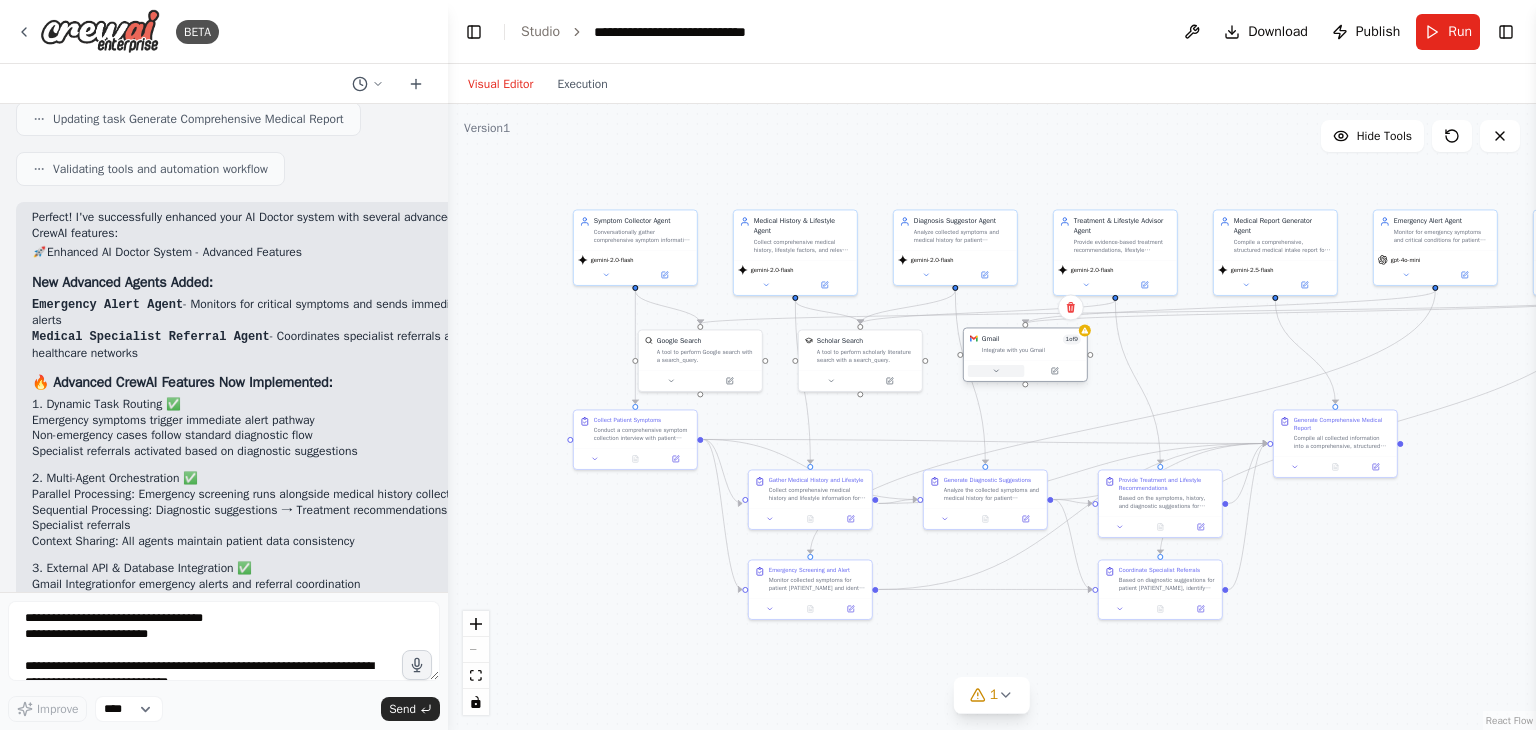 click at bounding box center (996, 371) 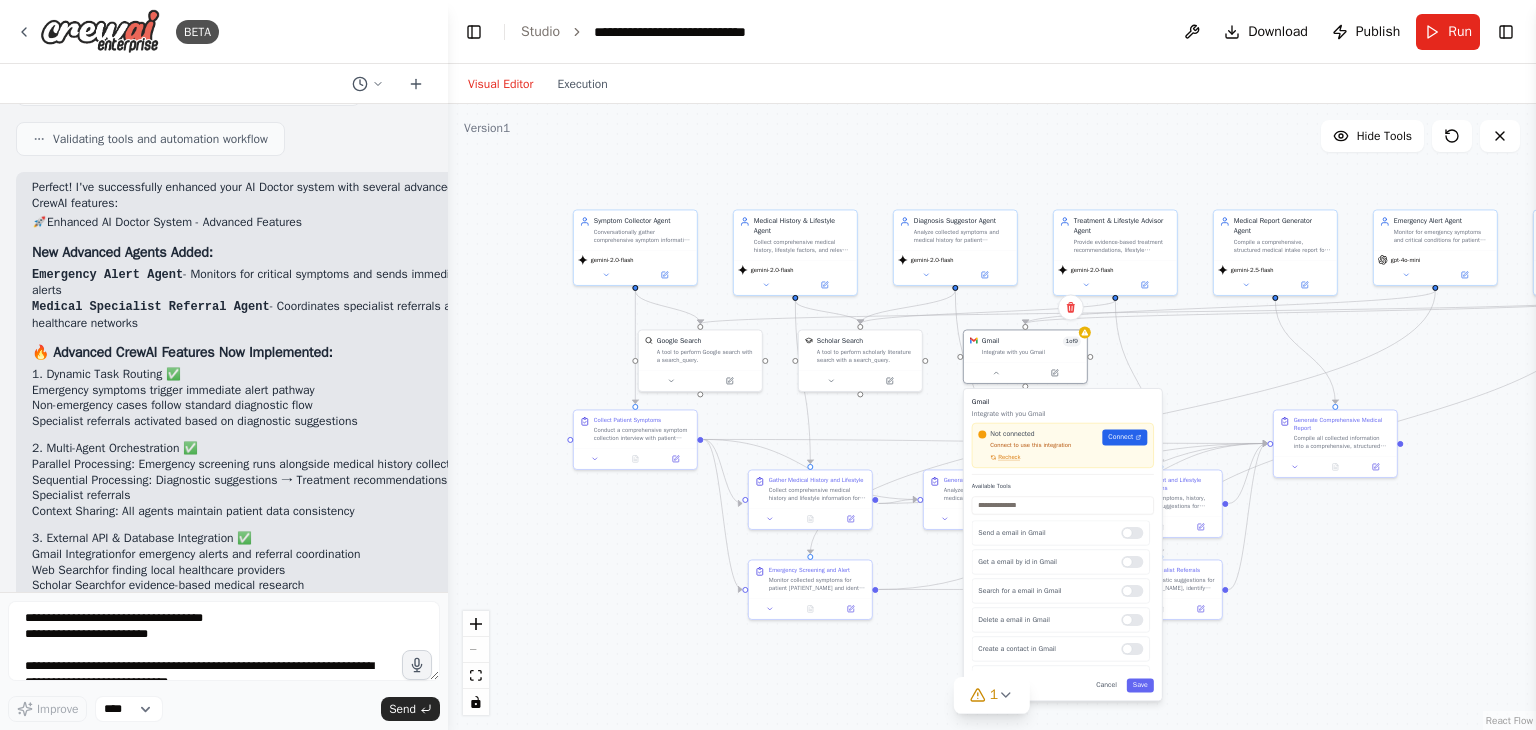scroll, scrollTop: 5129, scrollLeft: 0, axis: vertical 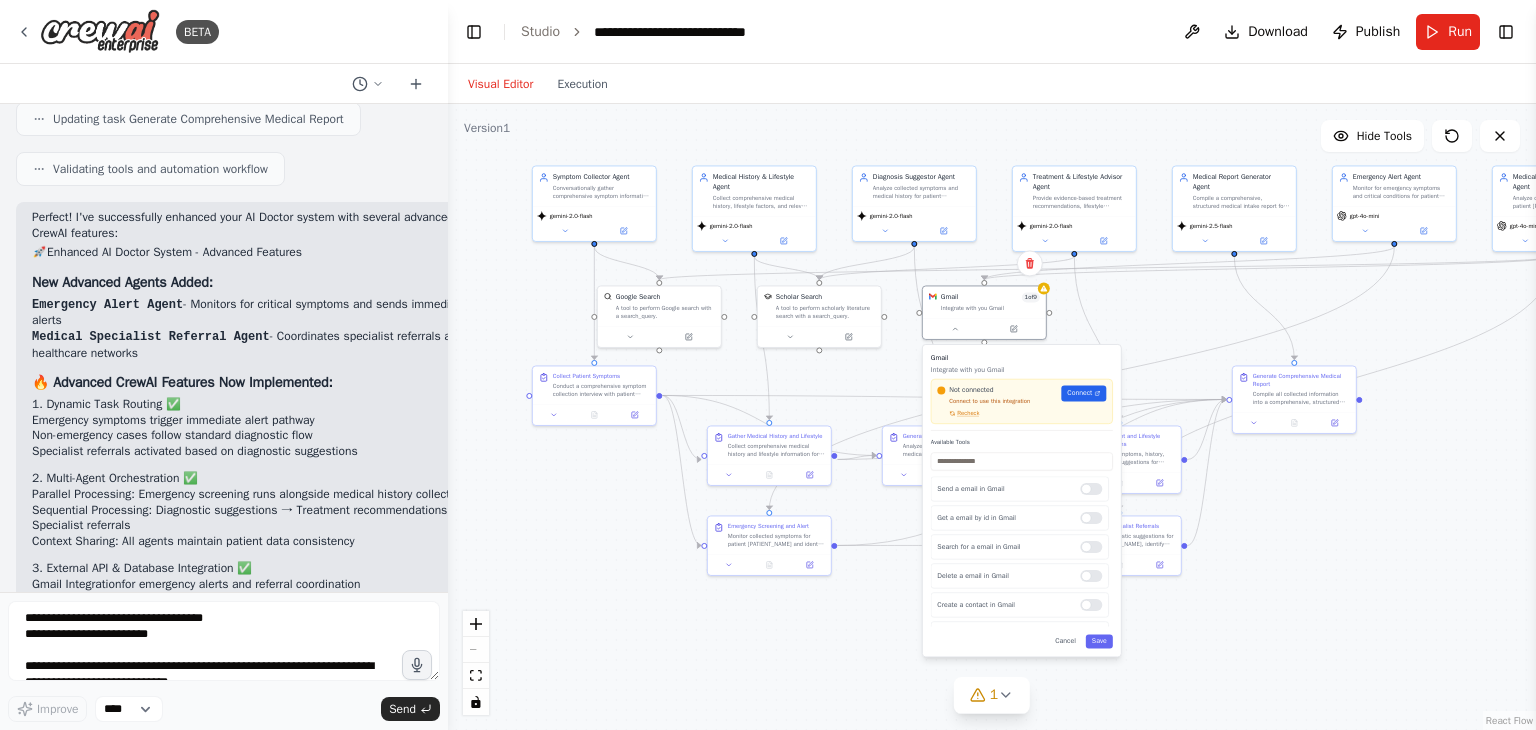 drag, startPoint x: 598, startPoint y: 537, endPoint x: 552, endPoint y: 495, distance: 62.289646 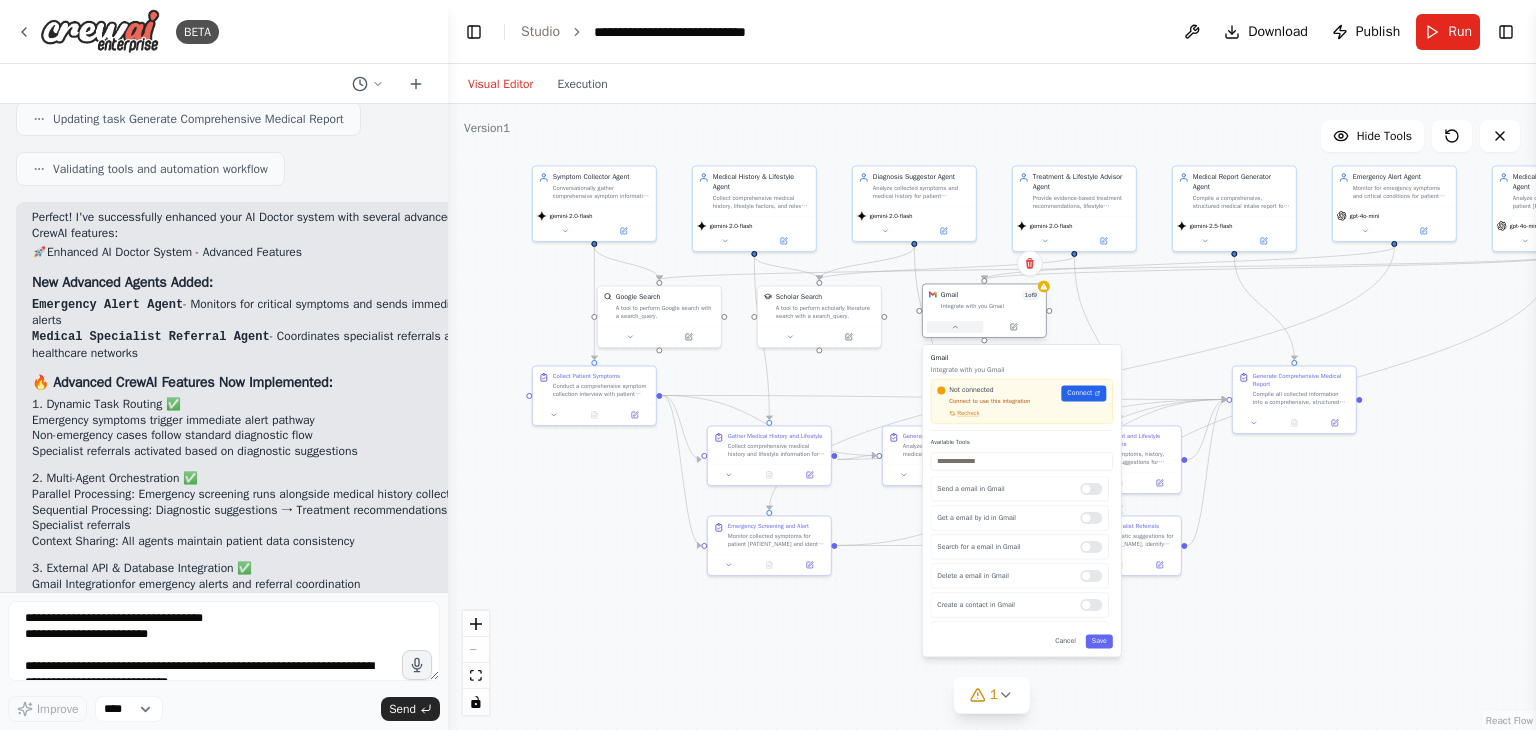 click at bounding box center (955, 327) 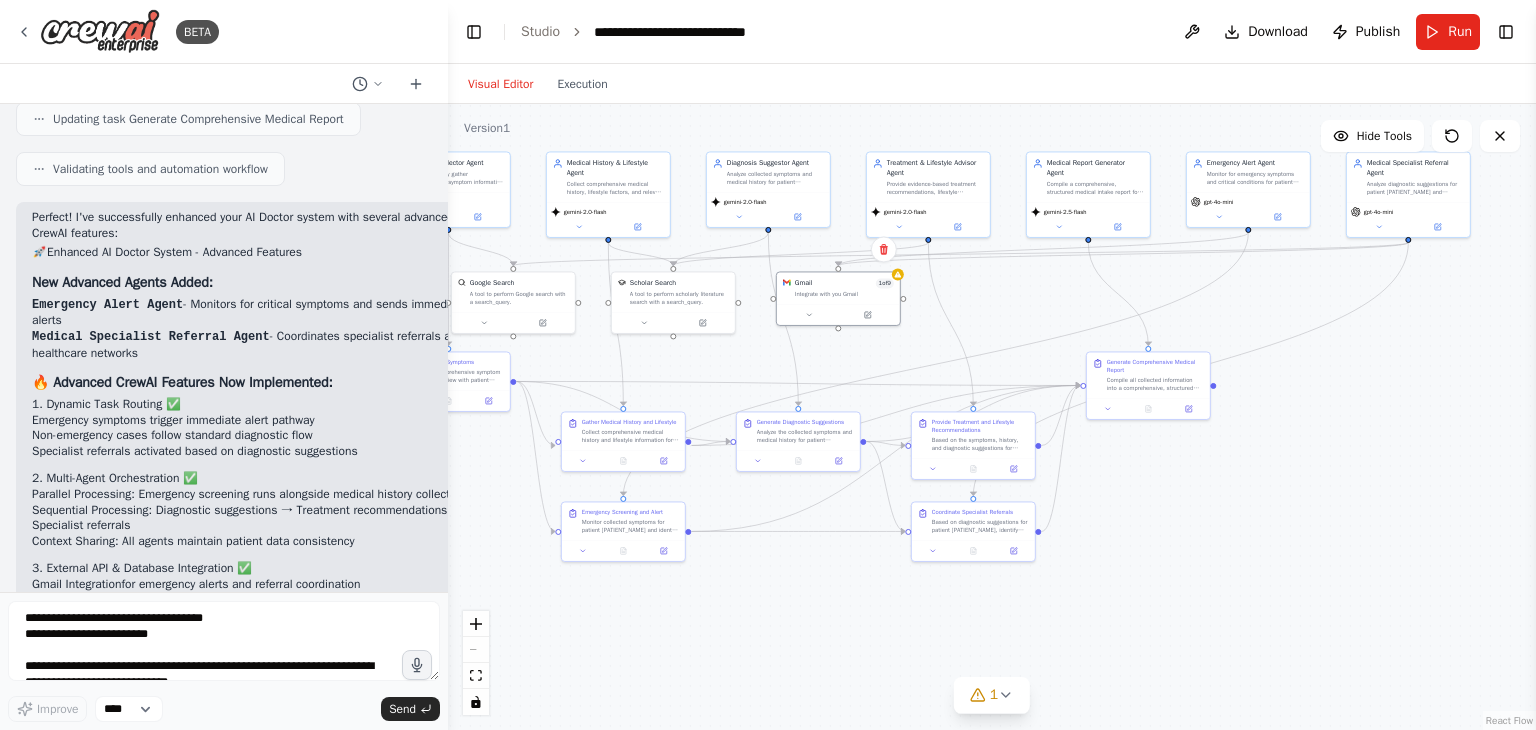 drag, startPoint x: 1434, startPoint y: 411, endPoint x: 1204, endPoint y: 392, distance: 230.78345 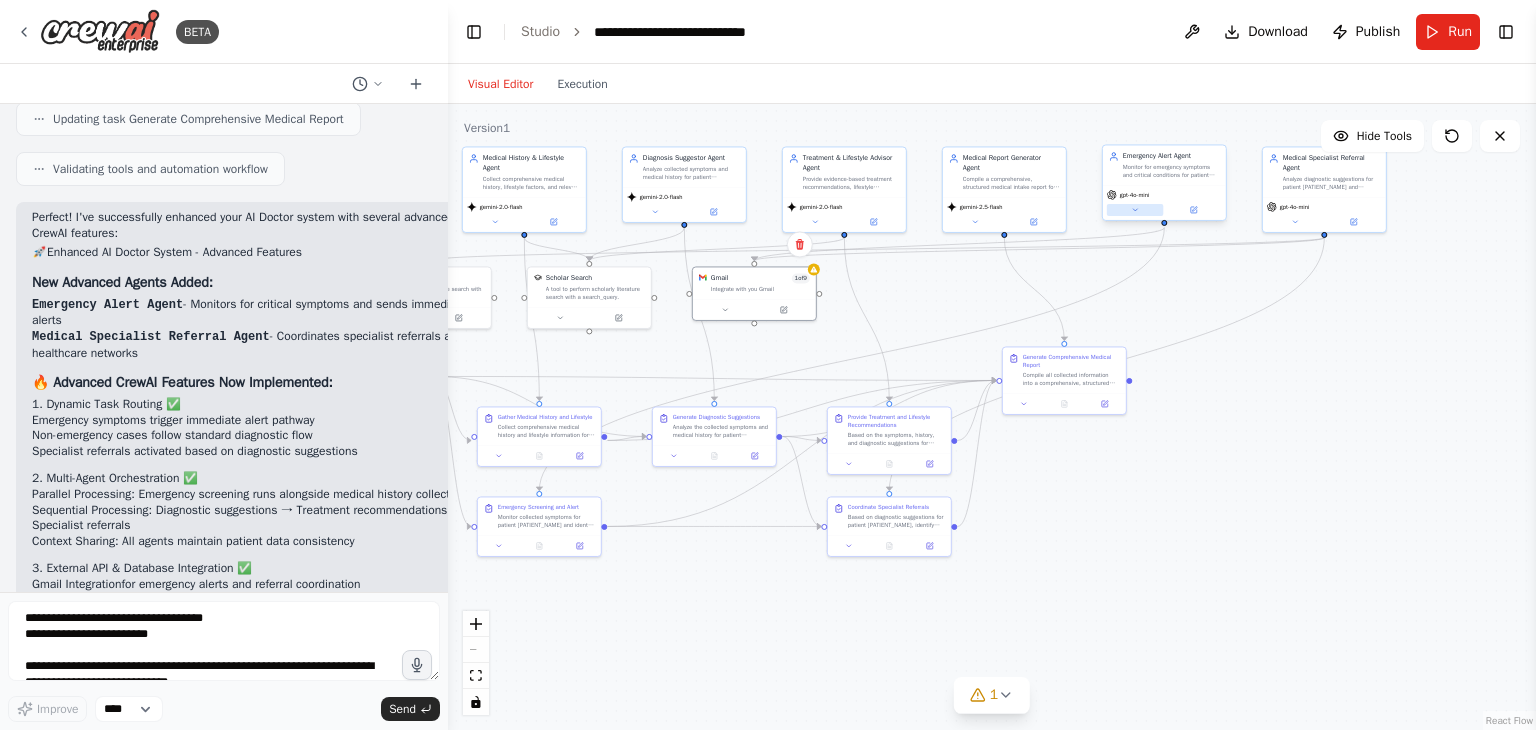 click at bounding box center (1135, 210) 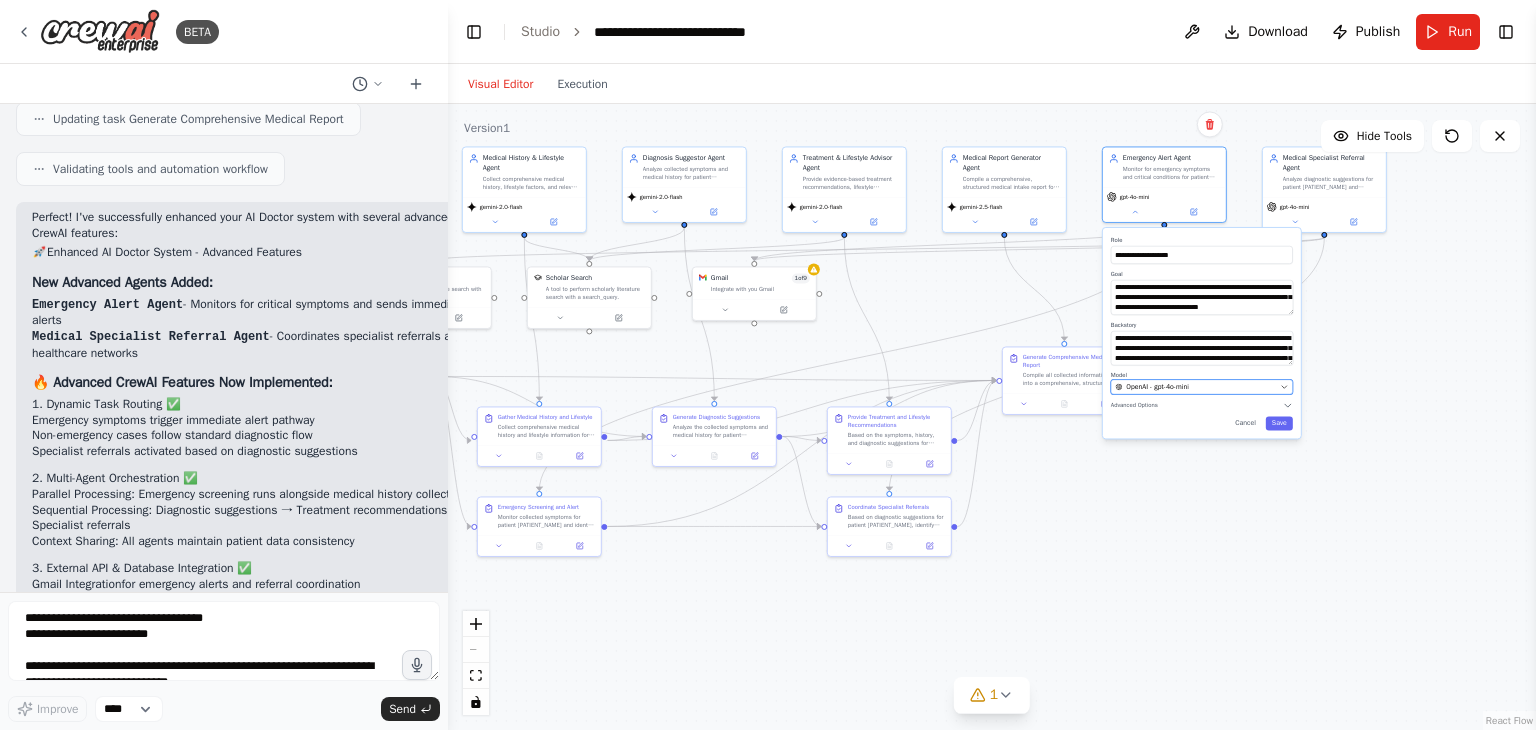 click on "OpenAI - gpt-4o-mini" at bounding box center (1157, 387) 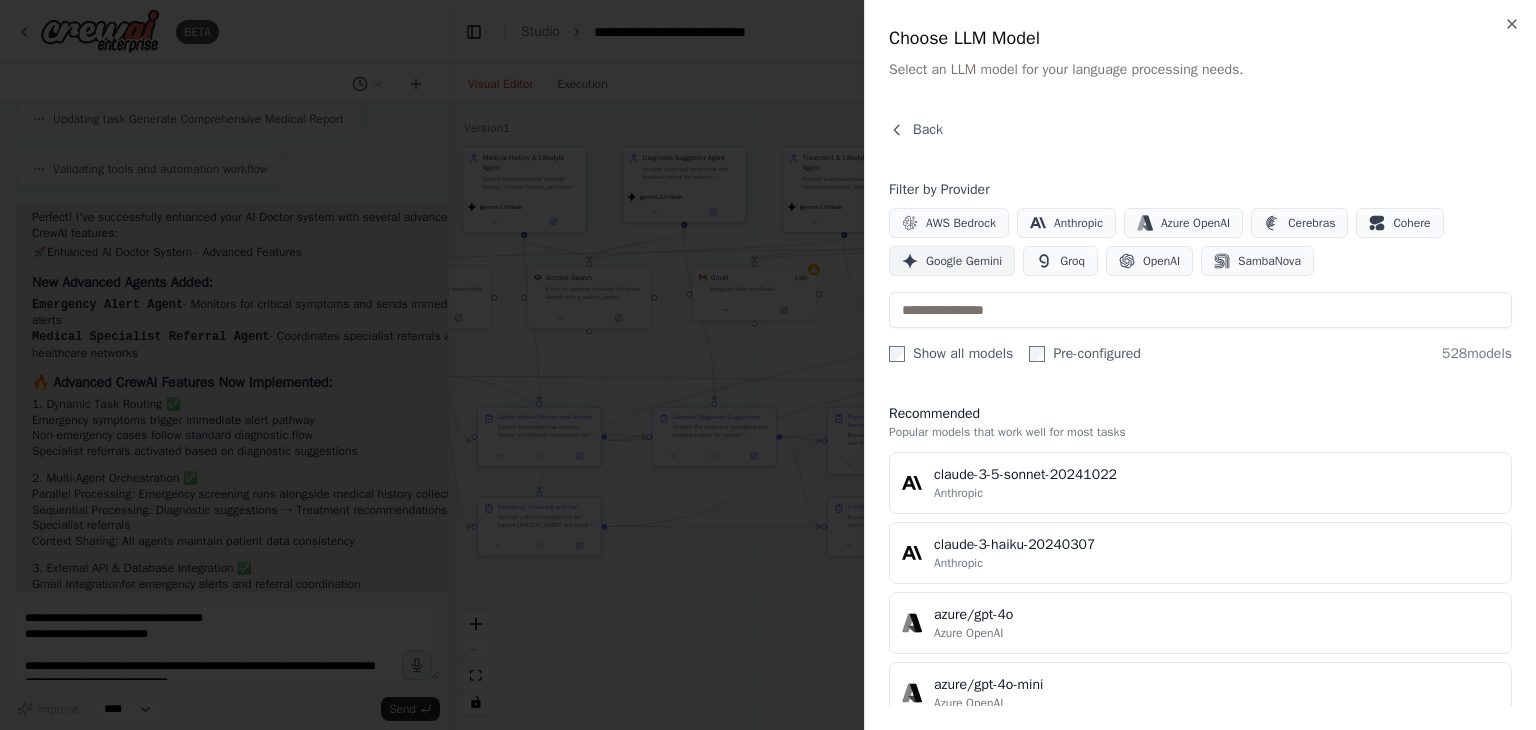 click on "Google Gemini" at bounding box center (964, 261) 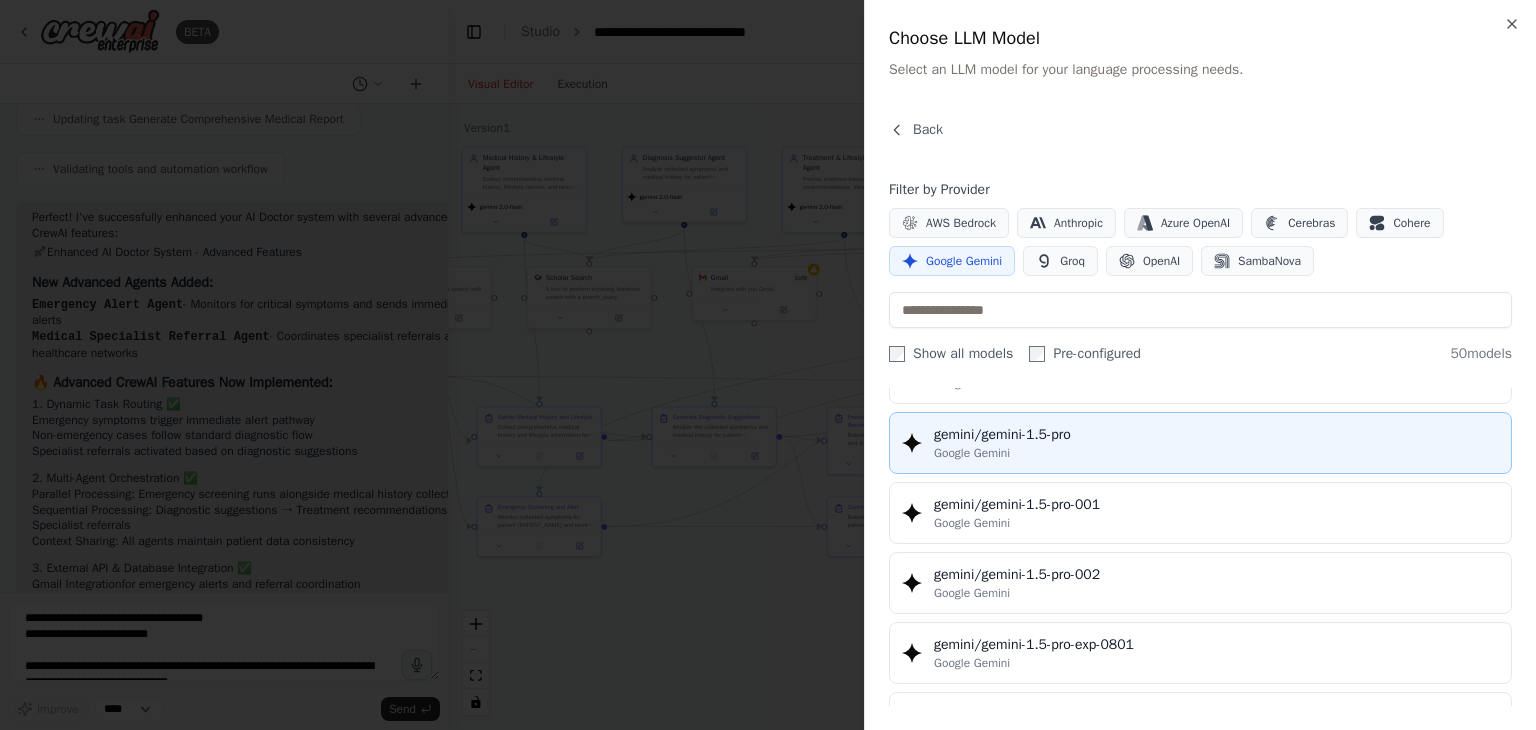 scroll, scrollTop: 800, scrollLeft: 0, axis: vertical 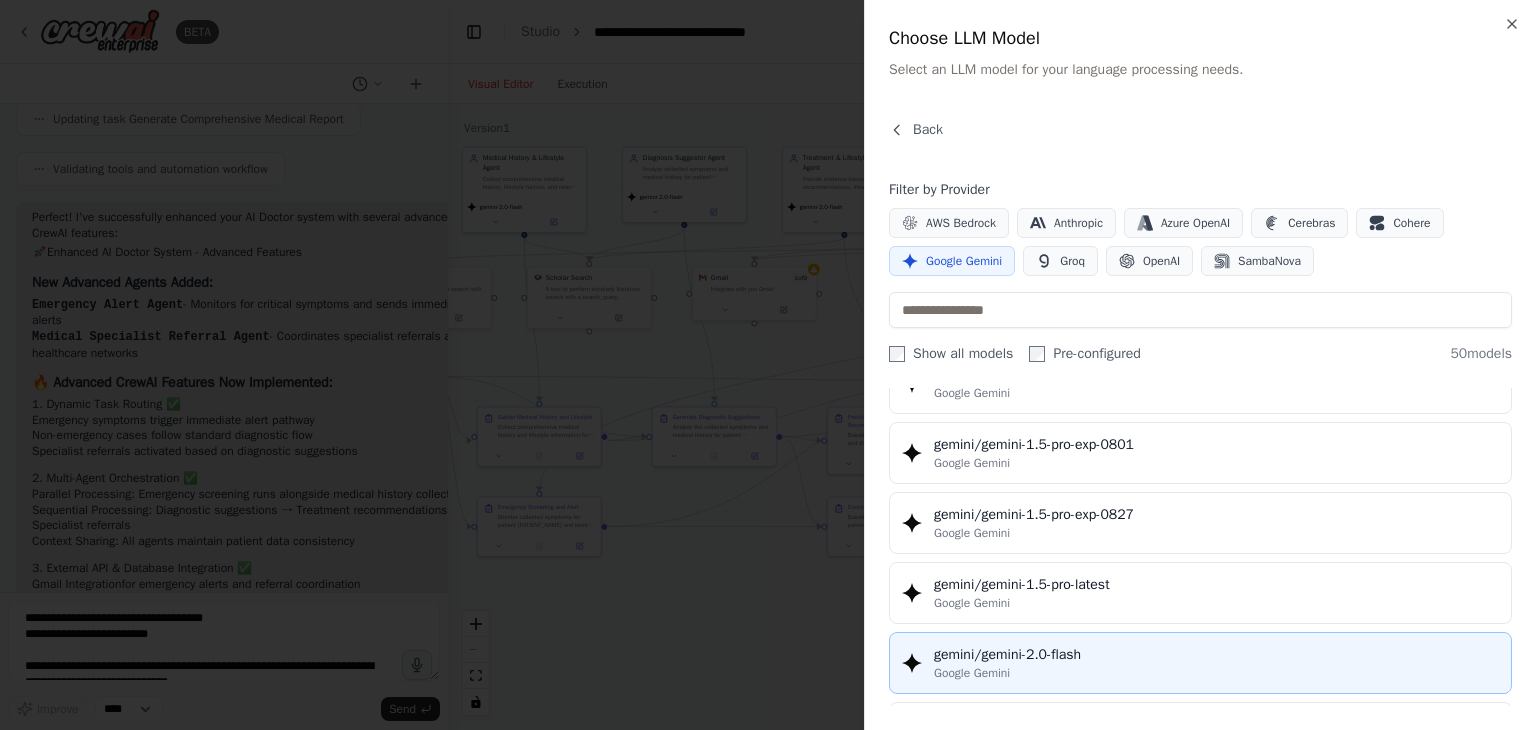 click on "gemini/gemini-2.0-flash" at bounding box center [1216, 655] 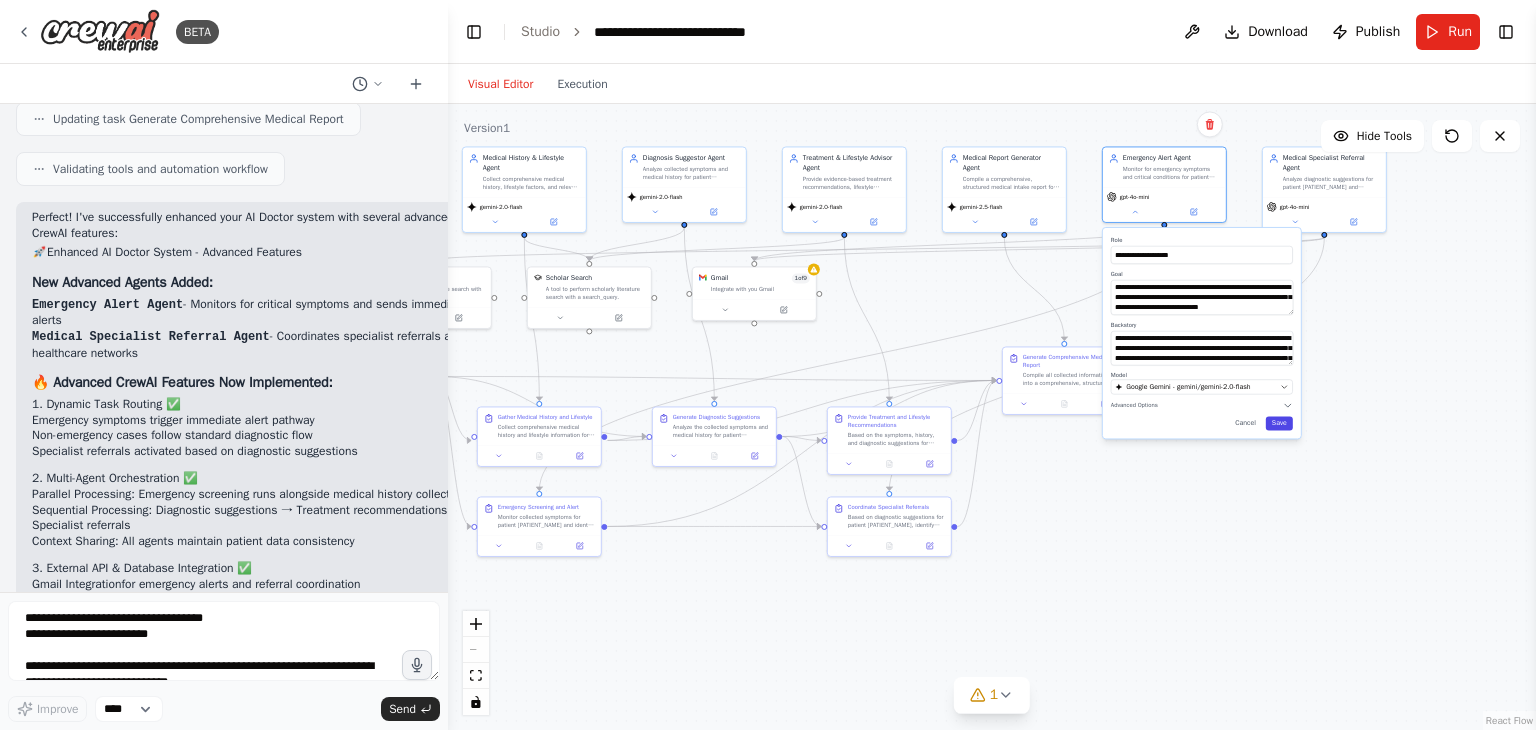 click on "Save" at bounding box center [1279, 424] 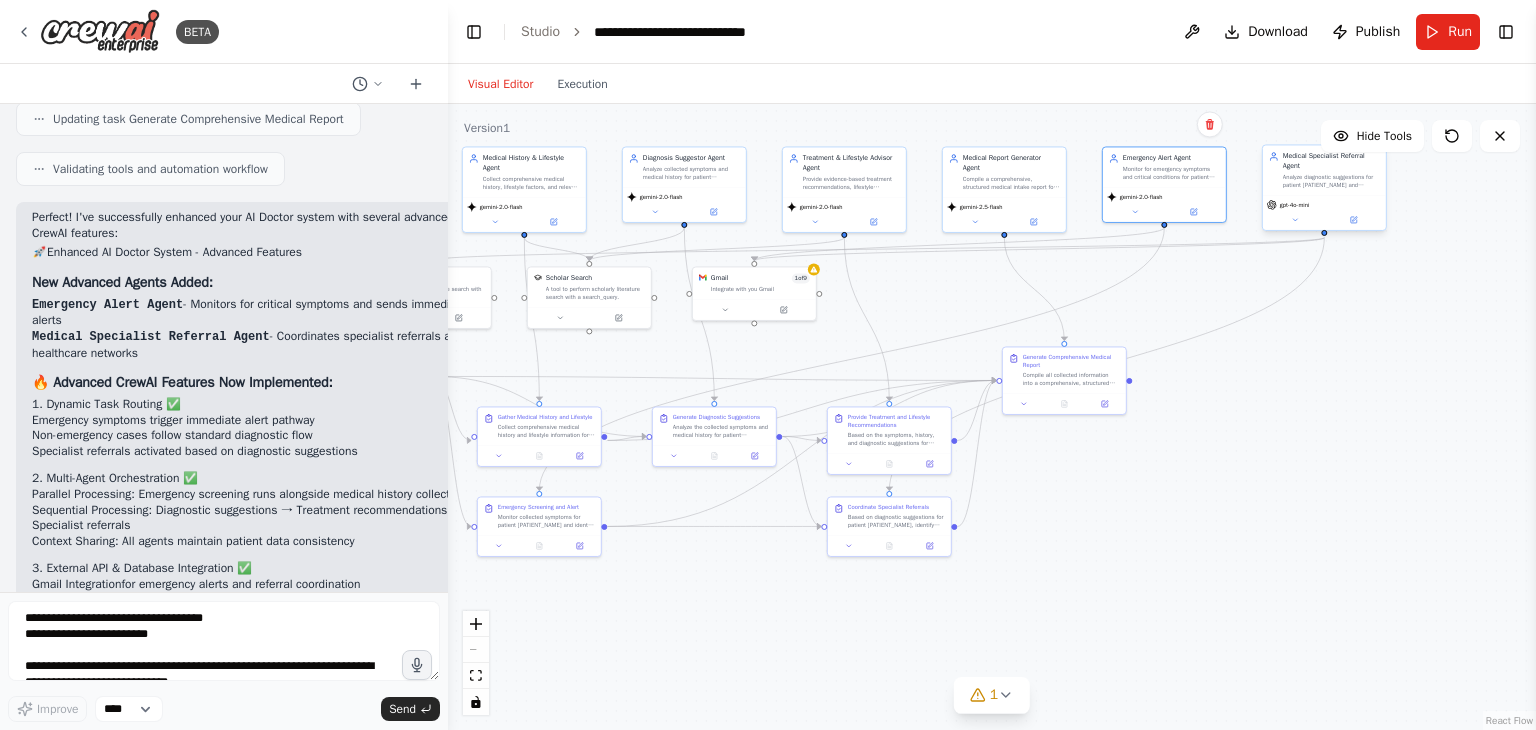 click on "gpt-4o-mini" at bounding box center [1324, 212] 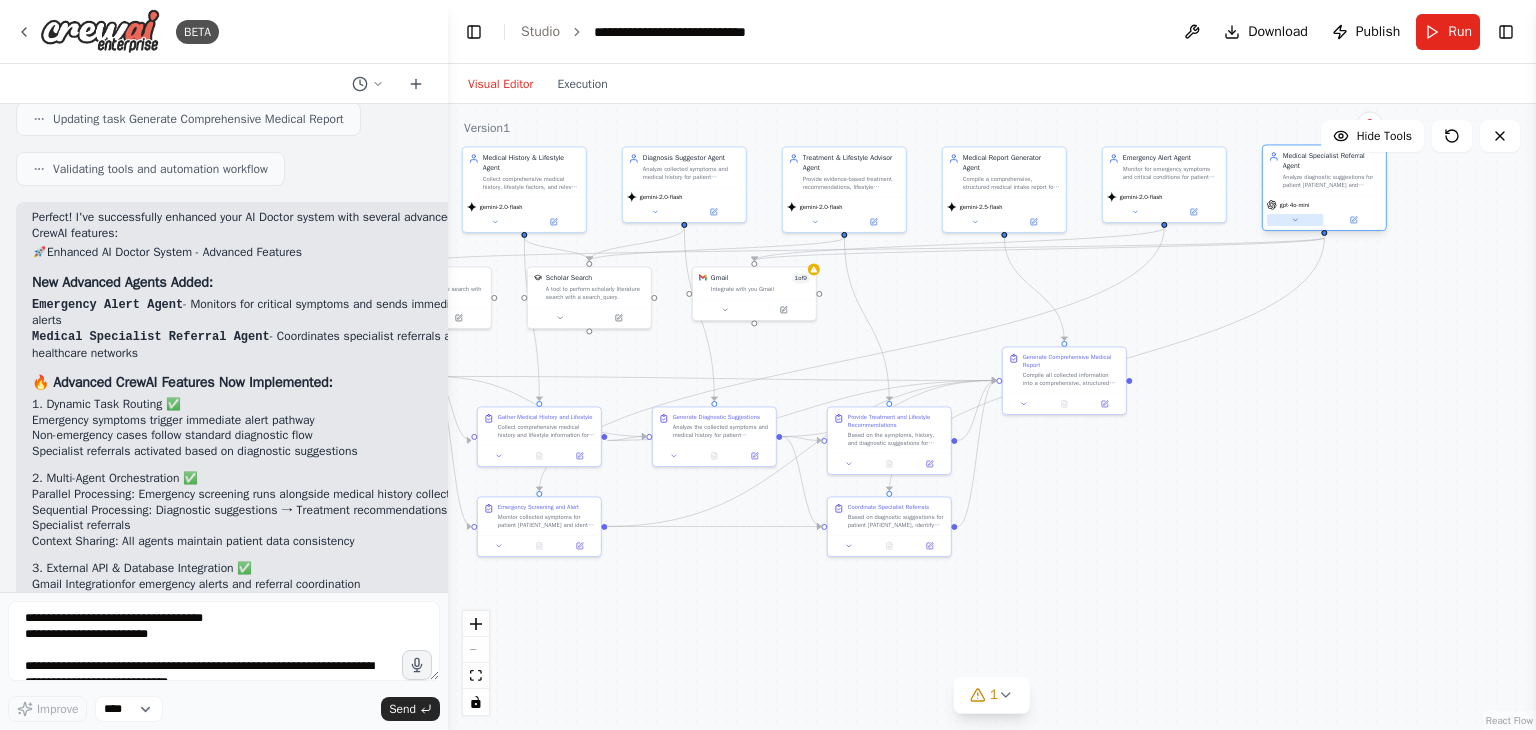 click at bounding box center (1295, 220) 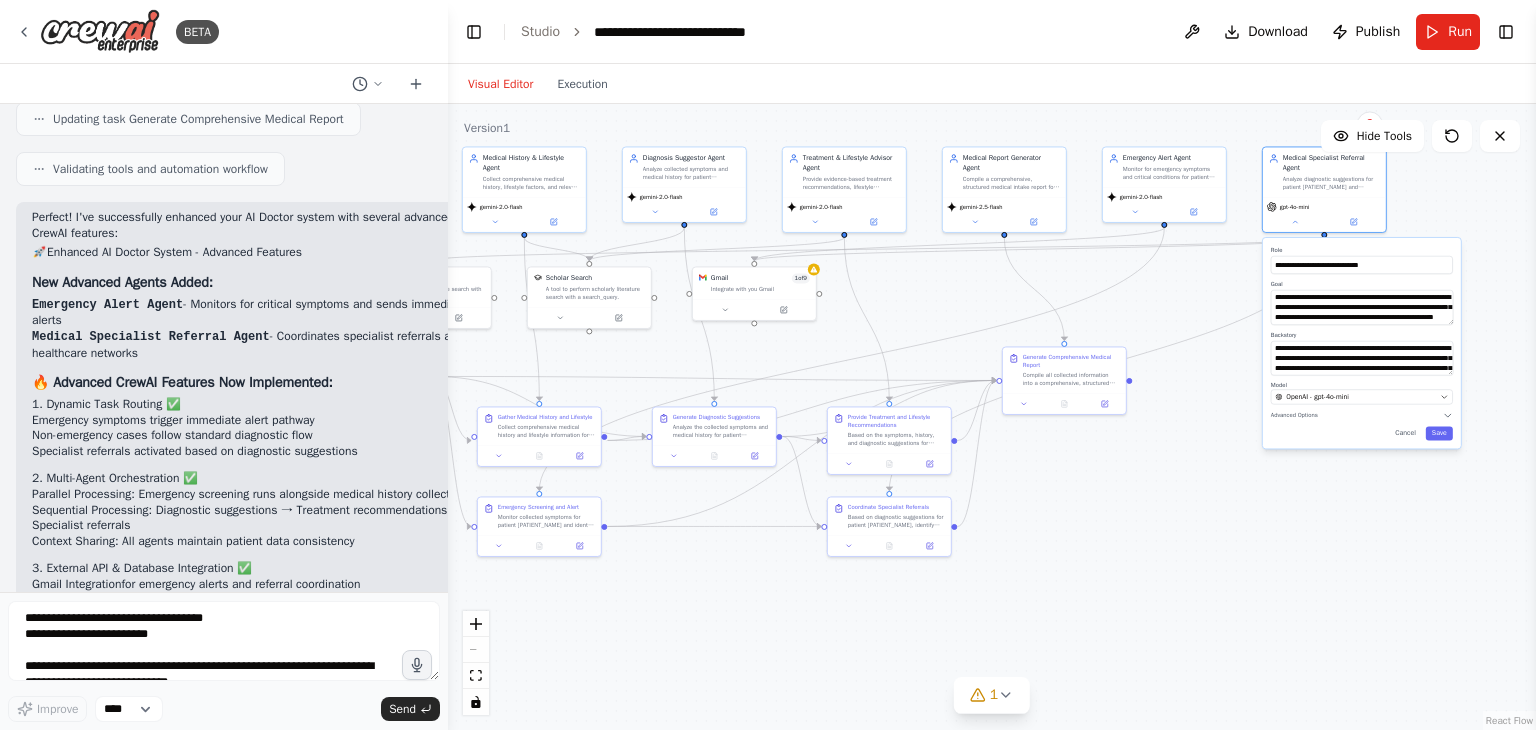 click on "**********" at bounding box center (1362, 343) 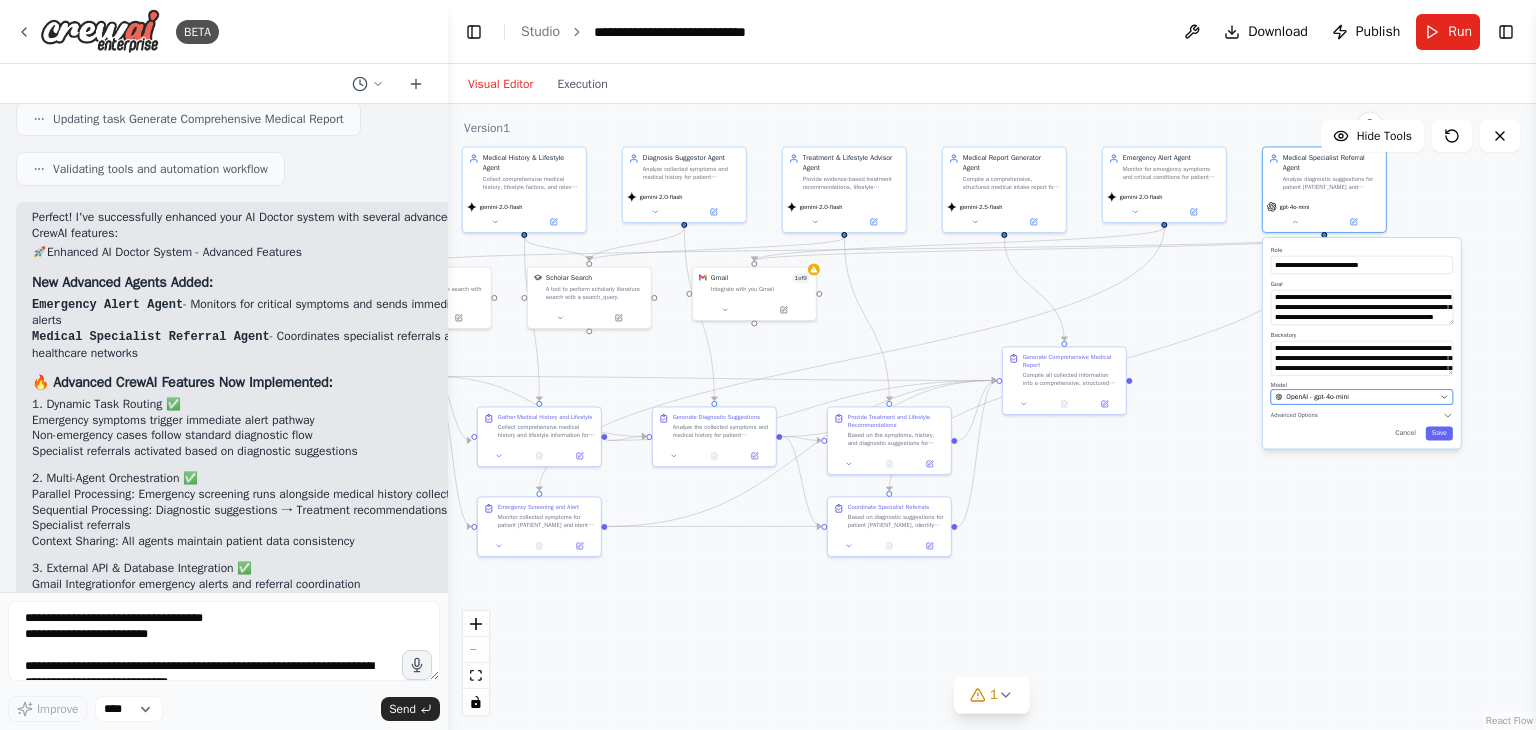 click on "OpenAI - gpt-4o-mini" at bounding box center [1362, 397] 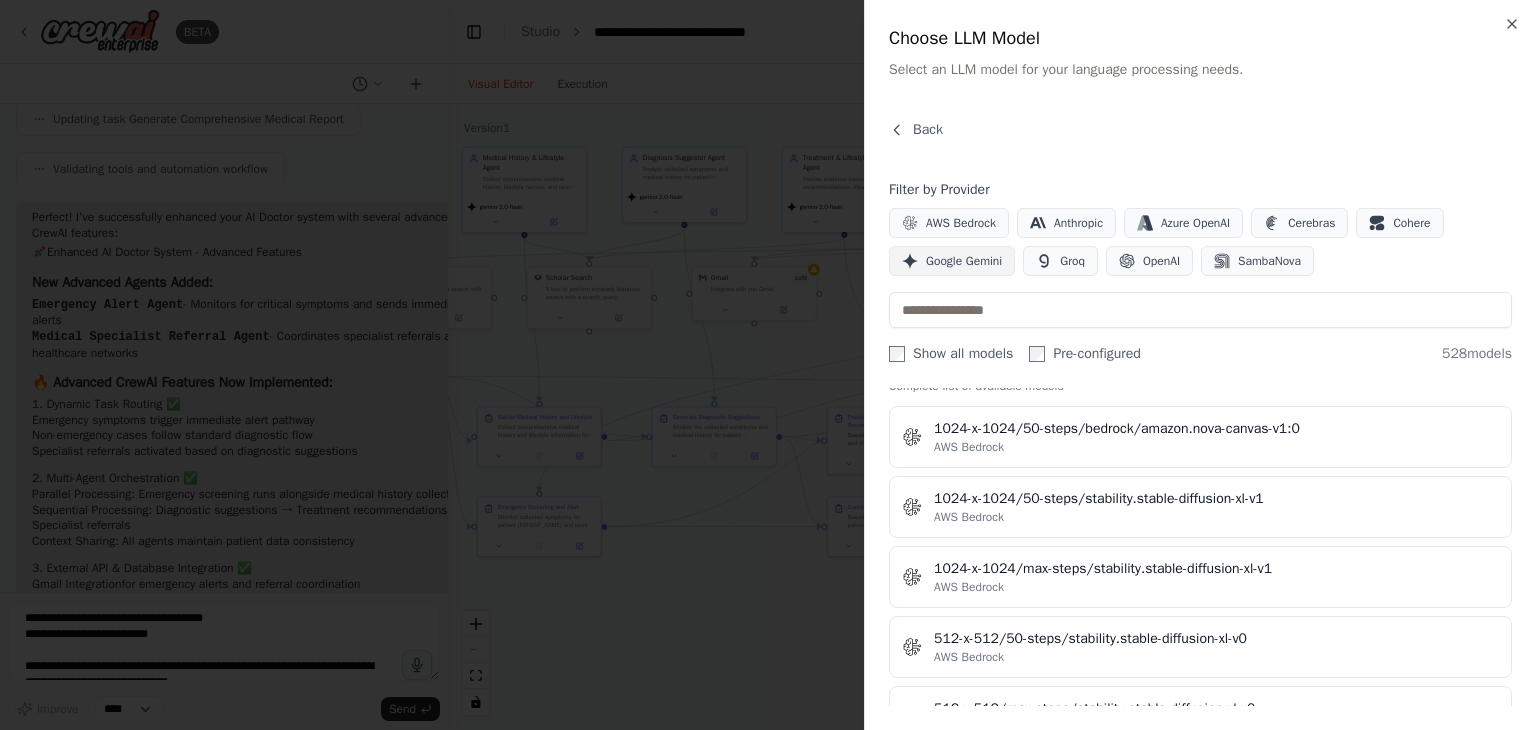 click on "Google Gemini" at bounding box center (964, 261) 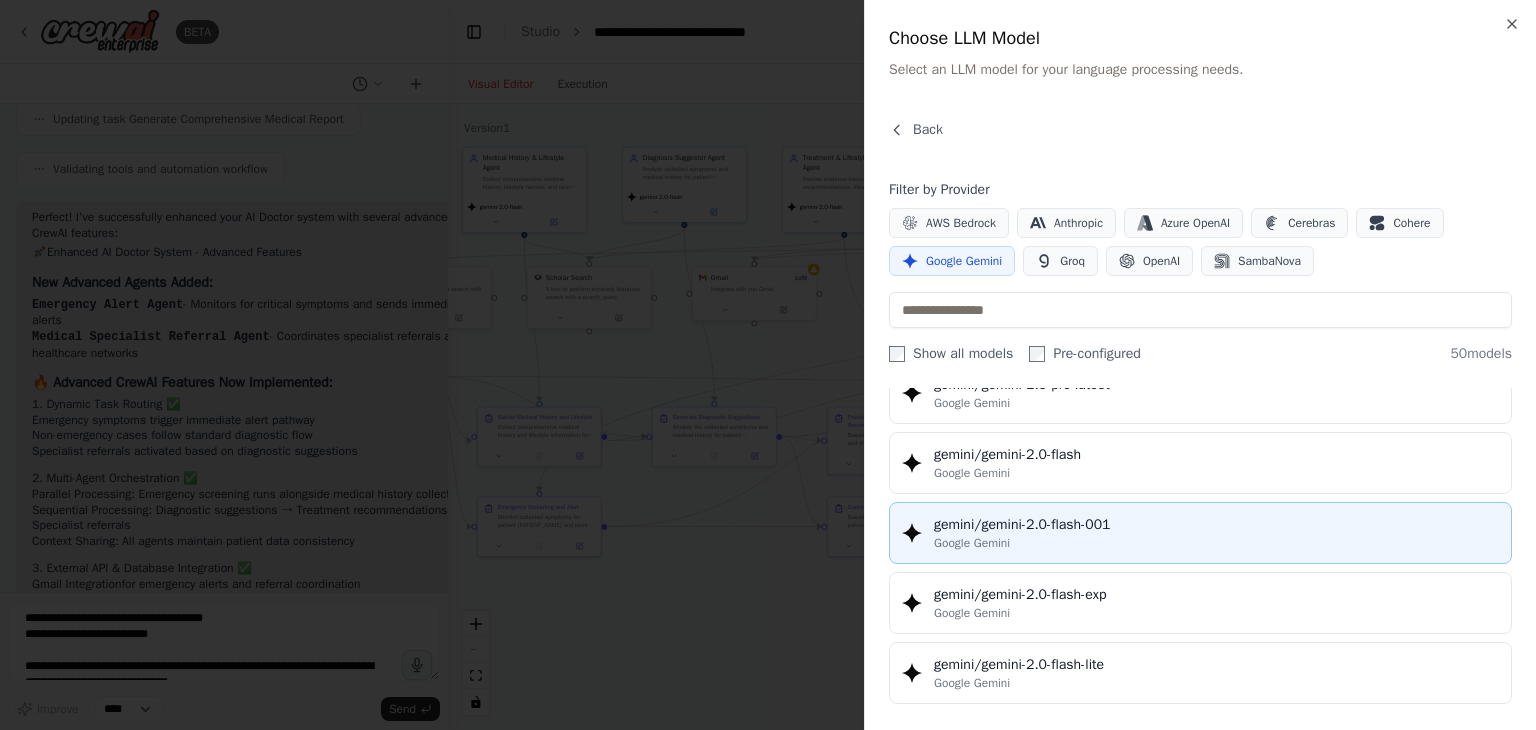 scroll, scrollTop: 1000, scrollLeft: 0, axis: vertical 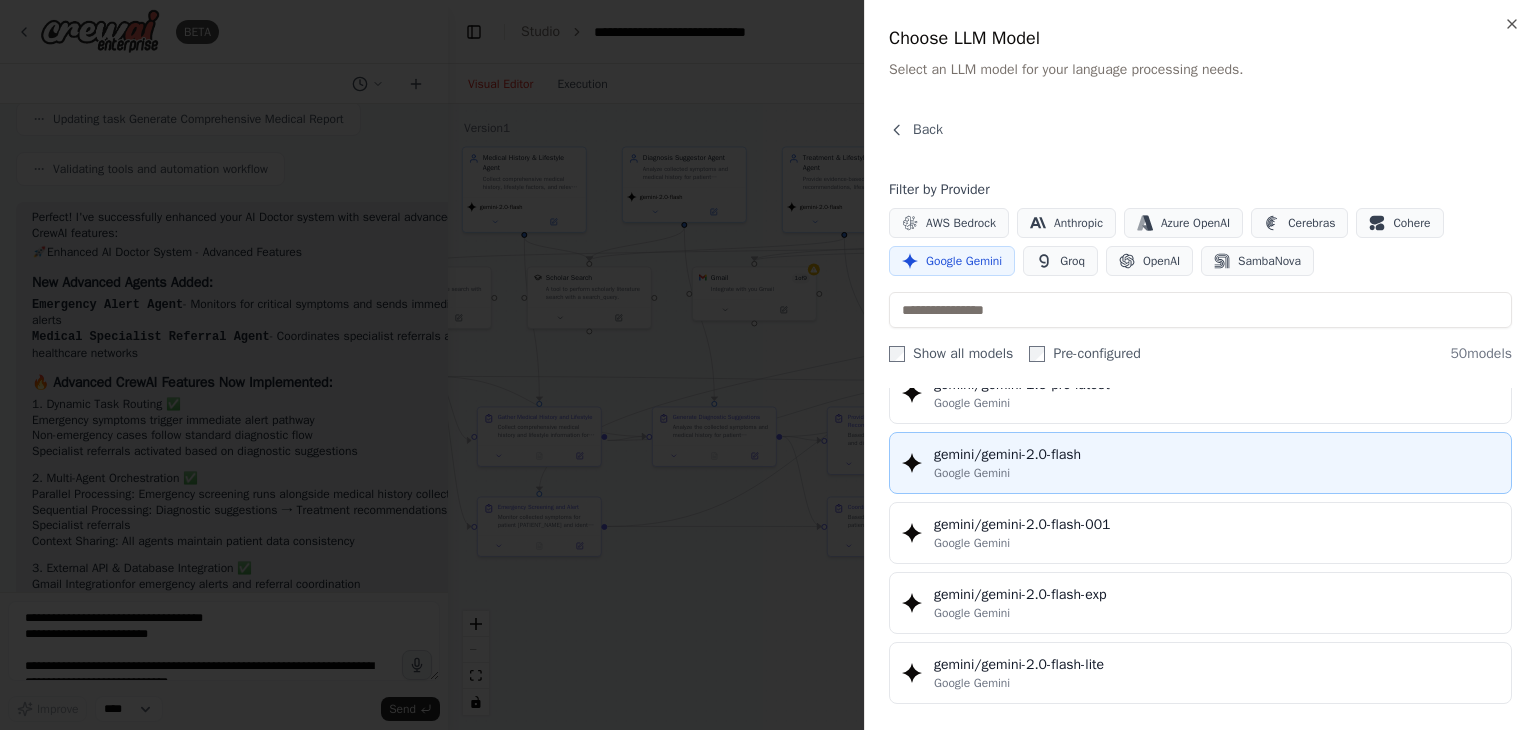 click on "gemini/gemini-2.0-flash" at bounding box center (1216, 455) 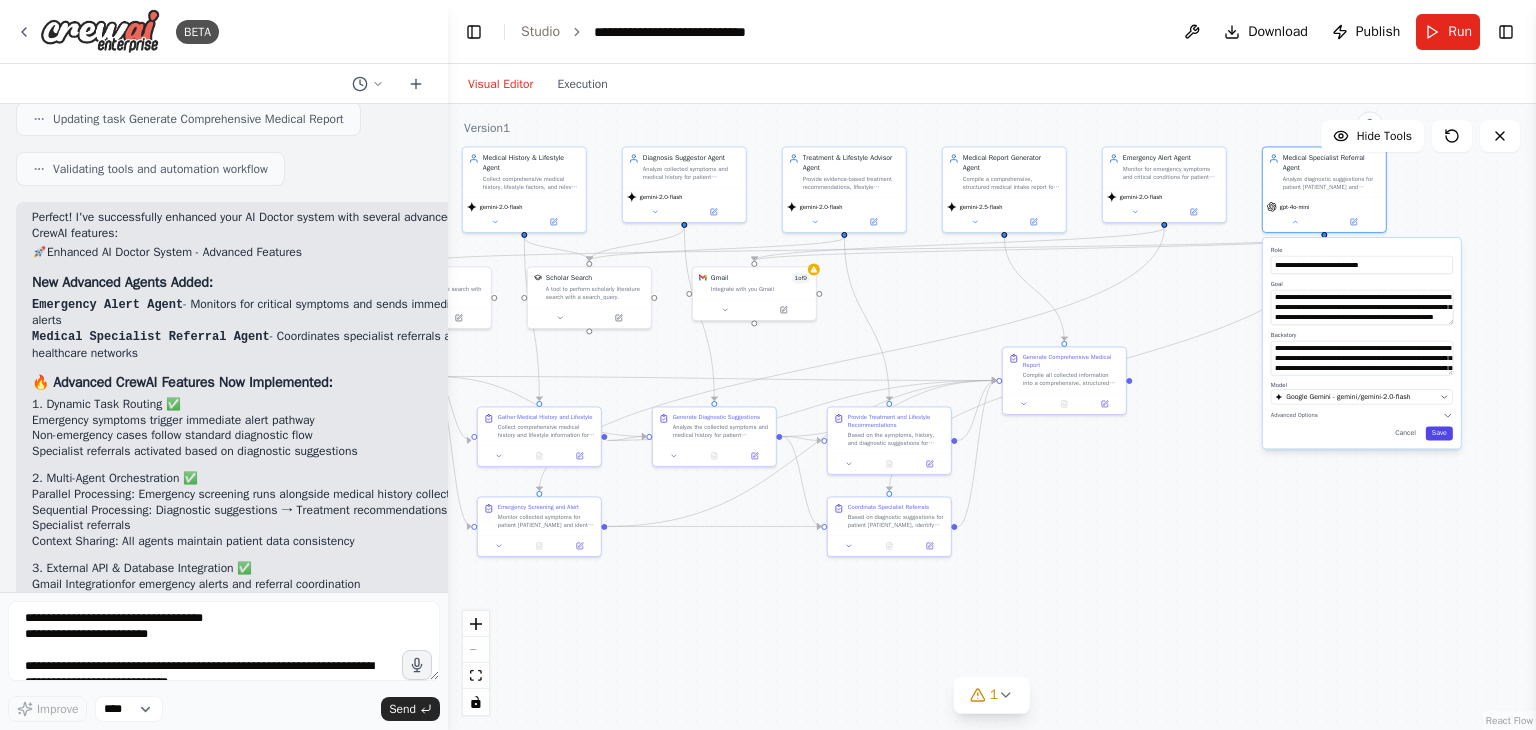 click on "Save" at bounding box center (1439, 434) 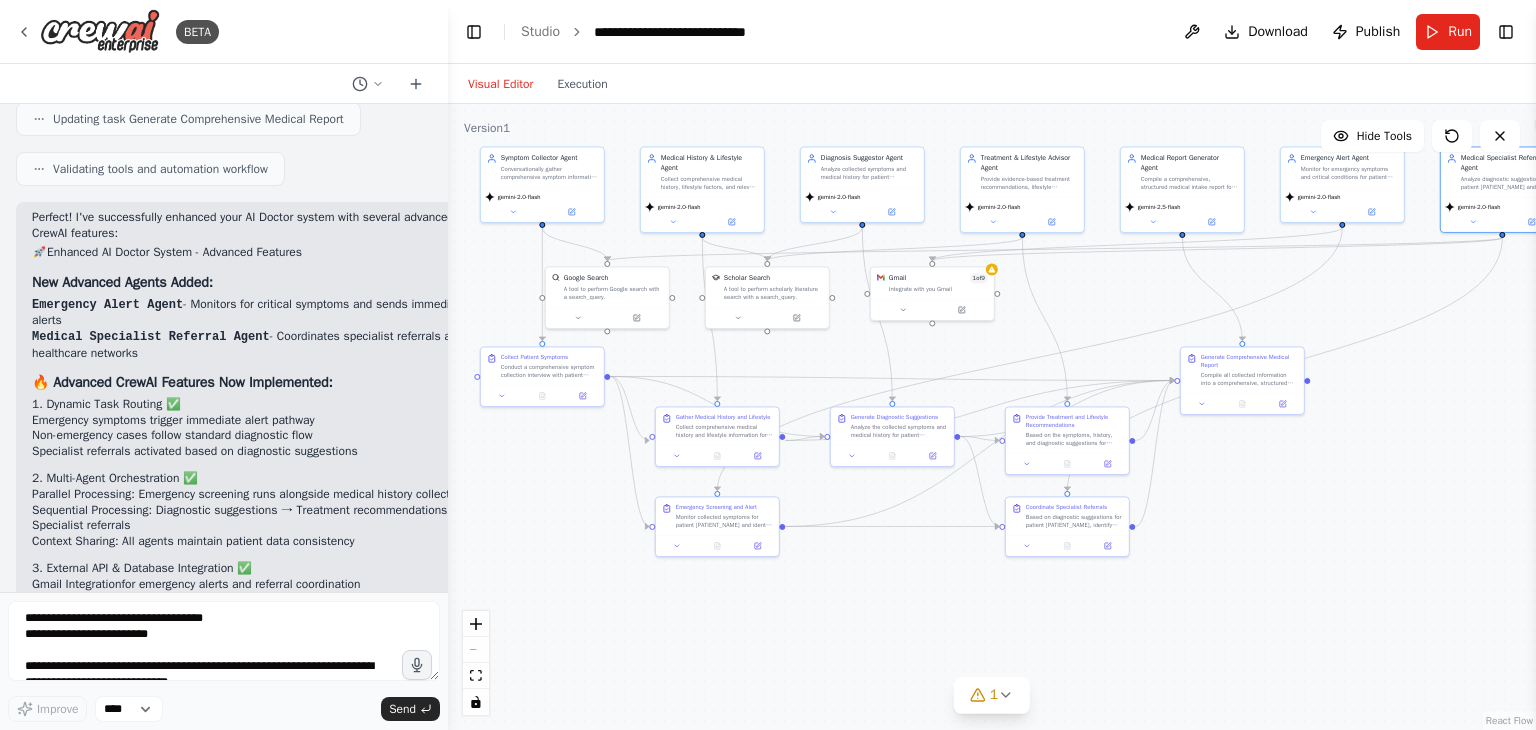 drag, startPoint x: 1219, startPoint y: 405, endPoint x: 1405, endPoint y: 403, distance: 186.01076 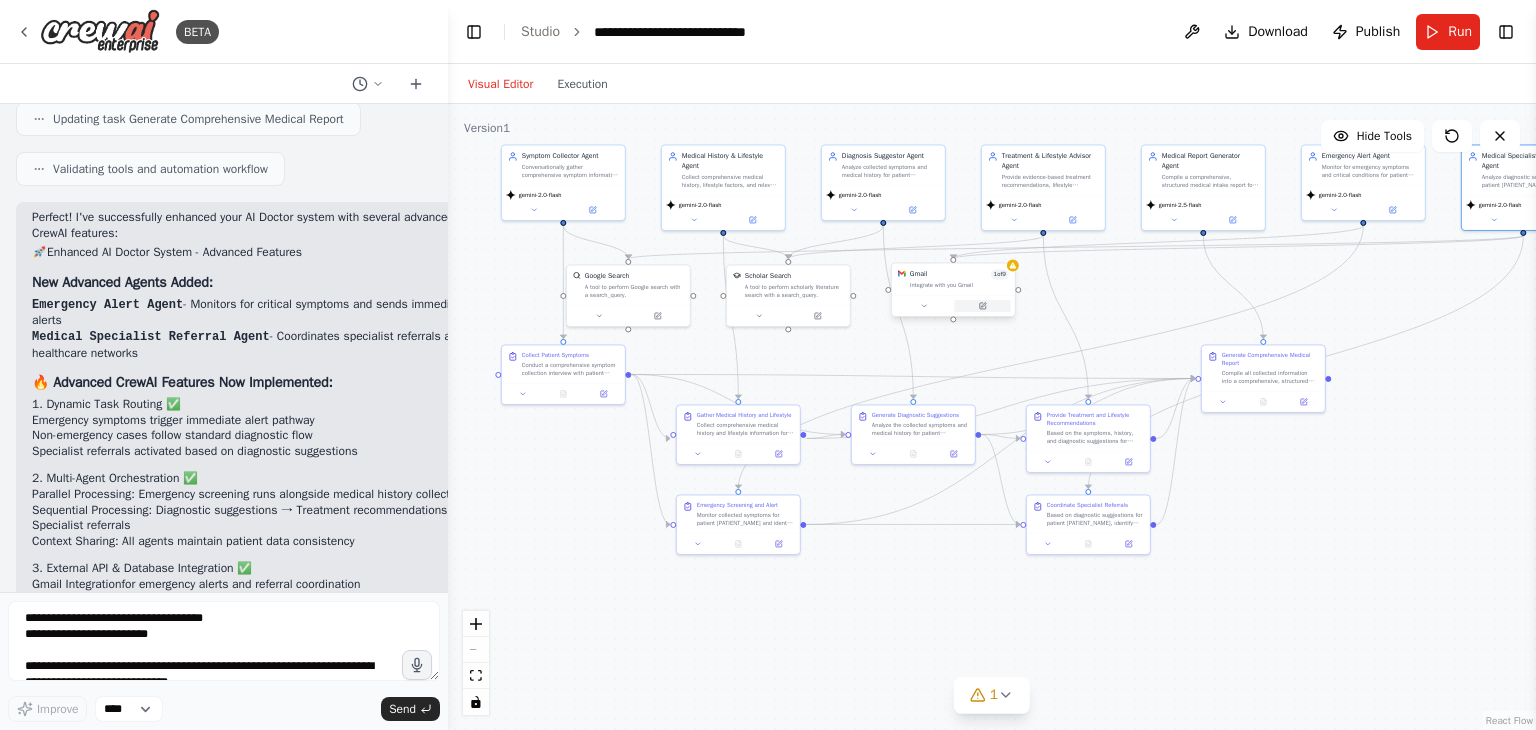click at bounding box center [982, 306] 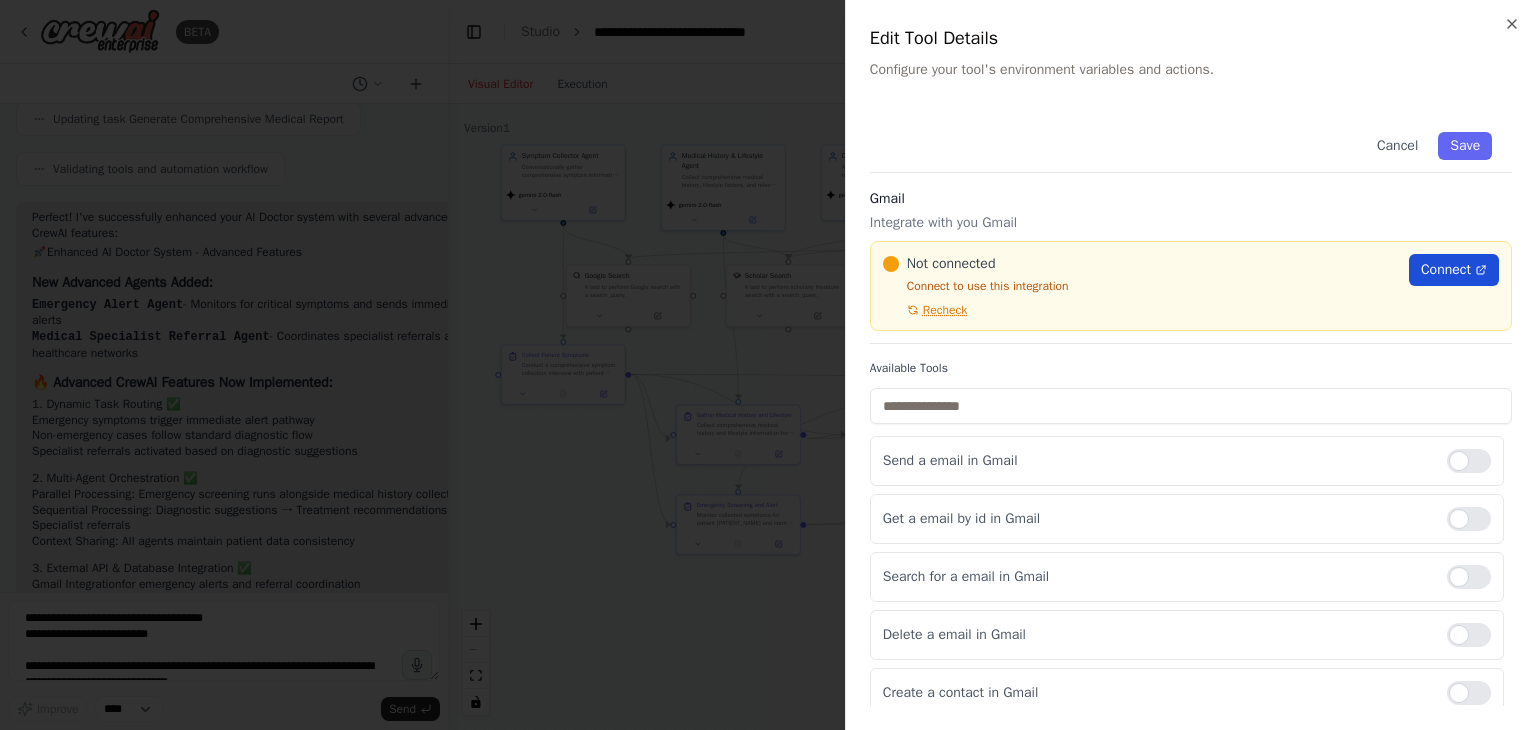 click on "Connect" at bounding box center [1446, 270] 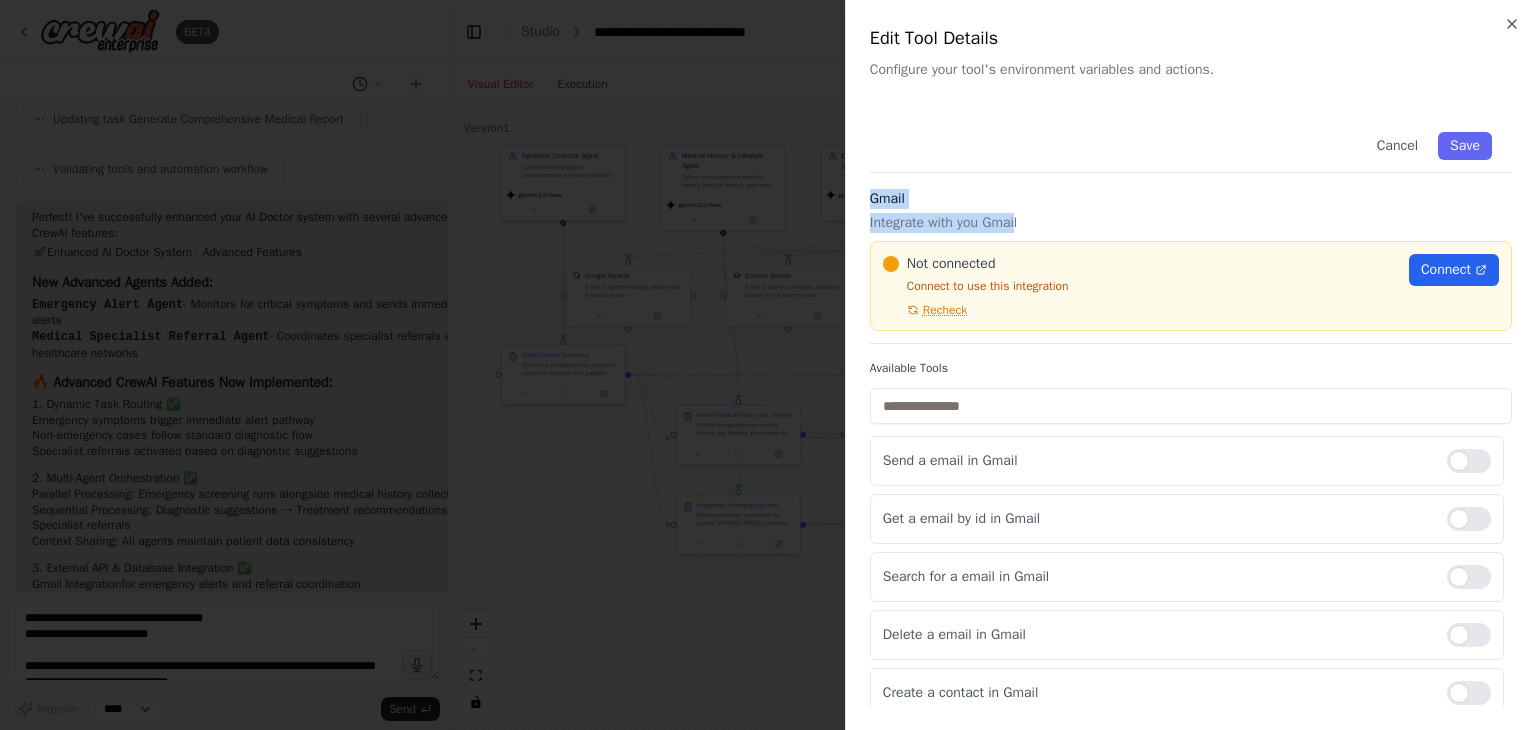 drag, startPoint x: 872, startPoint y: 200, endPoint x: 1020, endPoint y: 217, distance: 148.97314 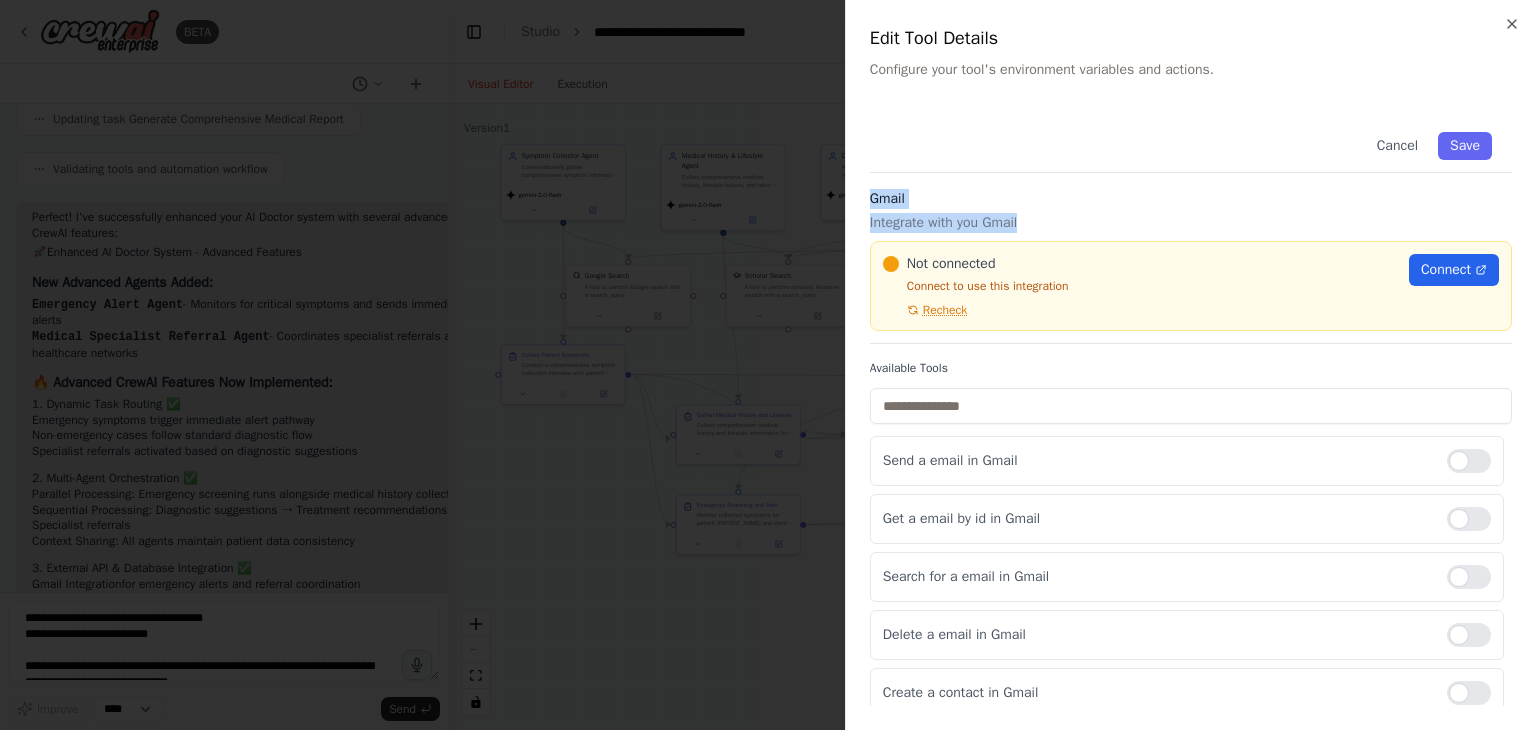 drag, startPoint x: 1000, startPoint y: 217, endPoint x: 868, endPoint y: 199, distance: 133.22162 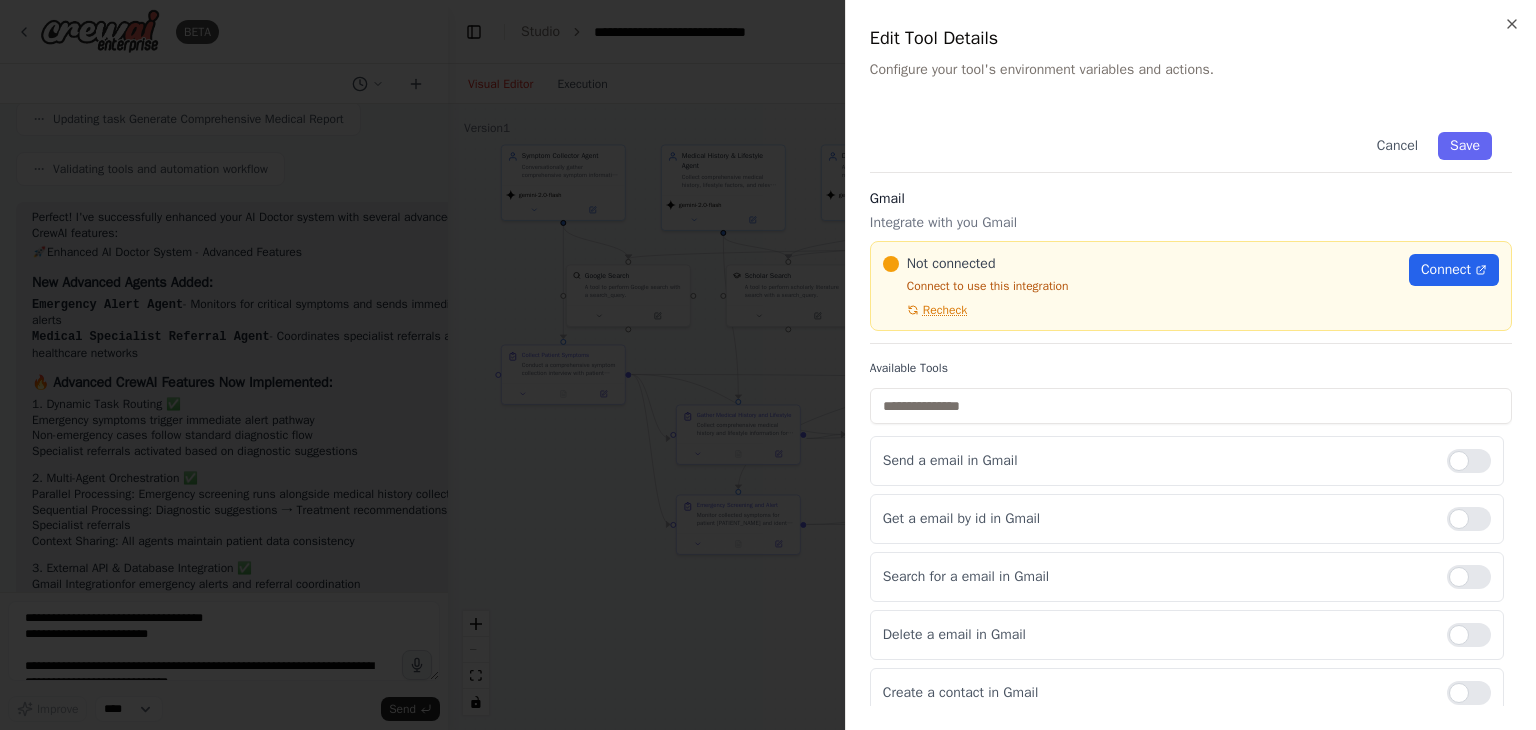 click at bounding box center [768, 365] 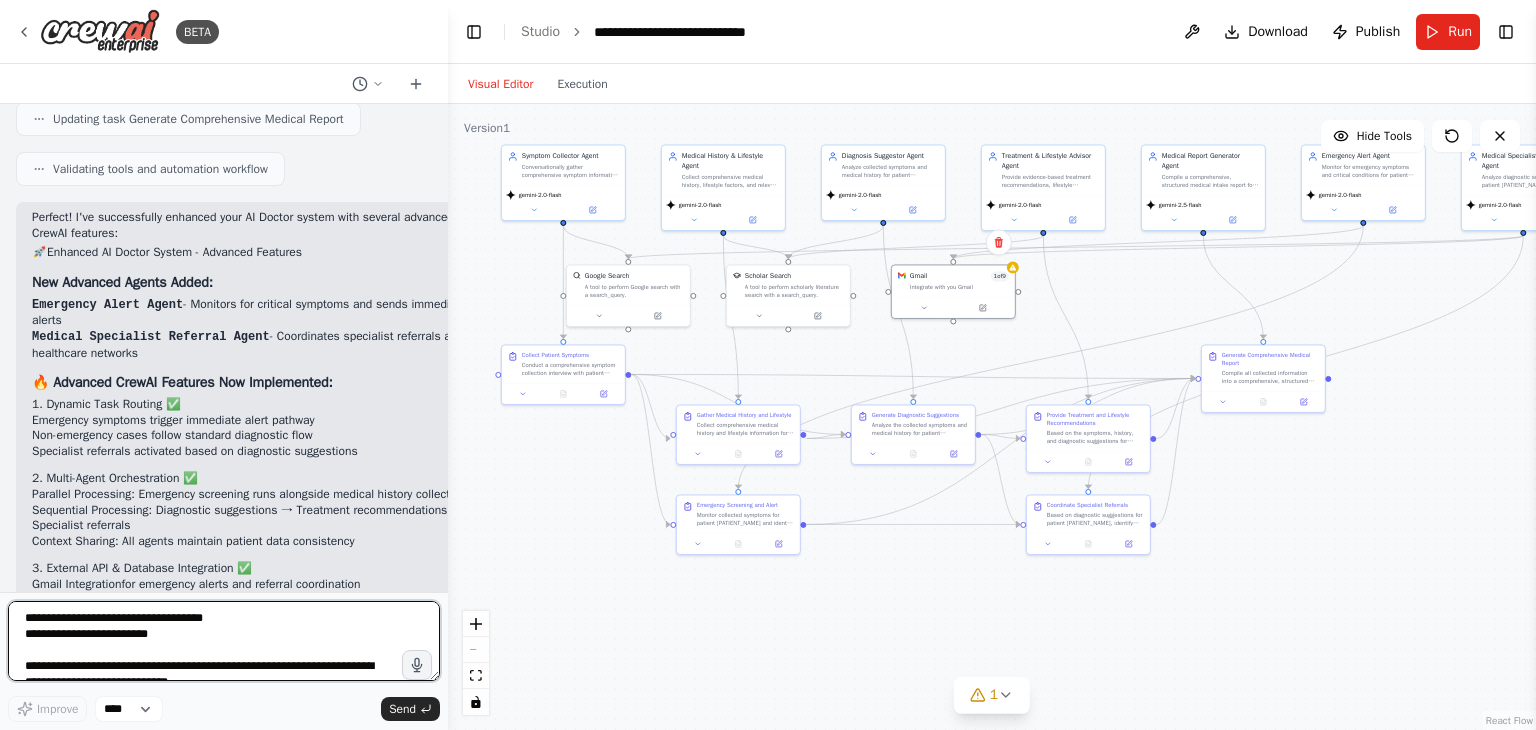 click at bounding box center [224, 641] 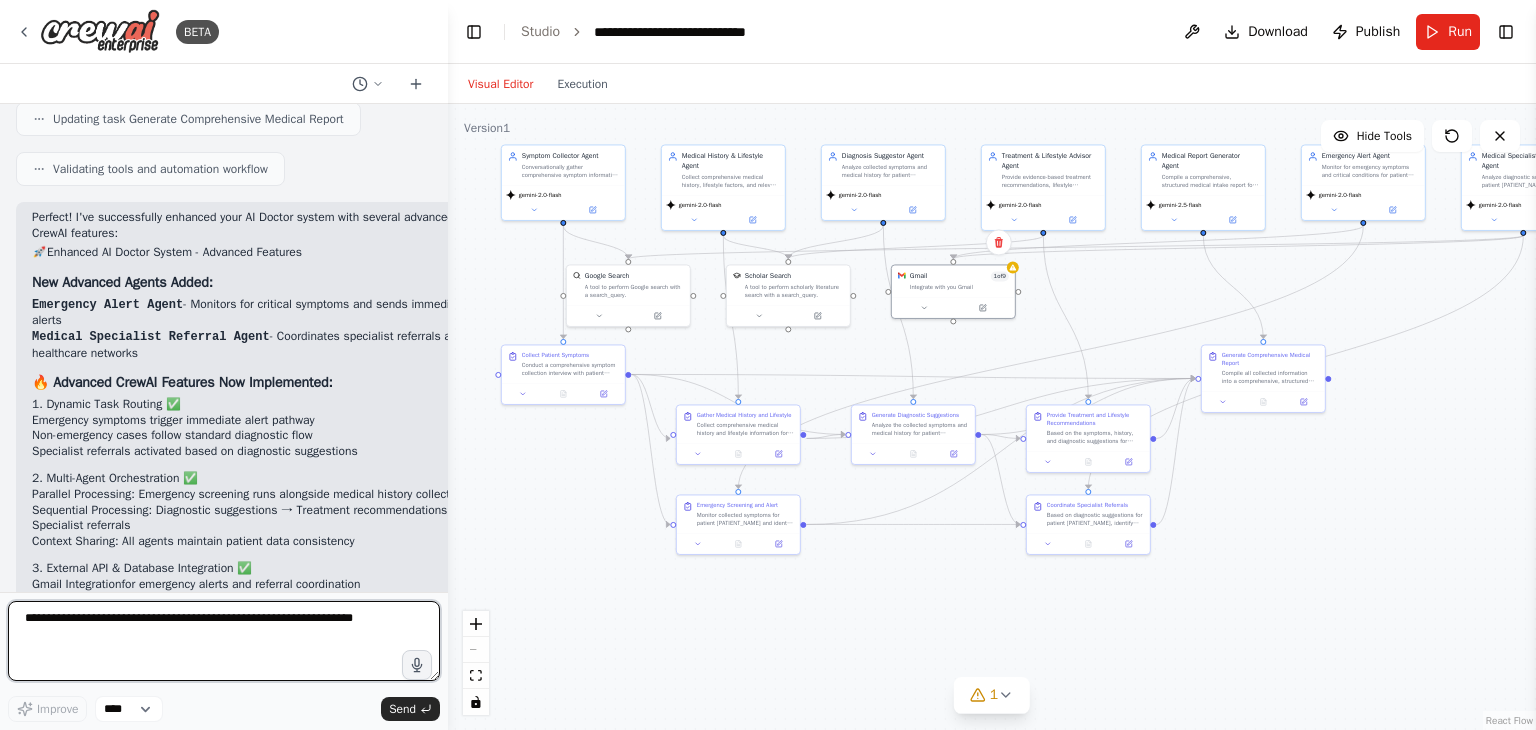 paste on "**********" 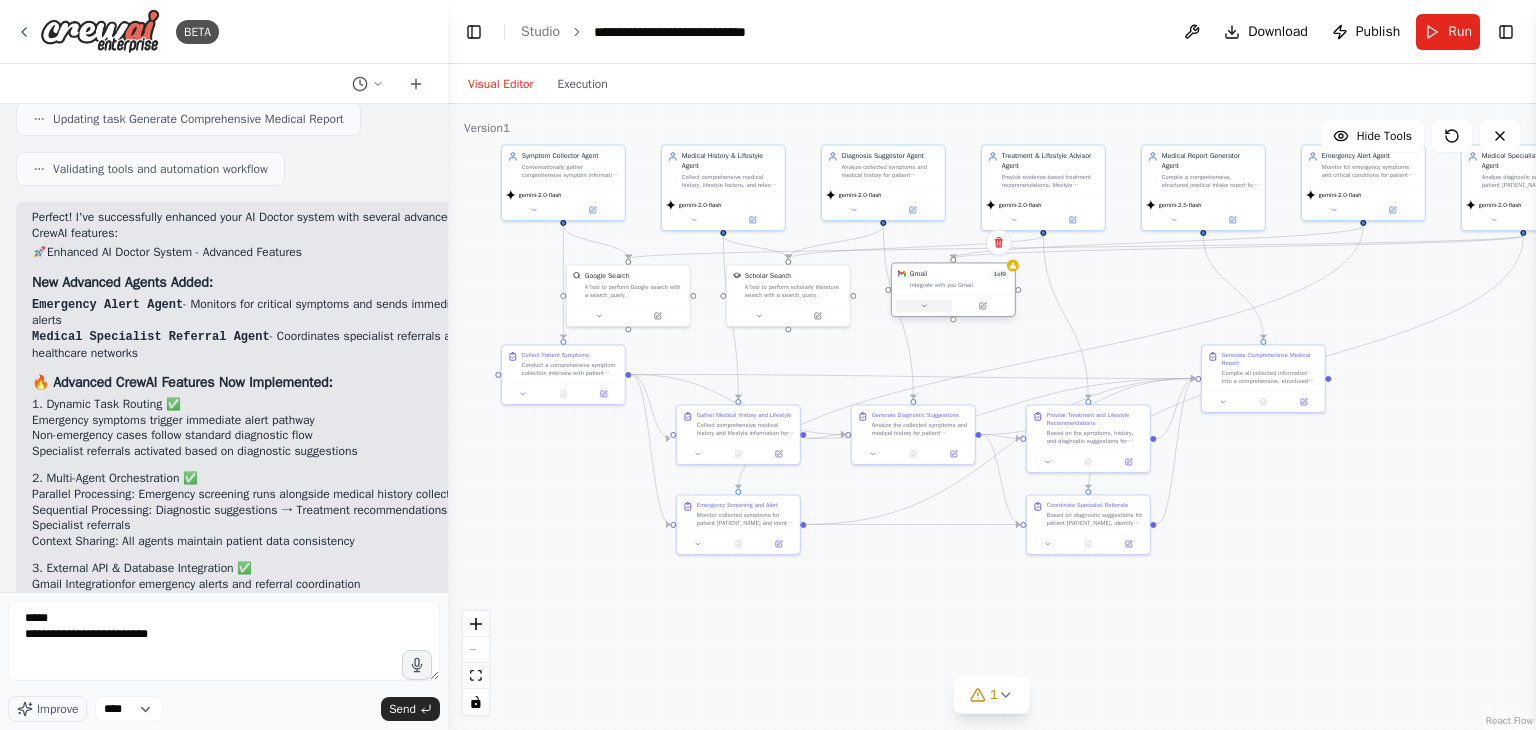 click at bounding box center [924, 306] 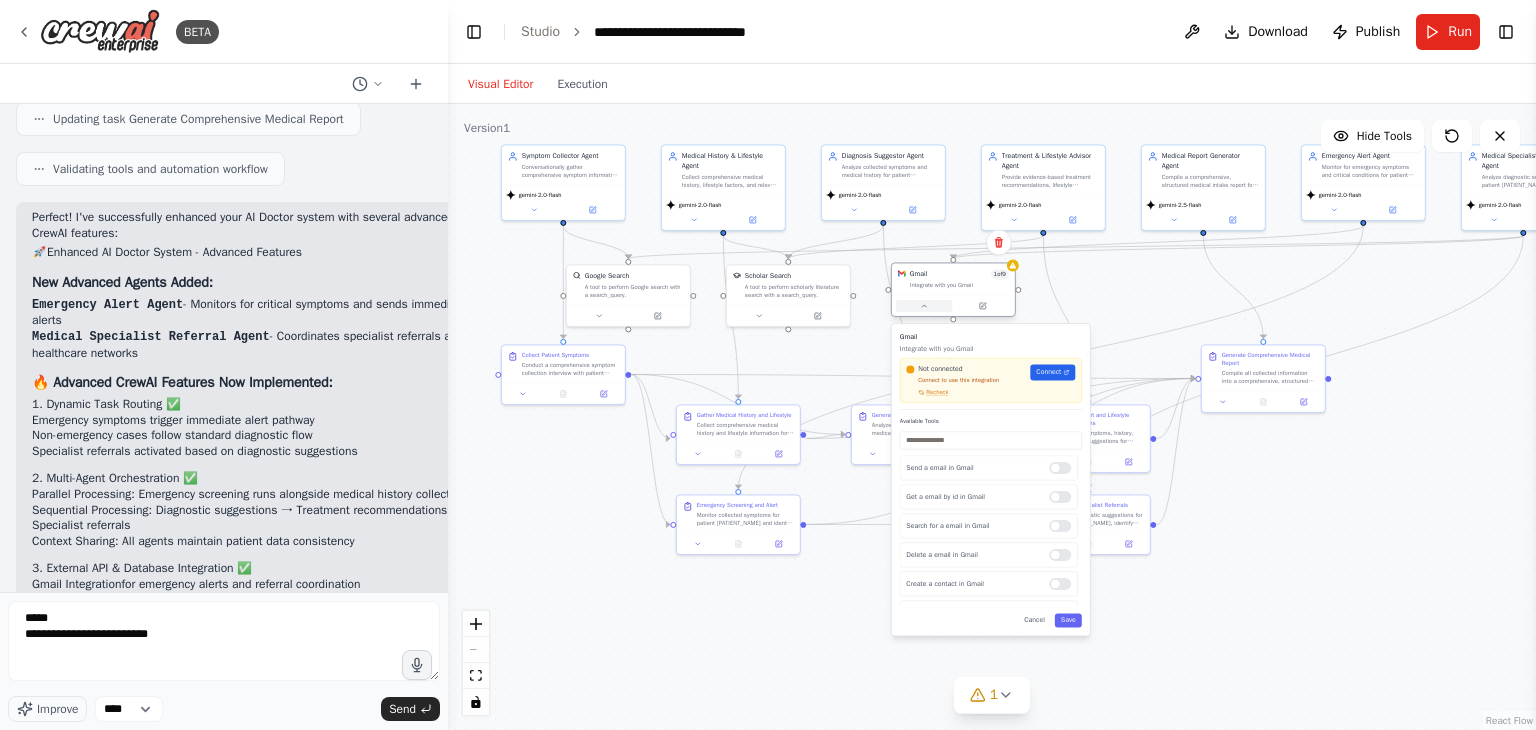 click at bounding box center (924, 306) 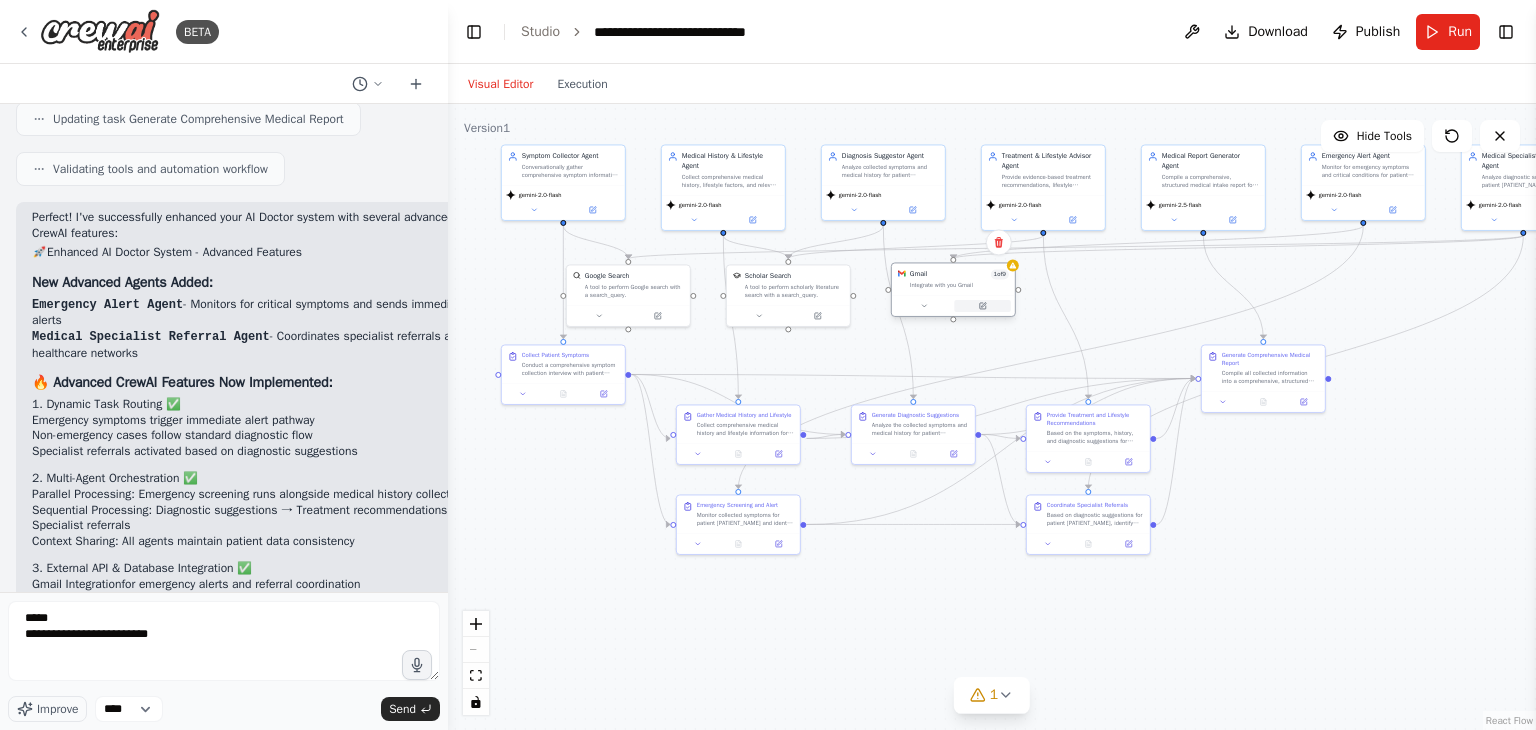 click at bounding box center [982, 306] 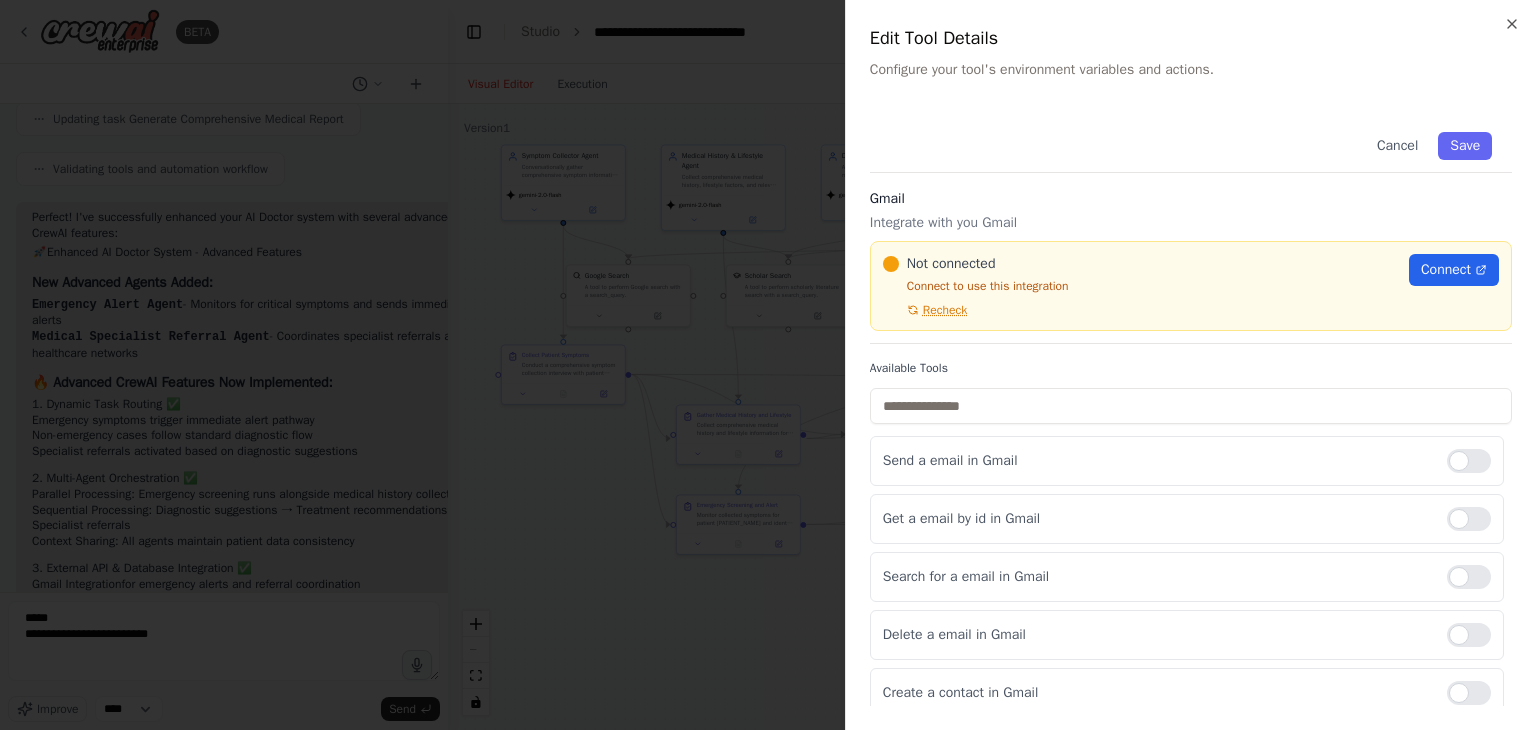 click at bounding box center (768, 365) 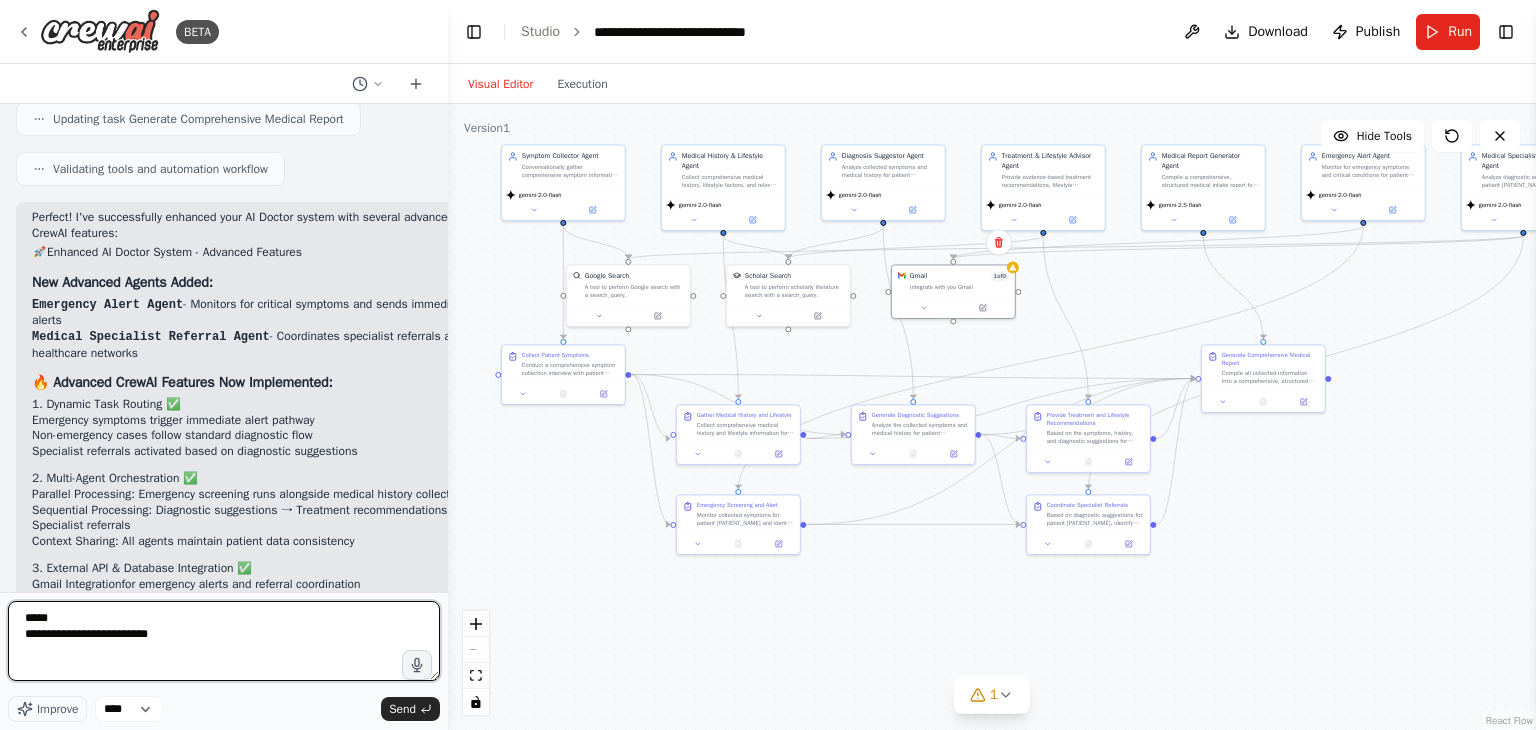 click on "**********" at bounding box center (224, 641) 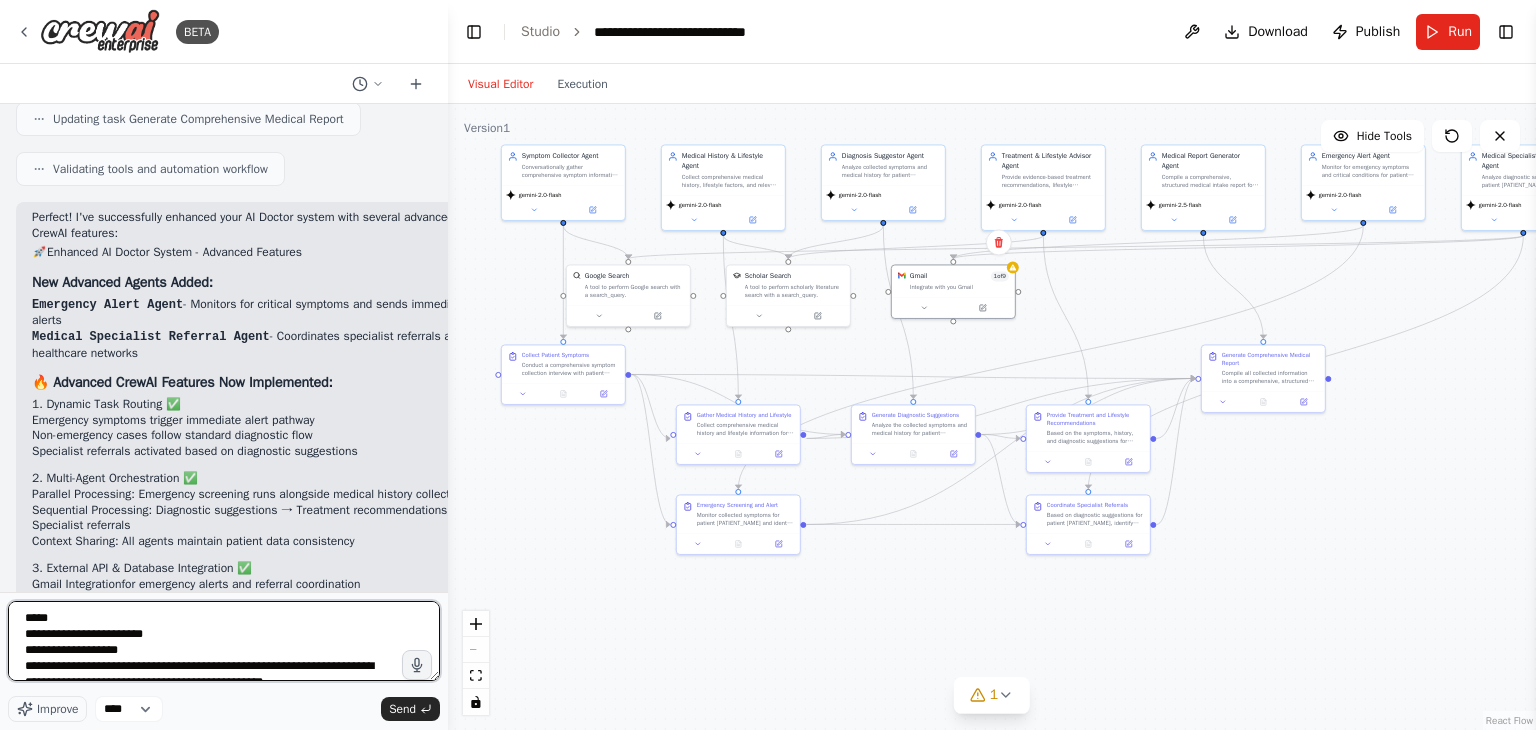 scroll, scrollTop: 9, scrollLeft: 0, axis: vertical 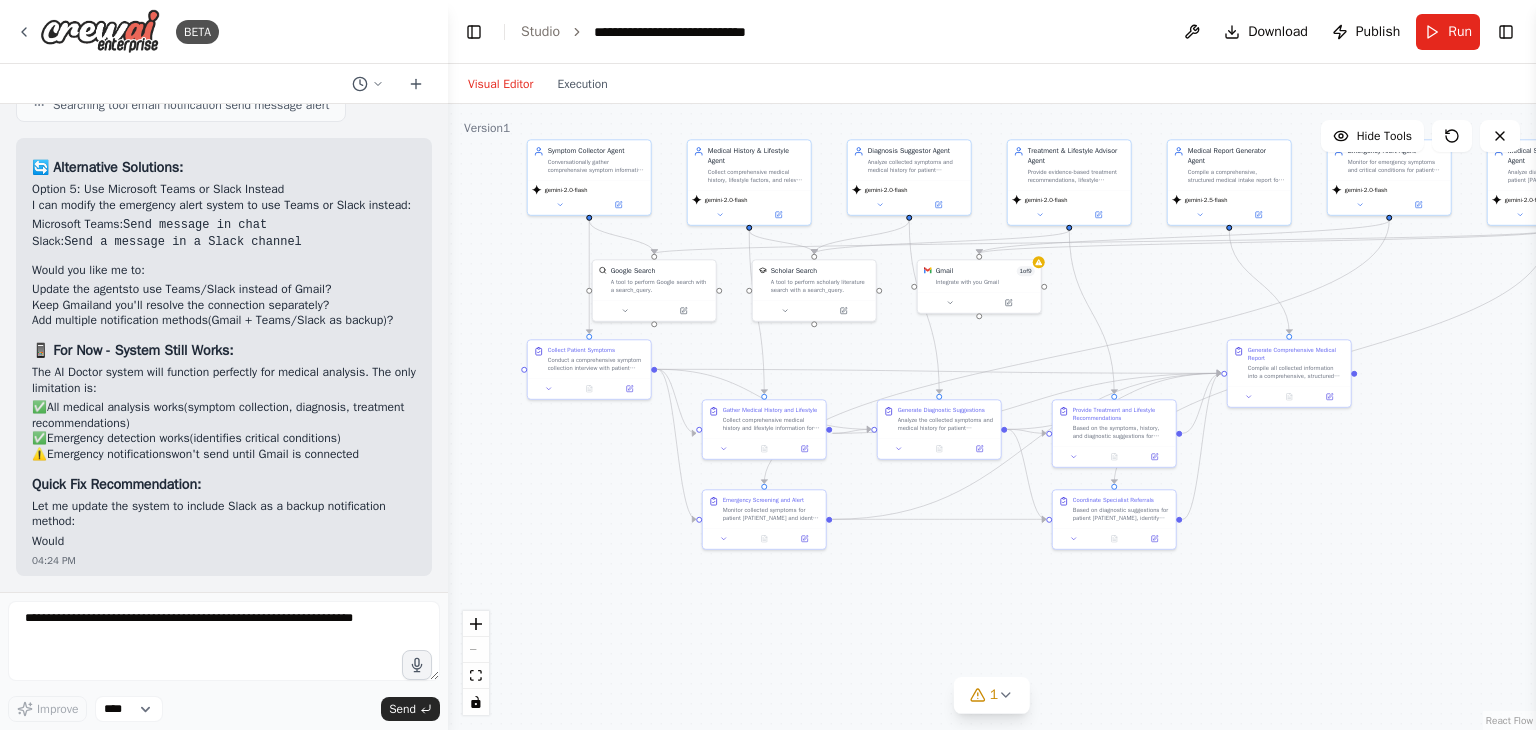 drag, startPoint x: 858, startPoint y: 551, endPoint x: 950, endPoint y: 603, distance: 105.67876 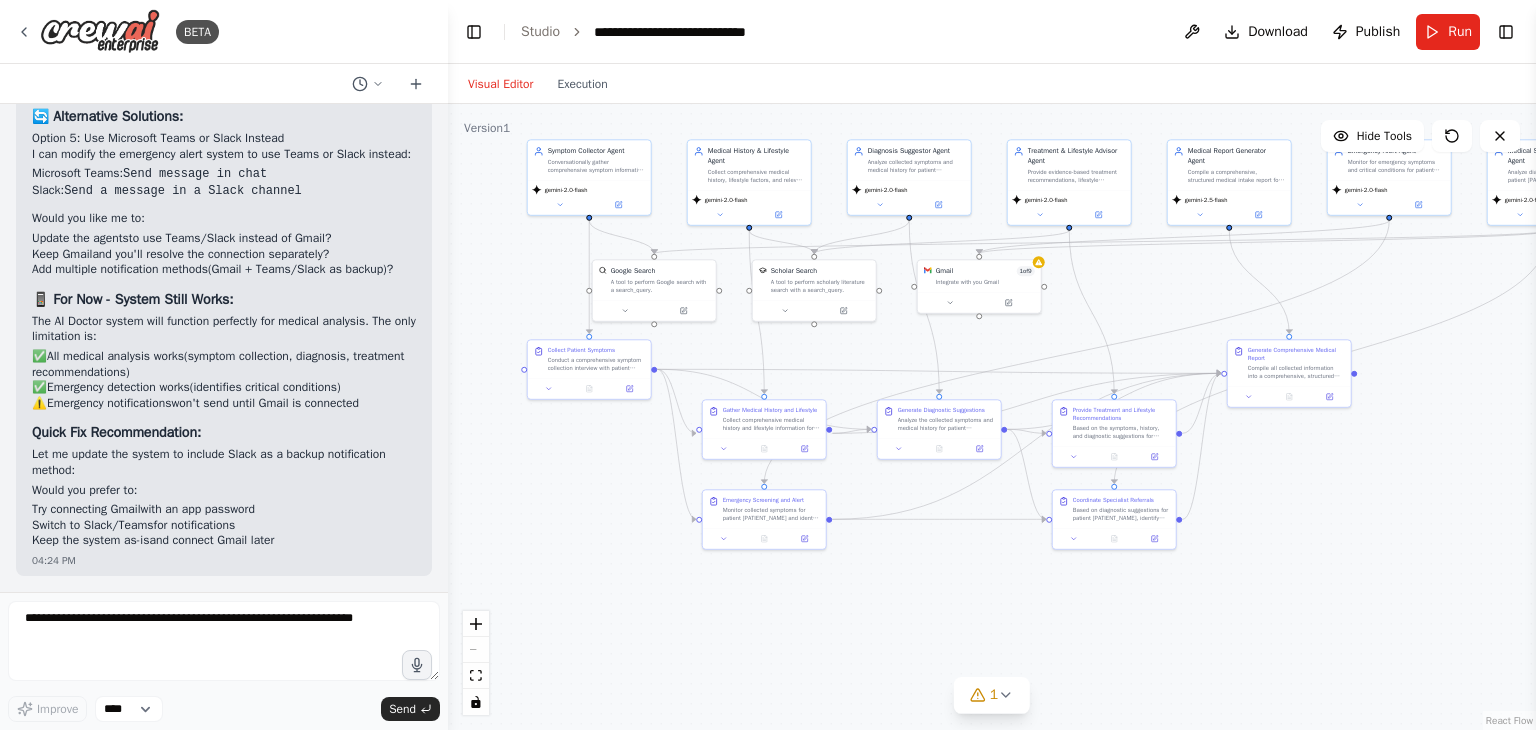 scroll, scrollTop: 7274, scrollLeft: 0, axis: vertical 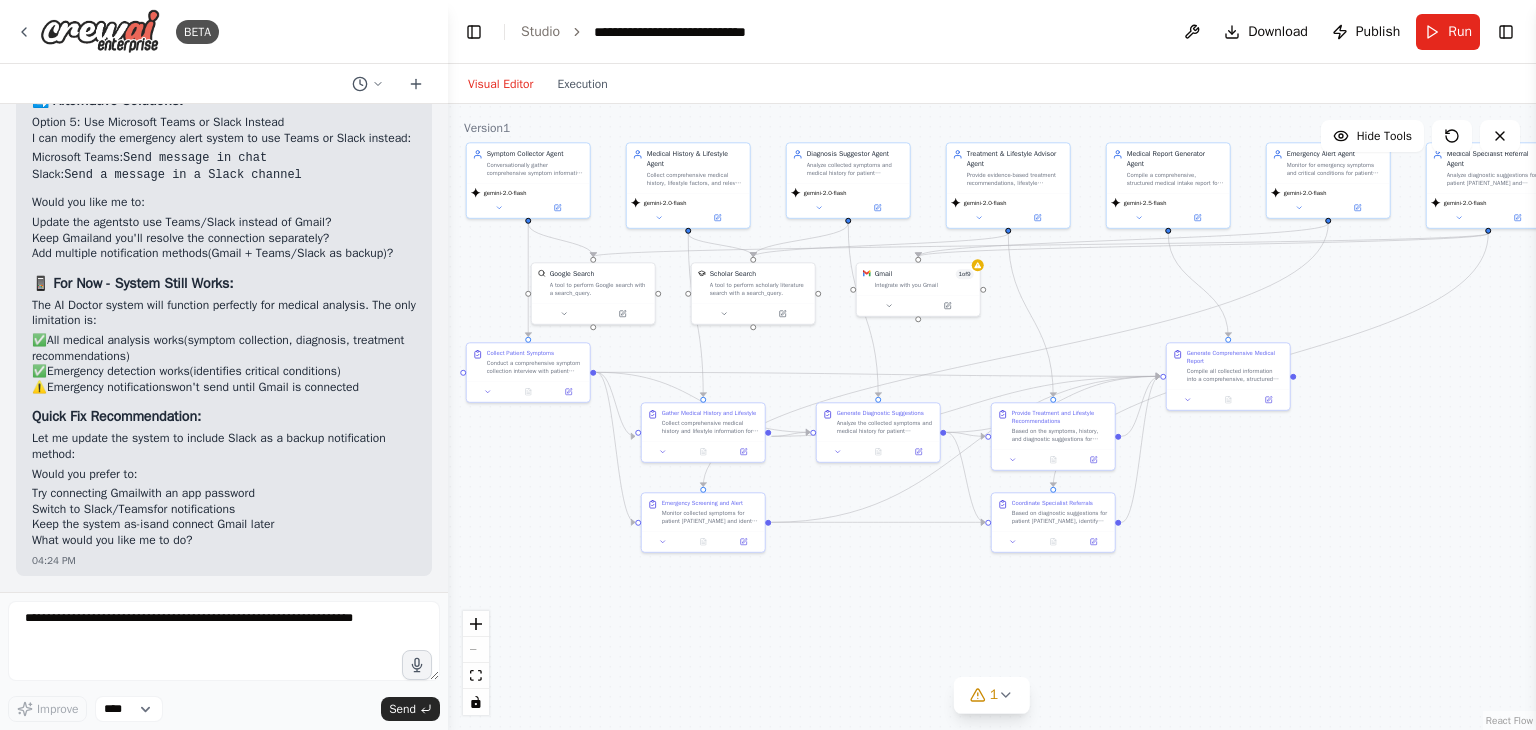 drag, startPoint x: 1308, startPoint y: 506, endPoint x: 1243, endPoint y: 509, distance: 65.06919 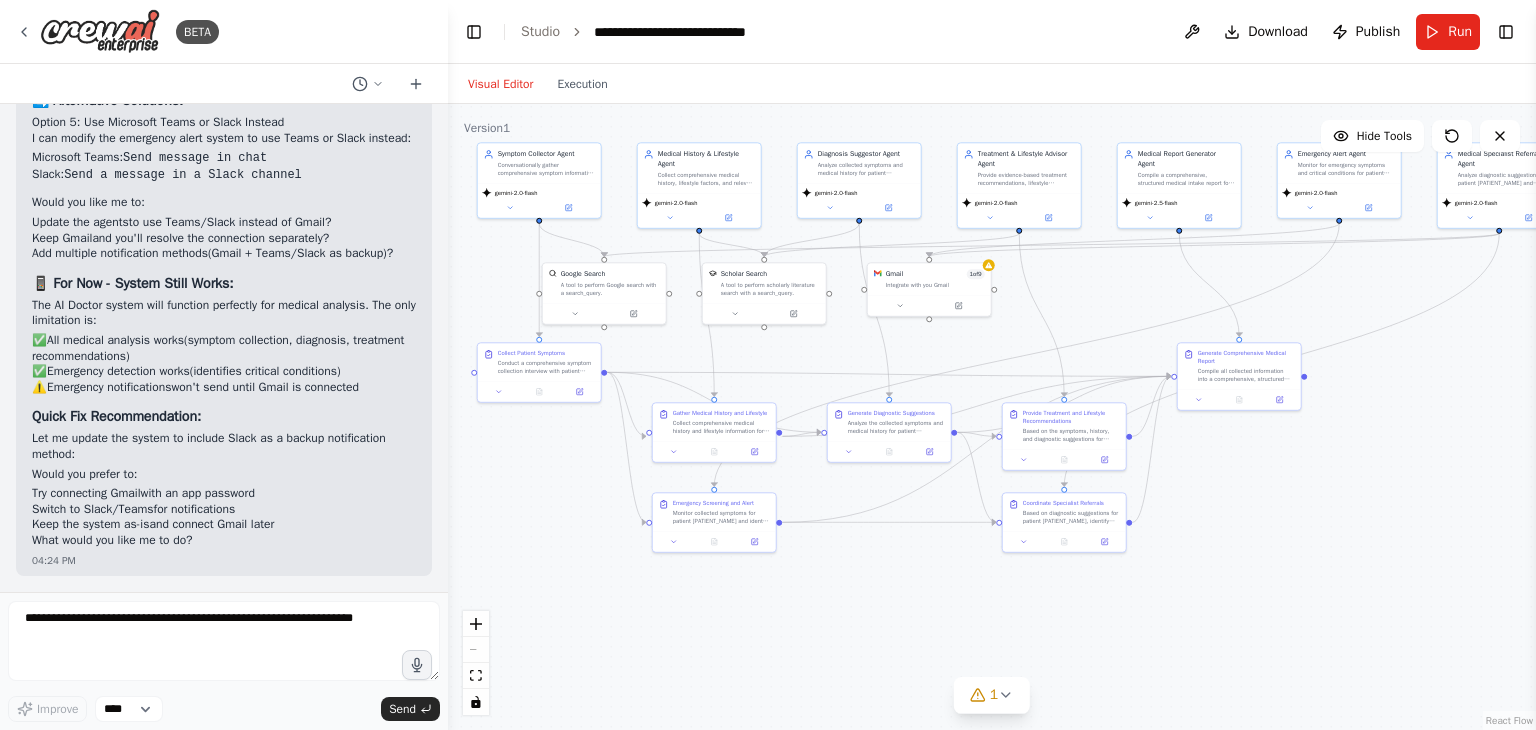 click on ".deletable-edge-delete-btn {
width: 20px;
height: 20px;
border: 0px solid #ffffff;
color: #6b7280;
background-color: #f8fafc;
cursor: pointer;
border-radius: 50%;
font-size: 12px;
padding: 3px;
display: flex;
align-items: center;
justify-content: center;
transition: all 0.2s cubic-bezier(0.4, 0, 0.2, 1);
box-shadow: 0 2px 4px rgba(0, 0, 0, 0.1);
}
.deletable-edge-delete-btn:hover {
background-color: #ef4444;
color: #ffffff;
border-color: #dc2626;
transform: scale(1.1);
box-shadow: 0 4px 12px rgba(239, 68, 68, 0.4);
}
.deletable-edge-delete-btn:active {
transform: scale(0.95);
box-shadow: 0 2px 4px rgba(239, 68, 68, 0.3);
}
Symptom Collector Agent gemini-2.0-flash Google Search Scholar Search" at bounding box center (992, 417) 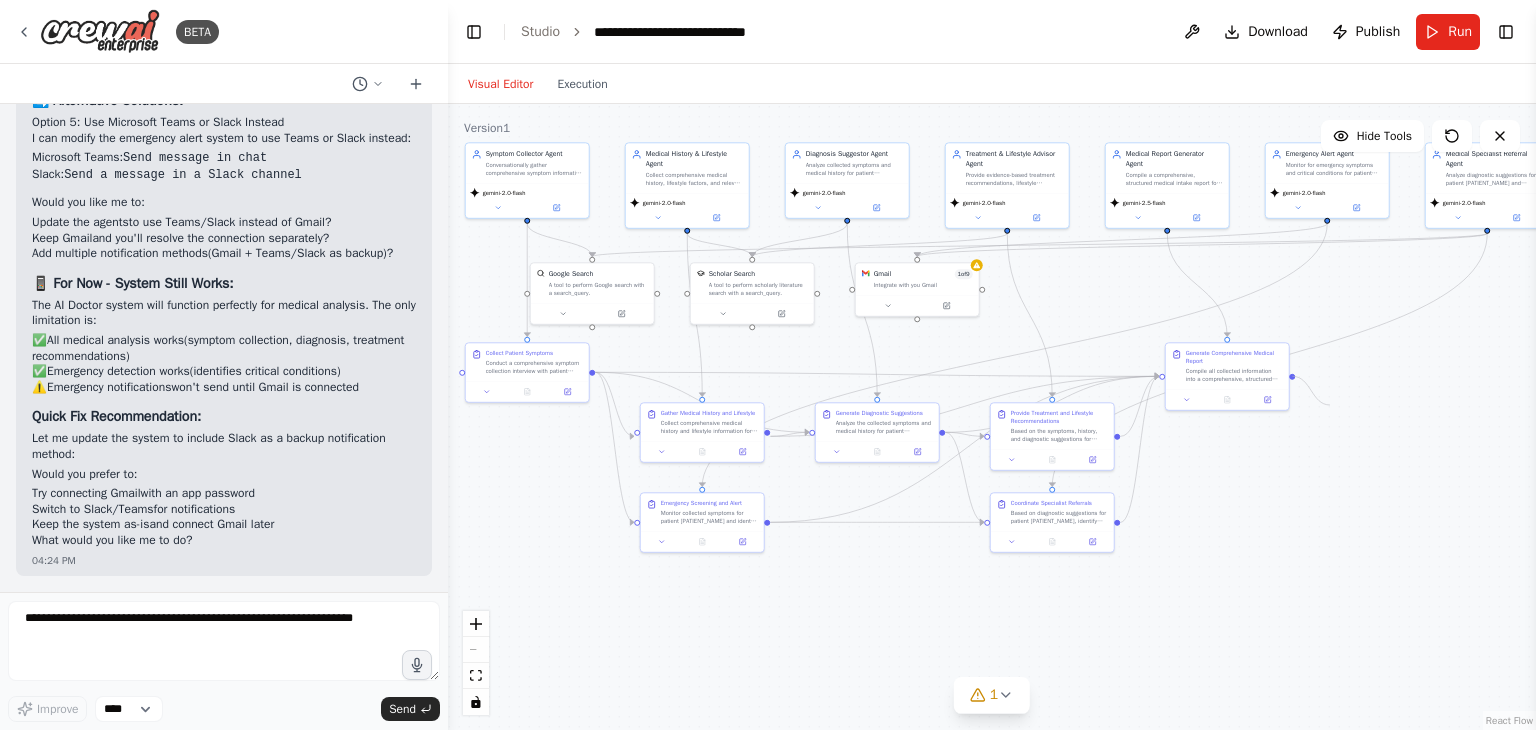 drag, startPoint x: 1295, startPoint y: 373, endPoint x: 1330, endPoint y: 405, distance: 47.423622 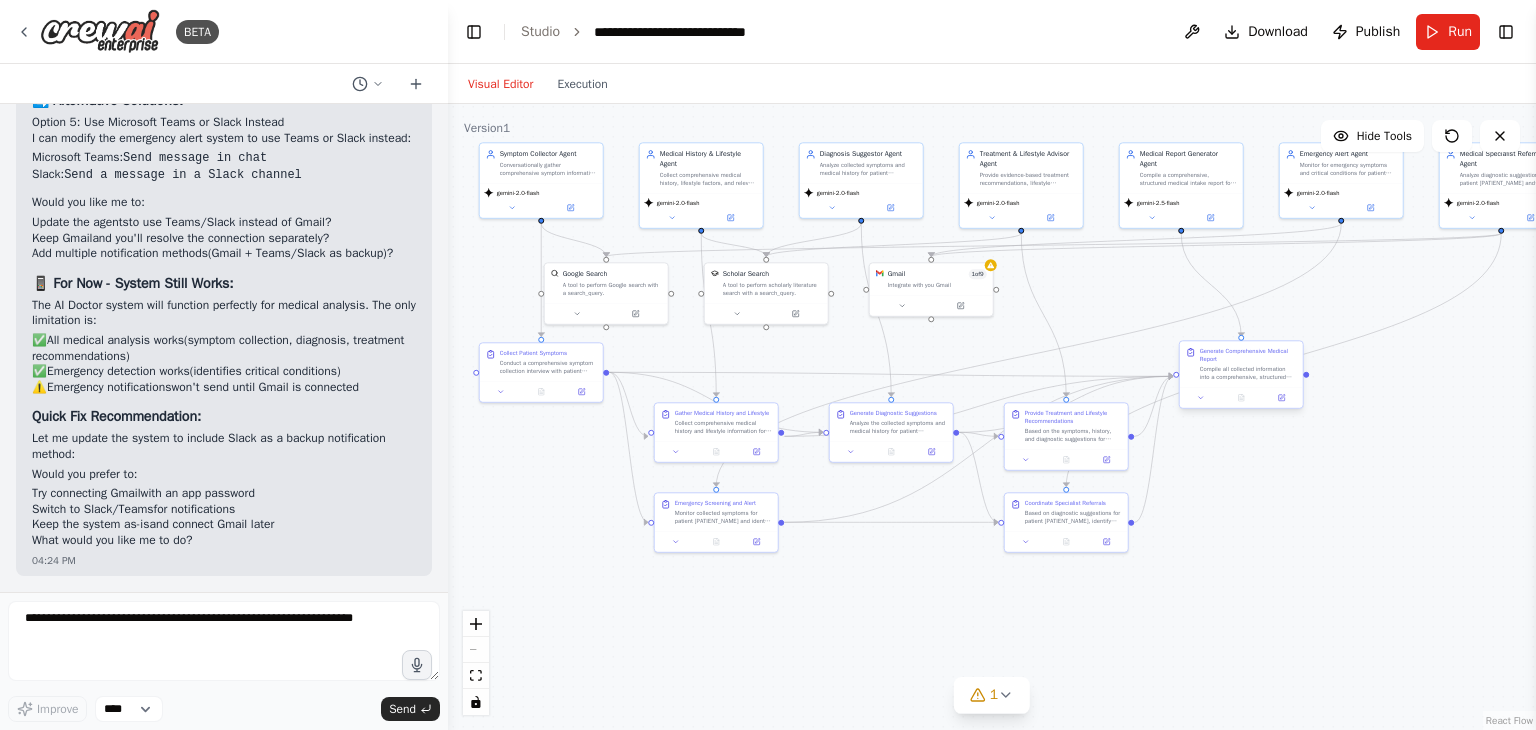 drag, startPoint x: 1290, startPoint y: 377, endPoint x: 1303, endPoint y: 377, distance: 13 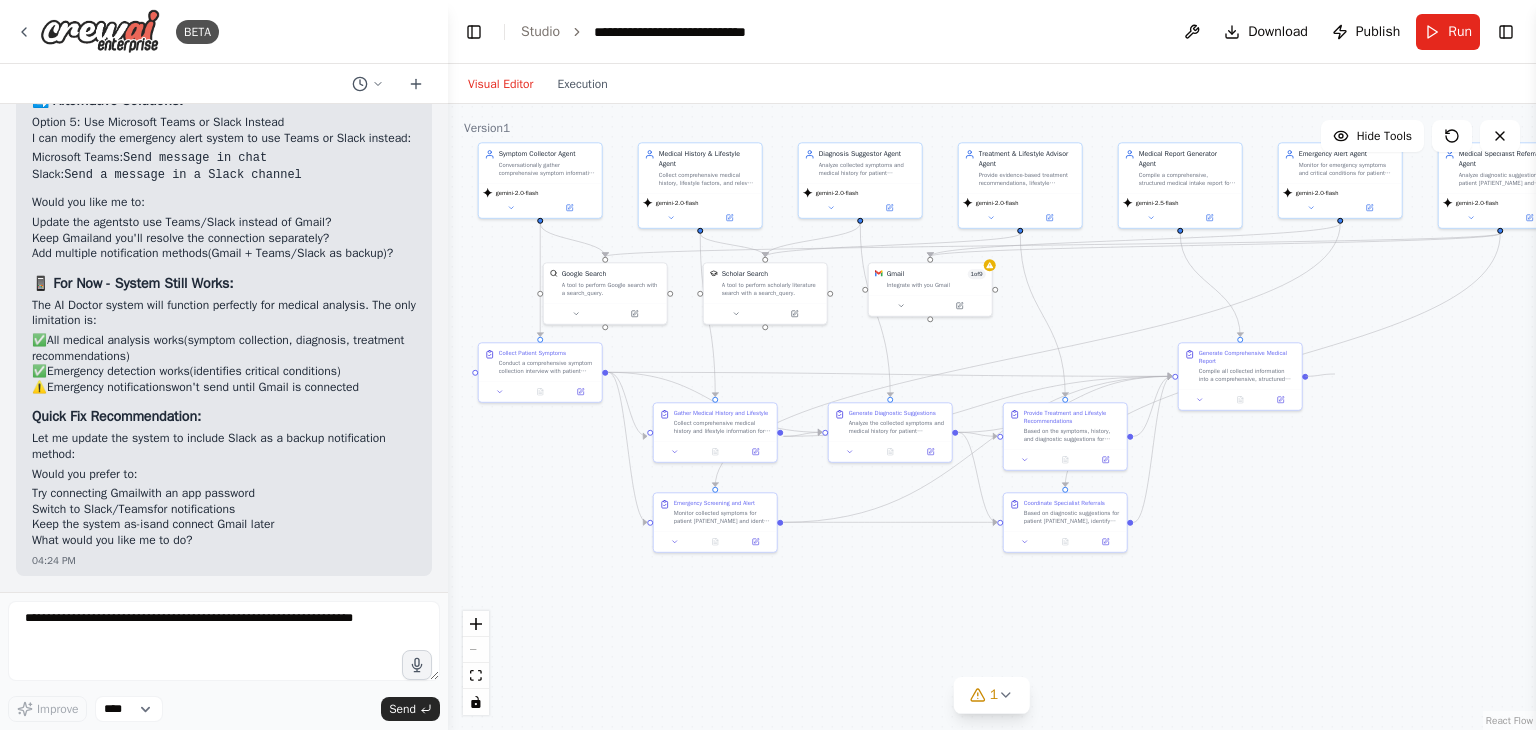 click on ".deletable-edge-delete-btn {
width: 20px;
height: 20px;
border: 0px solid #ffffff;
color: #6b7280;
background-color: #f8fafc;
cursor: pointer;
border-radius: 50%;
font-size: 12px;
padding: 3px;
display: flex;
align-items: center;
justify-content: center;
transition: all 0.2s cubic-bezier(0.4, 0, 0.2, 1);
box-shadow: 0 2px 4px rgba(0, 0, 0, 0.1);
}
.deletable-edge-delete-btn:hover {
background-color: #ef4444;
color: #ffffff;
border-color: #dc2626;
transform: scale(1.1);
box-shadow: 0 4px 12px rgba(239, 68, 68, 0.4);
}
.deletable-edge-delete-btn:active {
transform: scale(0.95);
box-shadow: 0 2px 4px rgba(239, 68, 68, 0.3);
}
Symptom Collector Agent gemini-2.0-flash Google Search Scholar Search" at bounding box center (992, 417) 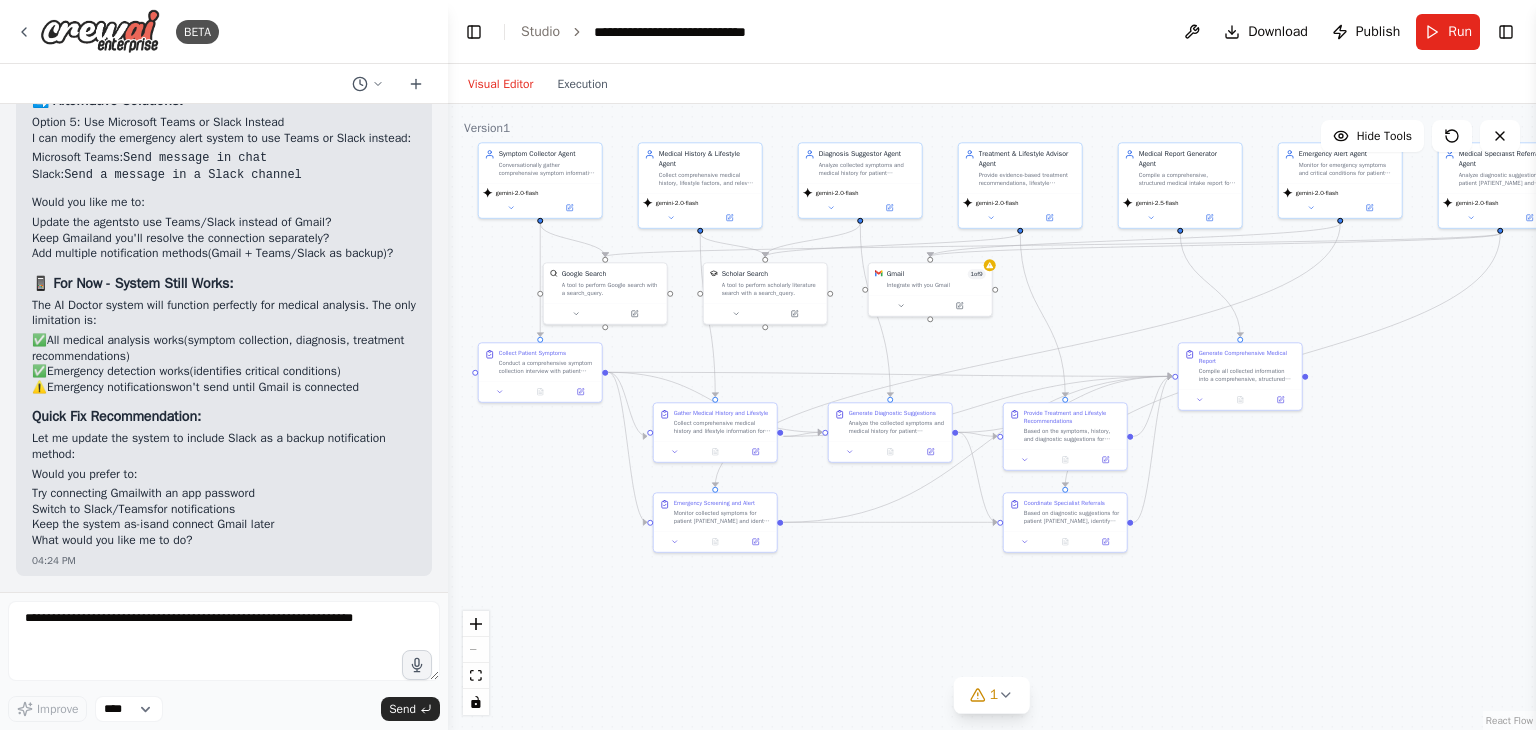 drag, startPoint x: 1335, startPoint y: 374, endPoint x: 1347, endPoint y: 405, distance: 33.24154 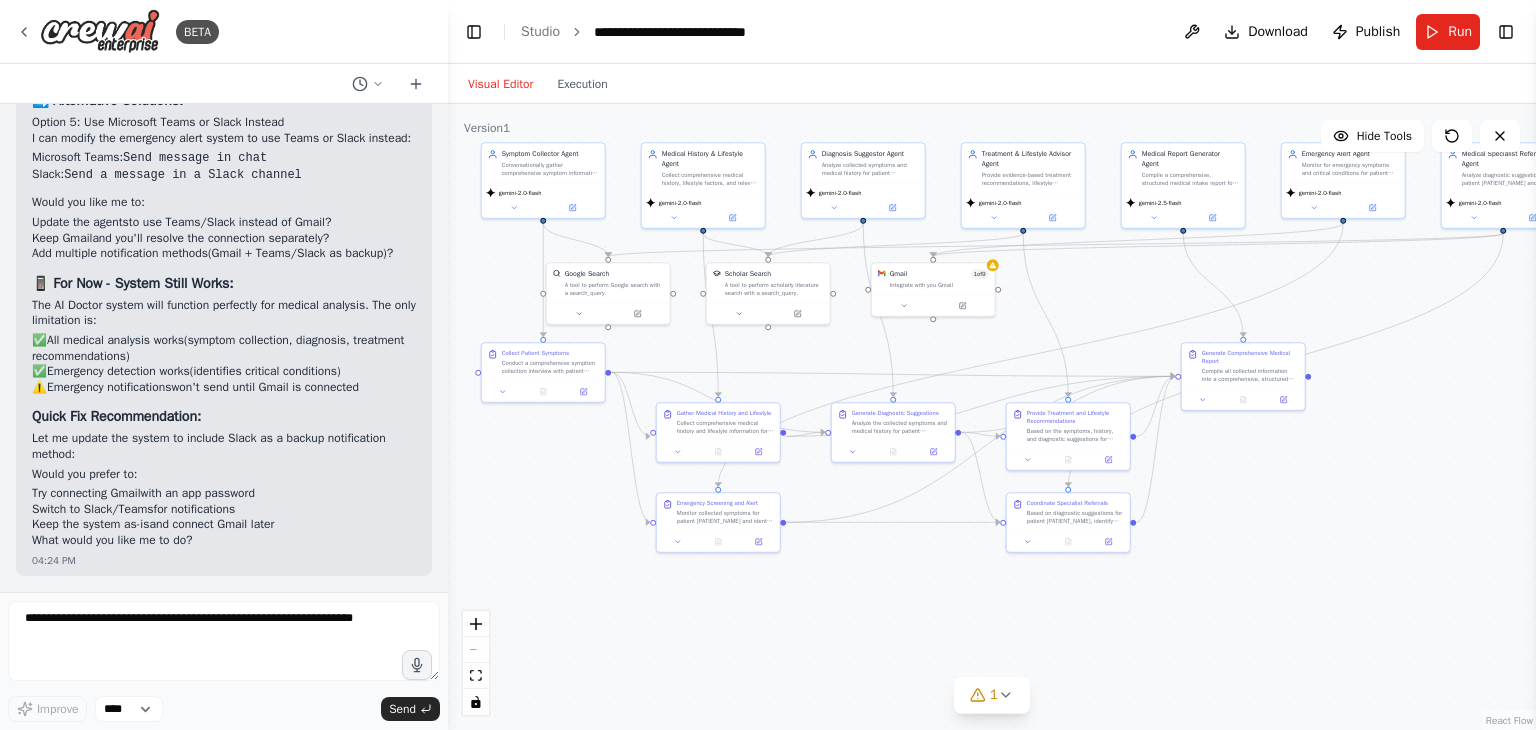 scroll, scrollTop: 7274, scrollLeft: 0, axis: vertical 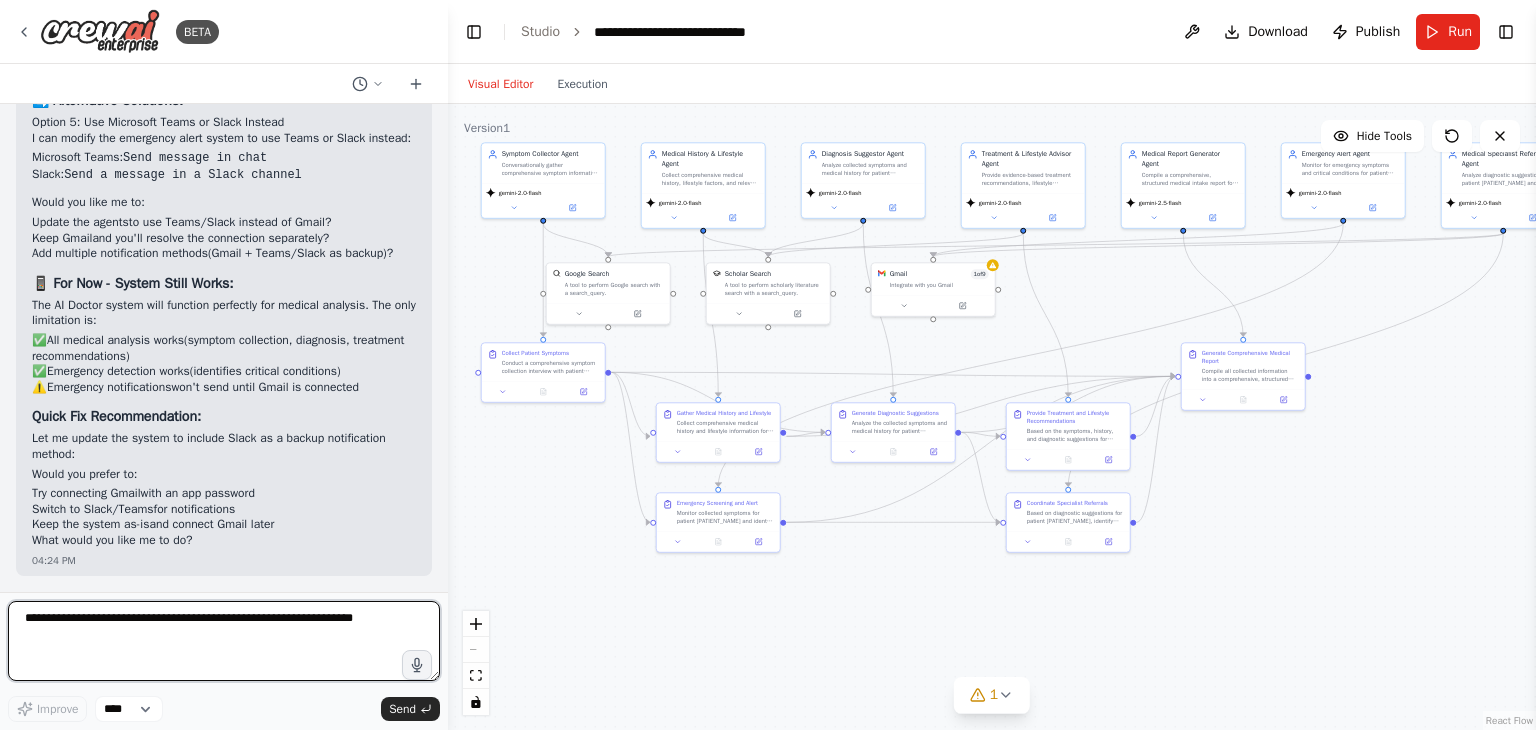 click at bounding box center [224, 641] 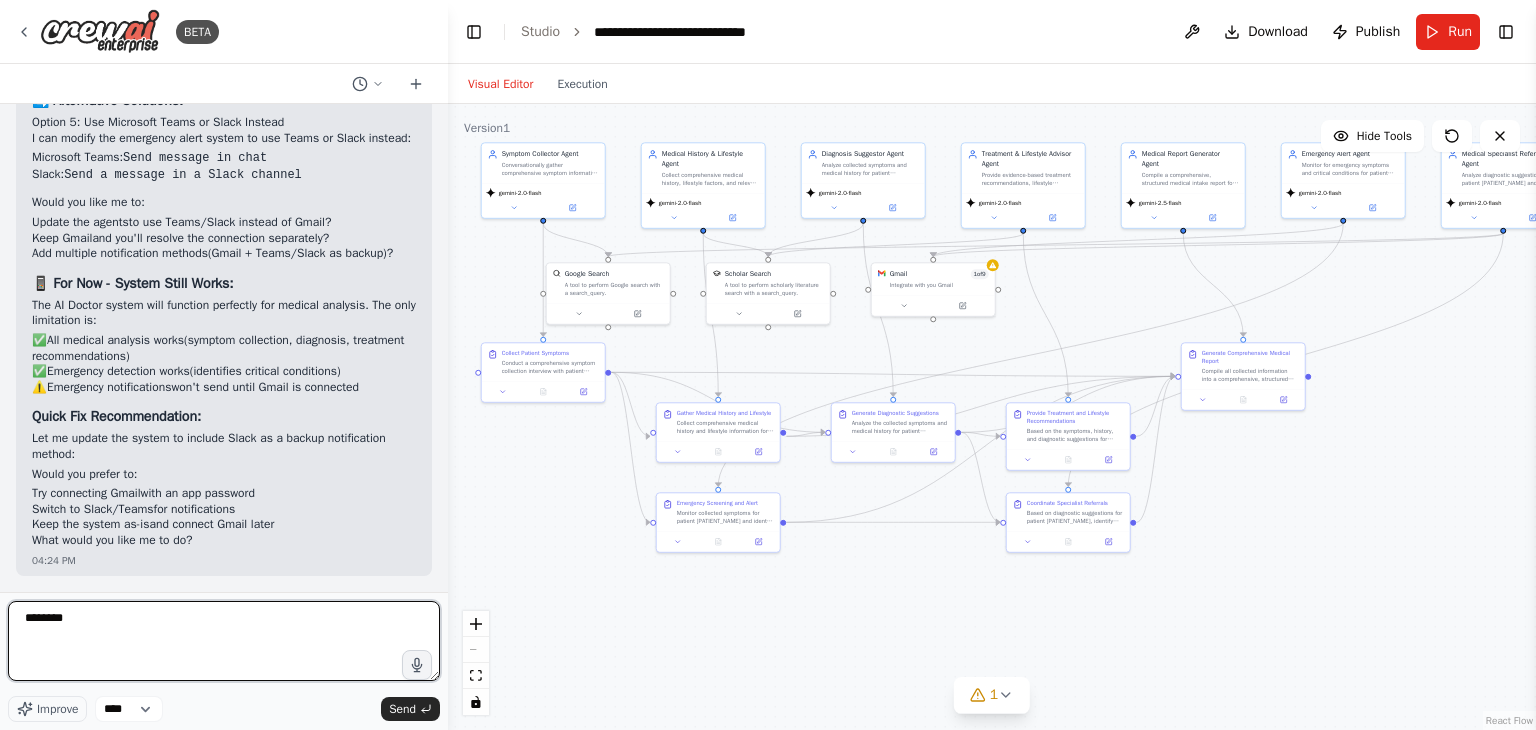 type on "*********" 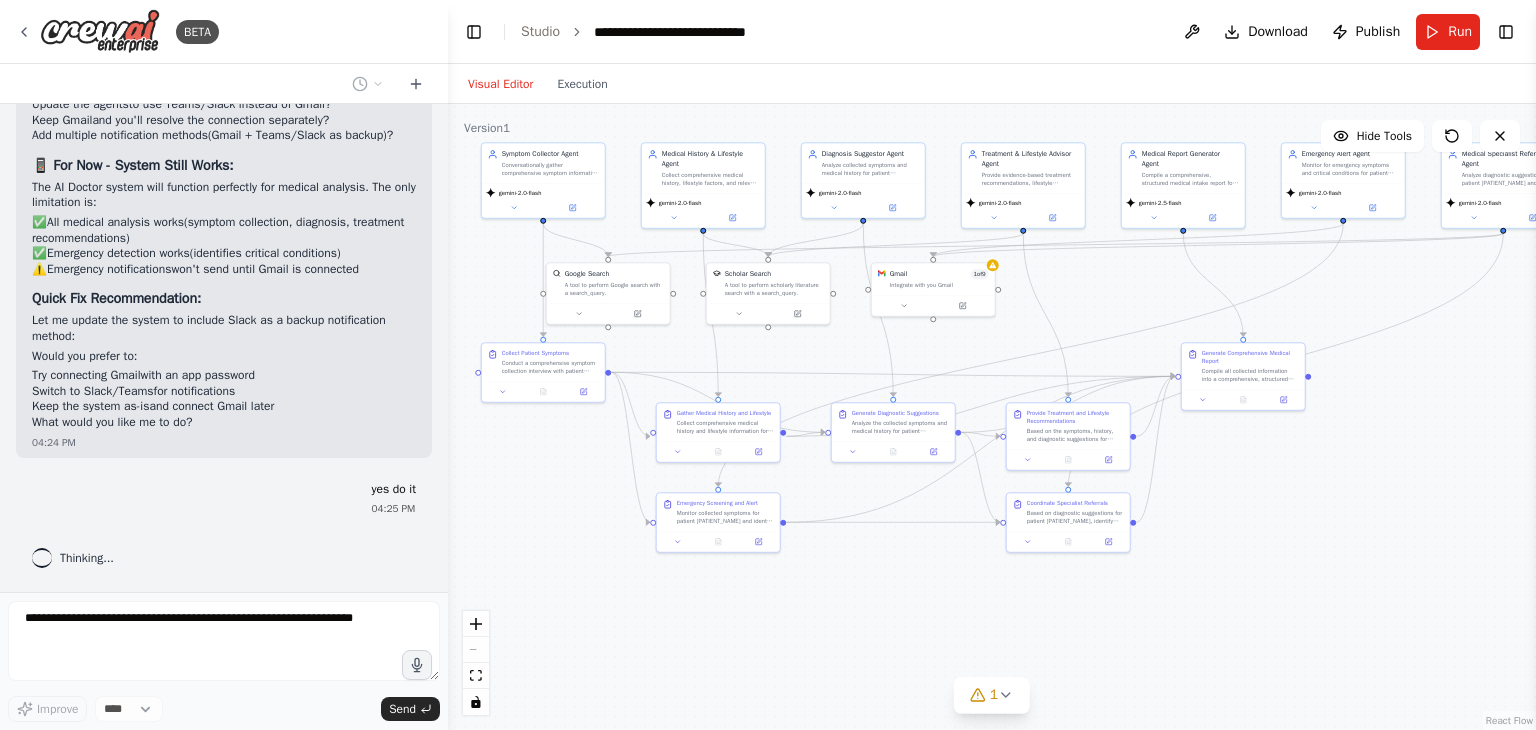 scroll, scrollTop: 7392, scrollLeft: 0, axis: vertical 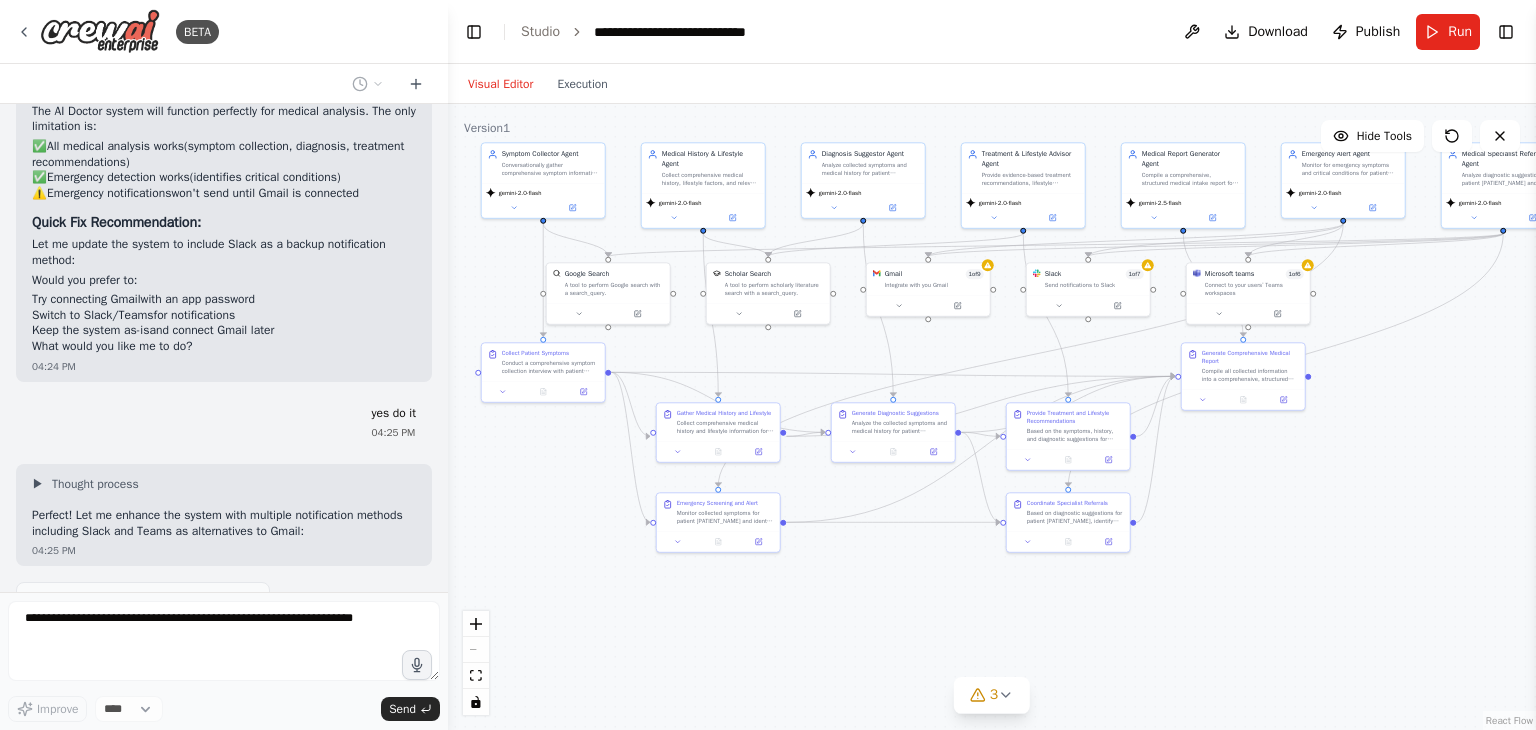 drag, startPoint x: 245, startPoint y: 169, endPoint x: 25, endPoint y: 441, distance: 349.83426 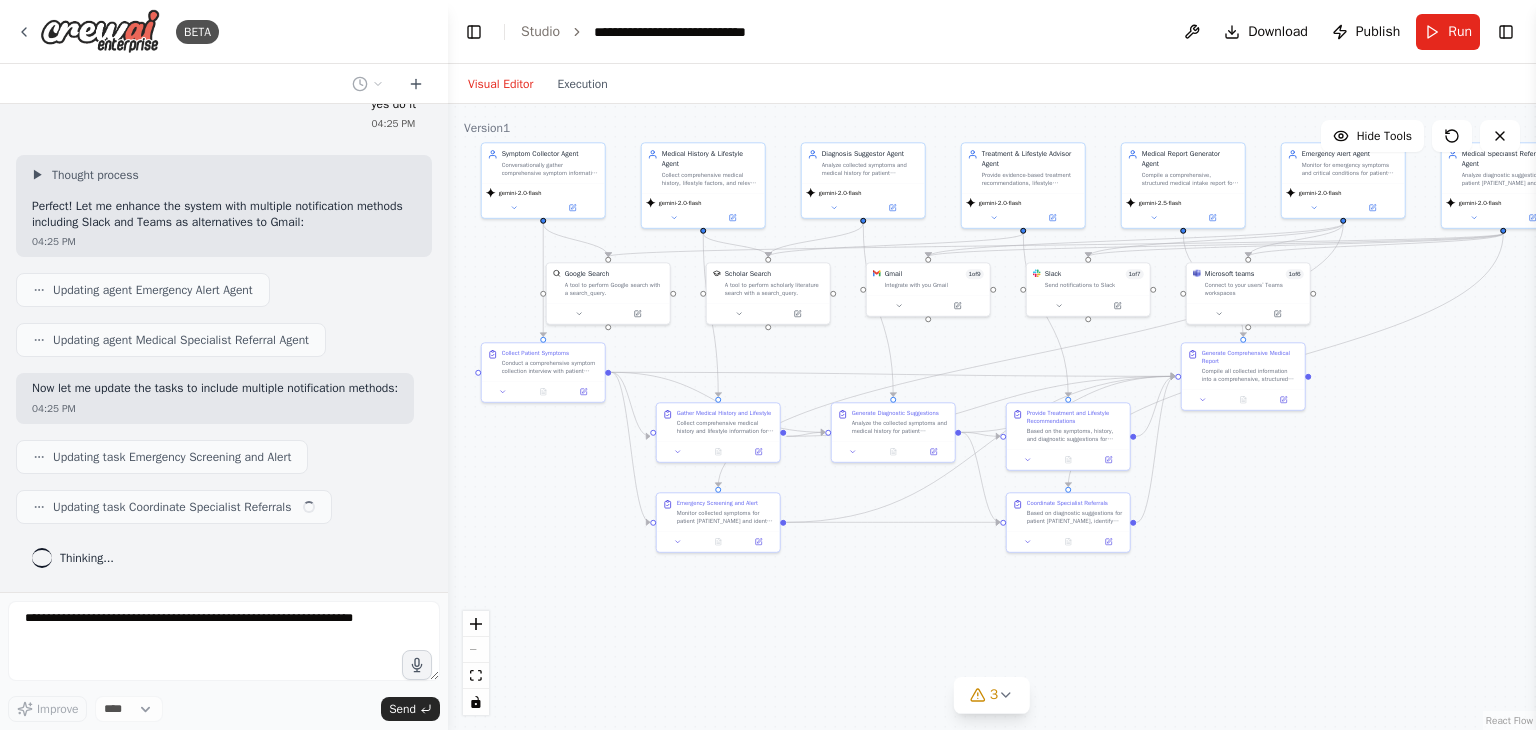 copy on "Switch to Slack/Teams  for notifications" 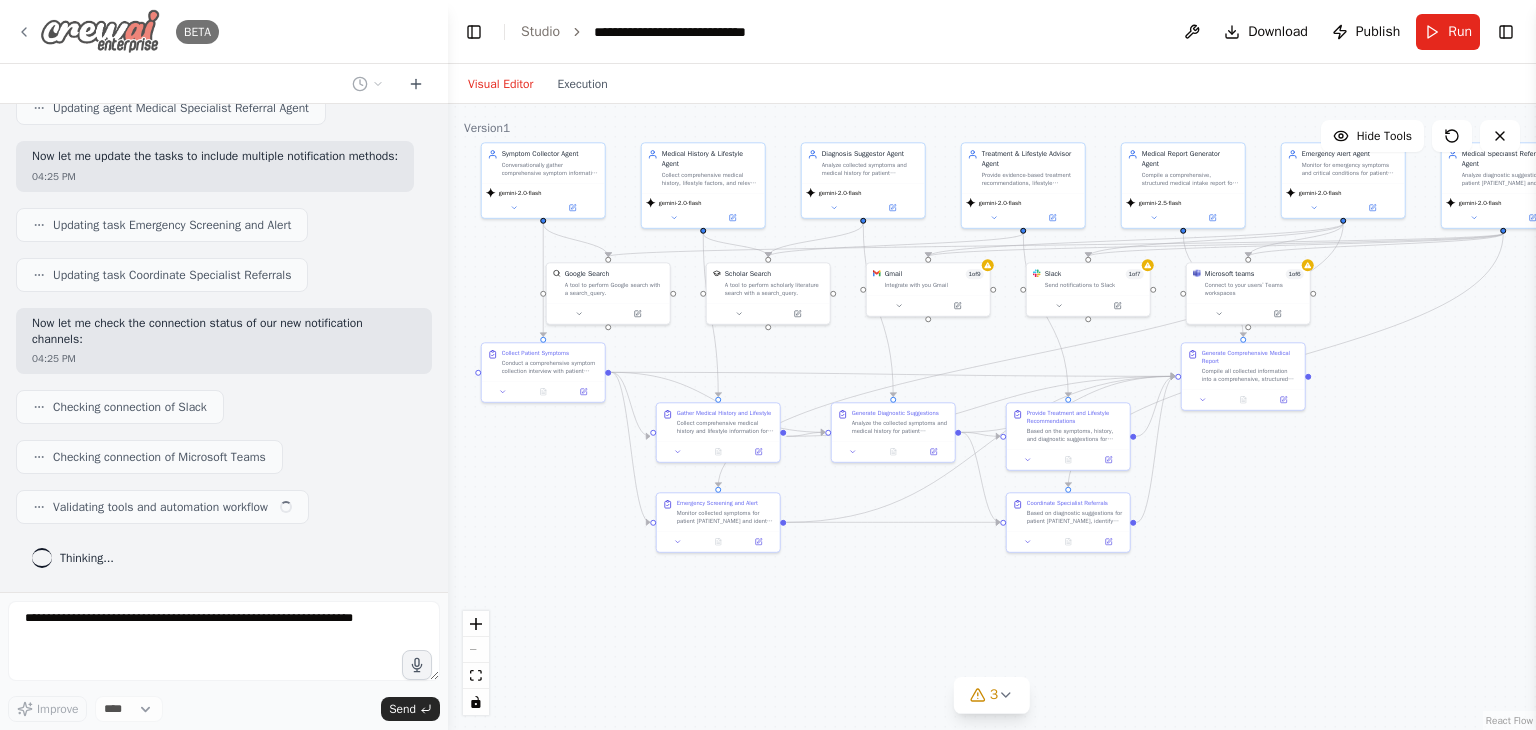 scroll, scrollTop: 8022, scrollLeft: 0, axis: vertical 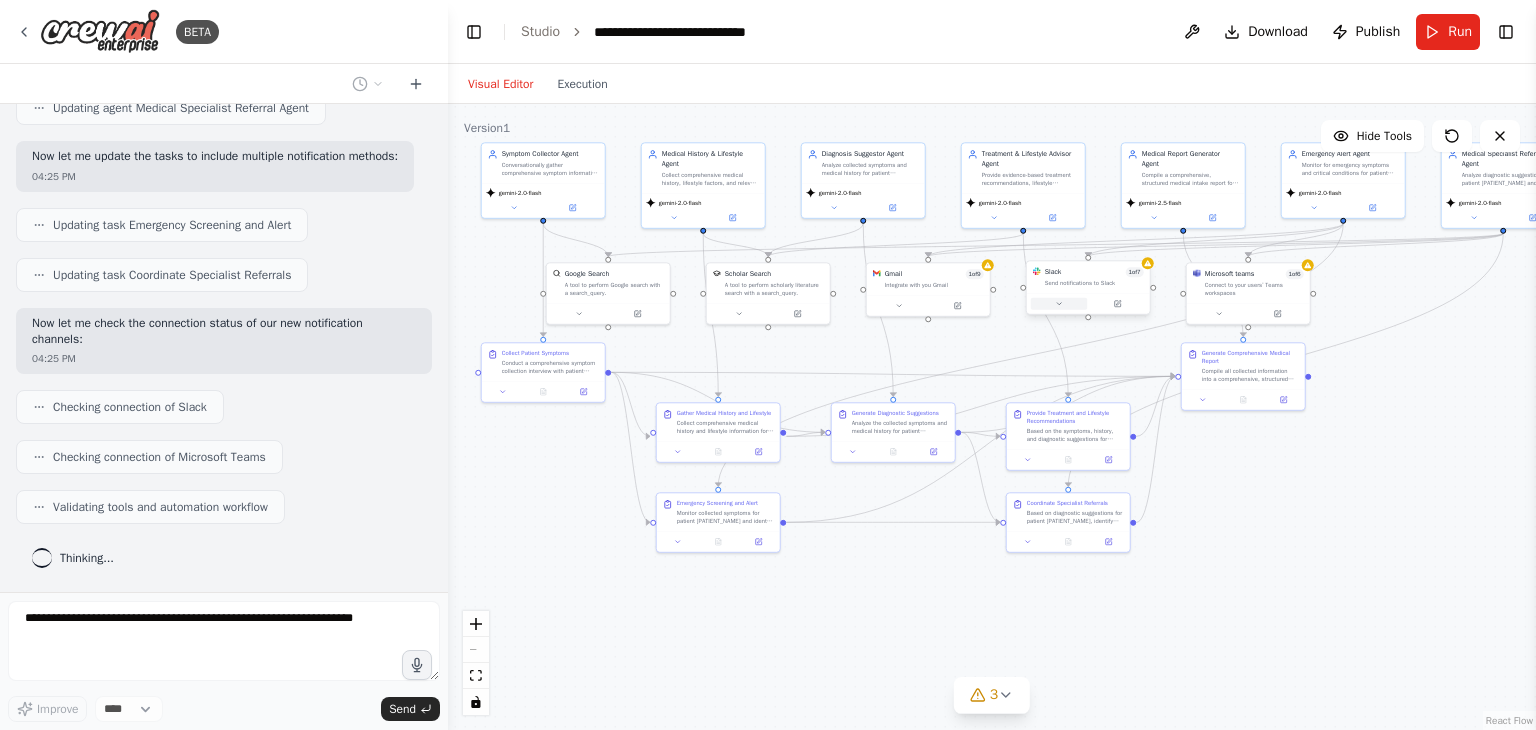 click at bounding box center [1059, 304] 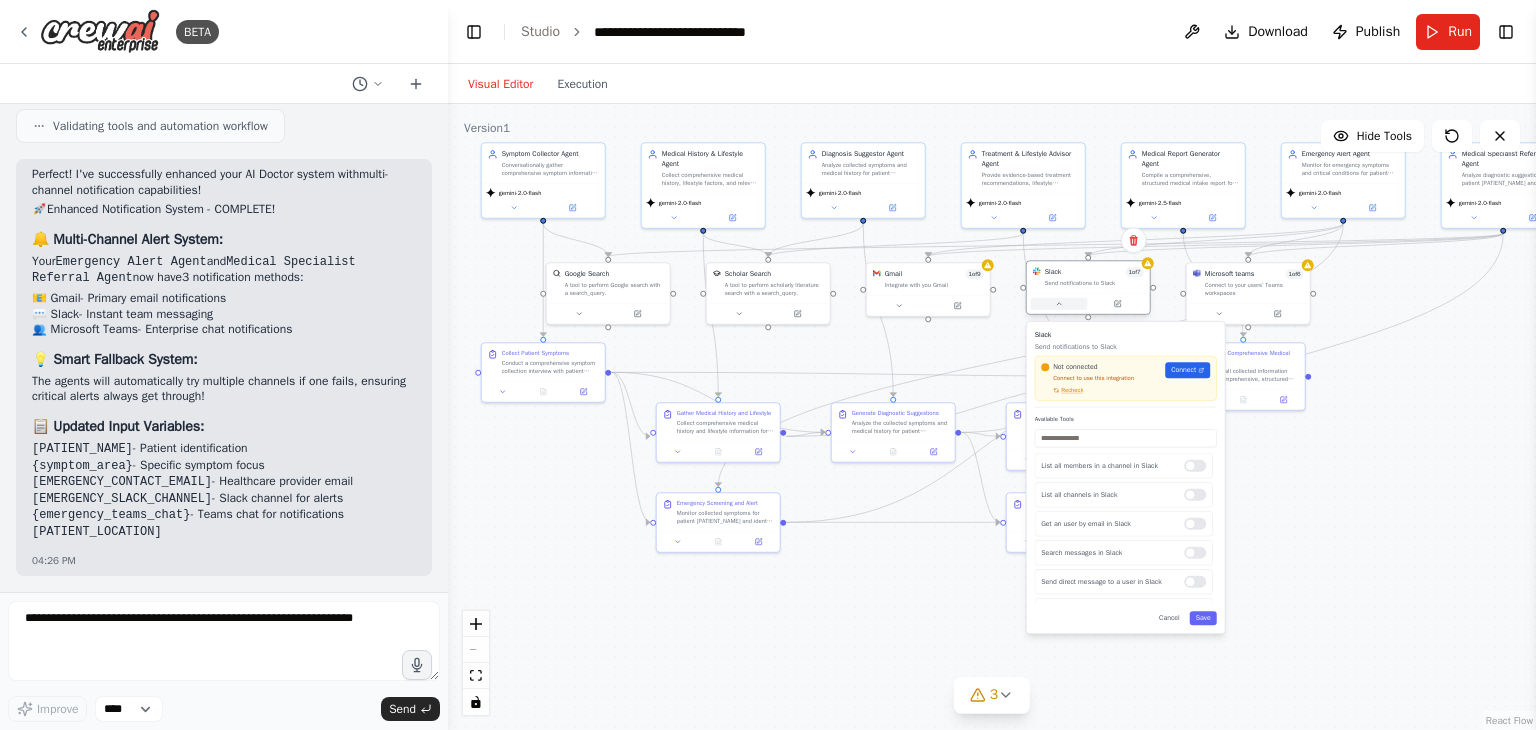 click at bounding box center [1059, 304] 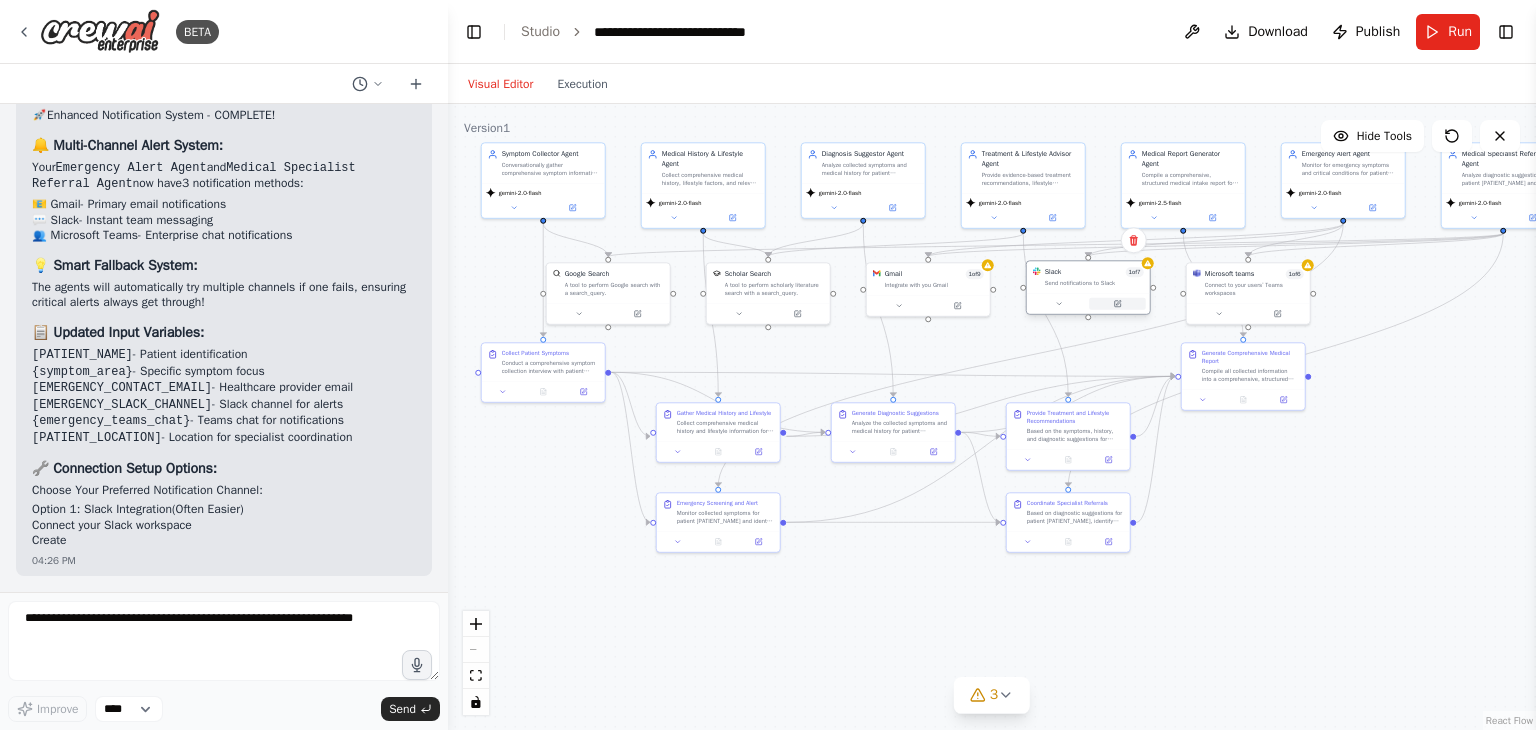 click at bounding box center (1117, 304) 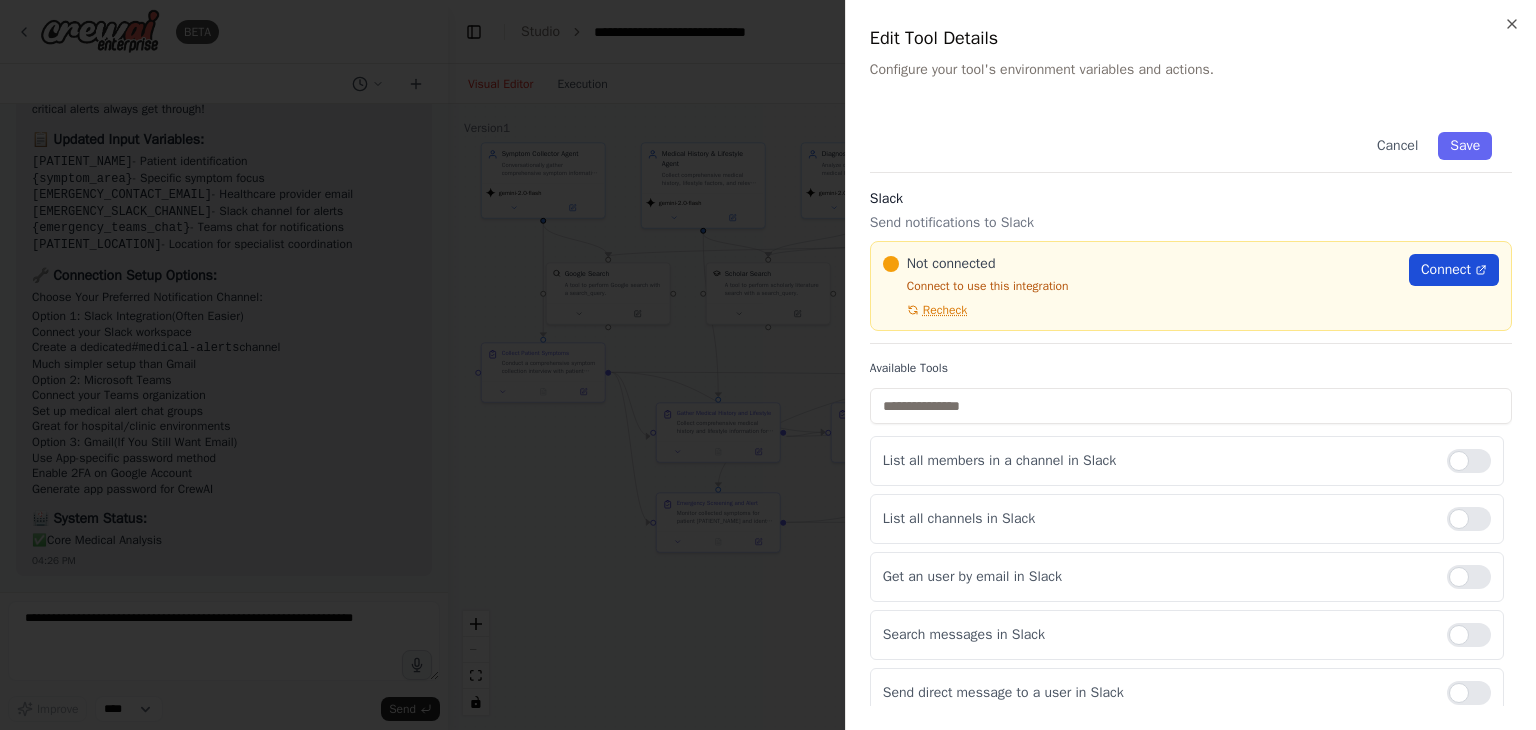 scroll, scrollTop: 8704, scrollLeft: 0, axis: vertical 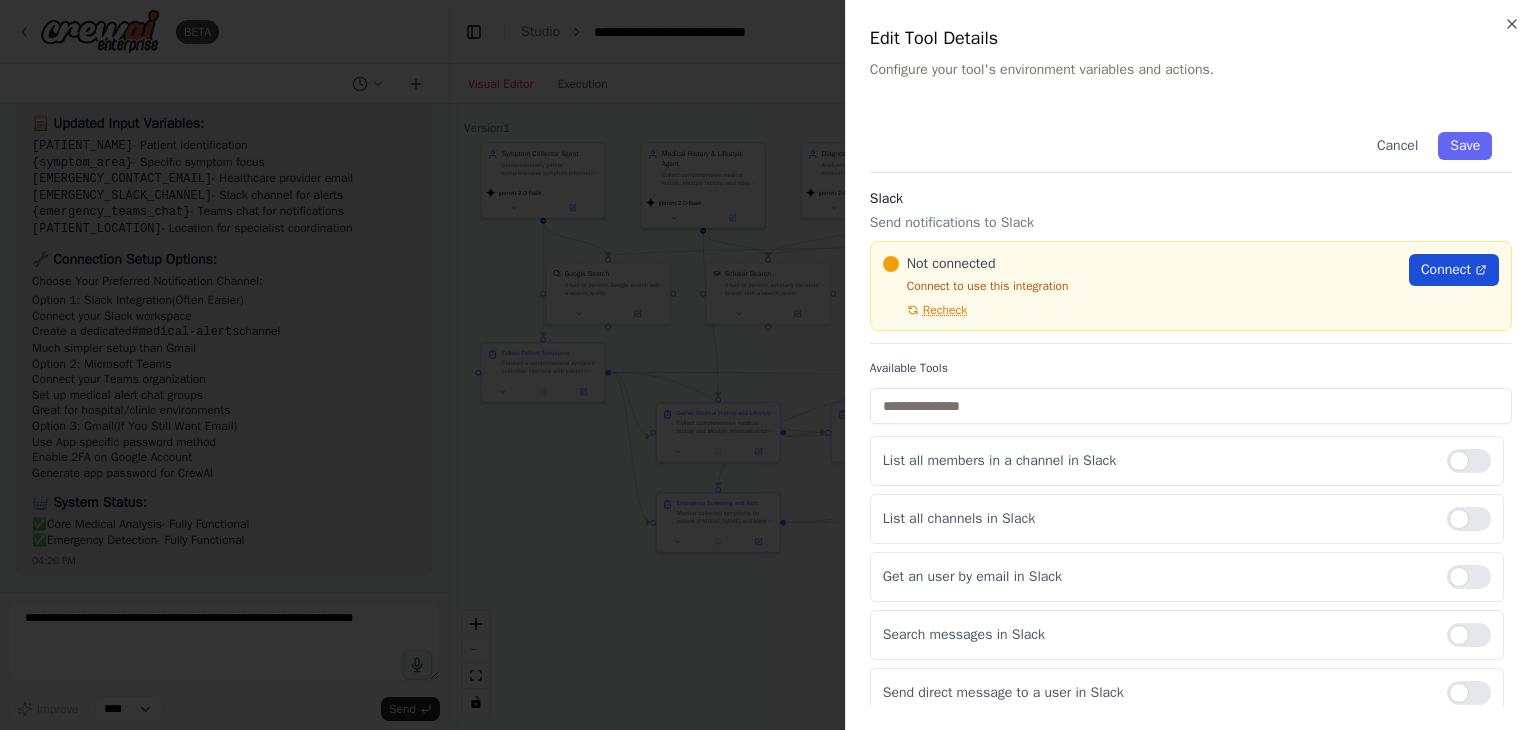 click on "Connect" at bounding box center [1446, 270] 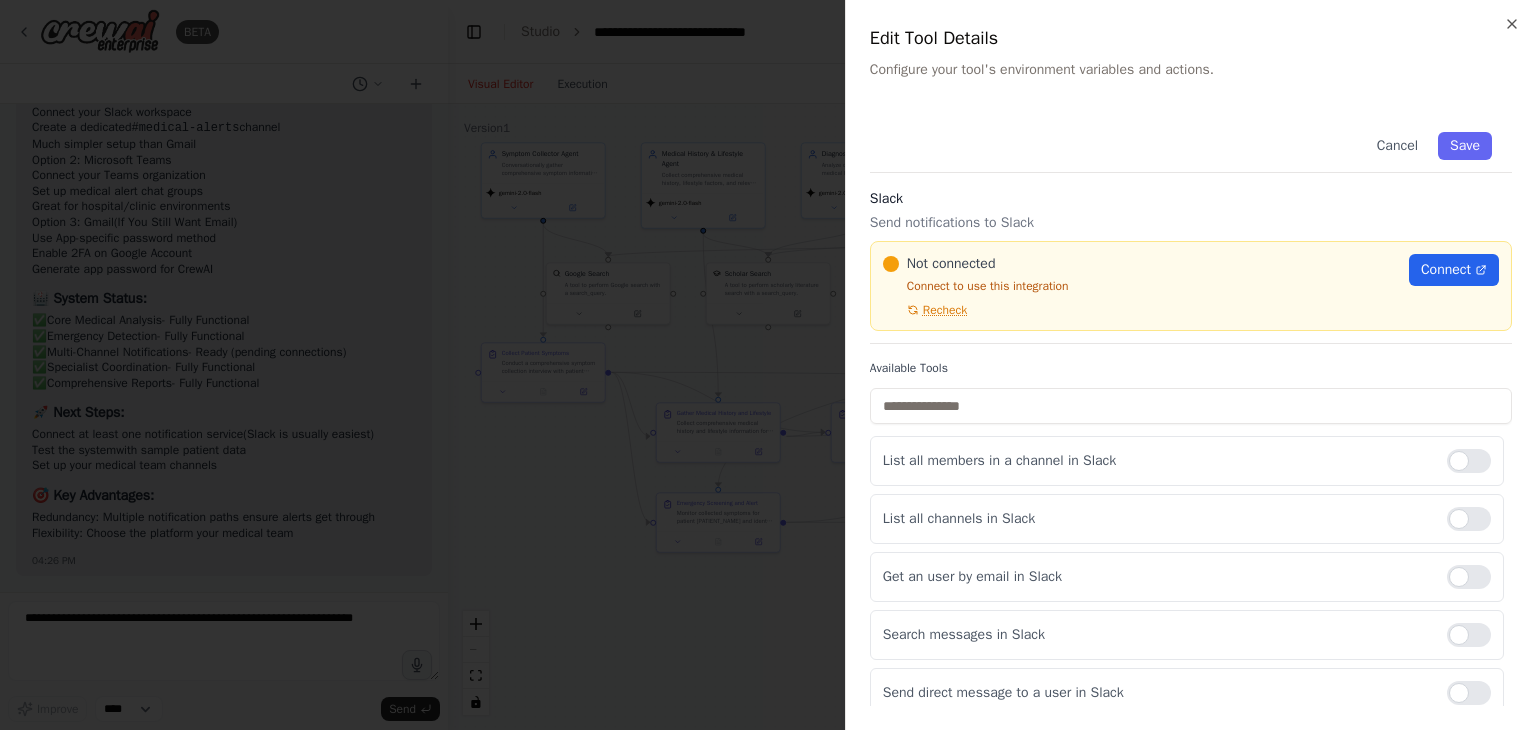 scroll, scrollTop: 8924, scrollLeft: 0, axis: vertical 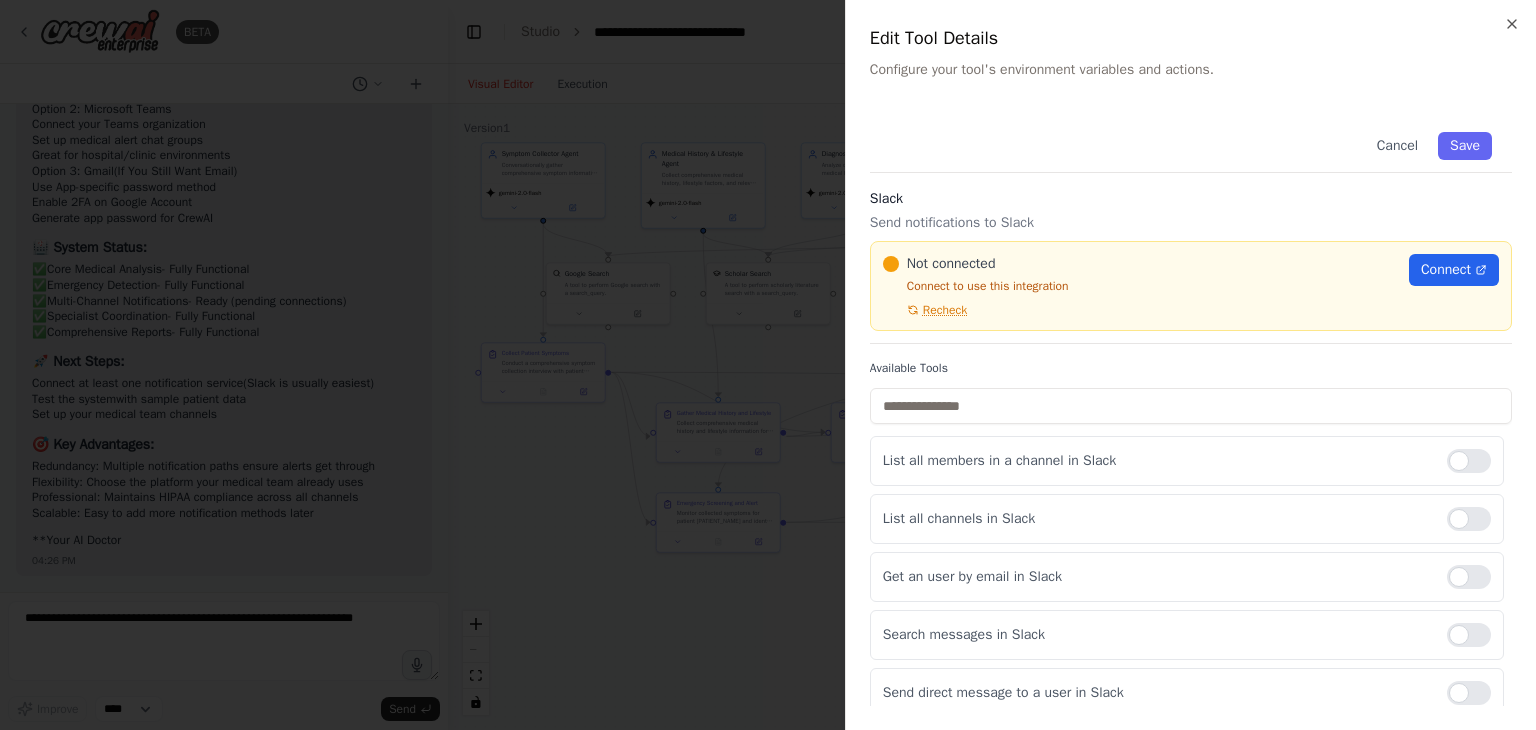 click at bounding box center (768, 365) 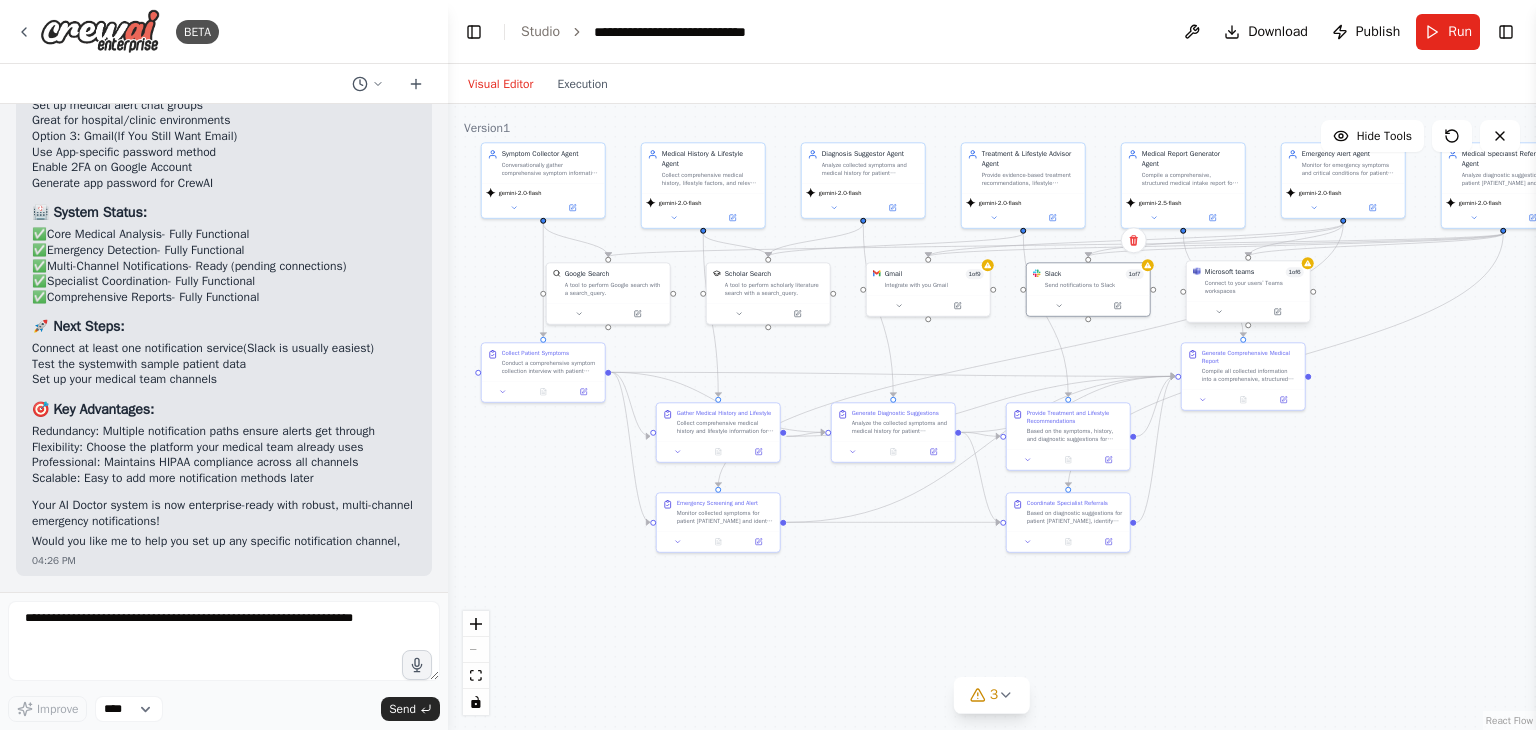 scroll, scrollTop: 9010, scrollLeft: 0, axis: vertical 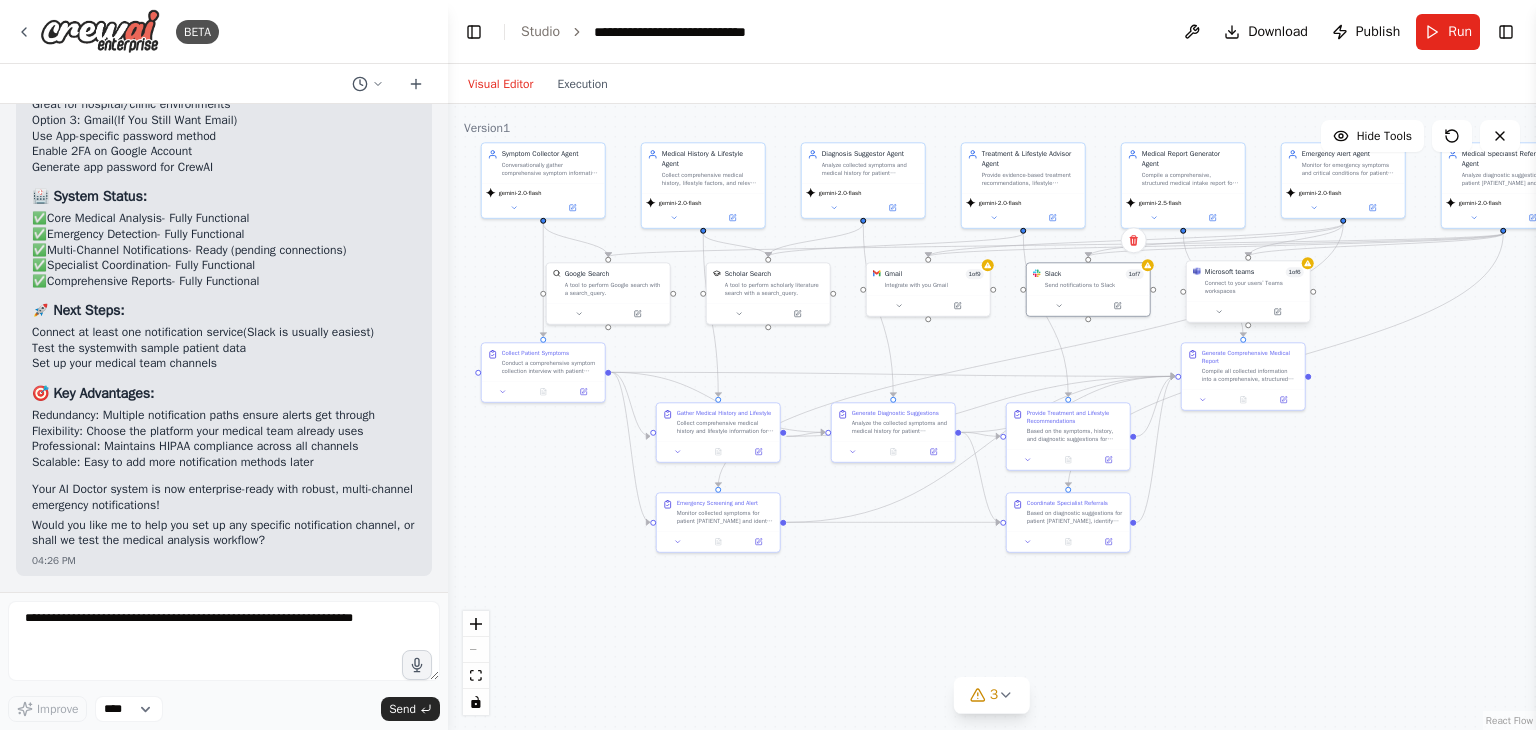 click on "Microsoft teams 1  of  6 Connect to your users’ Teams workspaces" at bounding box center (1248, 291) 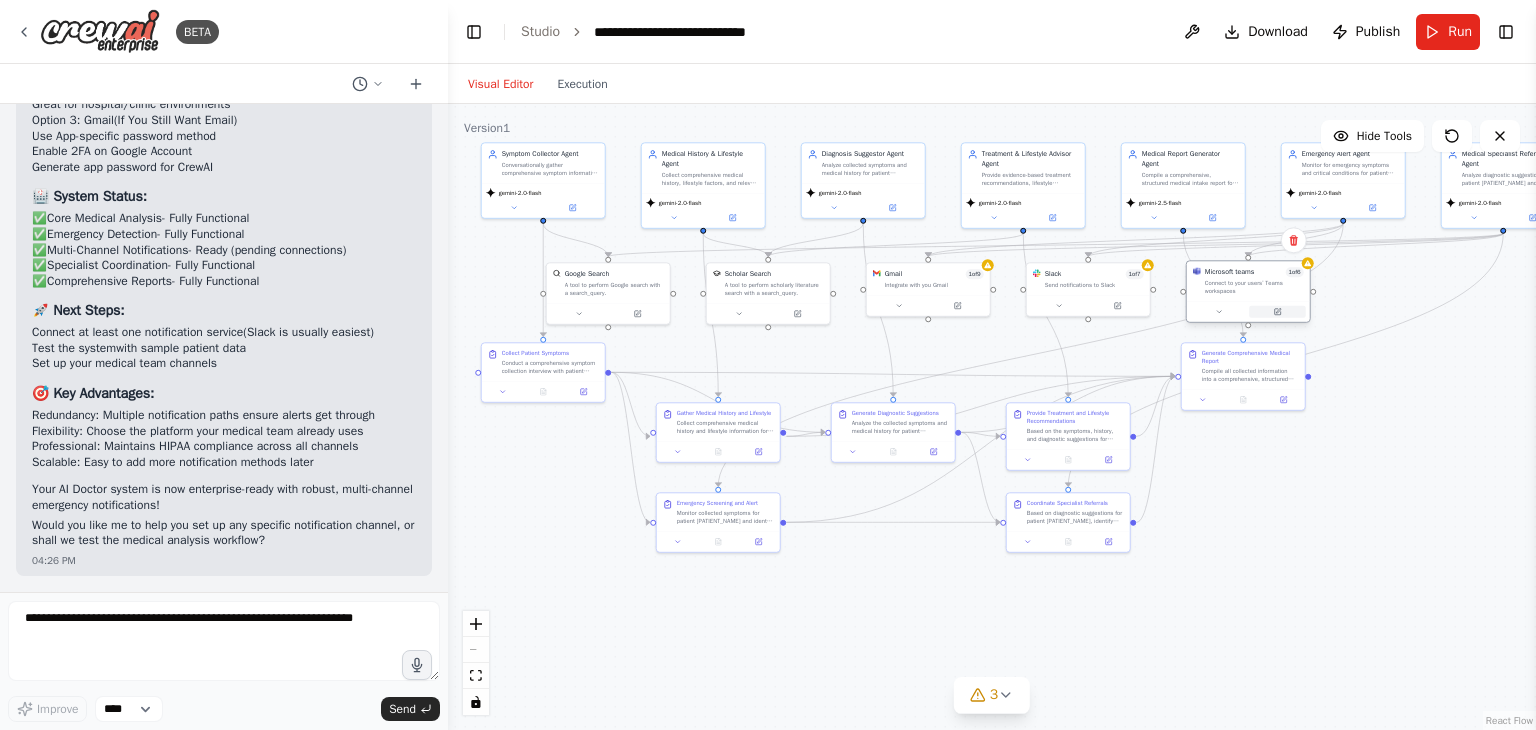 click at bounding box center [1277, 312] 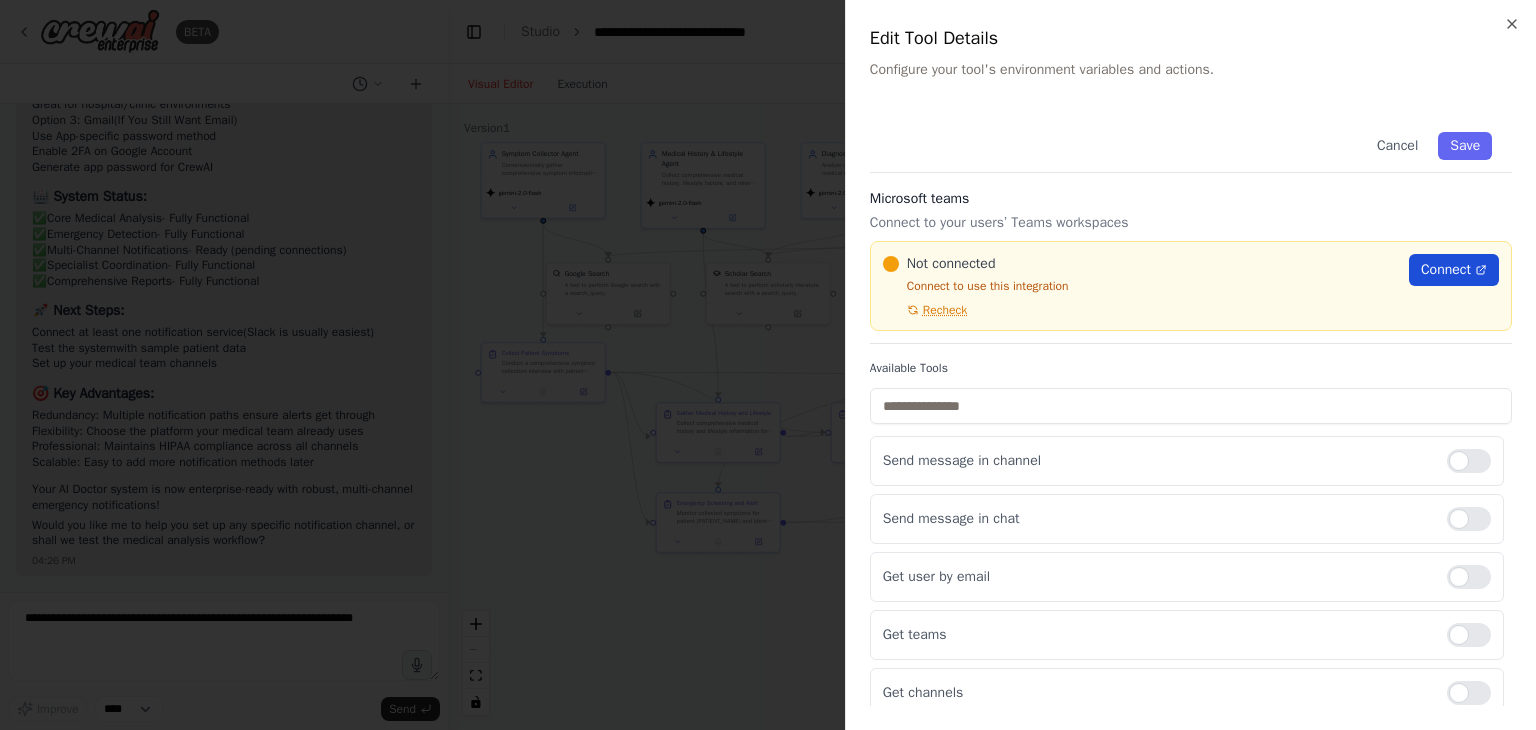 click on "Connect" at bounding box center [1446, 270] 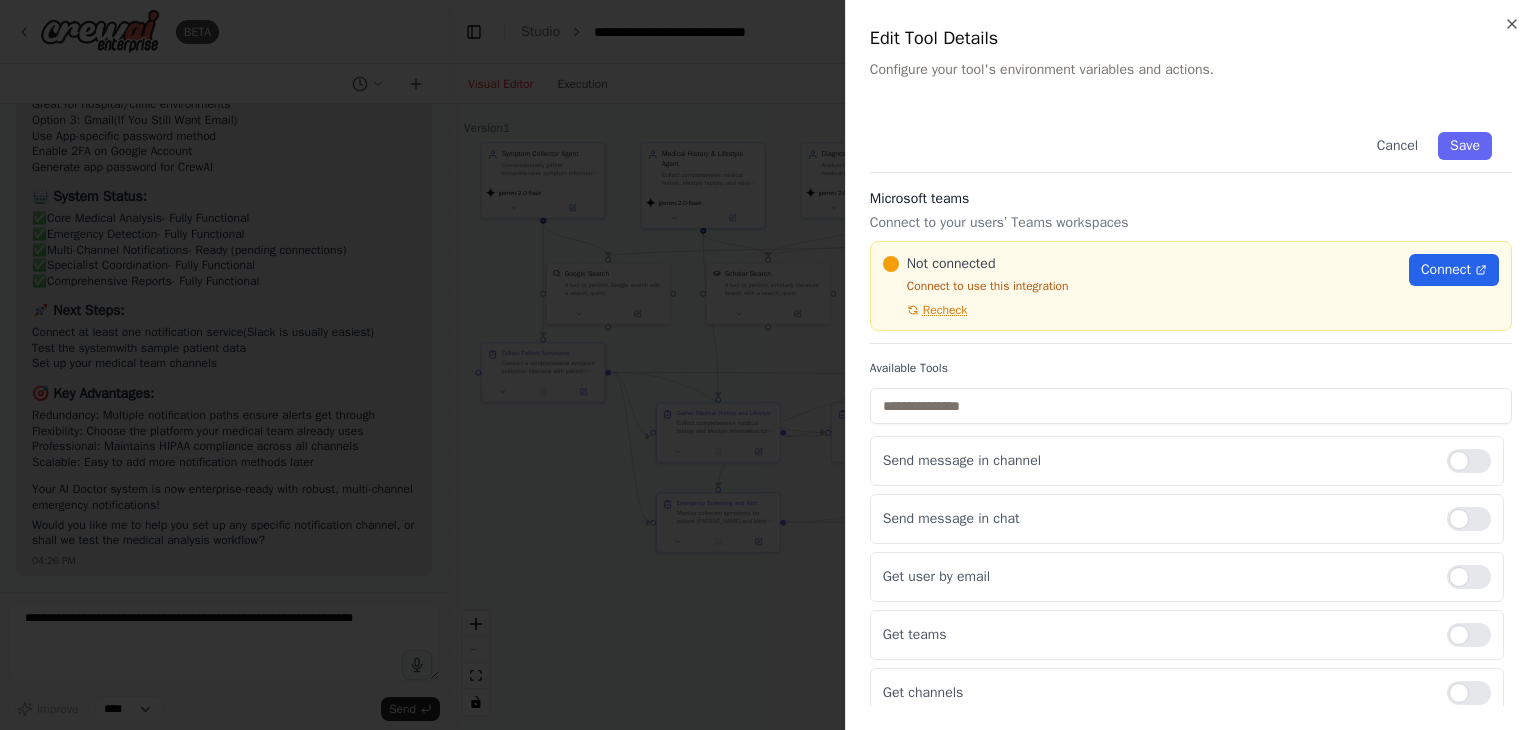 click at bounding box center [768, 365] 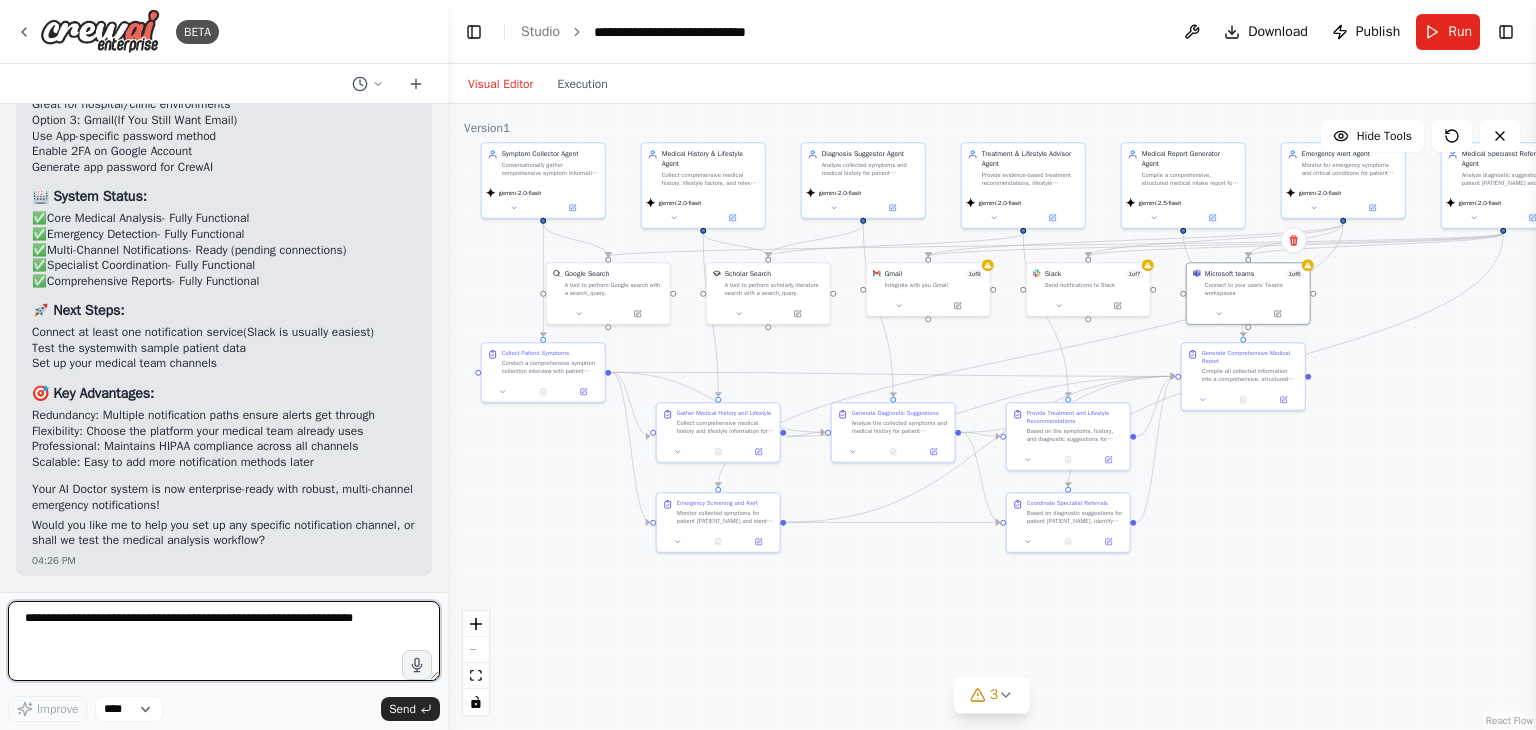 click at bounding box center (224, 641) 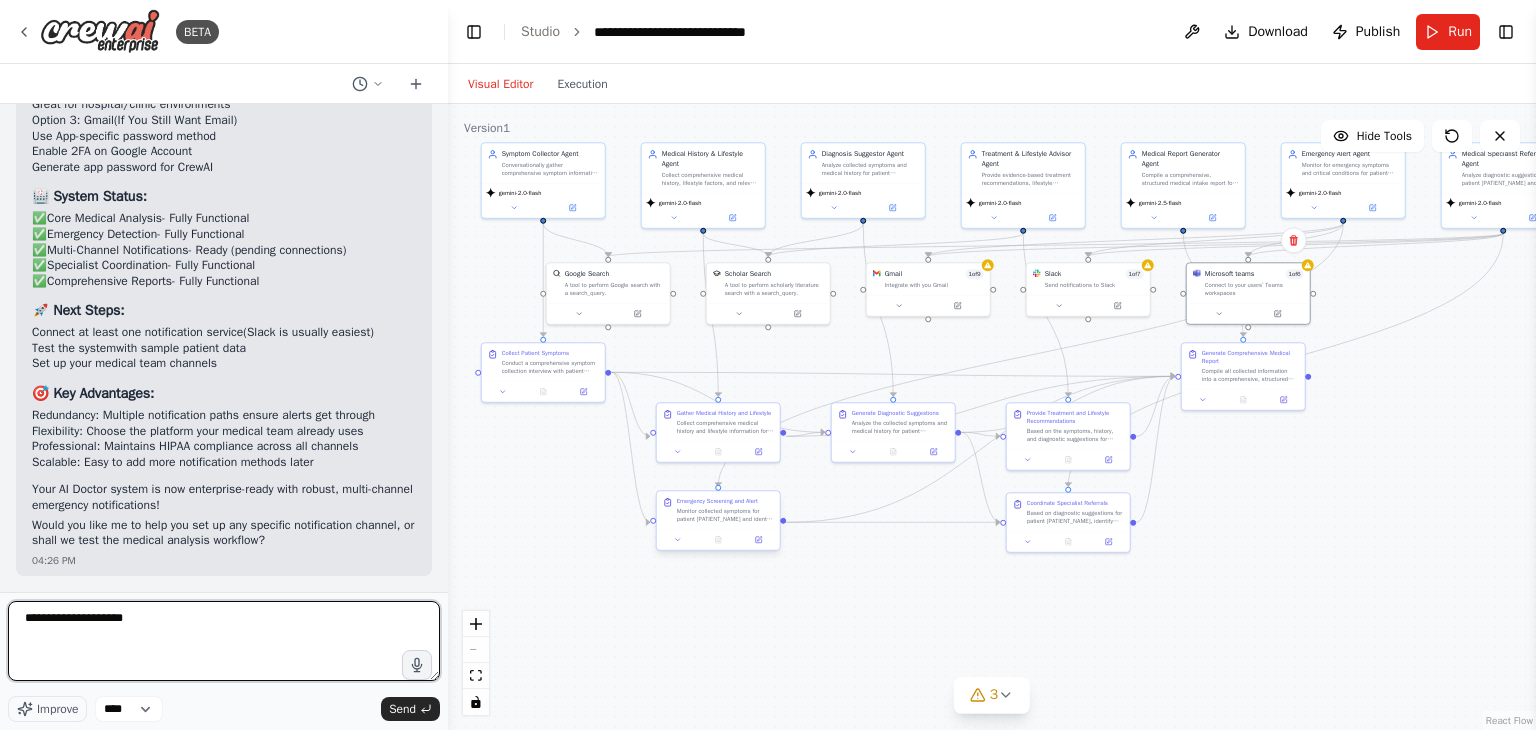 type on "**********" 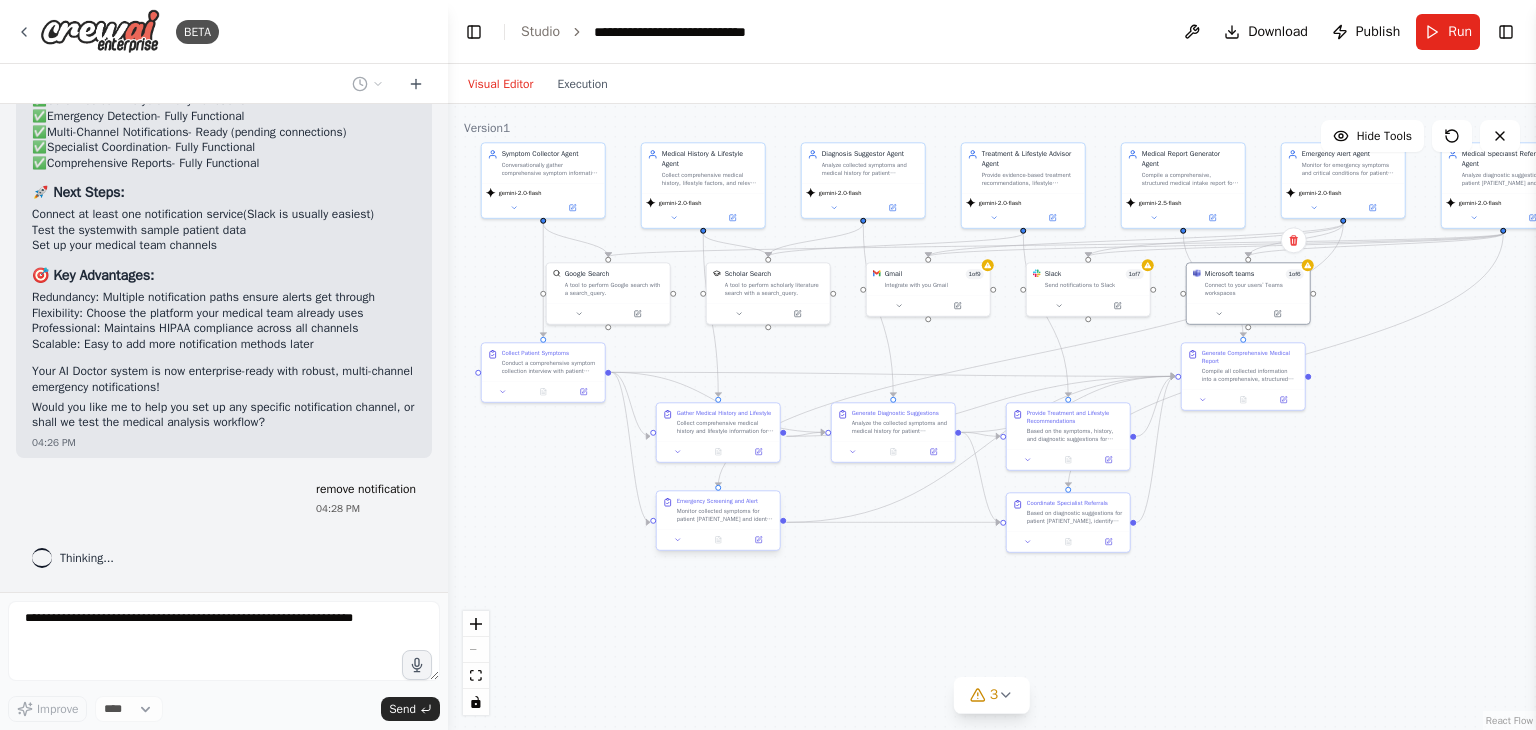 scroll, scrollTop: 9129, scrollLeft: 0, axis: vertical 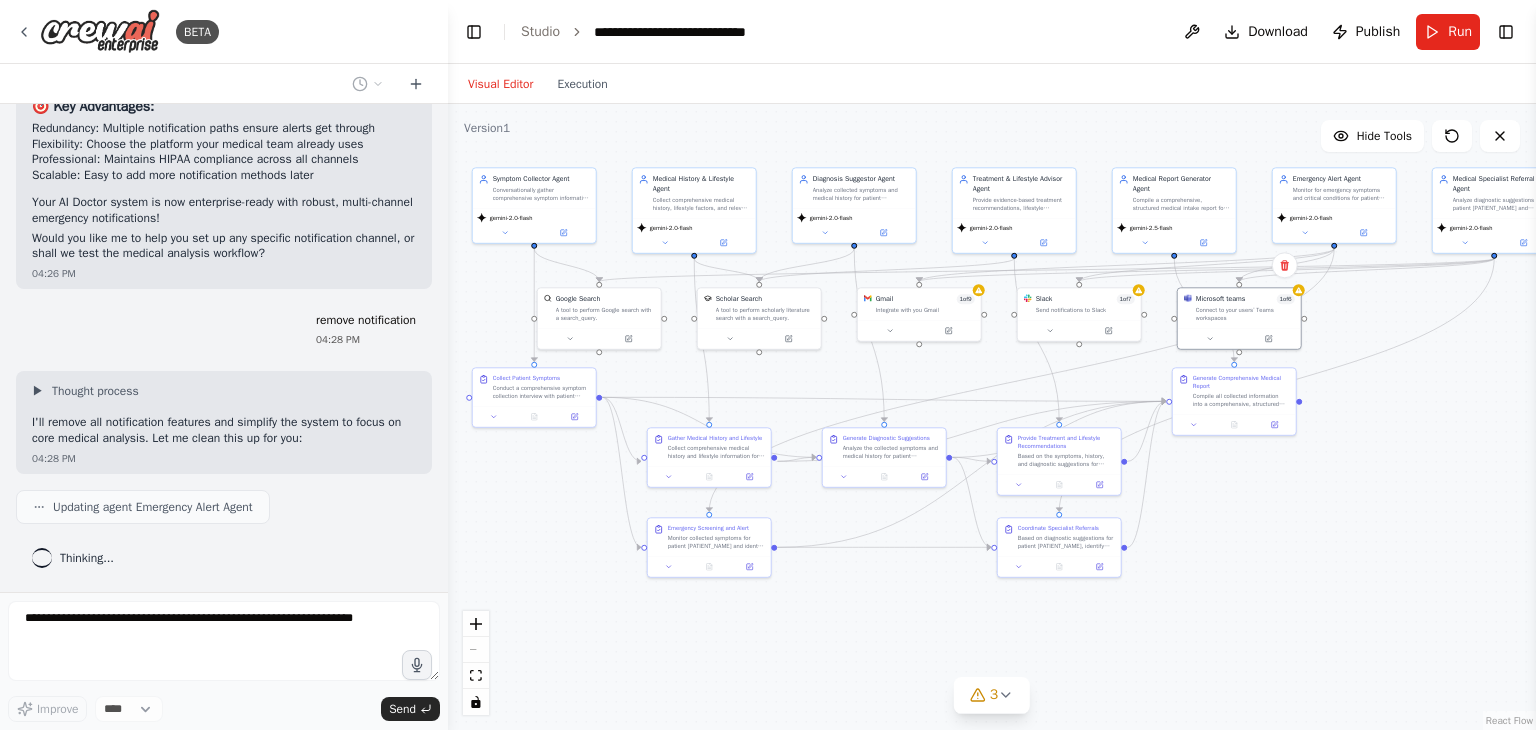 drag, startPoint x: 1401, startPoint y: 410, endPoint x: 1392, endPoint y: 435, distance: 26.57066 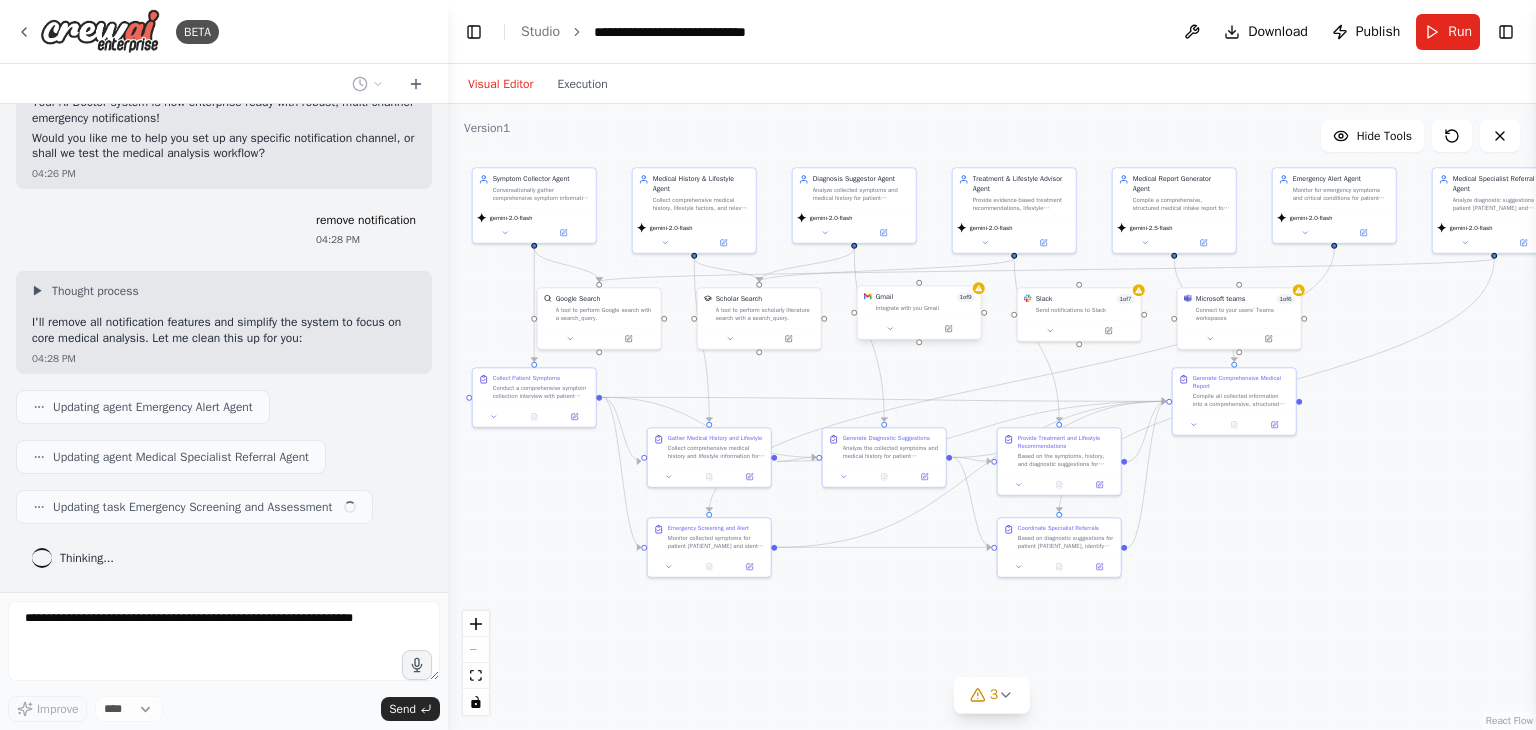 scroll, scrollTop: 9396, scrollLeft: 0, axis: vertical 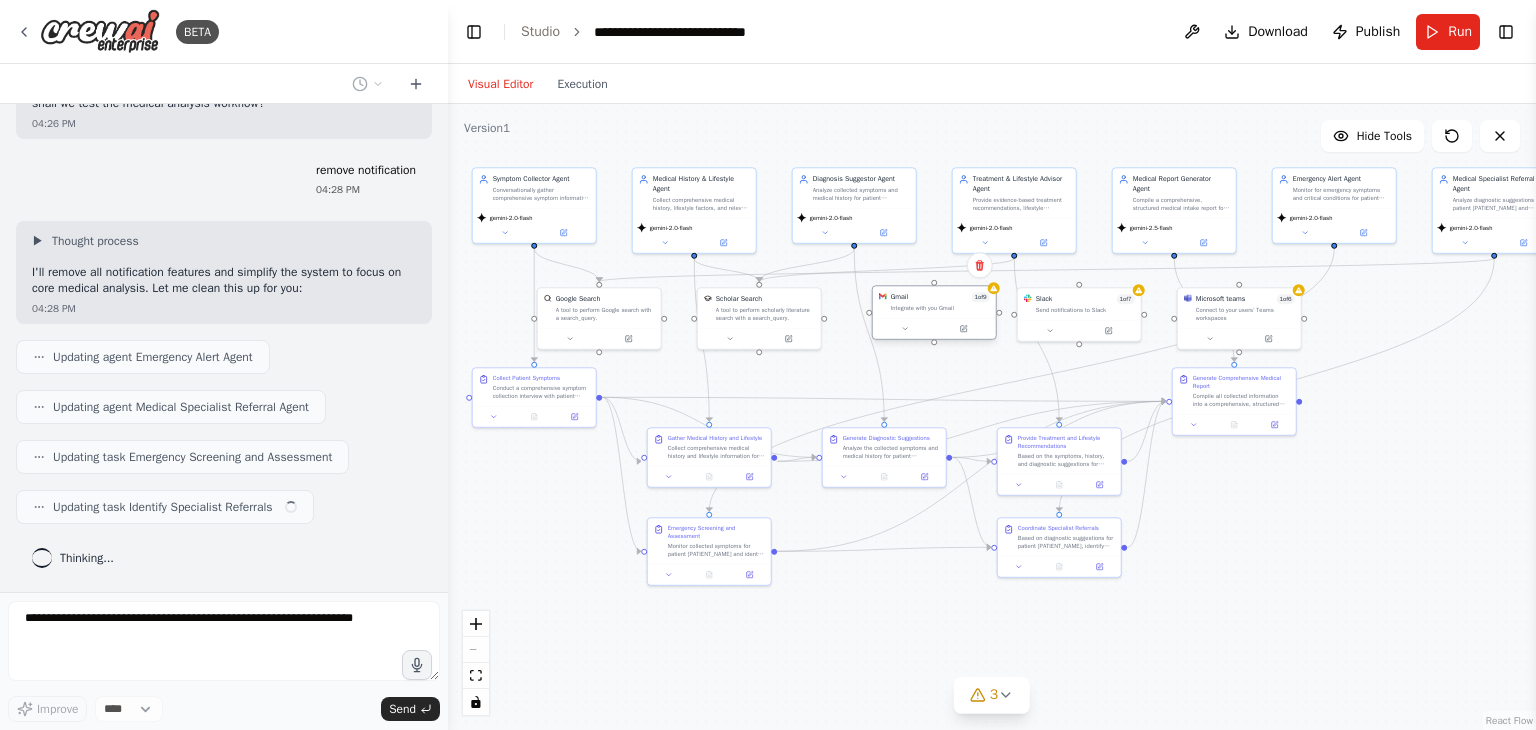 drag, startPoint x: 920, startPoint y: 301, endPoint x: 941, endPoint y: 305, distance: 21.377558 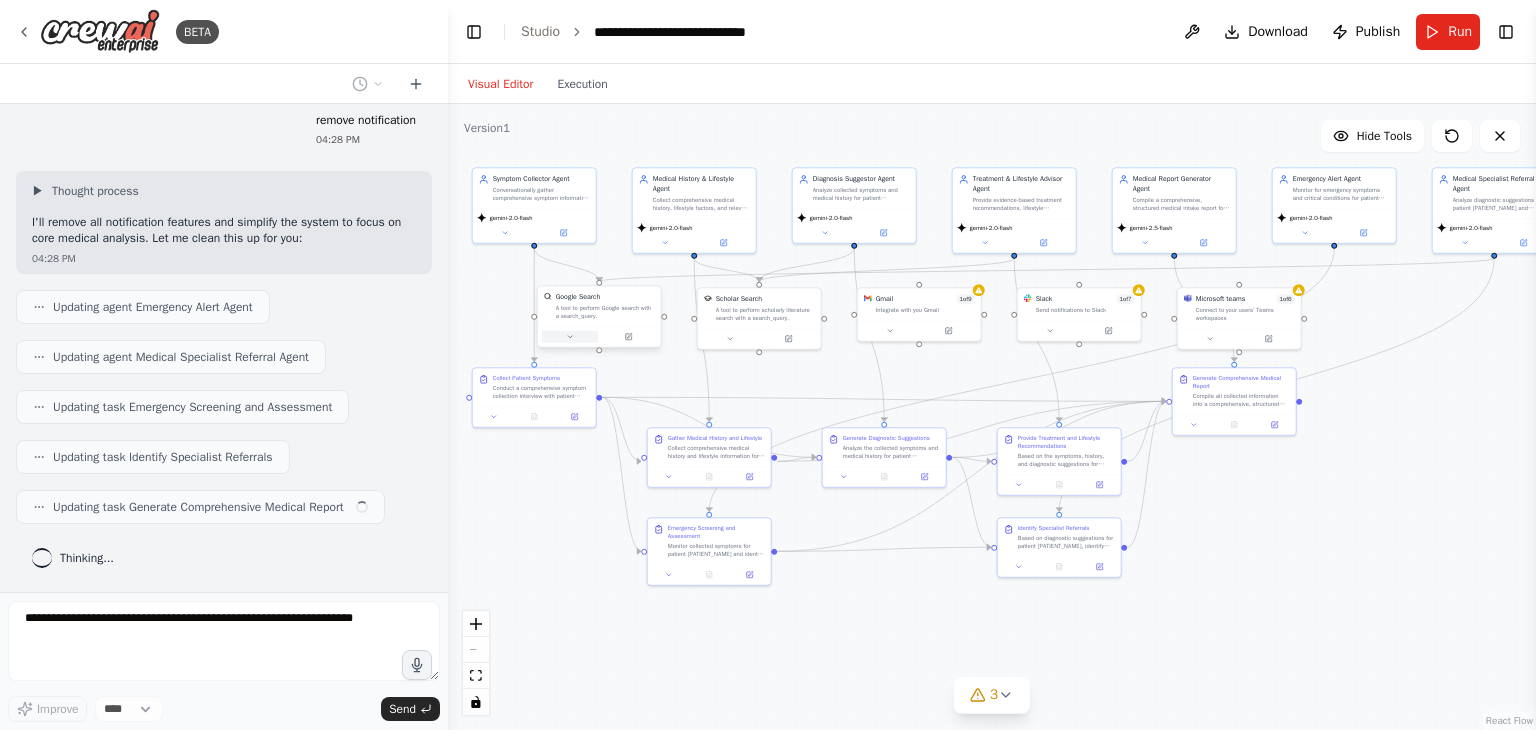 scroll, scrollTop: 9495, scrollLeft: 0, axis: vertical 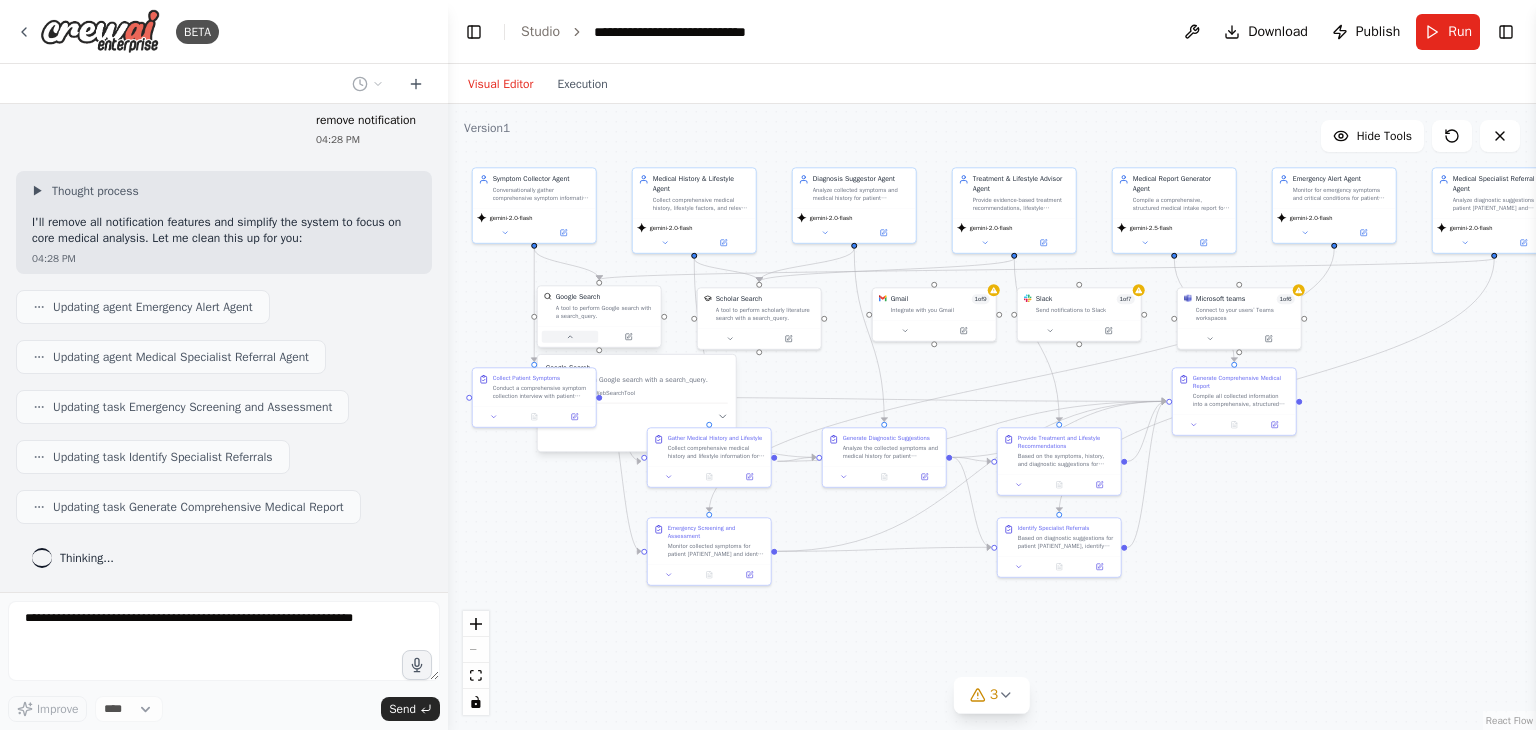 click at bounding box center (570, 337) 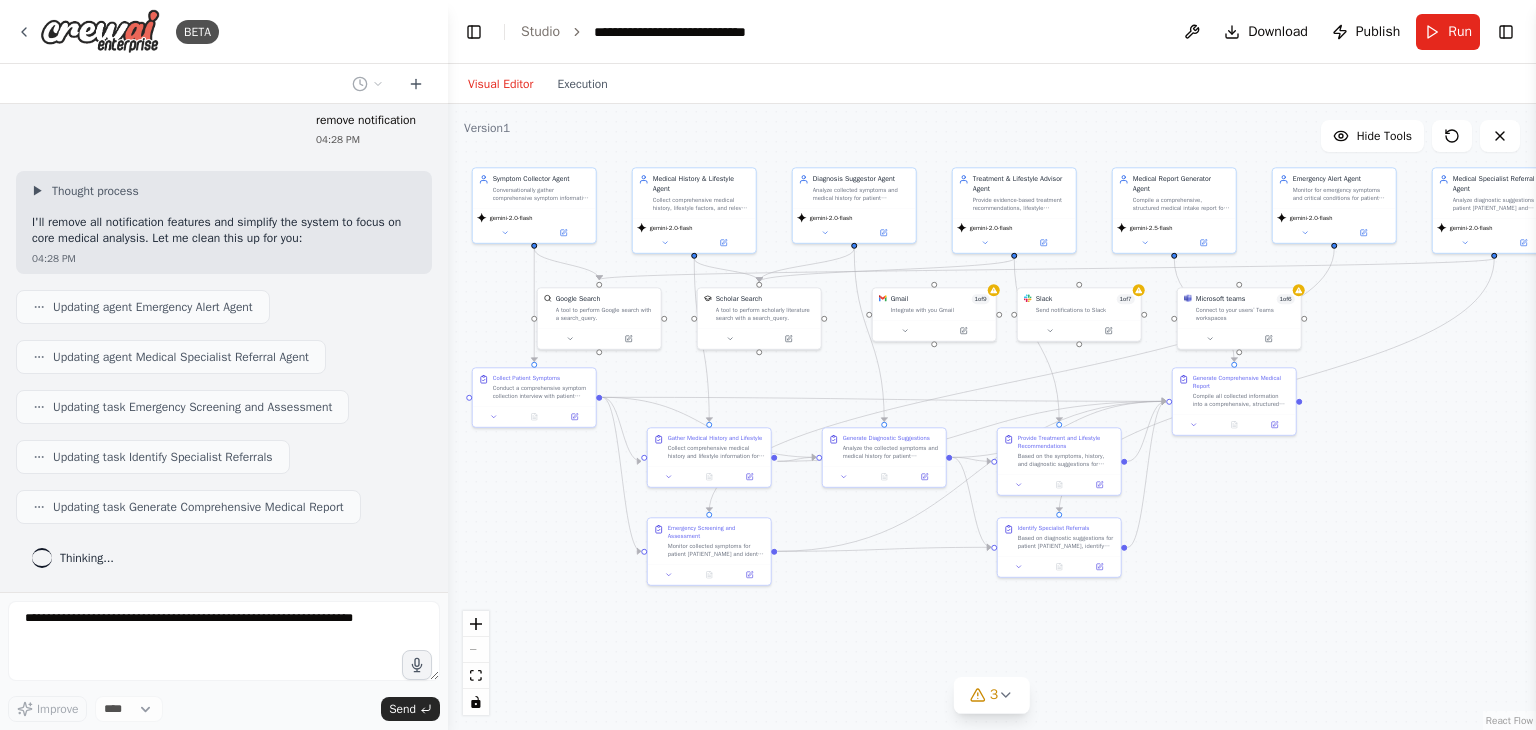 scroll, scrollTop: 9544, scrollLeft: 0, axis: vertical 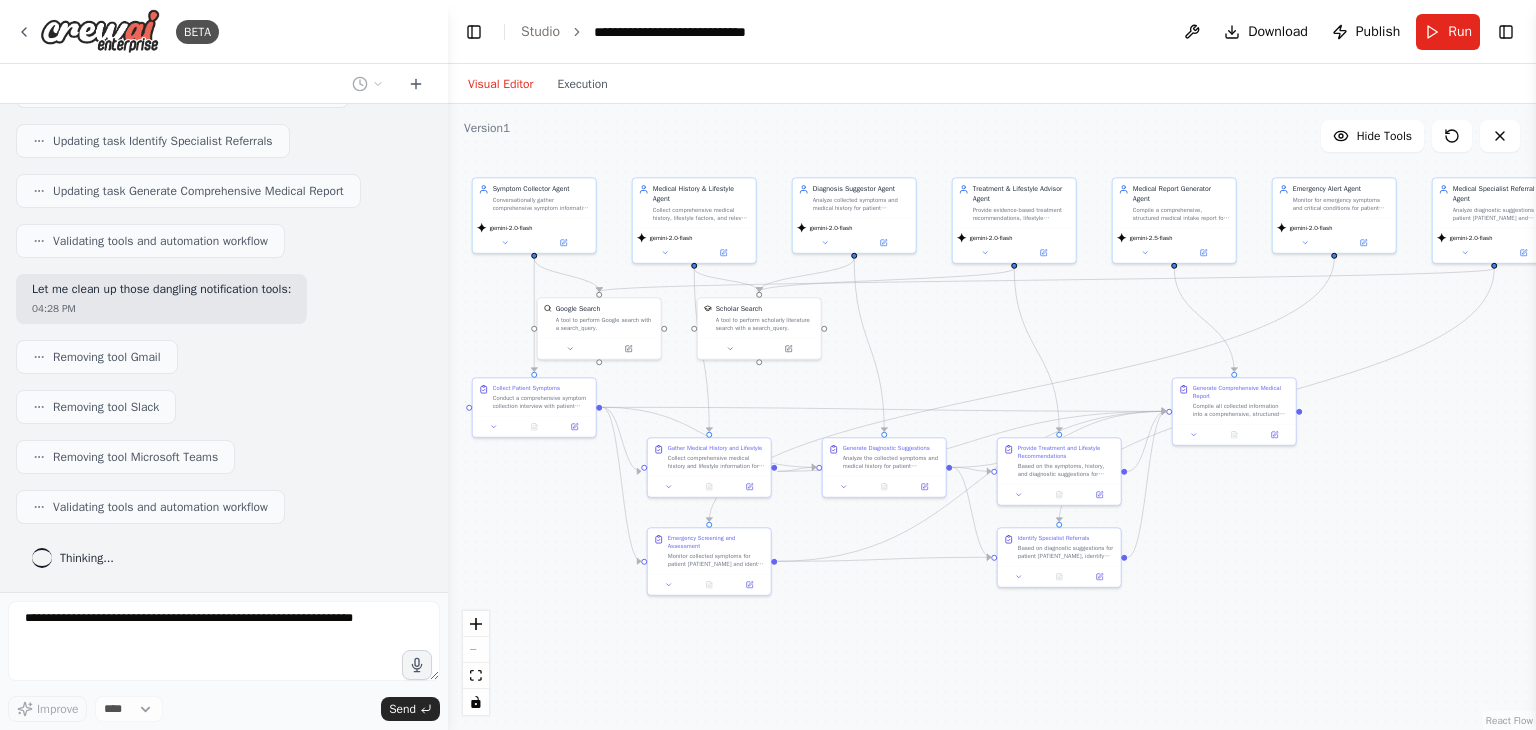 drag, startPoint x: 1365, startPoint y: 573, endPoint x: 1352, endPoint y: 599, distance: 29.068884 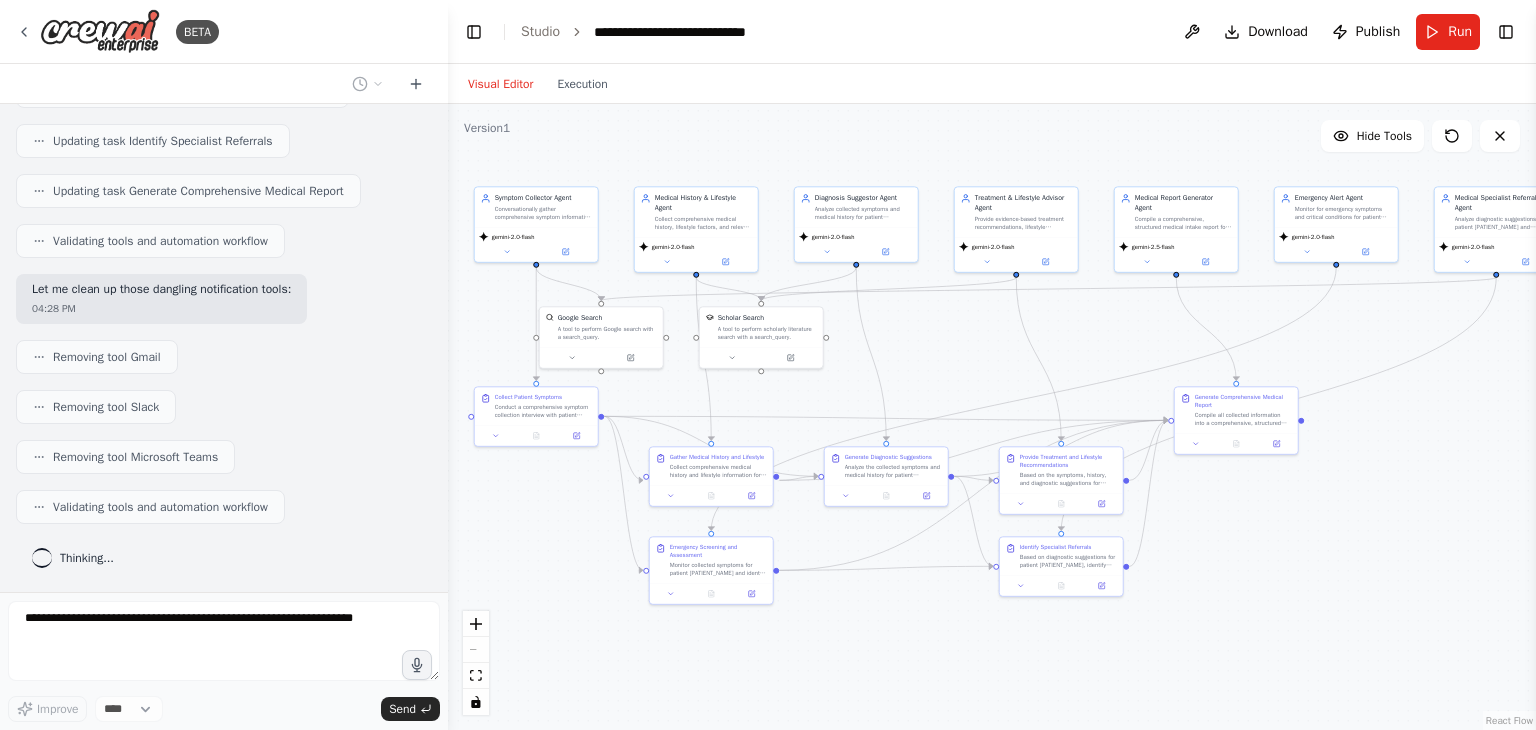 drag, startPoint x: 1352, startPoint y: 582, endPoint x: 1366, endPoint y: 576, distance: 15.231546 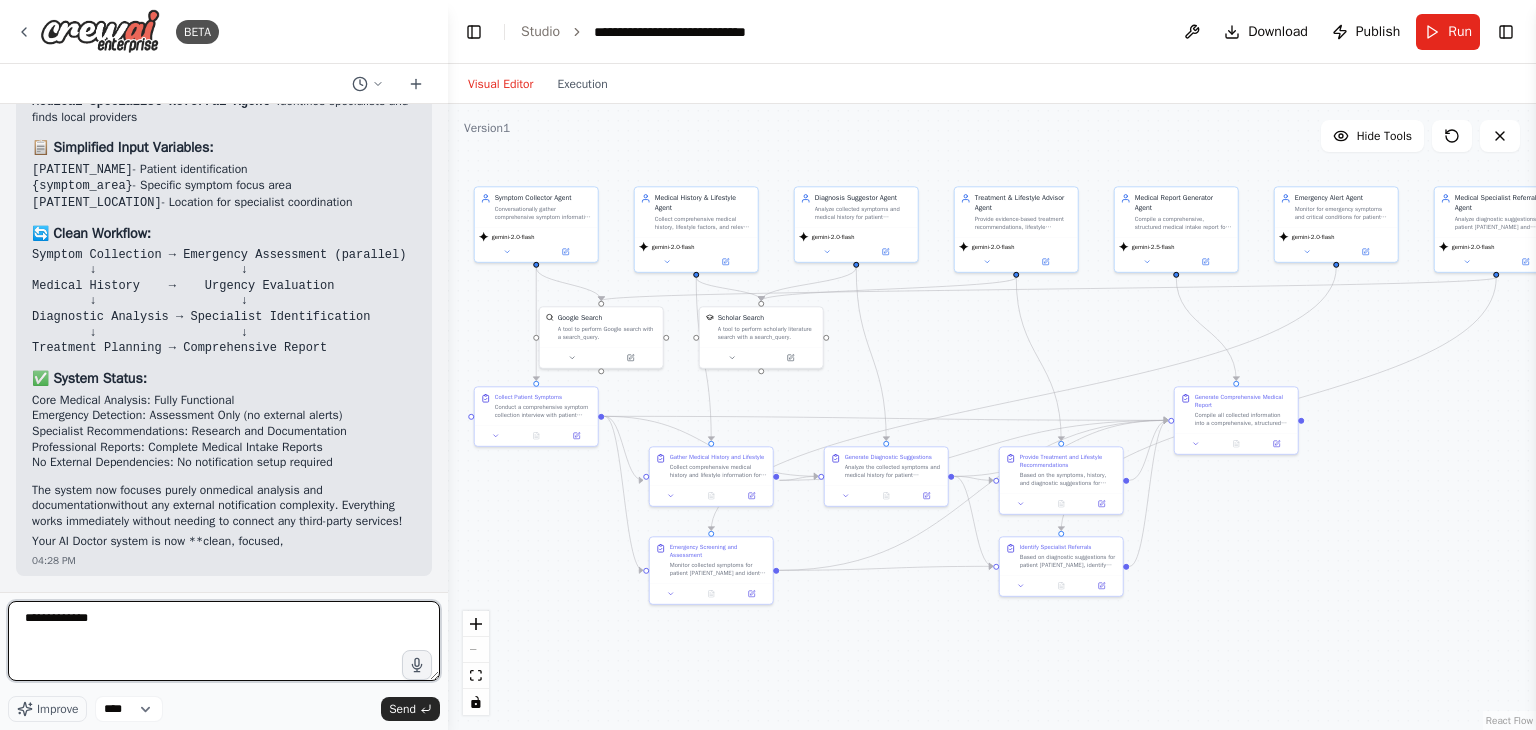 scroll, scrollTop: 10593, scrollLeft: 0, axis: vertical 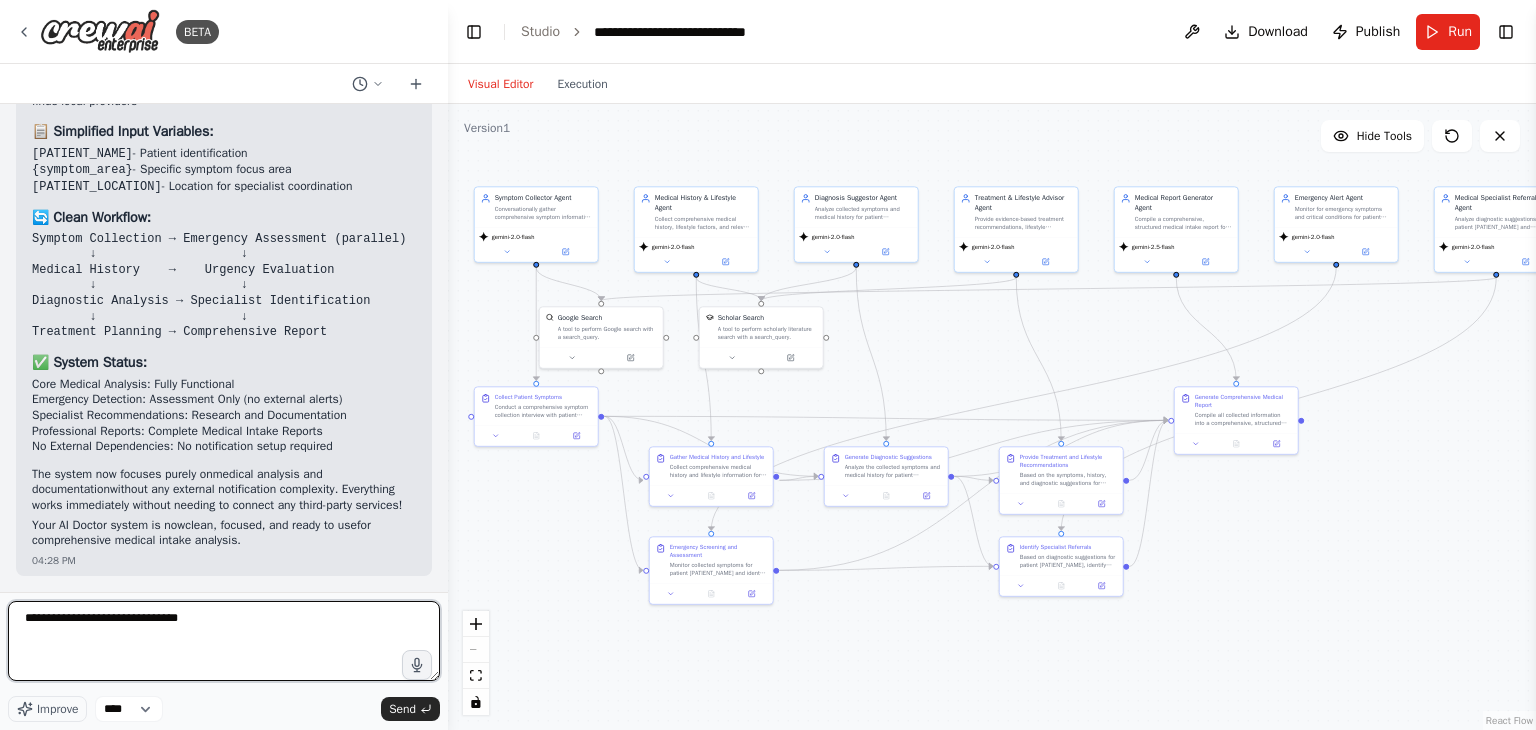 type on "**********" 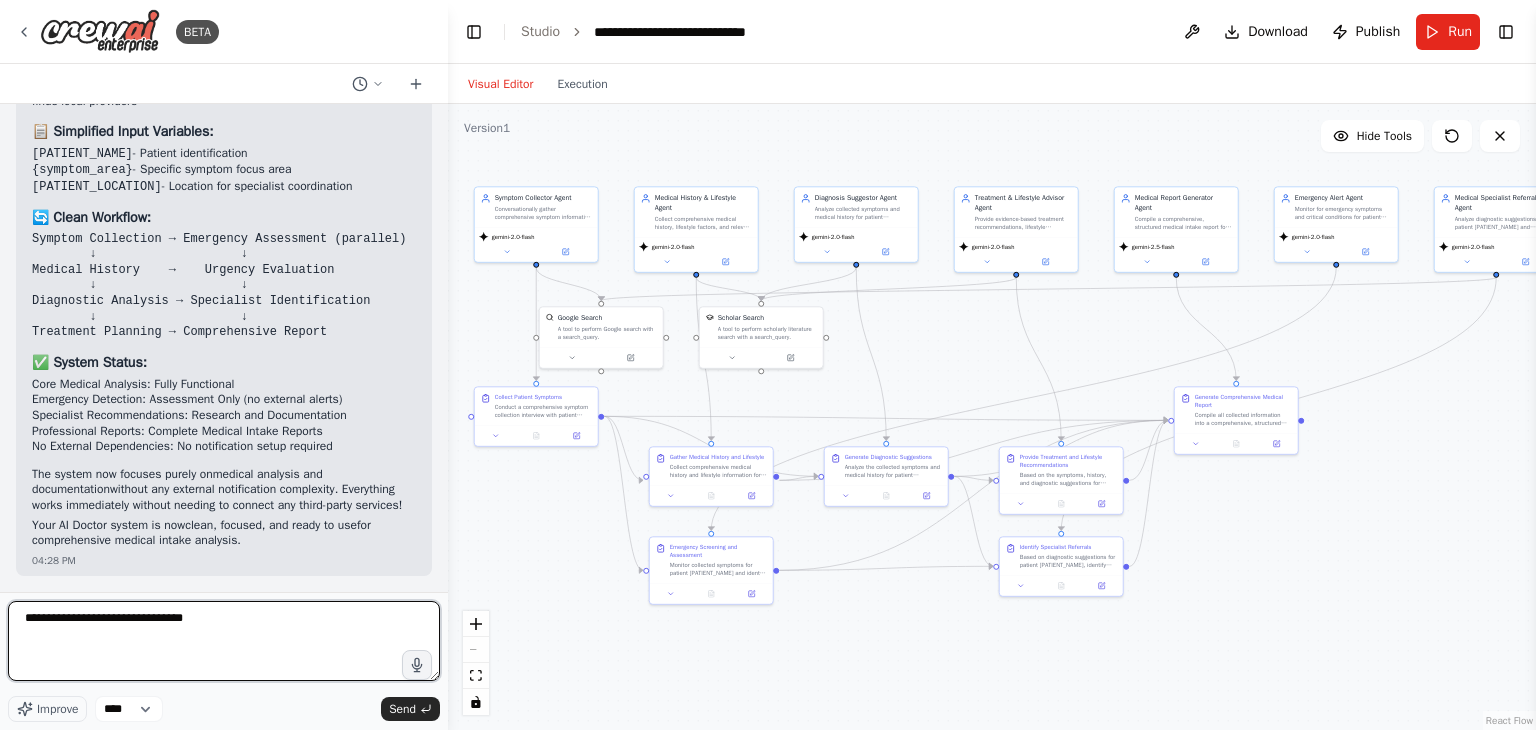 type 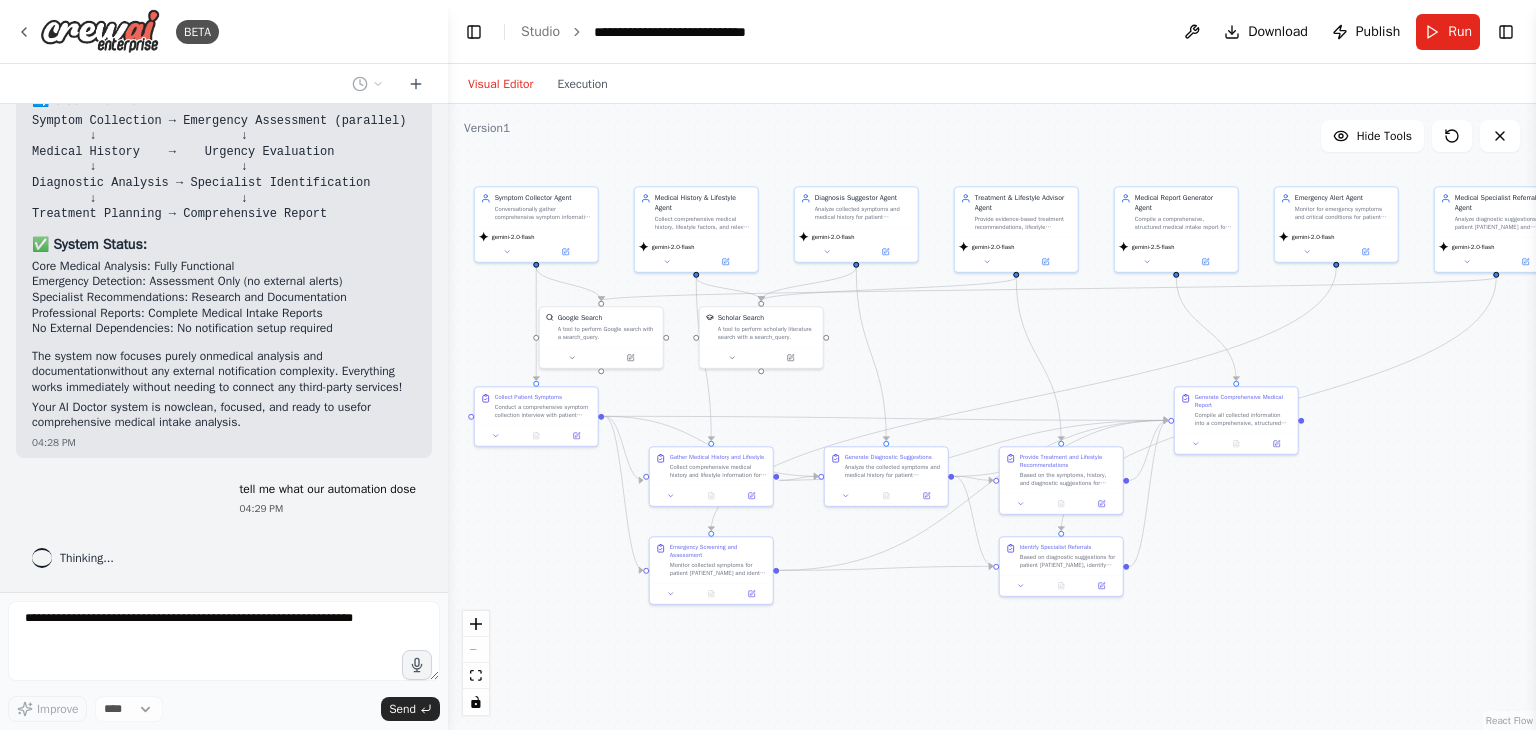 scroll, scrollTop: 10712, scrollLeft: 0, axis: vertical 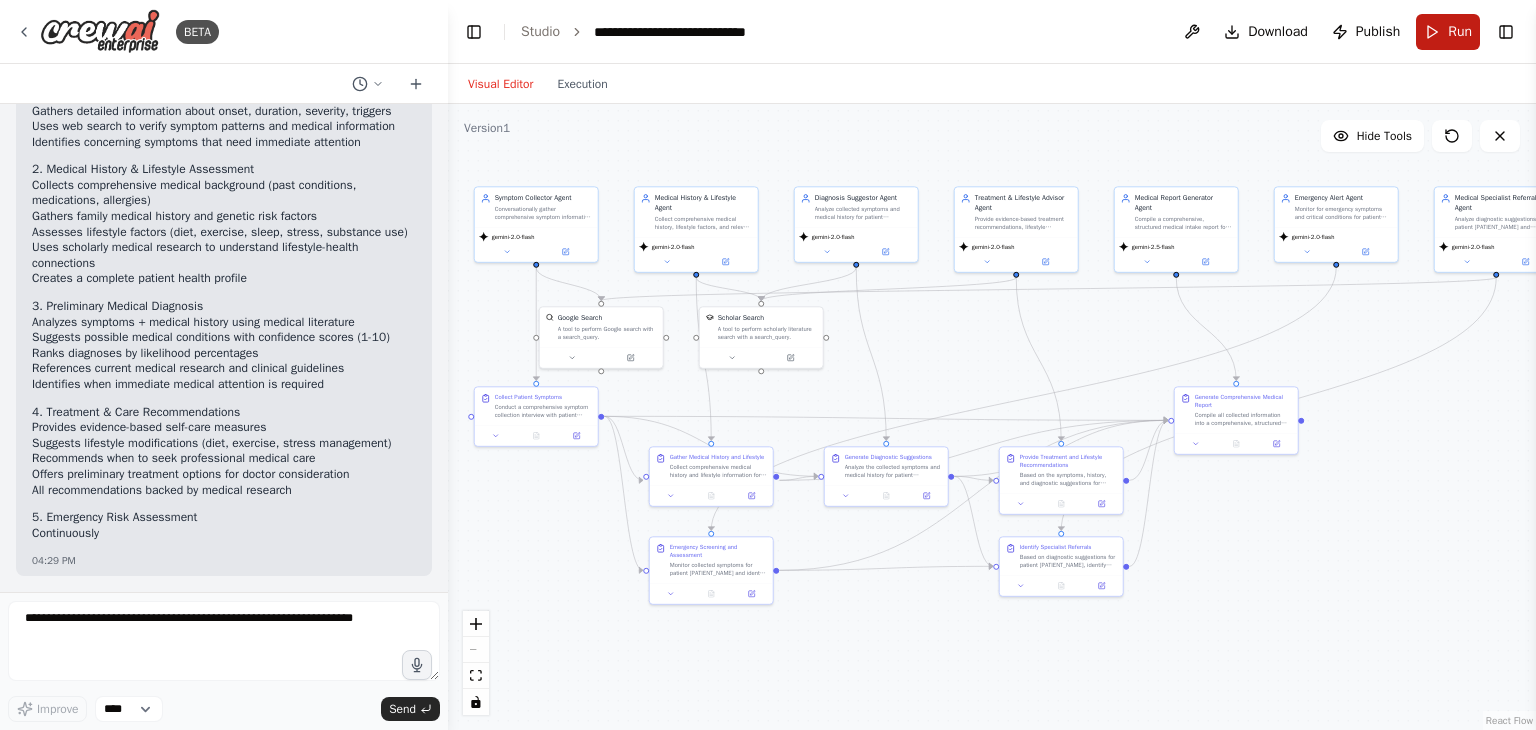 click on "Run" at bounding box center [1448, 32] 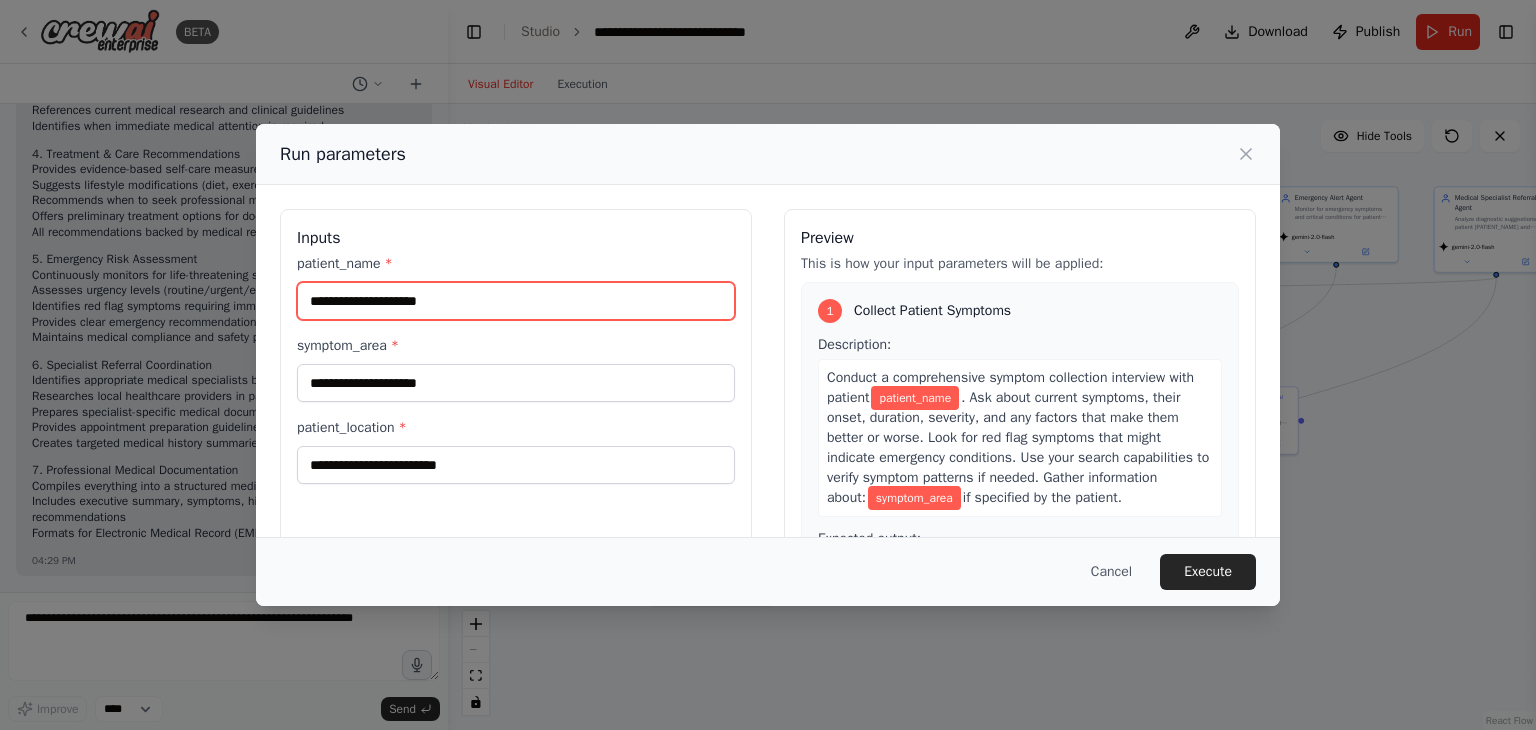 click on "patient_name *" at bounding box center (516, 301) 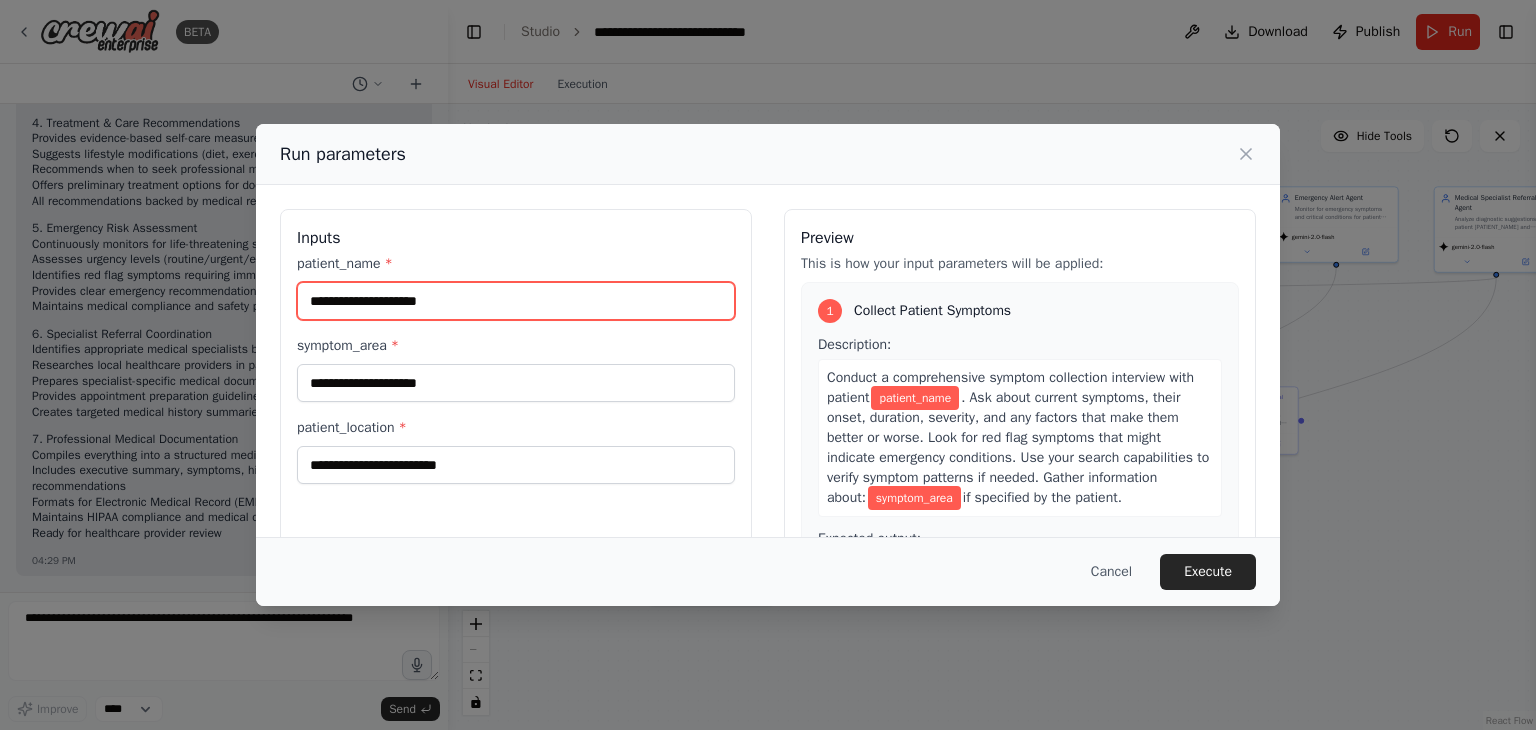 scroll, scrollTop: 11651, scrollLeft: 0, axis: vertical 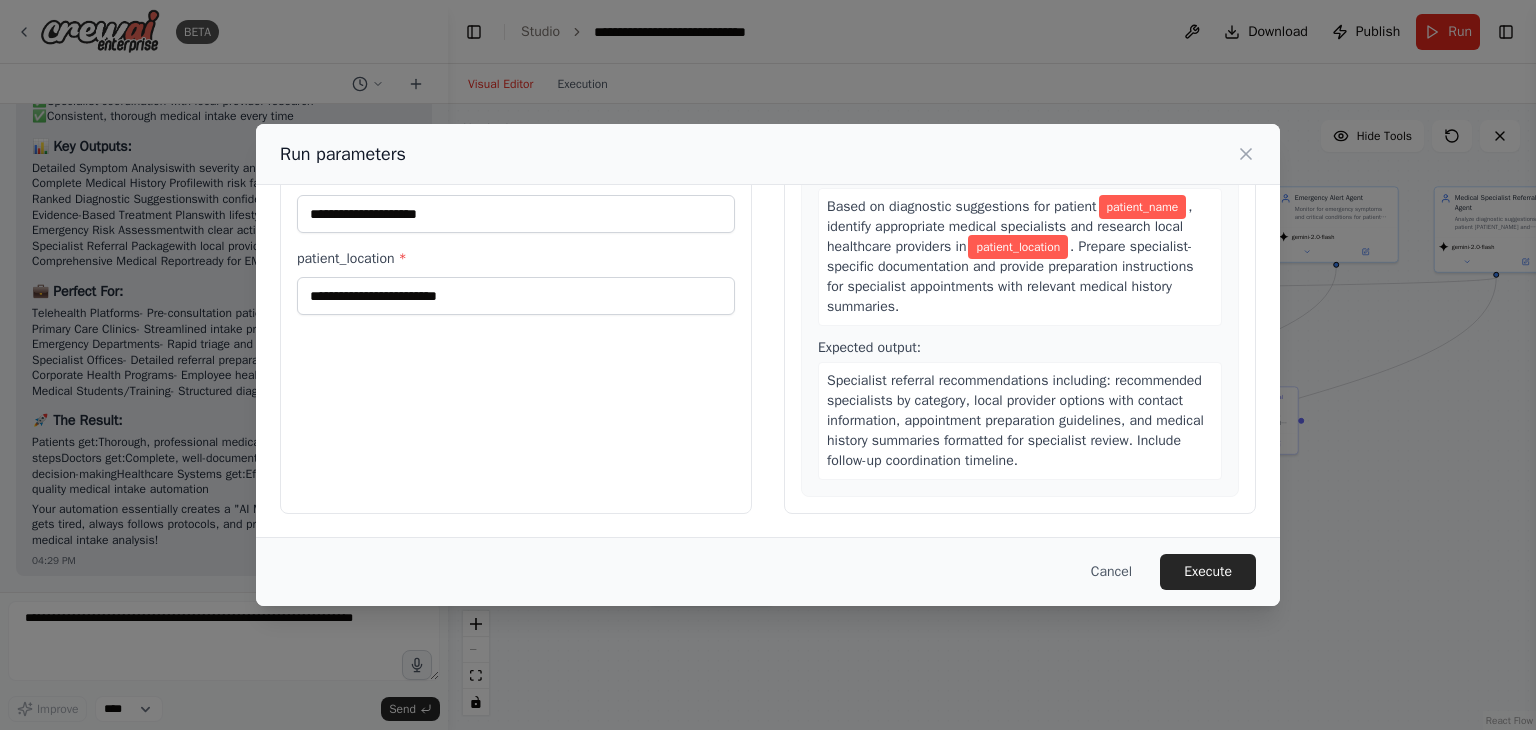 click on "Inputs patient_name * symptom_area * patient_location *" at bounding box center (516, 277) 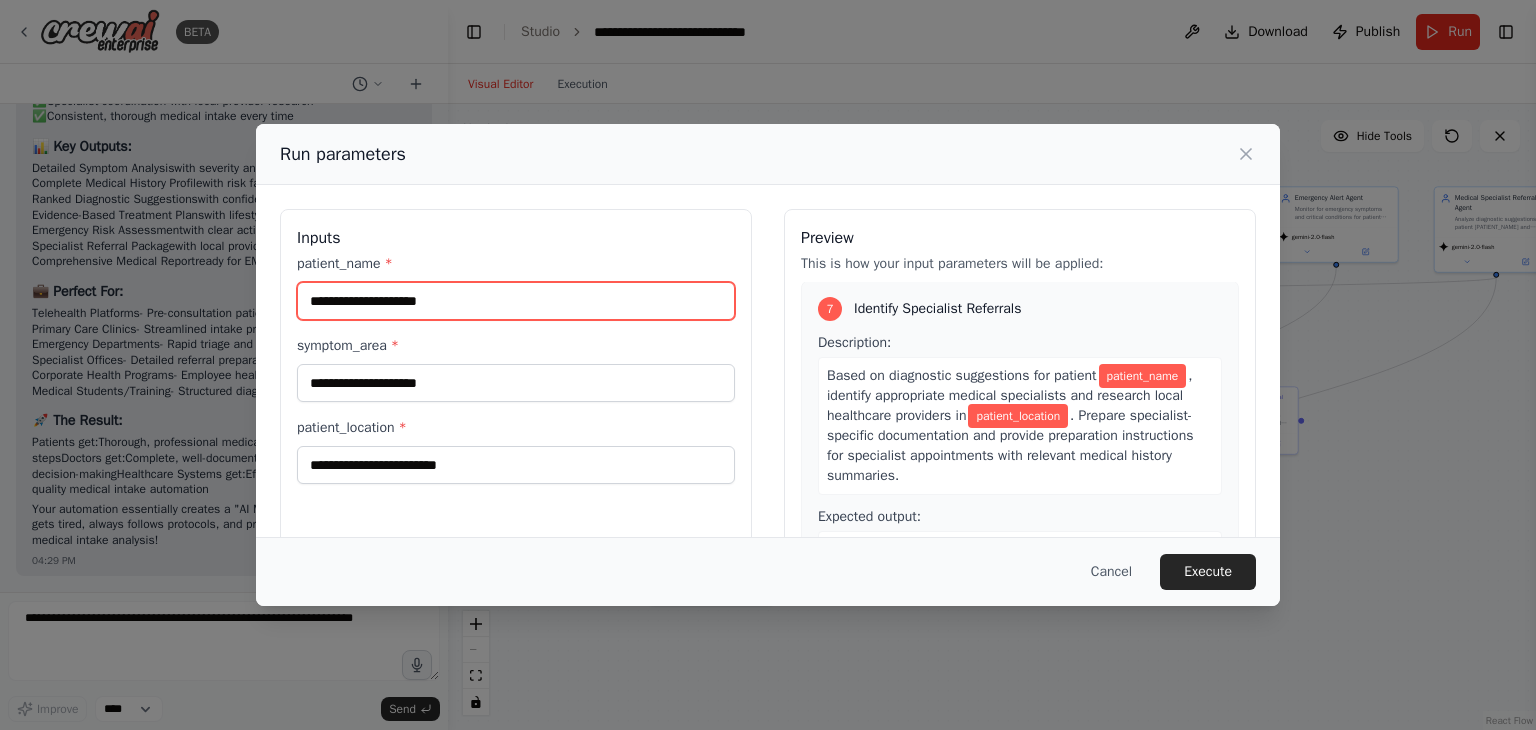 click on "patient_name *" at bounding box center (516, 301) 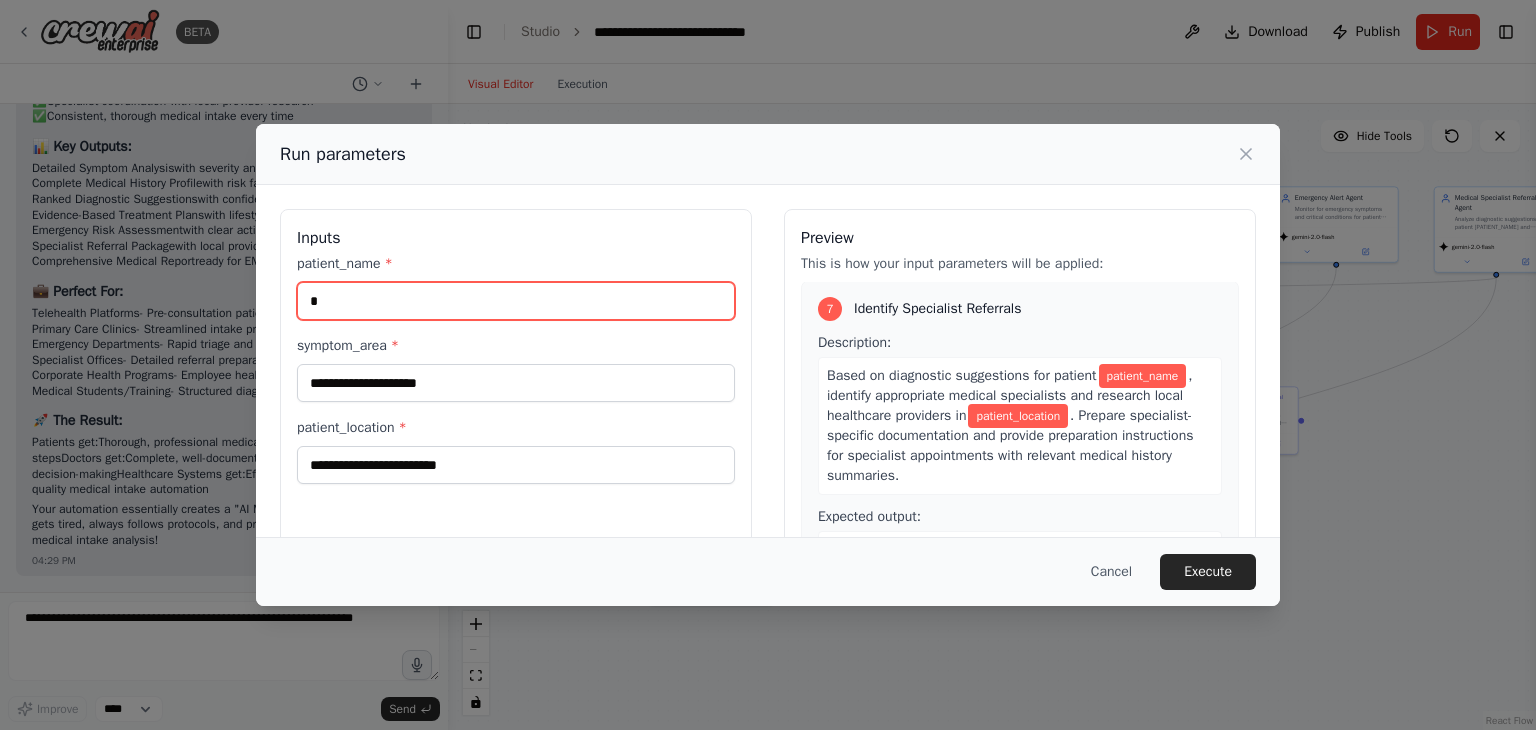 scroll, scrollTop: 2685, scrollLeft: 0, axis: vertical 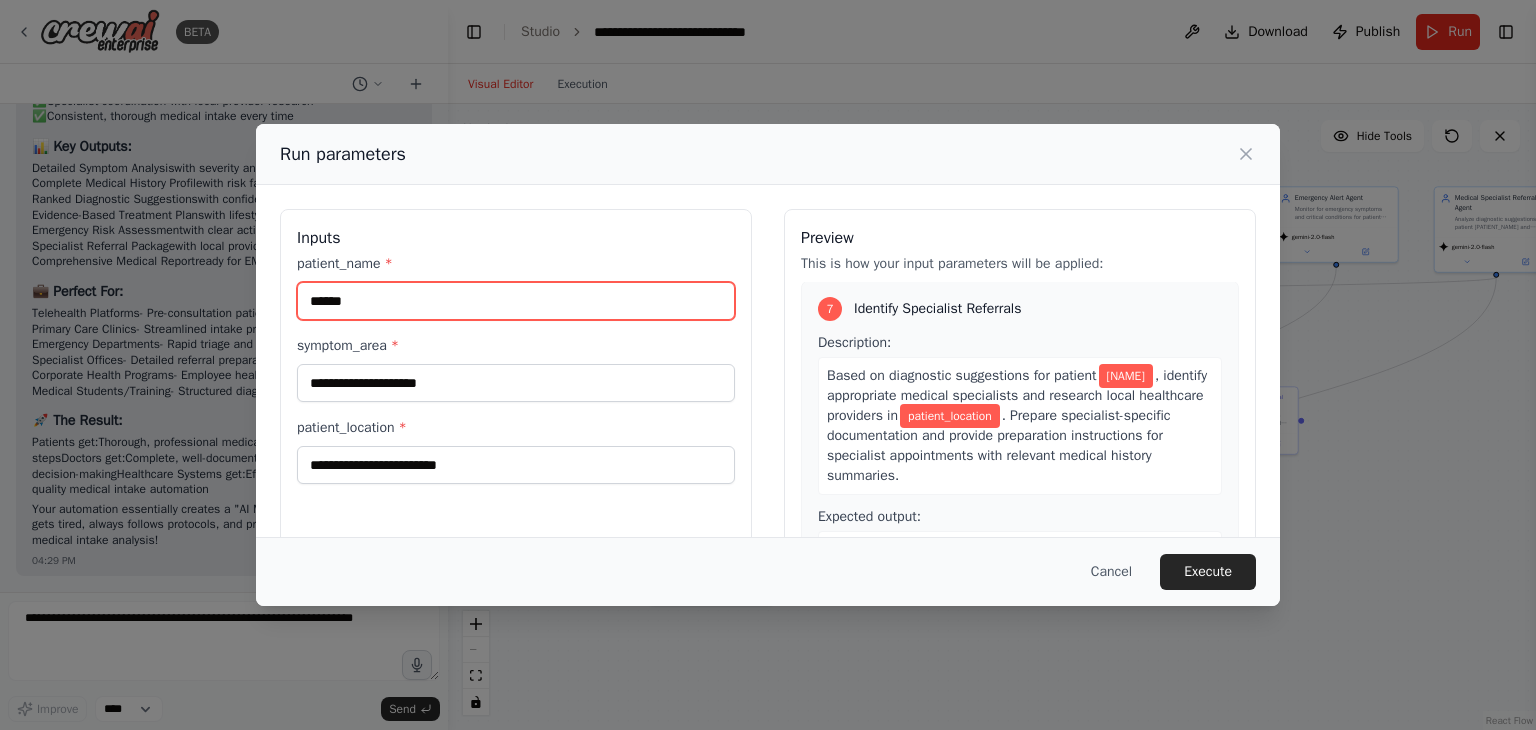type on "******" 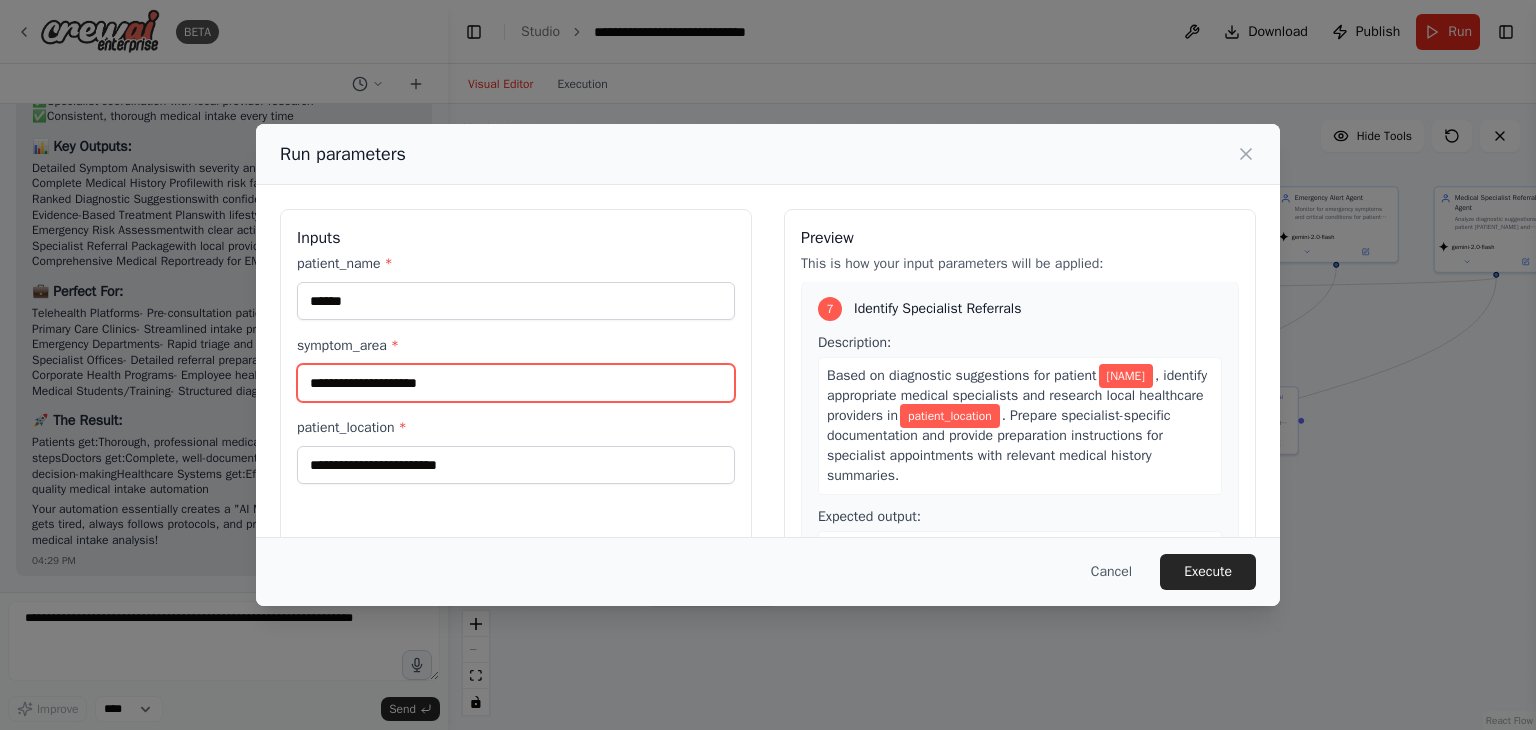 click on "symptom_area *" at bounding box center (516, 383) 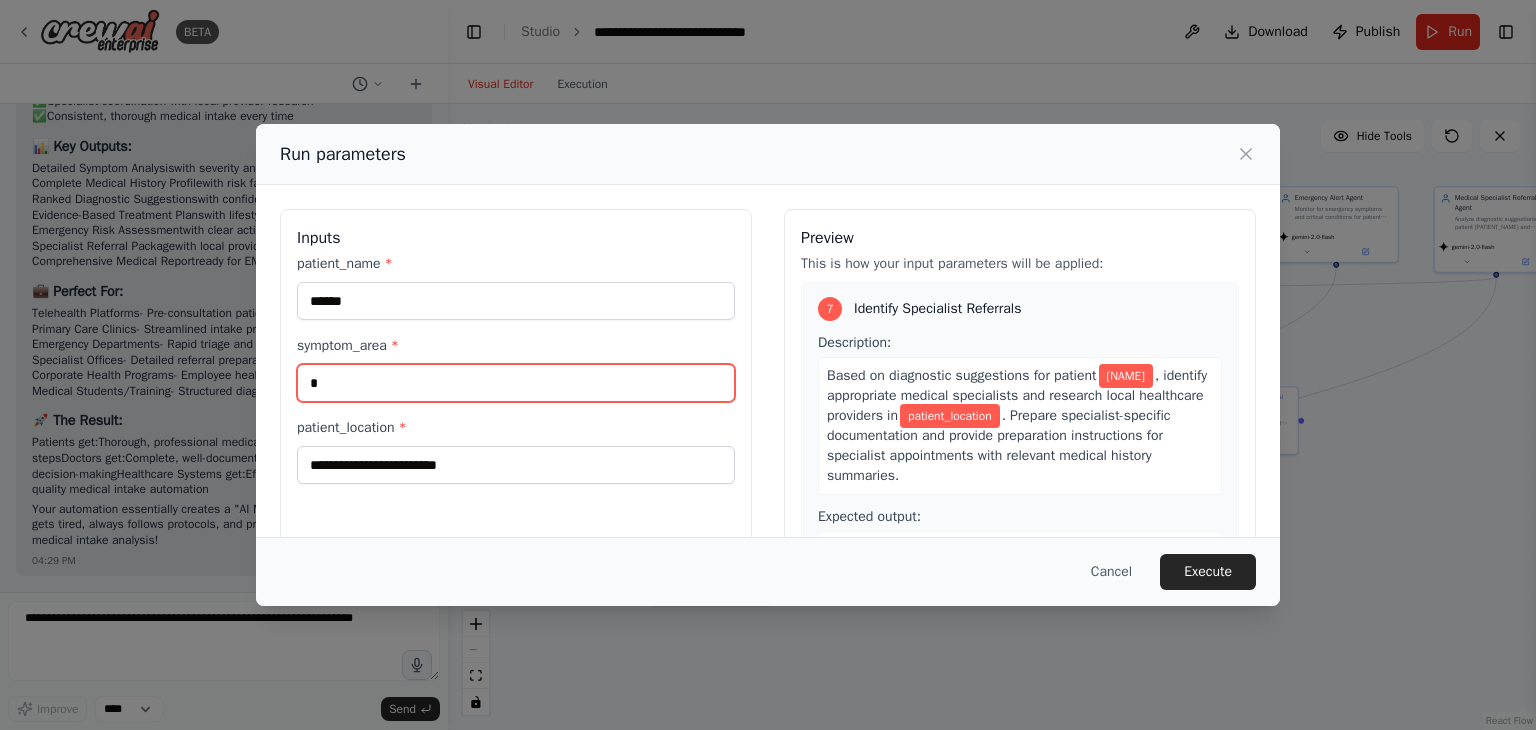 scroll, scrollTop: 2665, scrollLeft: 0, axis: vertical 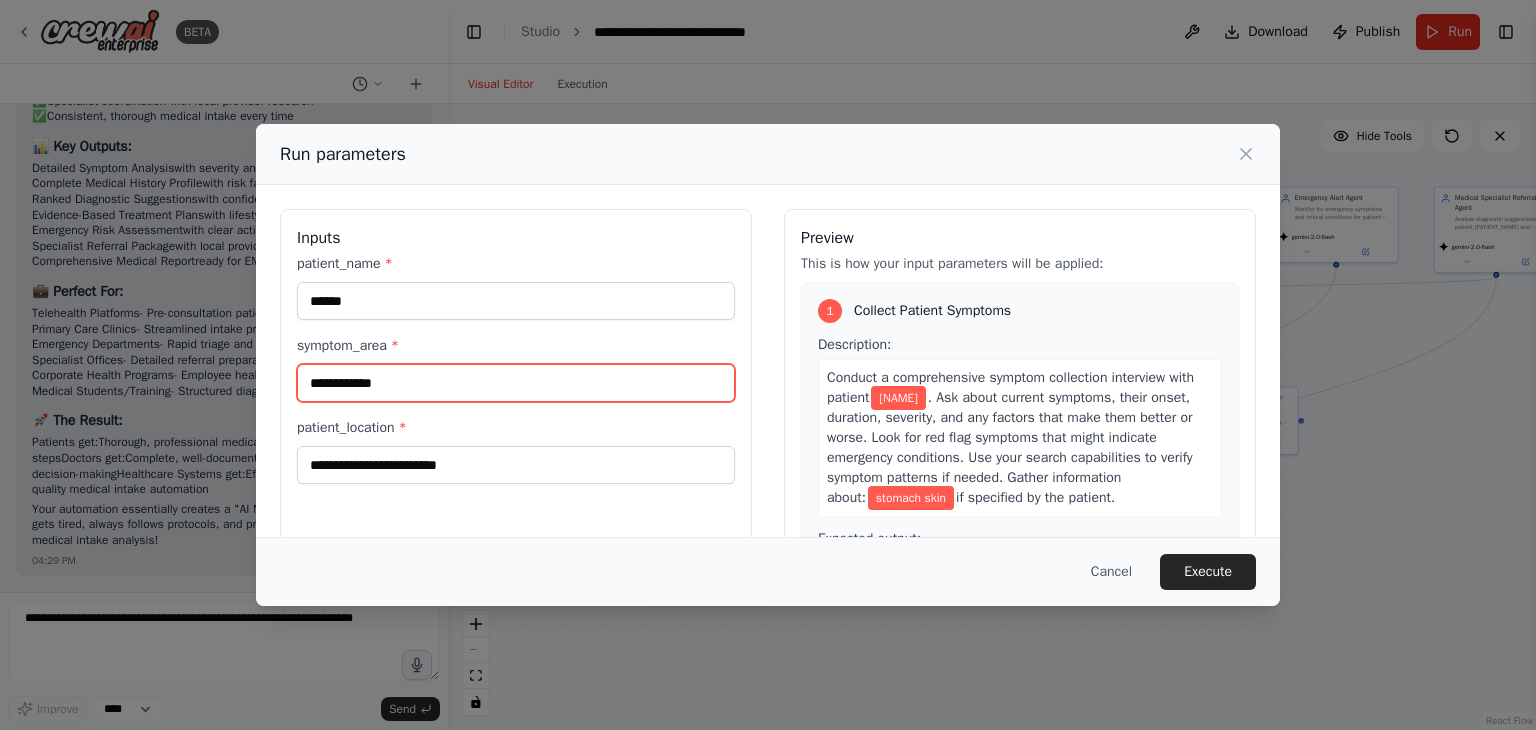 type on "**********" 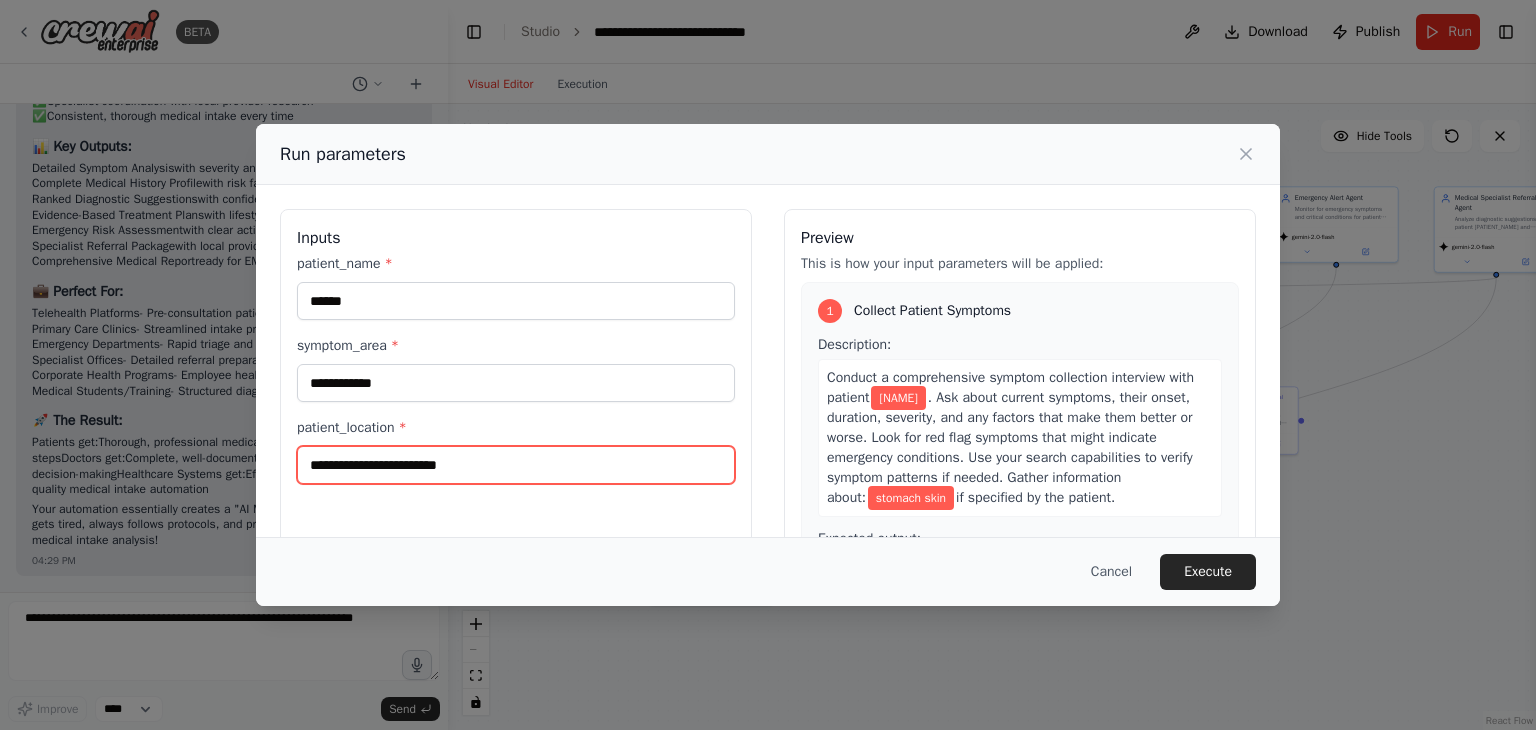 click on "patient_location *" at bounding box center (516, 465) 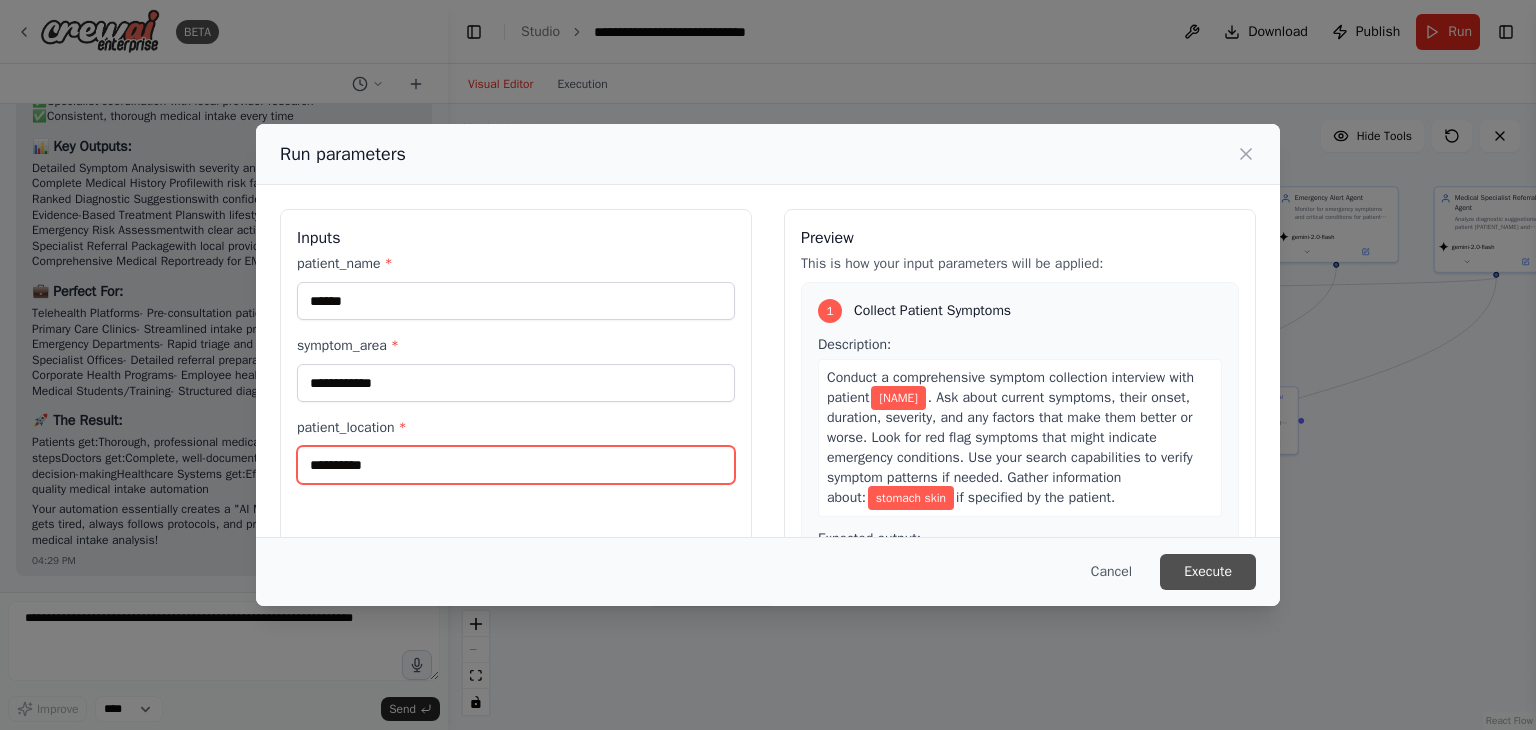 type on "**********" 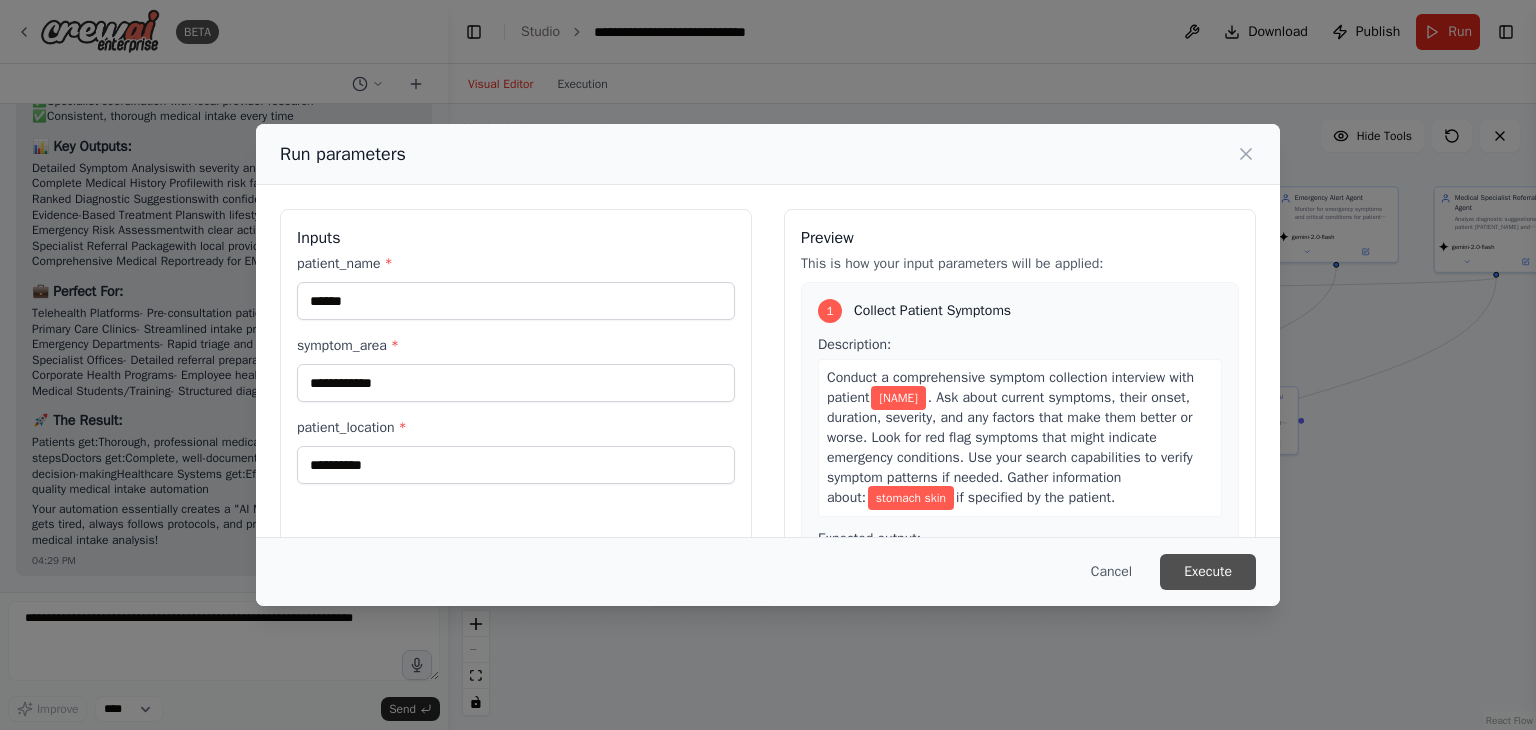 click on "Execute" at bounding box center (1208, 572) 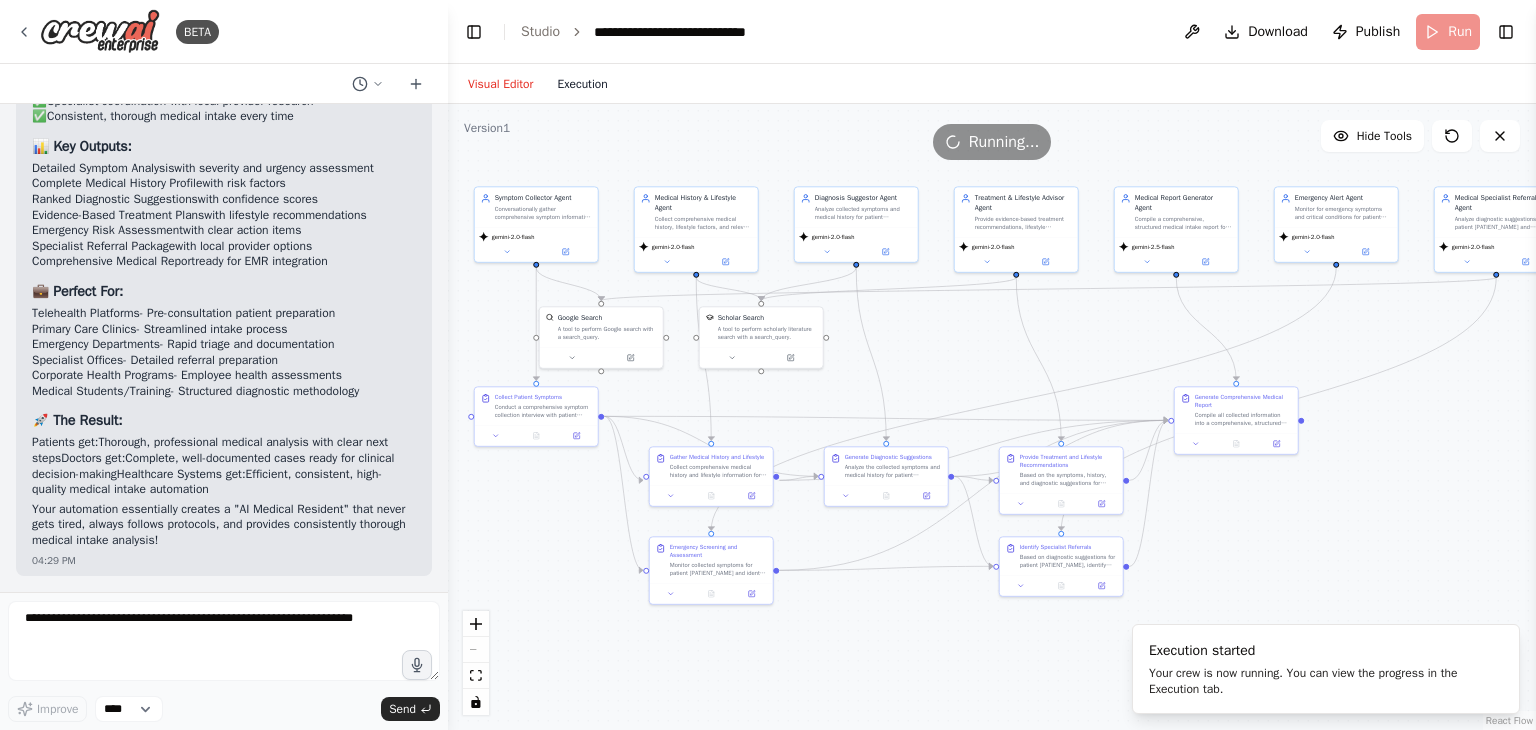 click on "Execution" at bounding box center (582, 84) 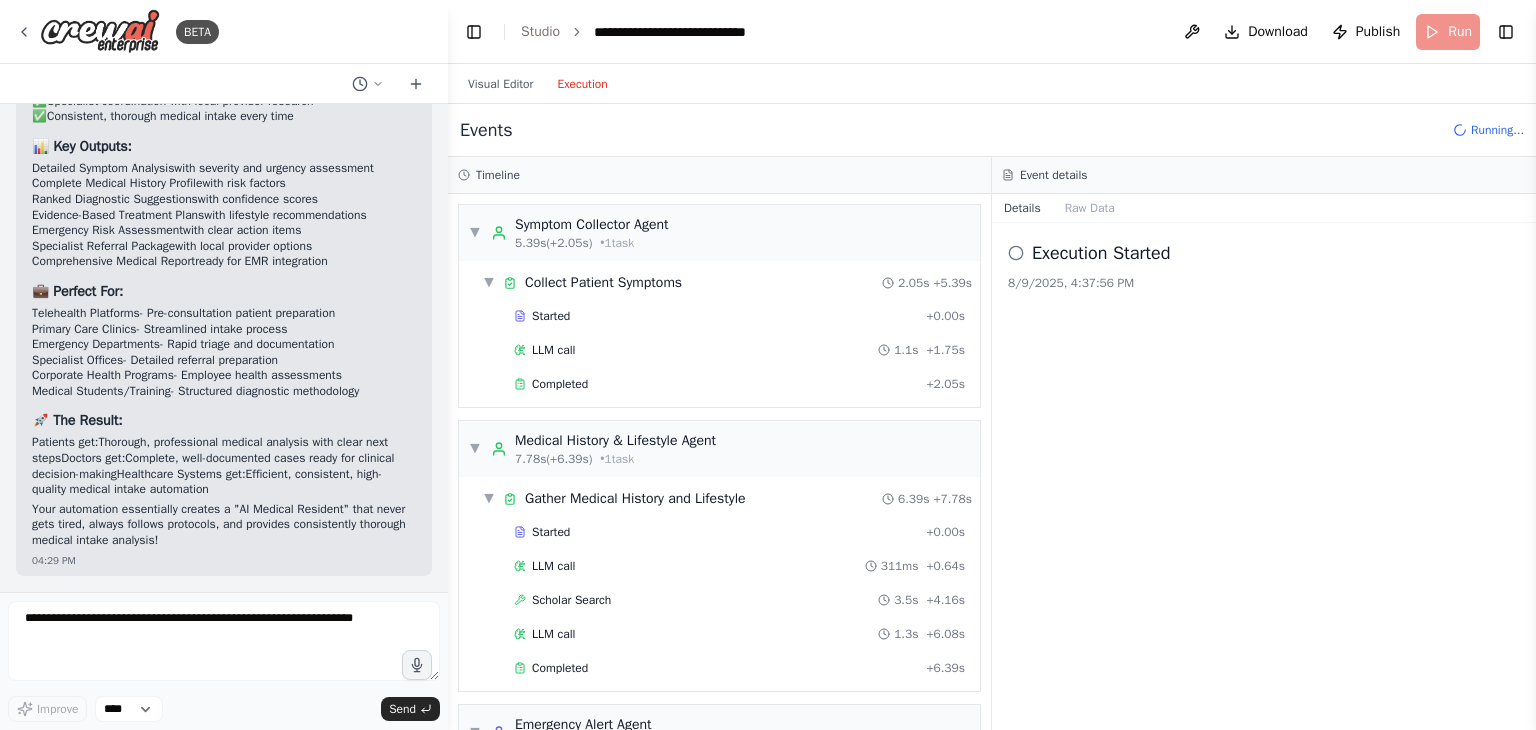 click on "▼ Symptom Collector Agent 5.39s  (+2.05s) •  1  task ▼ Collect Patient Symptoms 2.05s + 5.39s Started + 0.00s LLM call 1.1s + 1.75s Completed + 2.05s ▼ Medical History & Lifestyle Agent 7.78s  (+6.39s) •  1  task ▼ Gather Medical History and Lifestyle 6.39s + 7.78s Started + 0.00s LLM call 311ms + 0.64s Scholar Search 3.5s + 4.16s LLM call 1.3s + 6.08s Completed + 6.39s ▼ Emergency Alert Agent 14.17s •  1  task ▼ Emergency Screening and Assessment Started + 0.00s ▶ Global Events" at bounding box center (719, 462) 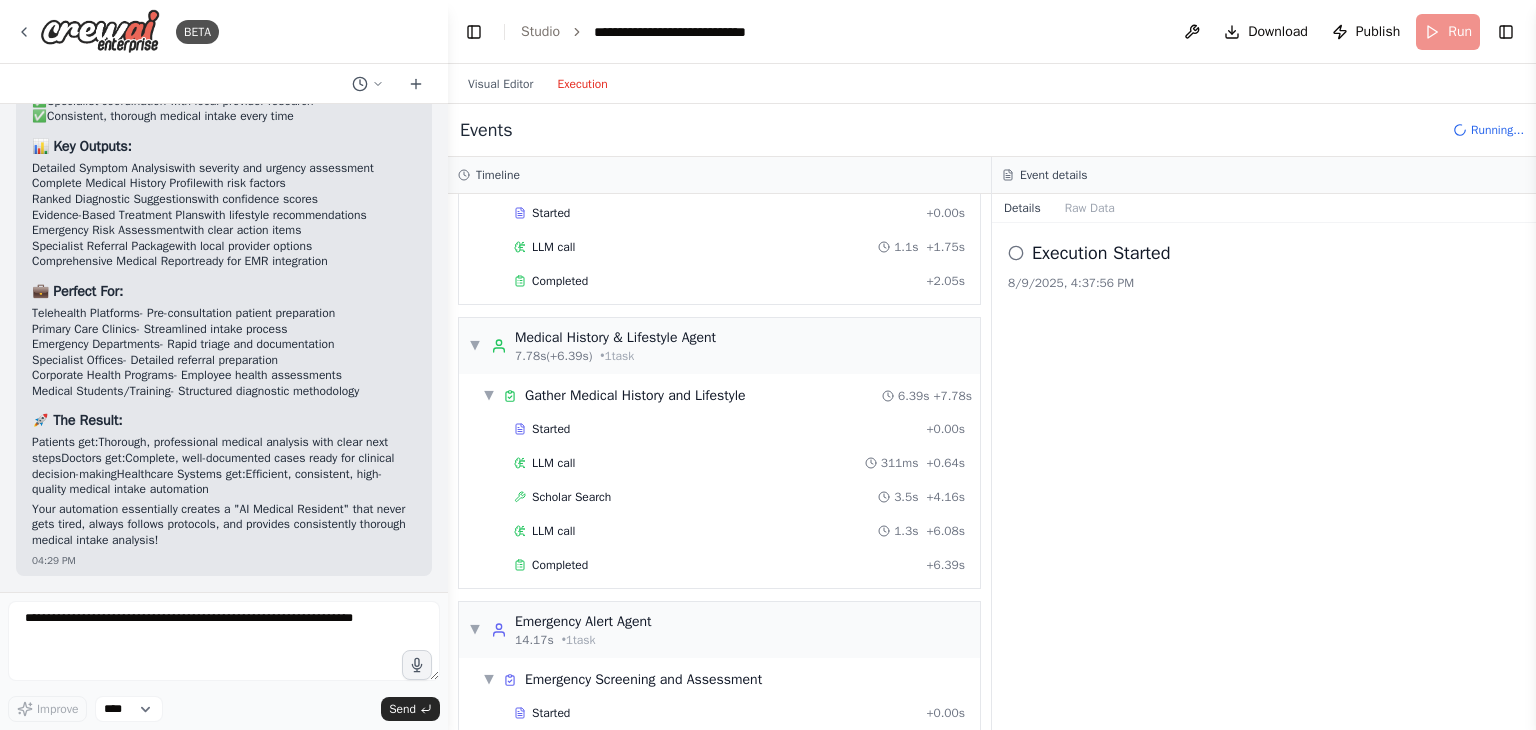 scroll, scrollTop: 214, scrollLeft: 0, axis: vertical 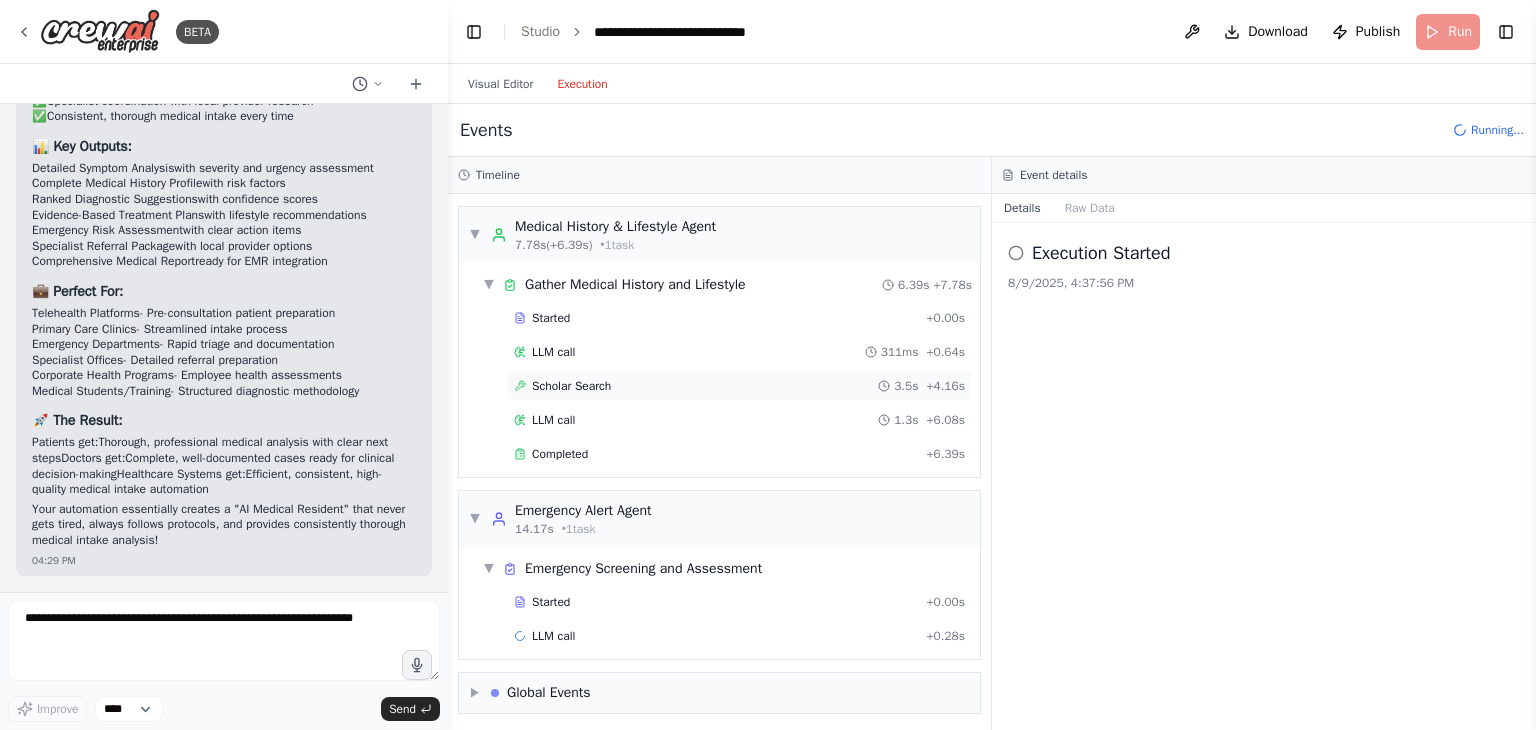 click on "Scholar Search 3.5s + 4.16s" at bounding box center [739, 386] 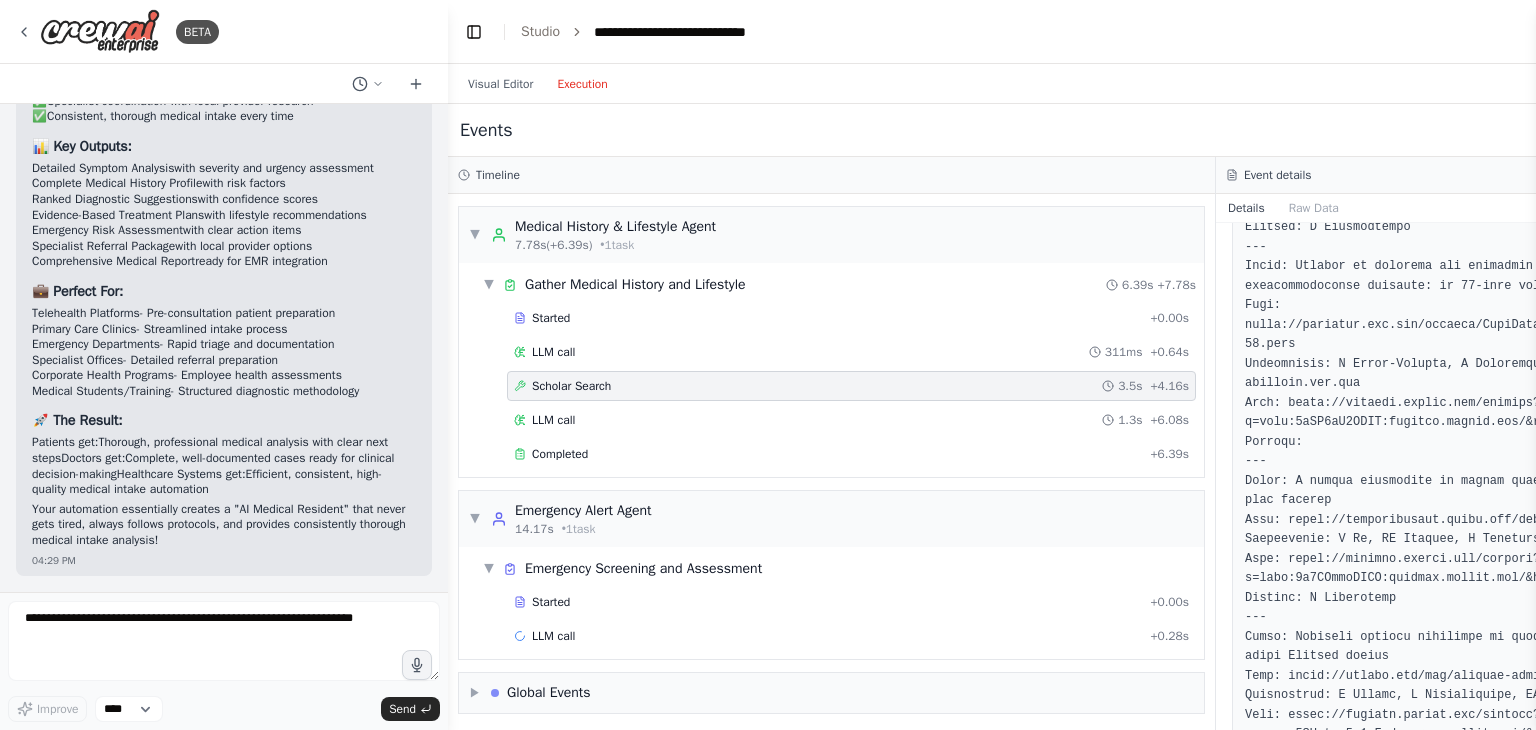 scroll, scrollTop: 600, scrollLeft: 0, axis: vertical 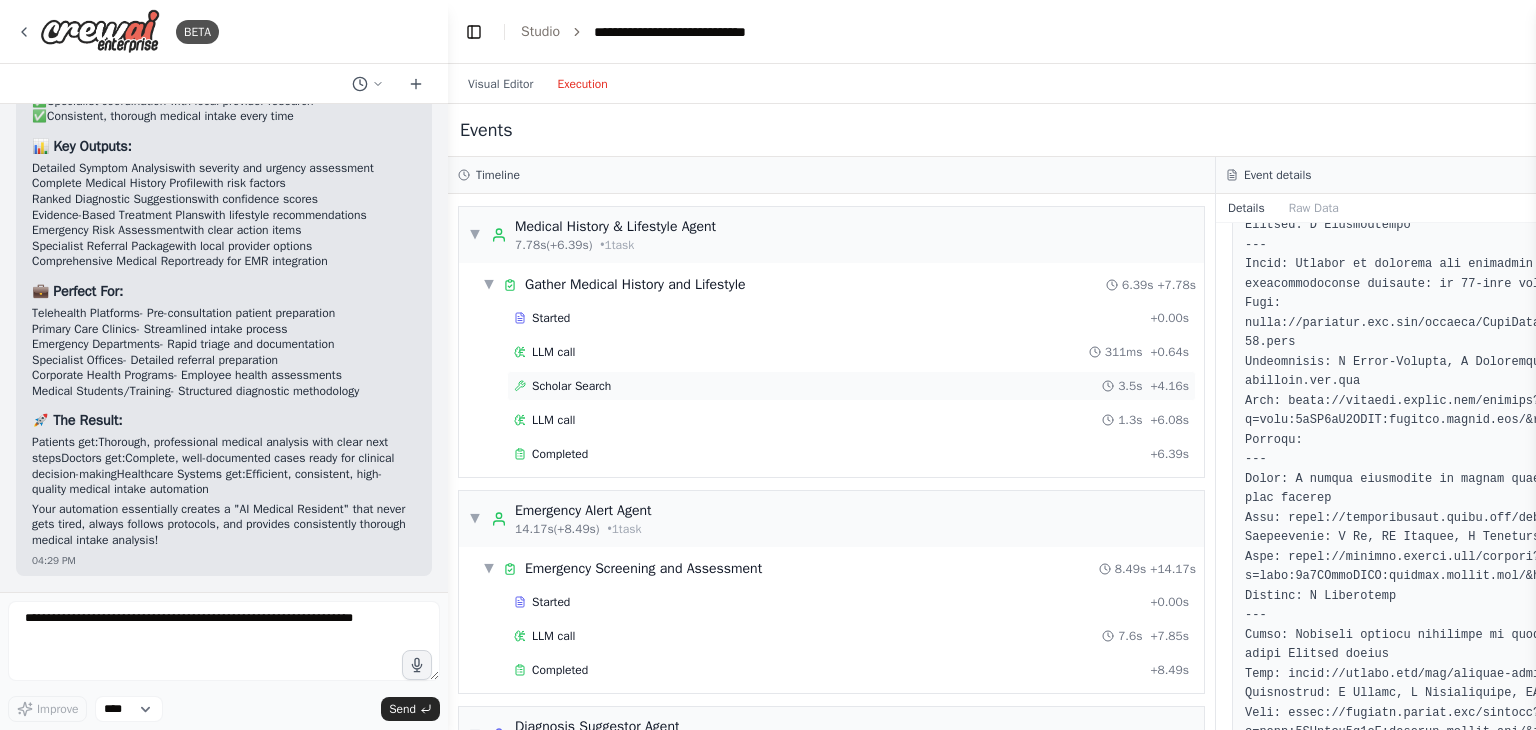 click on "Scholar Search" at bounding box center (571, 386) 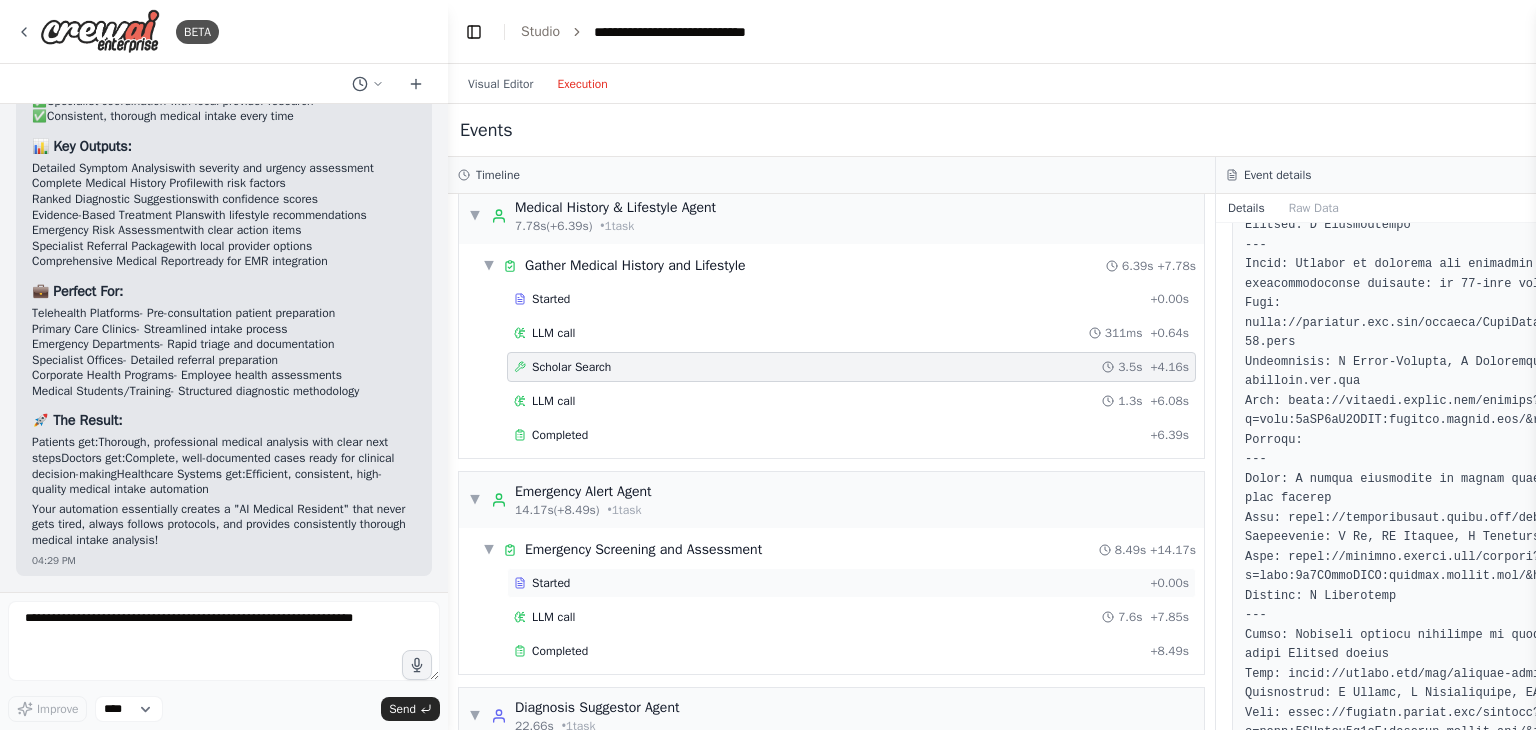 scroll, scrollTop: 228, scrollLeft: 0, axis: vertical 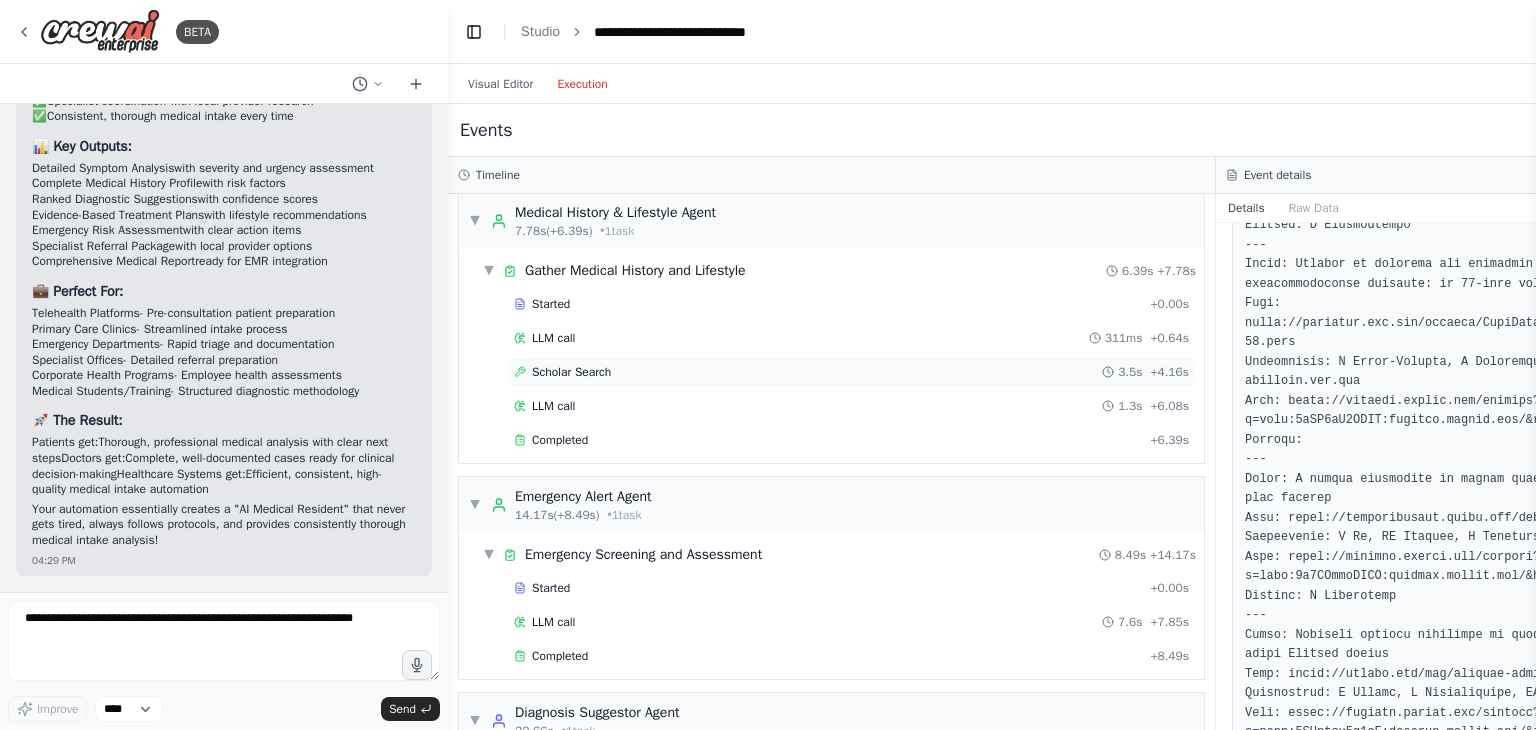 click on "Scholar Search" at bounding box center (571, 372) 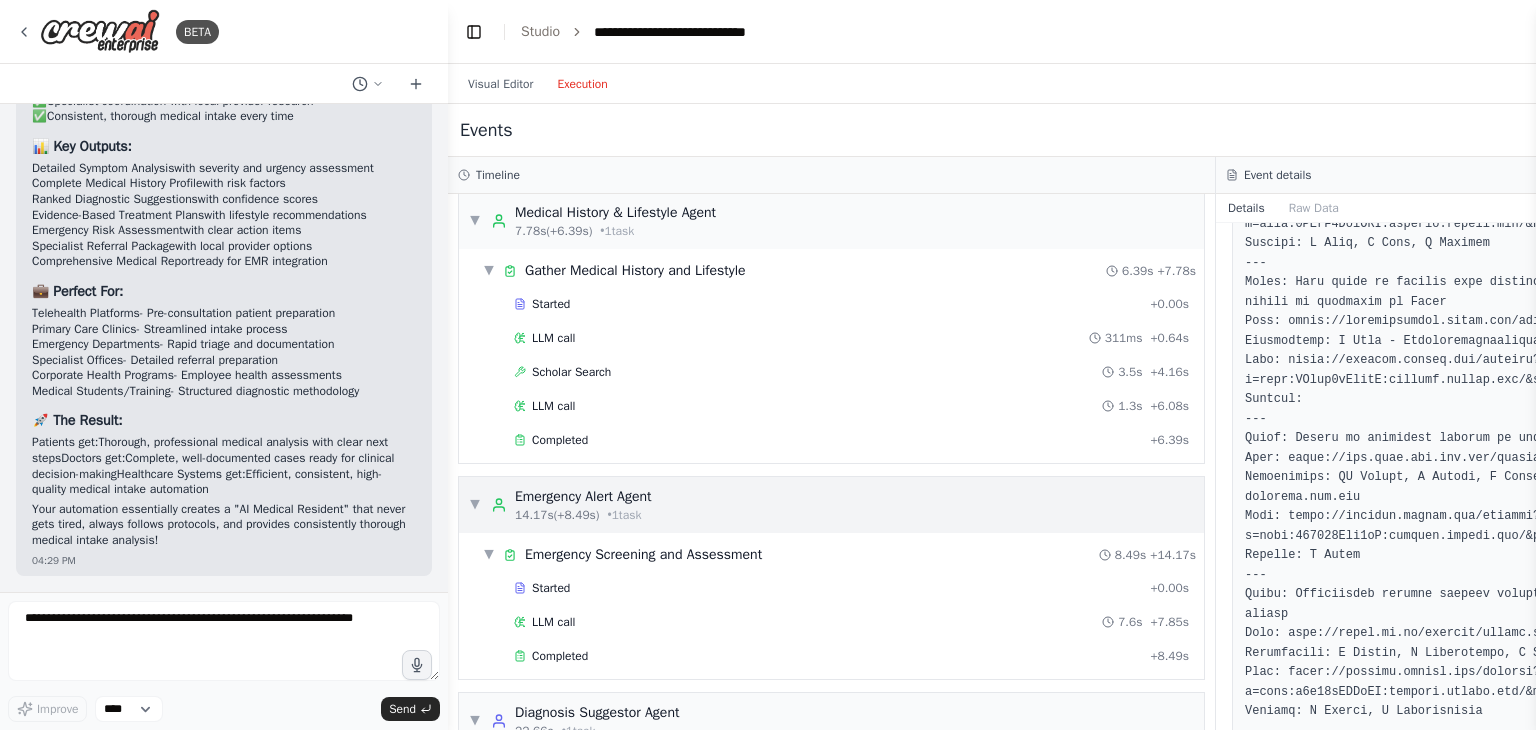 scroll, scrollTop: 1285, scrollLeft: 0, axis: vertical 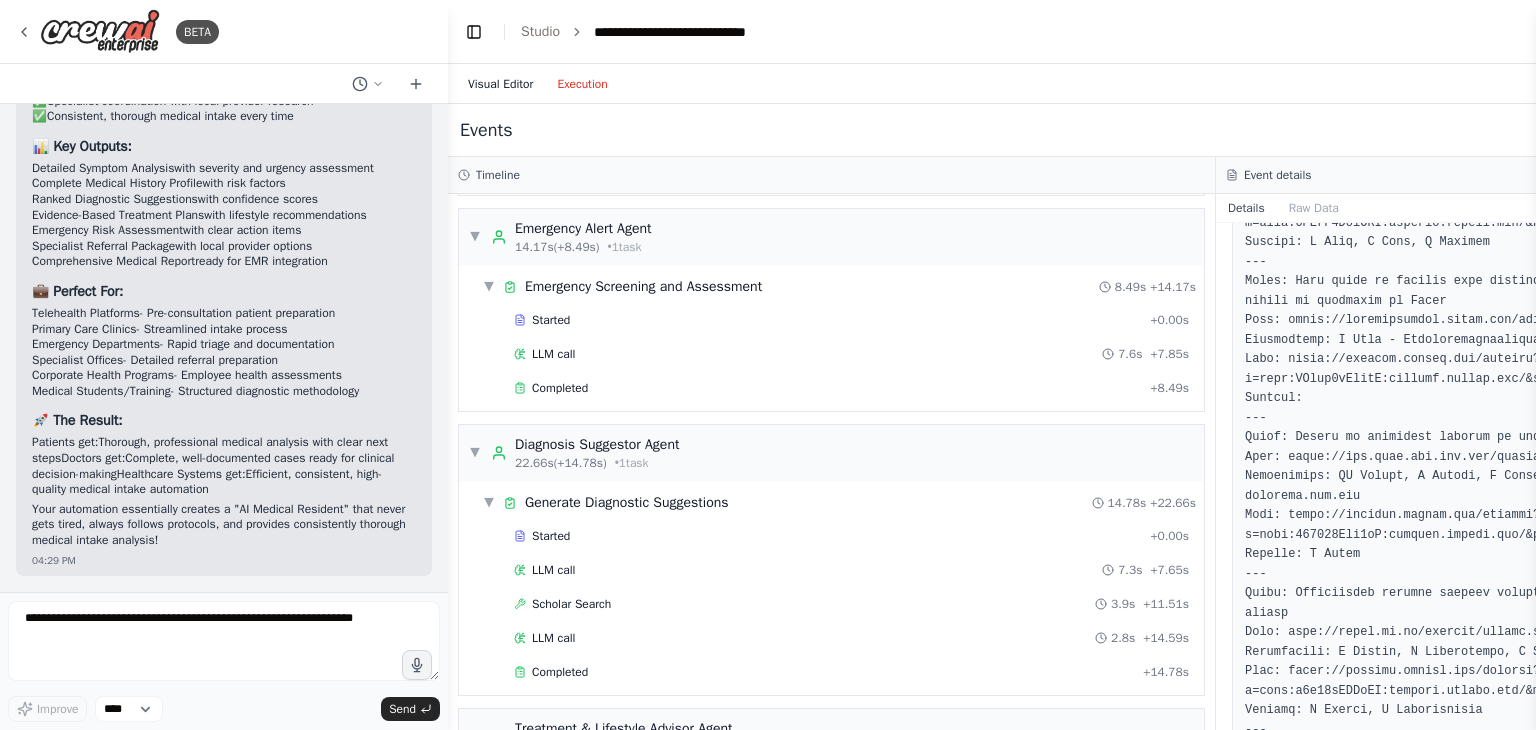 click on "Visual Editor" at bounding box center (500, 84) 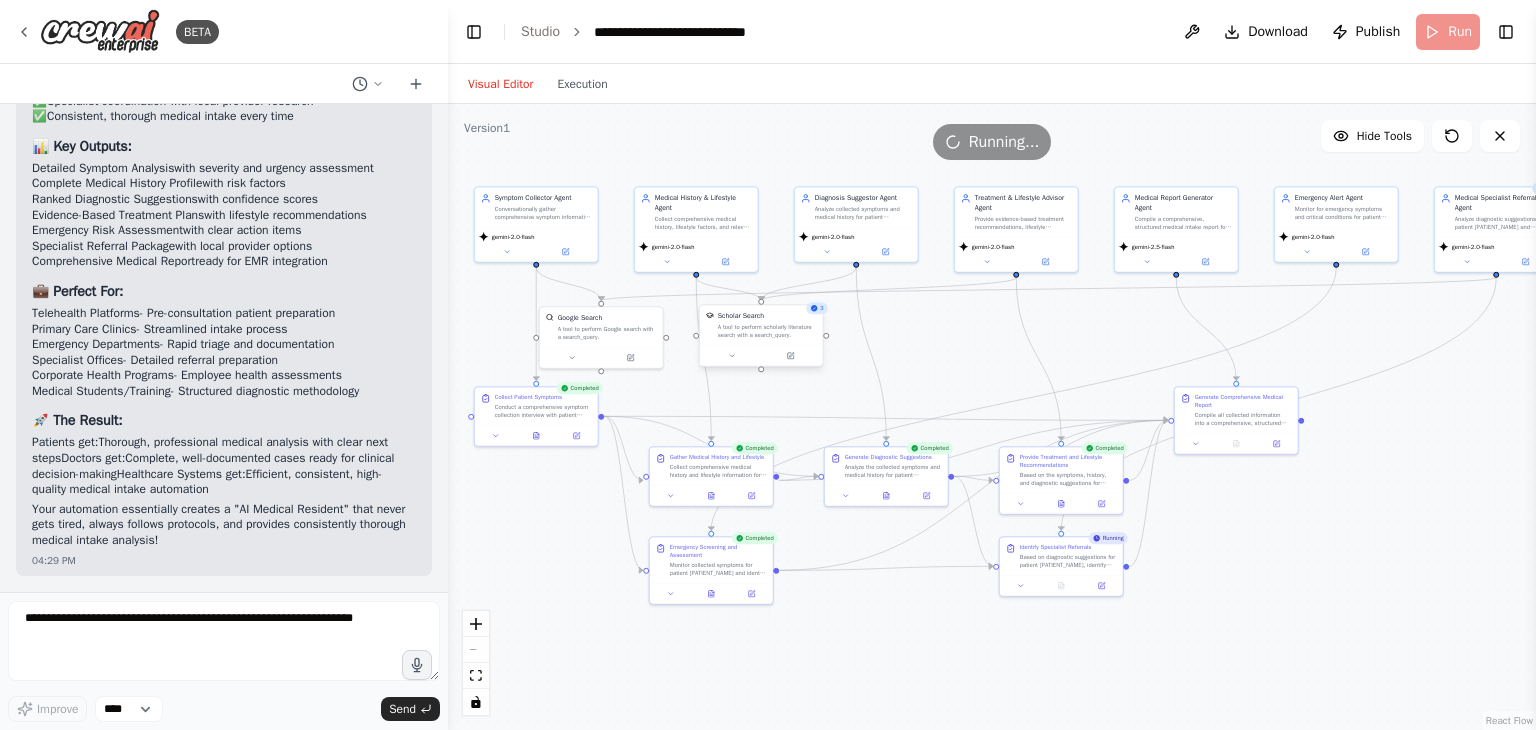 click on "3 Scholar Search A tool to perform scholarly literature search with a search_query." at bounding box center (761, 337) 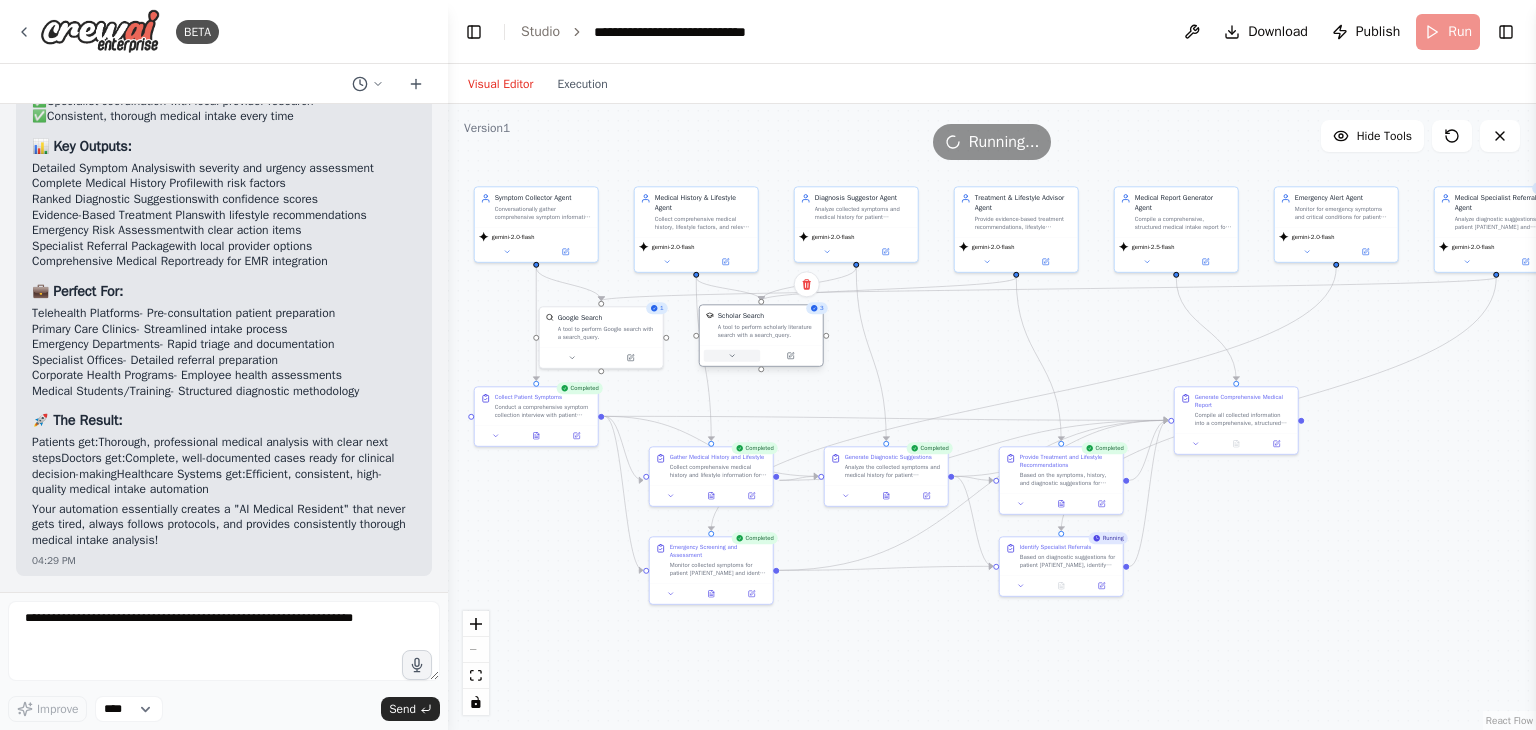 click 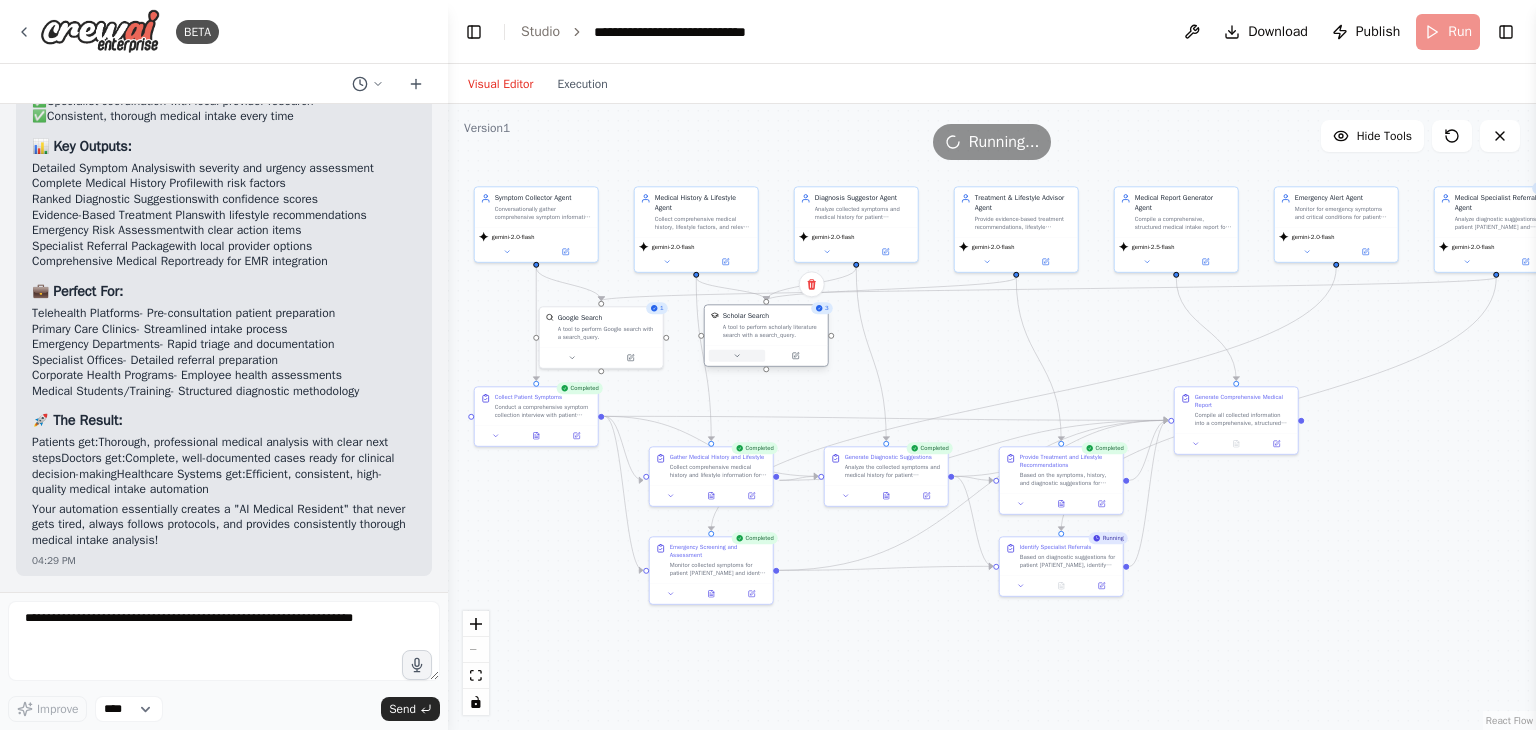 click 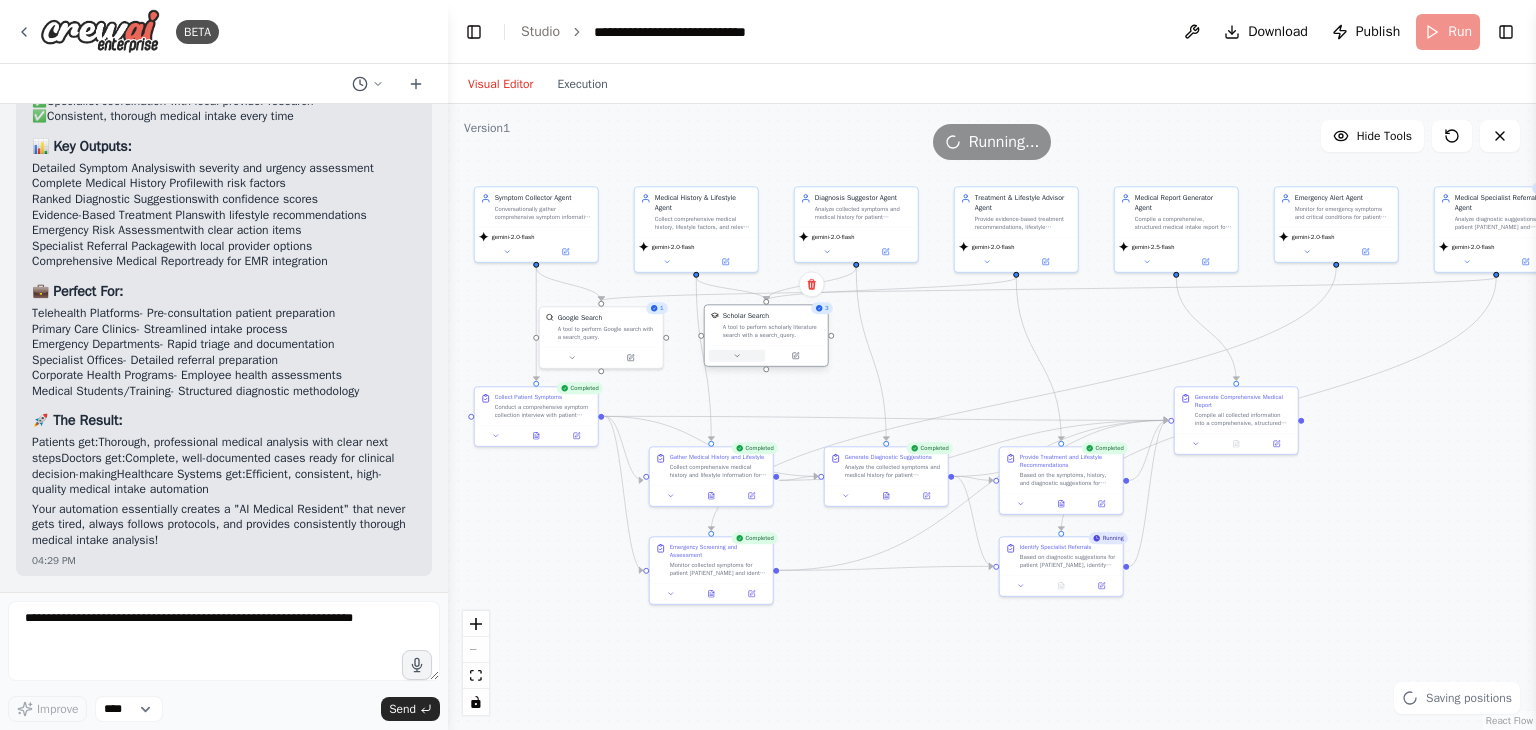 click 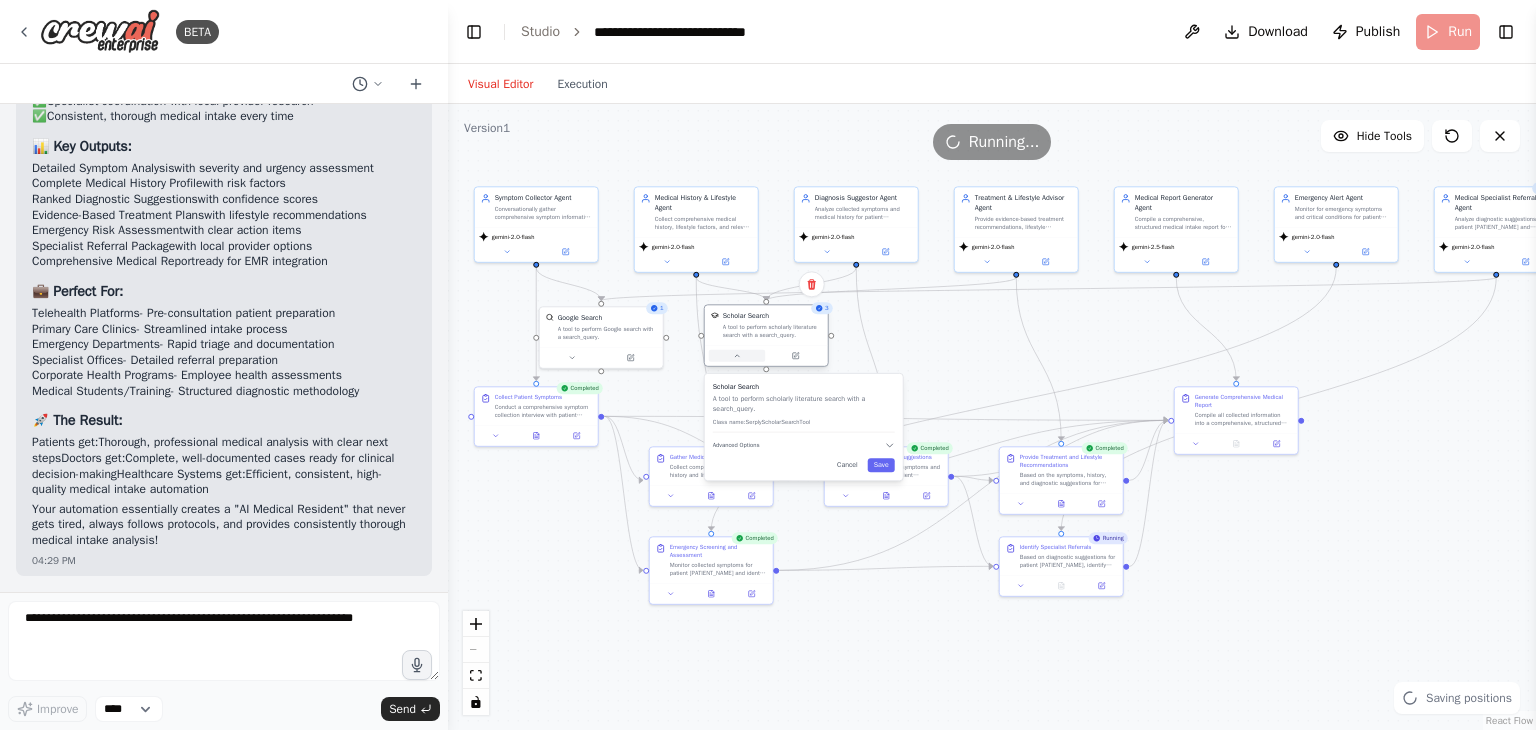 click 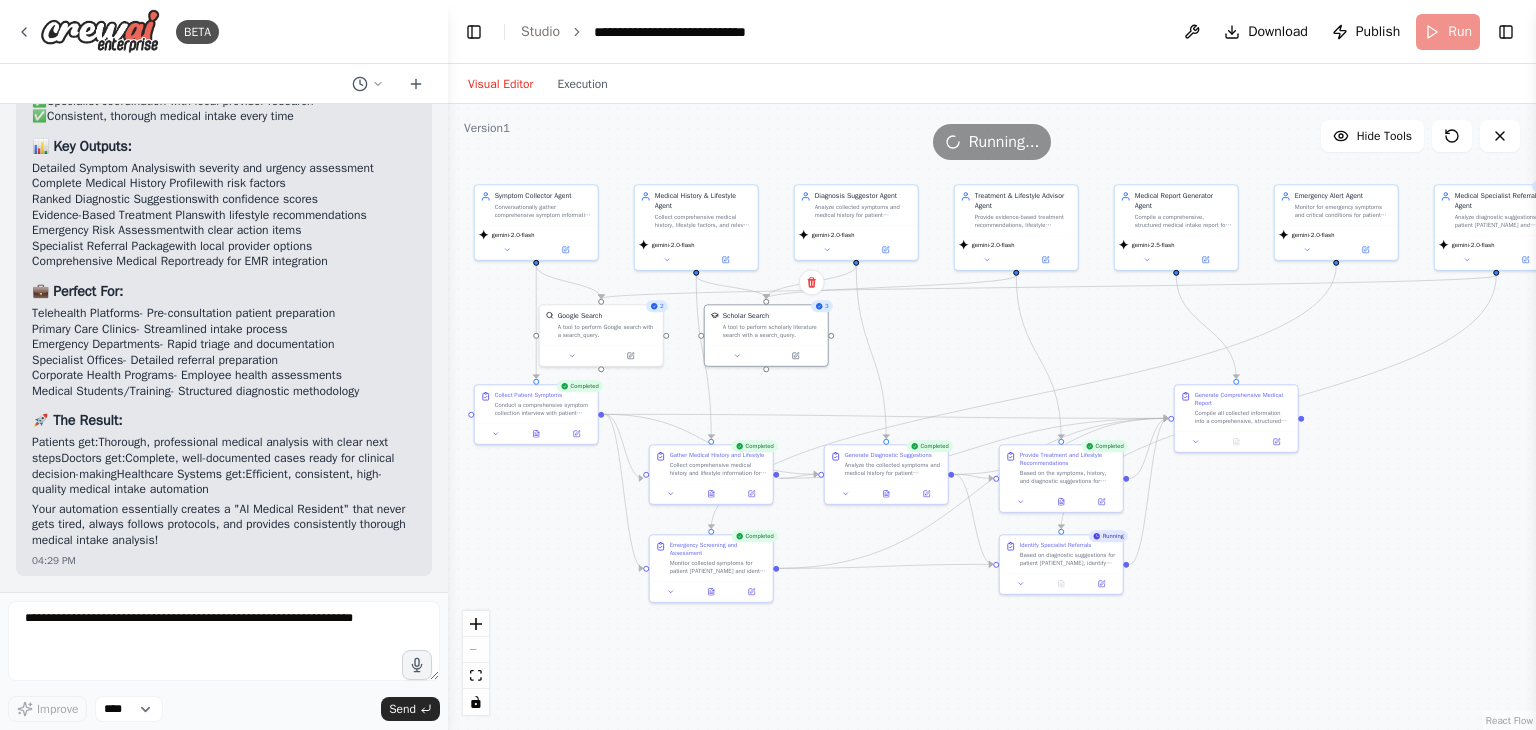 click on ".deletable-edge-delete-btn {
width: 20px;
height: 20px;
border: 0px solid #ffffff;
color: #6b7280;
background-color: #f8fafc;
cursor: pointer;
border-radius: 50%;
font-size: 12px;
padding: 3px;
display: flex;
align-items: center;
justify-content: center;
transition: all 0.2s cubic-bezier(0.4, 0, 0.2, 1);
box-shadow: 0 2px 4px rgba(0, 0, 0, 0.1);
}
.deletable-edge-delete-btn:hover {
background-color: #ef4444;
color: #ffffff;
border-color: #dc2626;
transform: scale(1.1);
box-shadow: 0 4px 12px rgba(239, 68, 68, 0.4);
}
.deletable-edge-delete-btn:active {
transform: scale(0.95);
box-shadow: 0 2px 4px rgba(239, 68, 68, 0.3);
}
Symptom Collector Agent gemini-2.0-flash 2 Google Search 3 Completed" at bounding box center [992, 417] 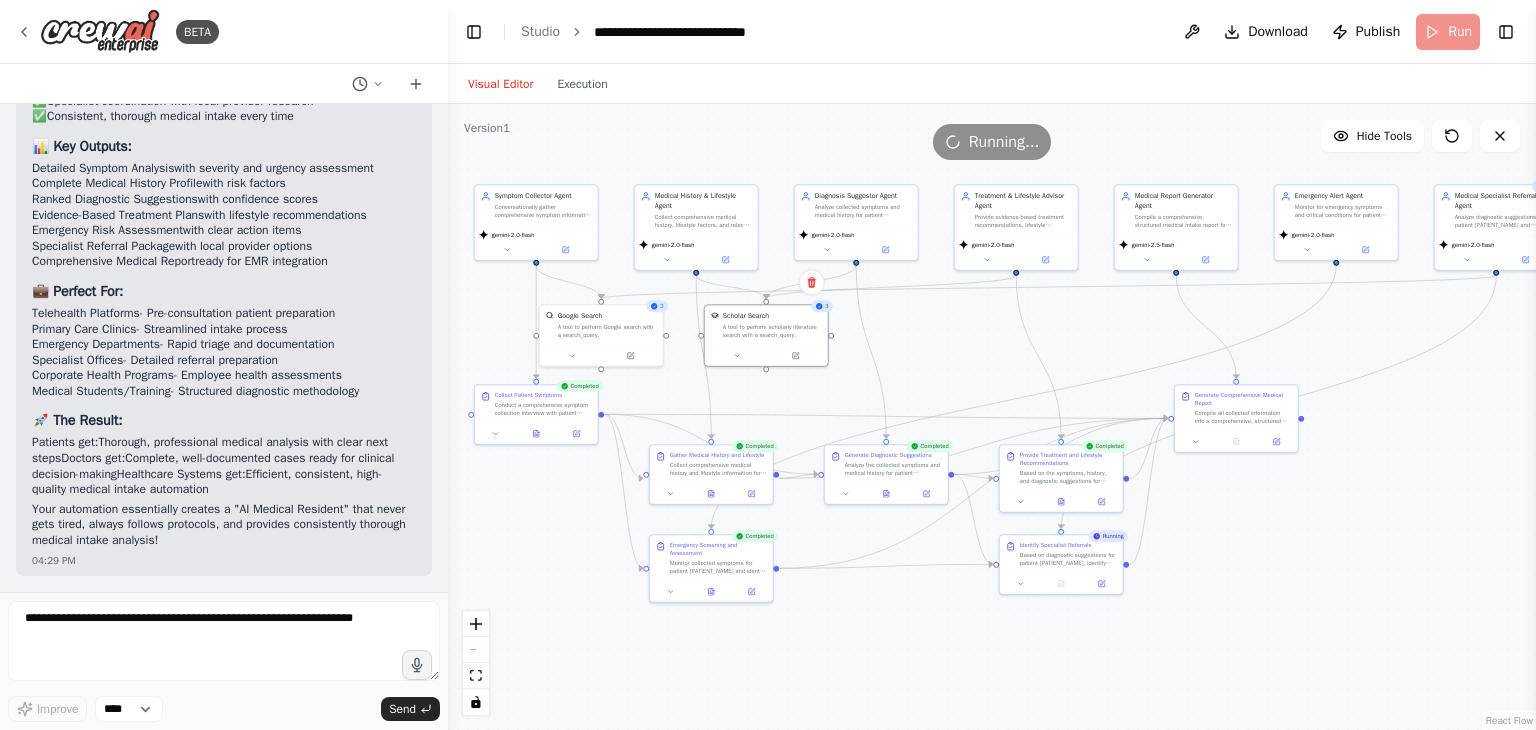 click on ".deletable-edge-delete-btn {
width: 20px;
height: 20px;
border: 0px solid #ffffff;
color: #6b7280;
background-color: #f8fafc;
cursor: pointer;
border-radius: 50%;
font-size: 12px;
padding: 3px;
display: flex;
align-items: center;
justify-content: center;
transition: all 0.2s cubic-bezier(0.4, 0, 0.2, 1);
box-shadow: 0 2px 4px rgba(0, 0, 0, 0.1);
}
.deletable-edge-delete-btn:hover {
background-color: #ef4444;
color: #ffffff;
border-color: #dc2626;
transform: scale(1.1);
box-shadow: 0 4px 12px rgba(239, 68, 68, 0.4);
}
.deletable-edge-delete-btn:active {
transform: scale(0.95);
box-shadow: 0 2px 4px rgba(239, 68, 68, 0.3);
}
Symptom Collector Agent gemini-2.0-flash 3 Google Search 3 Completed" at bounding box center [992, 417] 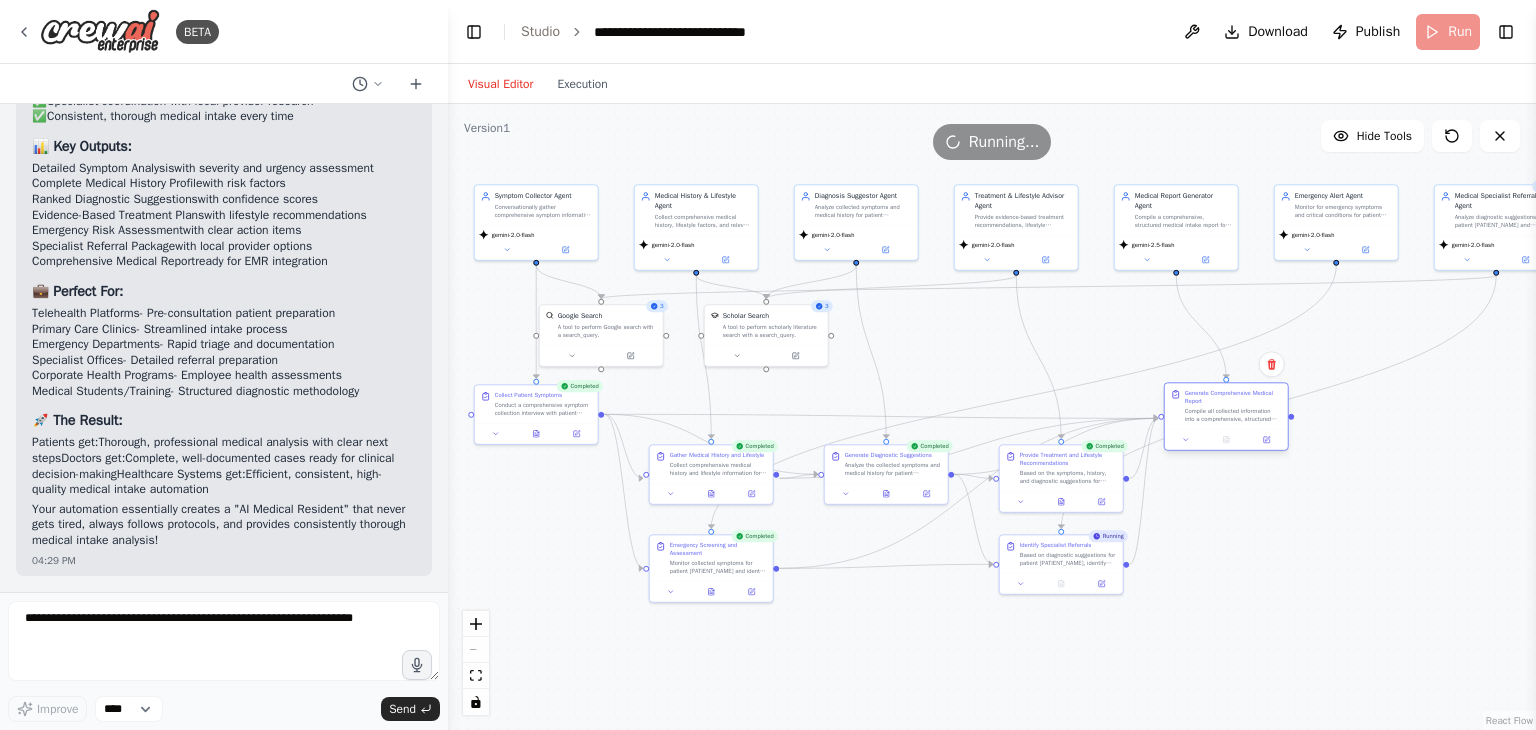 drag, startPoint x: 1288, startPoint y: 445, endPoint x: 1272, endPoint y: 446, distance: 16.03122 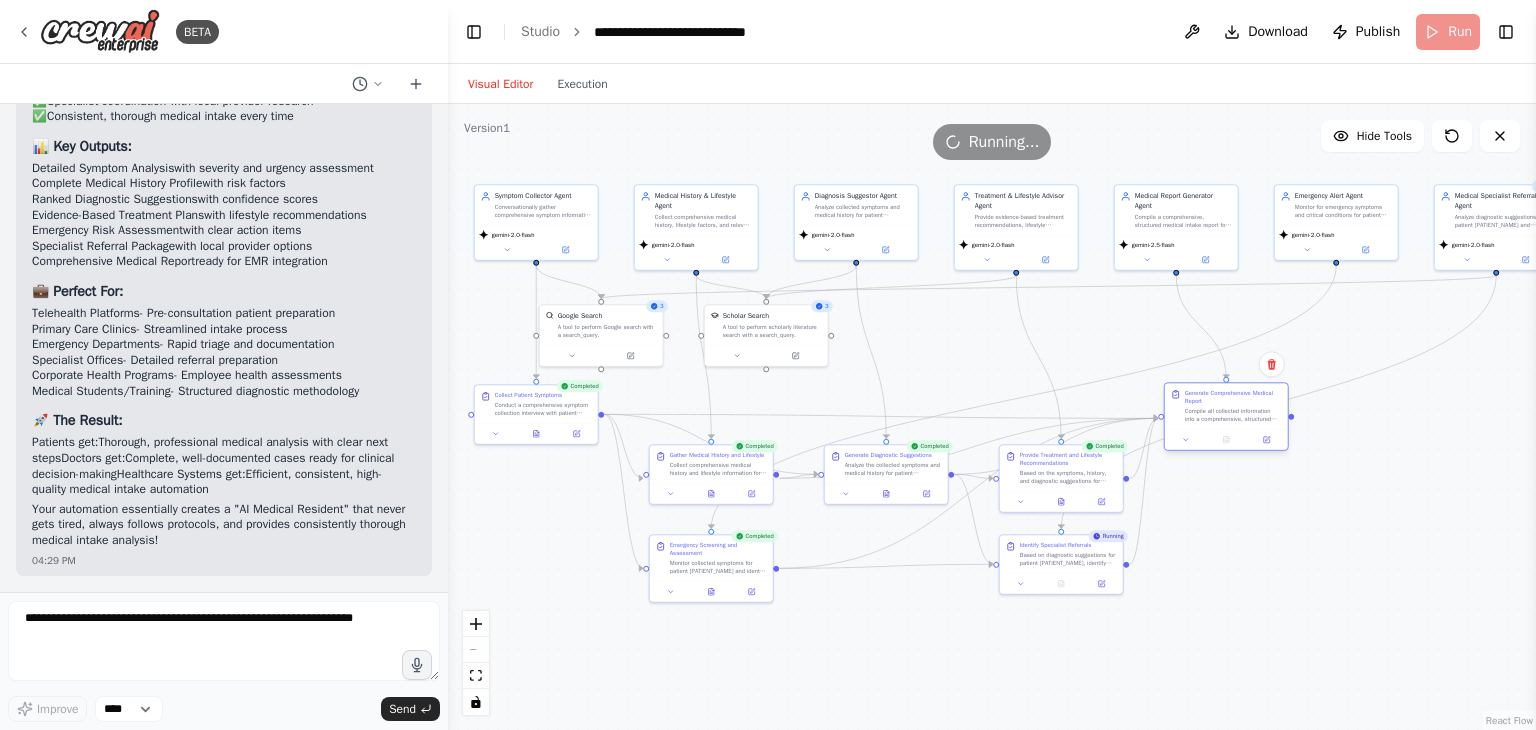 click at bounding box center [1226, 439] 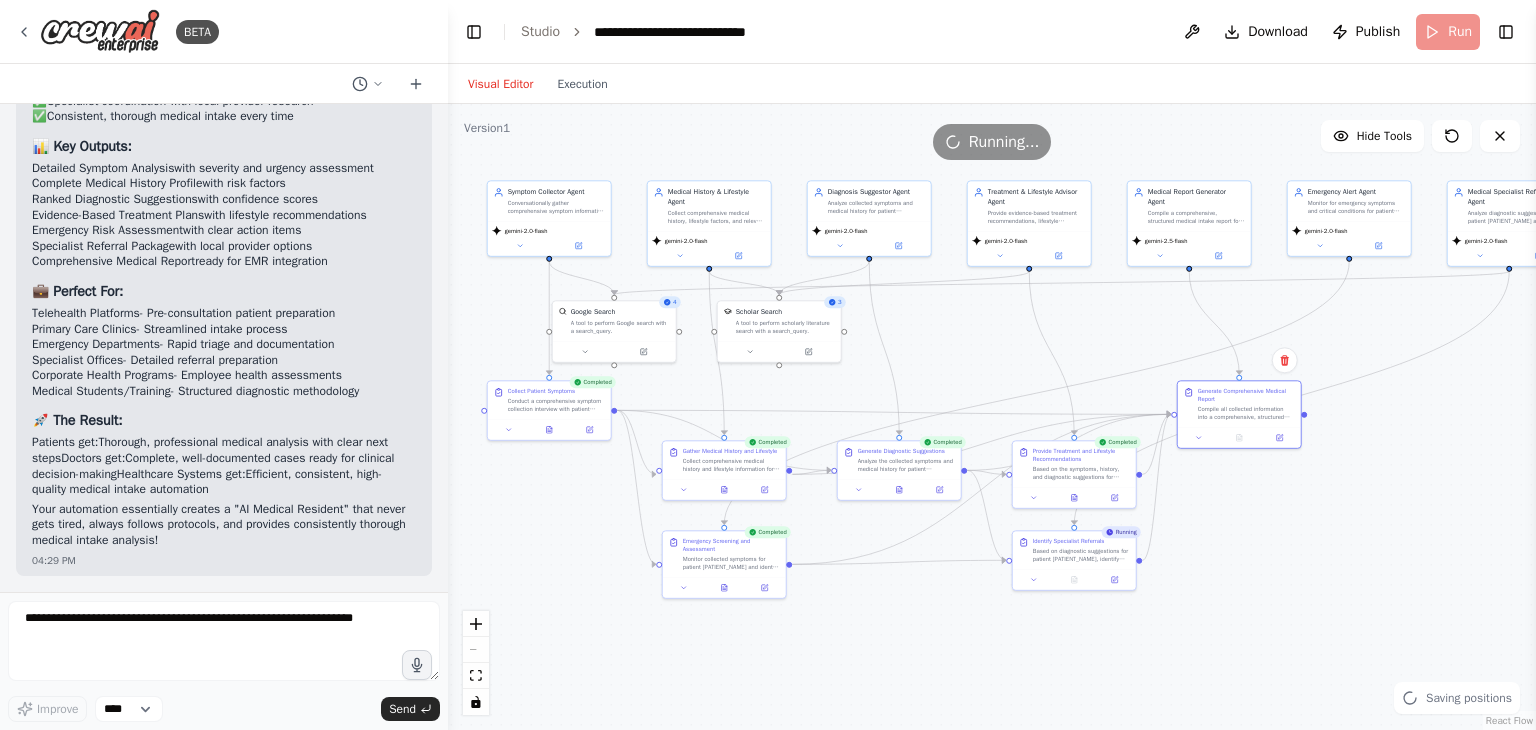click on ".deletable-edge-delete-btn {
width: 20px;
height: 20px;
border: 0px solid #ffffff;
color: #6b7280;
background-color: #f8fafc;
cursor: pointer;
border-radius: 50%;
font-size: 12px;
padding: 3px;
display: flex;
align-items: center;
justify-content: center;
transition: all 0.2s cubic-bezier(0.4, 0, 0.2, 1);
box-shadow: 0 2px 4px rgba(0, 0, 0, 0.1);
}
.deletable-edge-delete-btn:hover {
background-color: #ef4444;
color: #ffffff;
border-color: #dc2626;
transform: scale(1.1);
box-shadow: 0 4px 12px rgba(239, 68, 68, 0.4);
}
.deletable-edge-delete-btn:active {
transform: scale(0.95);
box-shadow: 0 2px 4px rgba(239, 68, 68, 0.3);
}
Symptom Collector Agent gemini-2.0-flash 4 Google Search 3 Completed" at bounding box center [992, 417] 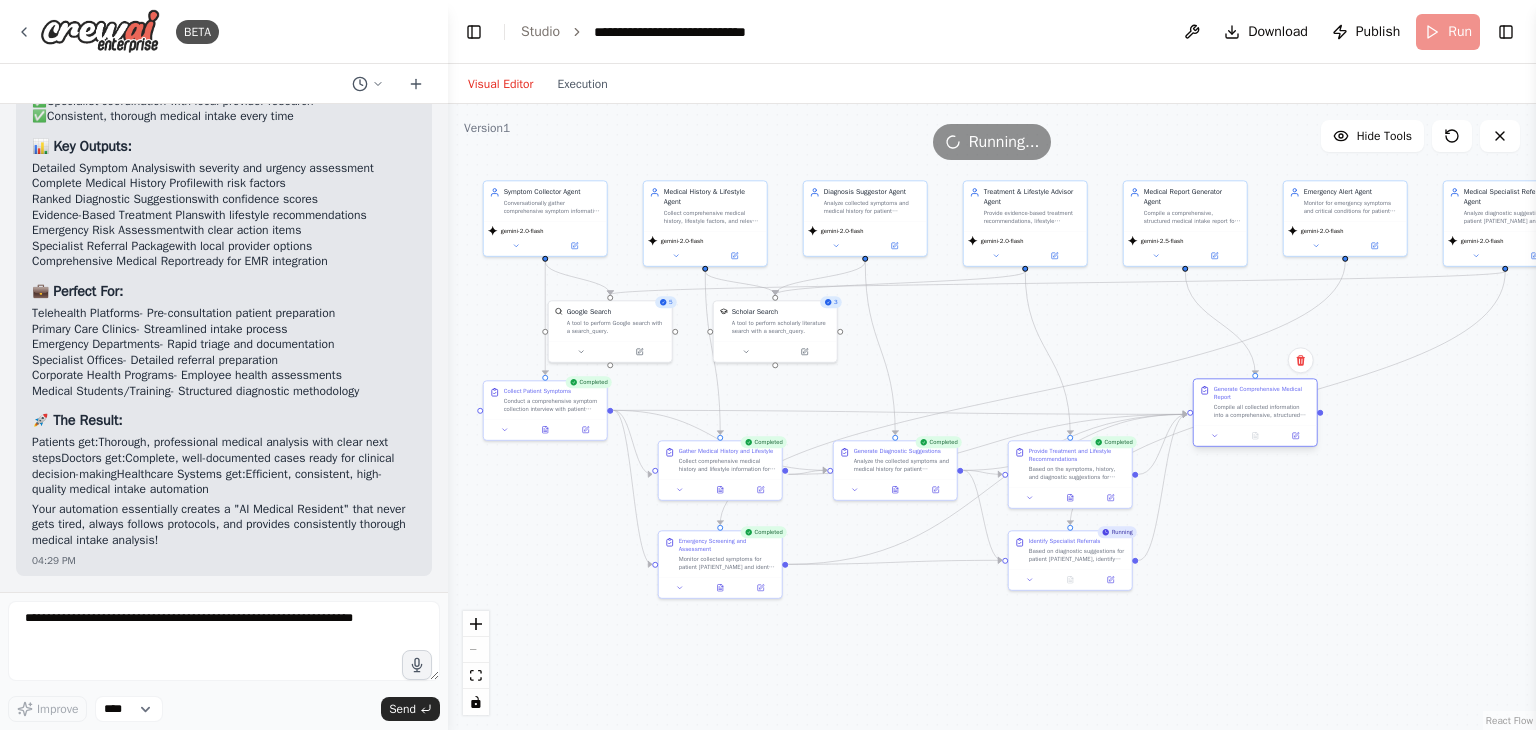 drag, startPoint x: 1287, startPoint y: 440, endPoint x: 1308, endPoint y: 442, distance: 21.095022 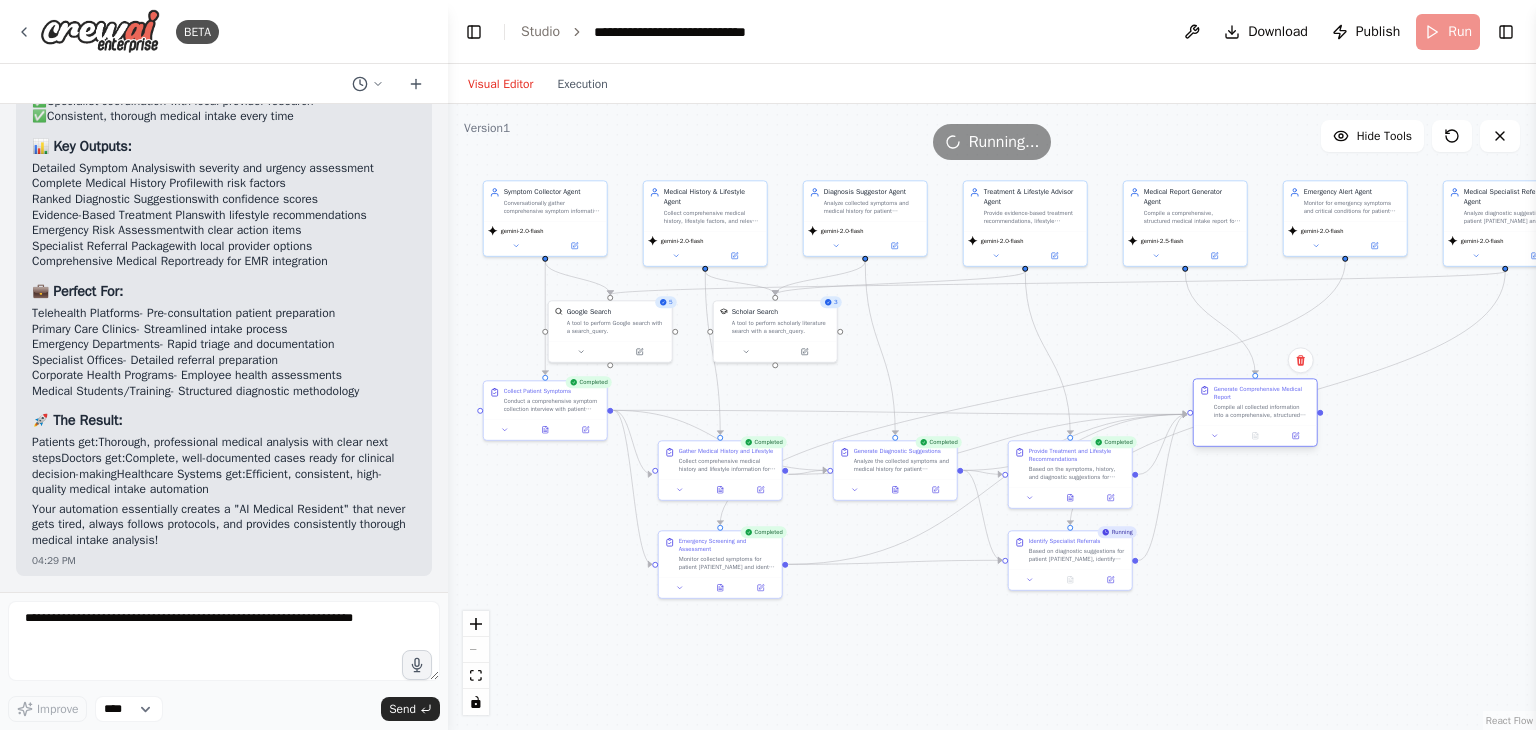 click at bounding box center (1255, 435) 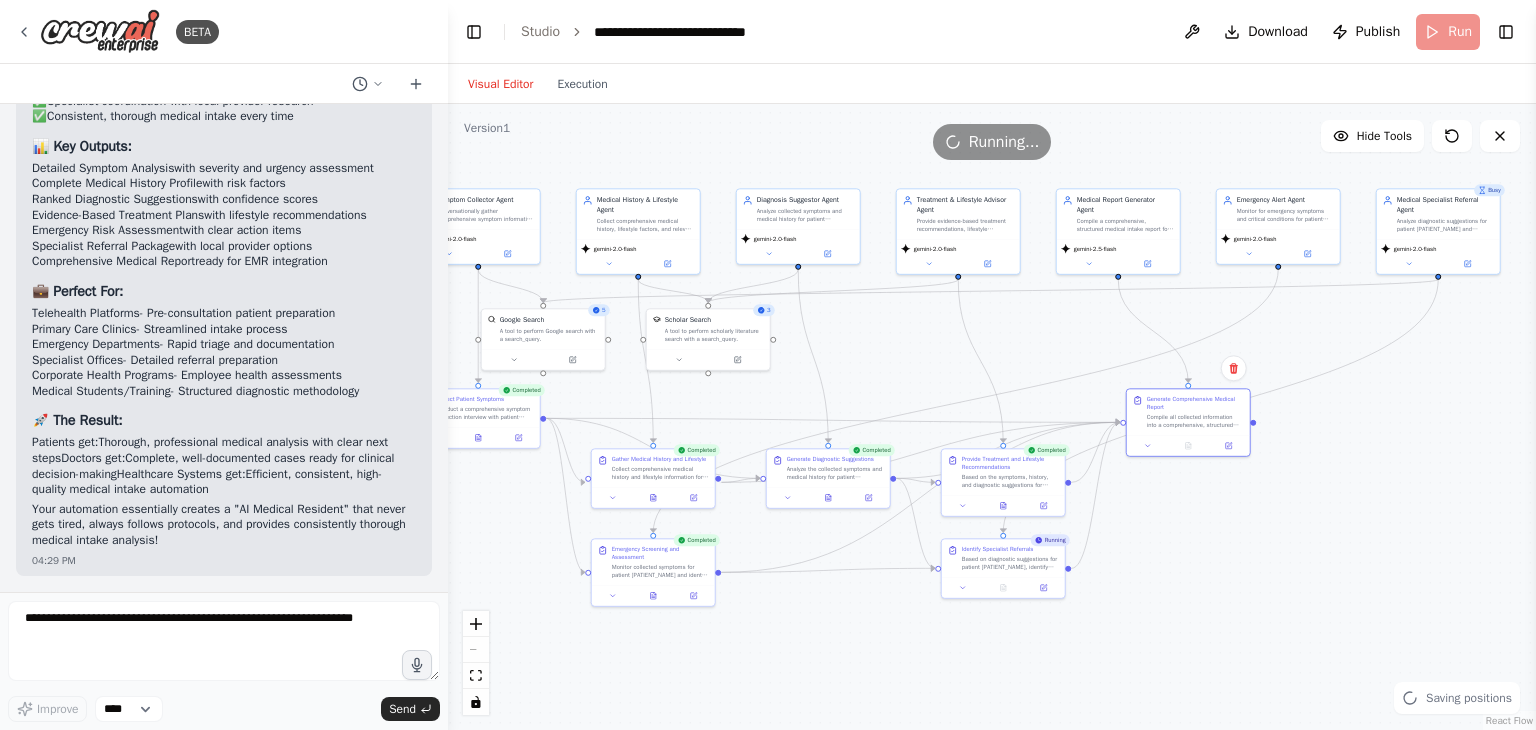 drag, startPoint x: 1408, startPoint y: 462, endPoint x: 1341, endPoint y: 470, distance: 67.47592 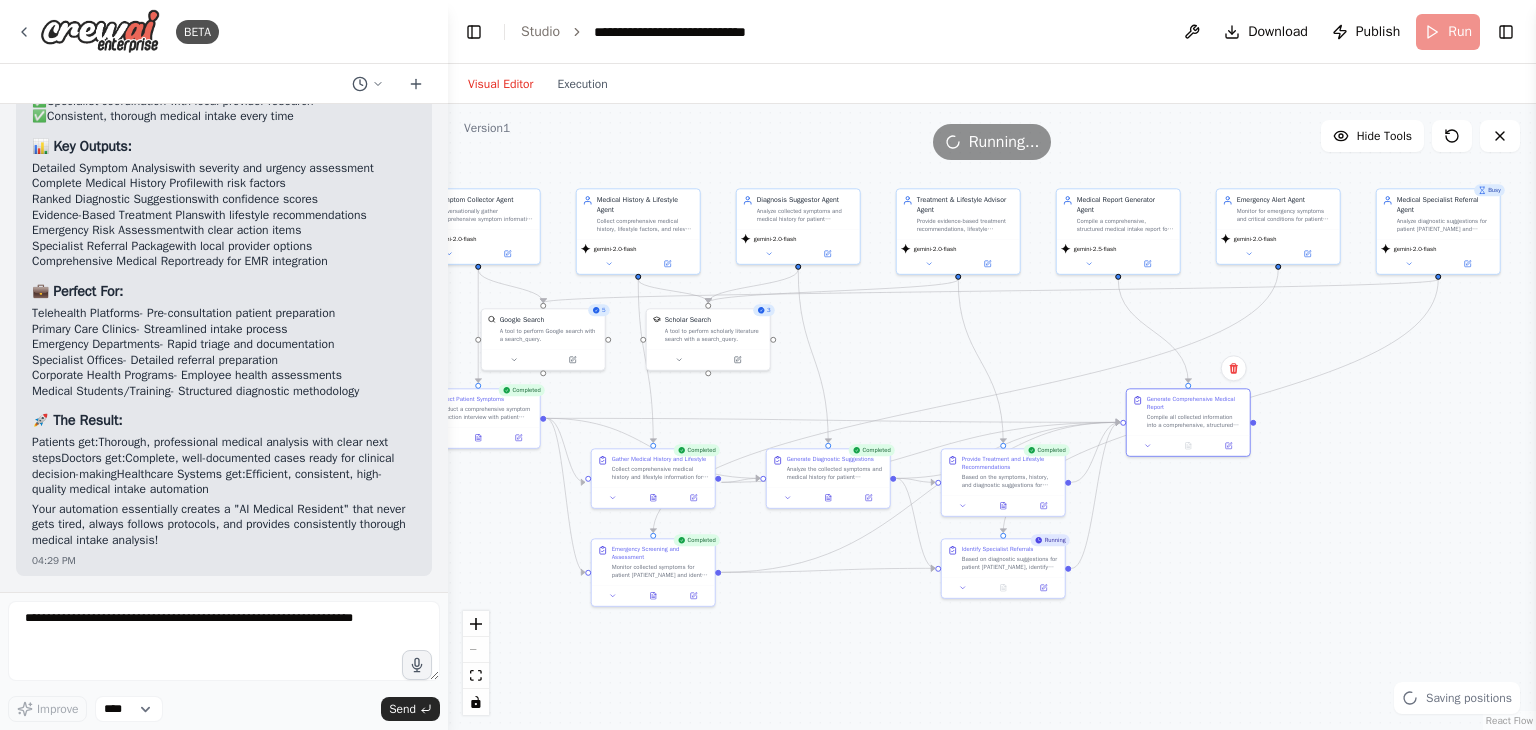 click on ".deletable-edge-delete-btn {
width: 20px;
height: 20px;
border: 0px solid #ffffff;
color: #6b7280;
background-color: #f8fafc;
cursor: pointer;
border-radius: 50%;
font-size: 12px;
padding: 3px;
display: flex;
align-items: center;
justify-content: center;
transition: all 0.2s cubic-bezier(0.4, 0, 0.2, 1);
box-shadow: 0 2px 4px rgba(0, 0, 0, 0.1);
}
.deletable-edge-delete-btn:hover {
background-color: #ef4444;
color: #ffffff;
border-color: #dc2626;
transform: scale(1.1);
box-shadow: 0 4px 12px rgba(239, 68, 68, 0.4);
}
.deletable-edge-delete-btn:active {
transform: scale(0.95);
box-shadow: 0 2px 4px rgba(239, 68, 68, 0.3);
}
Symptom Collector Agent gemini-2.0-flash 5 Google Search 3 Completed" at bounding box center [992, 417] 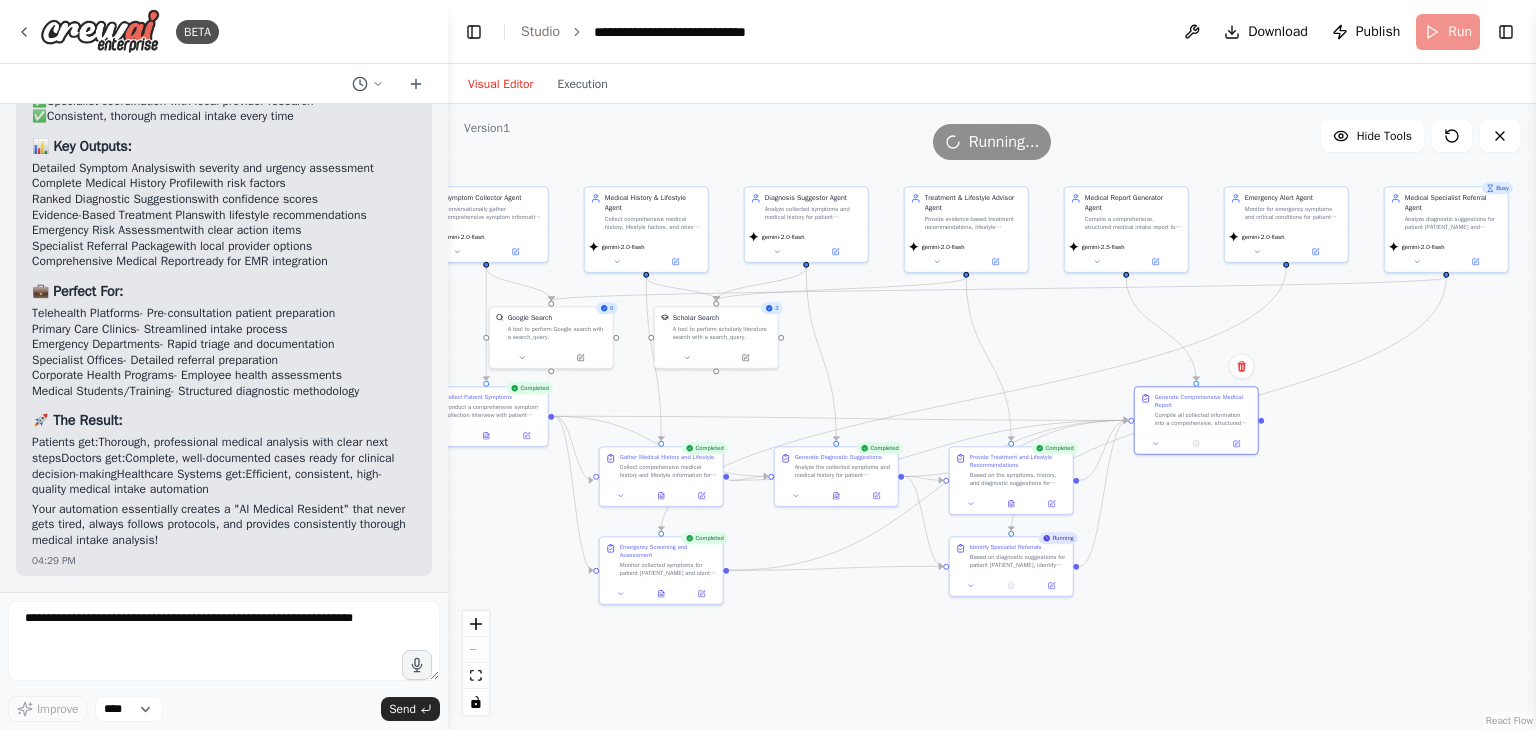 click on ".deletable-edge-delete-btn {
width: 20px;
height: 20px;
border: 0px solid #ffffff;
color: #6b7280;
background-color: #f8fafc;
cursor: pointer;
border-radius: 50%;
font-size: 12px;
padding: 3px;
display: flex;
align-items: center;
justify-content: center;
transition: all 0.2s cubic-bezier(0.4, 0, 0.2, 1);
box-shadow: 0 2px 4px rgba(0, 0, 0, 0.1);
}
.deletable-edge-delete-btn:hover {
background-color: #ef4444;
color: #ffffff;
border-color: #dc2626;
transform: scale(1.1);
box-shadow: 0 4px 12px rgba(239, 68, 68, 0.4);
}
.deletable-edge-delete-btn:active {
transform: scale(0.95);
box-shadow: 0 2px 4px rgba(239, 68, 68, 0.3);
}
Symptom Collector Agent gemini-2.0-flash 6 Google Search 3 Completed" at bounding box center (992, 417) 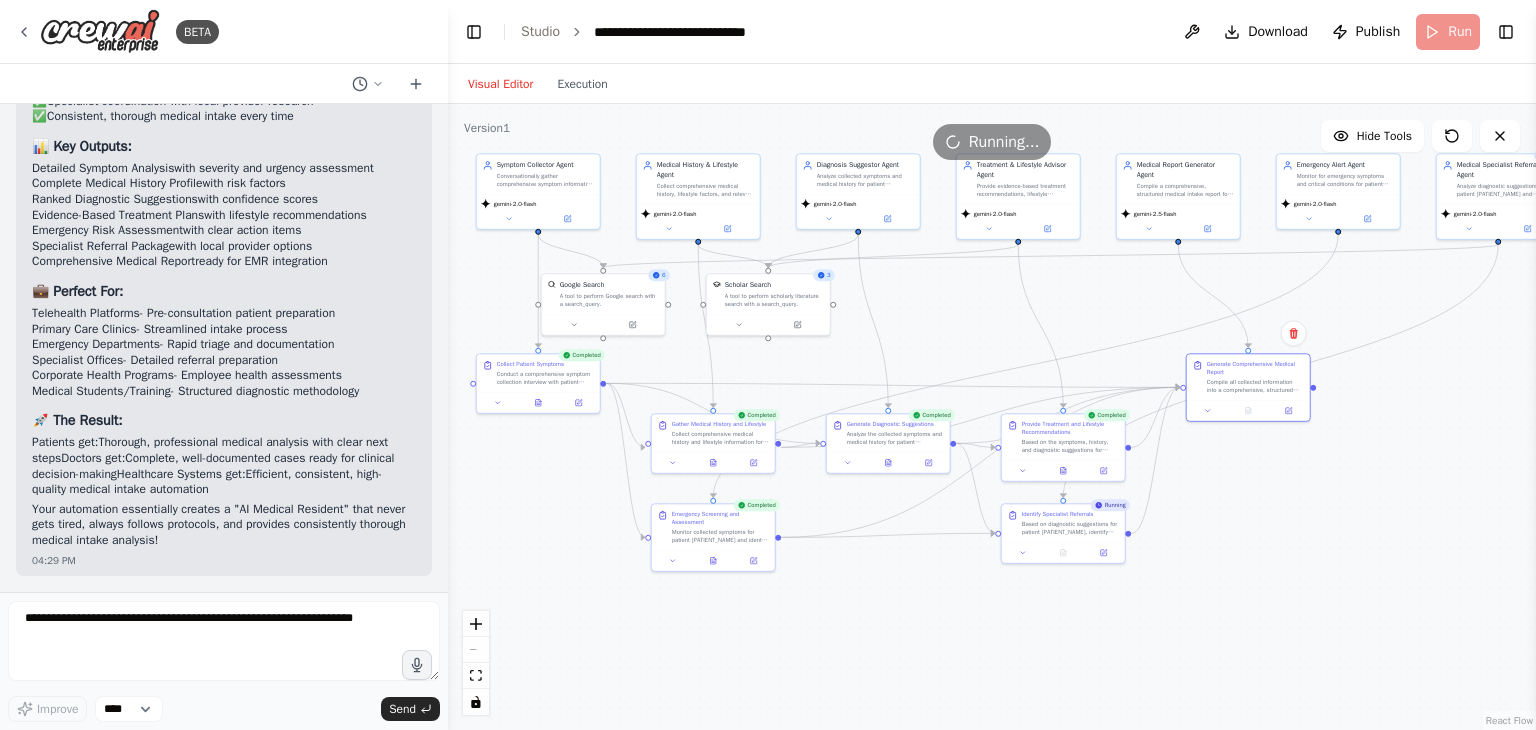 drag, startPoint x: 1344, startPoint y: 513, endPoint x: 1397, endPoint y: 481, distance: 61.91123 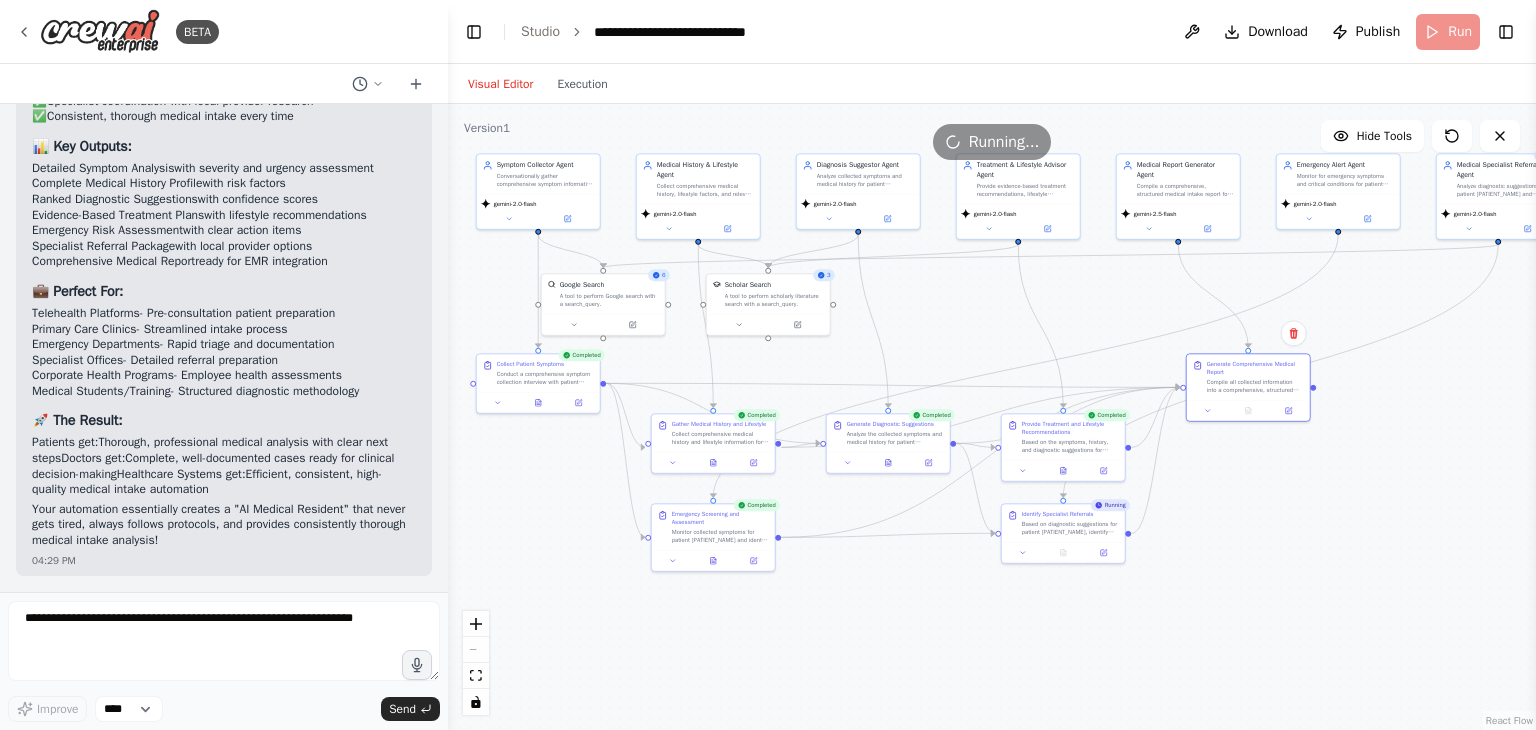 click on ".deletable-edge-delete-btn {
width: 20px;
height: 20px;
border: 0px solid #ffffff;
color: #6b7280;
background-color: #f8fafc;
cursor: pointer;
border-radius: 50%;
font-size: 12px;
padding: 3px;
display: flex;
align-items: center;
justify-content: center;
transition: all 0.2s cubic-bezier(0.4, 0, 0.2, 1);
box-shadow: 0 2px 4px rgba(0, 0, 0, 0.1);
}
.deletable-edge-delete-btn:hover {
background-color: #ef4444;
color: #ffffff;
border-color: #dc2626;
transform: scale(1.1);
box-shadow: 0 4px 12px rgba(239, 68, 68, 0.4);
}
.deletable-edge-delete-btn:active {
transform: scale(0.95);
box-shadow: 0 2px 4px rgba(239, 68, 68, 0.3);
}
Symptom Collector Agent gemini-2.0-flash 6 Google Search 3 Completed" at bounding box center [992, 417] 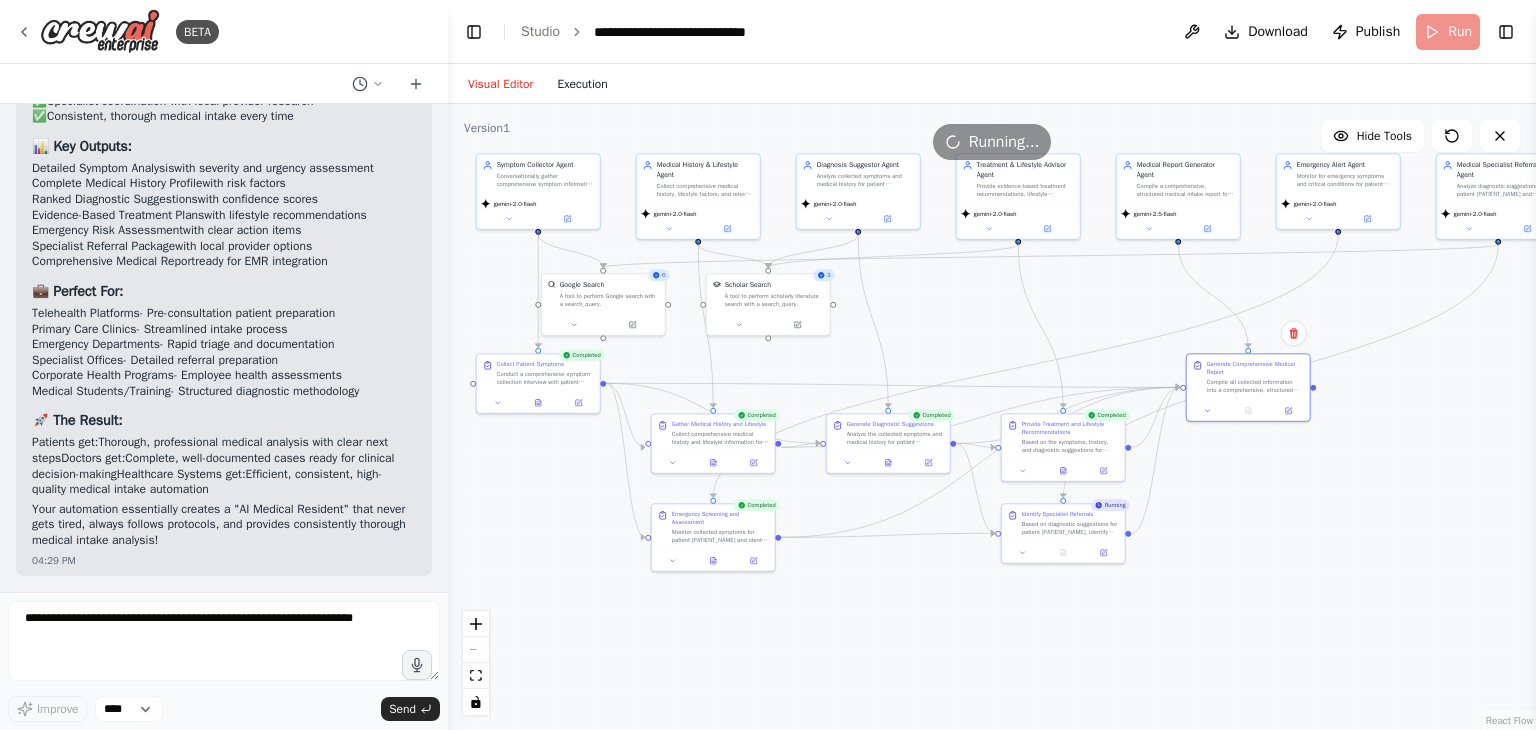 click on "Execution" at bounding box center [582, 84] 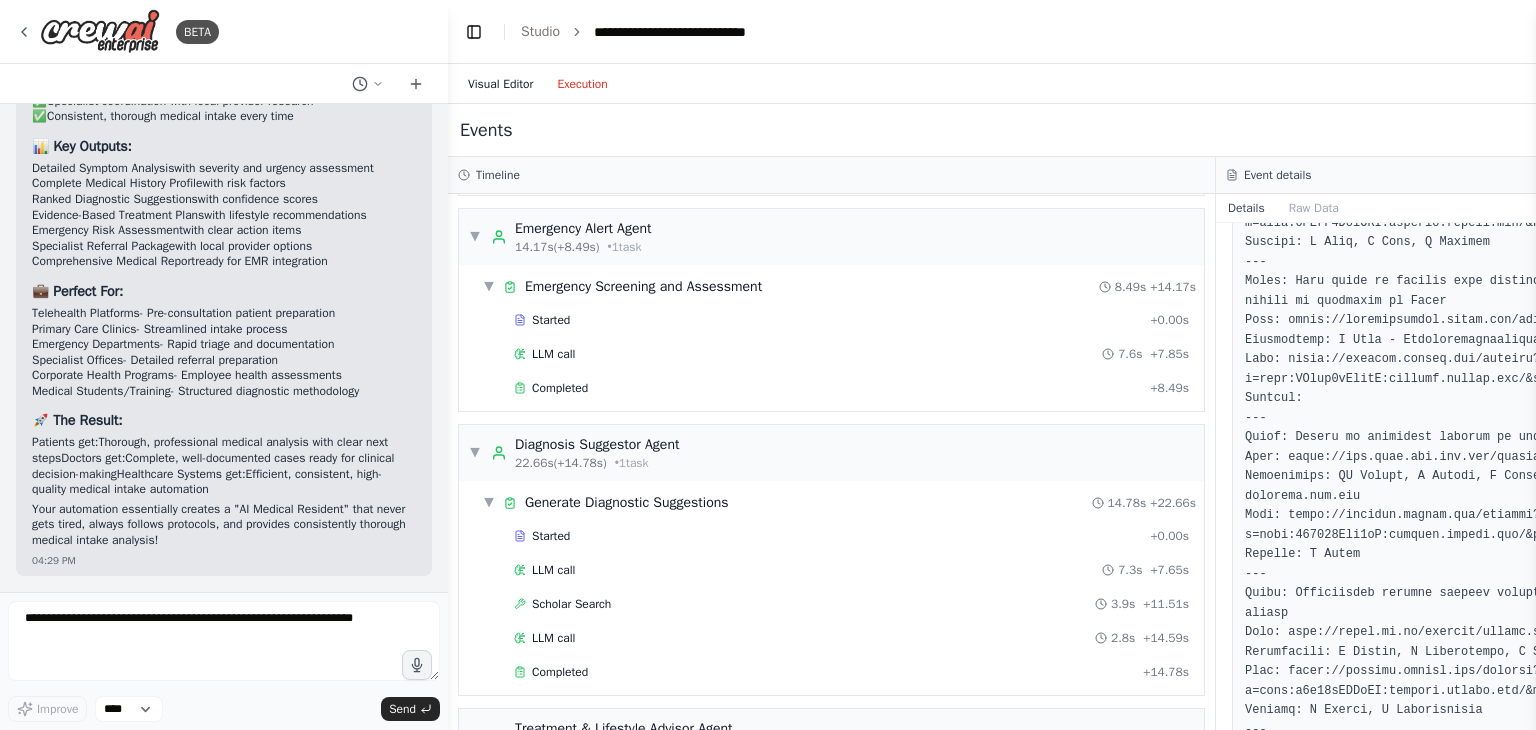 click on "Visual Editor" at bounding box center (500, 84) 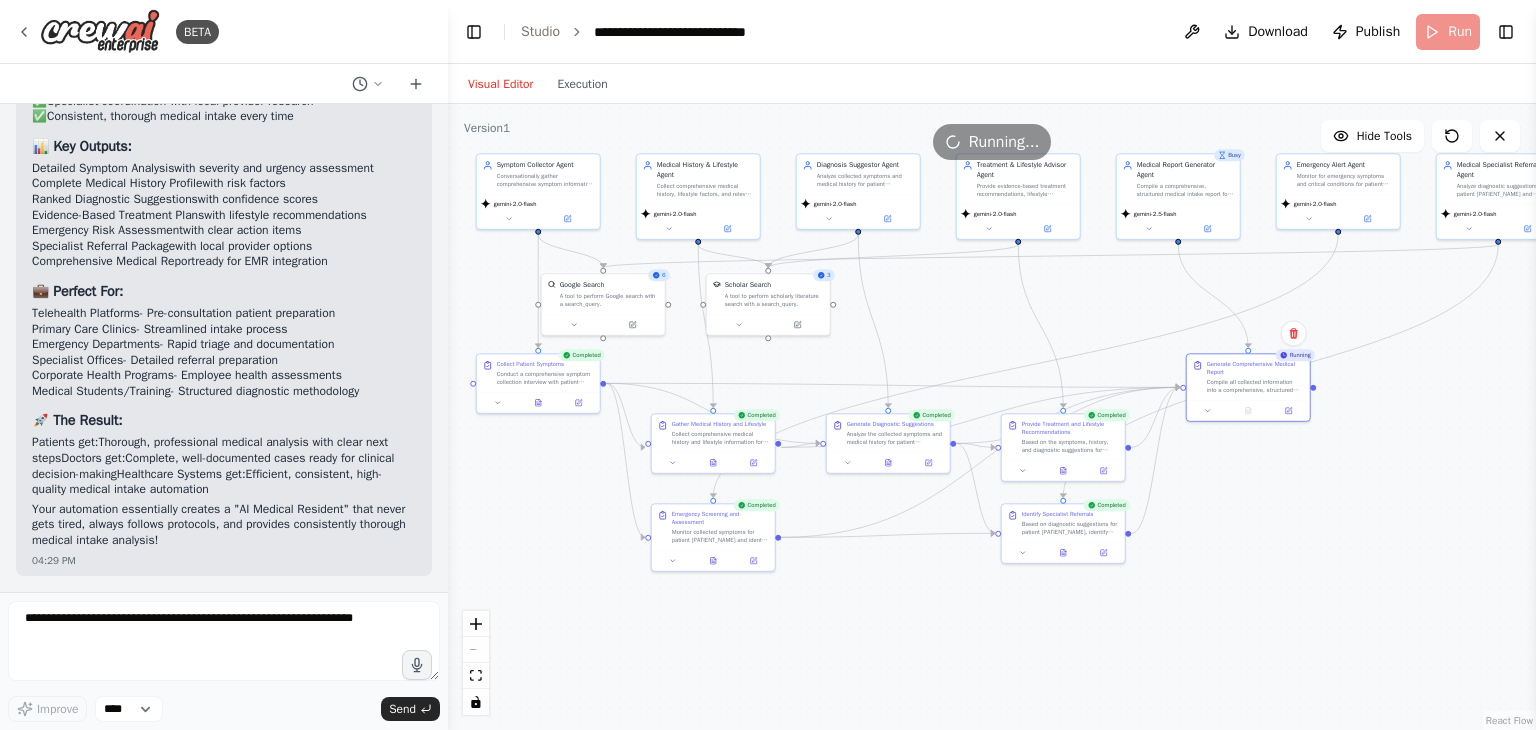 click on "Visual Editor Execution" at bounding box center [538, 84] 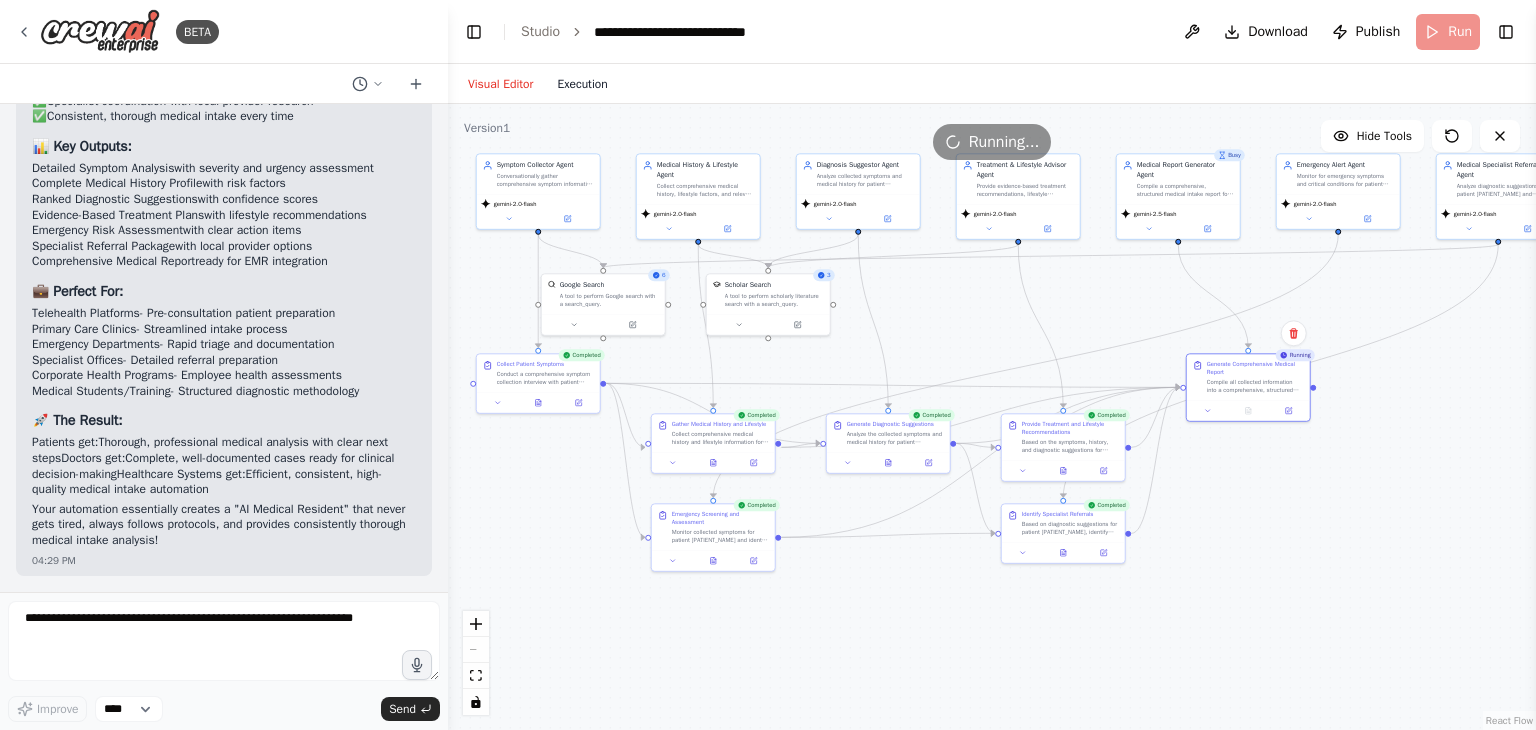 click on "Execution" at bounding box center (582, 84) 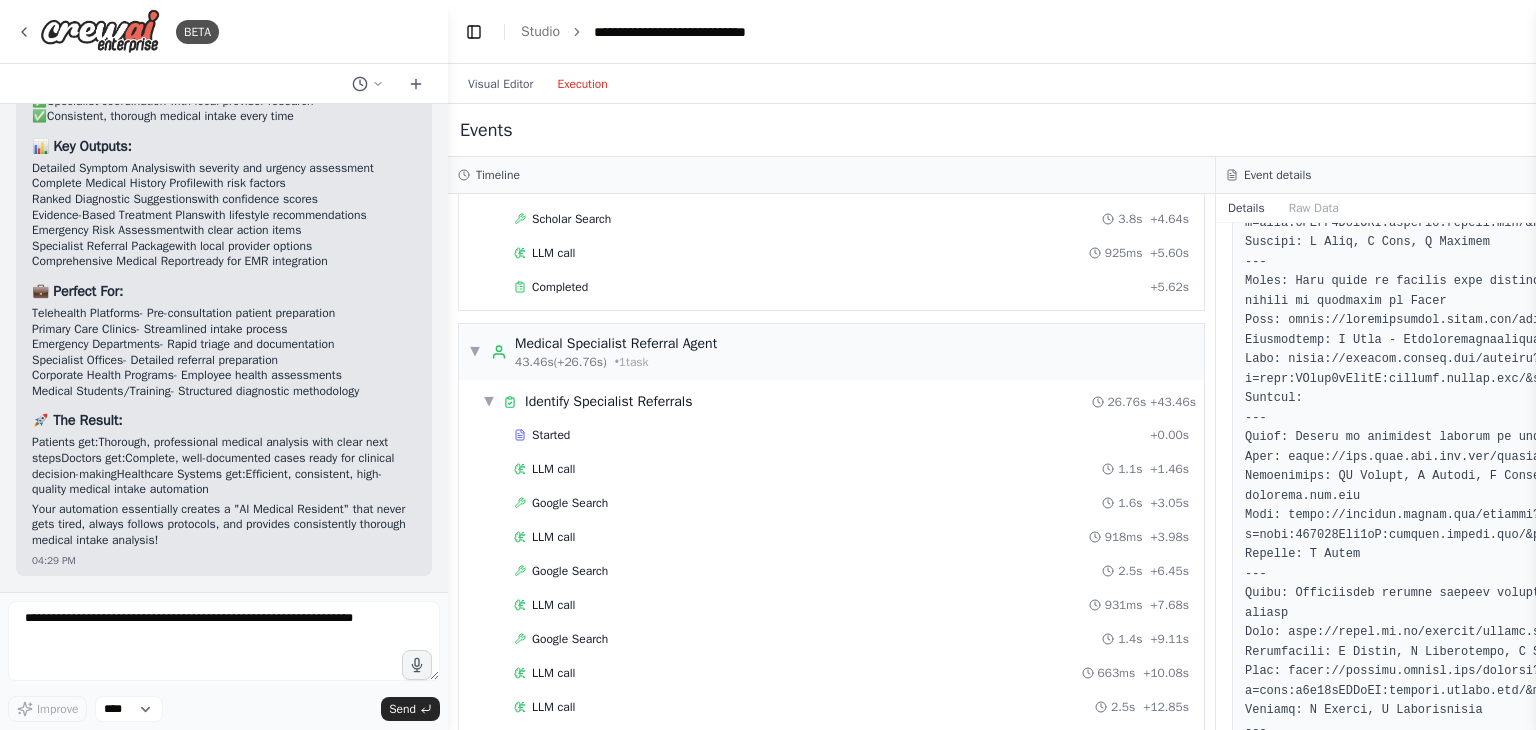 scroll, scrollTop: 643, scrollLeft: 0, axis: vertical 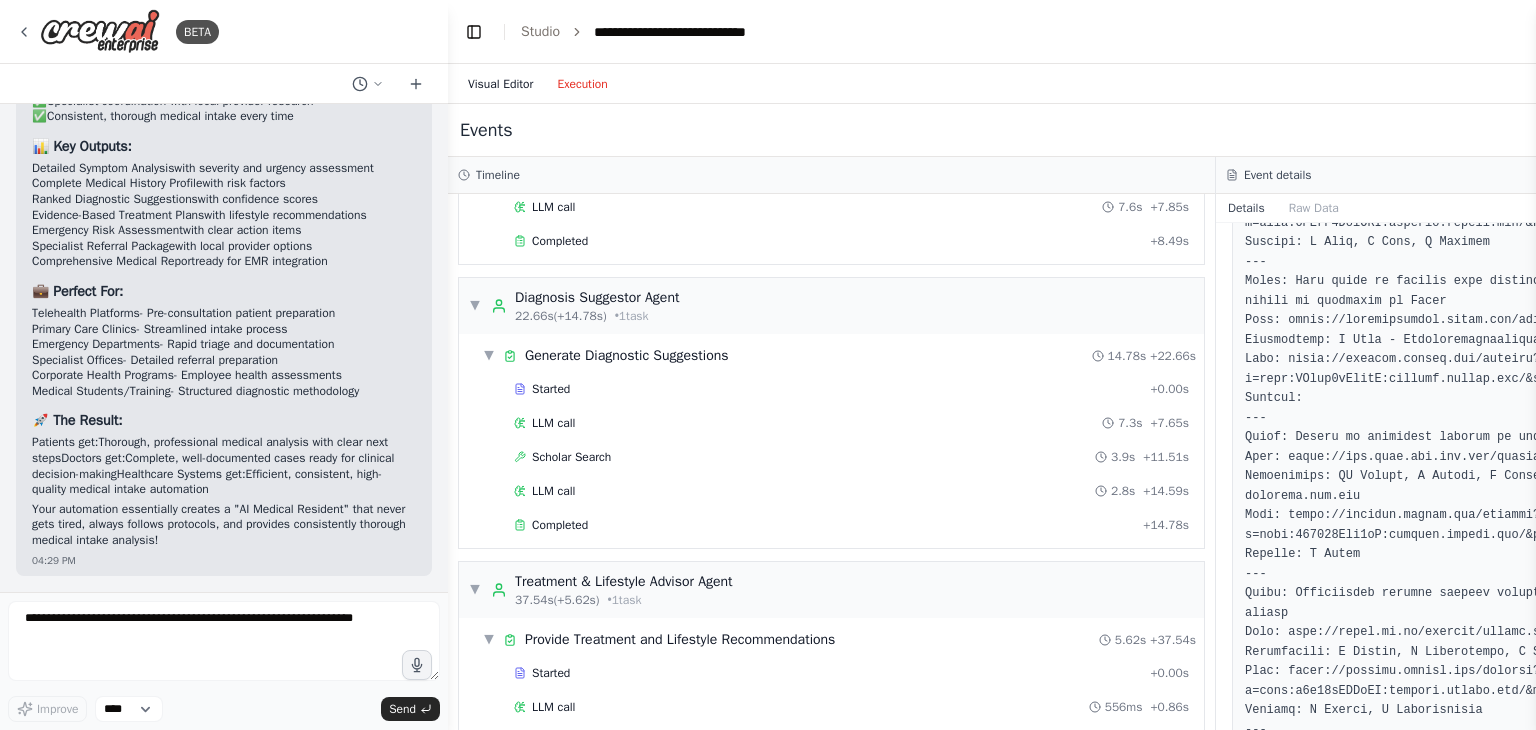 click on "Visual Editor" at bounding box center (500, 84) 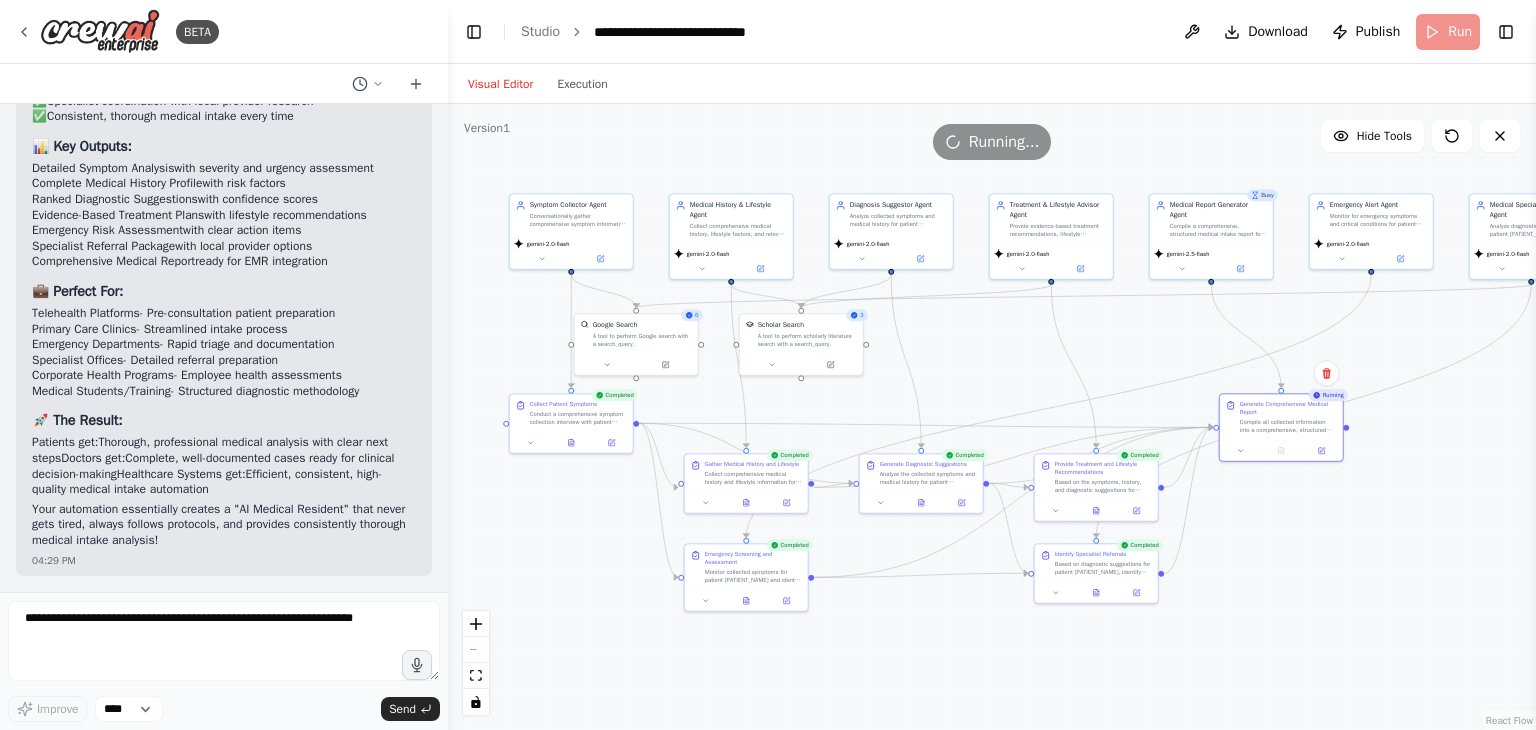 drag, startPoint x: 1432, startPoint y: 437, endPoint x: 1452, endPoint y: 467, distance: 36.05551 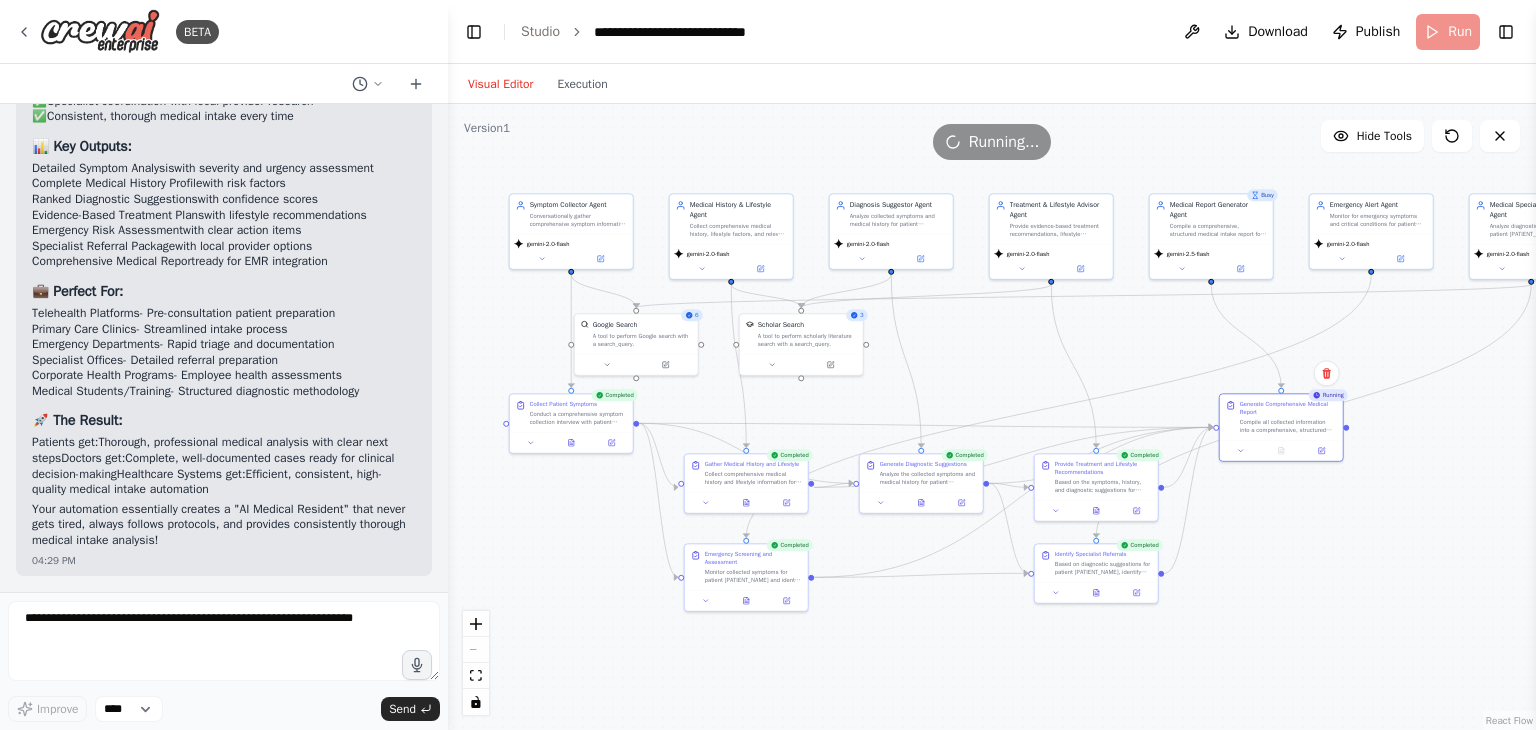 click on ".deletable-edge-delete-btn {
width: 20px;
height: 20px;
border: 0px solid #ffffff;
color: #6b7280;
background-color: #f8fafc;
cursor: pointer;
border-radius: 50%;
font-size: 12px;
padding: 3px;
display: flex;
align-items: center;
justify-content: center;
transition: all 0.2s cubic-bezier(0.4, 0, 0.2, 1);
box-shadow: 0 2px 4px rgba(0, 0, 0, 0.1);
}
.deletable-edge-delete-btn:hover {
background-color: #ef4444;
color: #ffffff;
border-color: #dc2626;
transform: scale(1.1);
box-shadow: 0 4px 12px rgba(239, 68, 68, 0.4);
}
.deletable-edge-delete-btn:active {
transform: scale(0.95);
box-shadow: 0 2px 4px rgba(239, 68, 68, 0.3);
}
Symptom Collector Agent gemini-2.0-flash 6 Google Search 3 Busy" at bounding box center (992, 417) 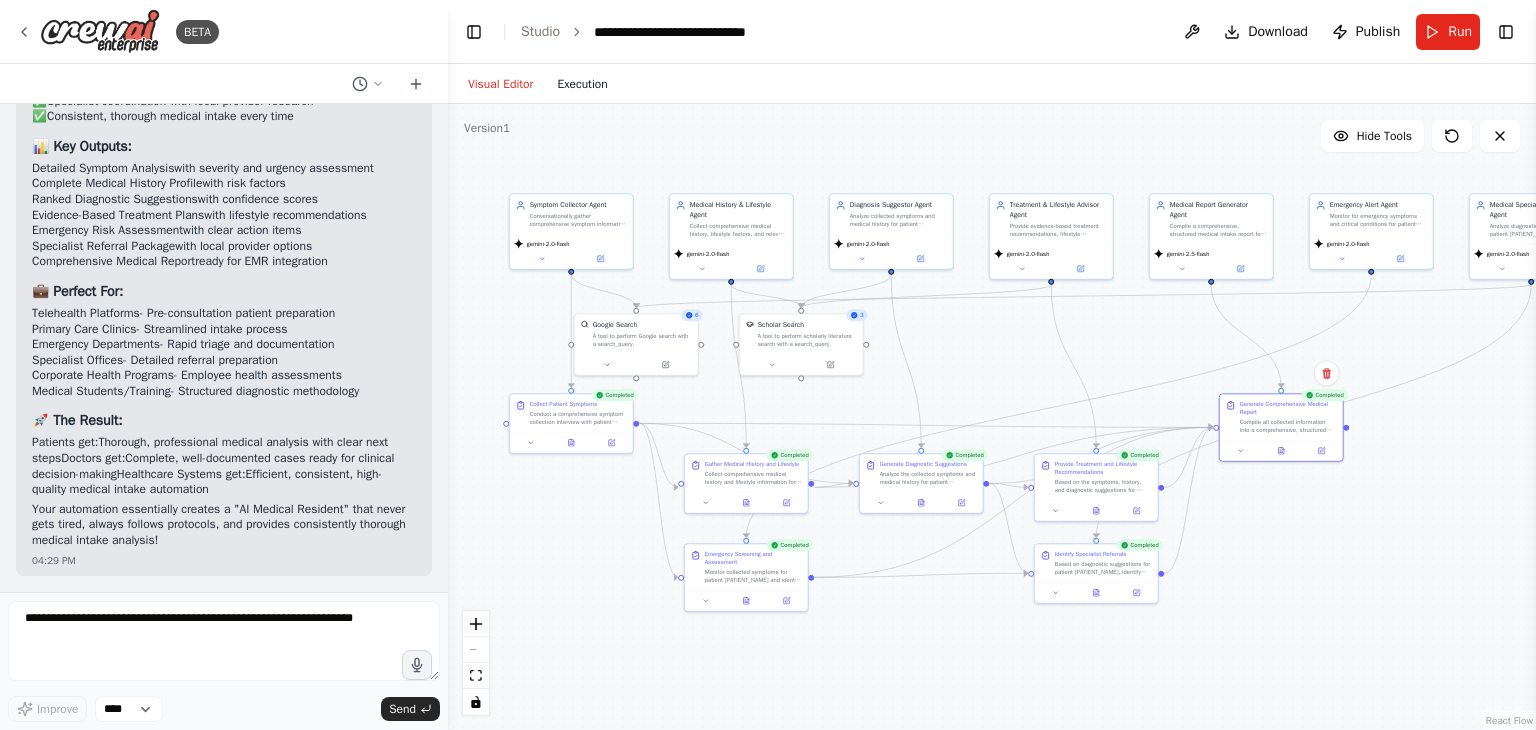 click on "Execution" at bounding box center [582, 84] 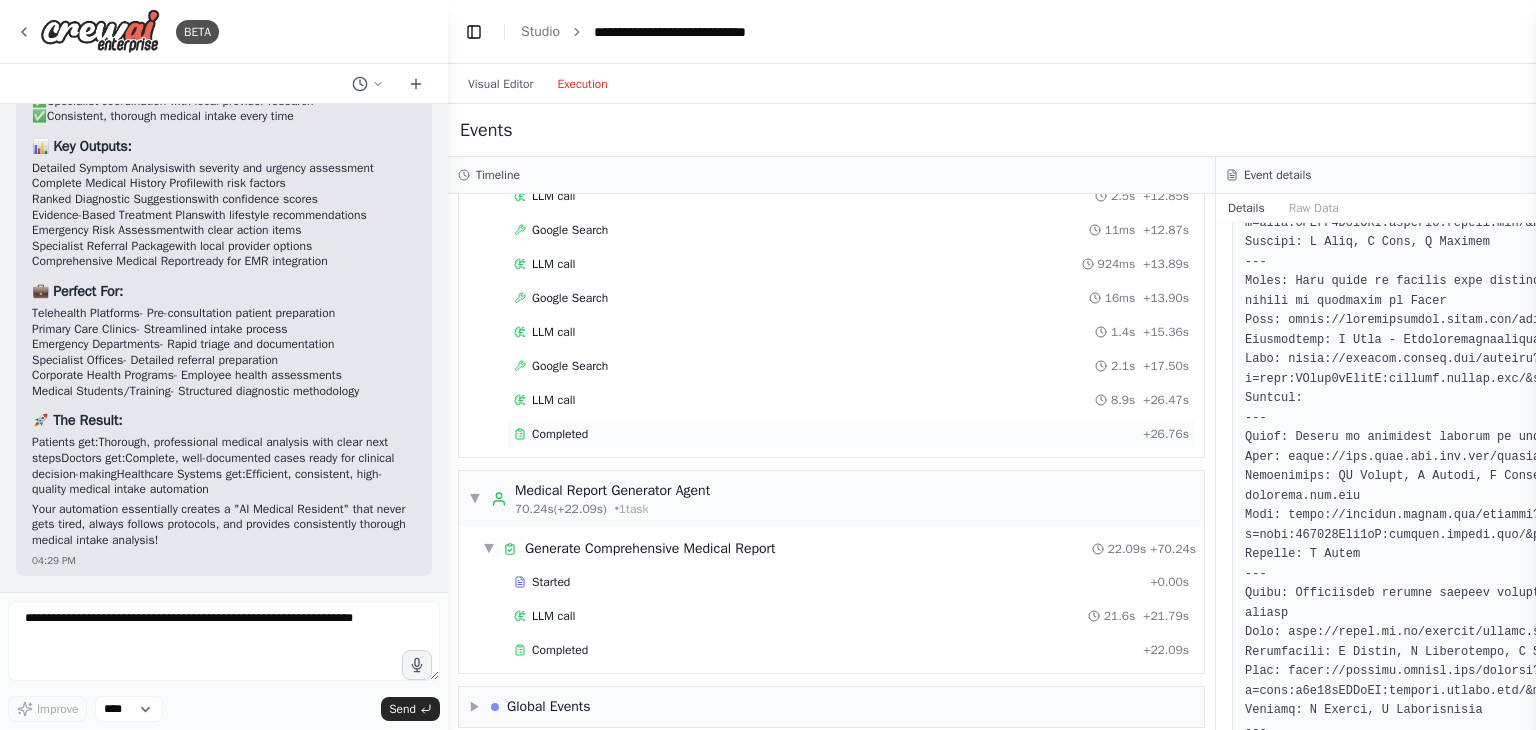 scroll, scrollTop: 1676, scrollLeft: 0, axis: vertical 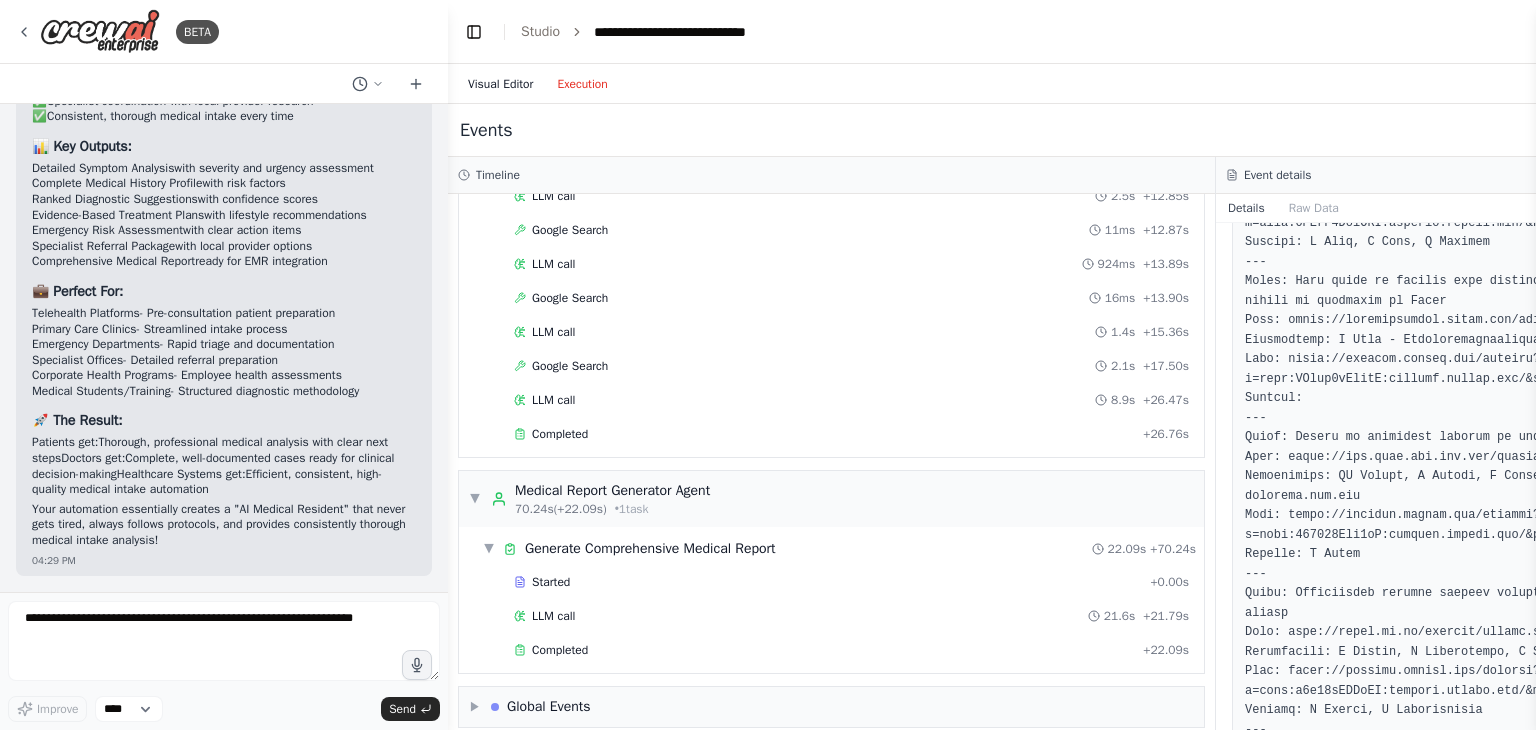 click on "Visual Editor" at bounding box center (500, 84) 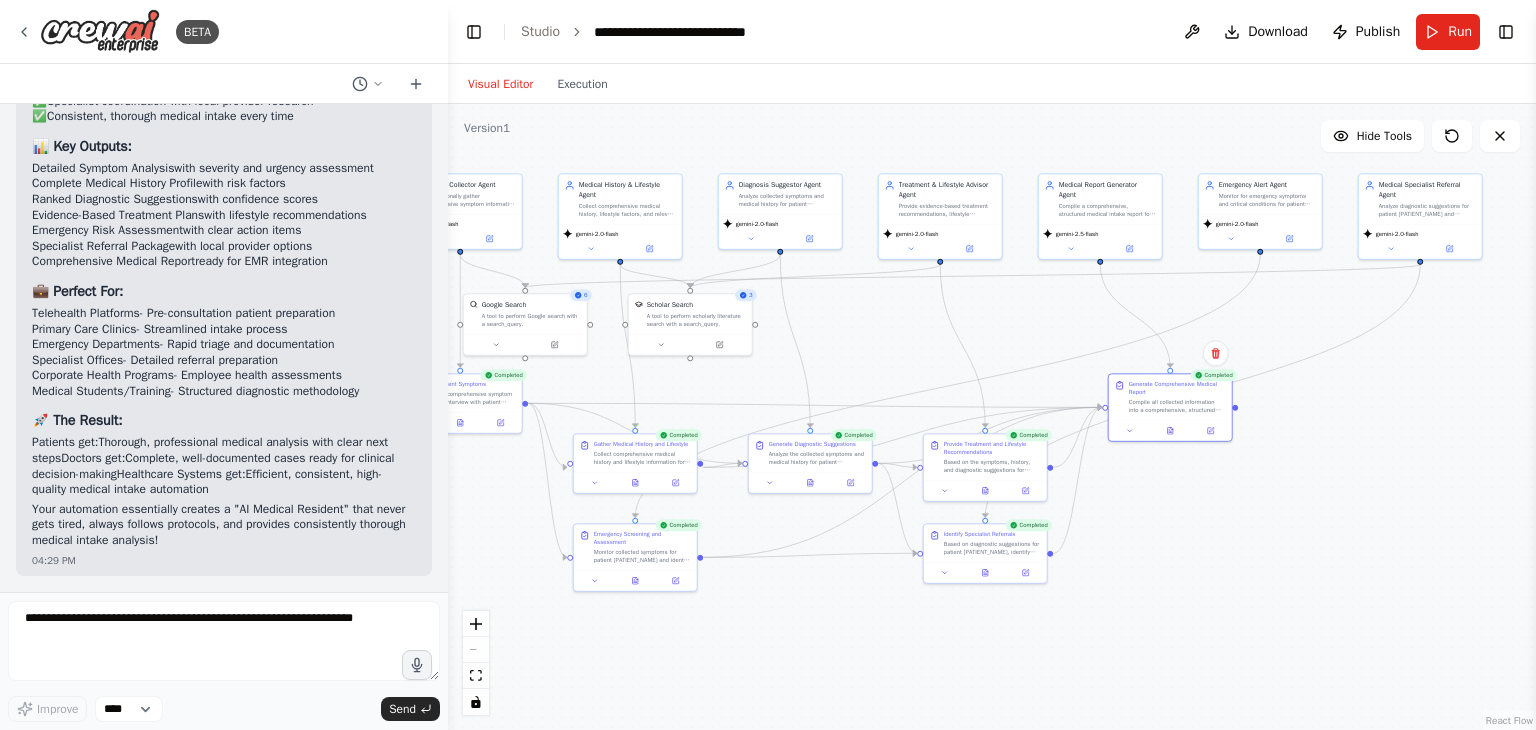 drag, startPoint x: 1511, startPoint y: 451, endPoint x: 1388, endPoint y: 429, distance: 124.95199 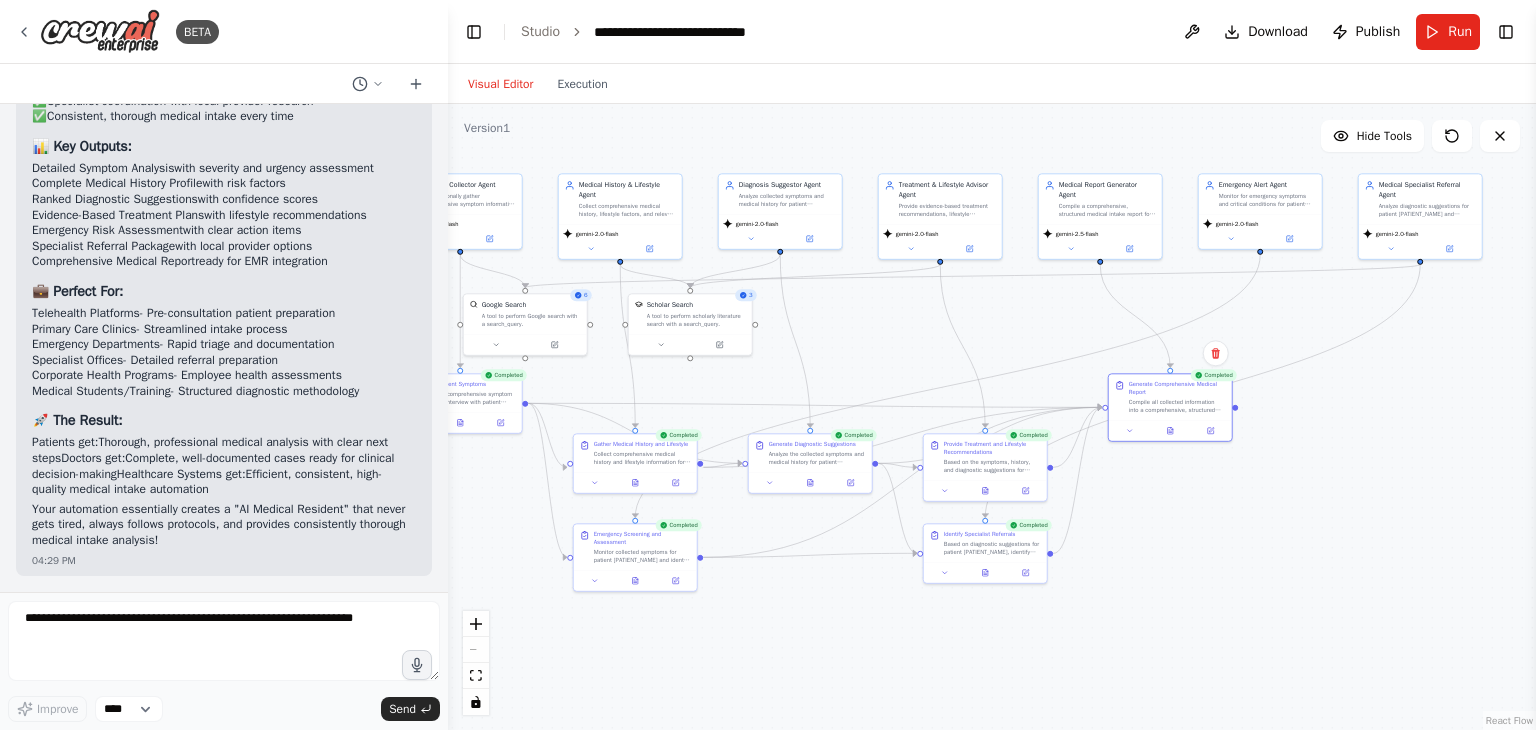 click on ".deletable-edge-delete-btn {
width: 20px;
height: 20px;
border: 0px solid #ffffff;
color: #6b7280;
background-color: #f8fafc;
cursor: pointer;
border-radius: 50%;
font-size: 12px;
padding: 3px;
display: flex;
align-items: center;
justify-content: center;
transition: all 0.2s cubic-bezier(0.4, 0, 0.2, 1);
box-shadow: 0 2px 4px rgba(0, 0, 0, 0.1);
}
.deletable-edge-delete-btn:hover {
background-color: #ef4444;
color: #ffffff;
border-color: #dc2626;
transform: scale(1.1);
box-shadow: 0 4px 12px rgba(239, 68, 68, 0.4);
}
.deletable-edge-delete-btn:active {
transform: scale(0.95);
box-shadow: 0 2px 4px rgba(239, 68, 68, 0.3);
}
Symptom Collector Agent gemini-2.0-flash 6 Google Search 3 Completed" at bounding box center (992, 417) 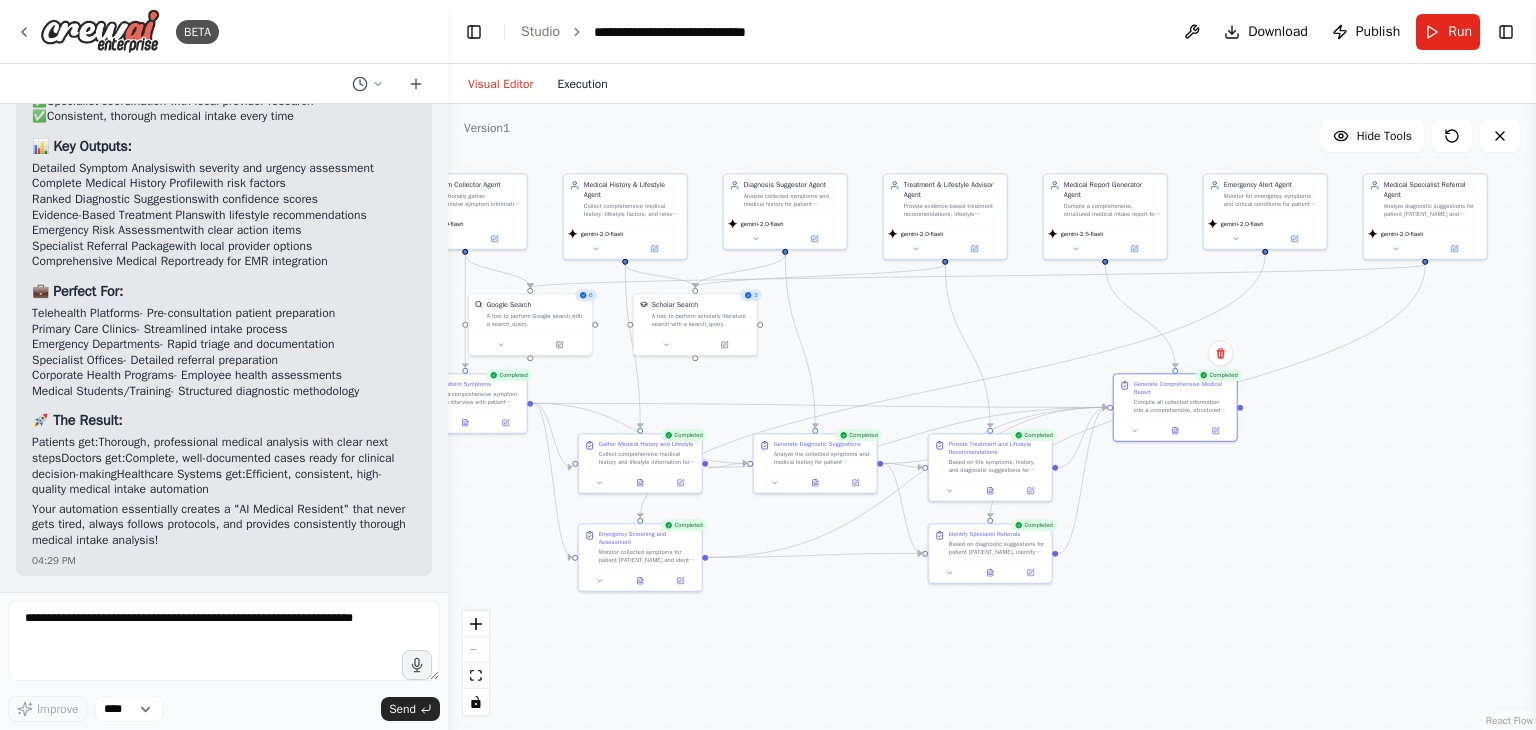 click on "Execution" at bounding box center (582, 84) 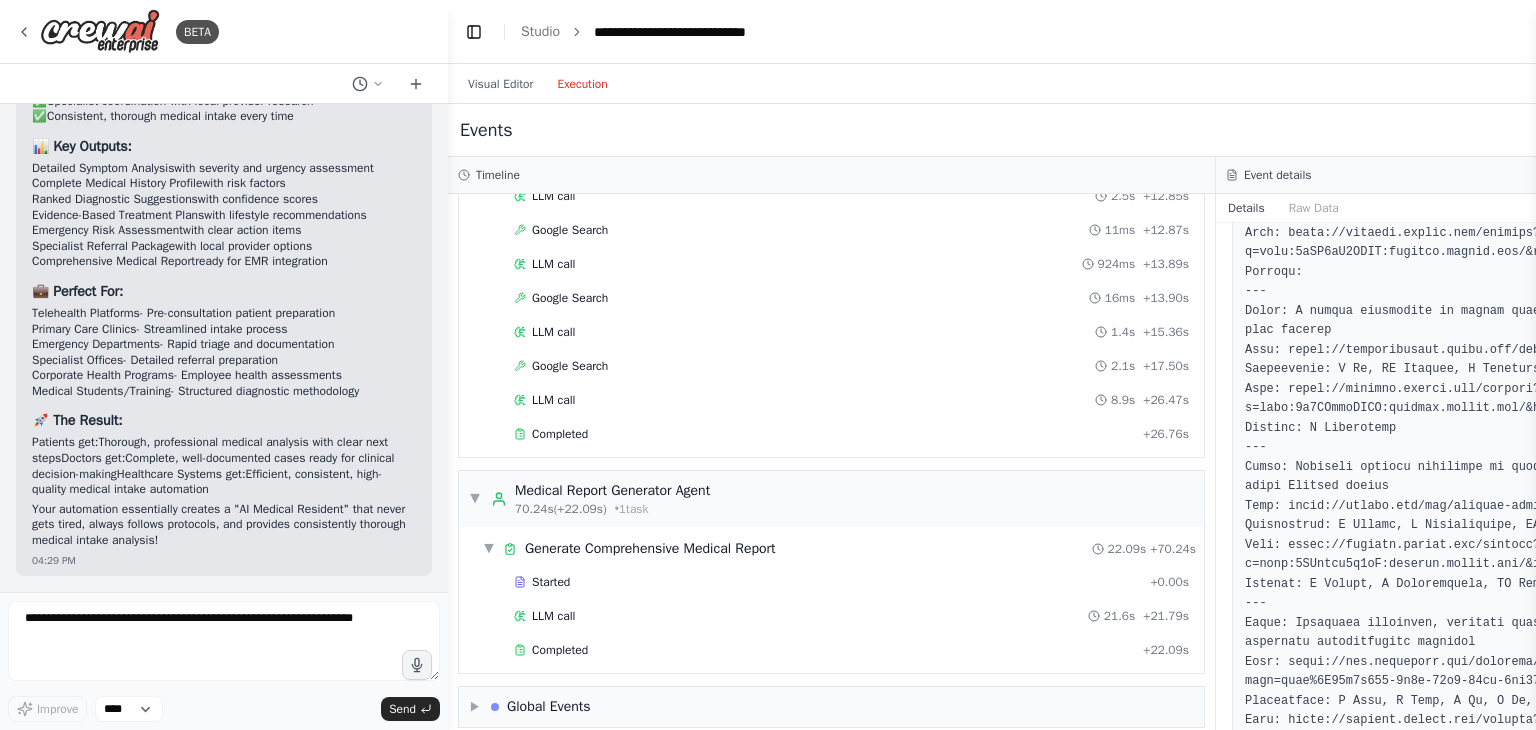 scroll, scrollTop: 1285, scrollLeft: 0, axis: vertical 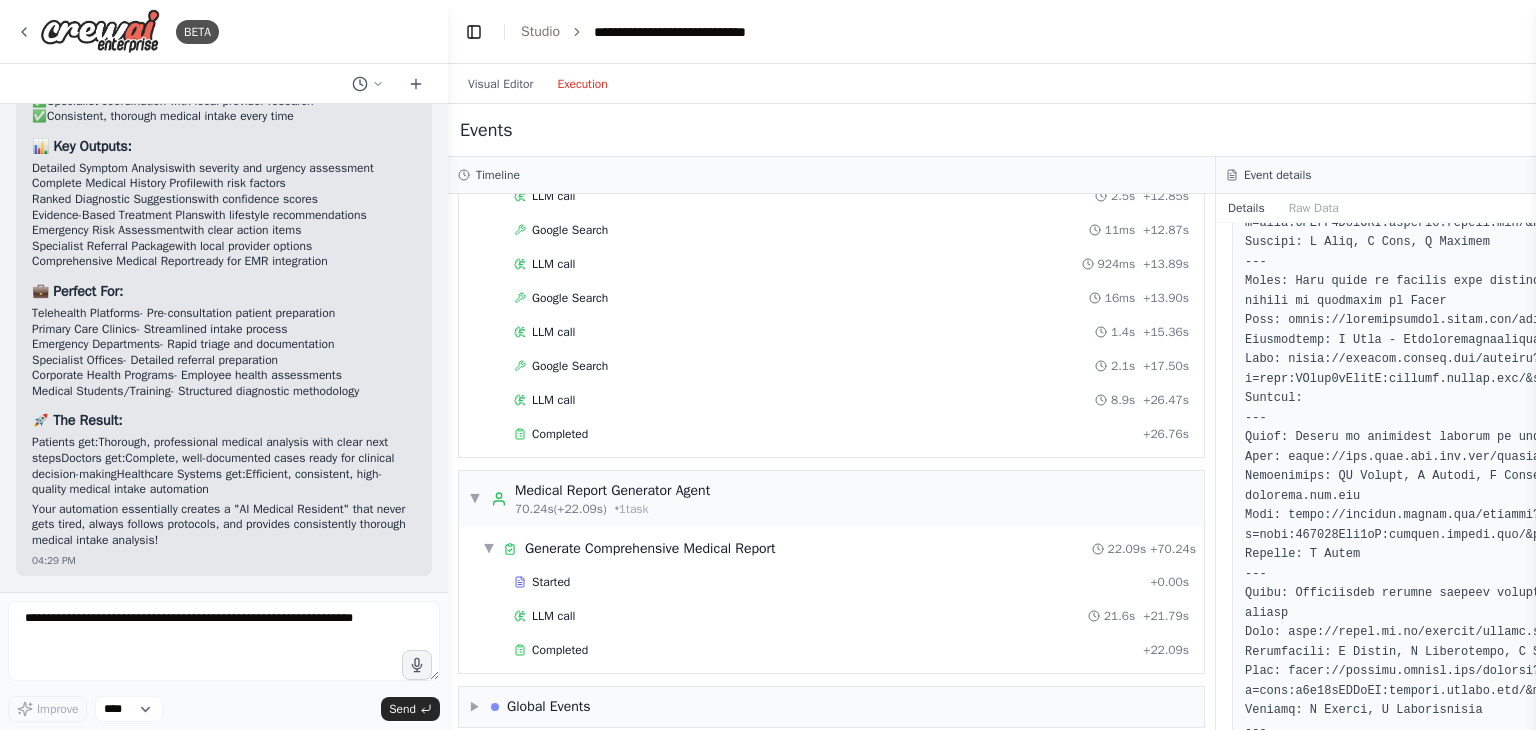 type 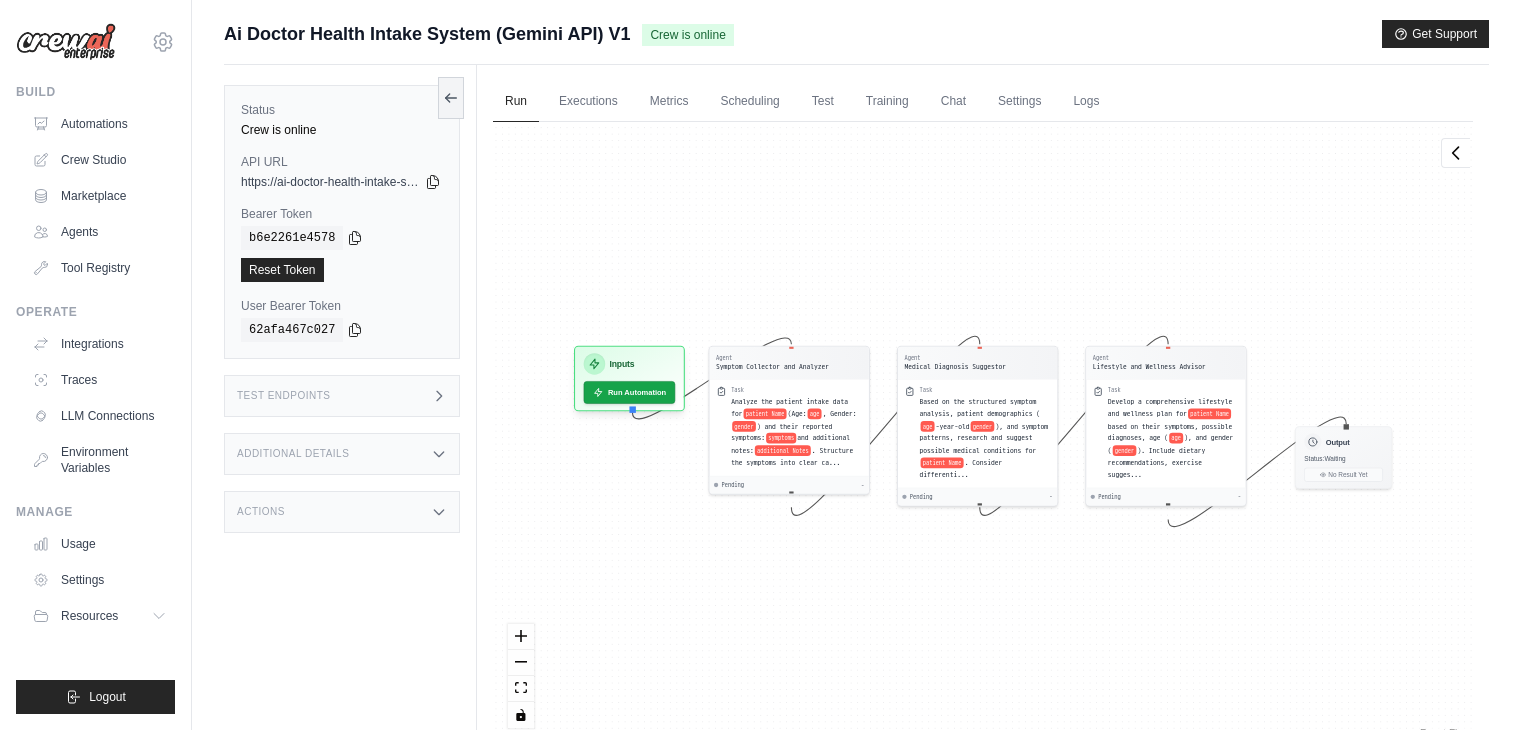 scroll, scrollTop: 0, scrollLeft: 0, axis: both 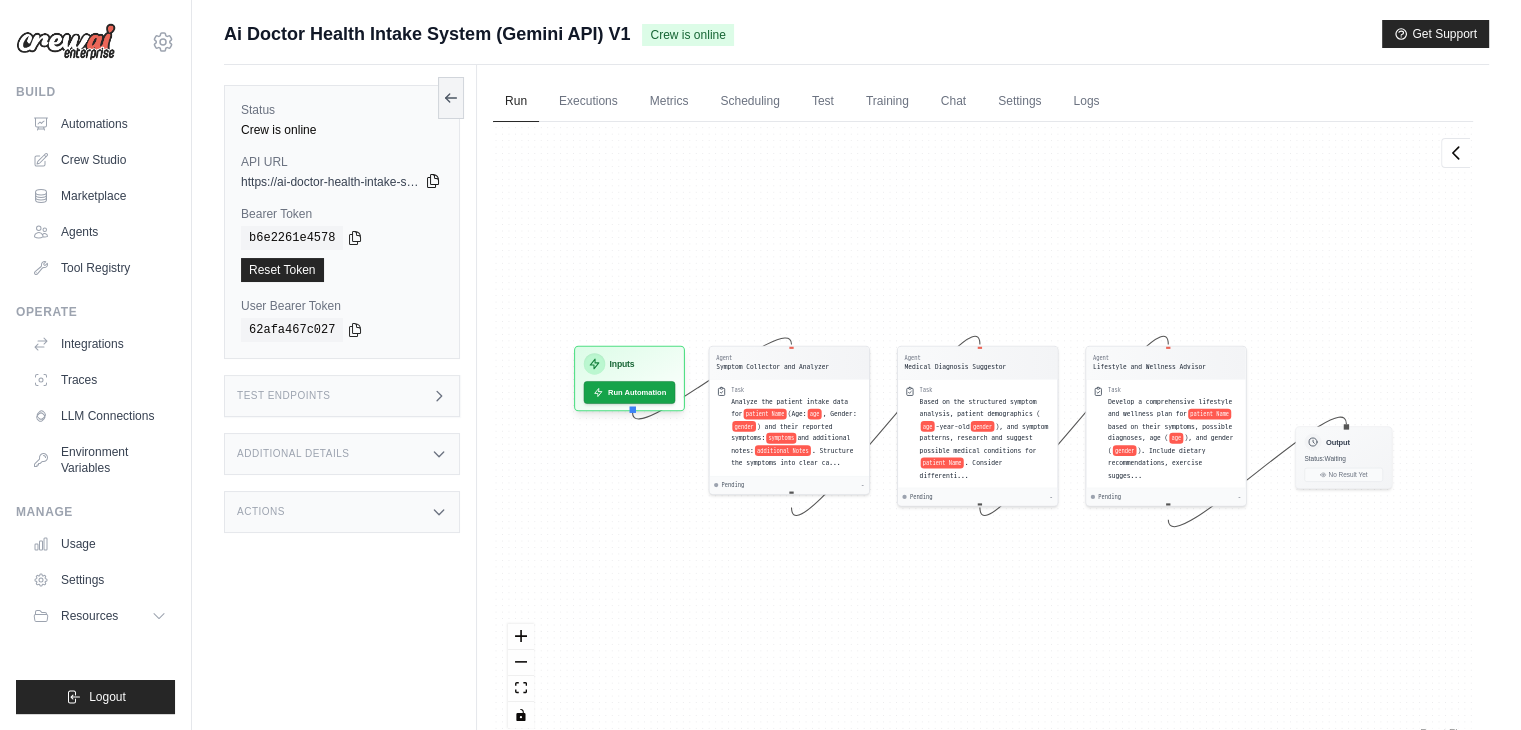 click 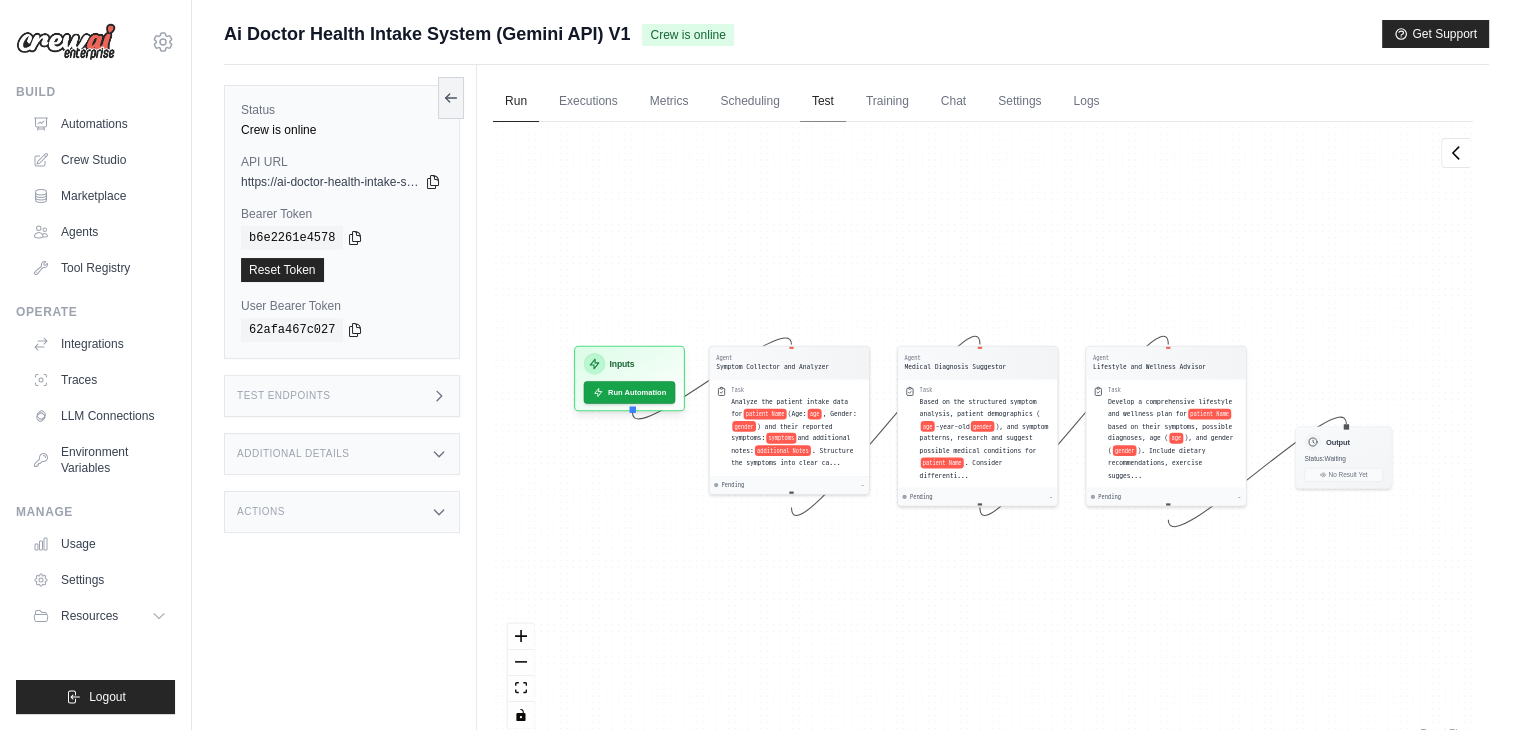 type 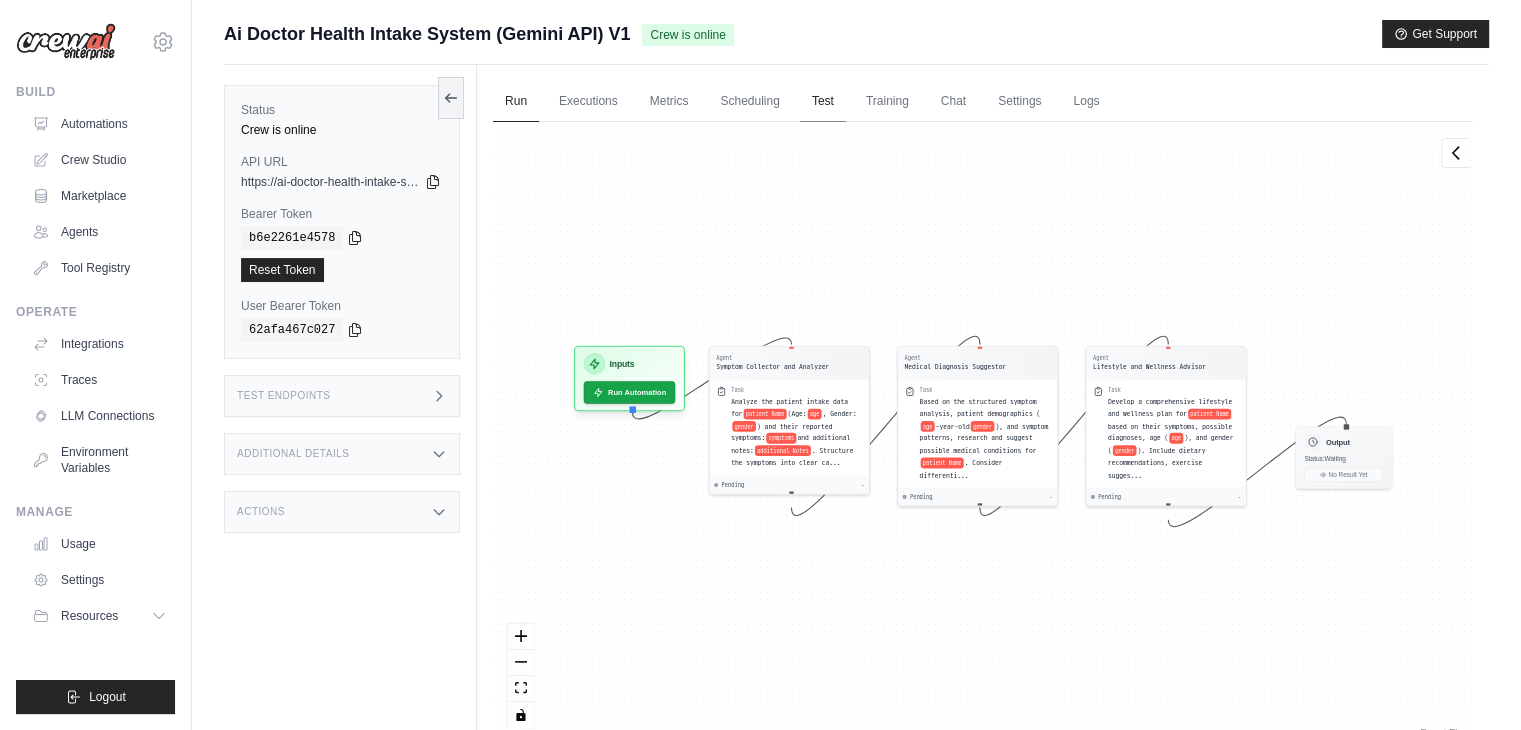 click on "Test" at bounding box center [823, 102] 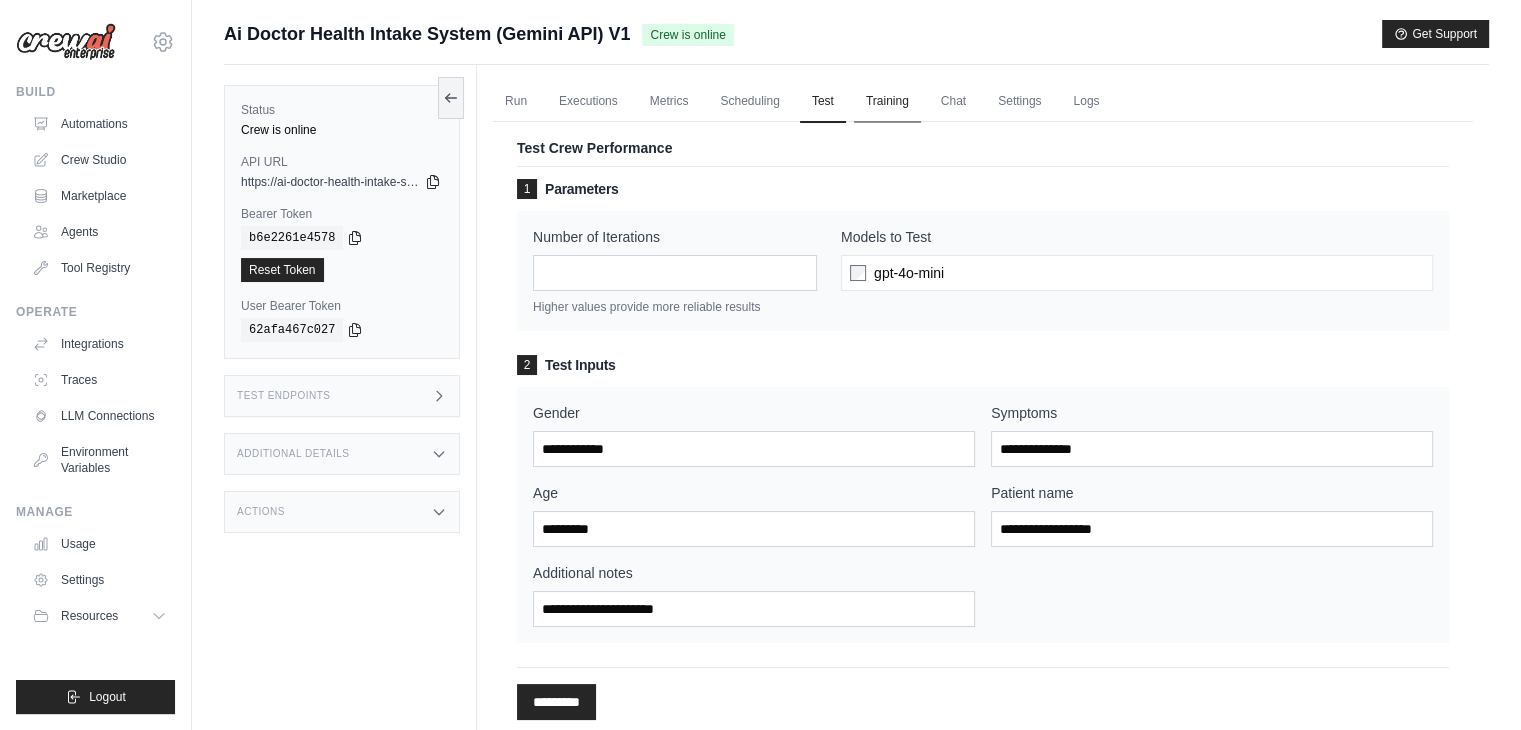click on "Training" at bounding box center (887, 102) 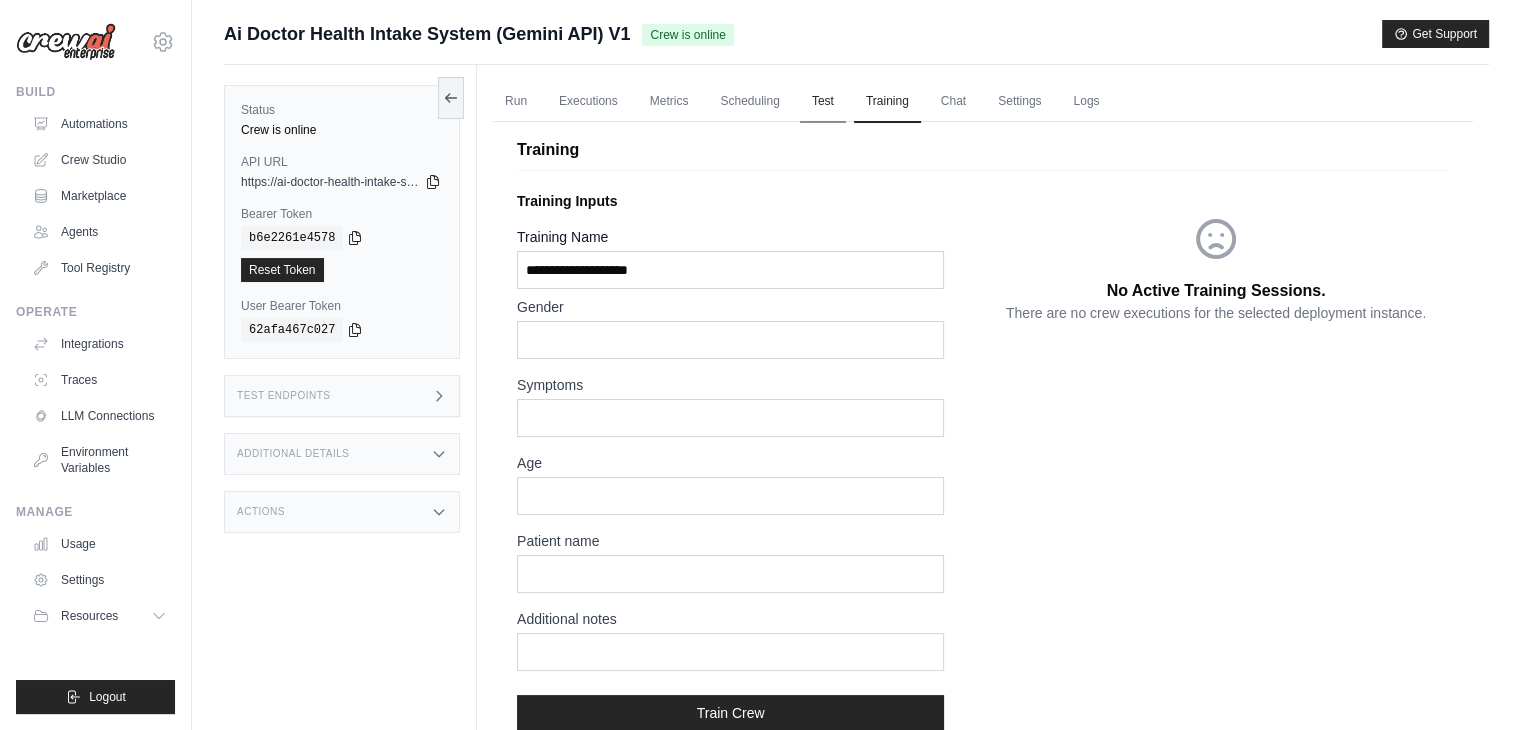 click on "Test" at bounding box center [823, 102] 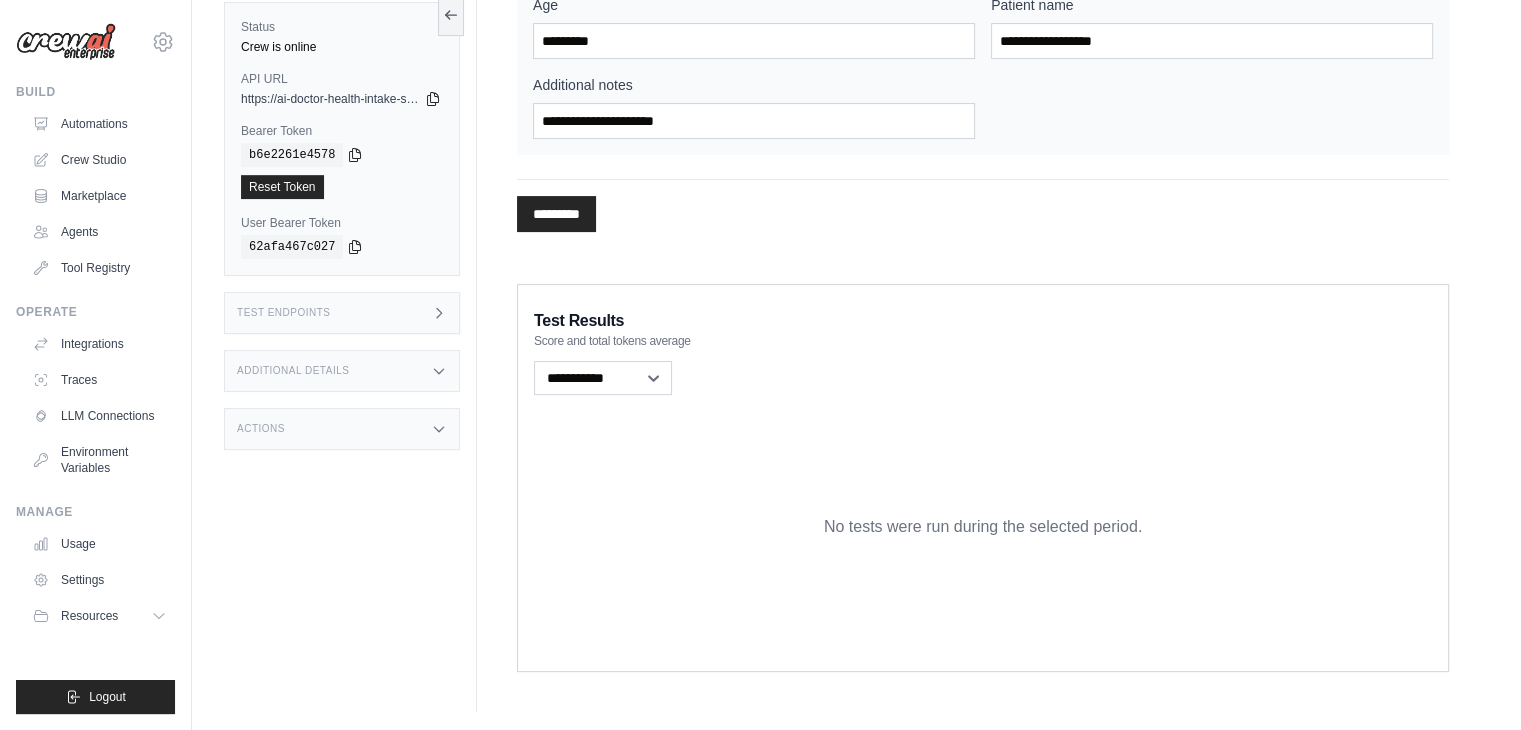 scroll, scrollTop: 0, scrollLeft: 0, axis: both 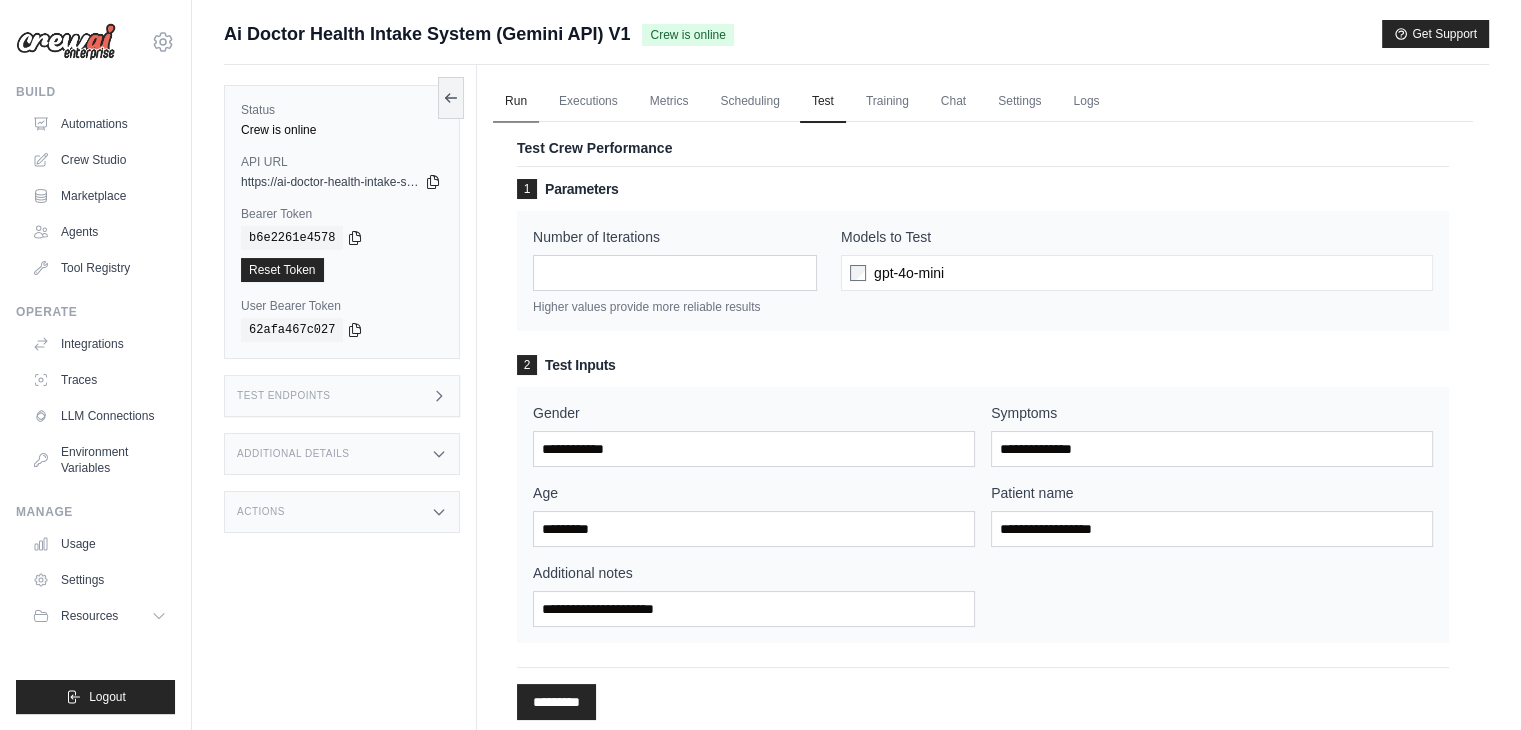 click on "Run" at bounding box center (516, 102) 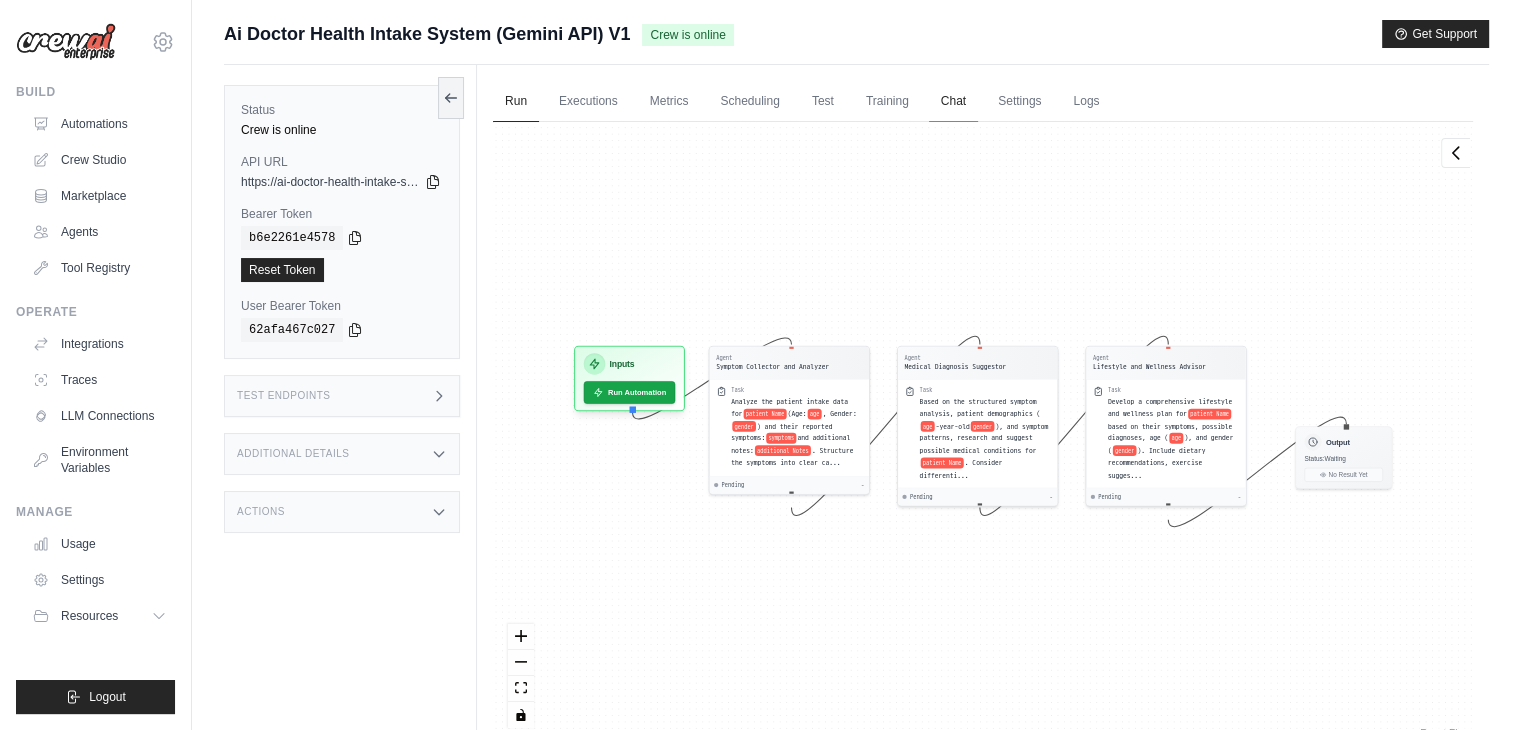 click on "Chat" at bounding box center [953, 102] 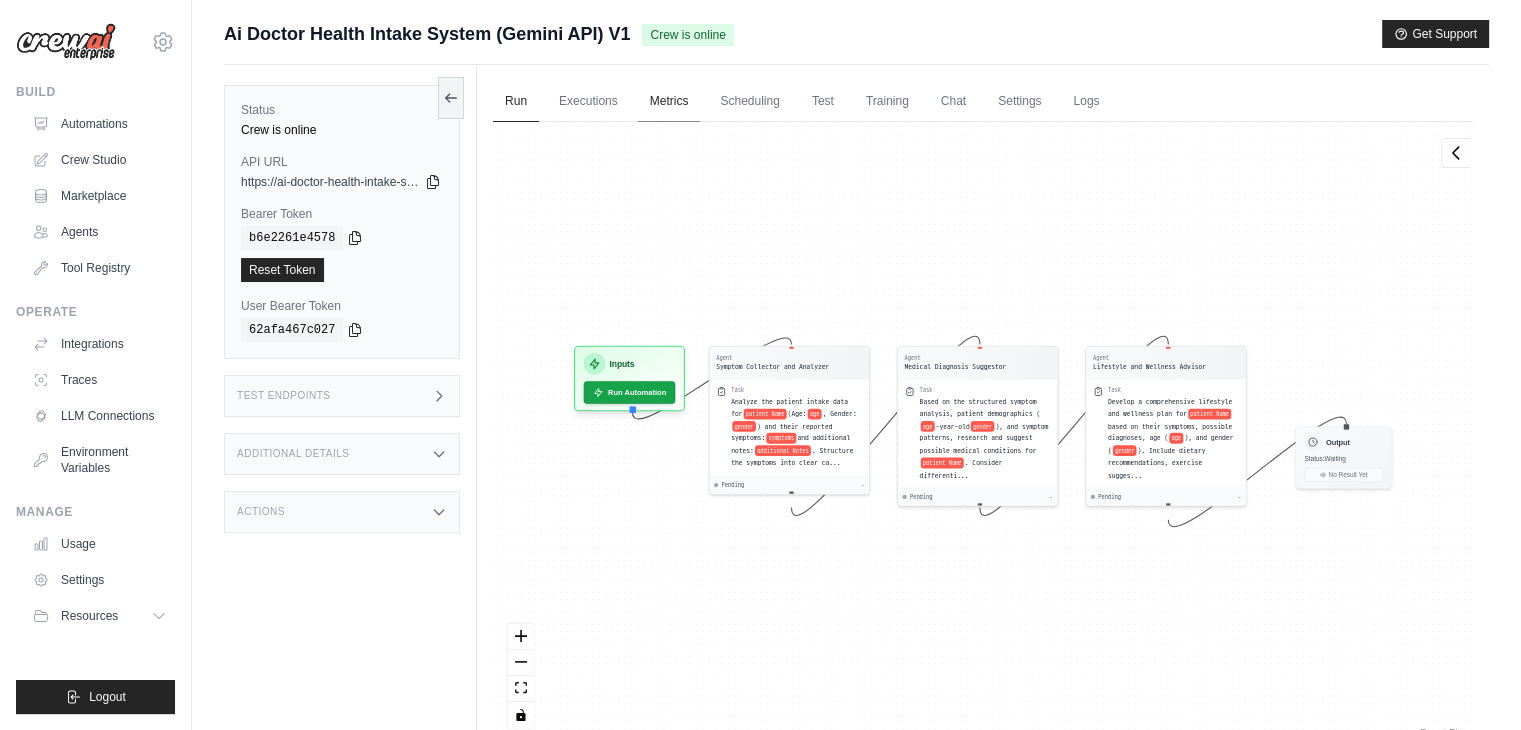 click on "Metrics" at bounding box center [669, 102] 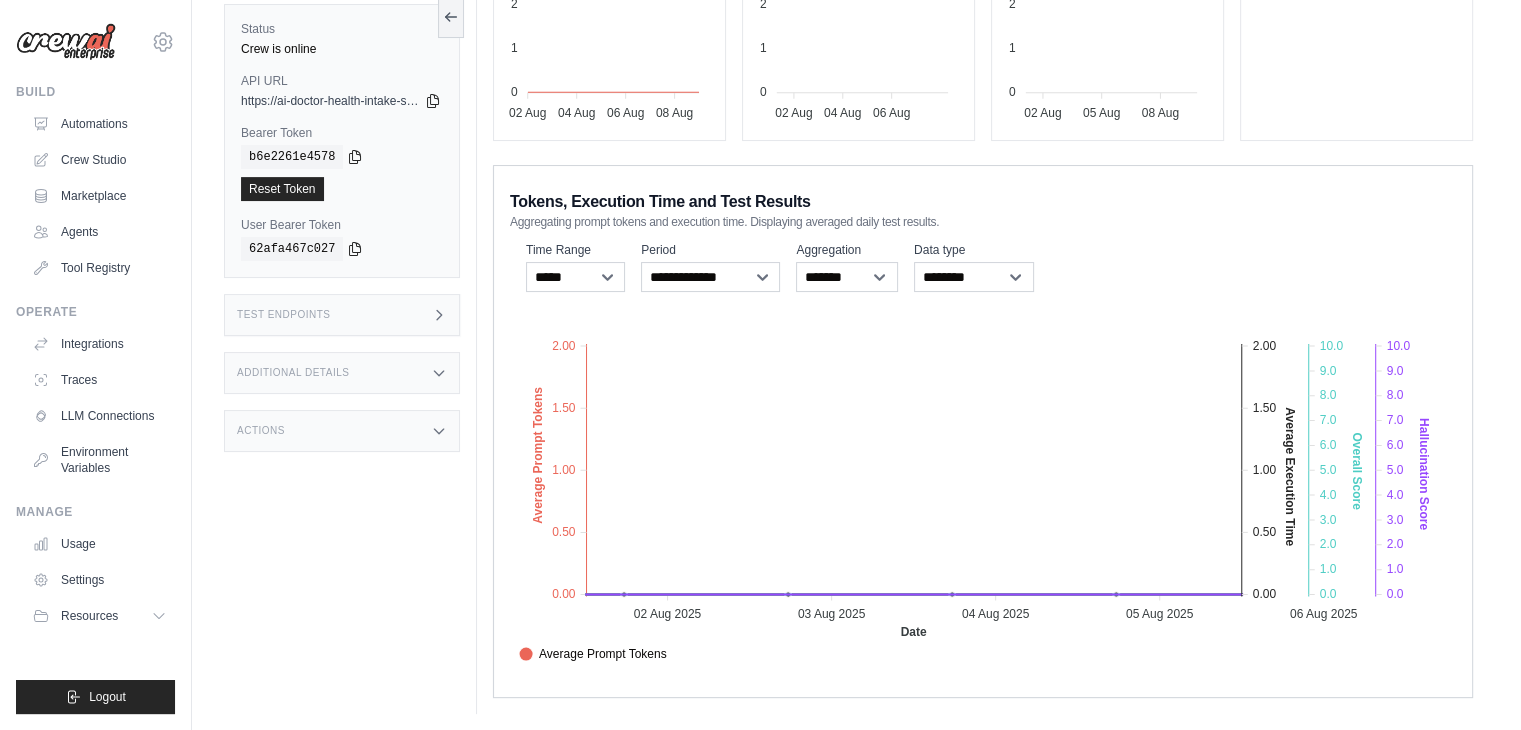 scroll, scrollTop: 0, scrollLeft: 0, axis: both 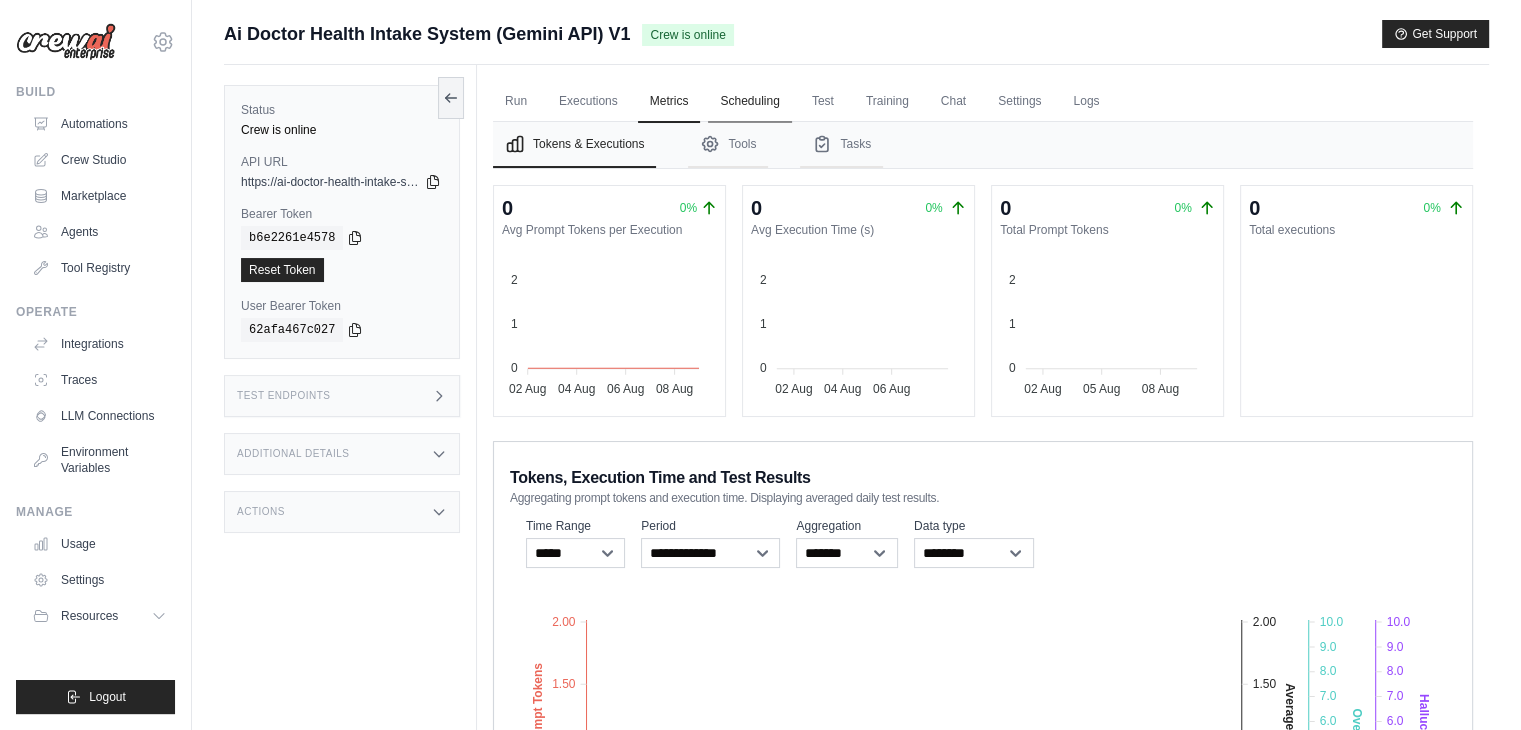 click on "Scheduling" at bounding box center (749, 102) 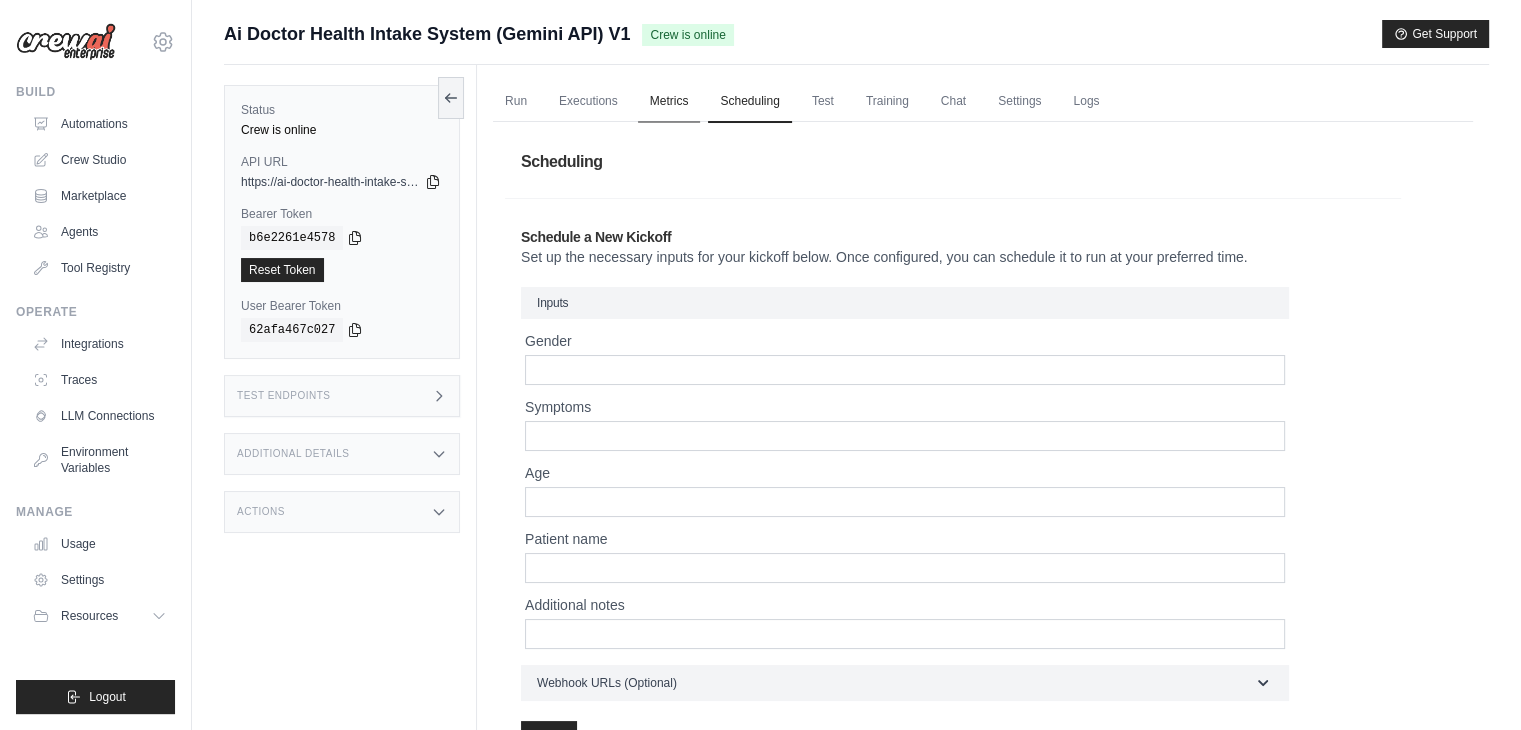 click on "Metrics" at bounding box center [669, 102] 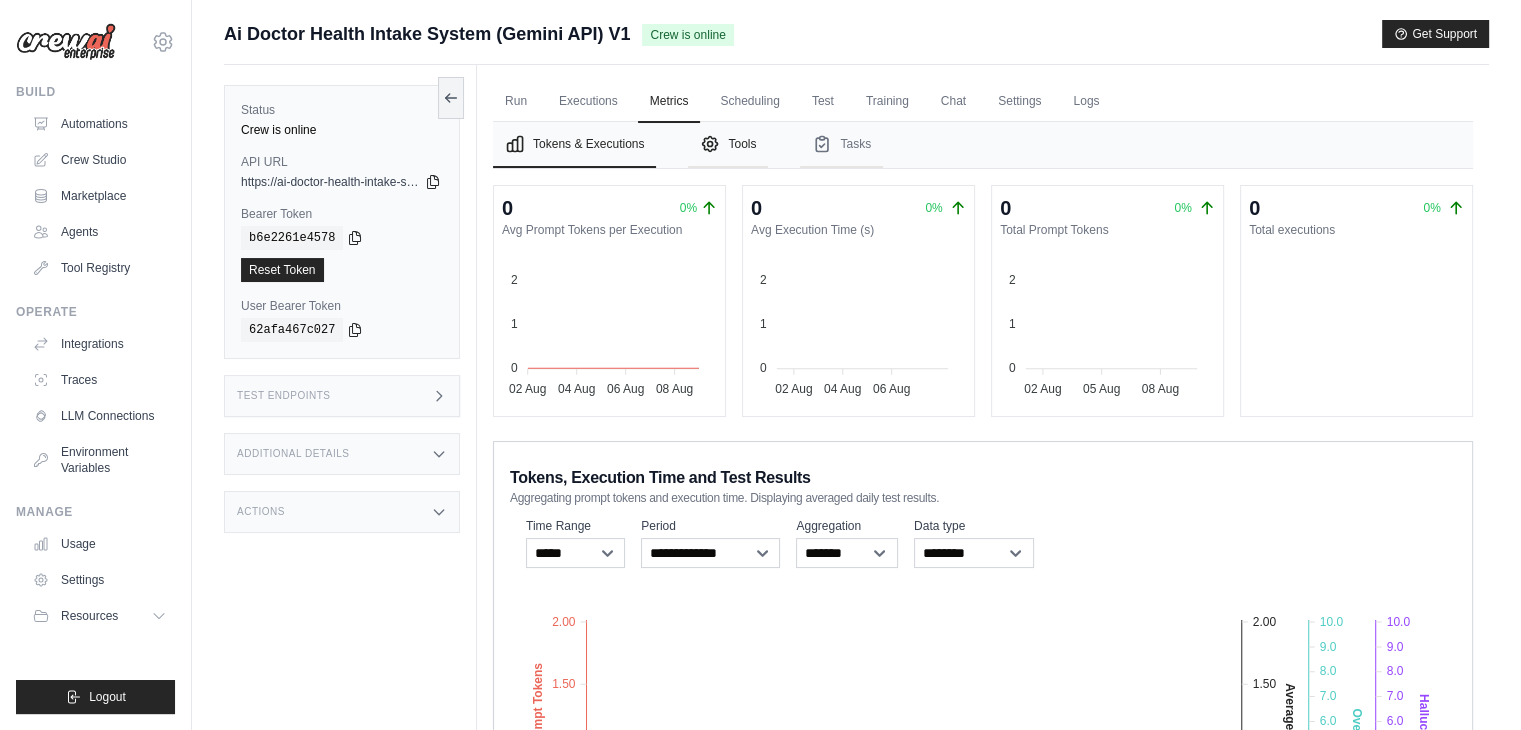 click on "Tools" at bounding box center [728, 145] 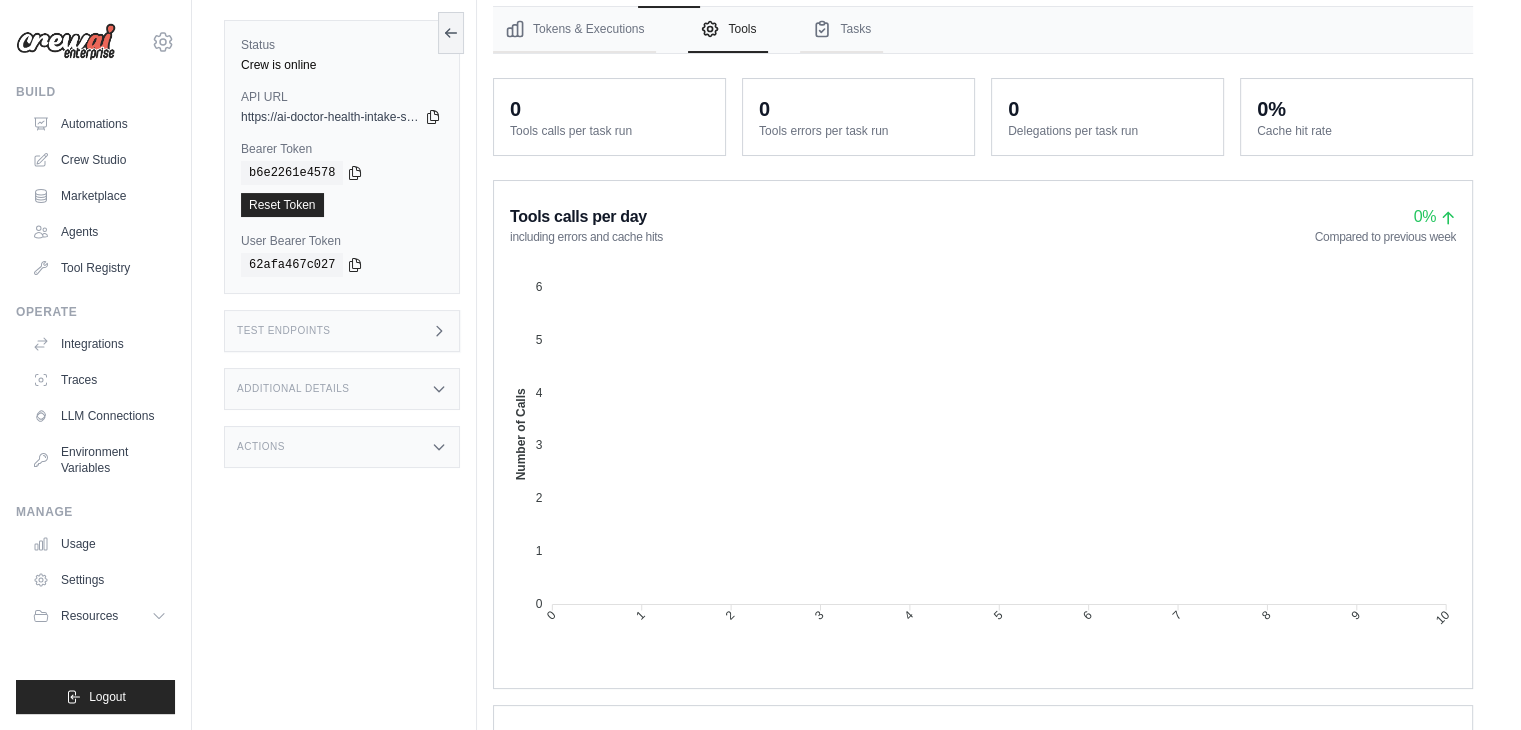 scroll, scrollTop: 0, scrollLeft: 0, axis: both 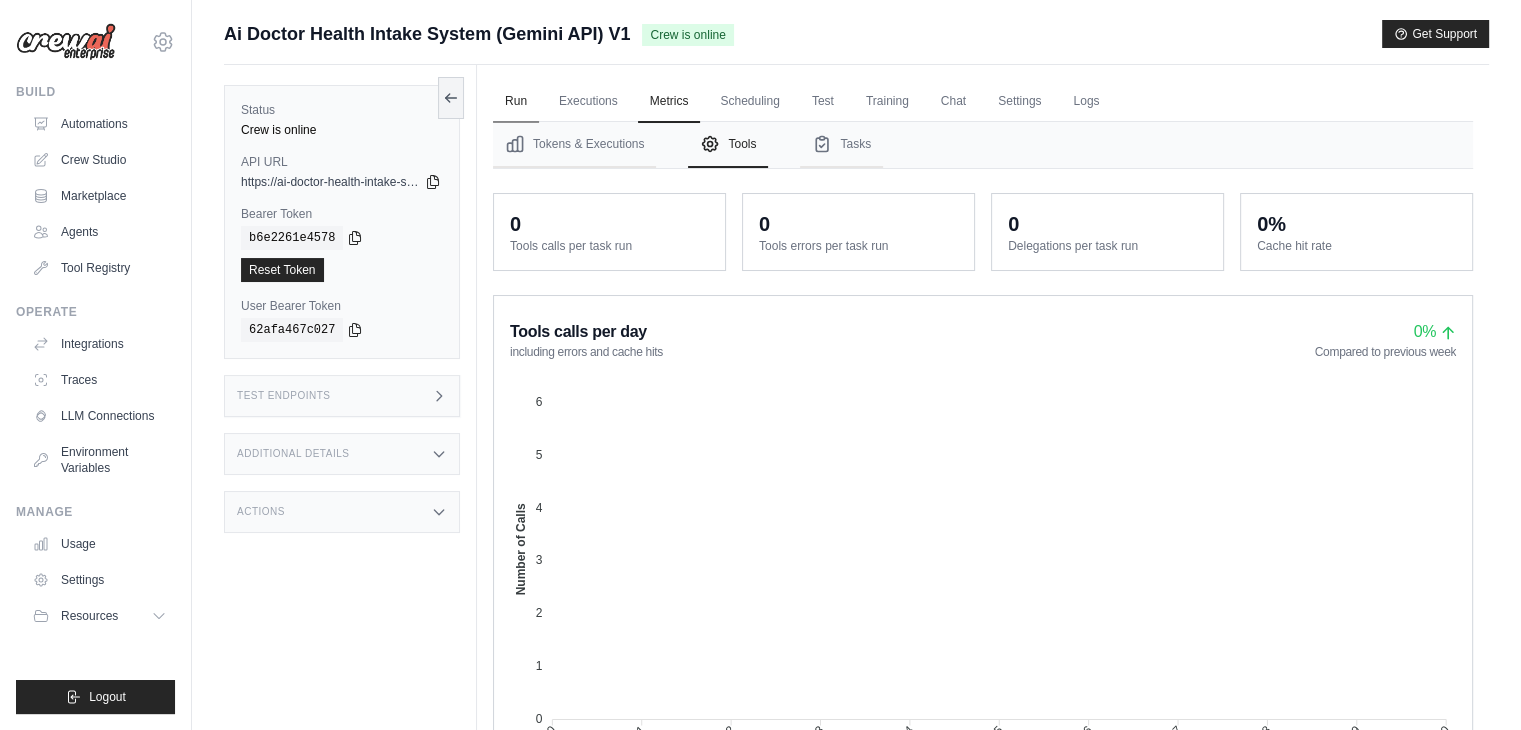 click on "Run" at bounding box center [516, 102] 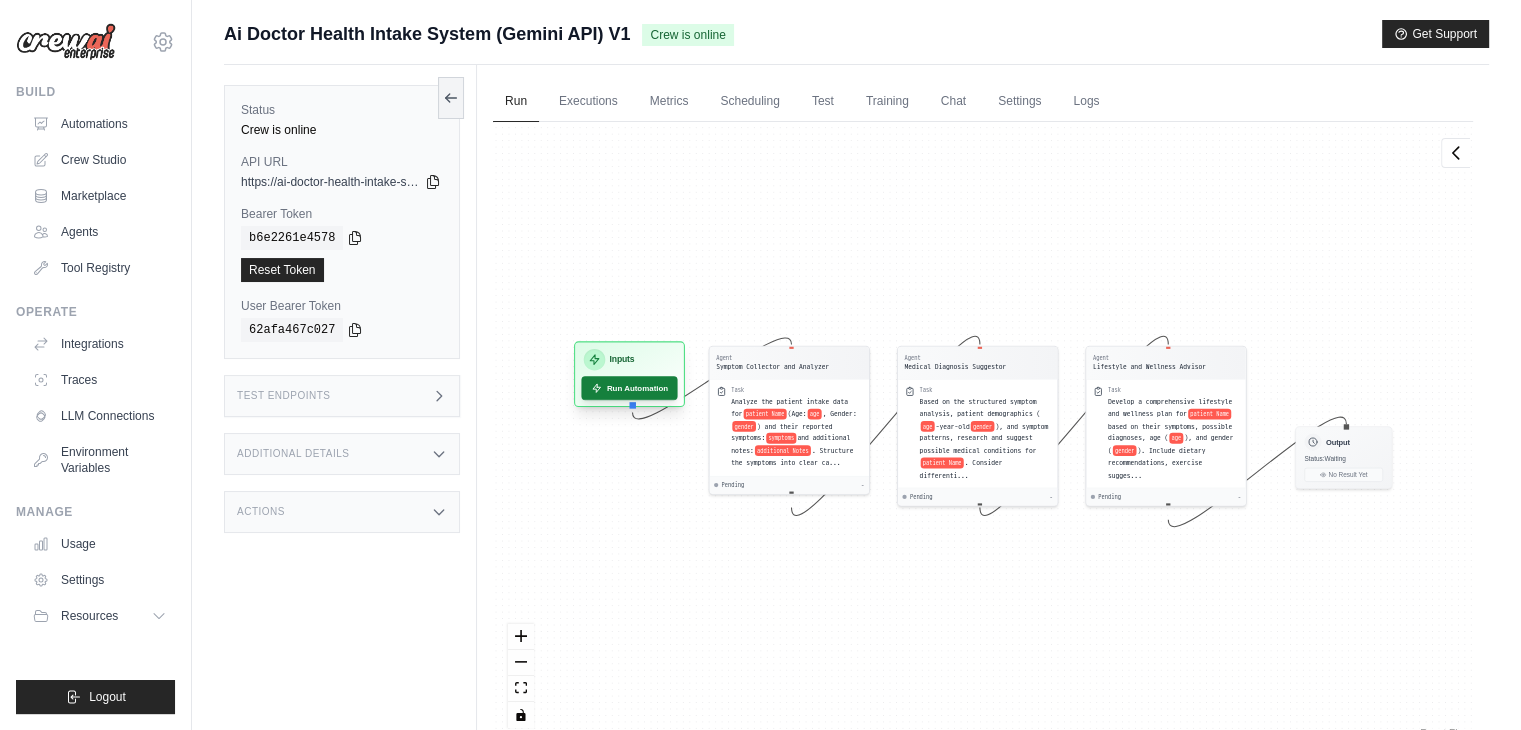 click on "Run Automation" at bounding box center (629, 388) 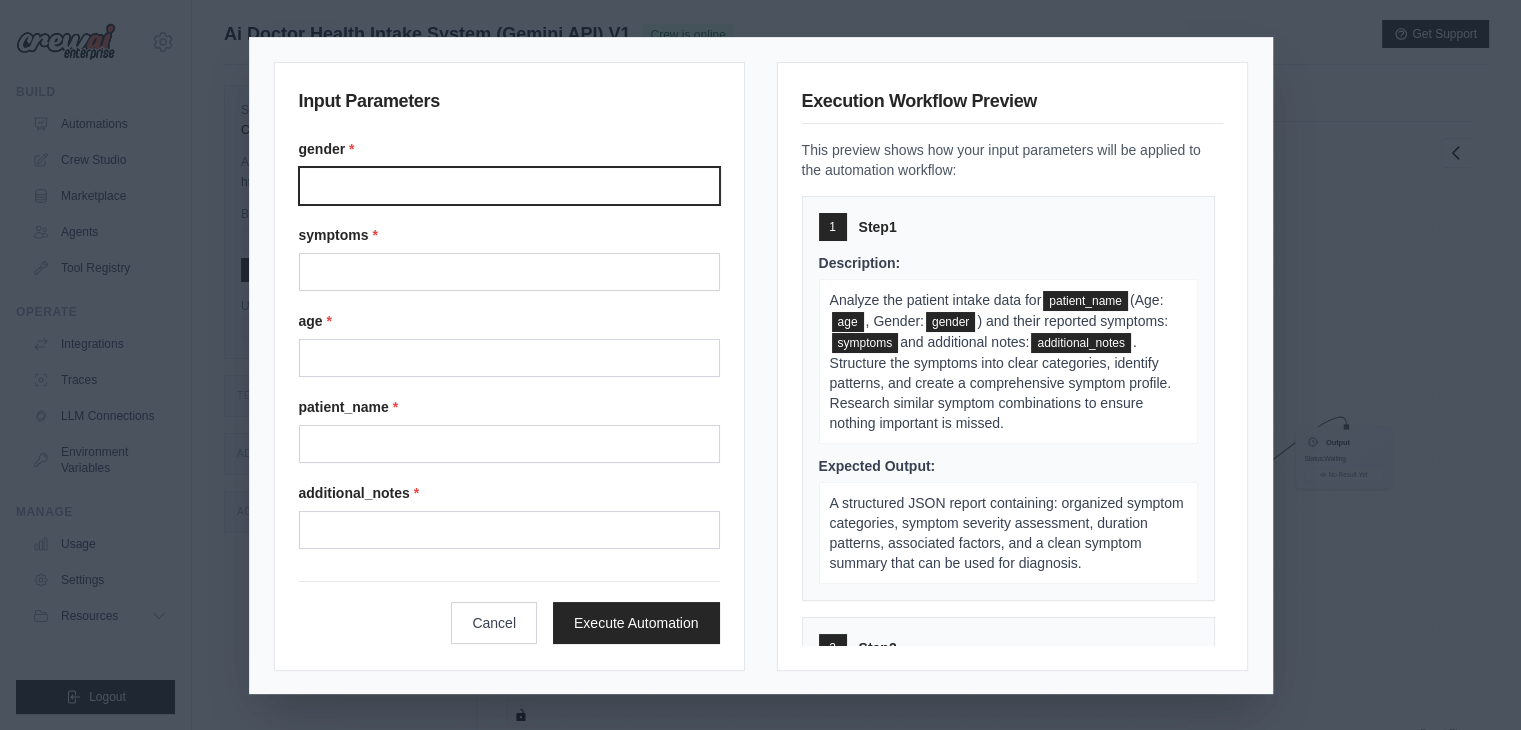 click on "Gender" at bounding box center [509, 186] 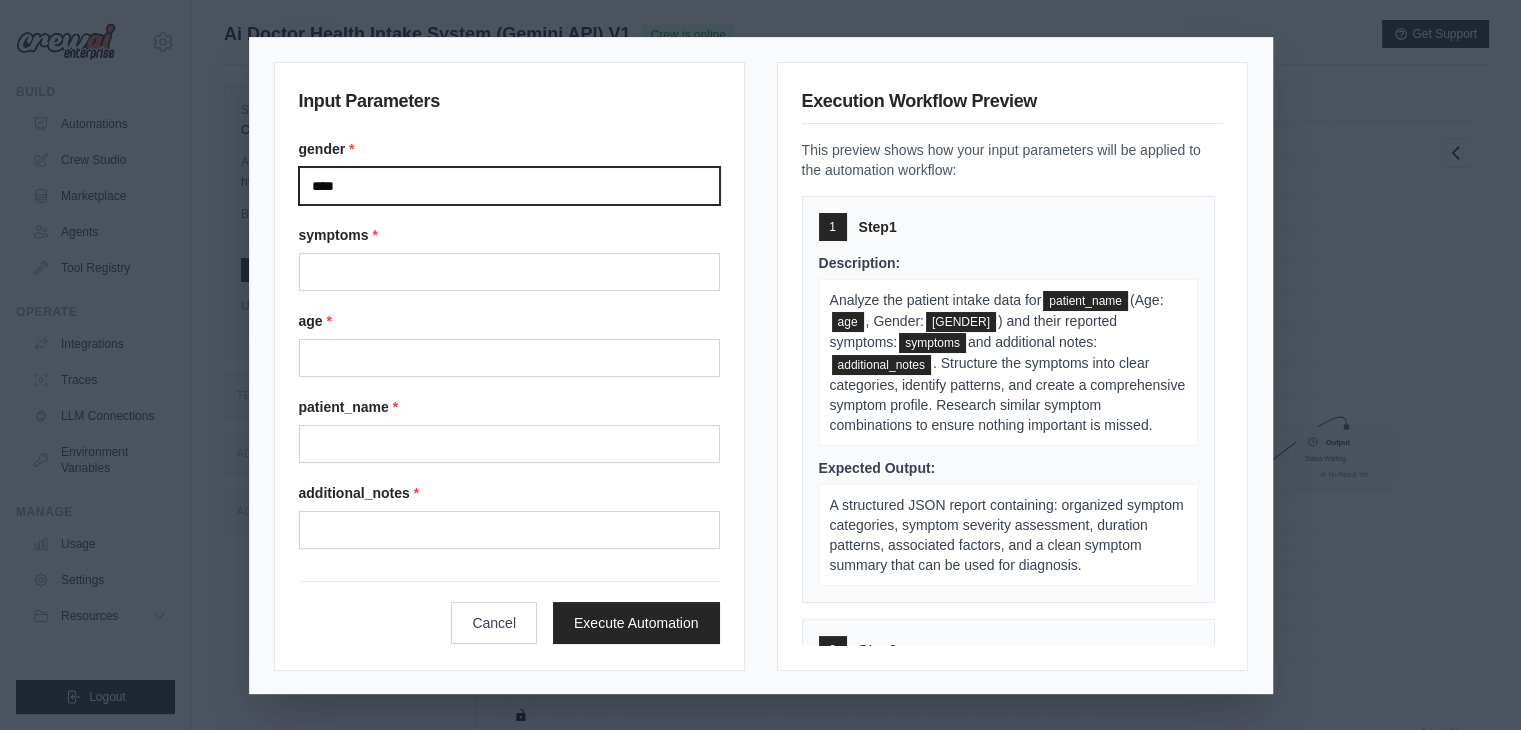 type on "****" 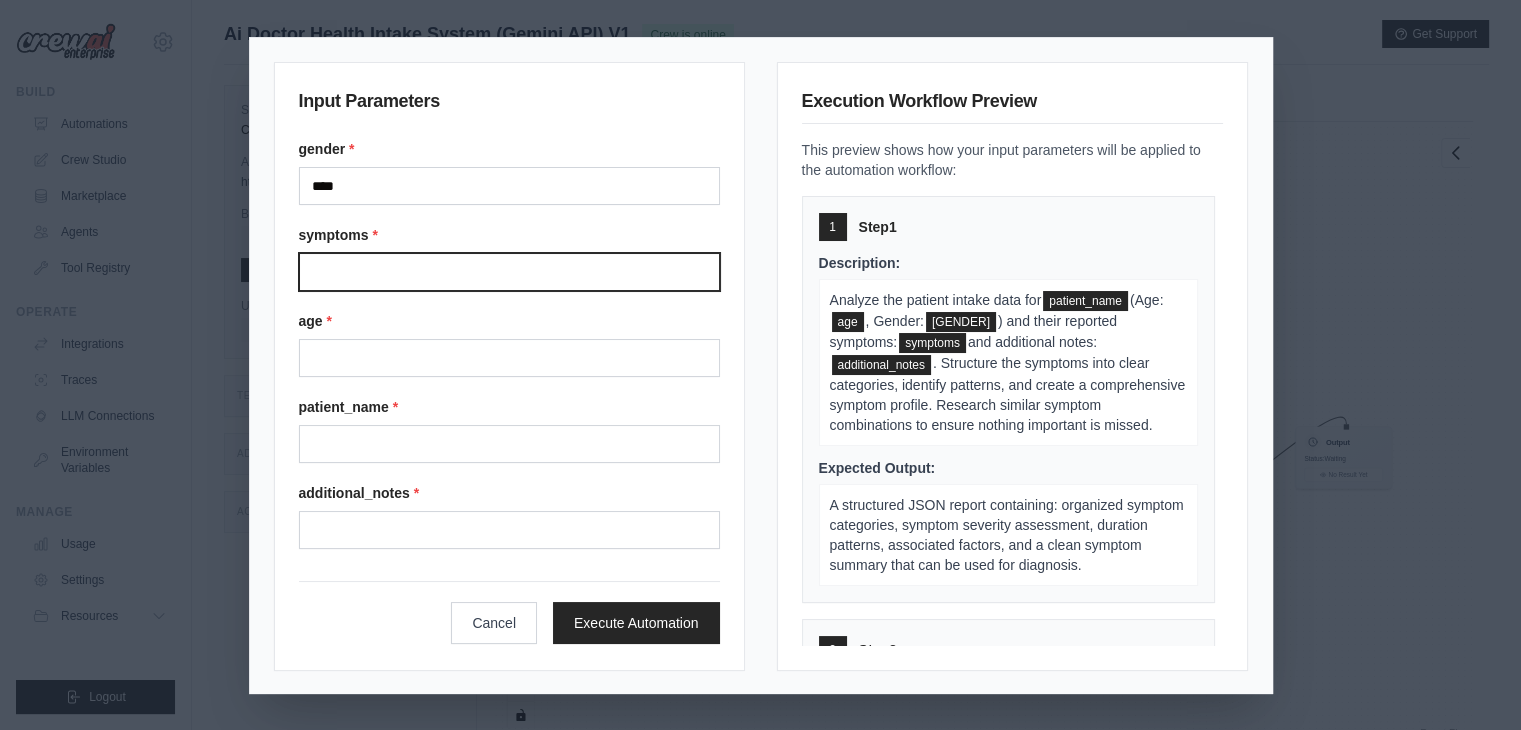 click on "Symptoms" at bounding box center [509, 272] 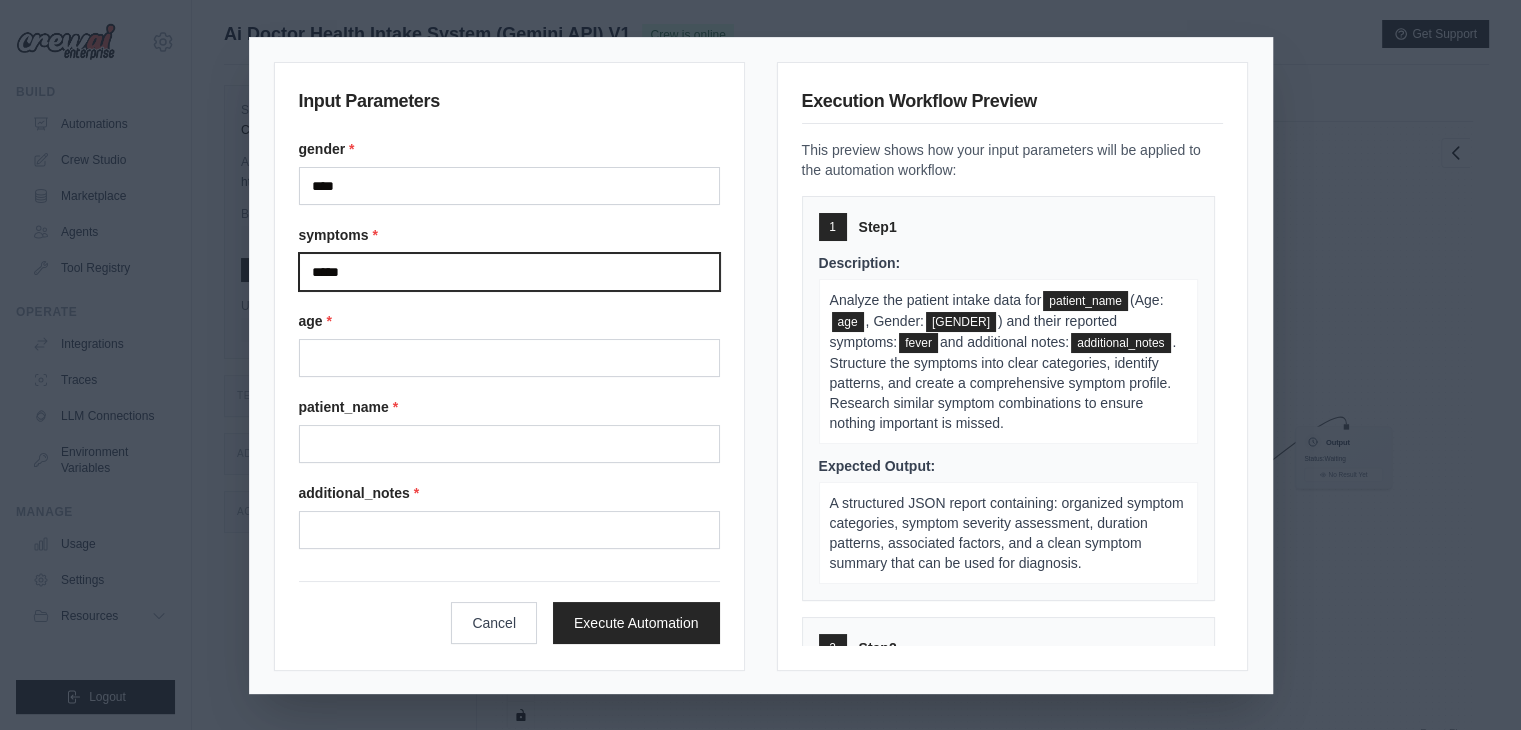 type on "*****" 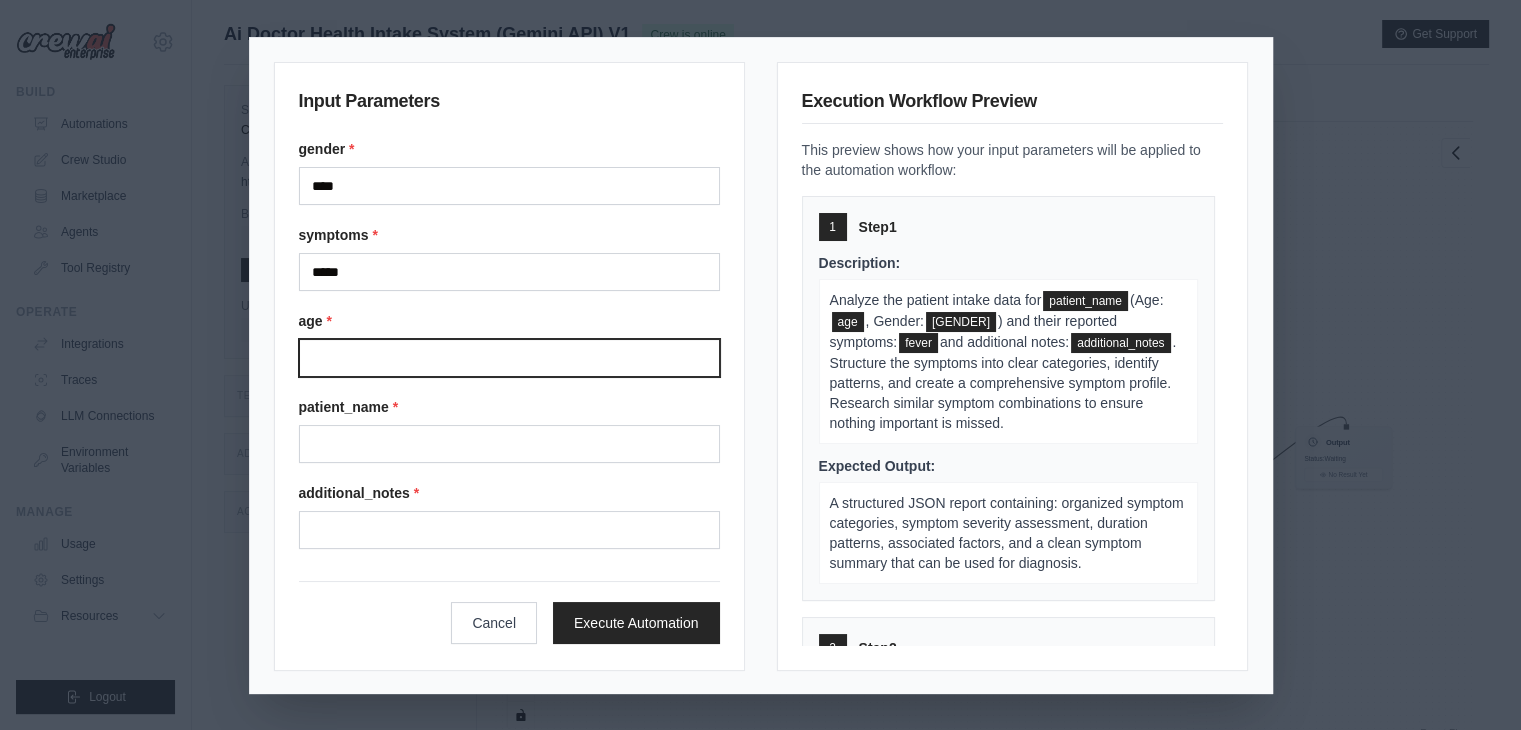 click on "Age" at bounding box center (509, 358) 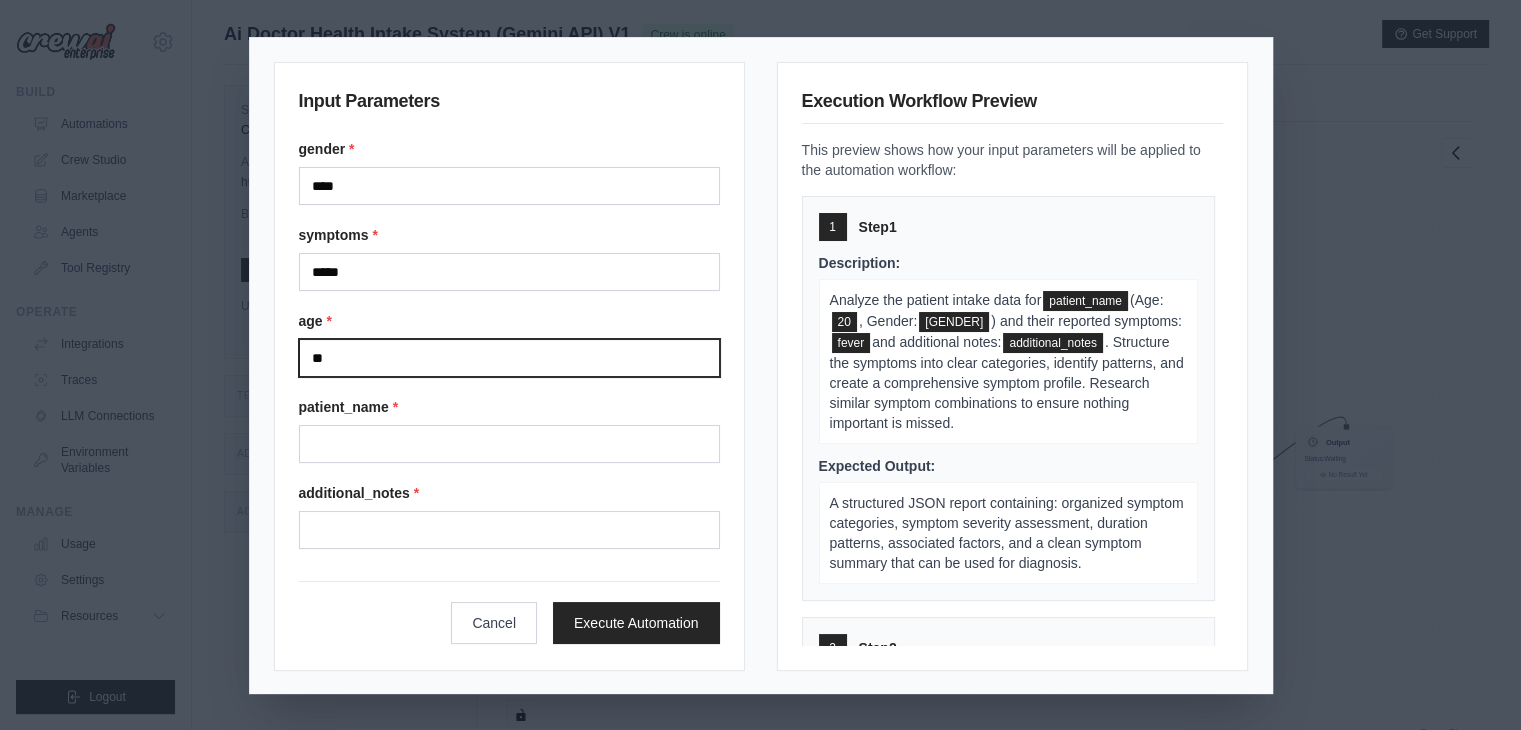 type on "**" 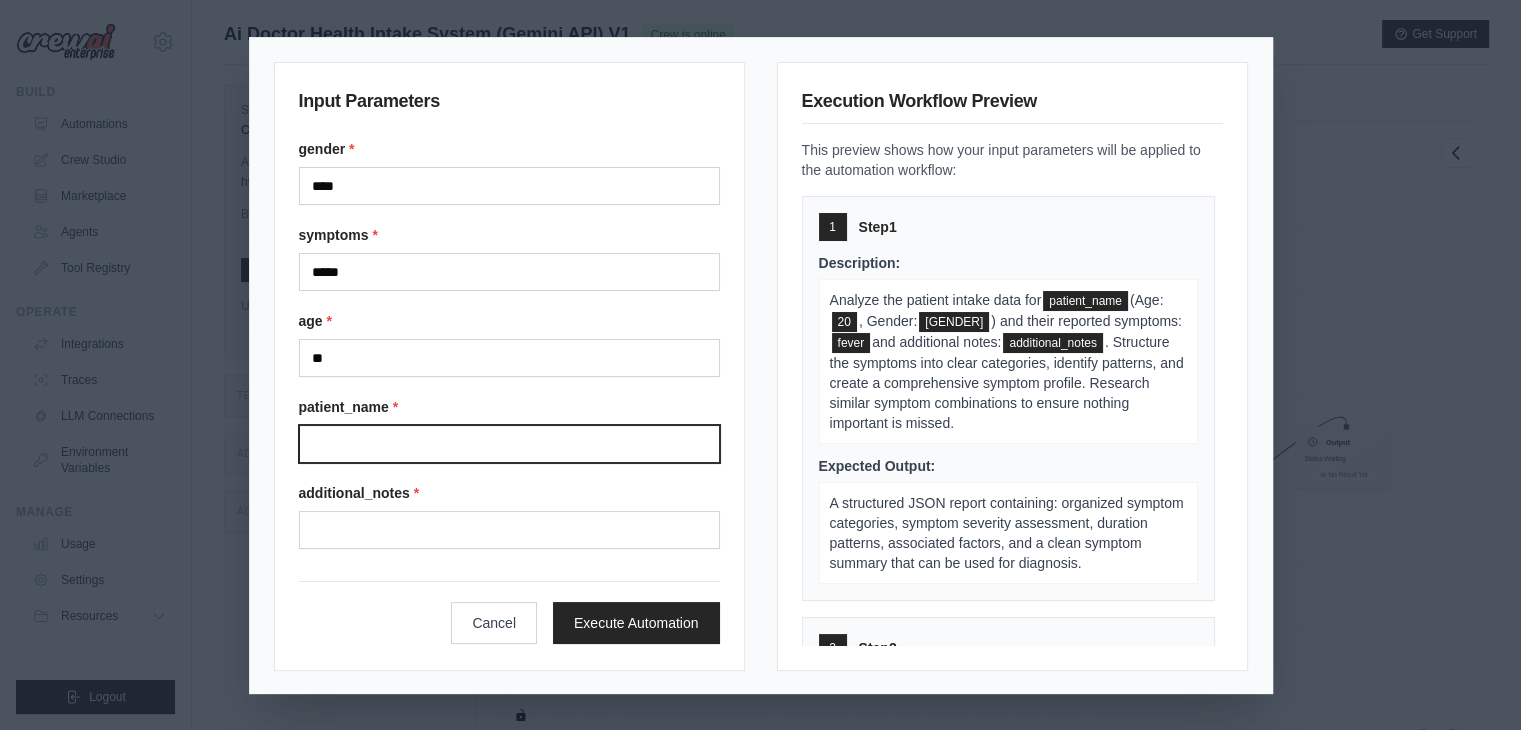 click on "Patient name" at bounding box center (509, 444) 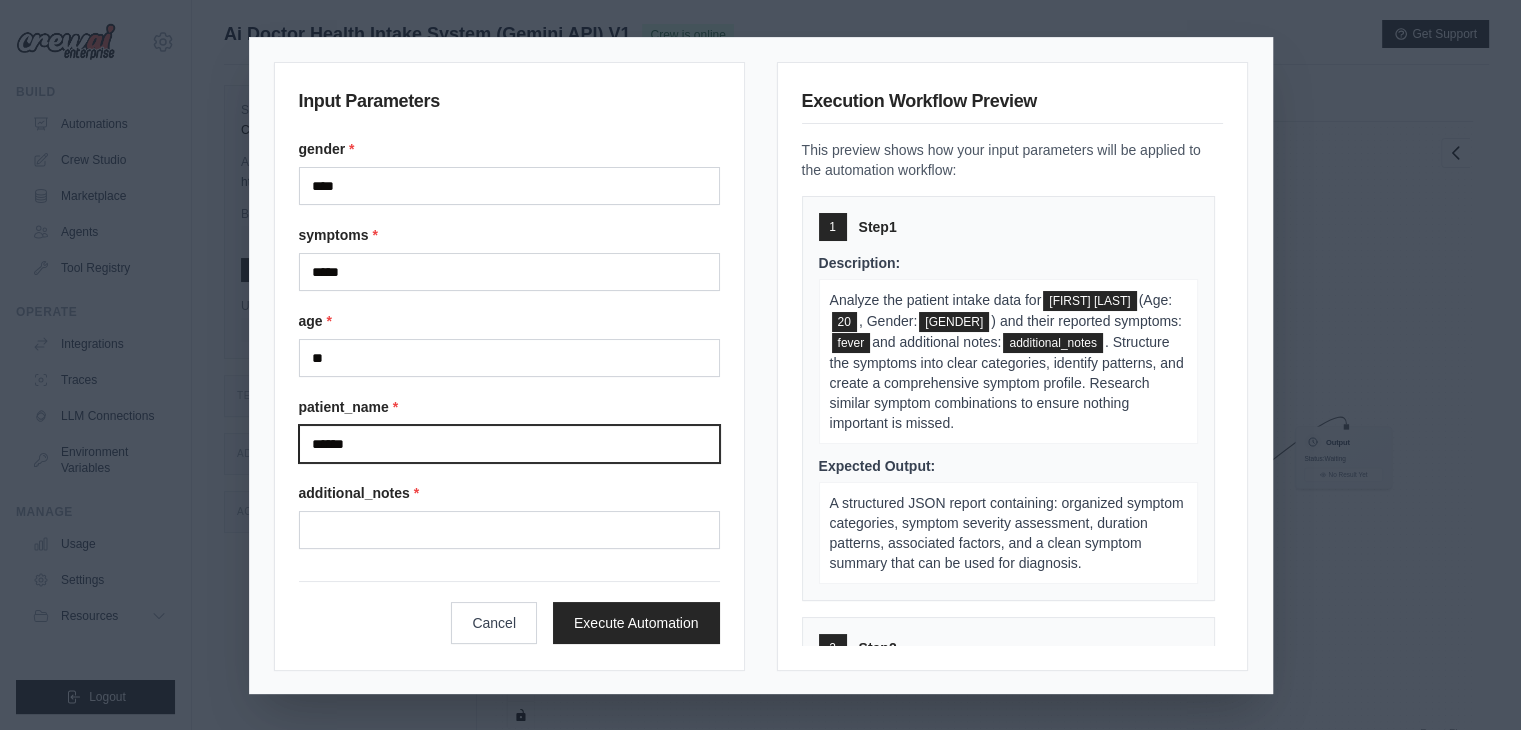 type on "******" 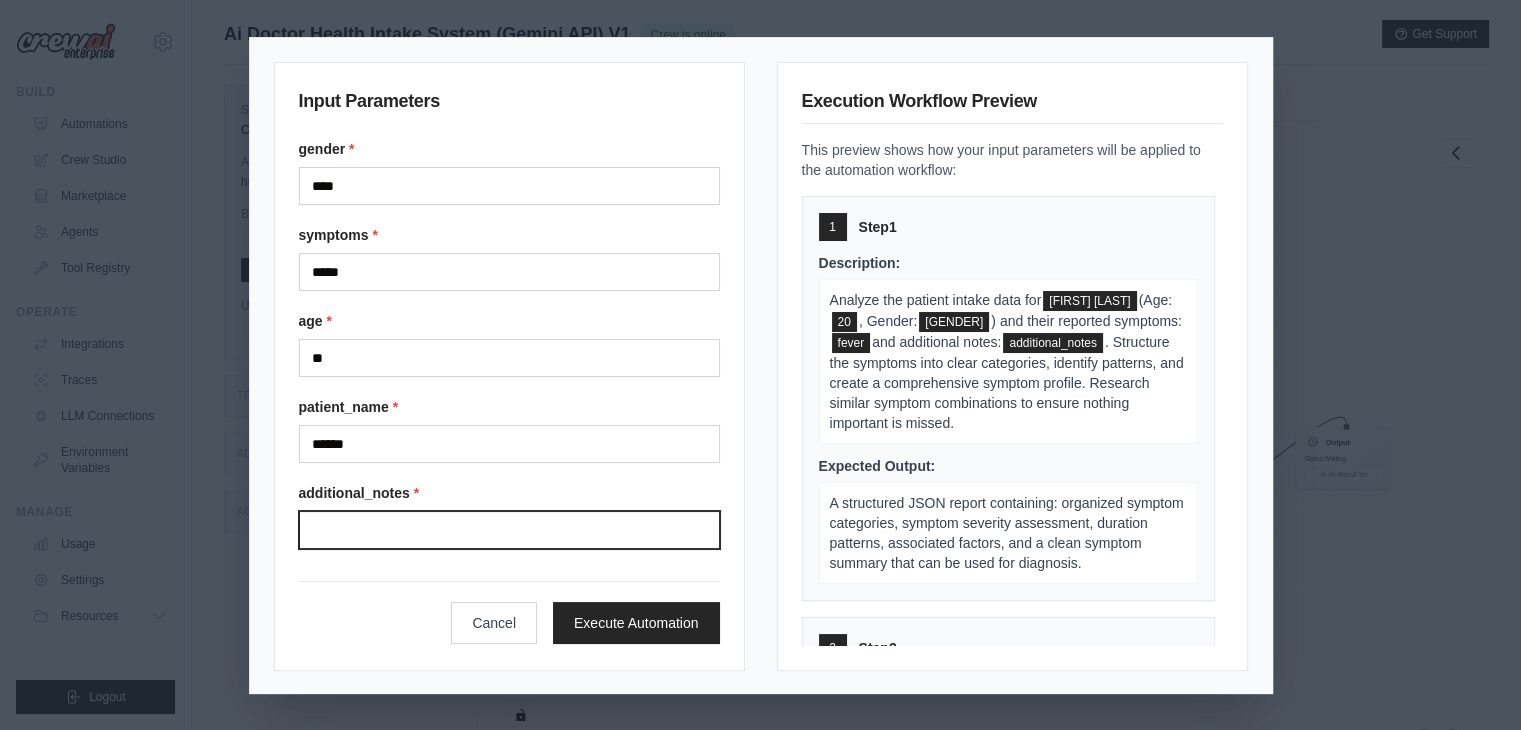 click on "Additional notes" at bounding box center [509, 530] 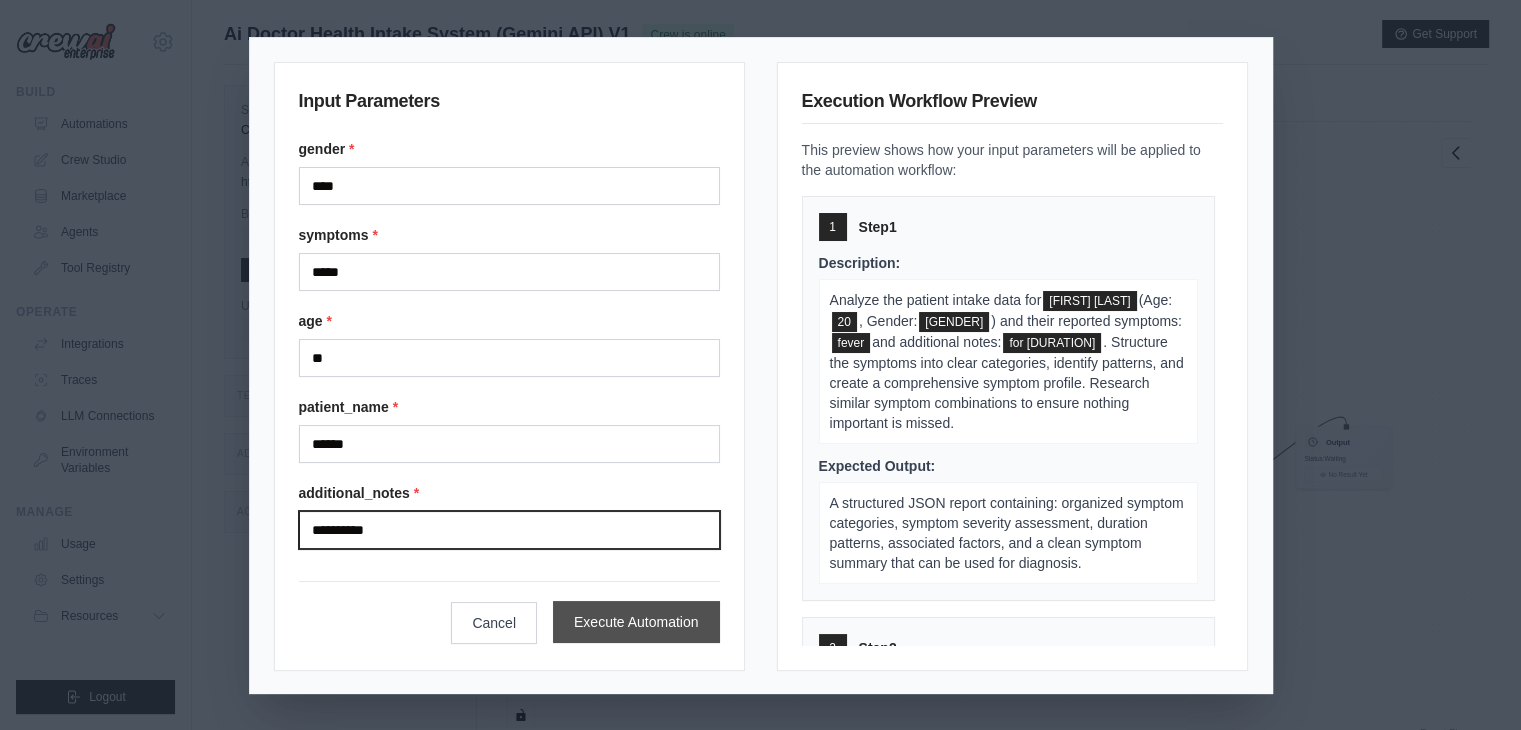type on "**********" 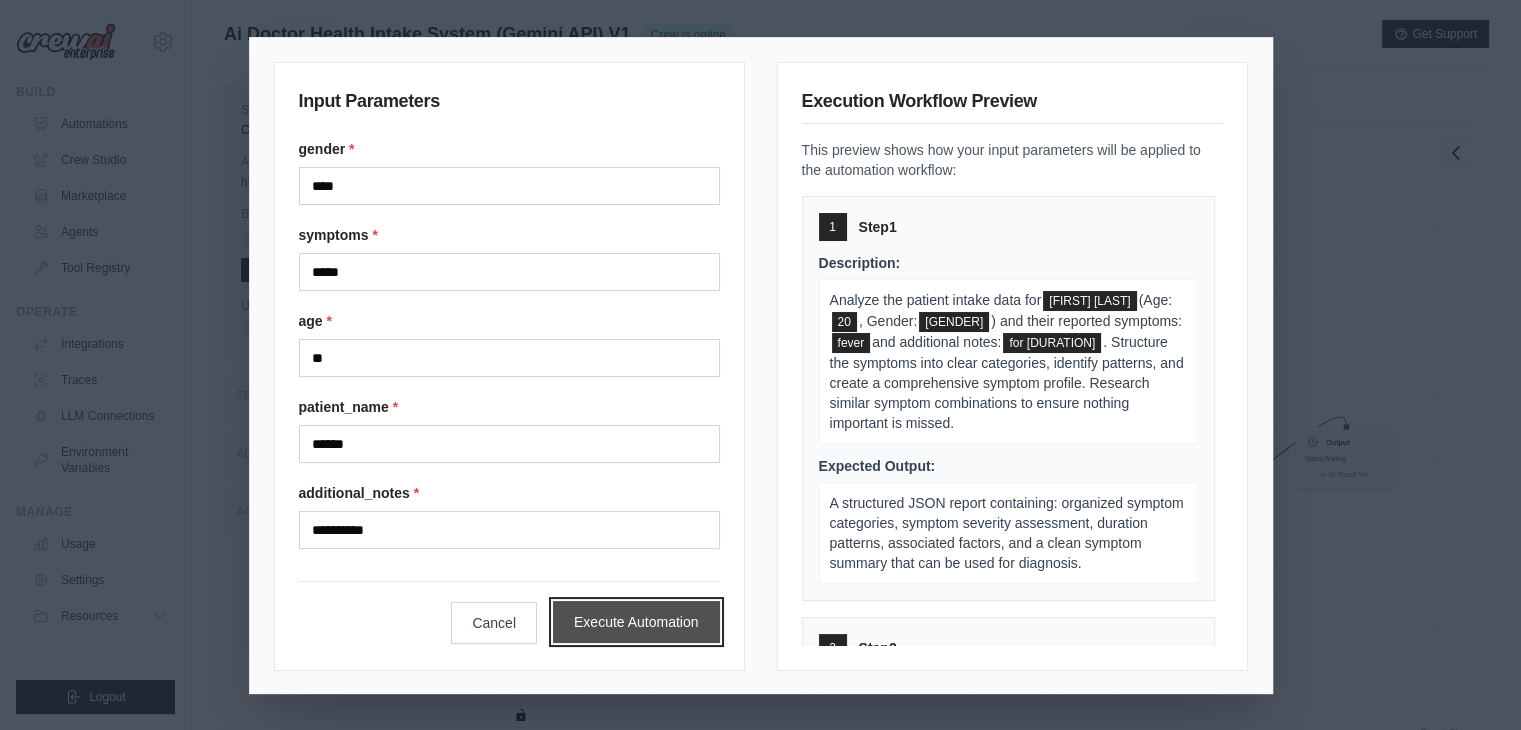 click on "Execute Automation" at bounding box center (636, 622) 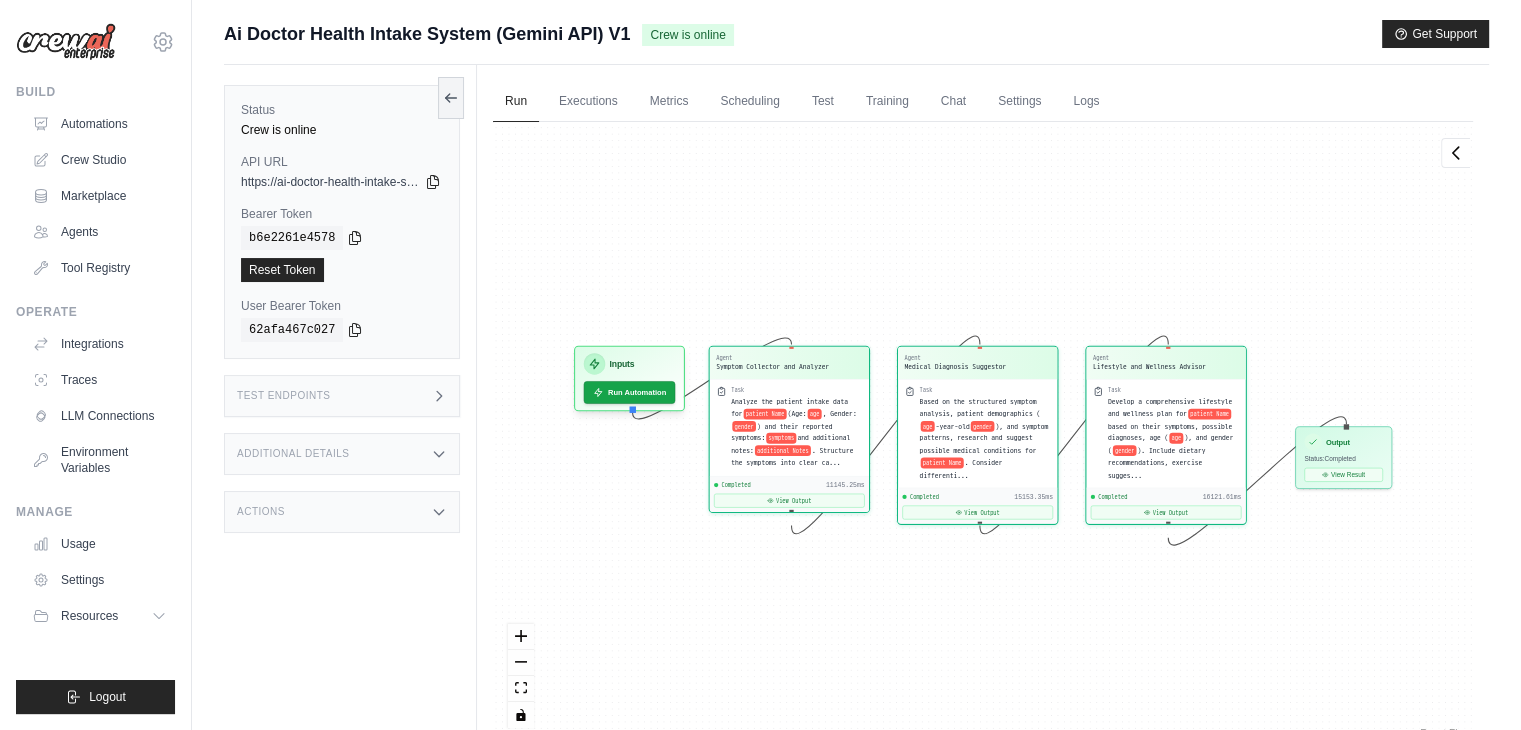 scroll, scrollTop: 7717, scrollLeft: 0, axis: vertical 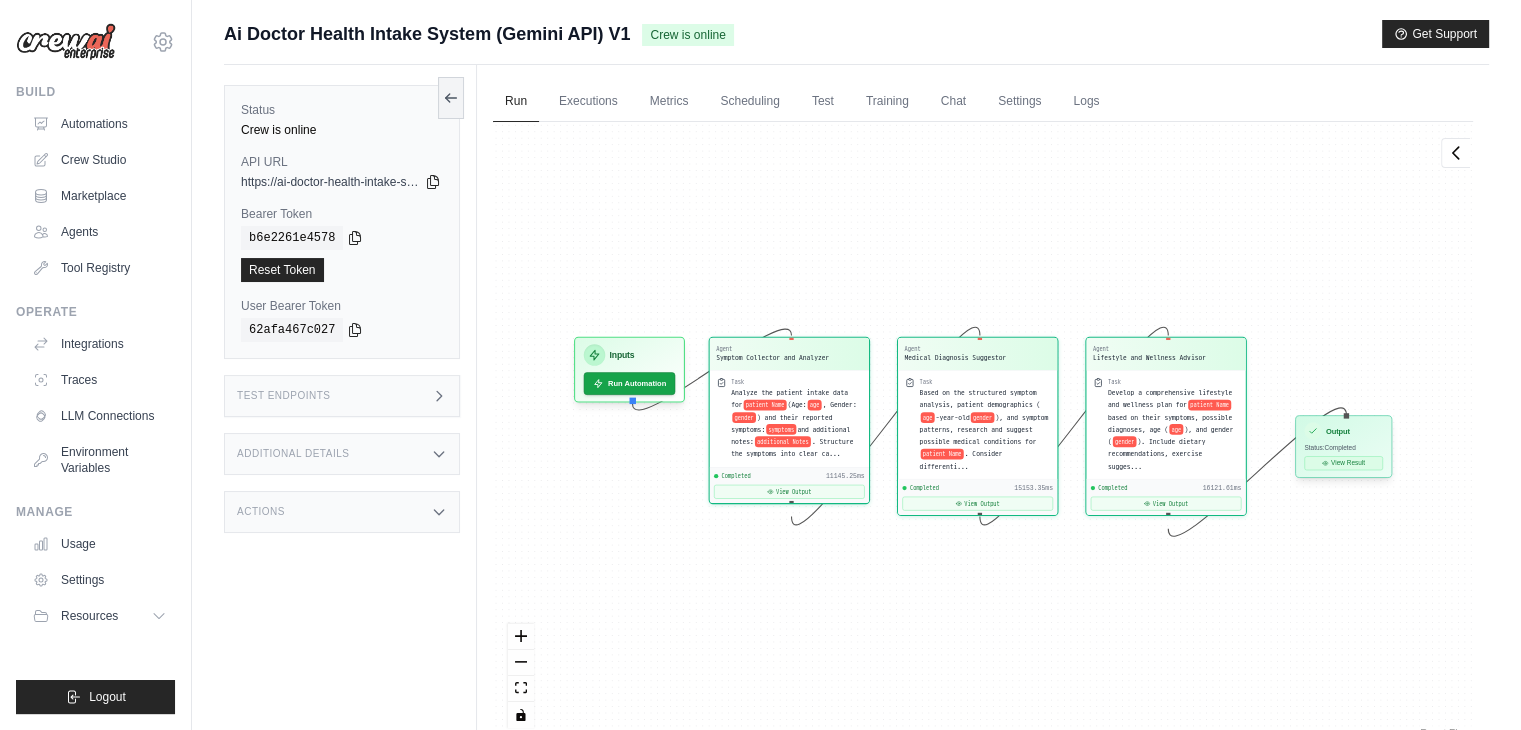 click on "View Result" at bounding box center (1343, 463) 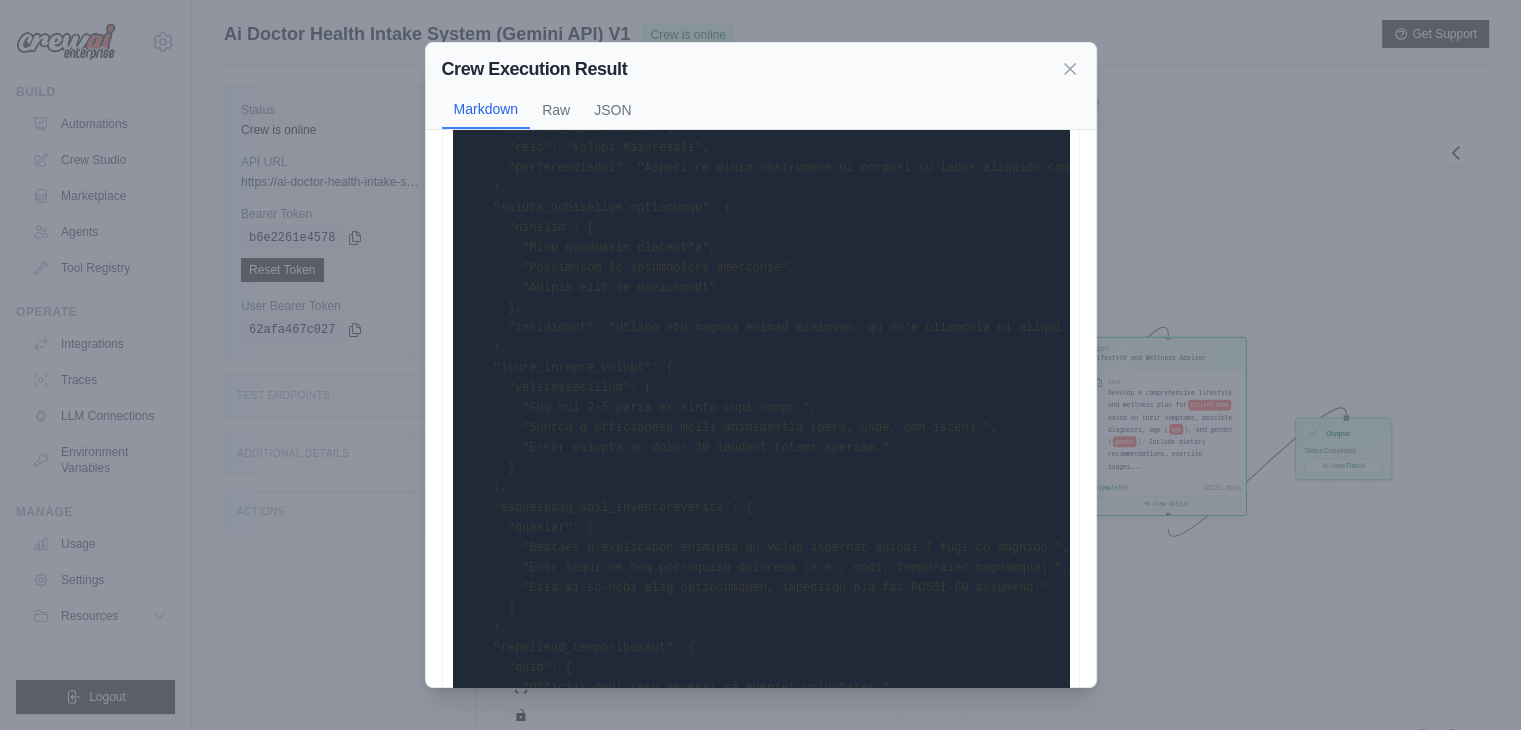 scroll, scrollTop: 828, scrollLeft: 0, axis: vertical 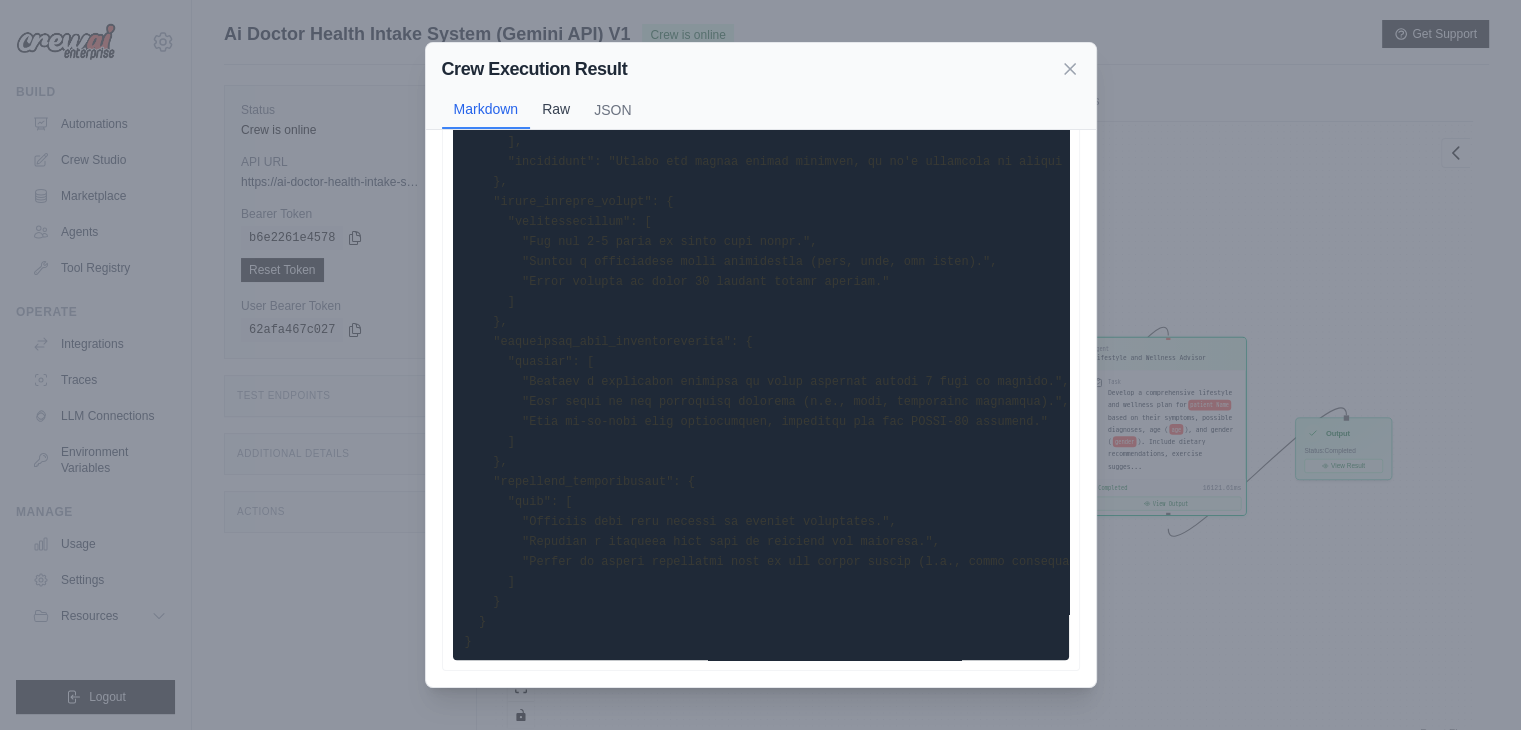 drag, startPoint x: 568, startPoint y: 91, endPoint x: 548, endPoint y: 123, distance: 37.735924 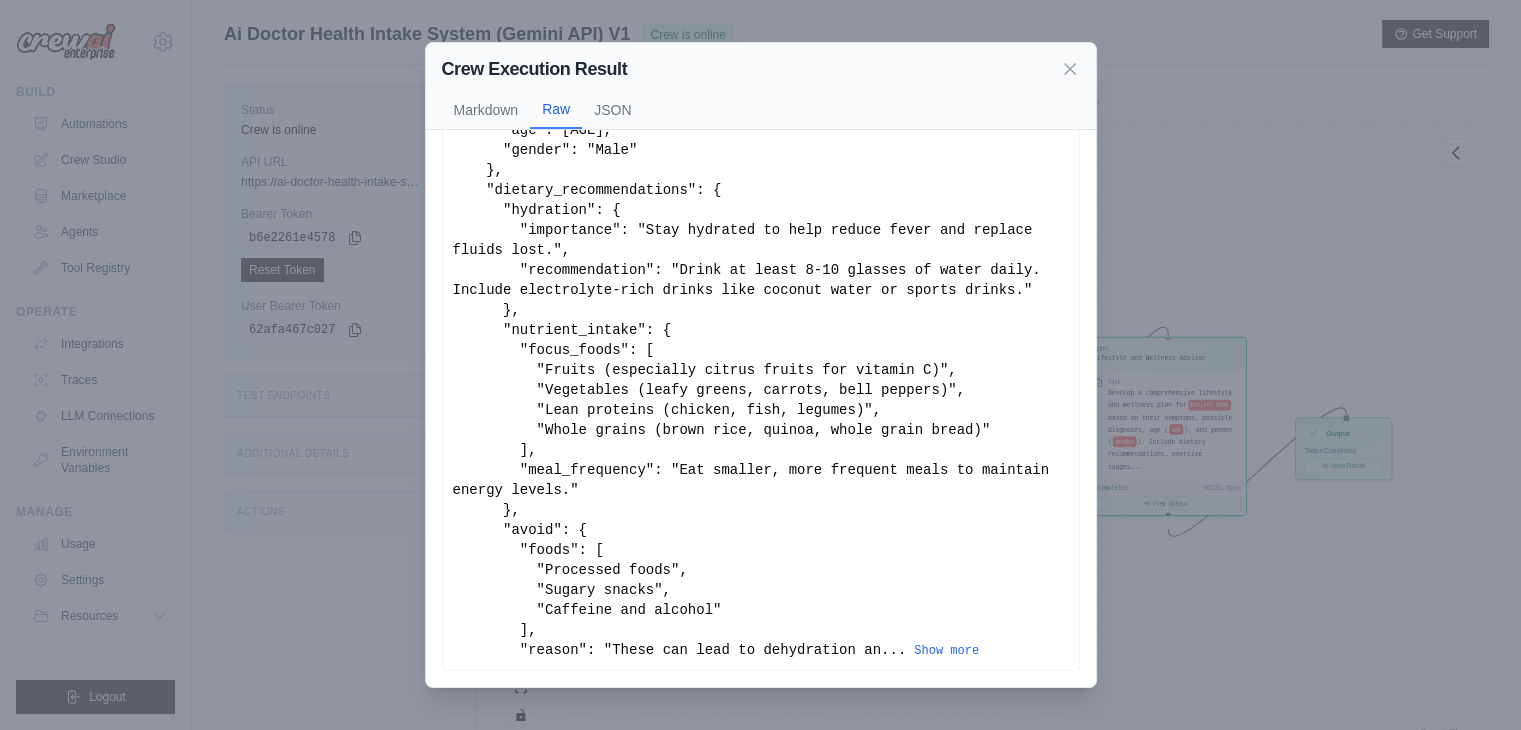 scroll, scrollTop: 136, scrollLeft: 0, axis: vertical 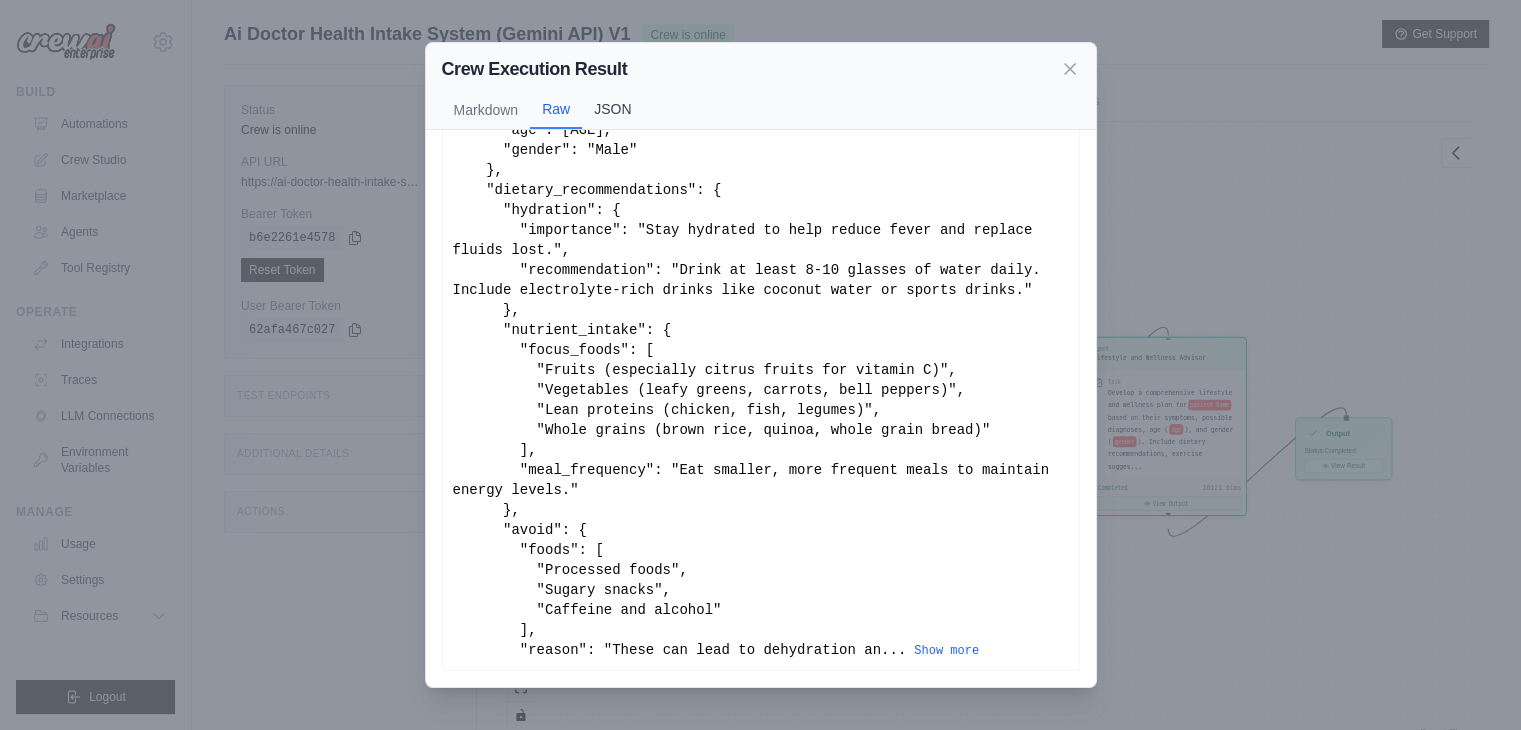 click on "JSON" at bounding box center [612, 109] 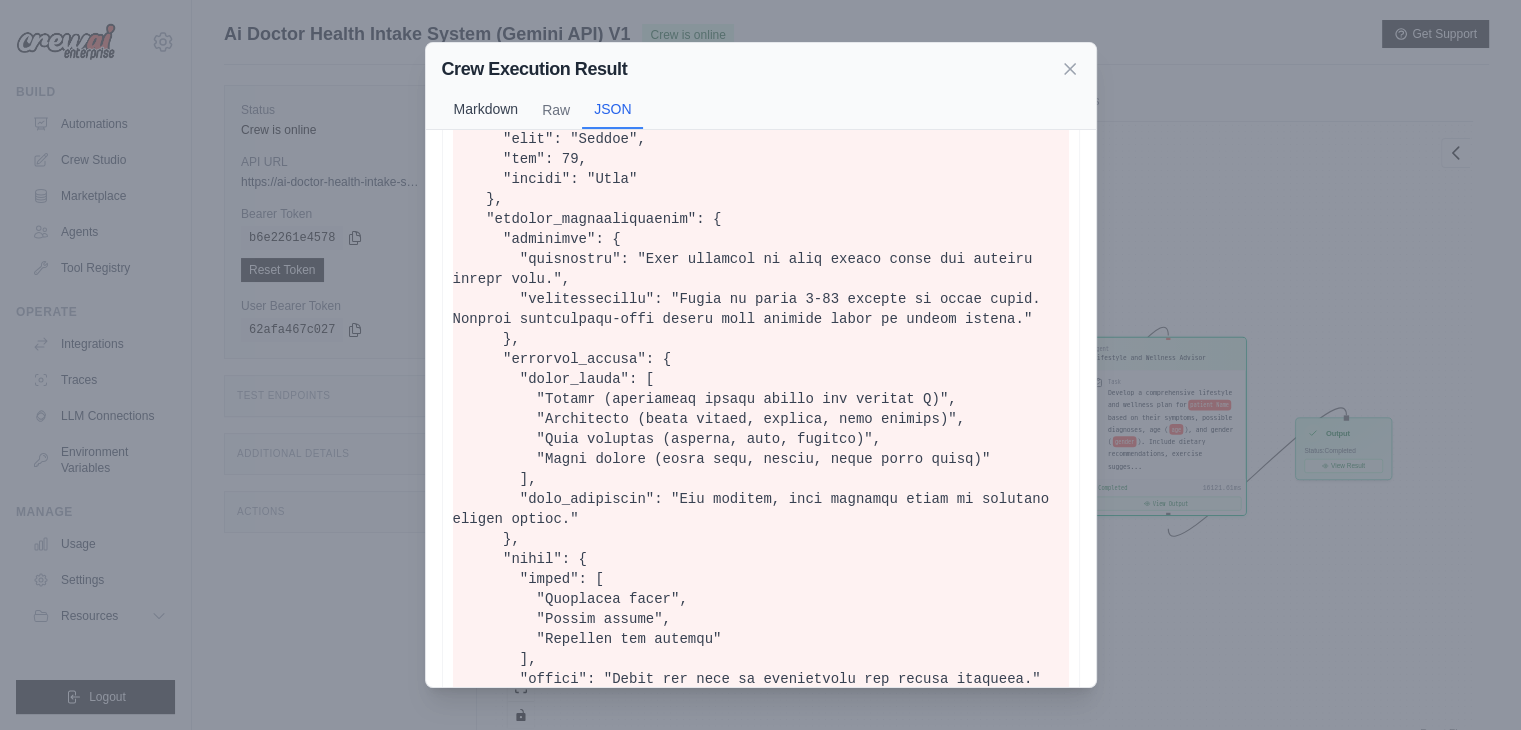 click on "Markdown" at bounding box center (486, 109) 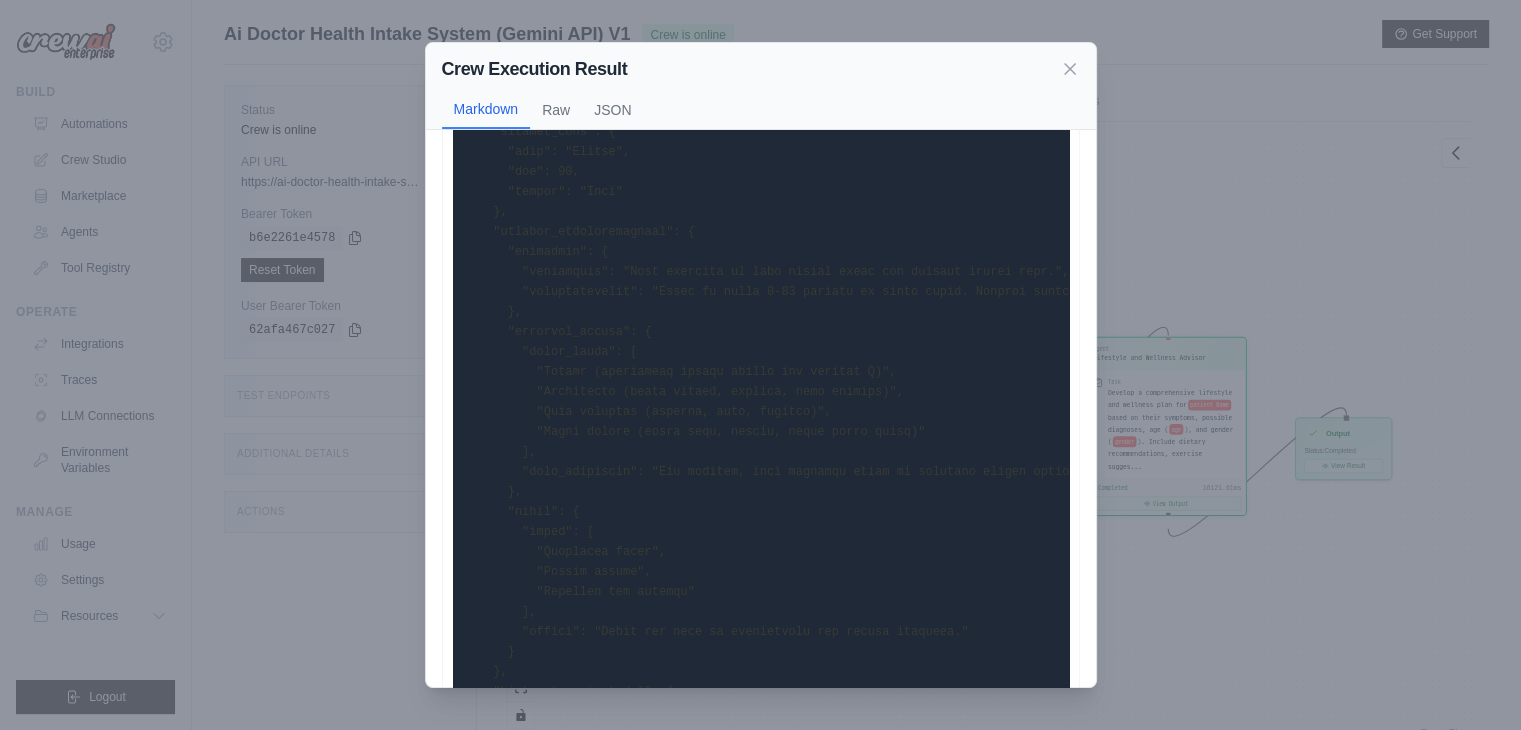 scroll, scrollTop: 0, scrollLeft: 0, axis: both 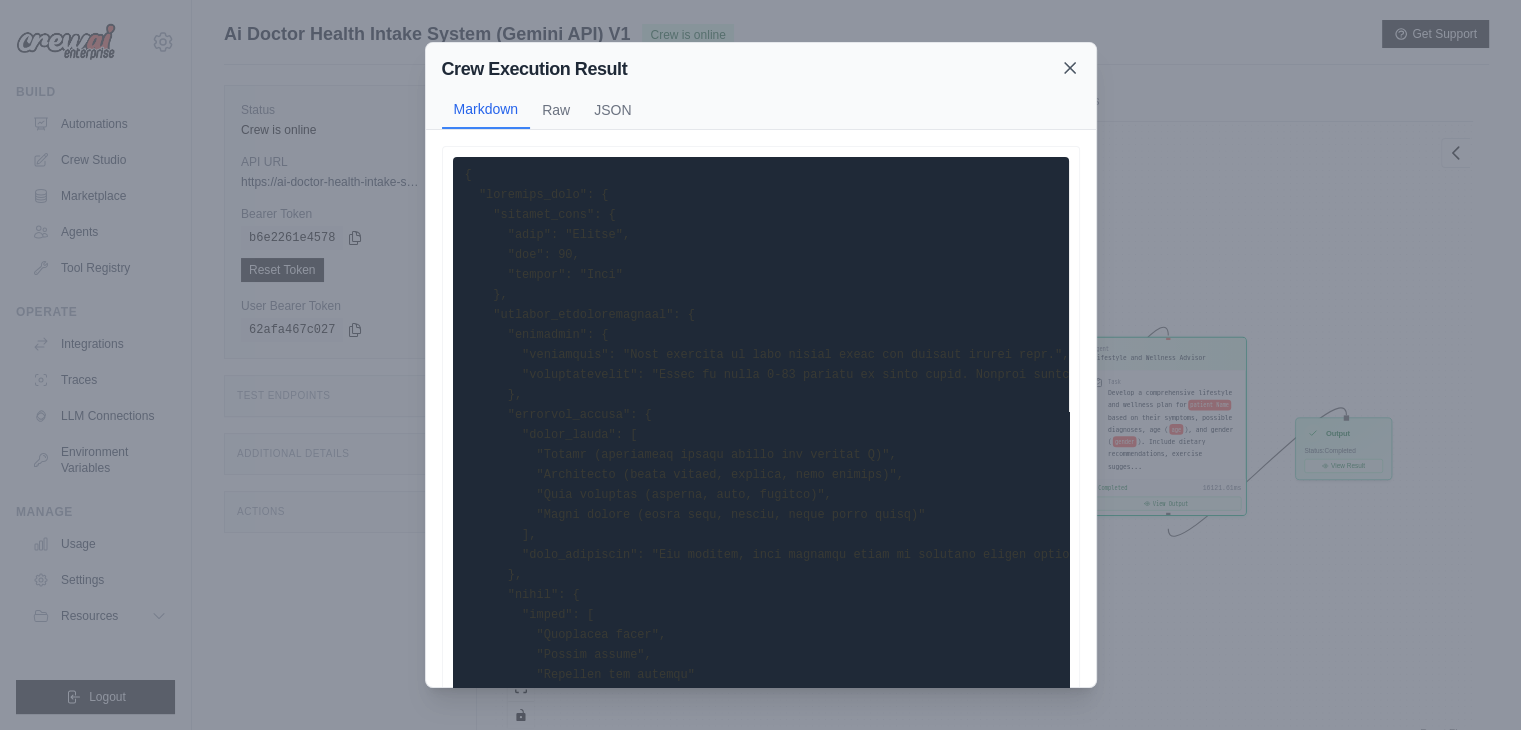 click 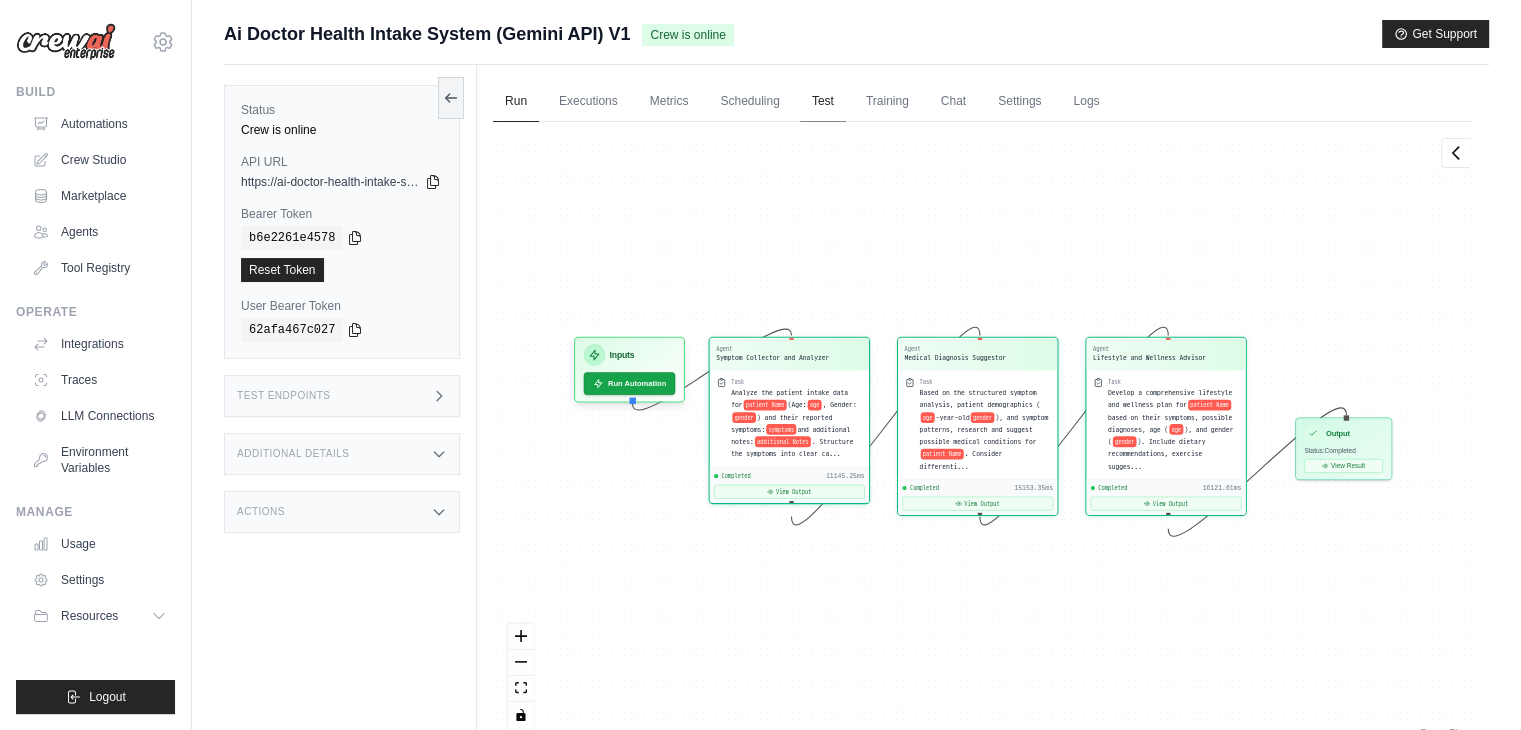 click on "Test" at bounding box center (823, 102) 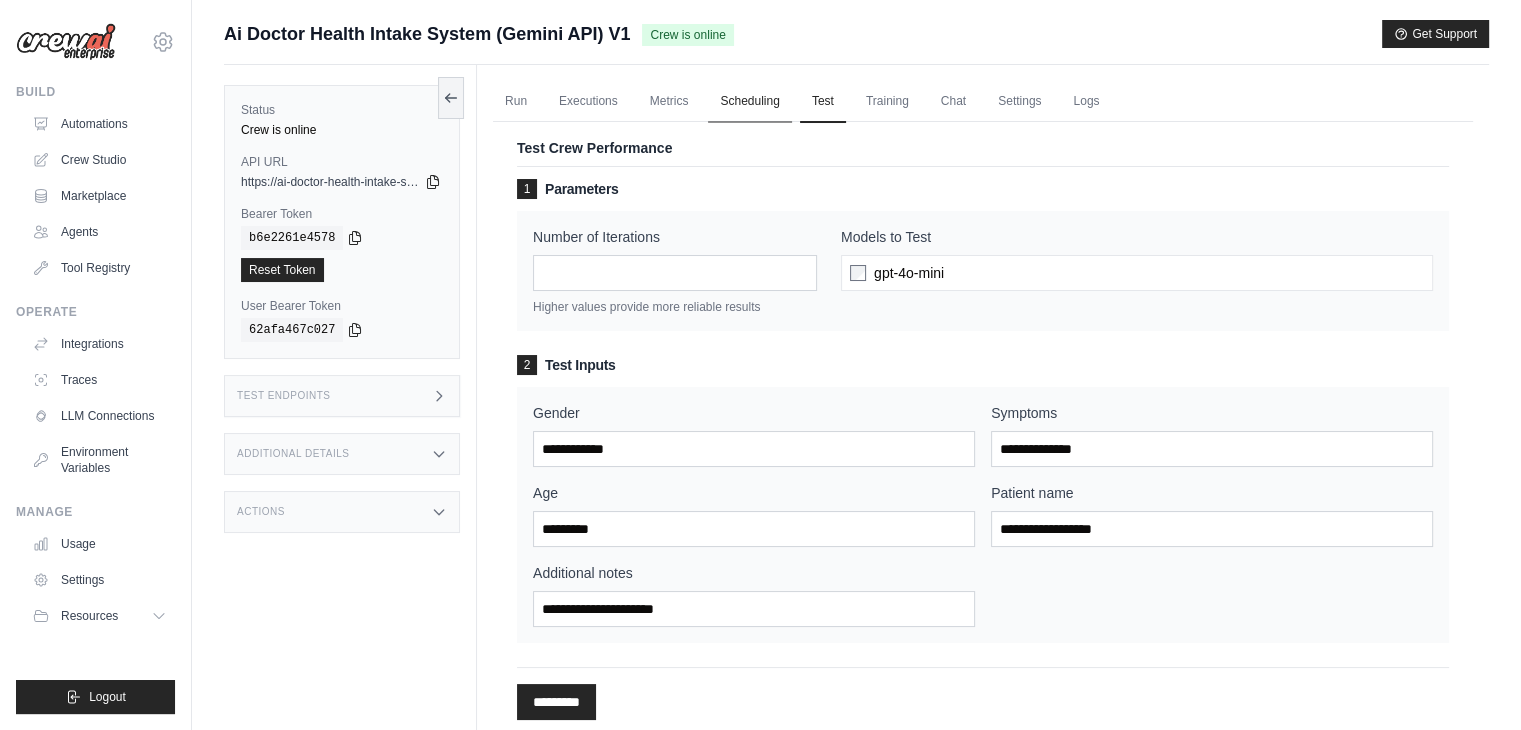 click on "Scheduling" at bounding box center [749, 102] 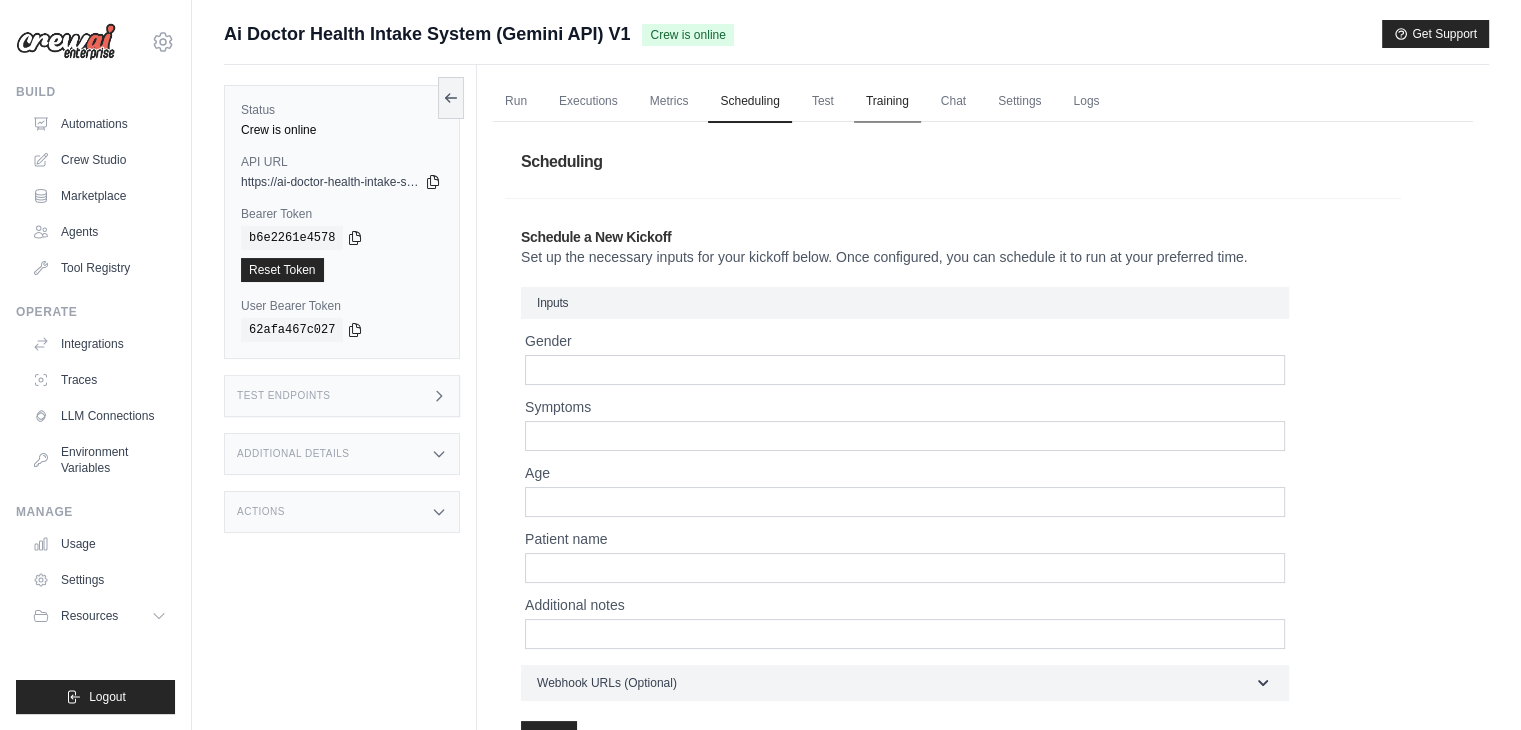 click on "Training" at bounding box center (887, 102) 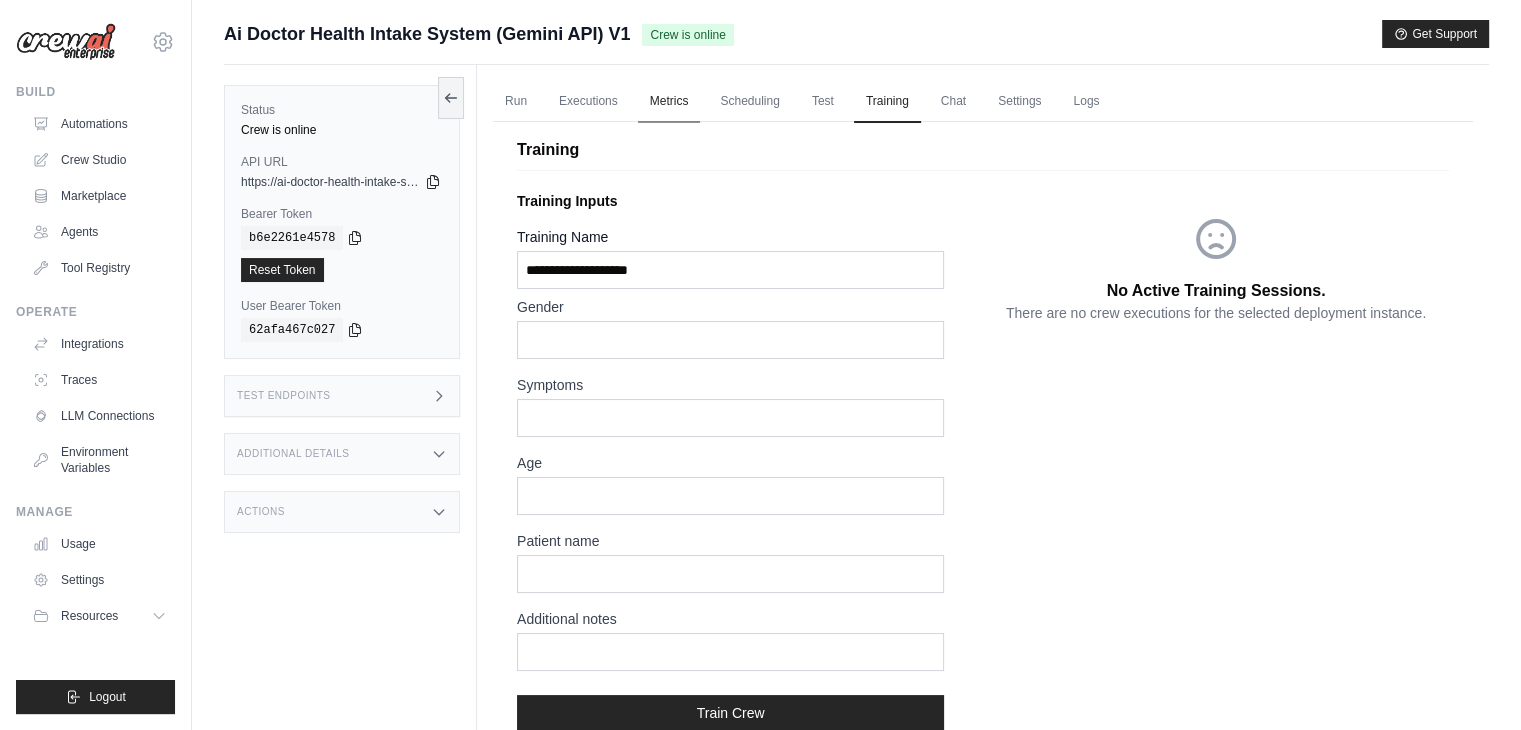 click on "Metrics" at bounding box center (669, 102) 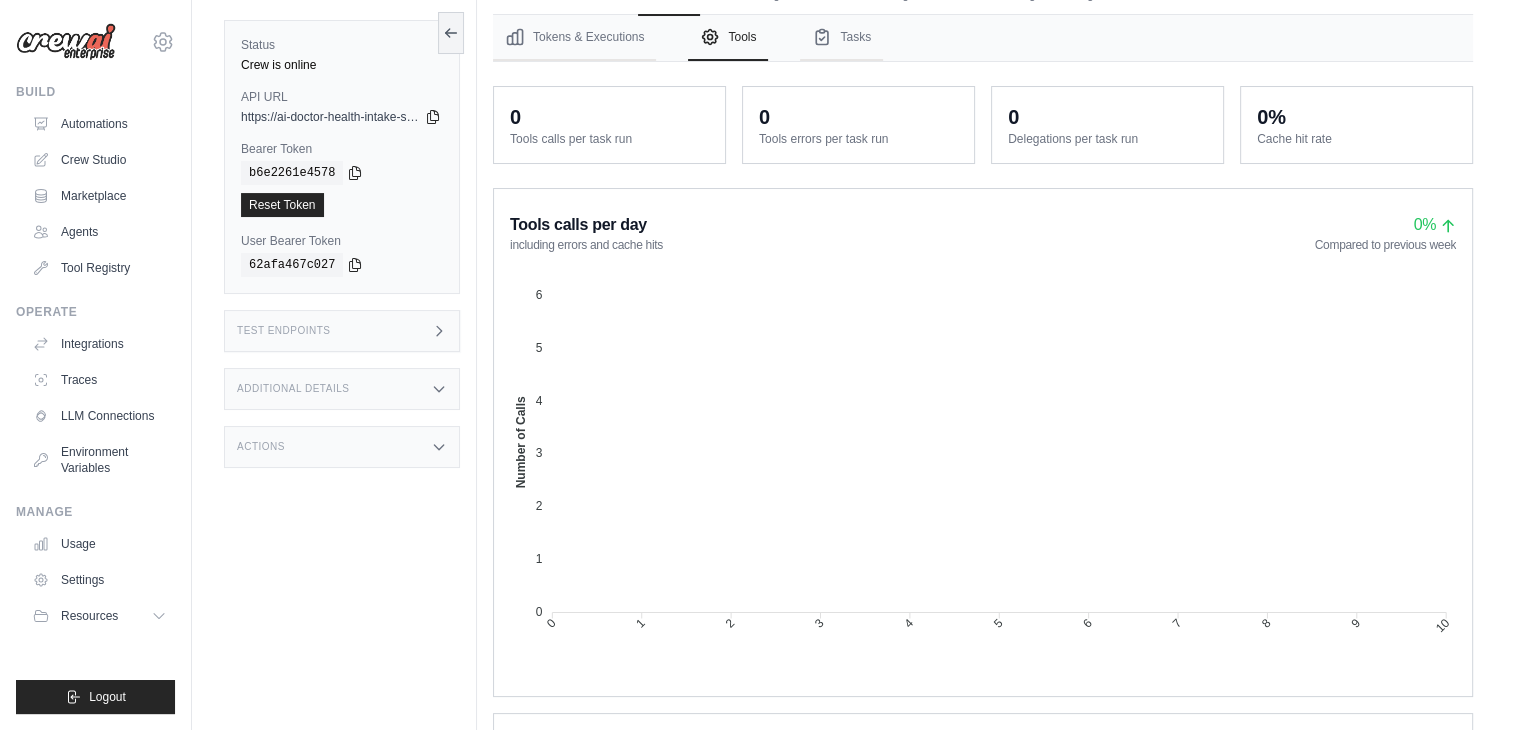 scroll, scrollTop: 0, scrollLeft: 0, axis: both 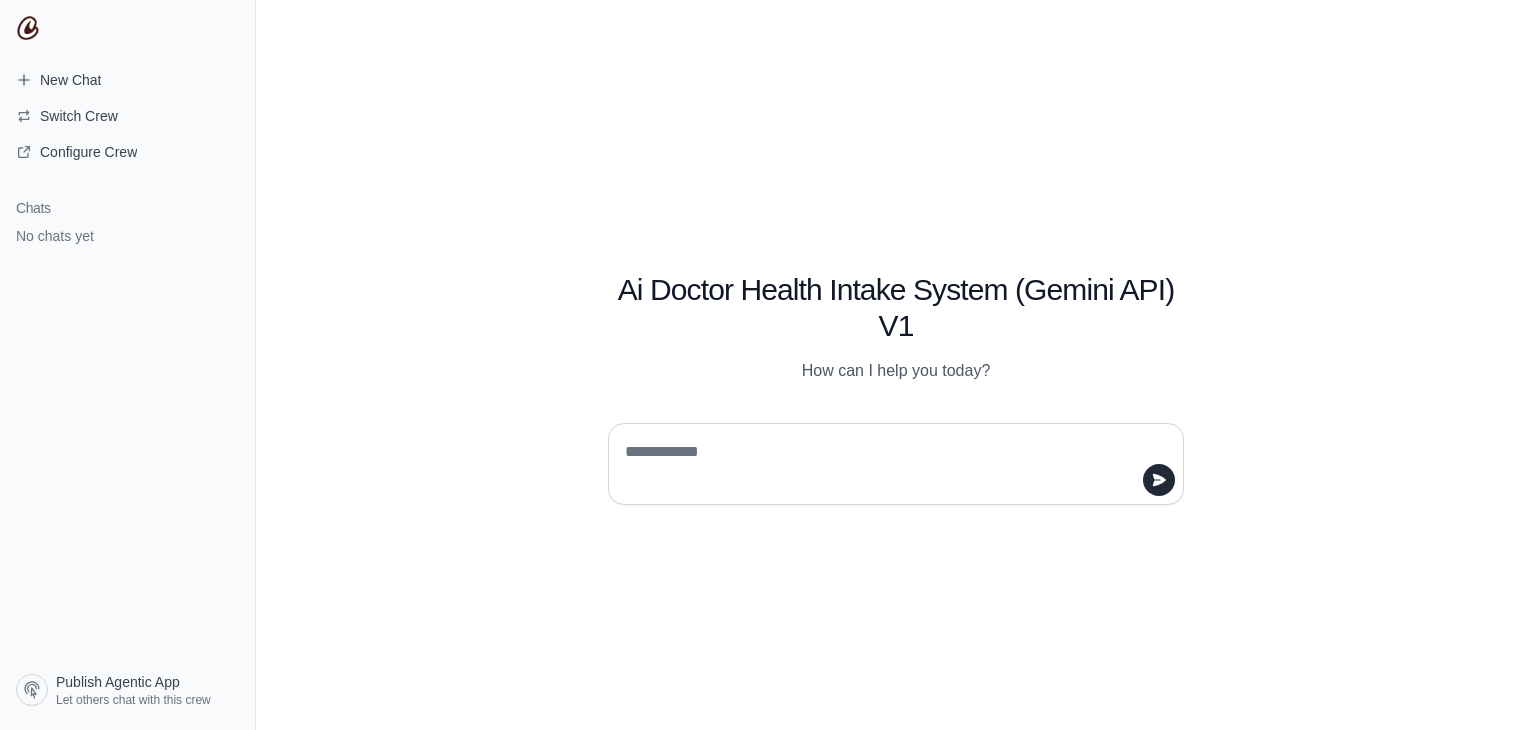 click at bounding box center [890, 464] 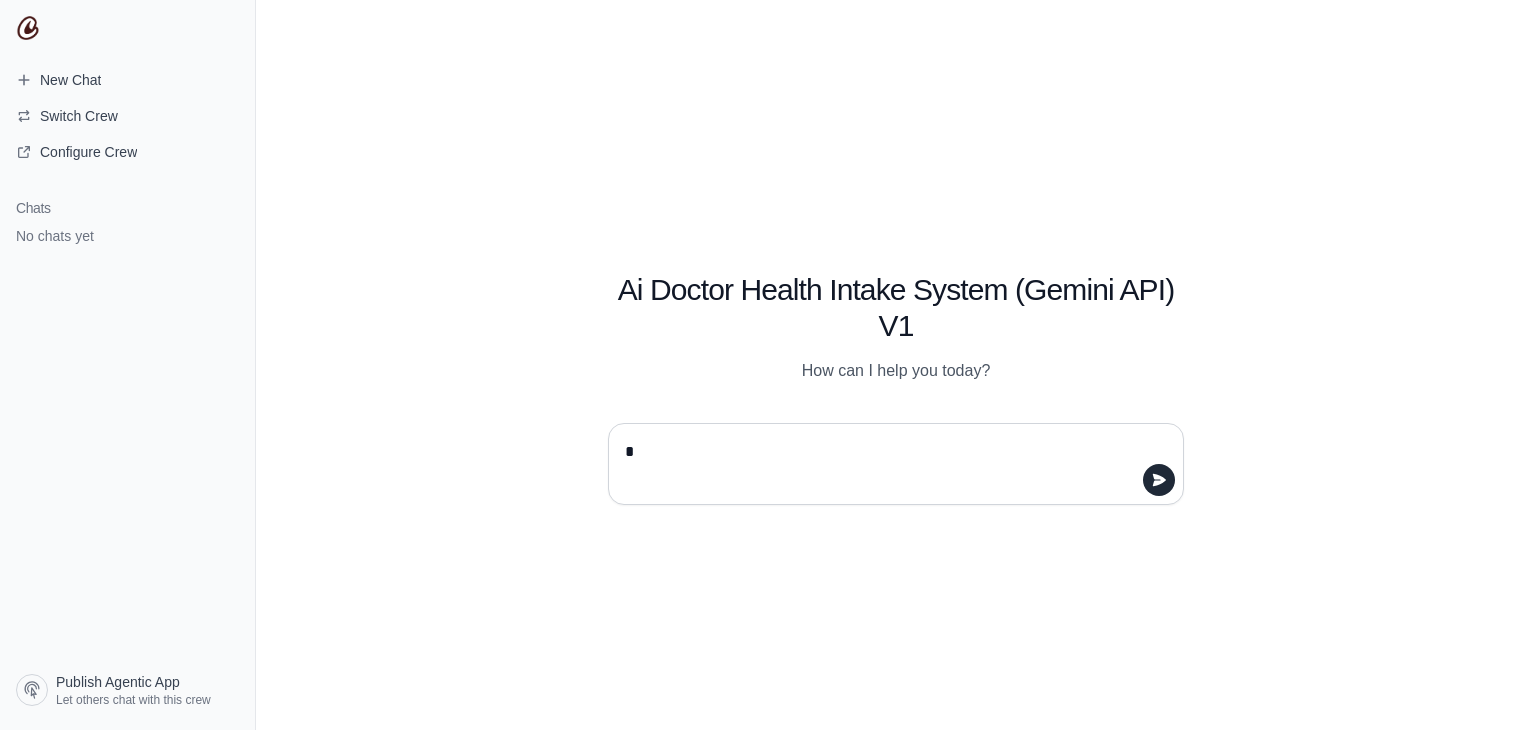 type on "**" 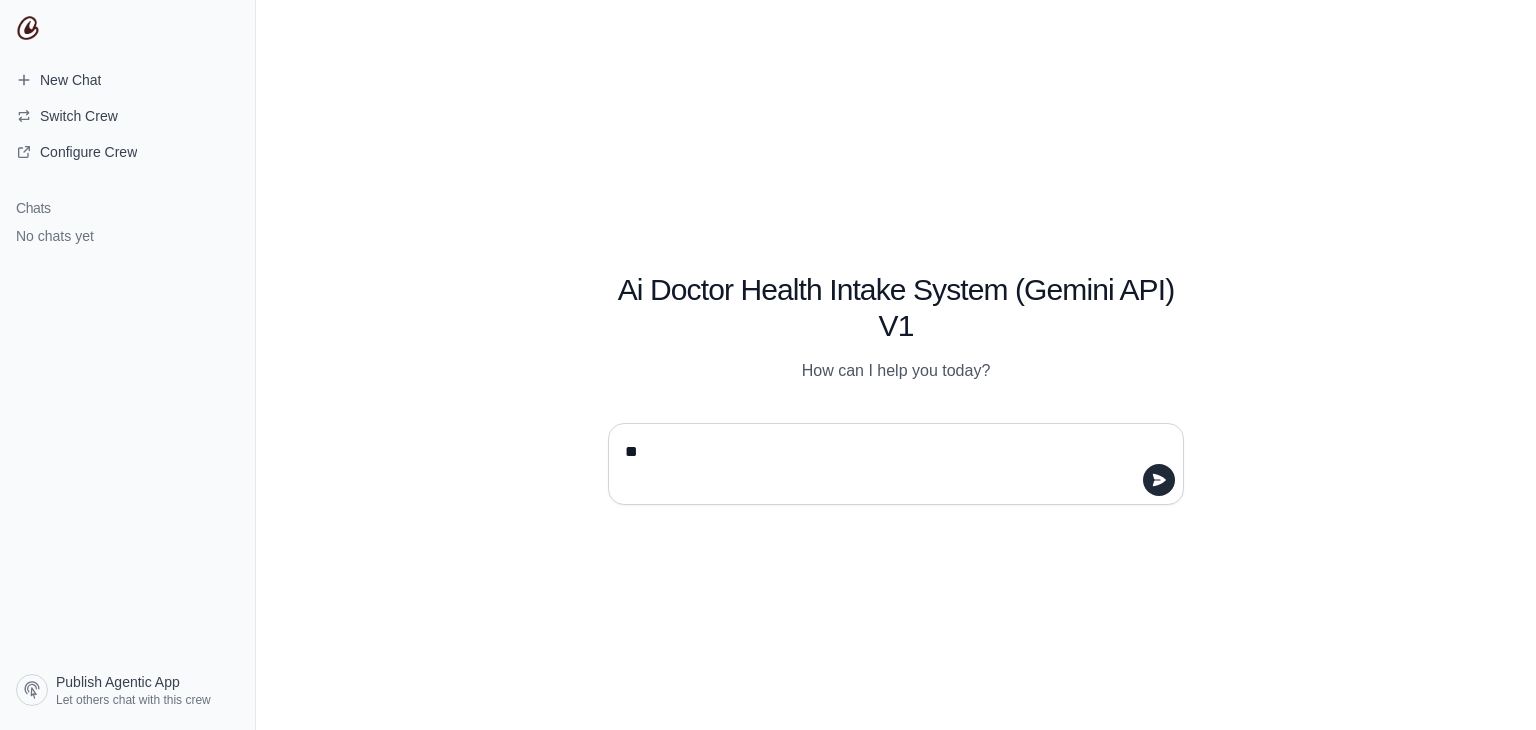 type 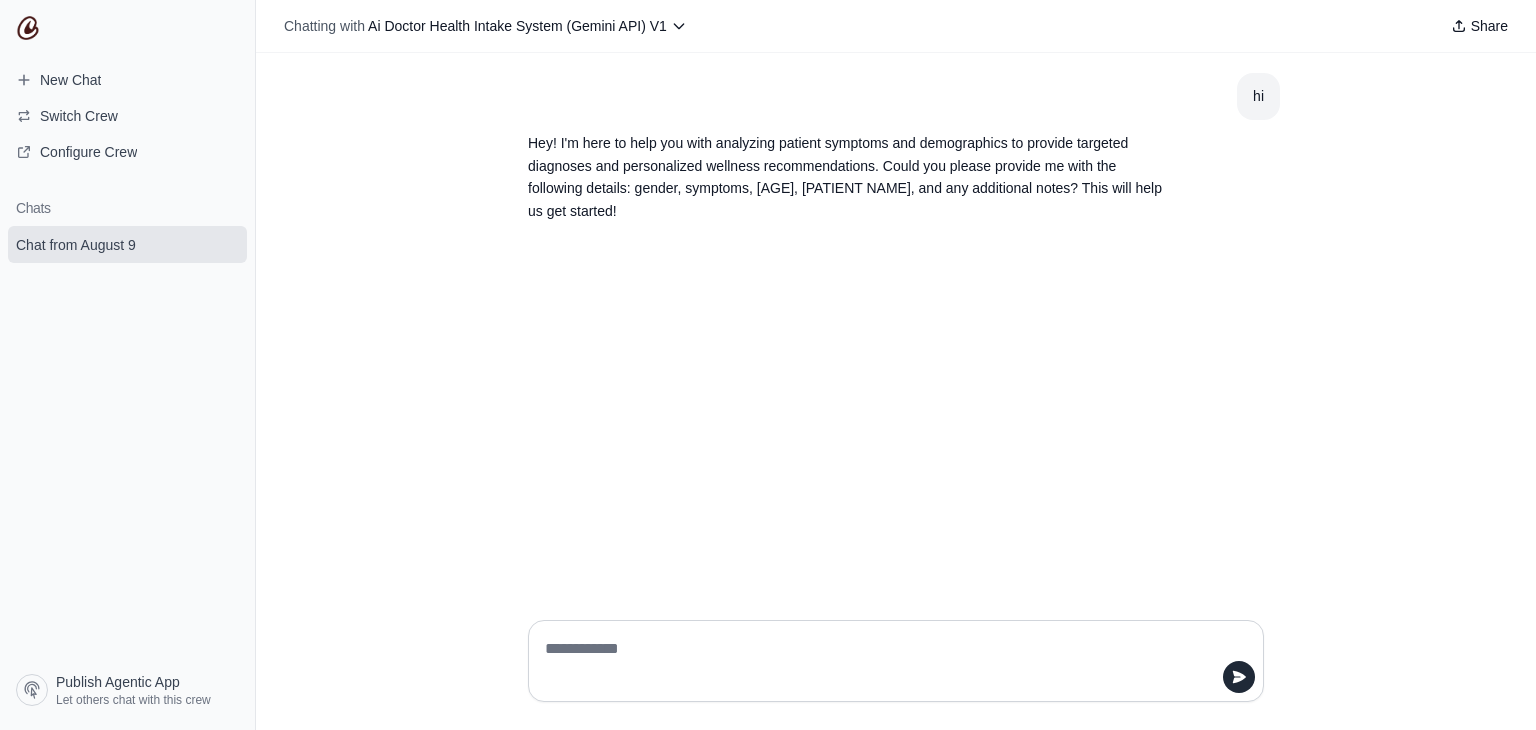 click at bounding box center [890, 661] 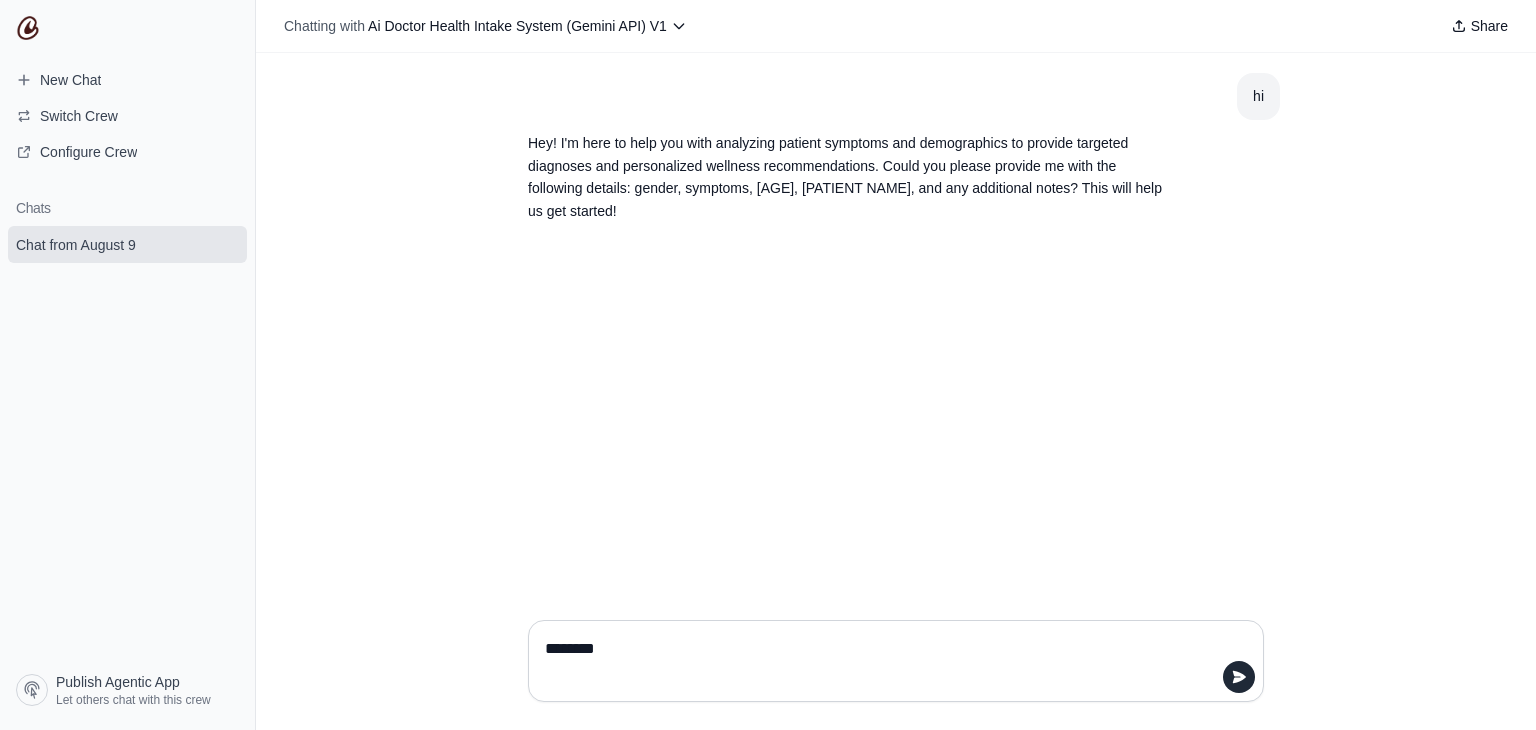 type on "*********" 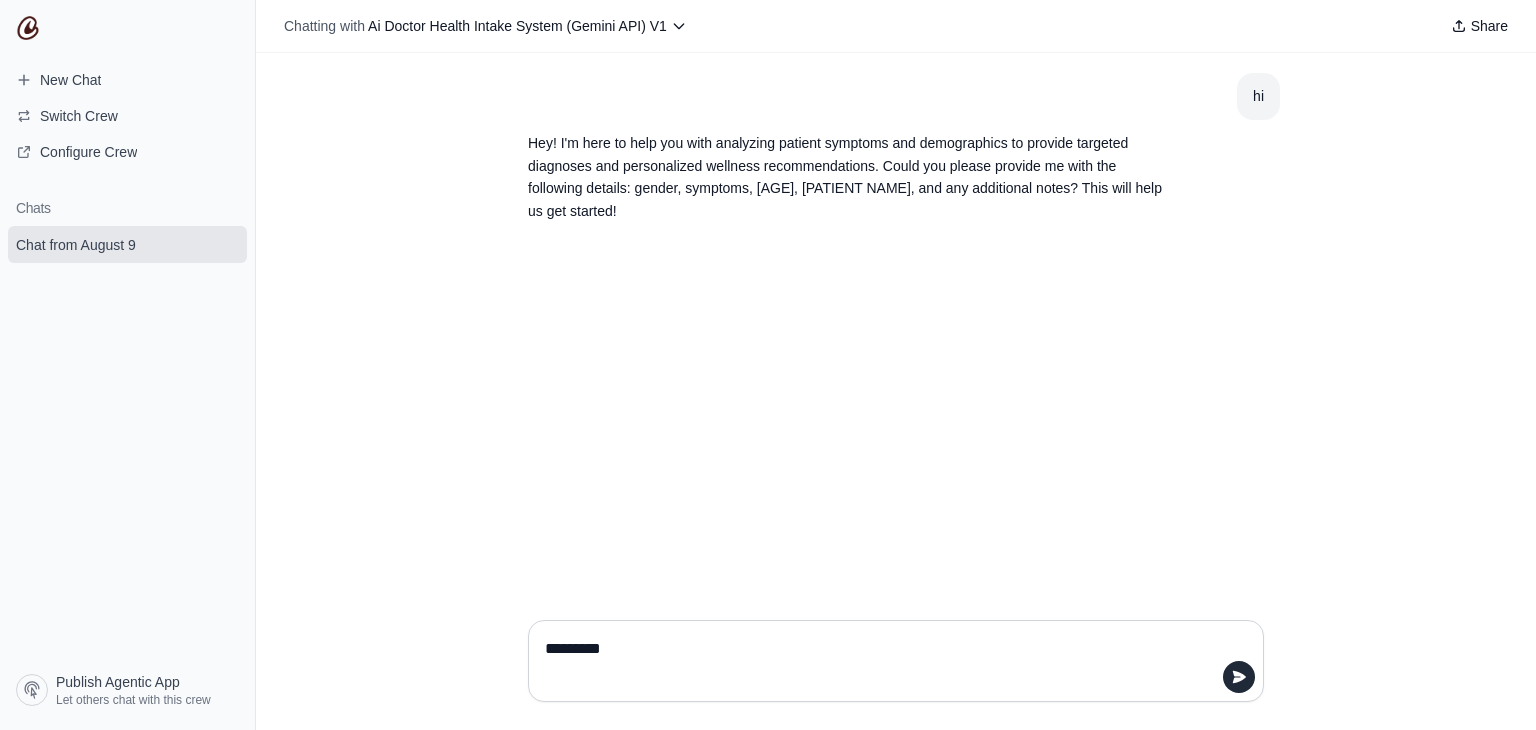 type 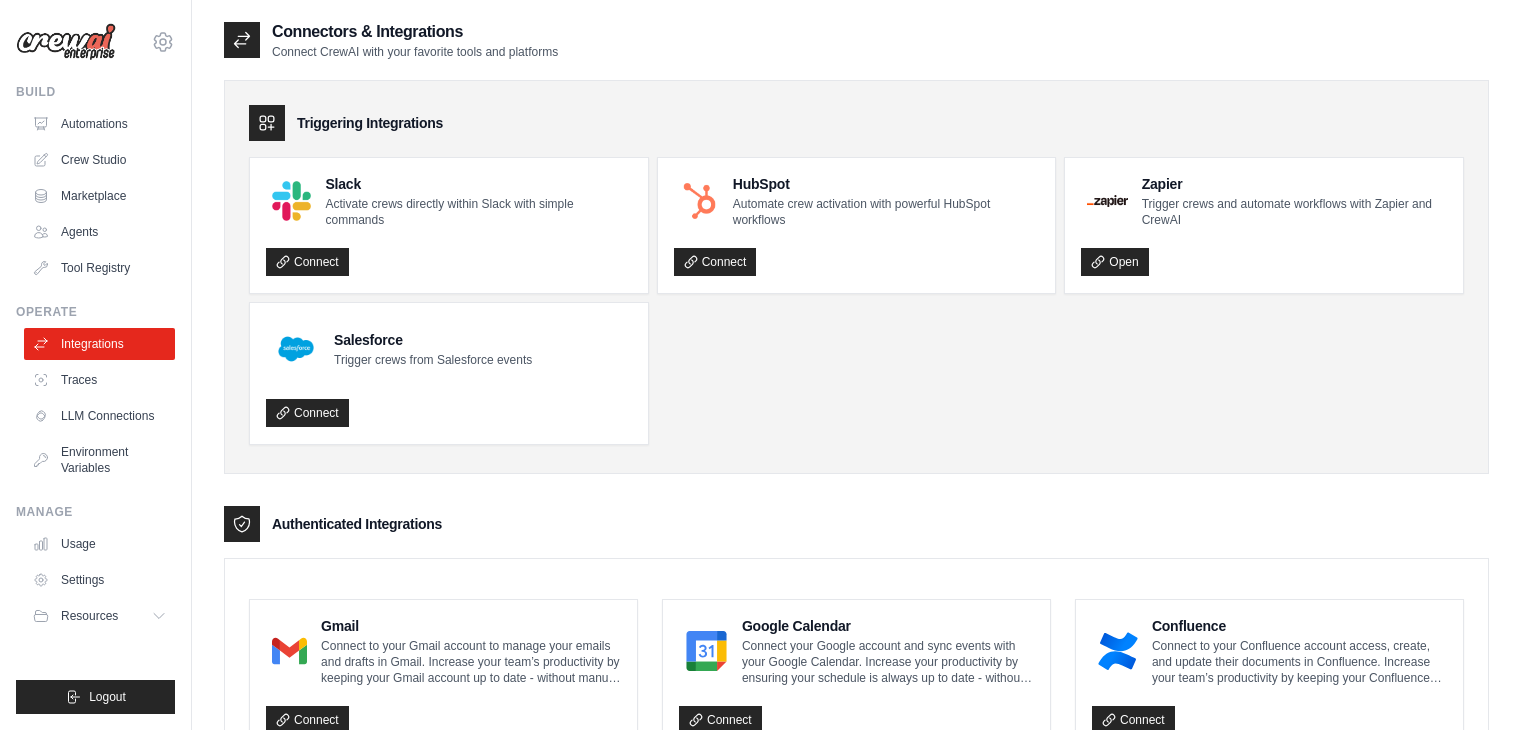 scroll, scrollTop: 0, scrollLeft: 0, axis: both 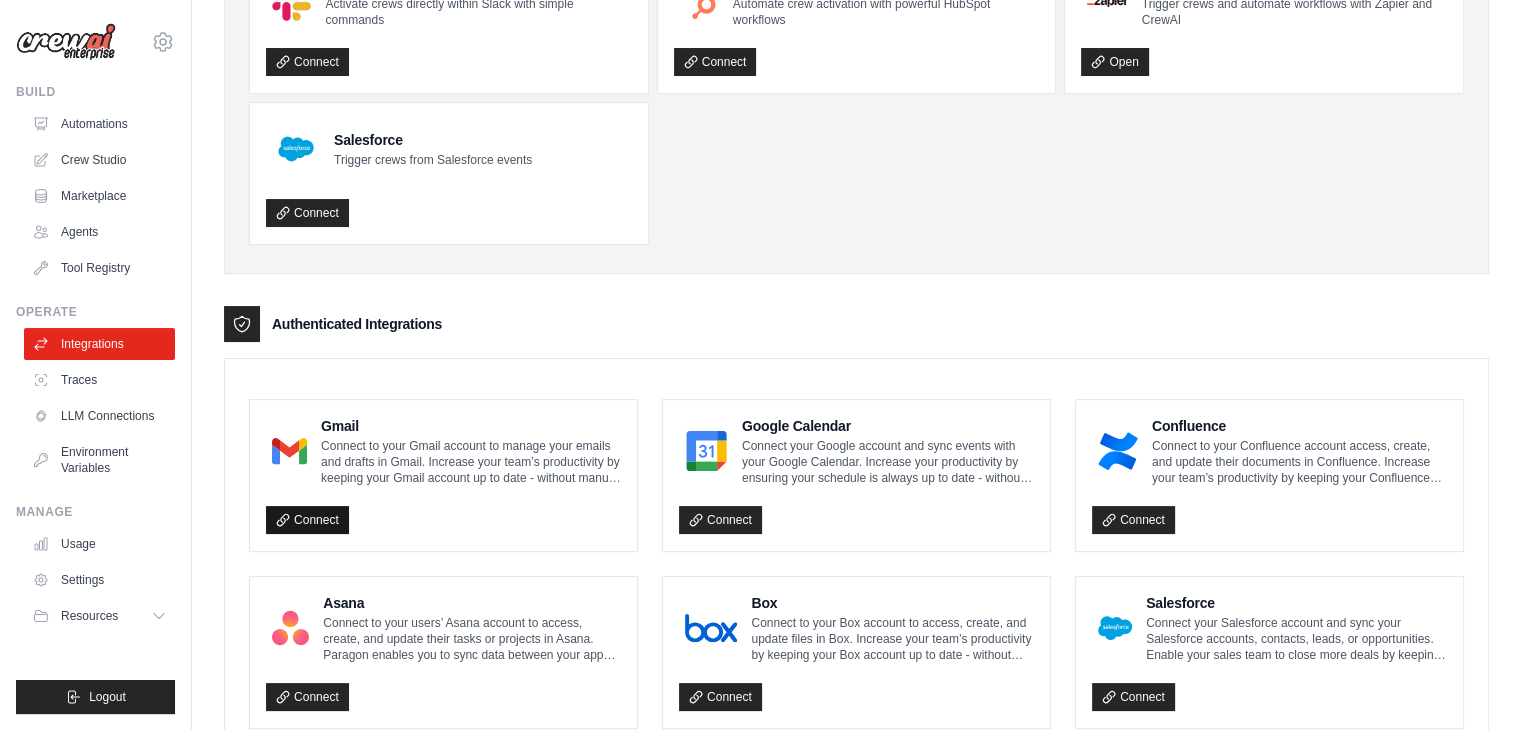 click on "Connect" at bounding box center [307, 520] 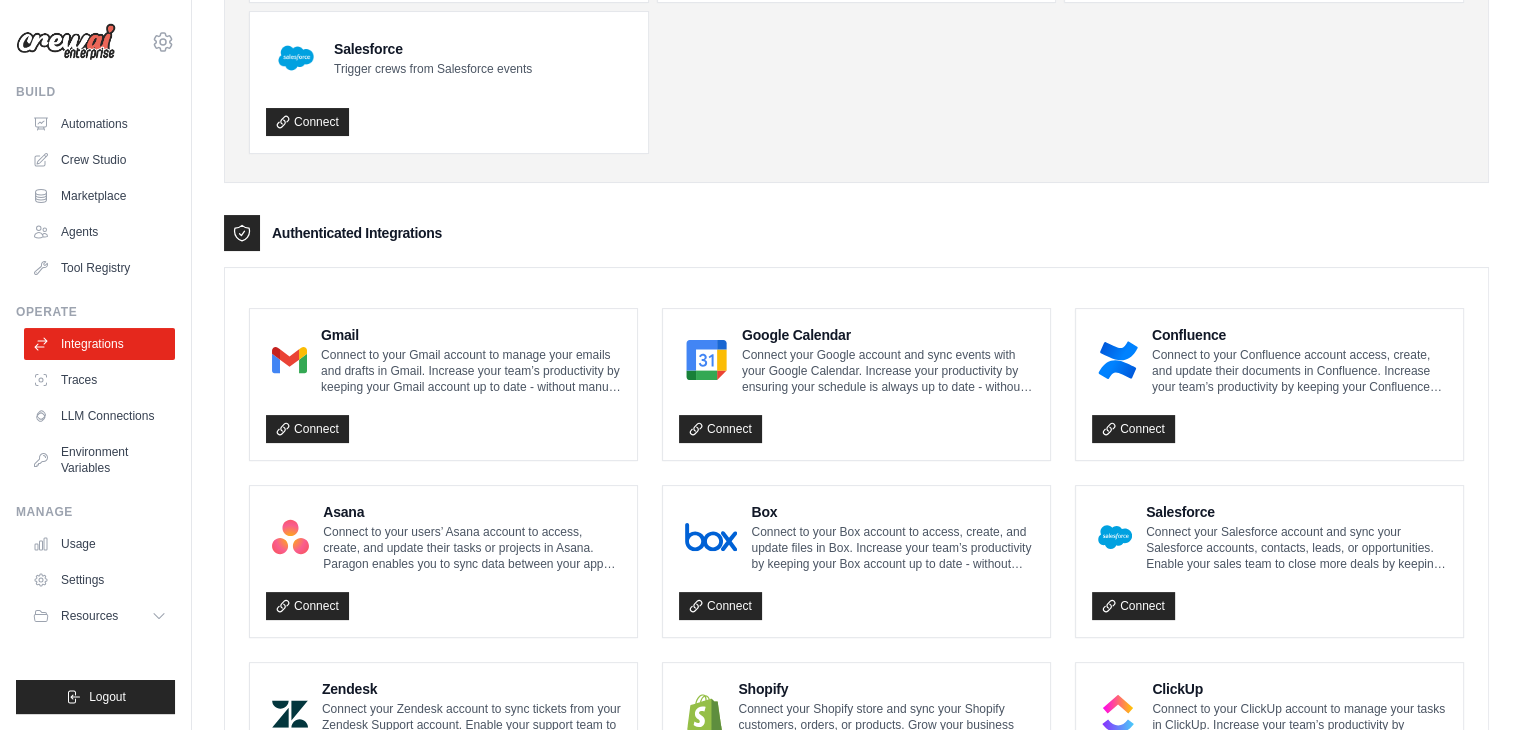 scroll, scrollTop: 400, scrollLeft: 0, axis: vertical 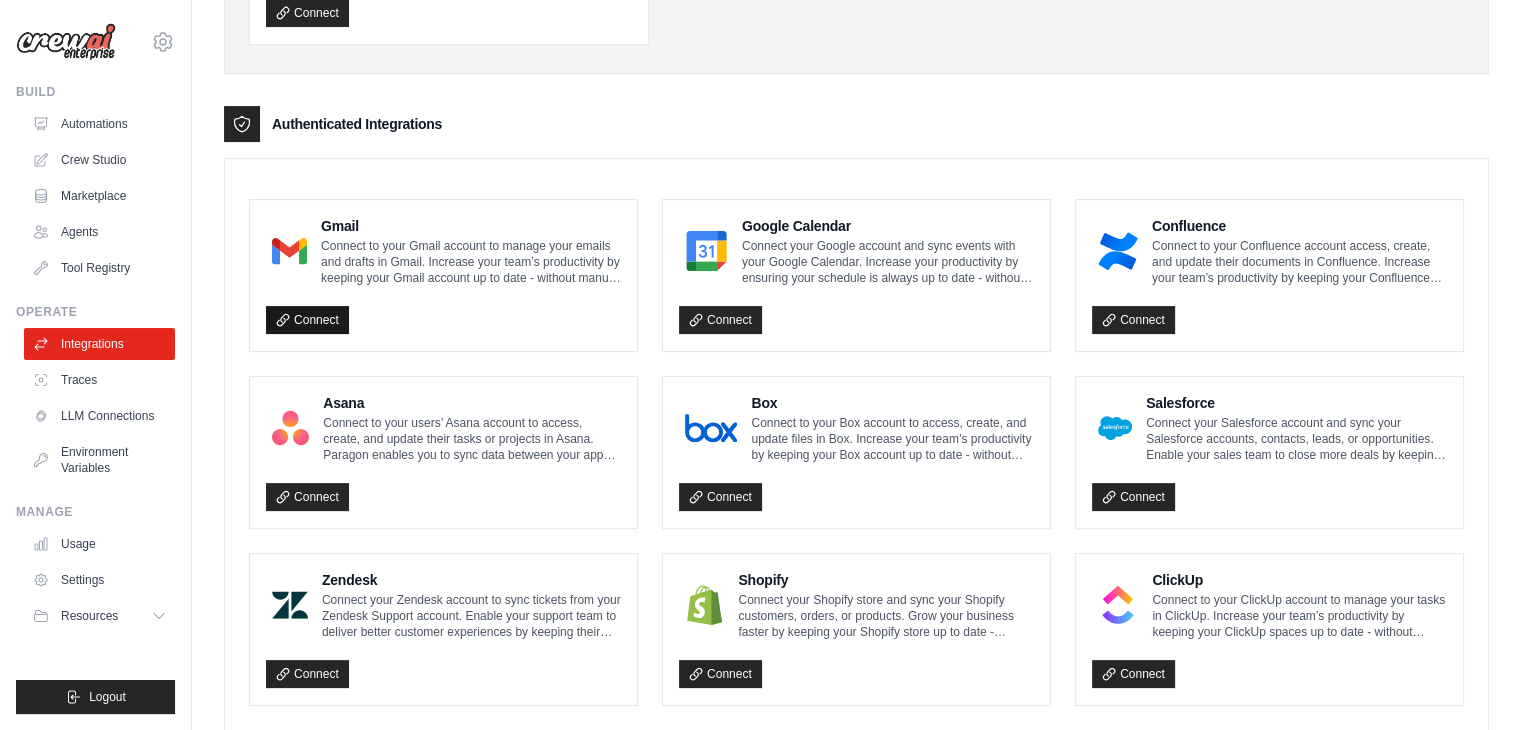 click on "Connect" at bounding box center (307, 320) 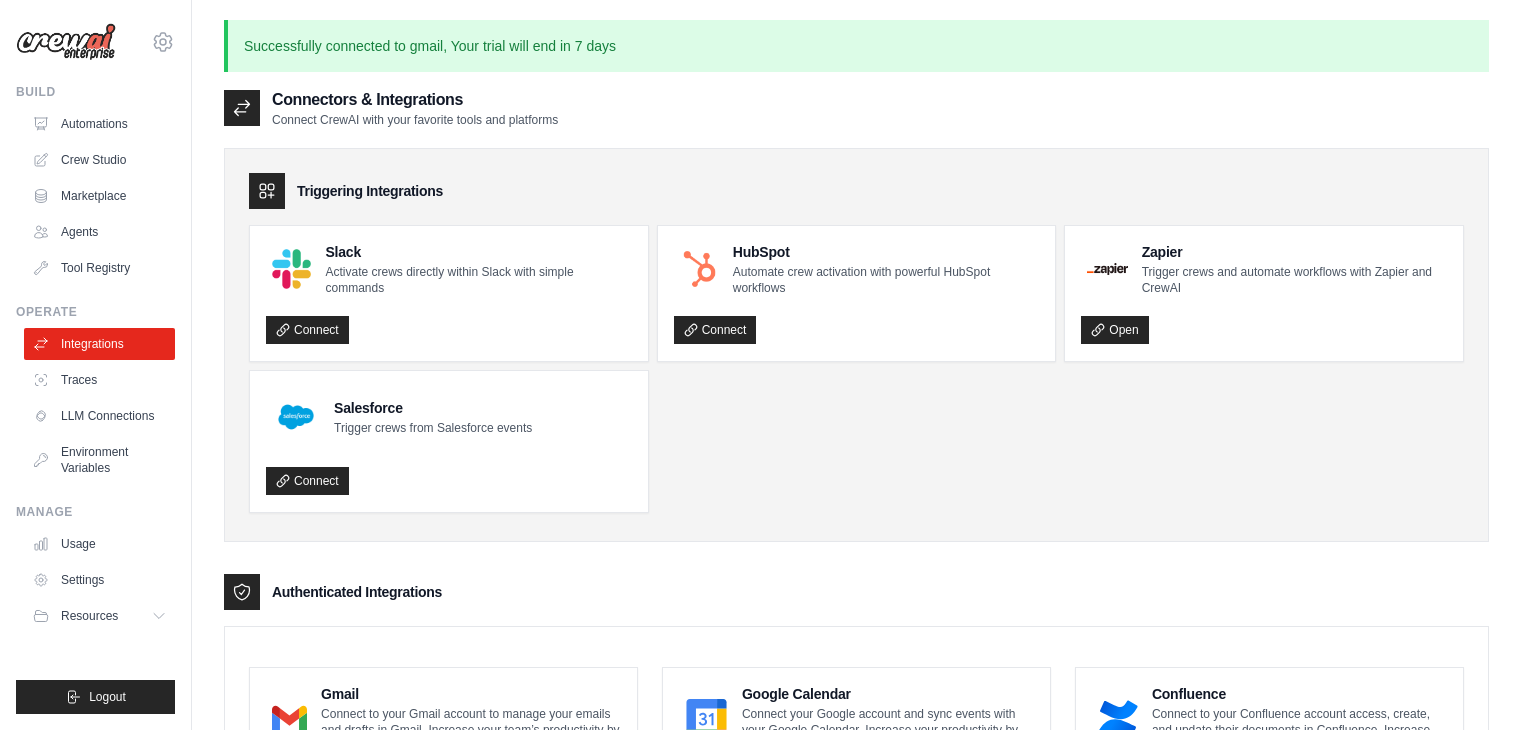 scroll, scrollTop: 0, scrollLeft: 0, axis: both 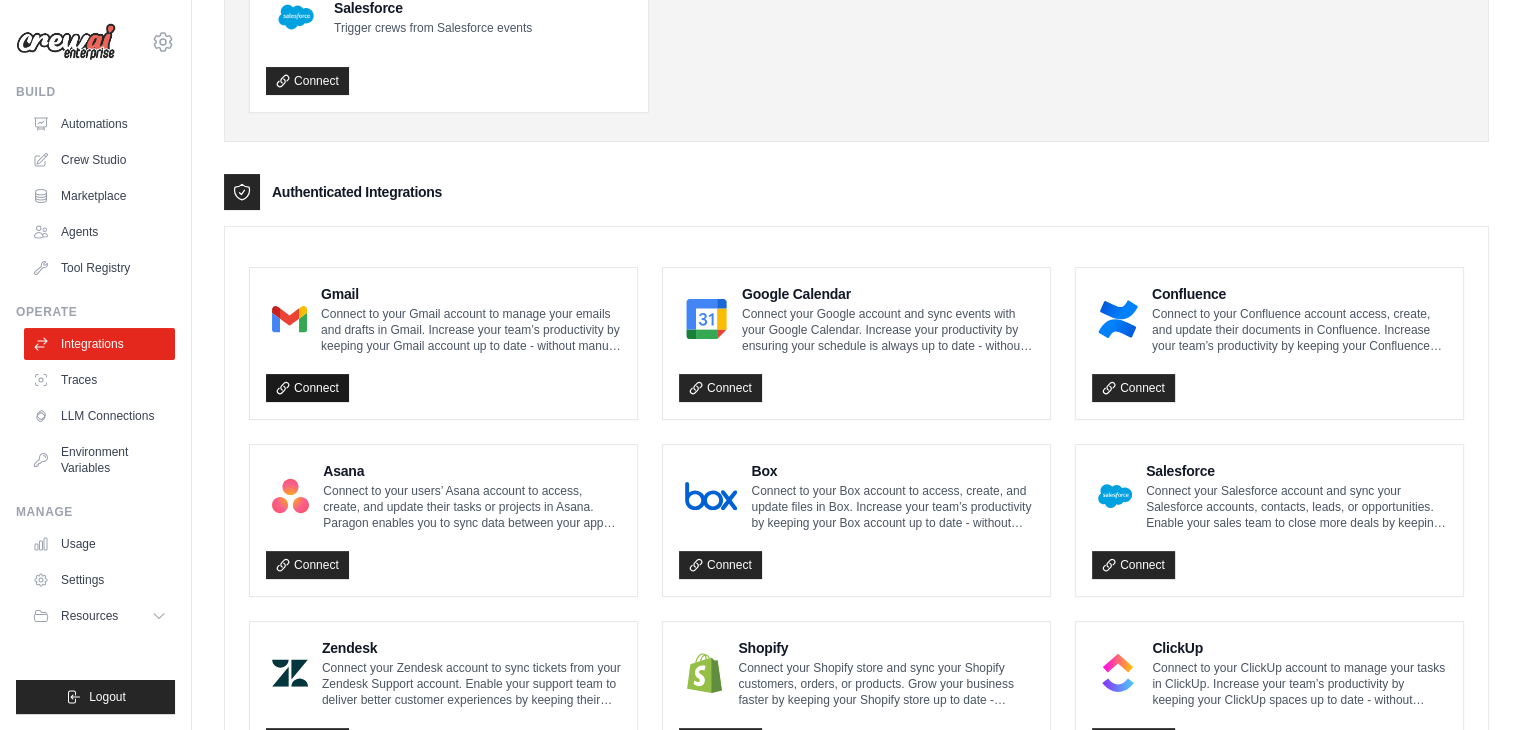 click on "Connect" at bounding box center (307, 388) 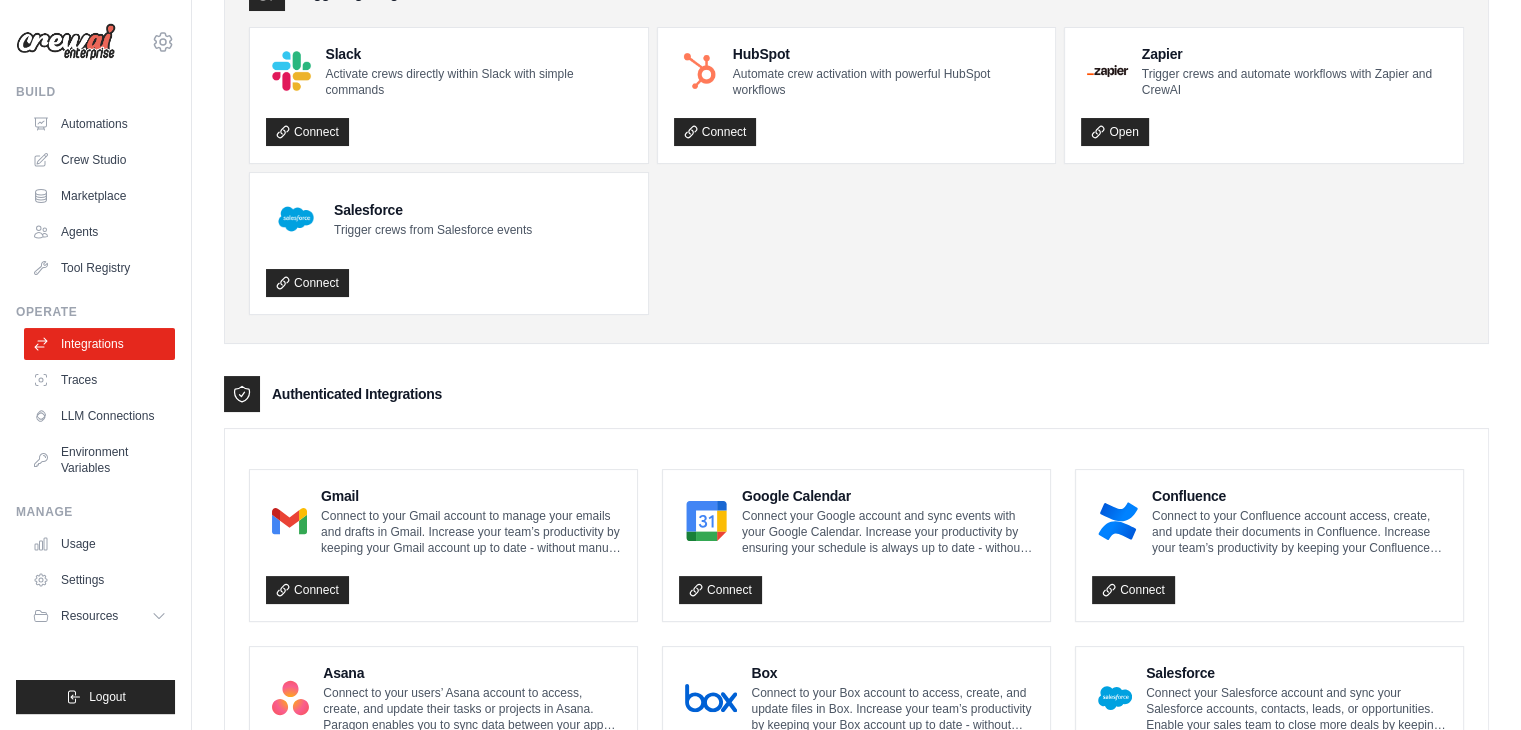 scroll, scrollTop: 200, scrollLeft: 0, axis: vertical 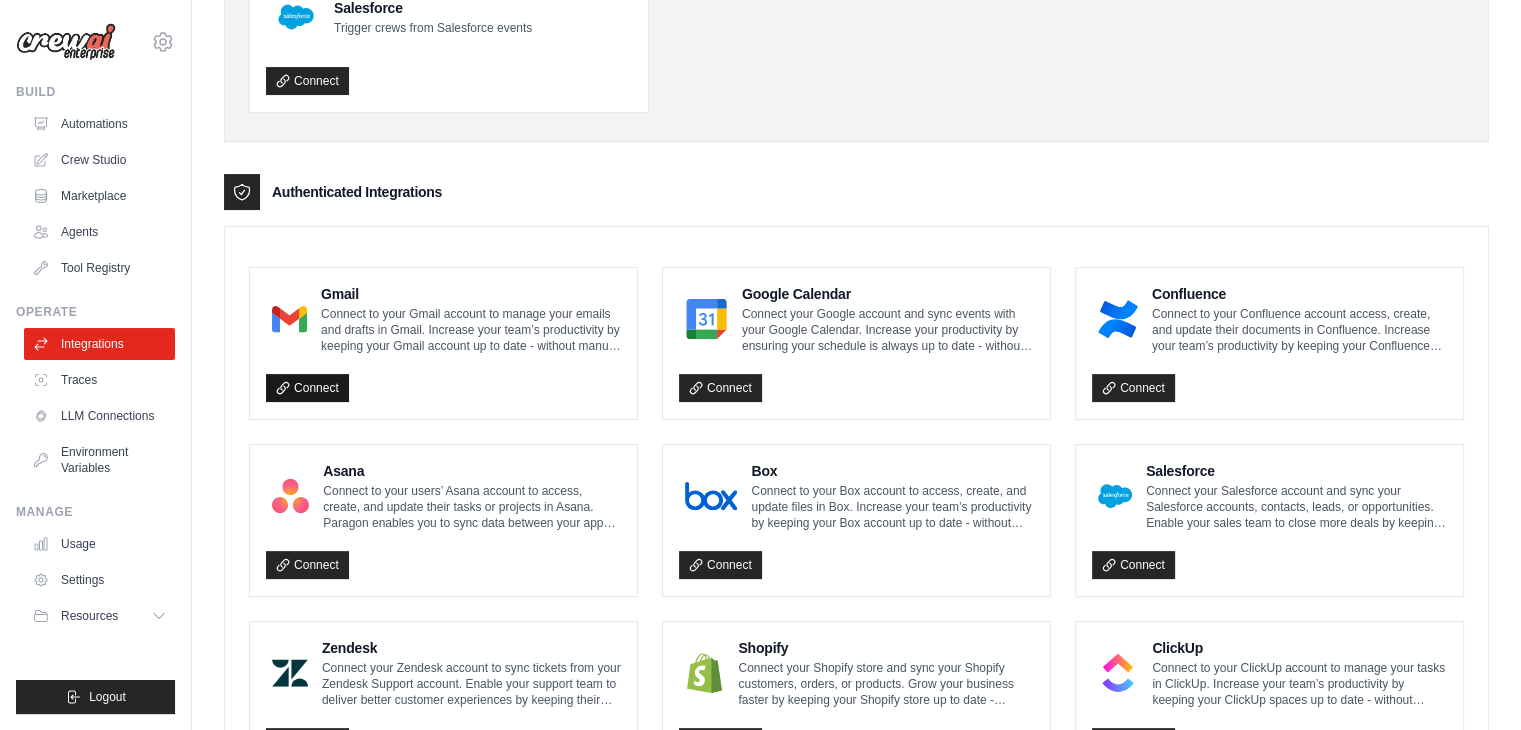 click on "Connect" at bounding box center (307, 388) 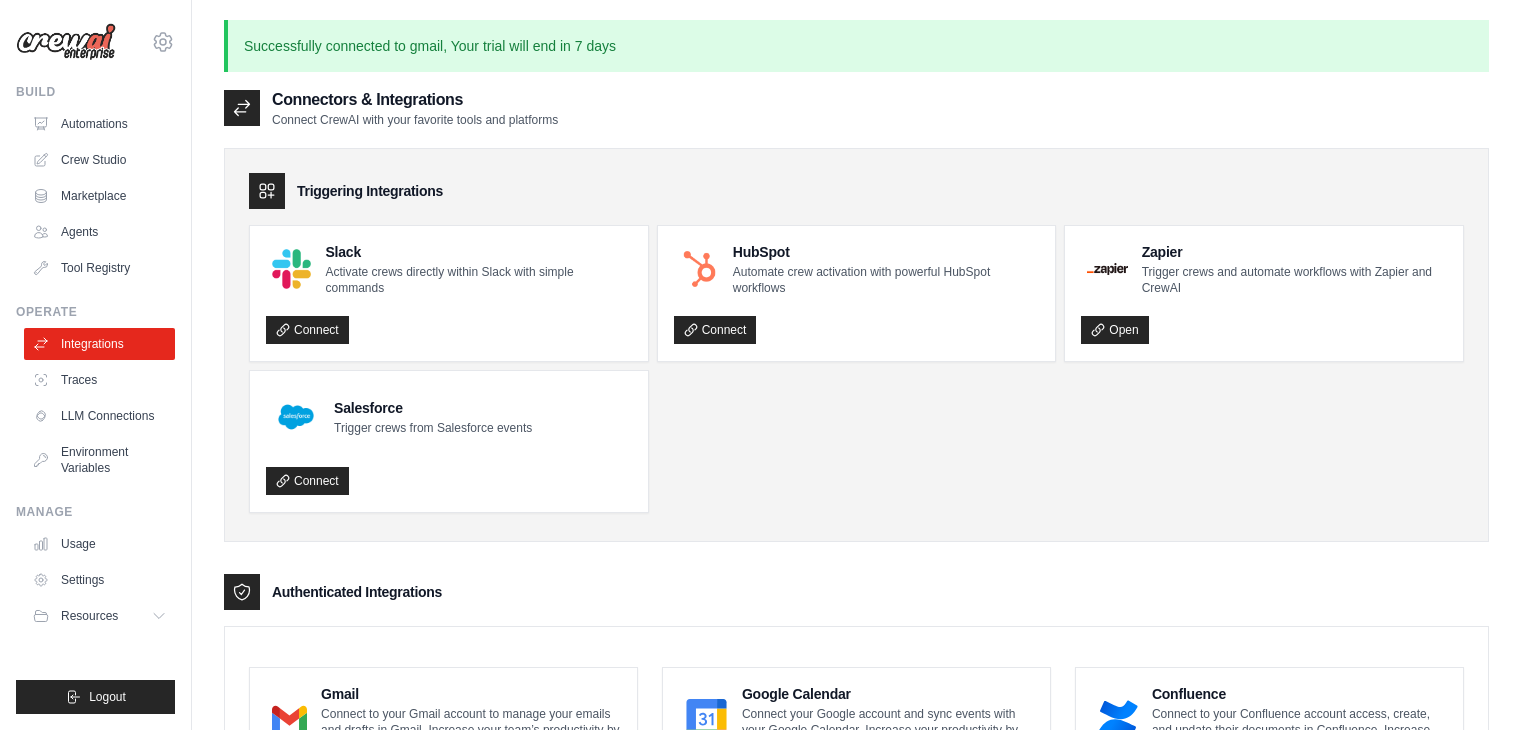 scroll, scrollTop: 0, scrollLeft: 0, axis: both 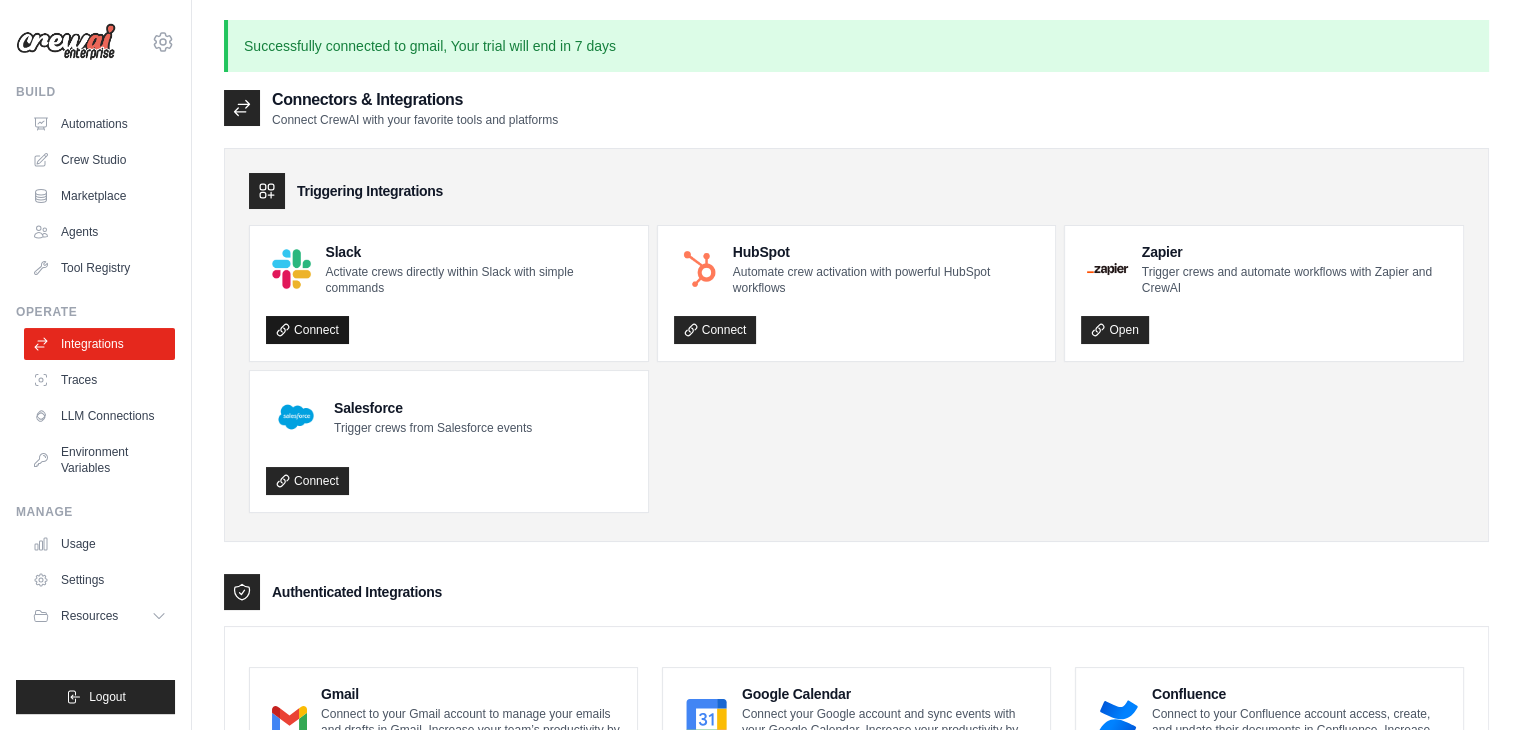 click on "Connect" at bounding box center [307, 330] 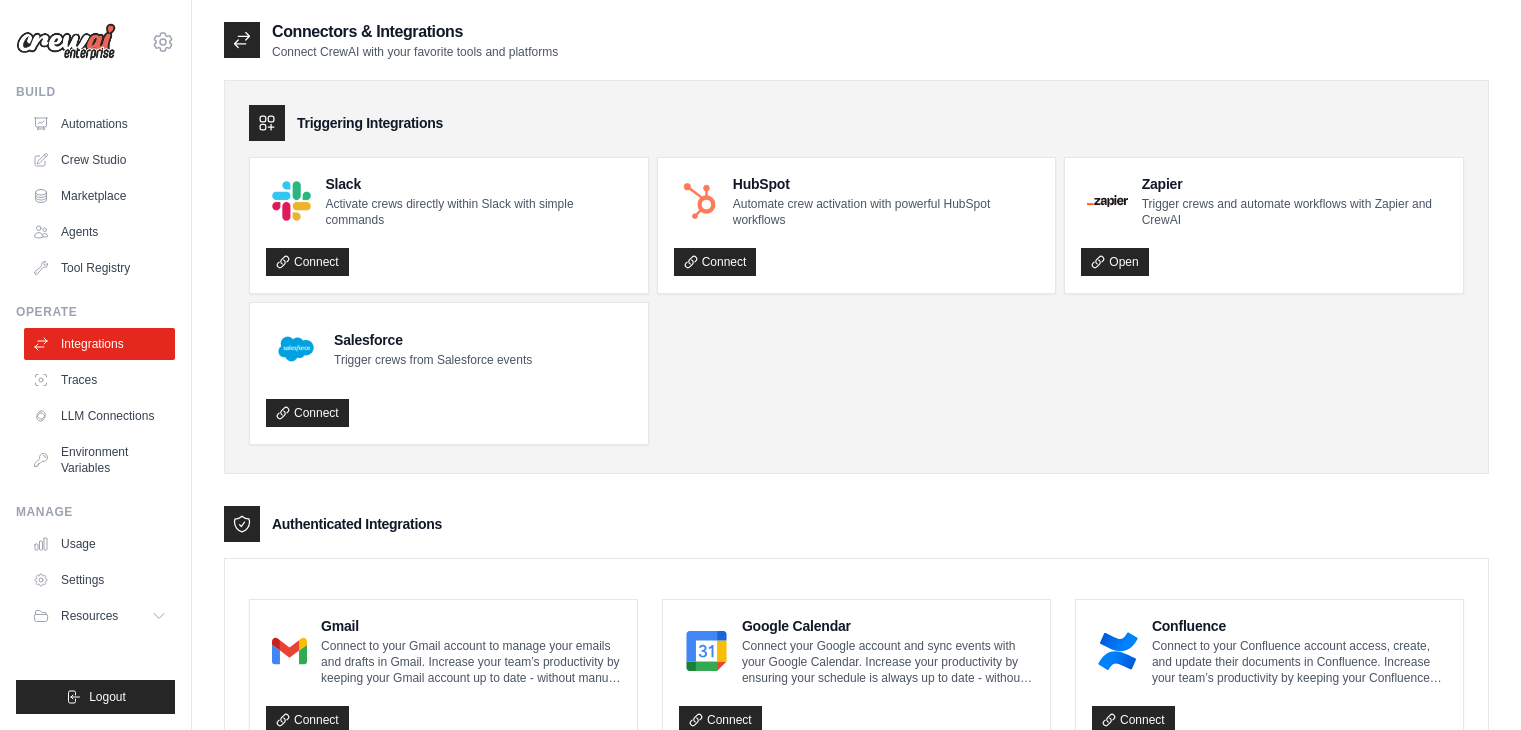 scroll, scrollTop: 0, scrollLeft: 0, axis: both 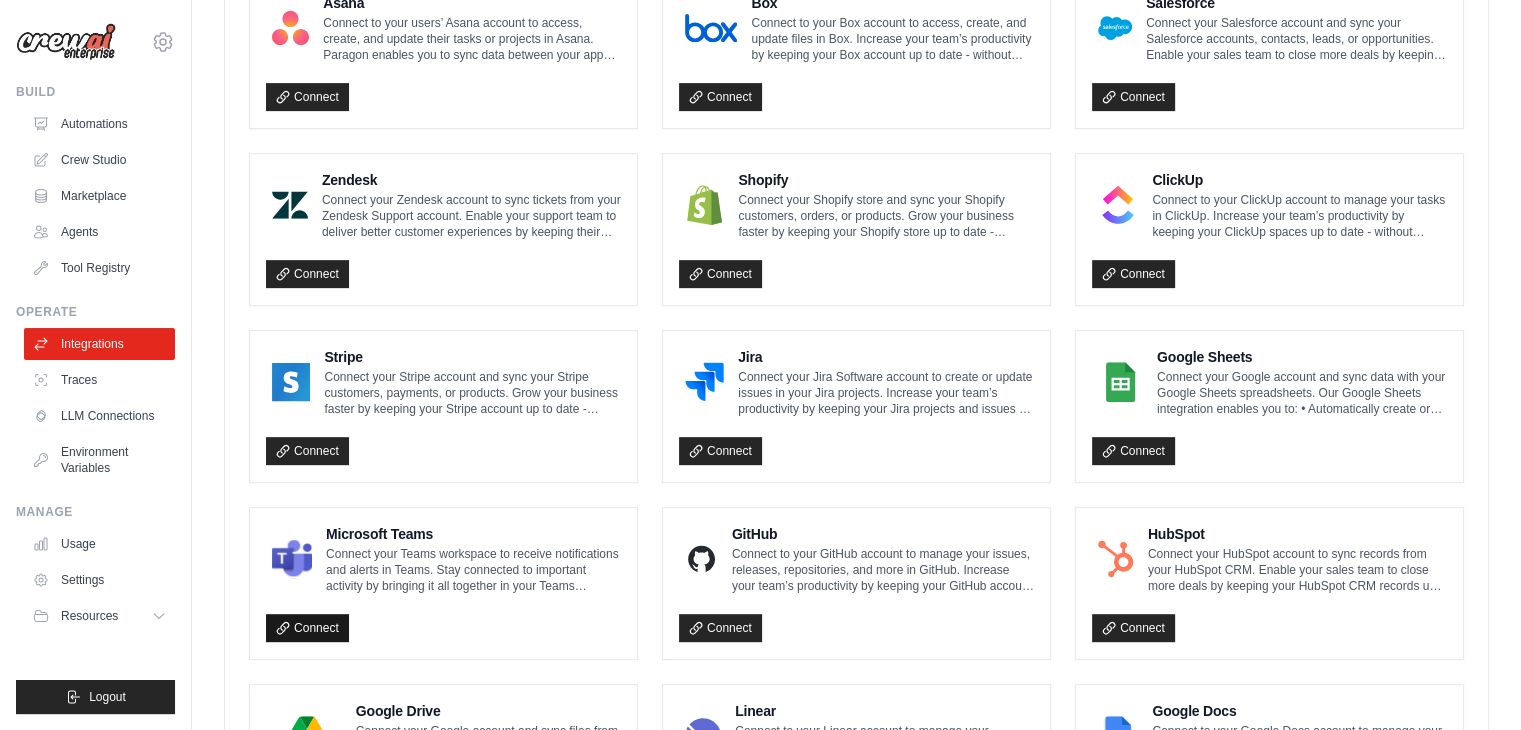 click on "Connect" at bounding box center (307, 628) 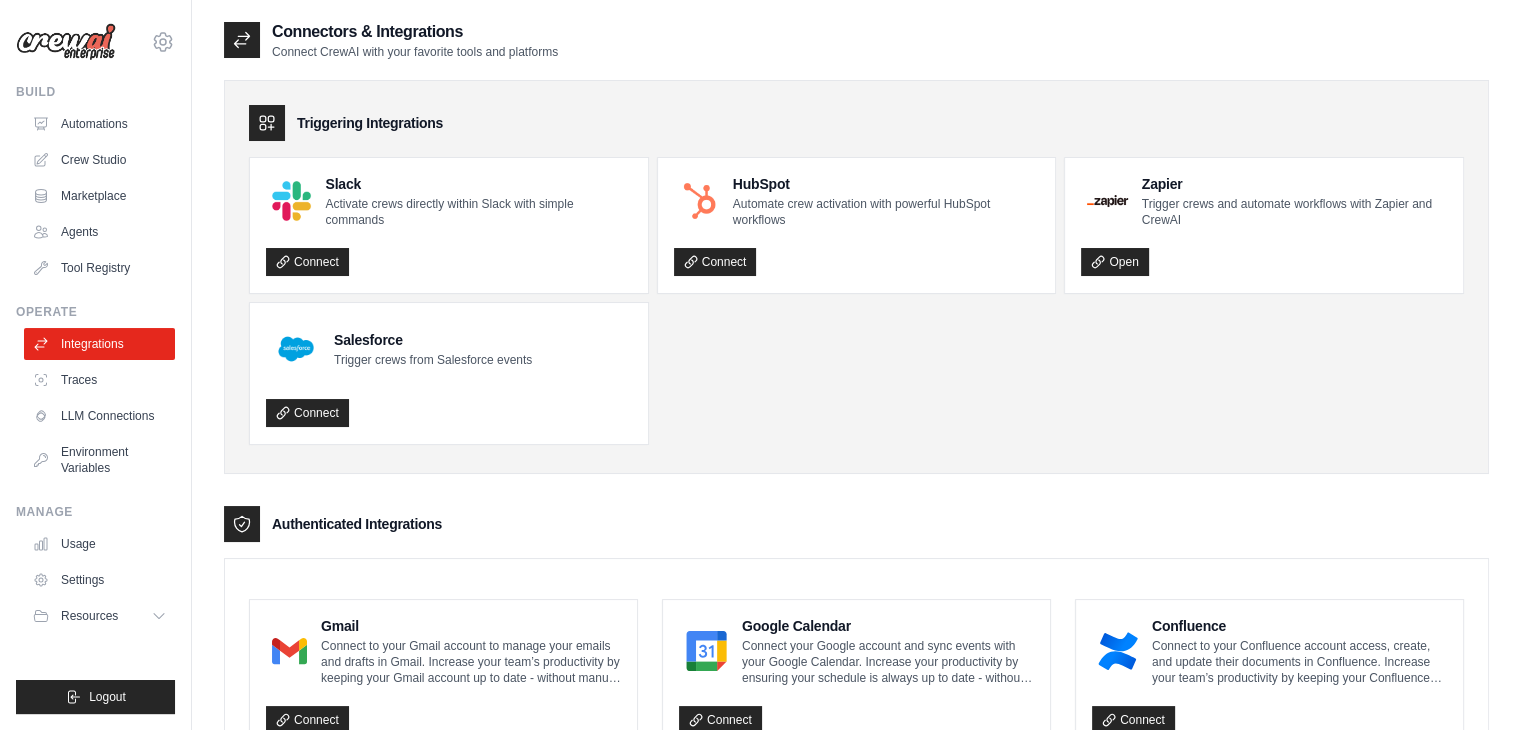 scroll, scrollTop: 0, scrollLeft: 0, axis: both 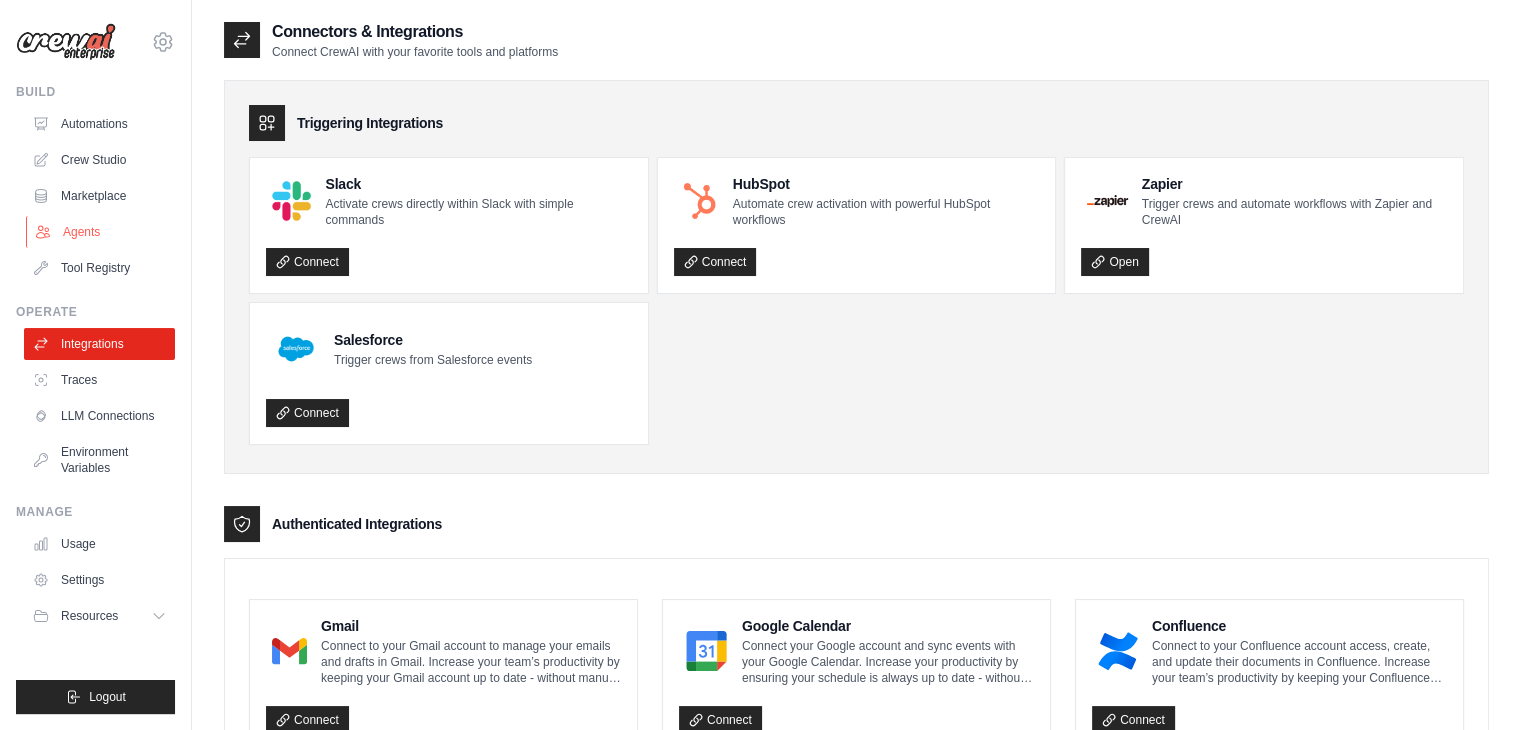 click on "Agents" at bounding box center [101, 232] 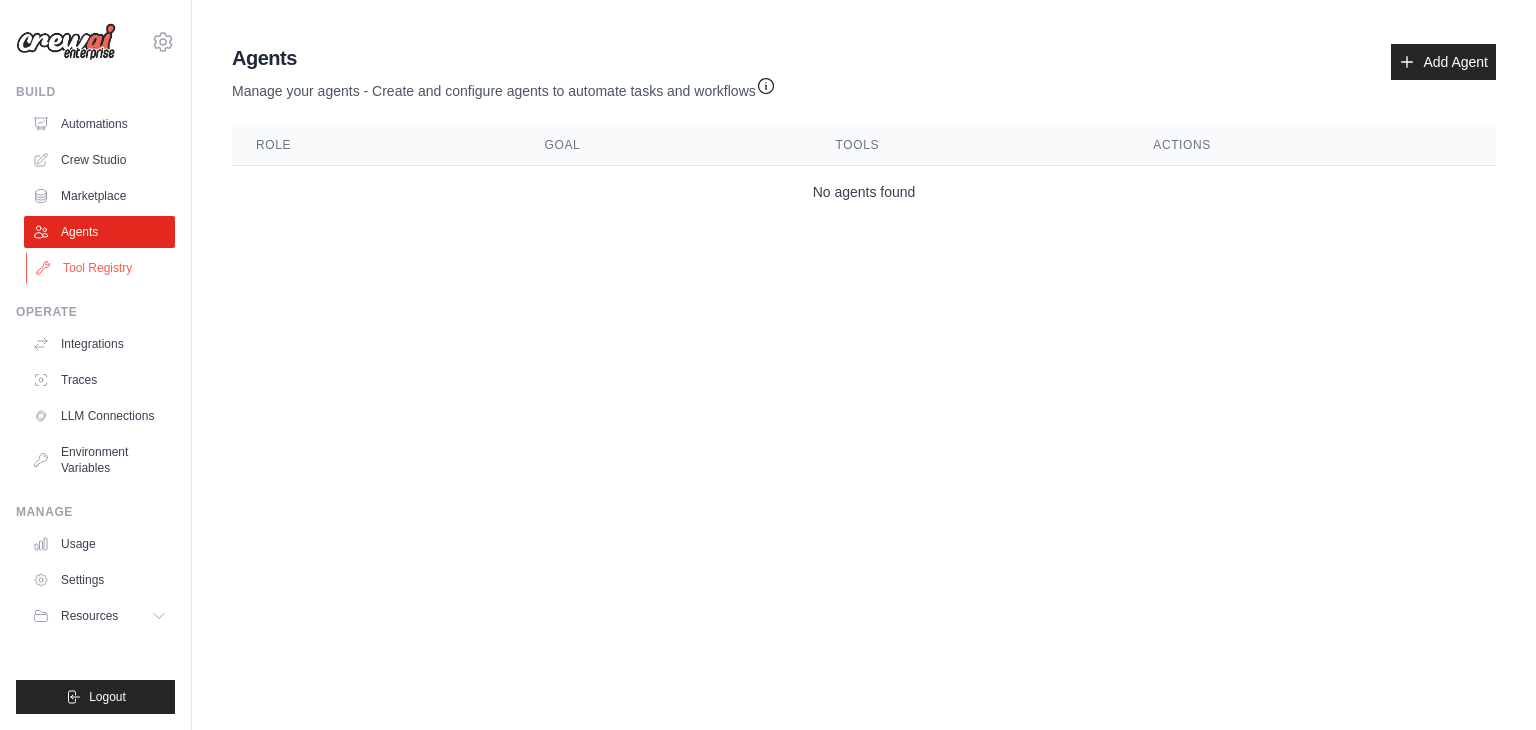 click on "Tool Registry" at bounding box center [101, 268] 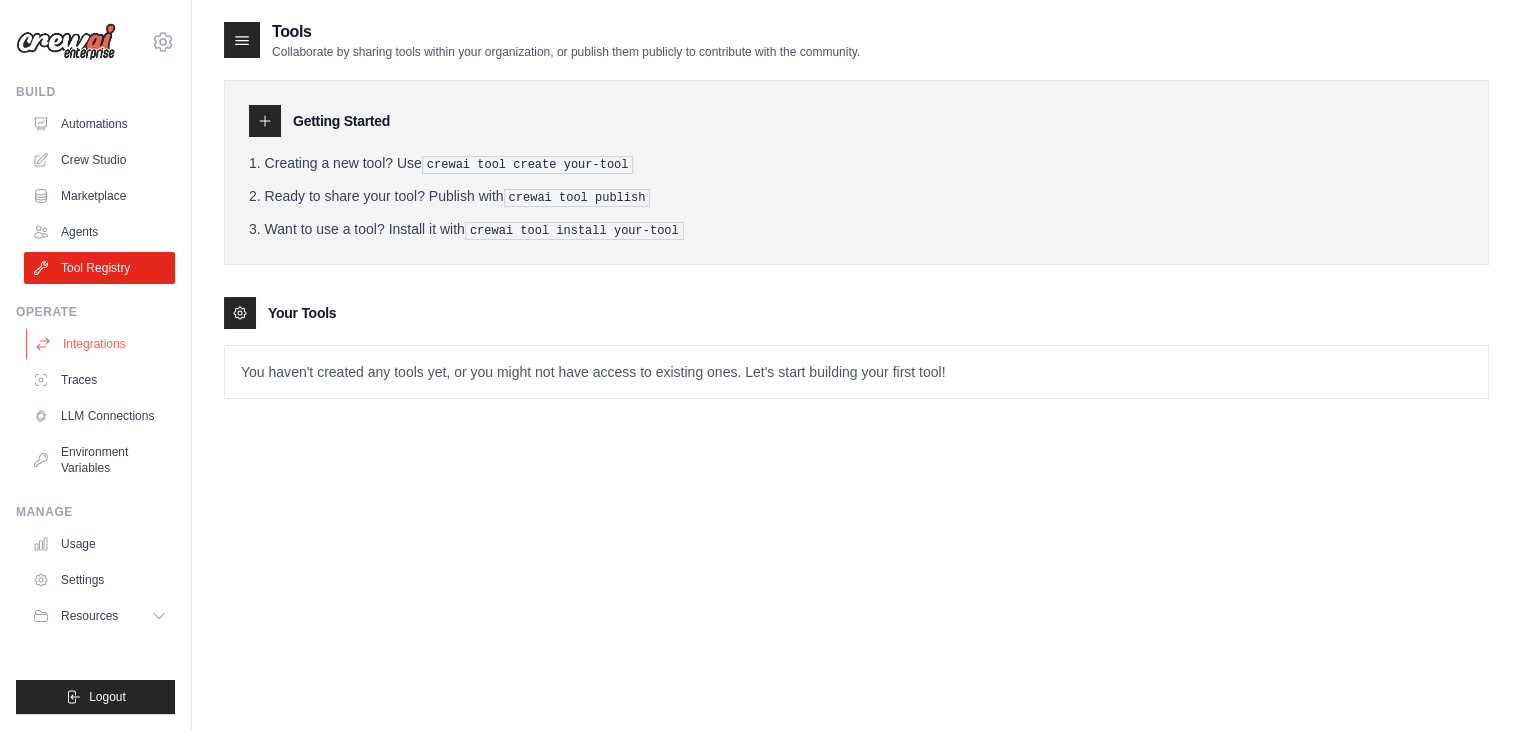 click on "Integrations" at bounding box center (101, 344) 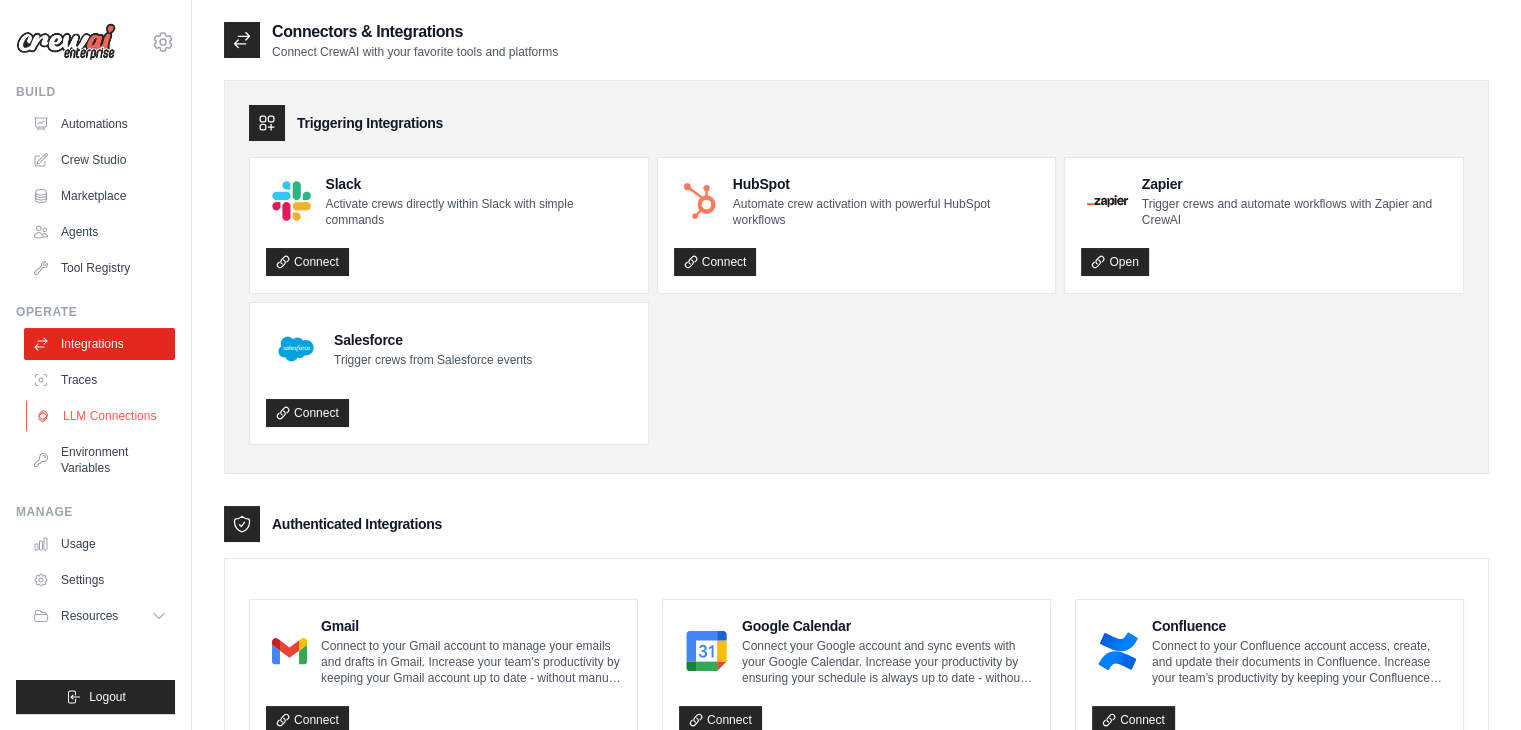 click on "LLM Connections" at bounding box center (101, 416) 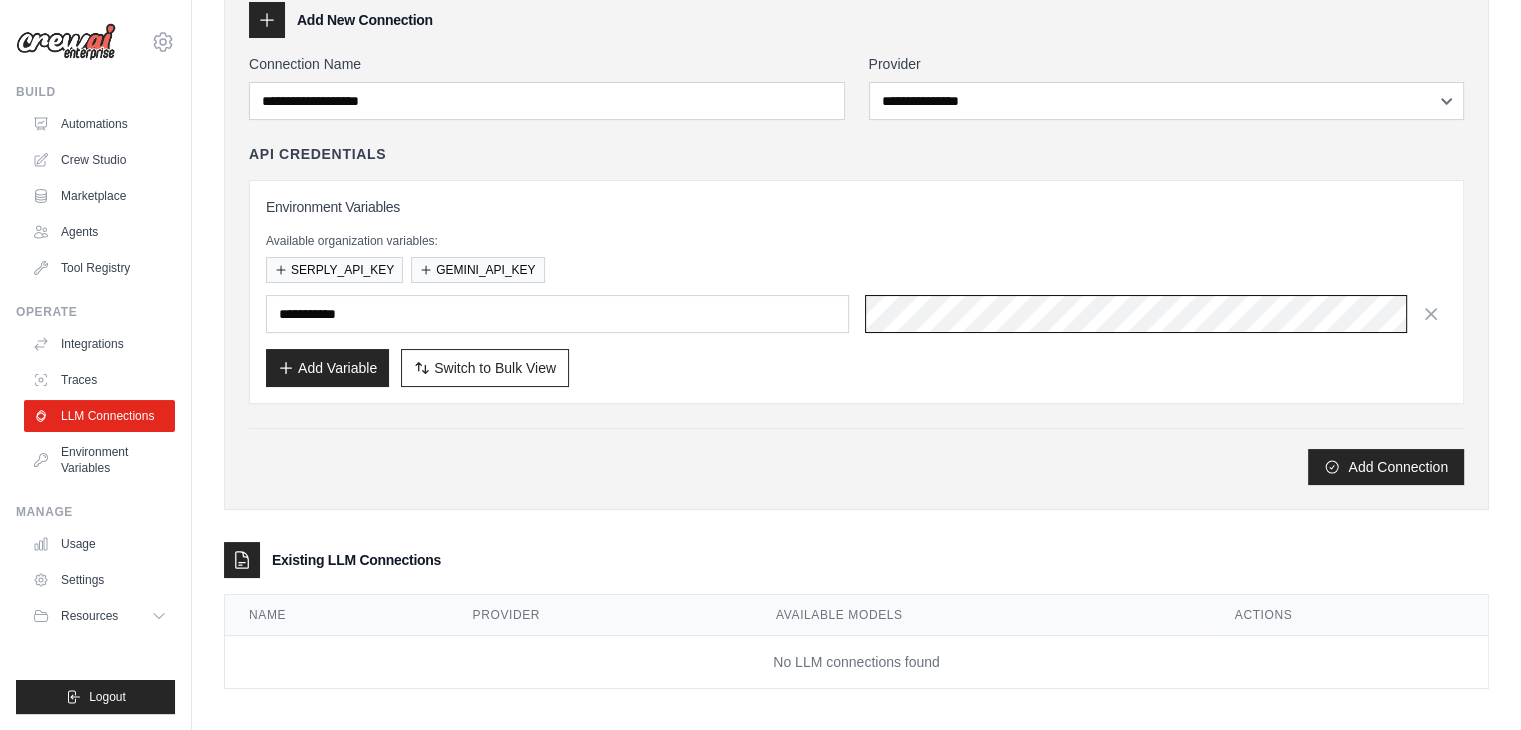 scroll, scrollTop: 111, scrollLeft: 0, axis: vertical 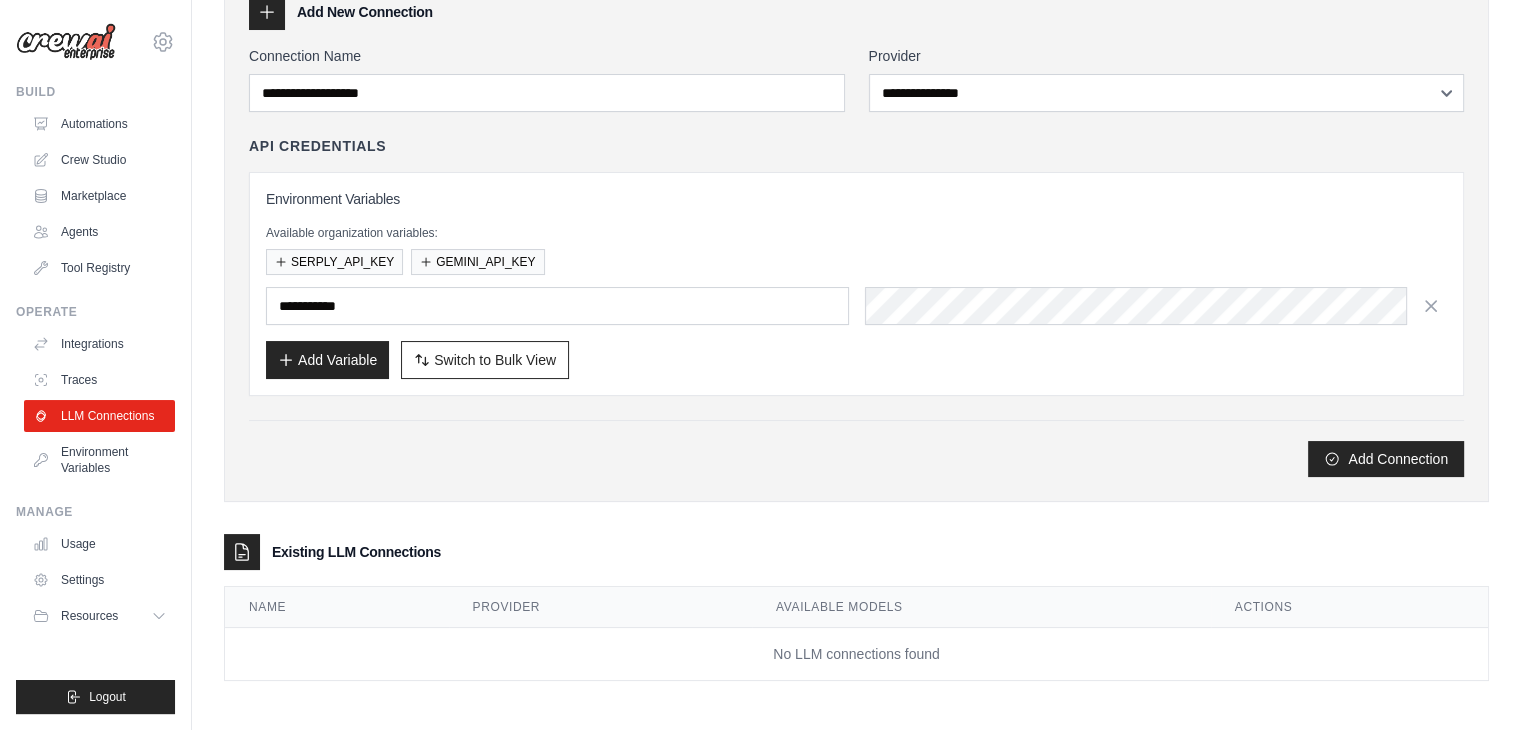 click on "Integrations
Traces
LLM Connections
Environment Variables" at bounding box center [99, 406] 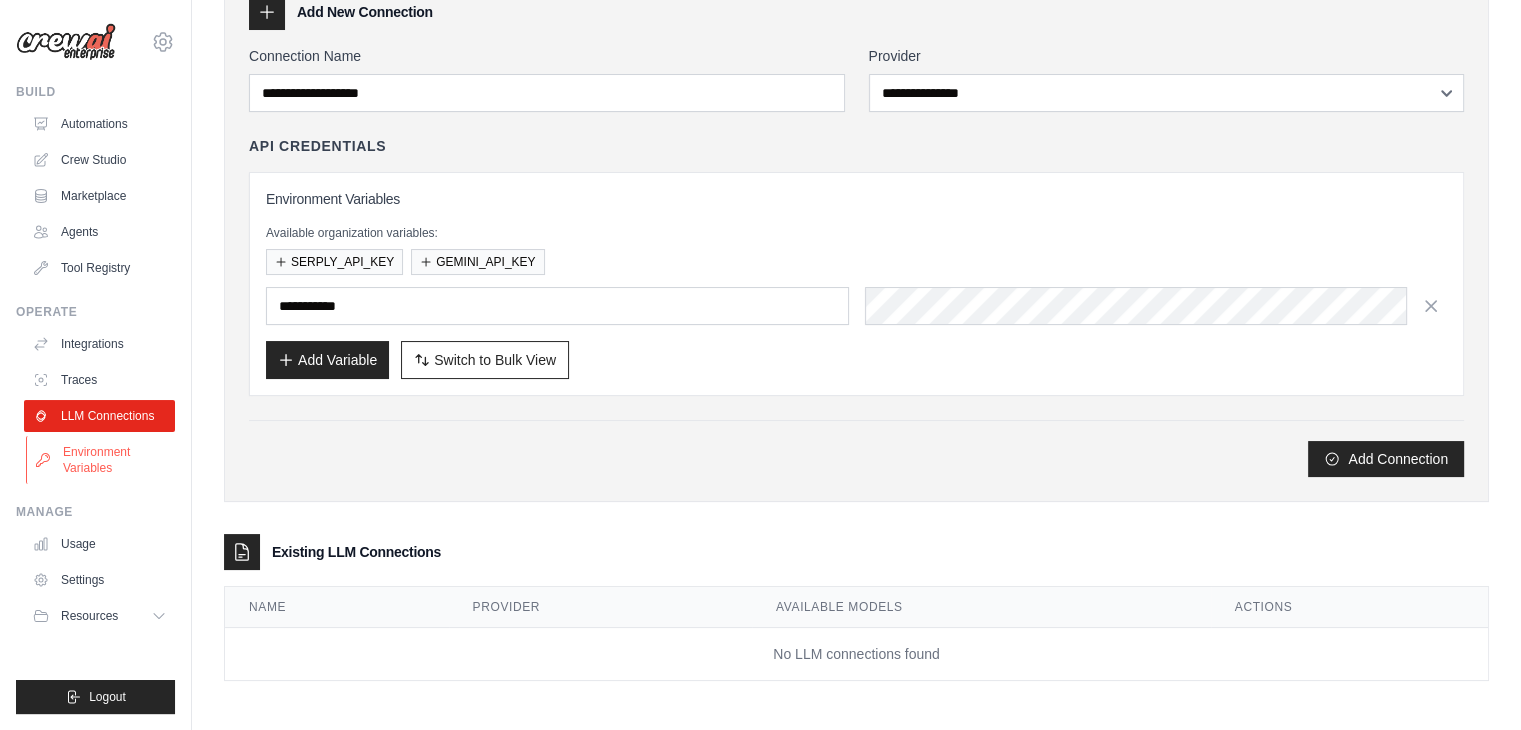 click on "Environment Variables" at bounding box center [101, 460] 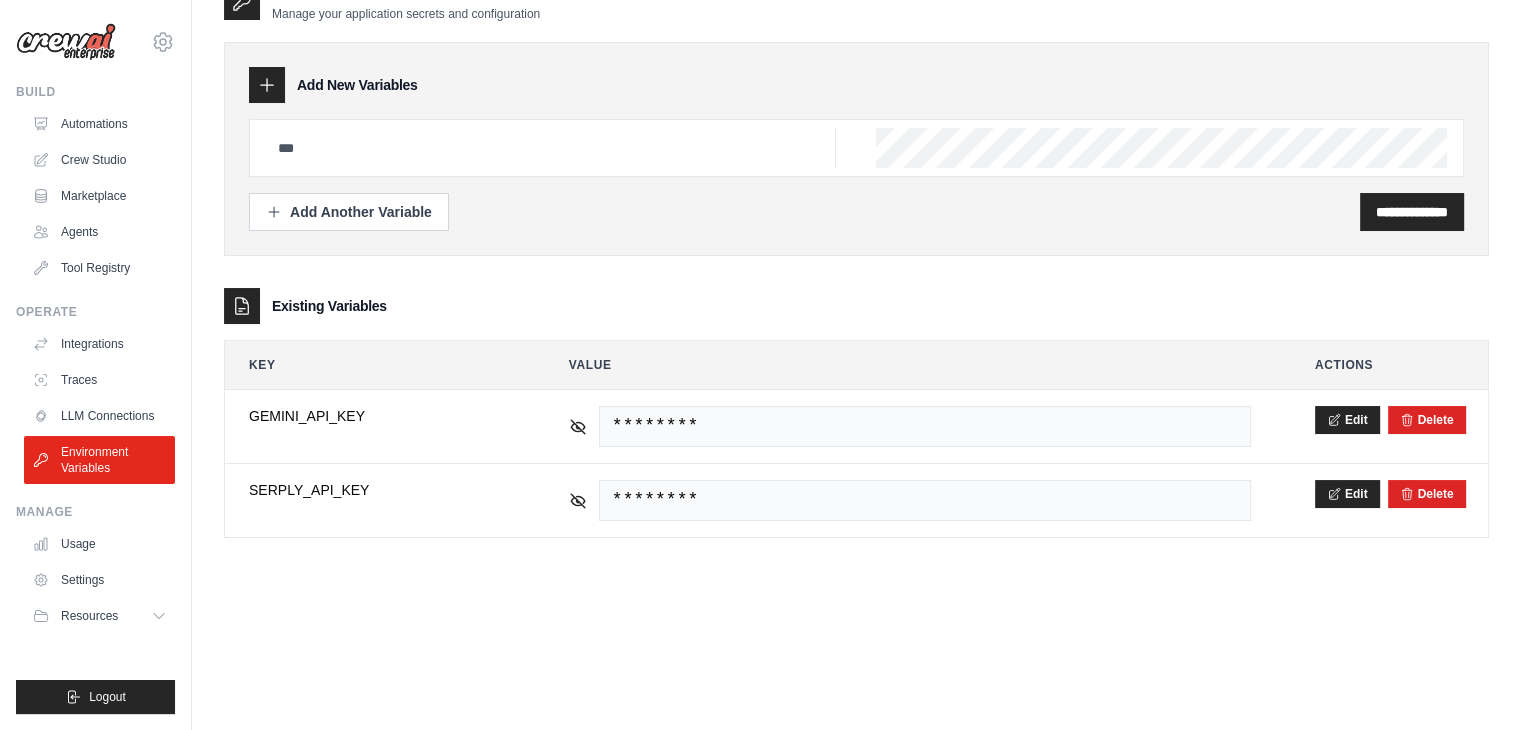 scroll, scrollTop: 40, scrollLeft: 0, axis: vertical 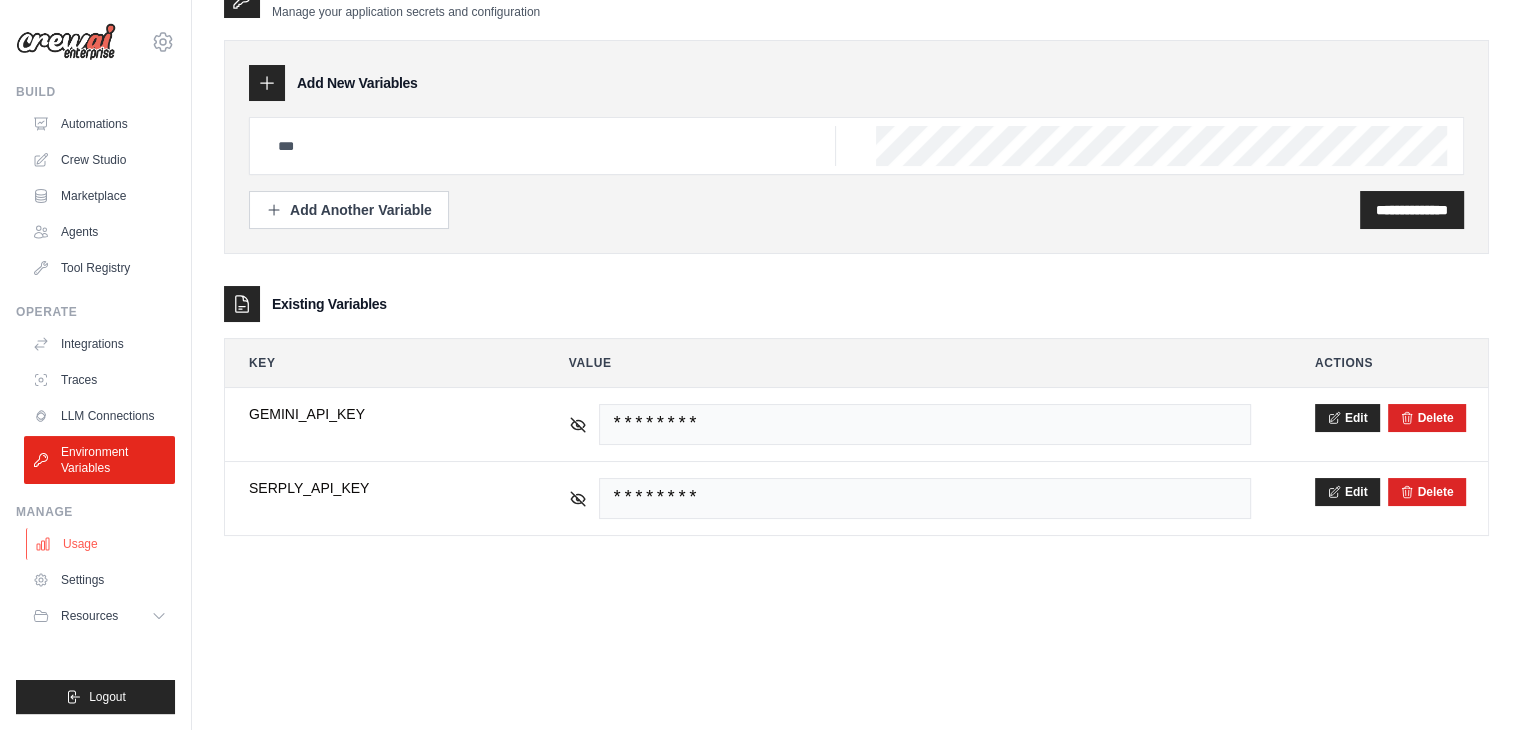 click on "Usage" at bounding box center [101, 544] 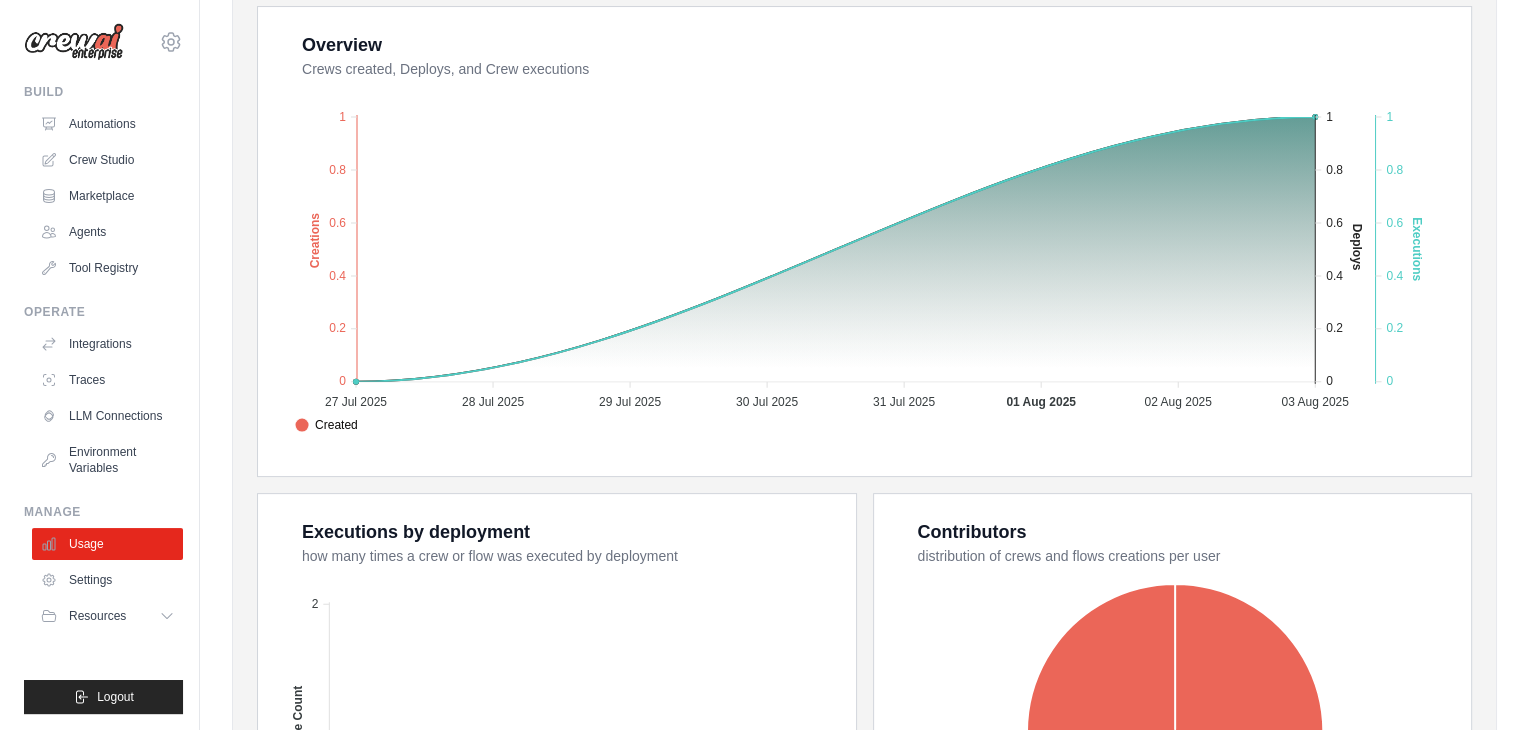 scroll, scrollTop: 0, scrollLeft: 0, axis: both 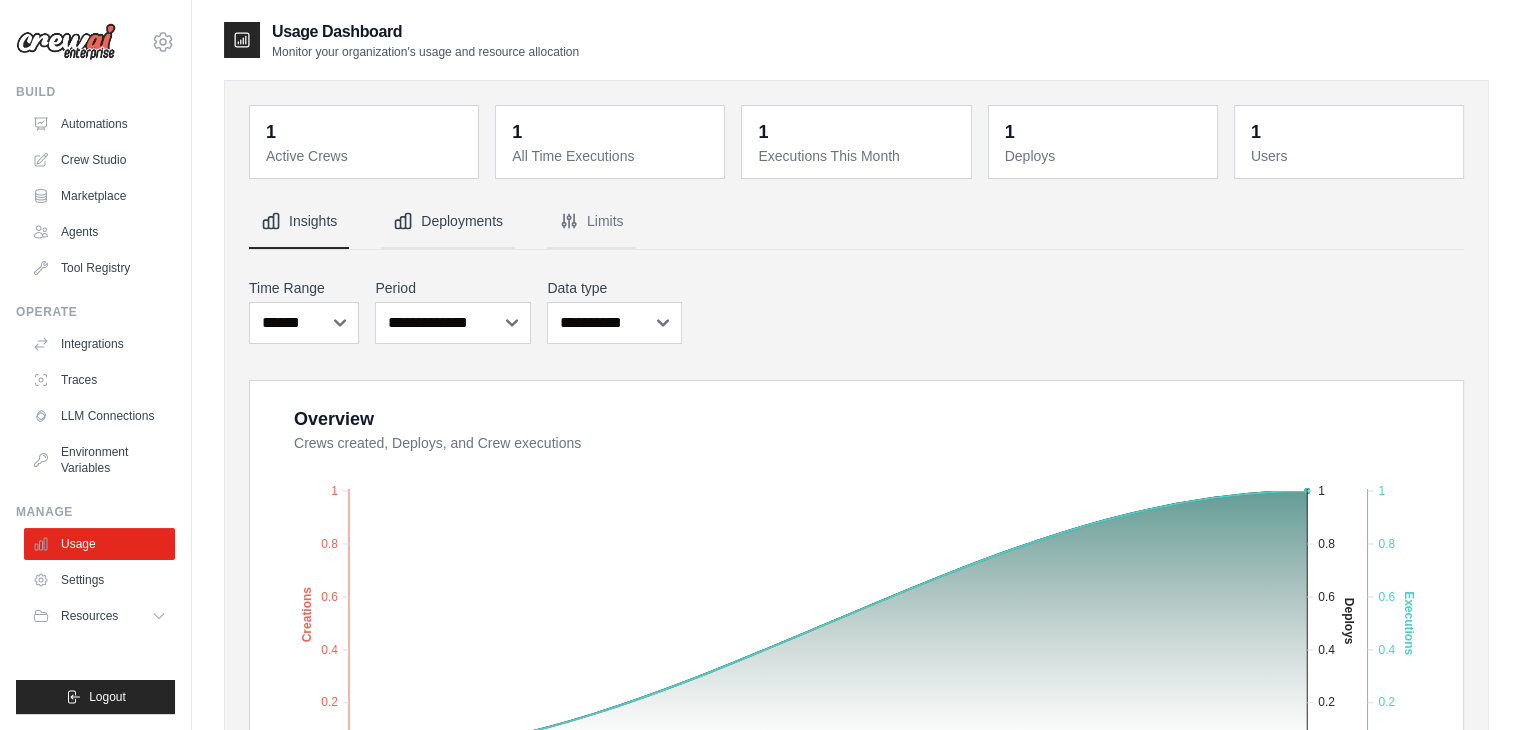 click on "Deployments" at bounding box center (448, 222) 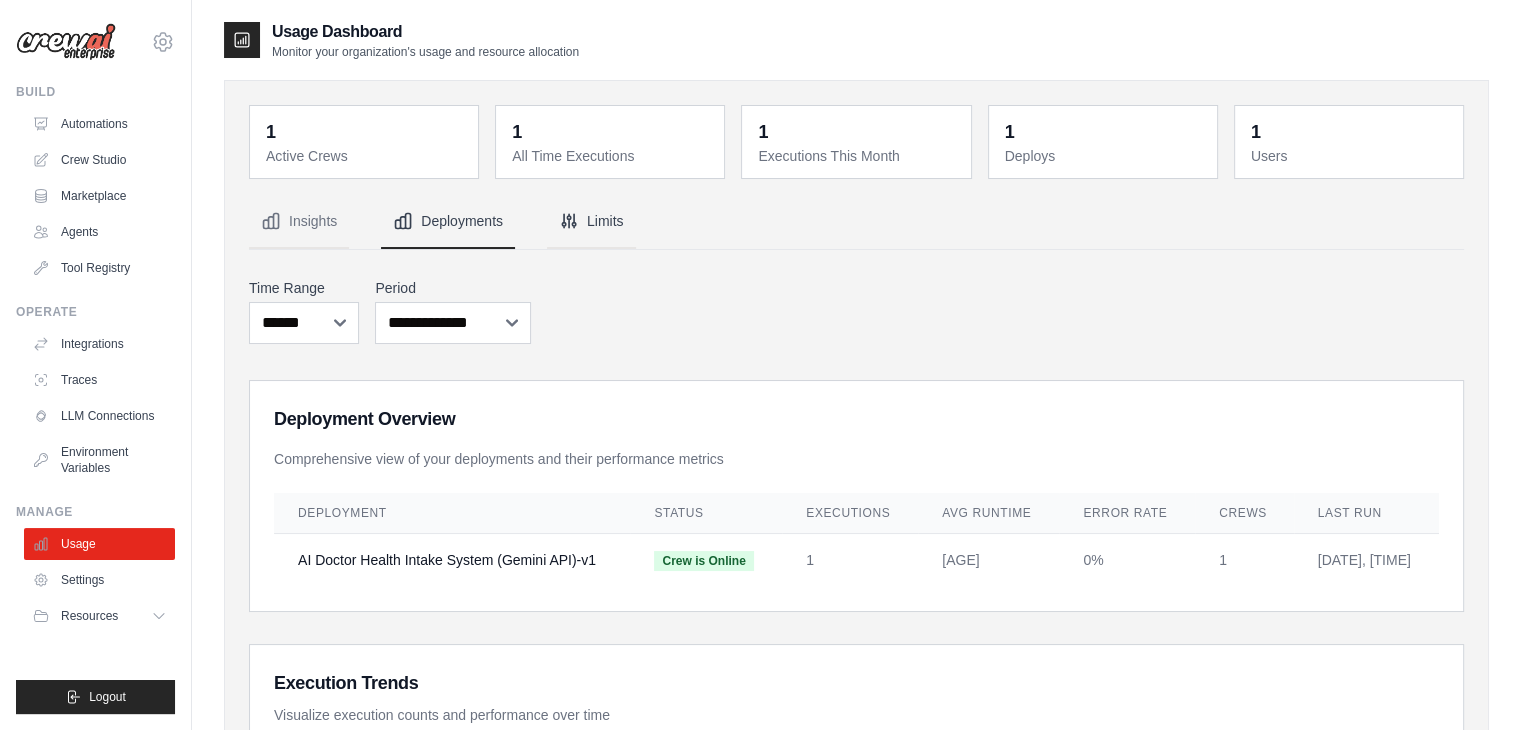 click on "Limits" at bounding box center (591, 222) 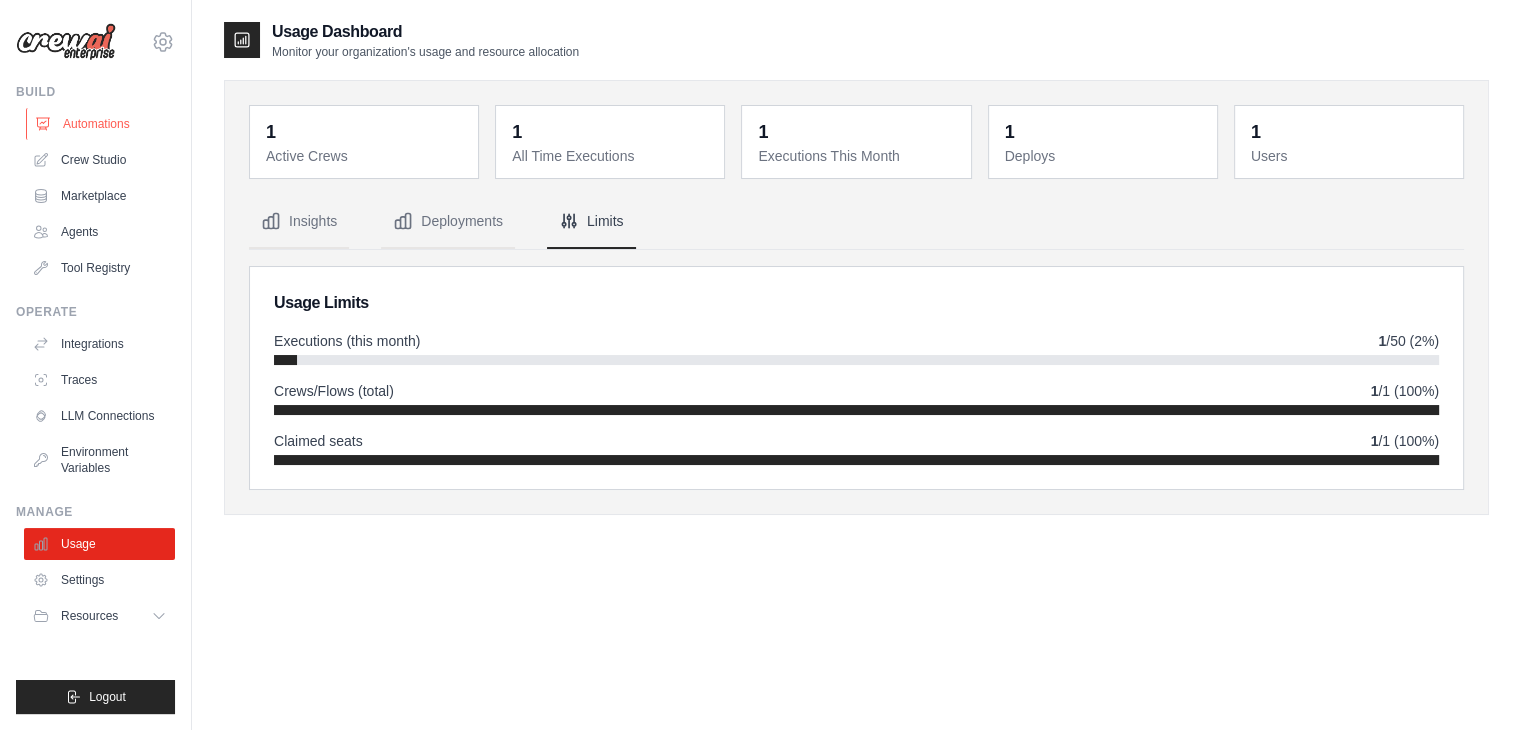 click on "Automations" at bounding box center (101, 124) 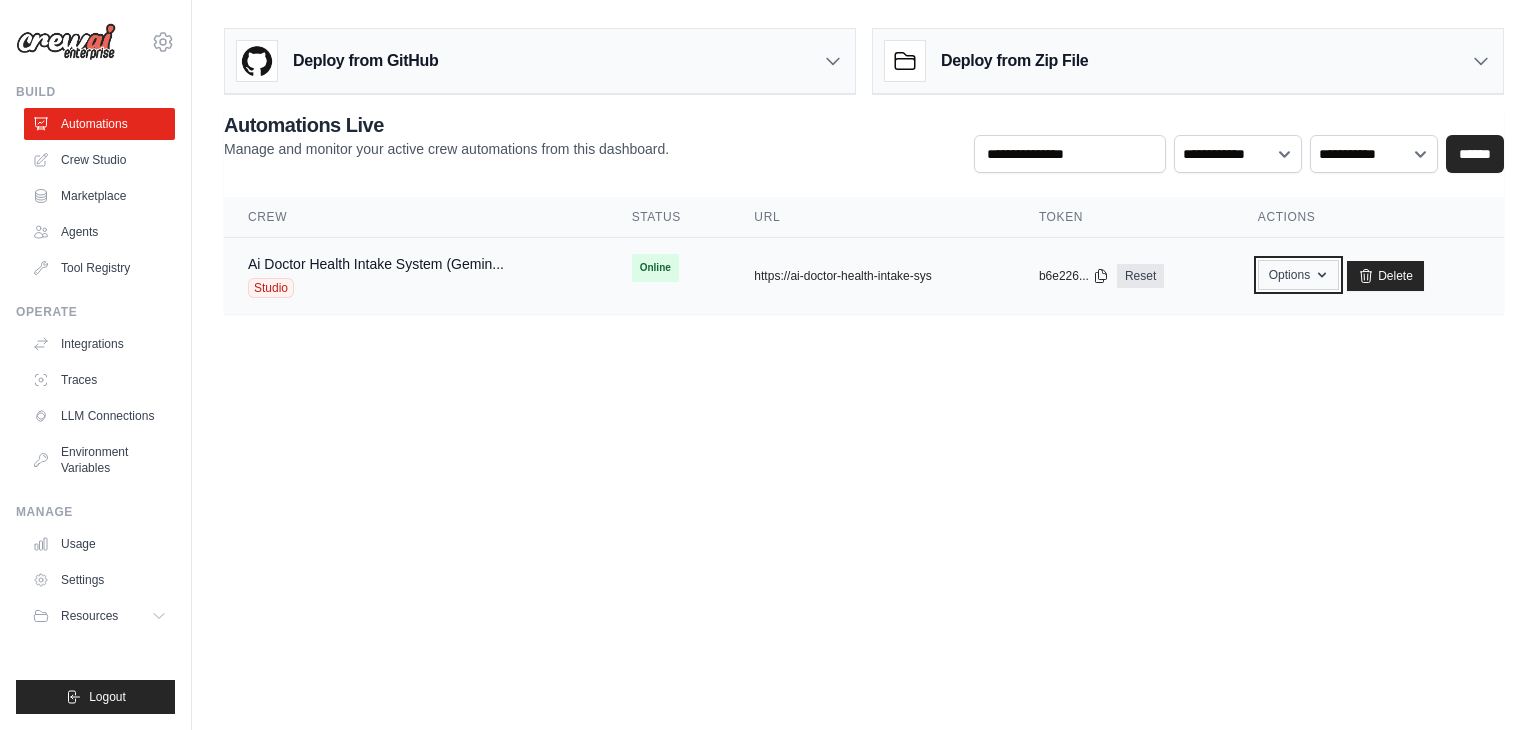 click on "Options" at bounding box center (1298, 275) 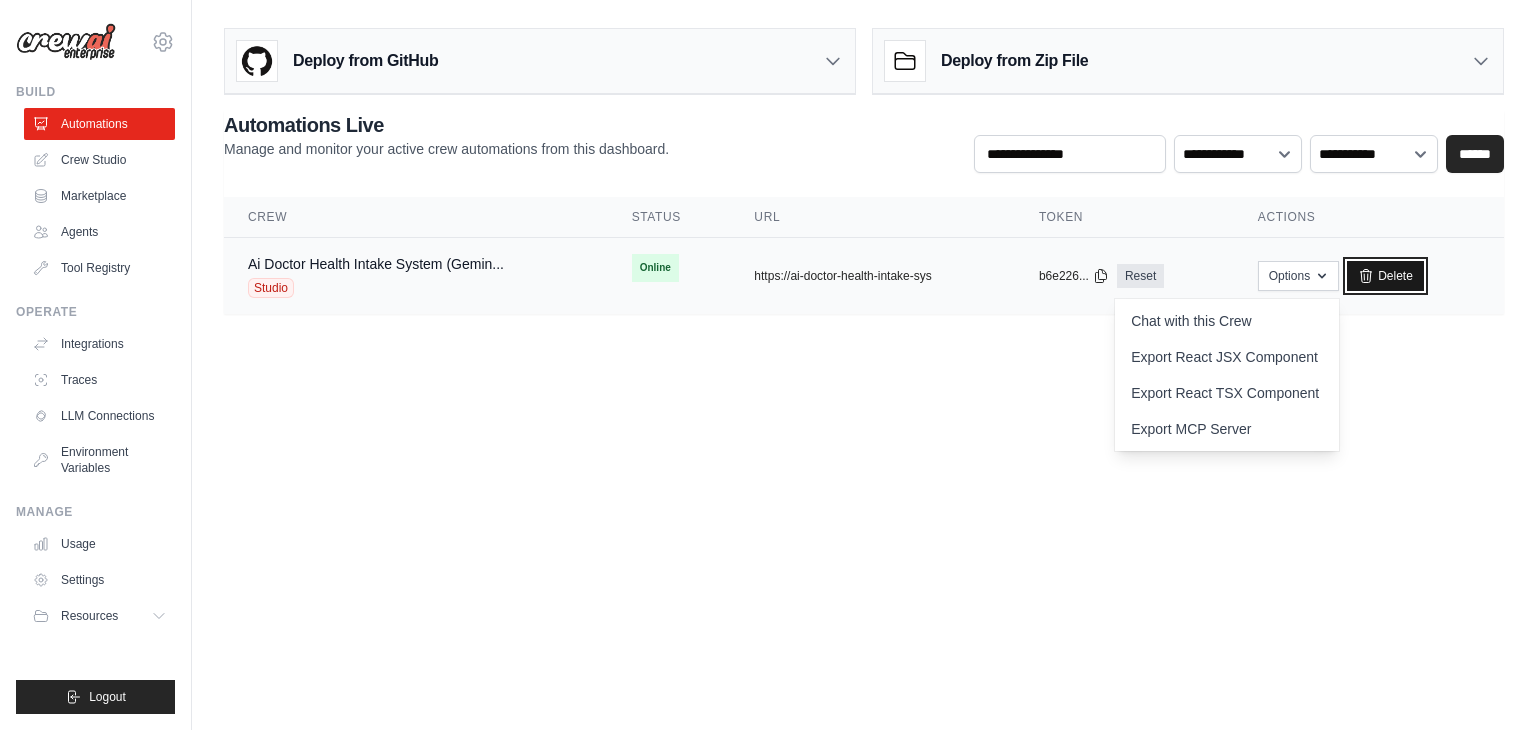 click on "Delete" at bounding box center [1385, 276] 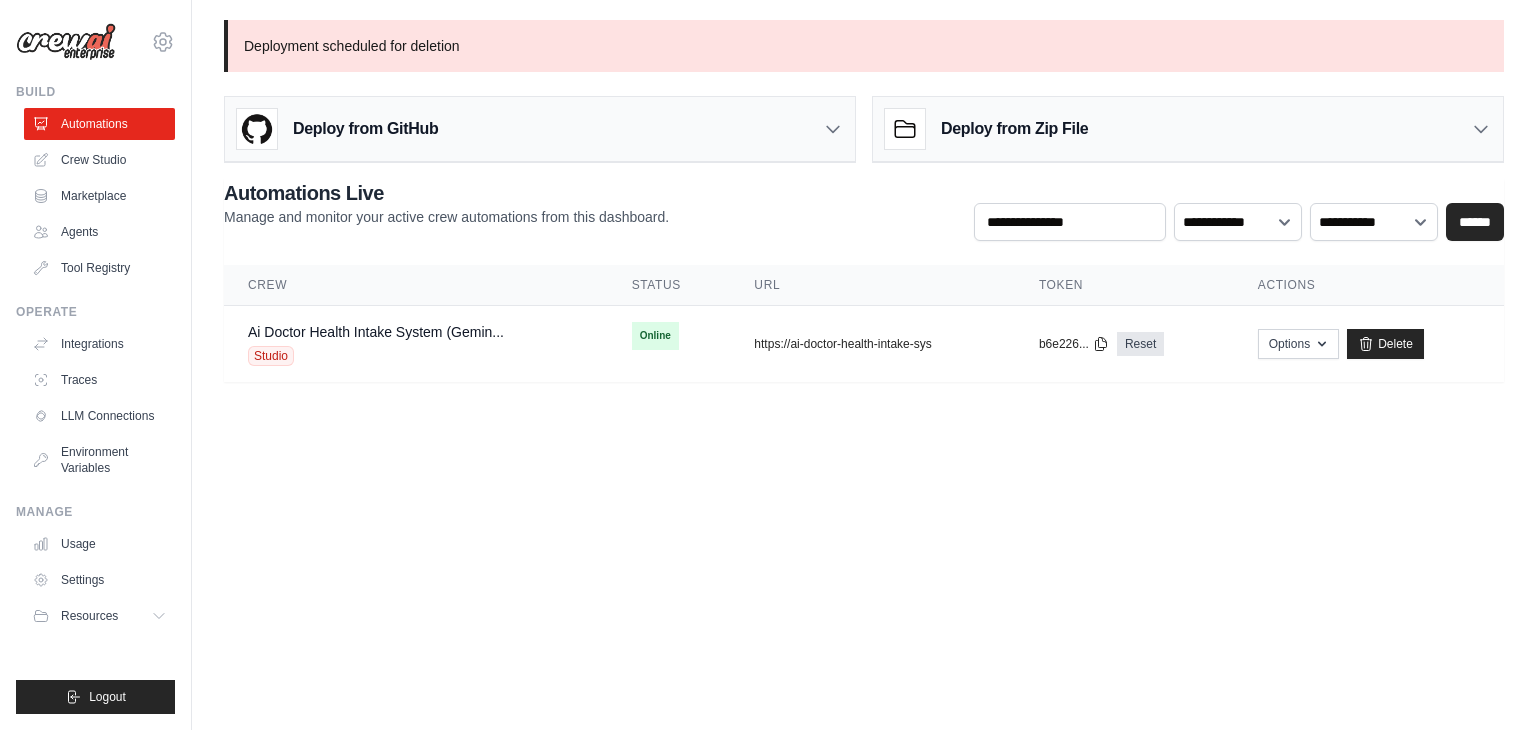 scroll, scrollTop: 0, scrollLeft: 0, axis: both 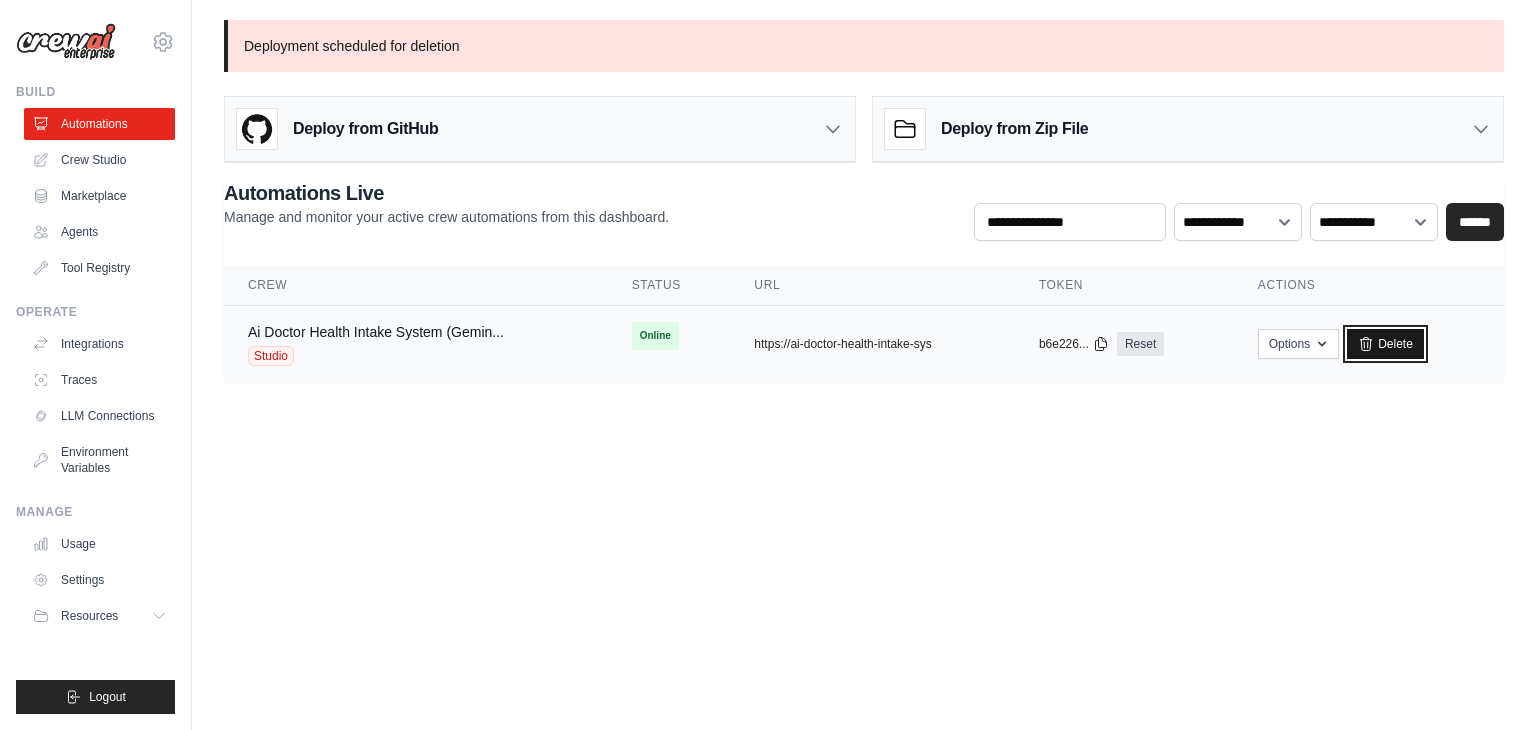 click on "Delete" at bounding box center (1385, 344) 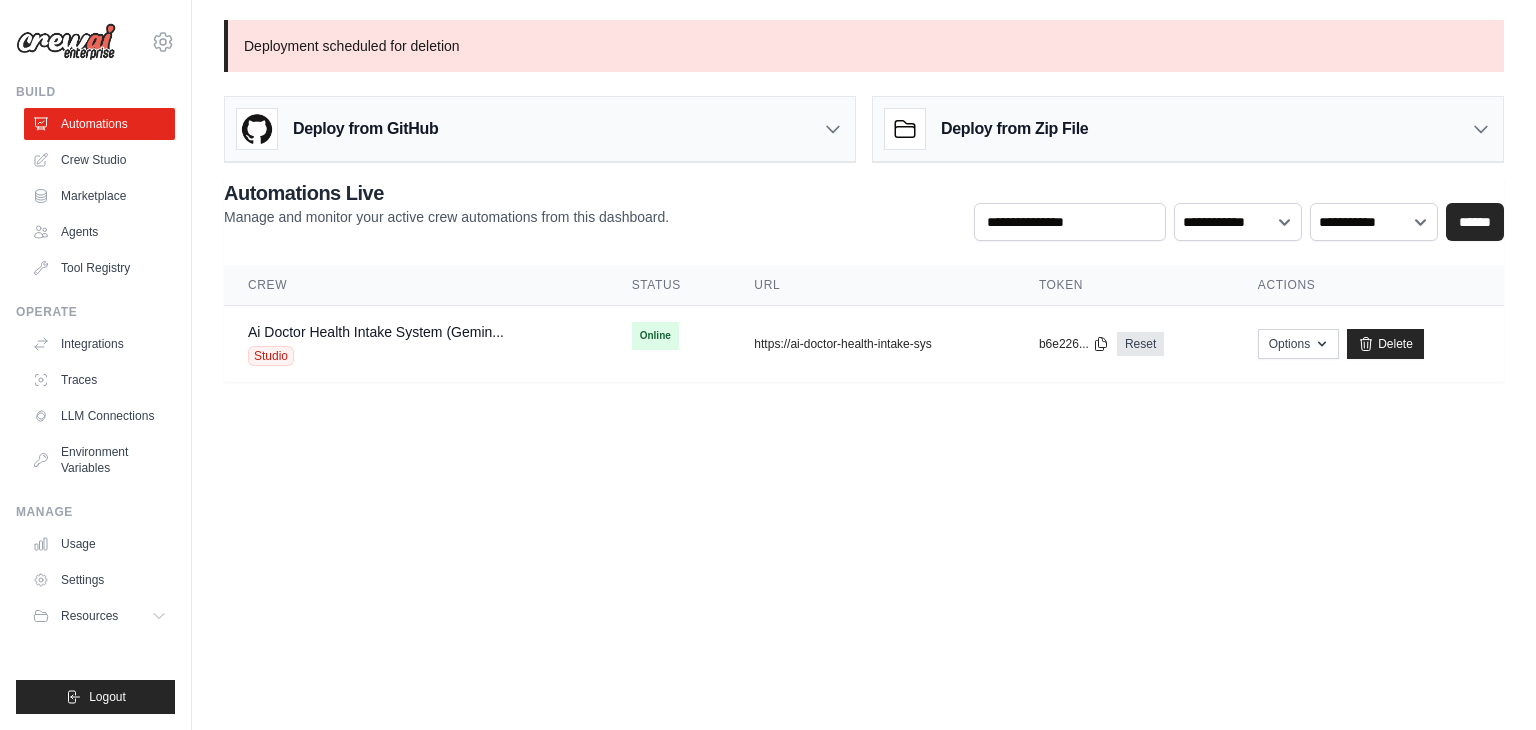 scroll, scrollTop: 0, scrollLeft: 0, axis: both 